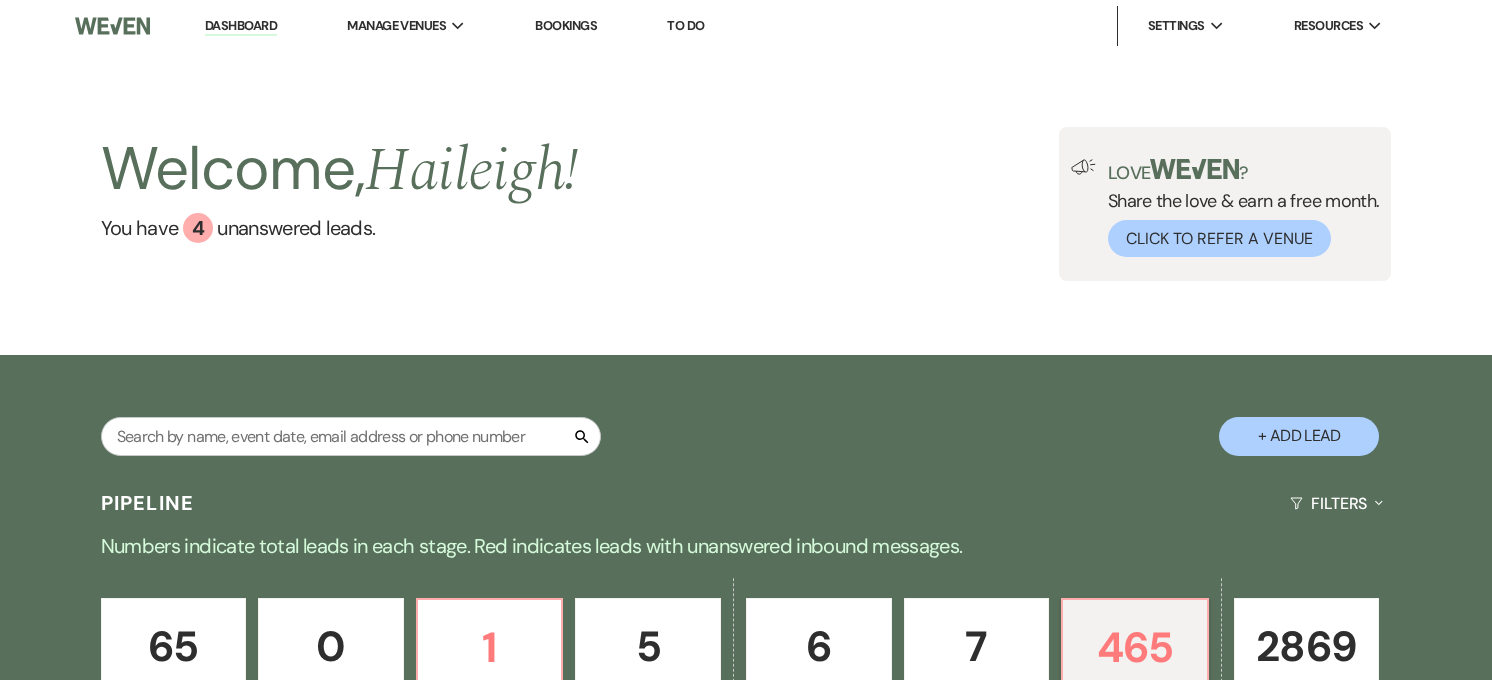 scroll, scrollTop: 0, scrollLeft: 0, axis: both 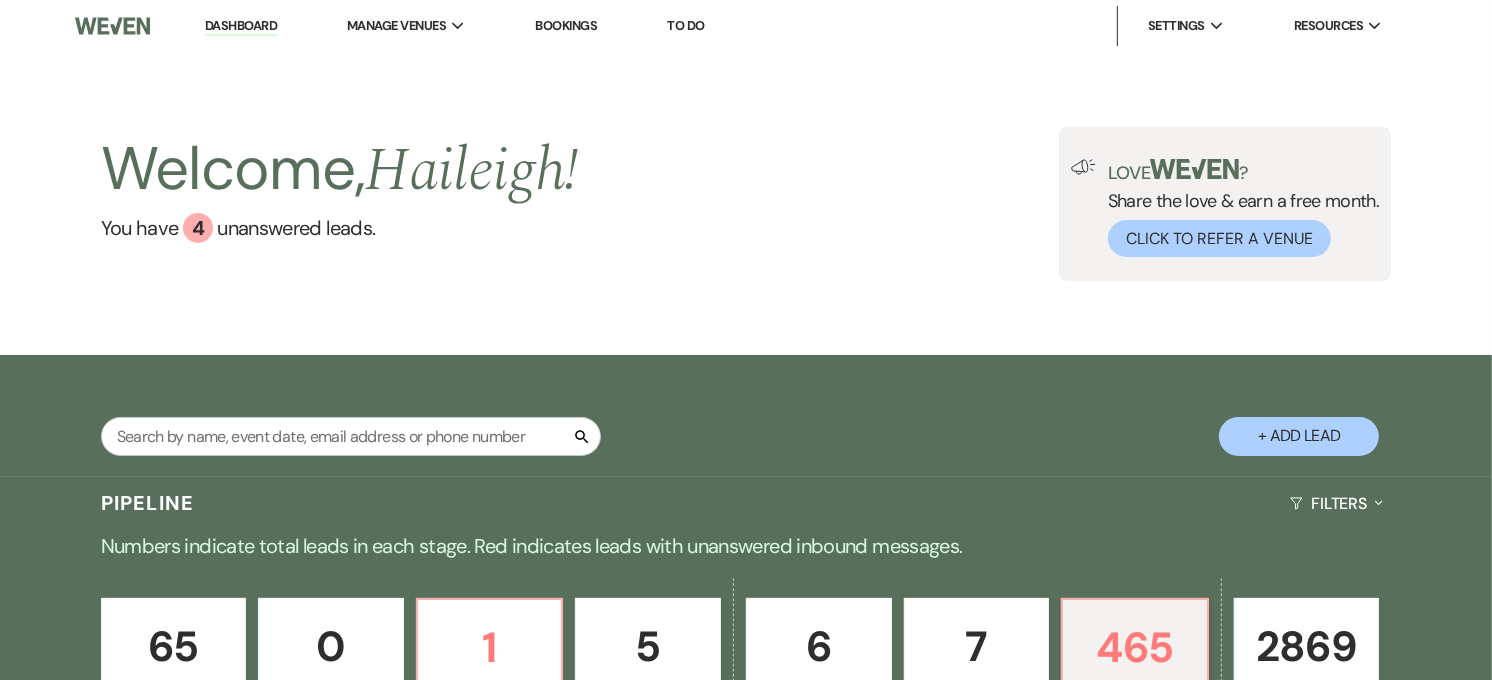 click on "Dashboard" at bounding box center [241, 26] 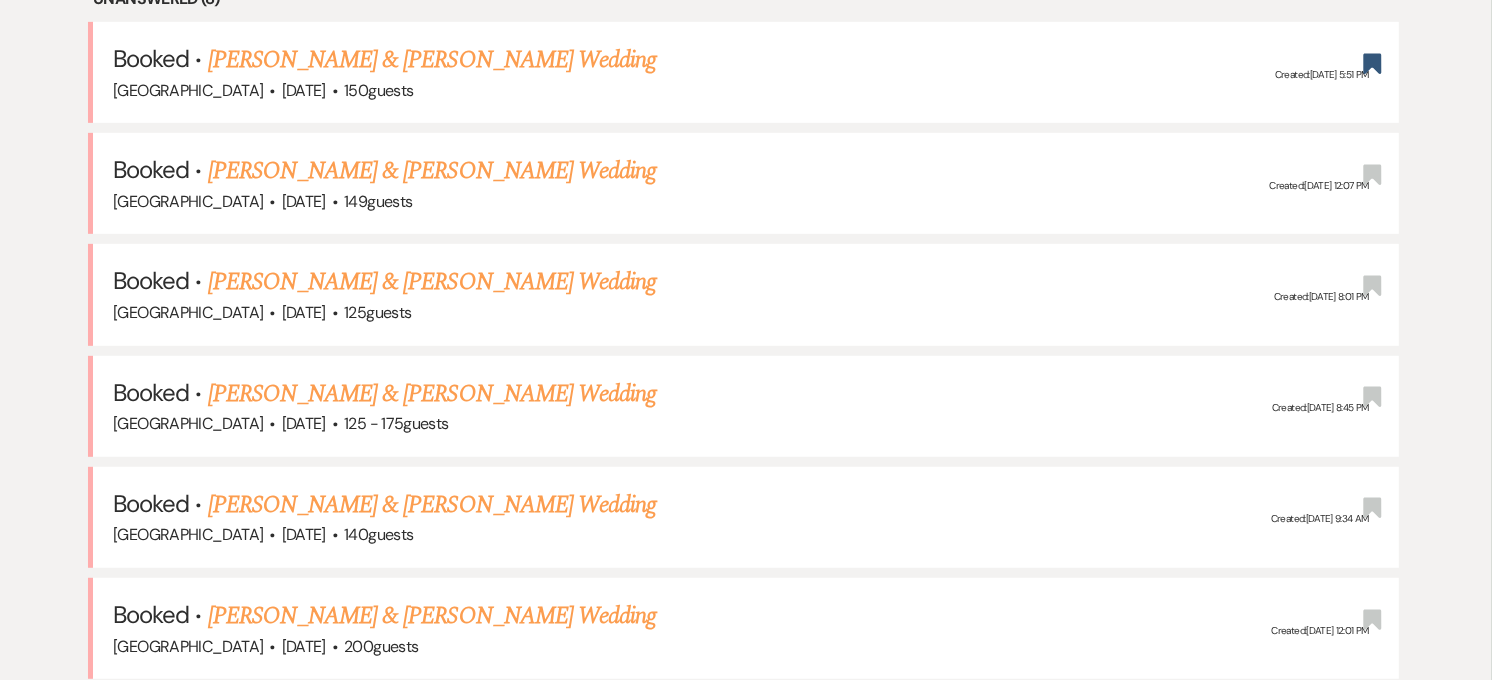 scroll, scrollTop: 867, scrollLeft: 0, axis: vertical 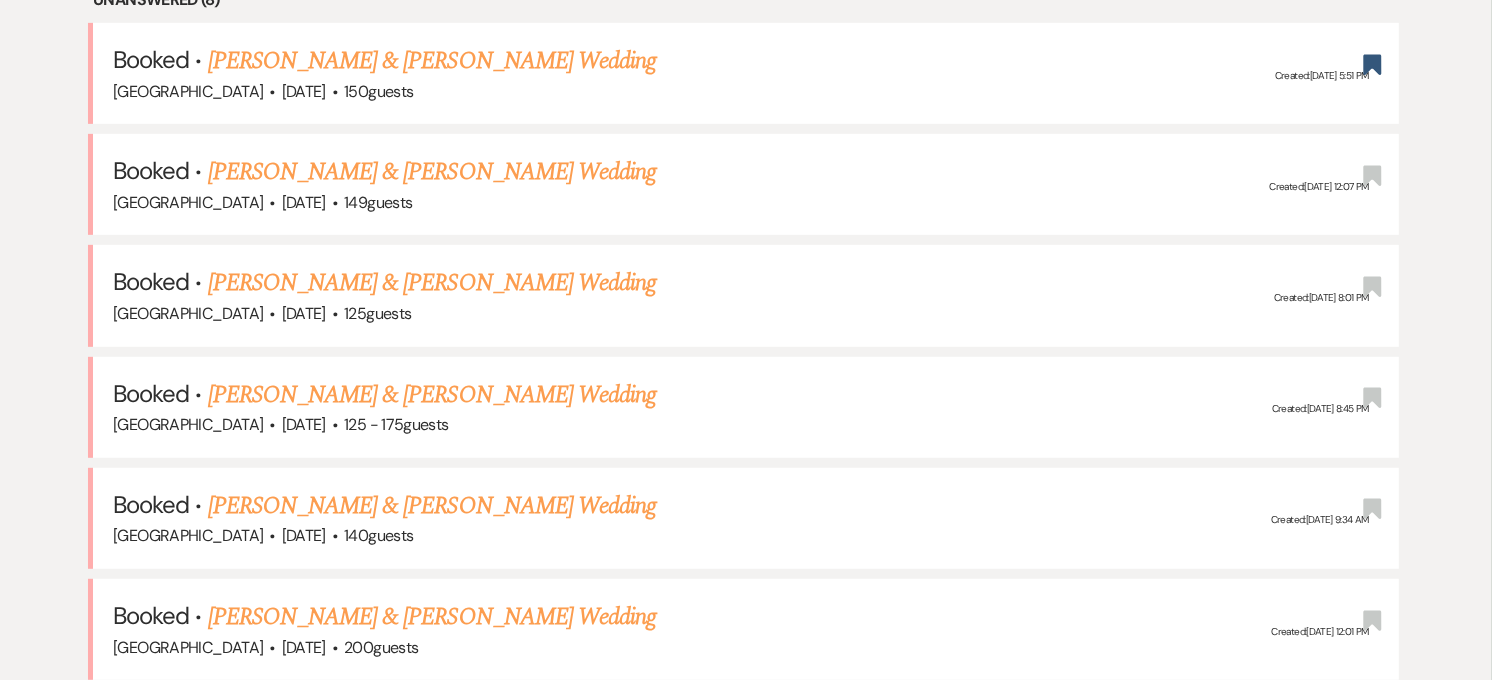 click on "Strawberry Manor · Oct 11, 2025 · 149  guests" at bounding box center (746, 203) 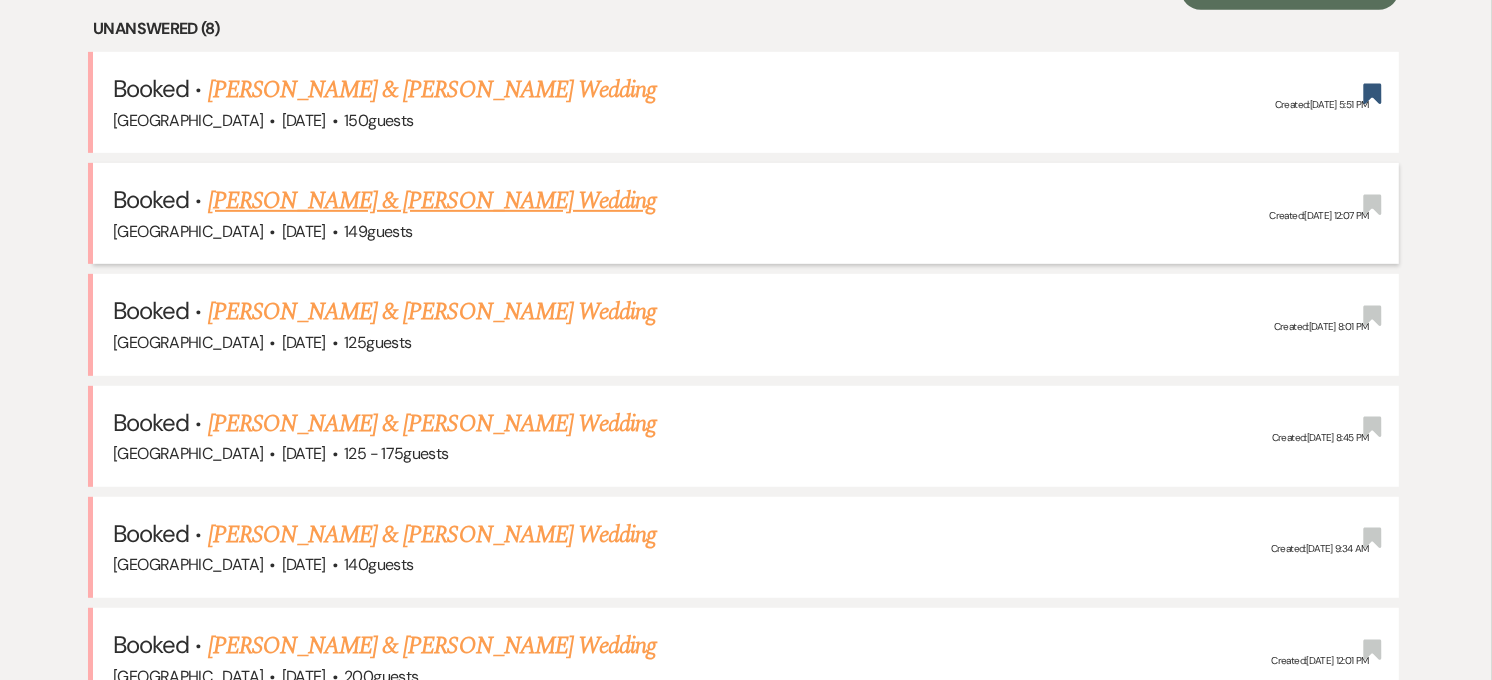 click on "Larry Sinatra & Mary Gautier's Wedding" at bounding box center [432, 201] 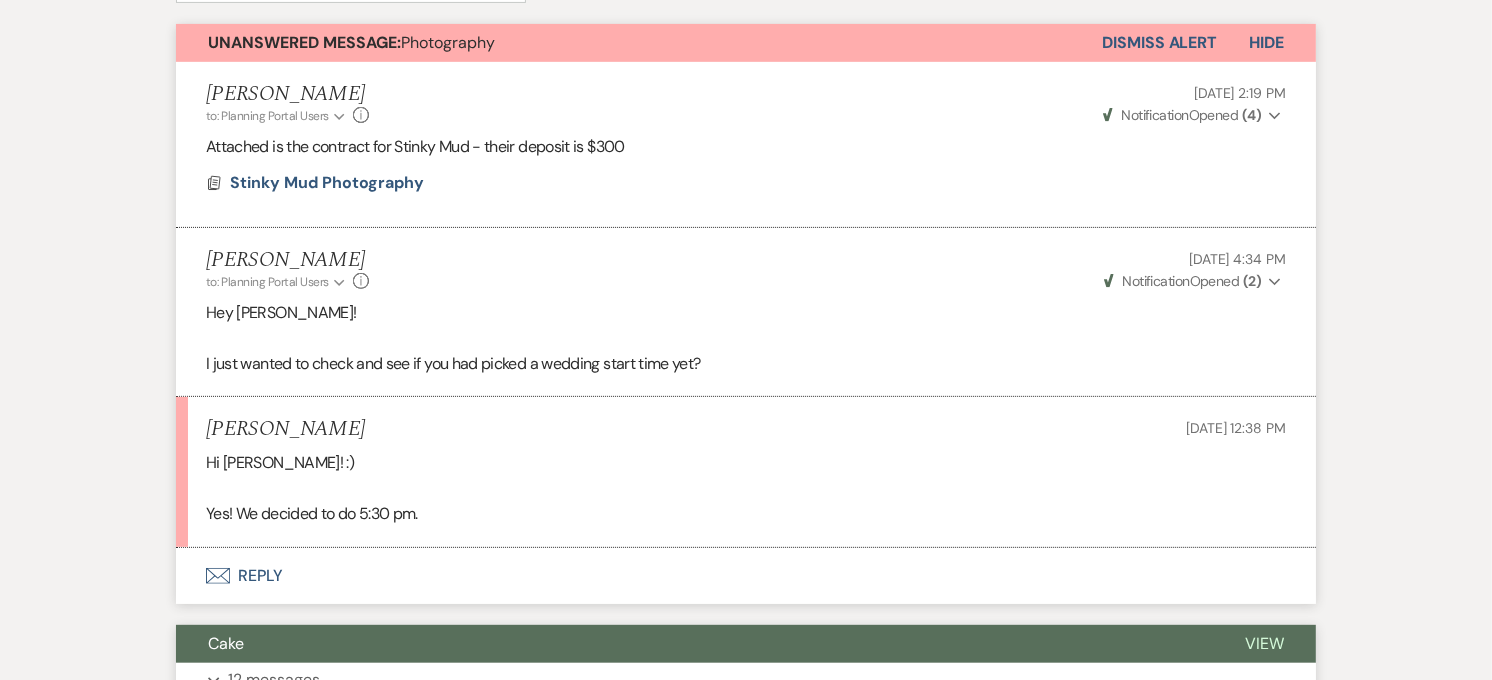 scroll, scrollTop: 582, scrollLeft: 0, axis: vertical 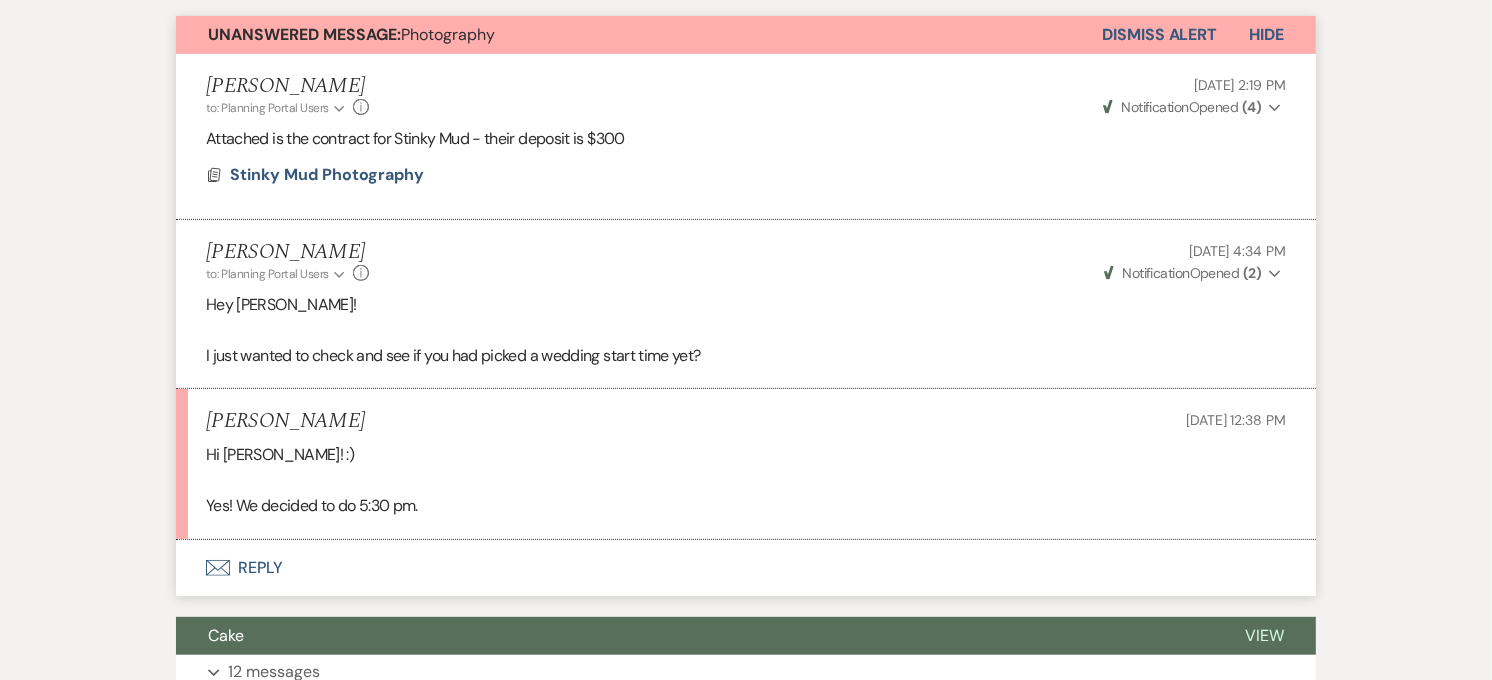 click on "Envelope Reply" at bounding box center (746, 568) 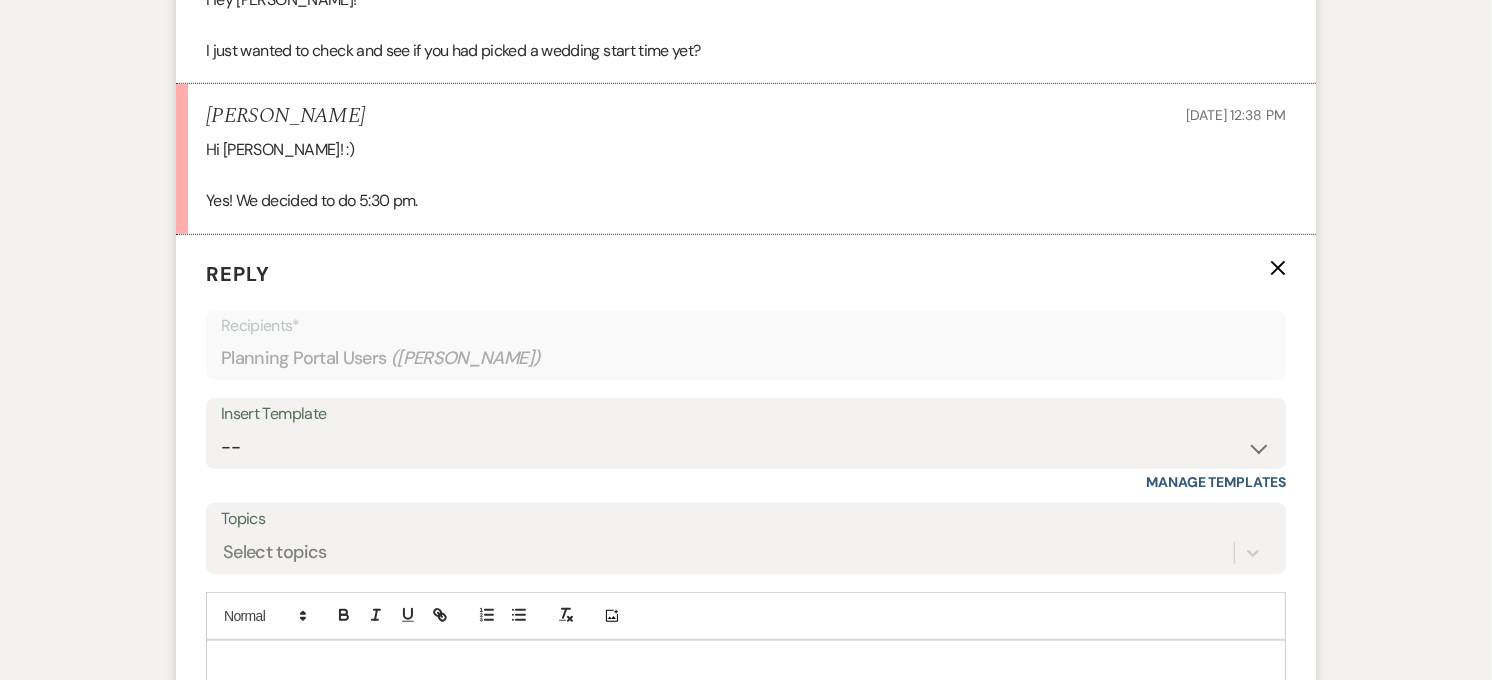 scroll, scrollTop: 1078, scrollLeft: 0, axis: vertical 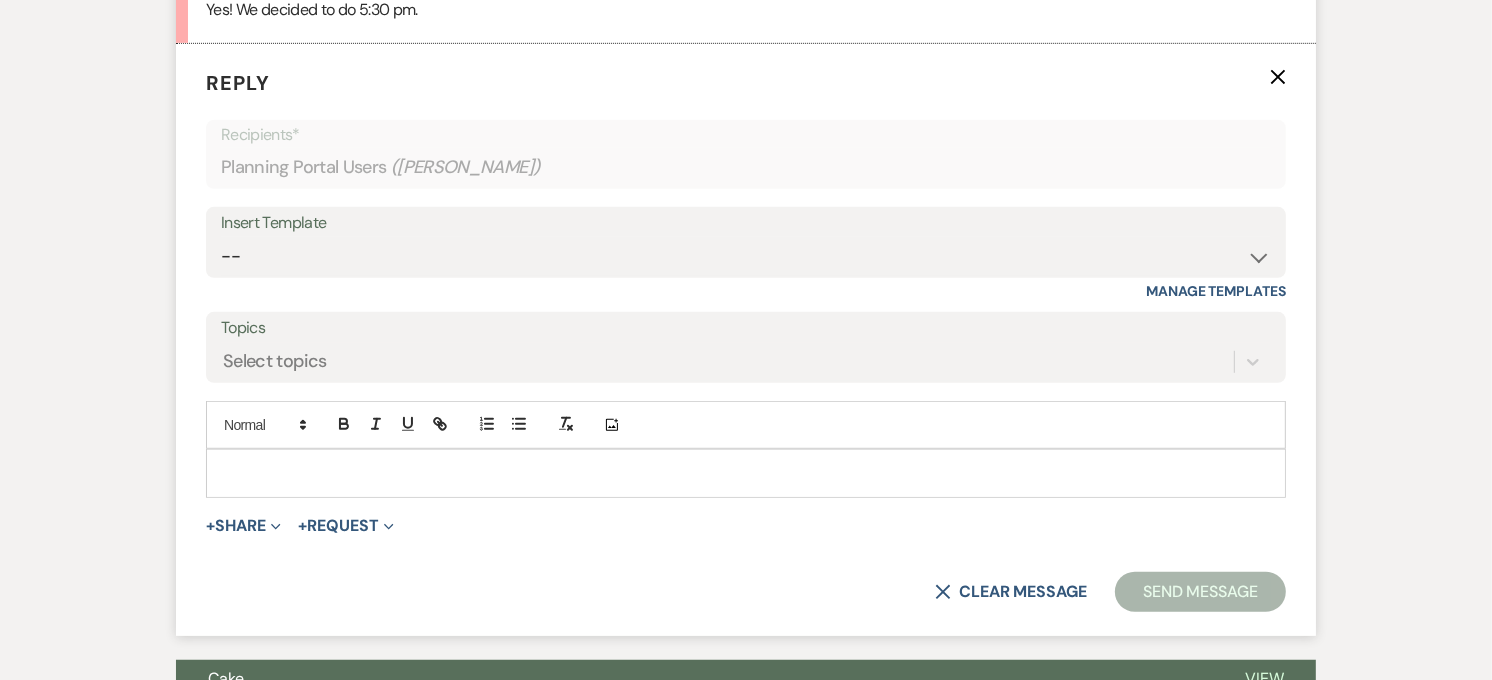 click at bounding box center [746, 473] 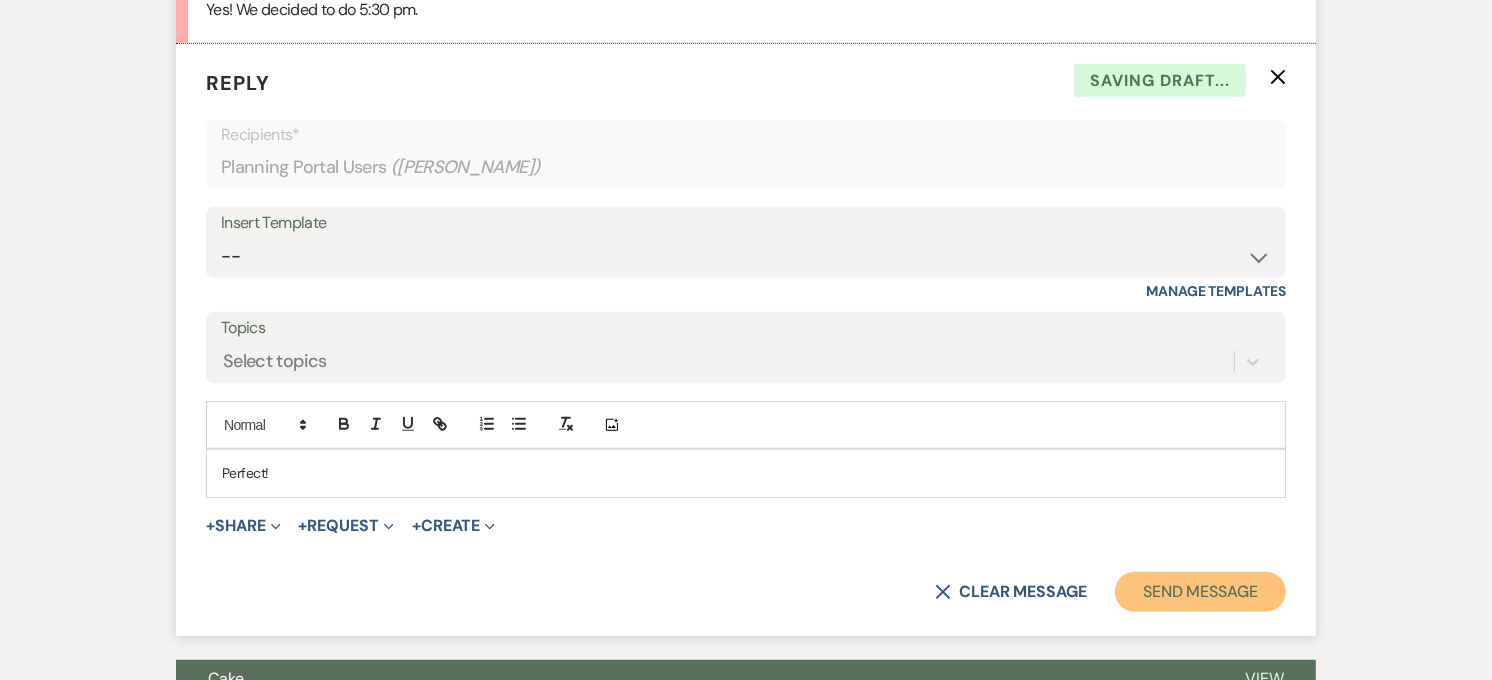 click on "Send Message" at bounding box center (1200, 592) 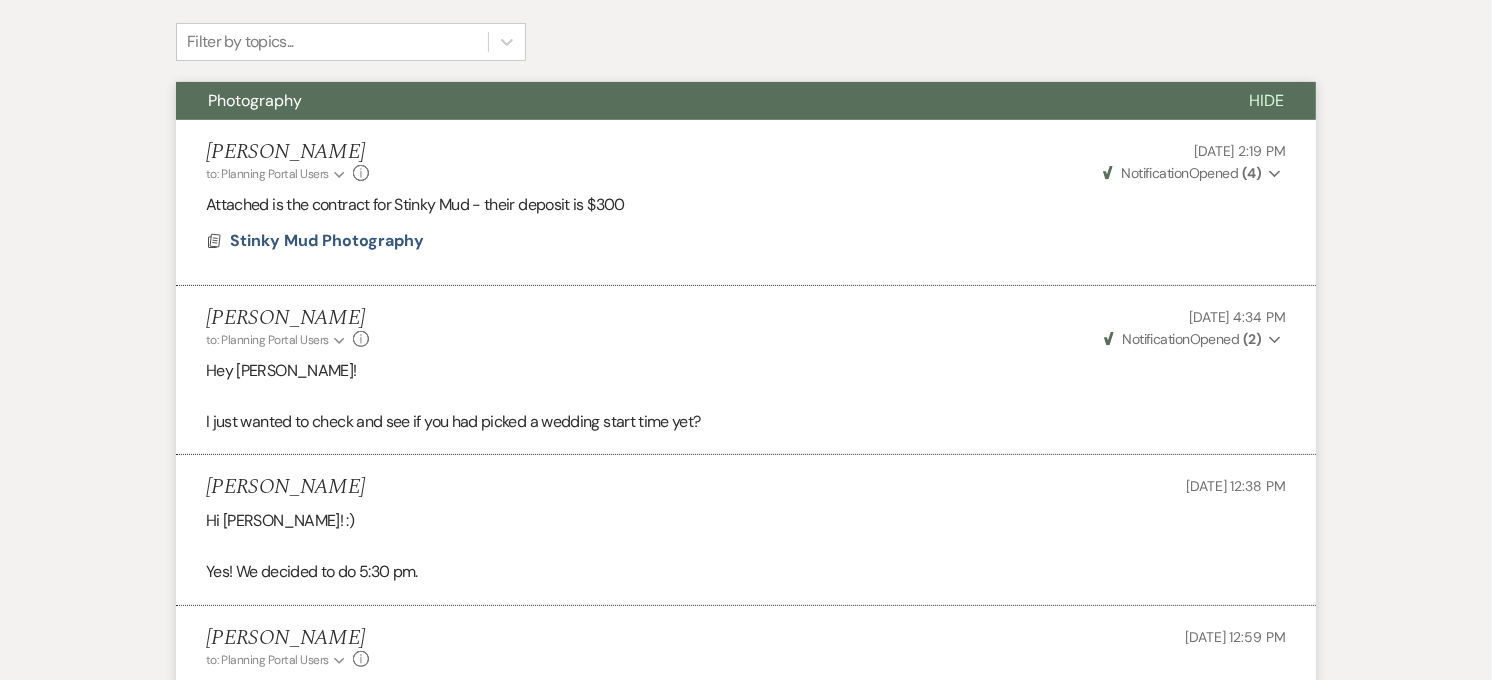 scroll, scrollTop: 515, scrollLeft: 0, axis: vertical 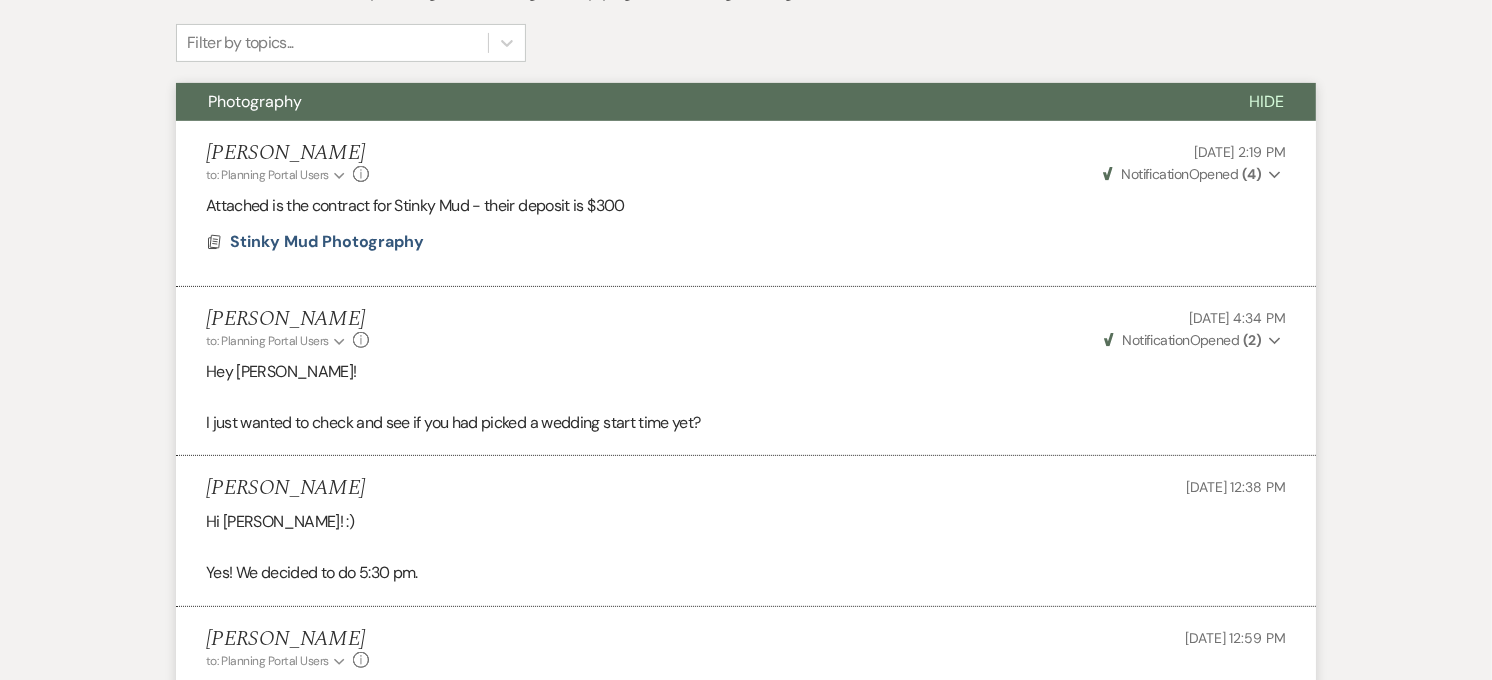 click on "Photography" at bounding box center (696, 102) 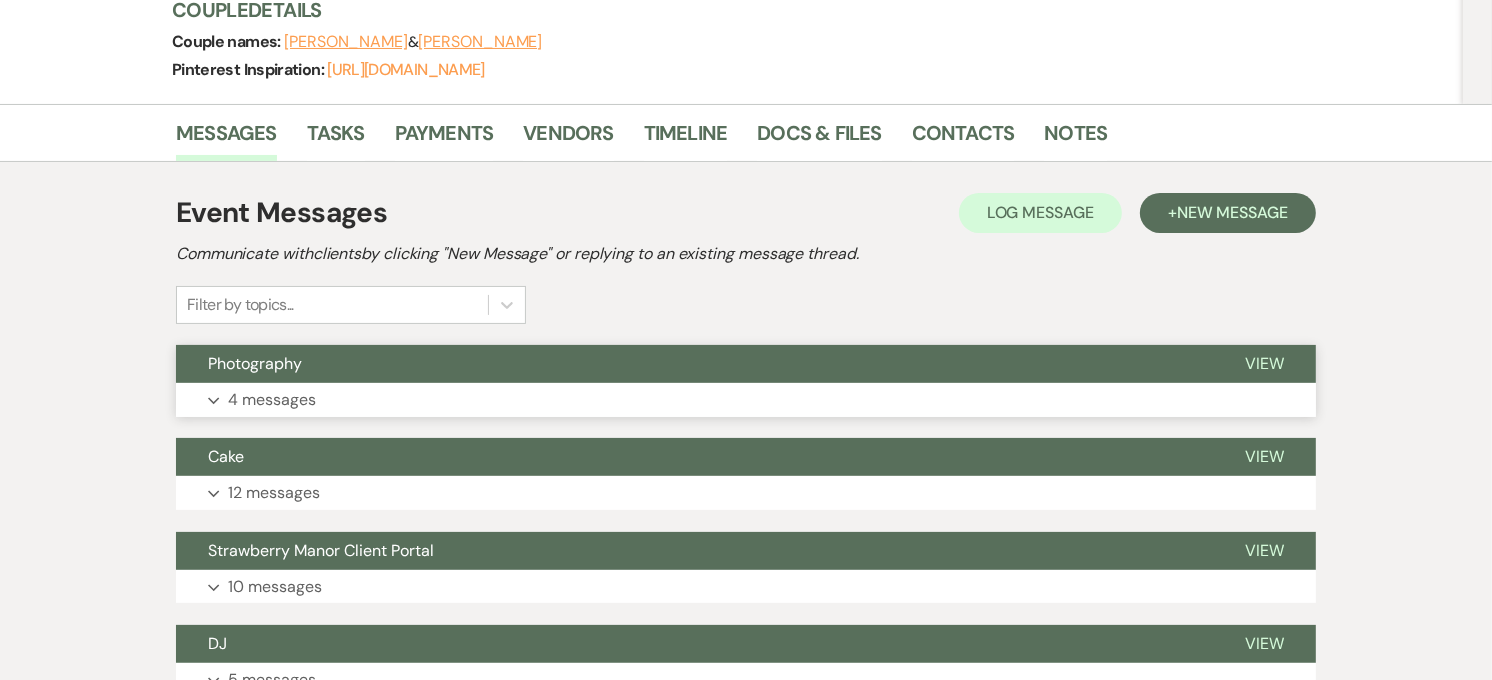 scroll, scrollTop: 252, scrollLeft: 0, axis: vertical 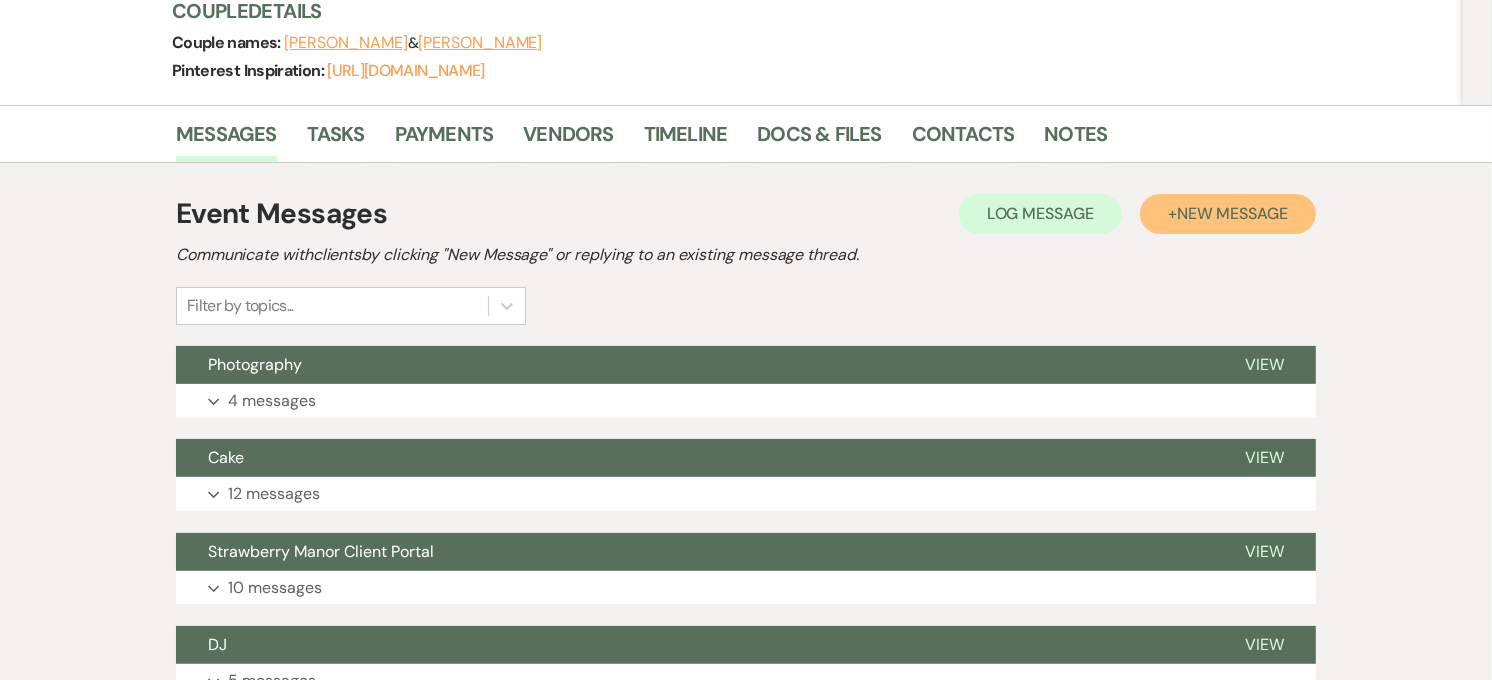 click on "New Message" at bounding box center [1232, 213] 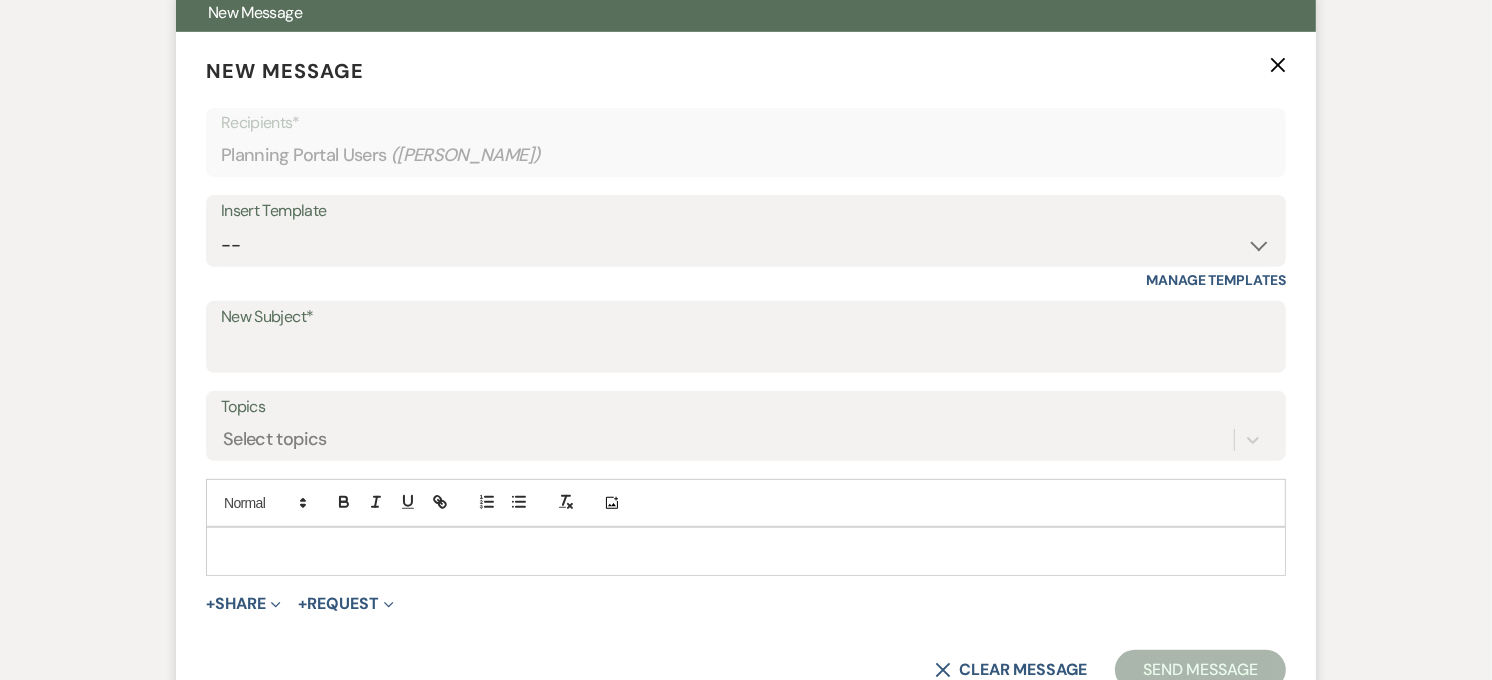 scroll, scrollTop: 605, scrollLeft: 0, axis: vertical 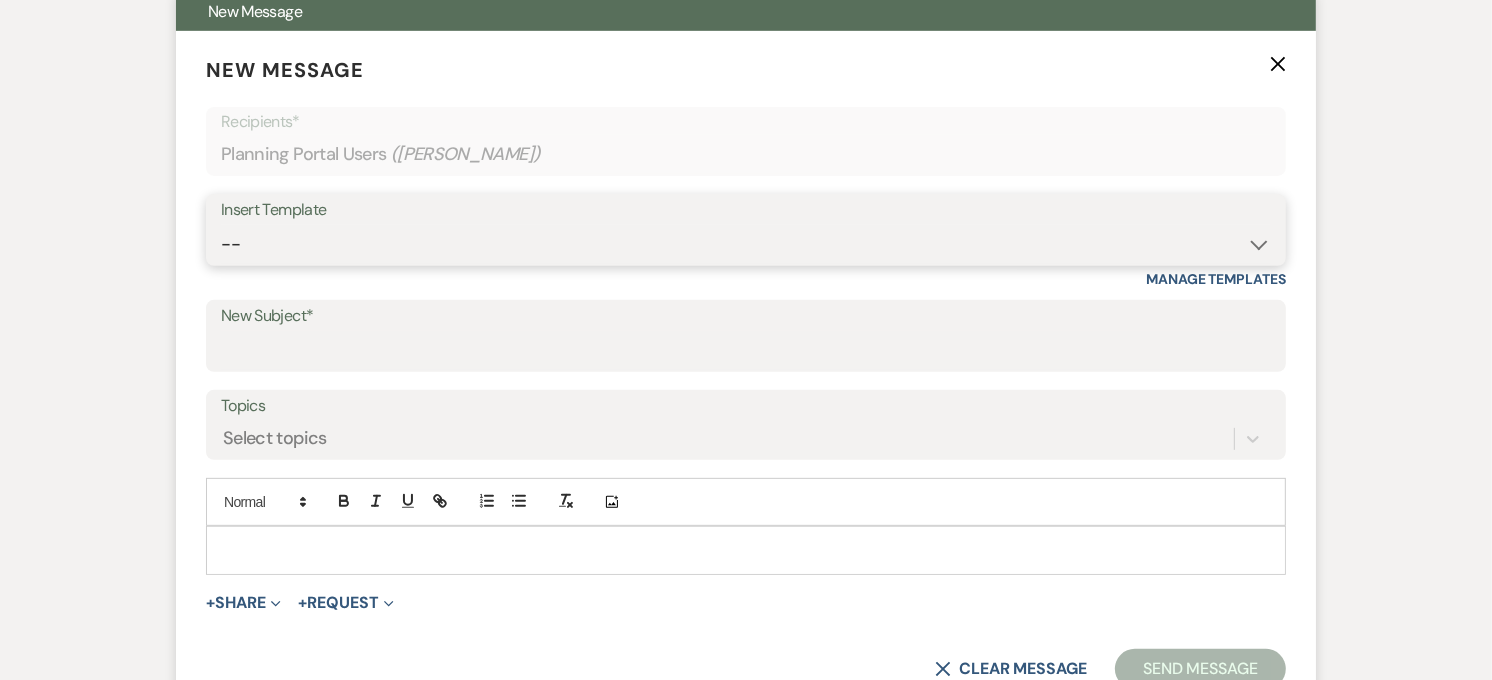 click on "-- Weven Planning Portal Introduction (Booked Events) Private Party Inquiry Response > 90 Private Party < 90 Contract (Pre-Booked Leads) Elopement Package iDo to Your Venue Wedding Inquiry Response 2024 Tent Contract Rehearsal Dinner 30-Day Wedding Meeting Detailed pricing request ( Pre tour) Website RSVP Tutorial Reunion Proposal Follow-Up Day of Wedding Reminder Pinterest Link Elopement Pkg > 60 Days Micro Wedding Wedding Payment Reminder Private Party Payment reminder Self Vendor Followup Booking Vendors  Tour Follow Up SM Photography Contract A&B Video contract Floral Questionnaire Final Meeting 2 Week Booking Followup Thank you for touring Saturday Minium Venue pricing Getting started Coordinator Introduction - Haileigh Event Coordinator Introduction- Holly DJ - Intro Cake - Intro Events Intro - Haileigh Wedding Inquiry 2025 Honeymoon Suite Reminders Invoice payment 2025/2026 availabilities  Decor Package" at bounding box center (746, 244) 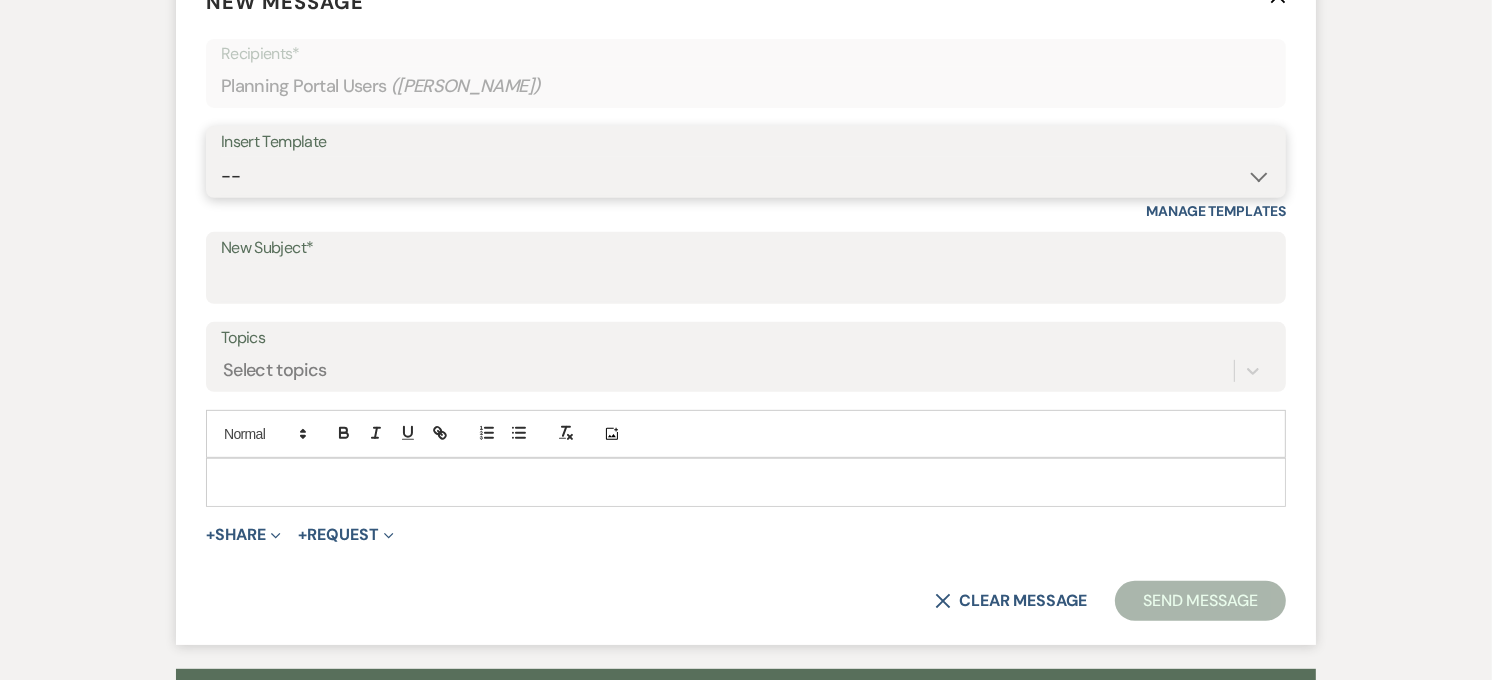 scroll, scrollTop: 674, scrollLeft: 0, axis: vertical 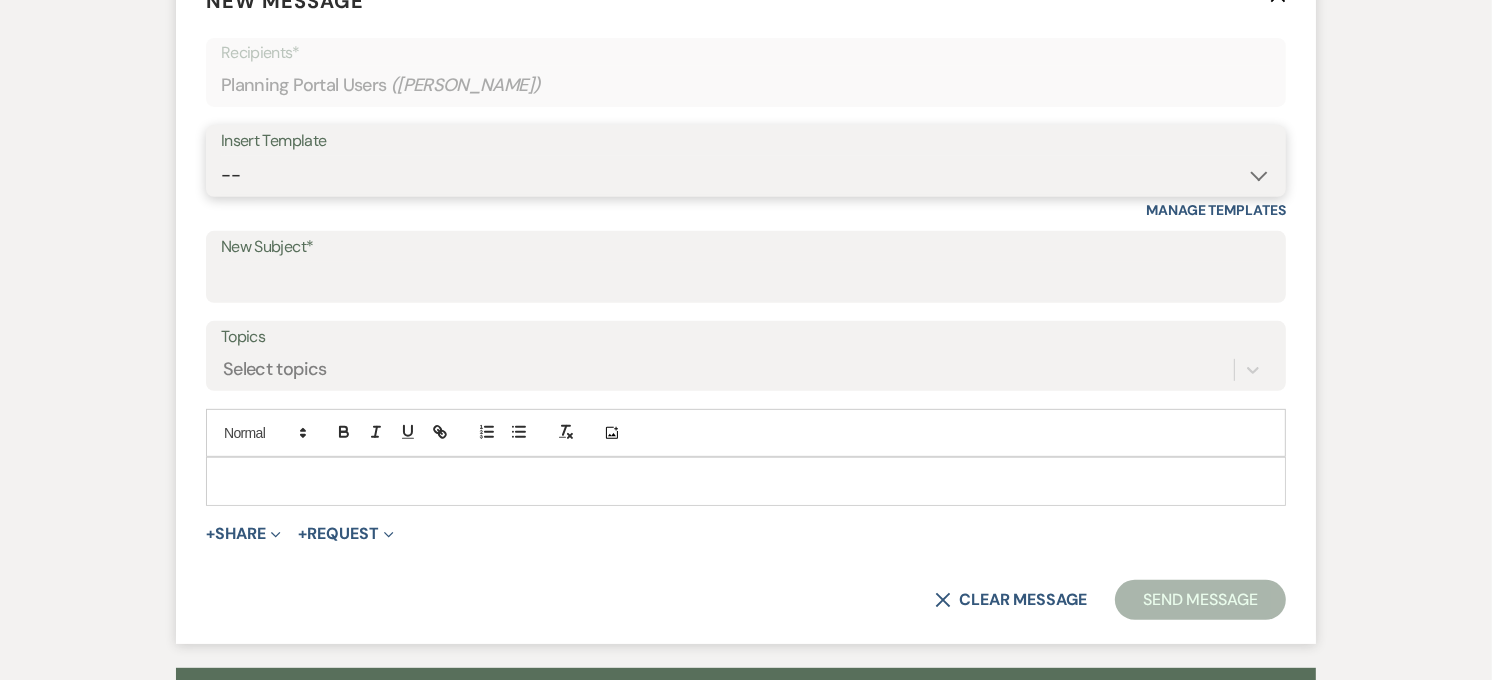 click on "-- Weven Planning Portal Introduction (Booked Events) Private Party Inquiry Response > 90 Private Party < 90 Contract (Pre-Booked Leads) Elopement Package iDo to Your Venue Wedding Inquiry Response 2024 Tent Contract Rehearsal Dinner 30-Day Wedding Meeting Detailed pricing request ( Pre tour) Website RSVP Tutorial Reunion Proposal Follow-Up Day of Wedding Reminder Pinterest Link Elopement Pkg > 60 Days Micro Wedding Wedding Payment Reminder Private Party Payment reminder Self Vendor Followup Booking Vendors  Tour Follow Up SM Photography Contract A&B Video contract Floral Questionnaire Final Meeting 2 Week Booking Followup Thank you for touring Saturday Minium Venue pricing Getting started Coordinator Introduction - Haileigh Event Coordinator Introduction- Holly DJ - Intro Cake - Intro Events Intro - Haileigh Wedding Inquiry 2025 Honeymoon Suite Reminders Invoice payment 2025/2026 availabilities  Decor Package" at bounding box center (746, 175) 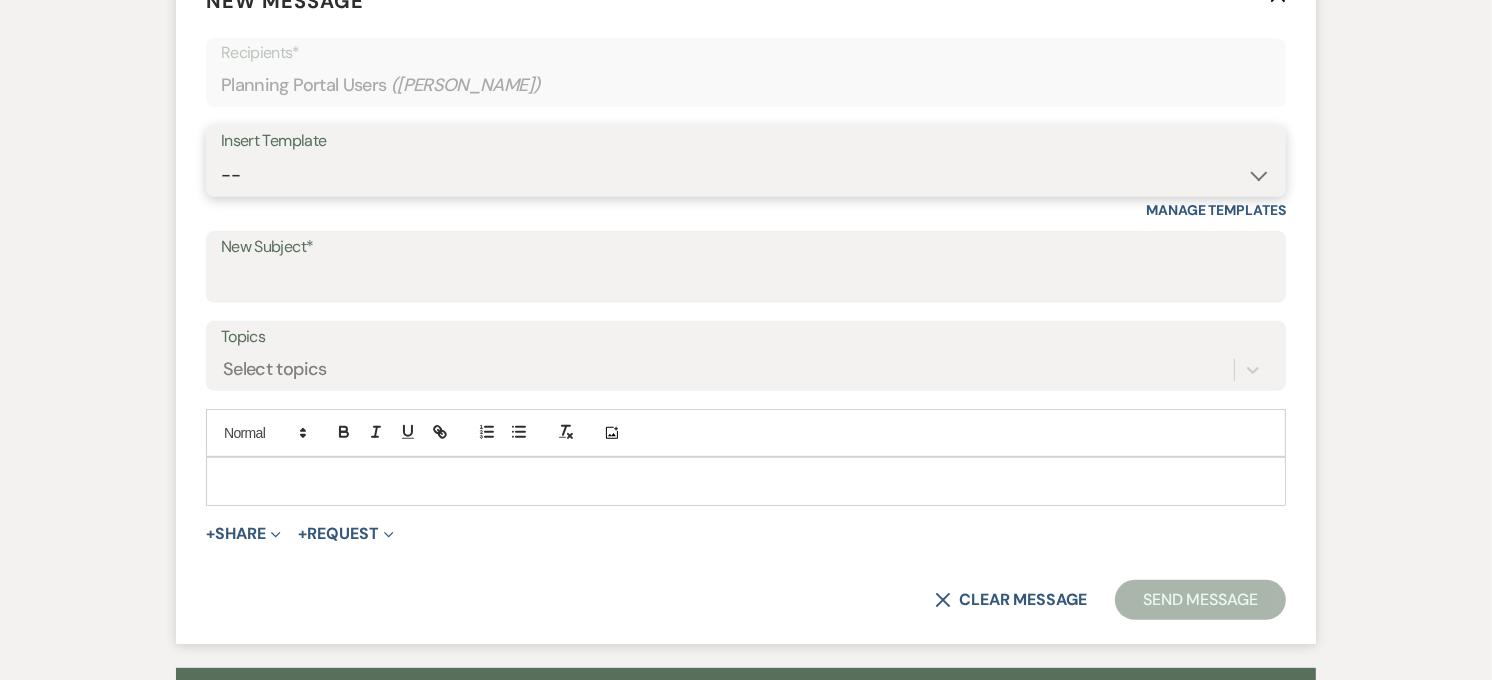 select on "3663" 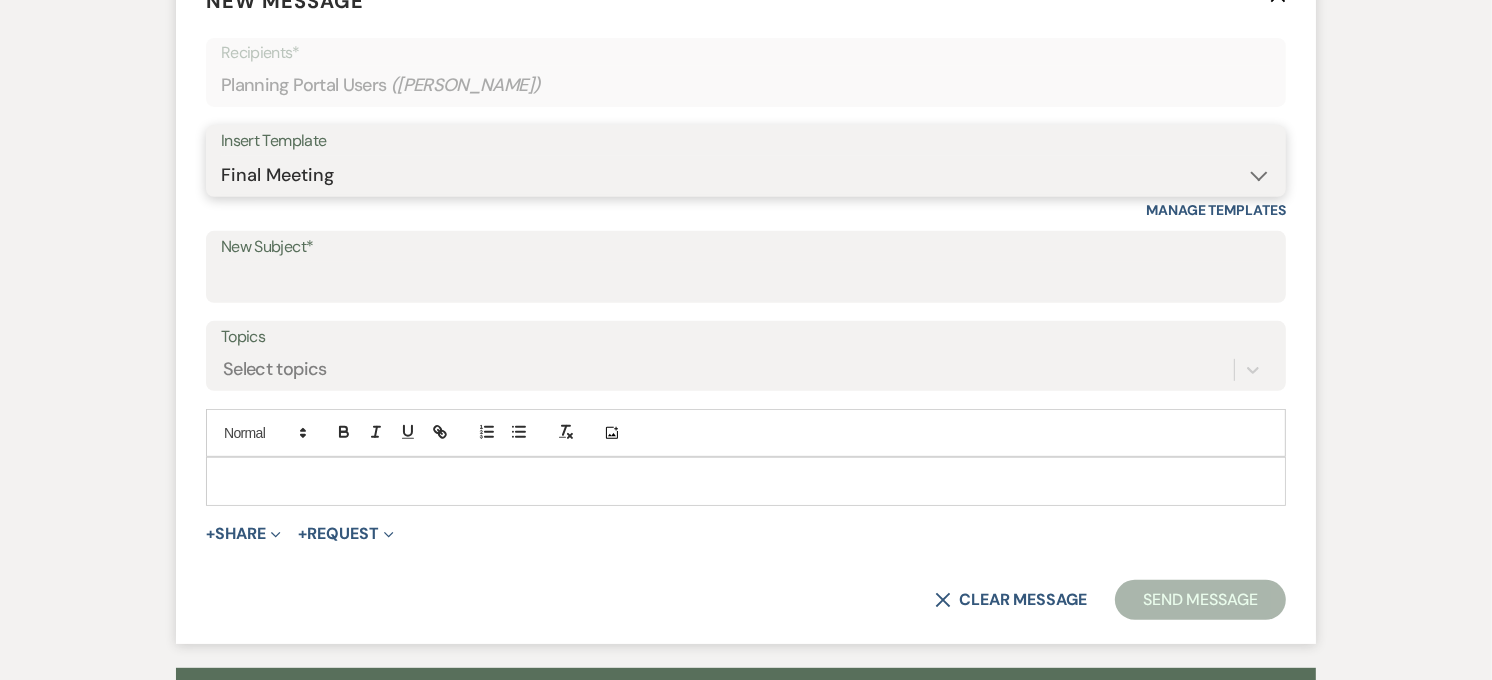 click on "-- Weven Planning Portal Introduction (Booked Events) Private Party Inquiry Response > 90 Private Party < 90 Contract (Pre-Booked Leads) Elopement Package iDo to Your Venue Wedding Inquiry Response 2024 Tent Contract Rehearsal Dinner 30-Day Wedding Meeting Detailed pricing request ( Pre tour) Website RSVP Tutorial Reunion Proposal Follow-Up Day of Wedding Reminder Pinterest Link Elopement Pkg > 60 Days Micro Wedding Wedding Payment Reminder Private Party Payment reminder Self Vendor Followup Booking Vendors  Tour Follow Up SM Photography Contract A&B Video contract Floral Questionnaire Final Meeting 2 Week Booking Followup Thank you for touring Saturday Minium Venue pricing Getting started Coordinator Introduction - Haileigh Event Coordinator Introduction- Holly DJ - Intro Cake - Intro Events Intro - Haileigh Wedding Inquiry 2025 Honeymoon Suite Reminders Invoice payment 2025/2026 availabilities  Decor Package" at bounding box center [746, 175] 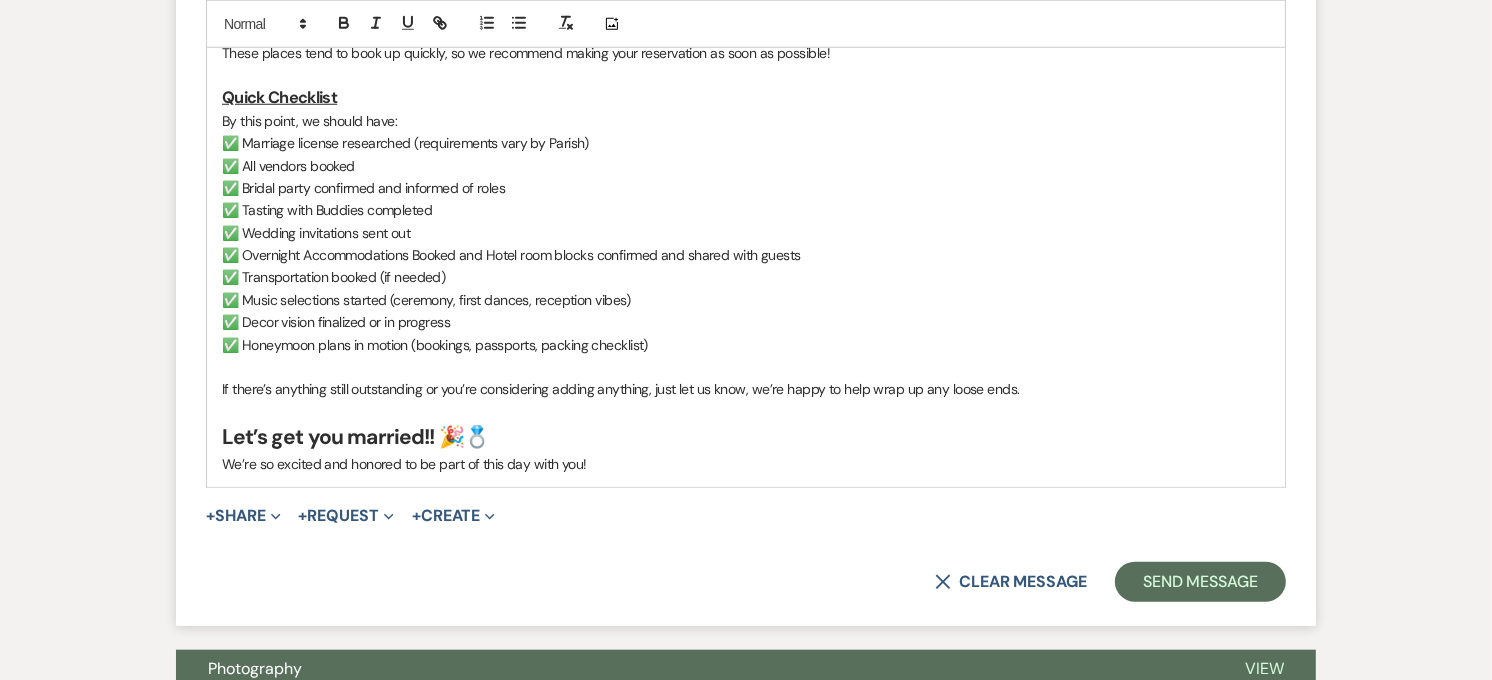 scroll, scrollTop: 1538, scrollLeft: 0, axis: vertical 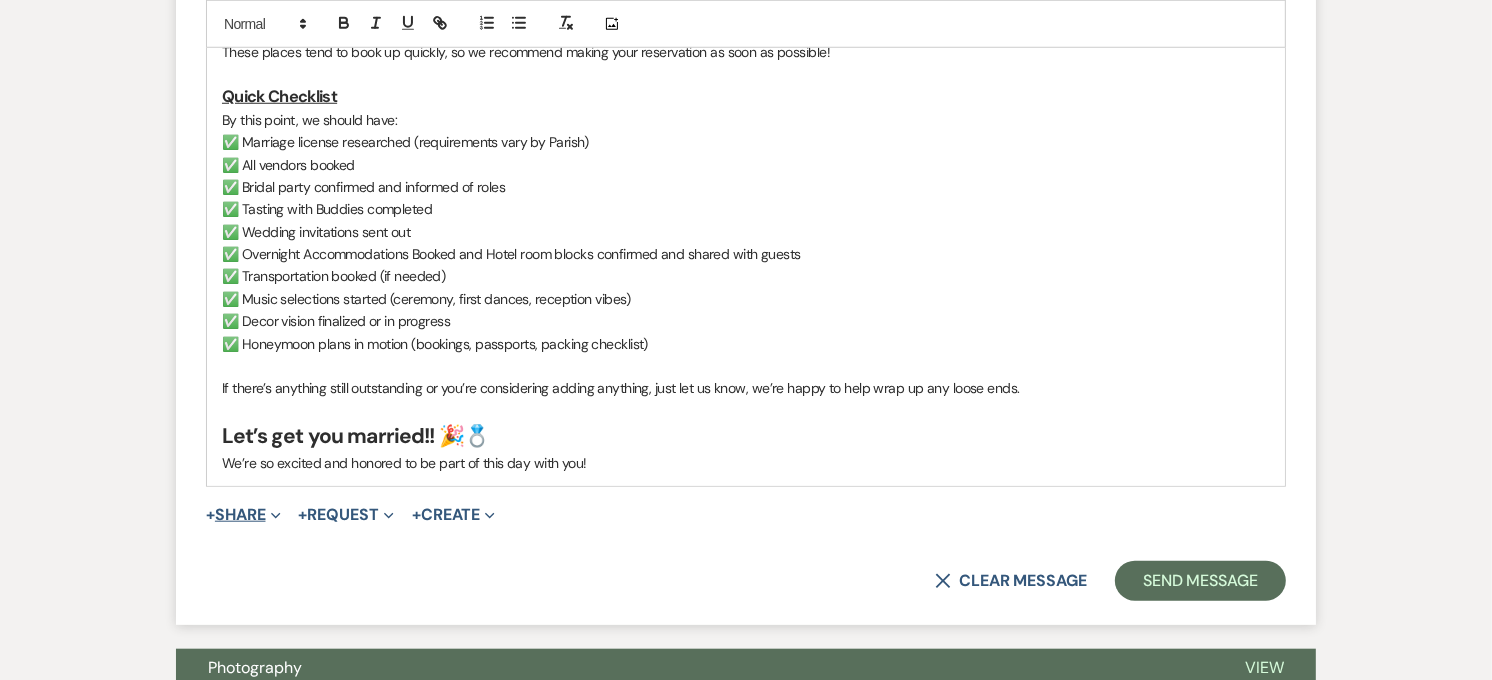 click on "+  Share Expand" at bounding box center [243, 515] 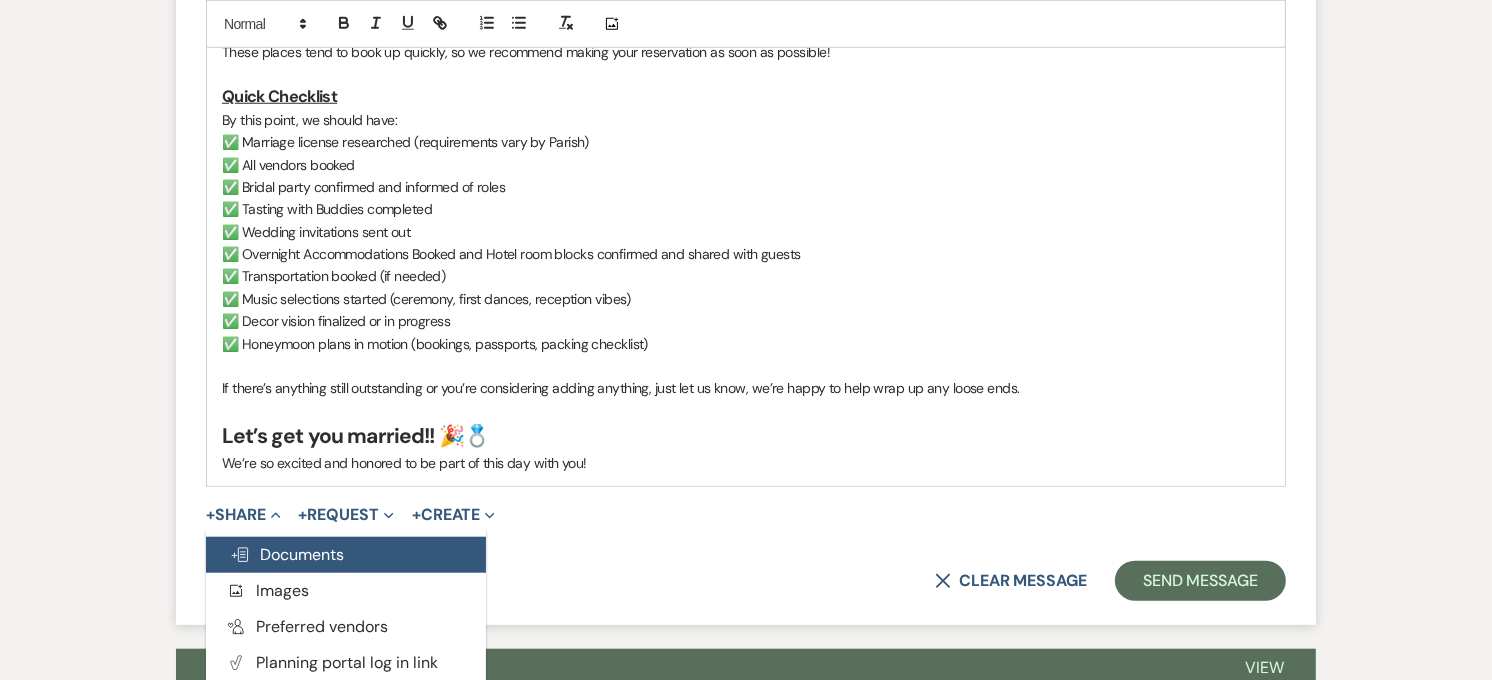 click on "Doc Upload Documents" at bounding box center [346, 555] 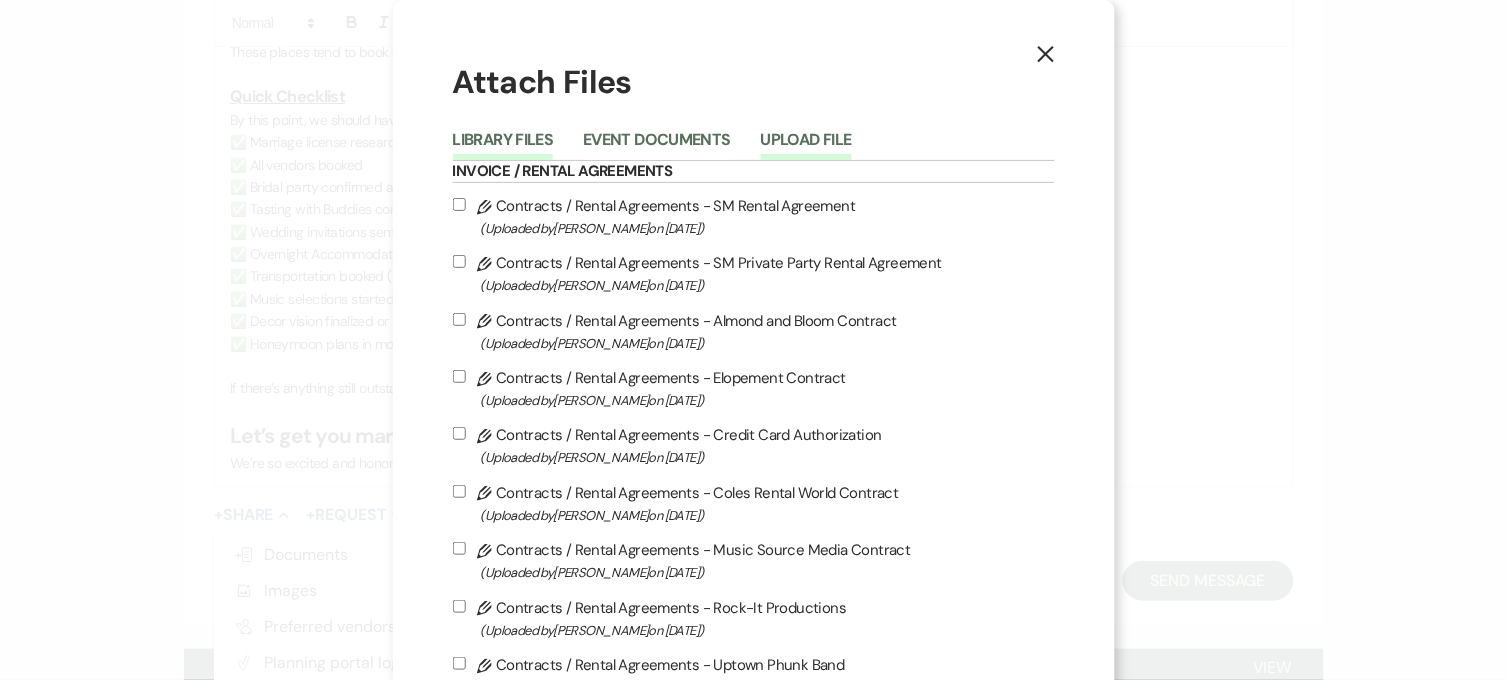 click on "Upload File" at bounding box center [806, 146] 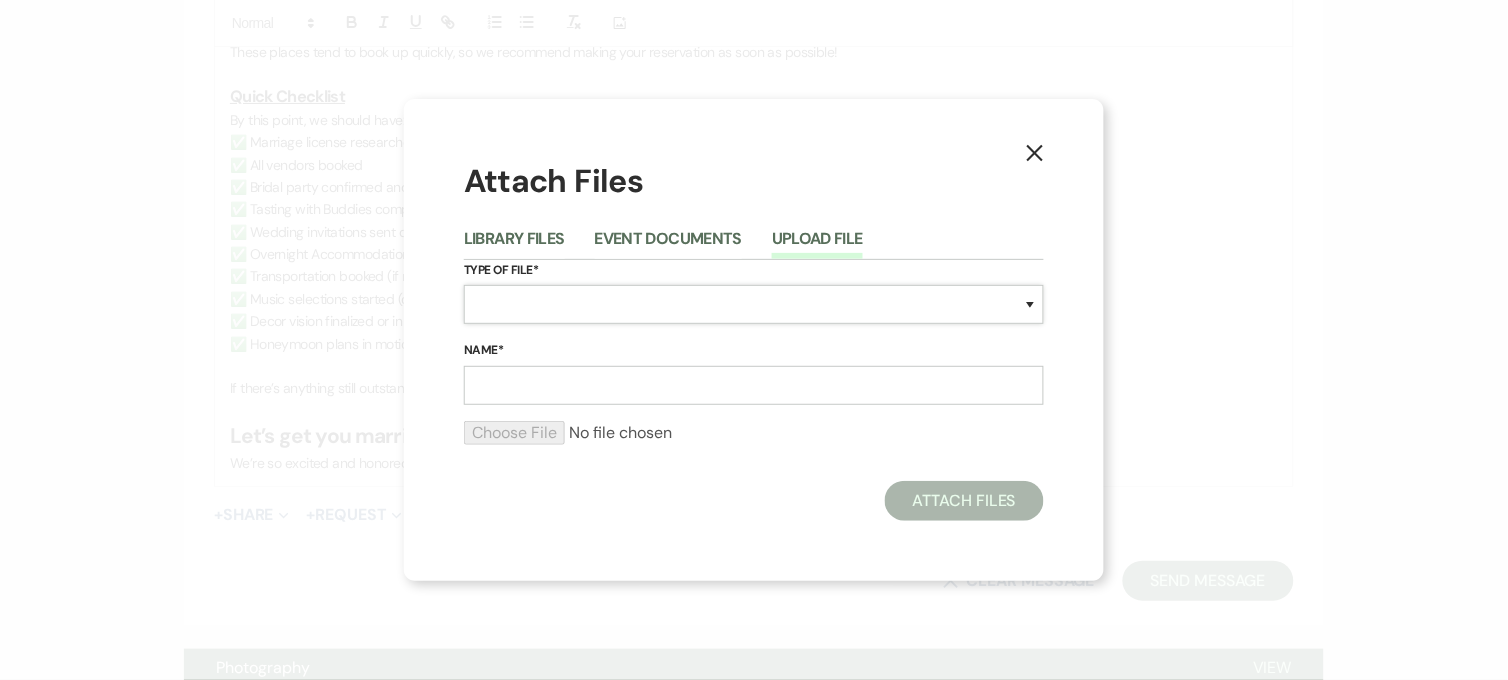 click on "Special Event Insurance Vendor Certificate of Insurance Contracts / Rental Agreements Invoices Receipts Event Maps Floor Plans Rain Plan Seating Charts Venue Layout Catering / Alcohol Permit Event Permit Fire Permit Fuel Permit Generator Permit Tent Permit Venue Permit Other Permit Inventory  Promotional Sample Venue Beverage Ceremony Event Finalize + Share Guests Lodging Menu Vendors Venue Beverage Brochure Menu Packages Product Specifications Quotes Beverage Event and Ceremony Details Finalize & Share Guests Lodging Menu Vendors Venue Event Timeline Family / Wedding Party Timeline Food and Beverage Timeline MC / DJ / Band Timeline Master Timeline Photography Timeline Set-Up / Clean-Up Vendor Timeline Bartender Safe Serve / TiPS Certification Vendor Certification Vendor License Other" at bounding box center [754, 304] 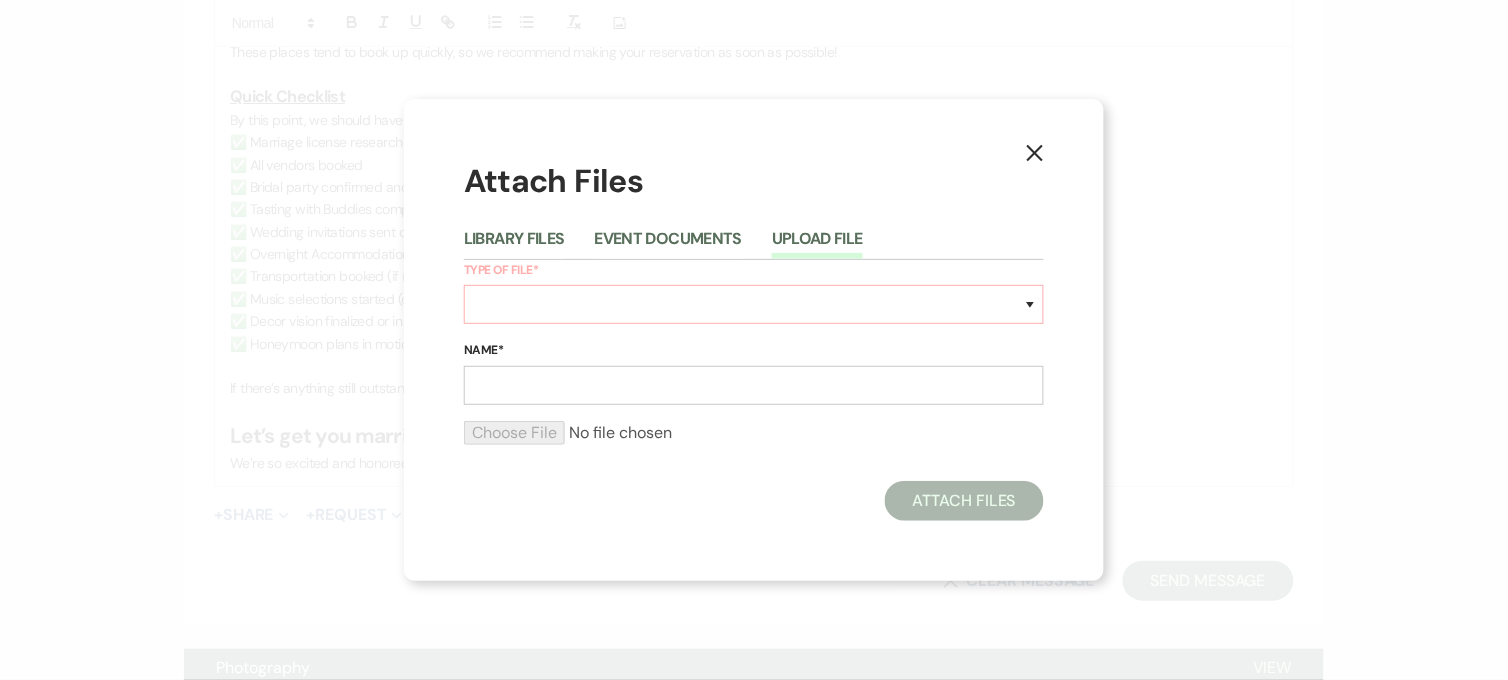 click on "Type of File*" at bounding box center (754, 271) 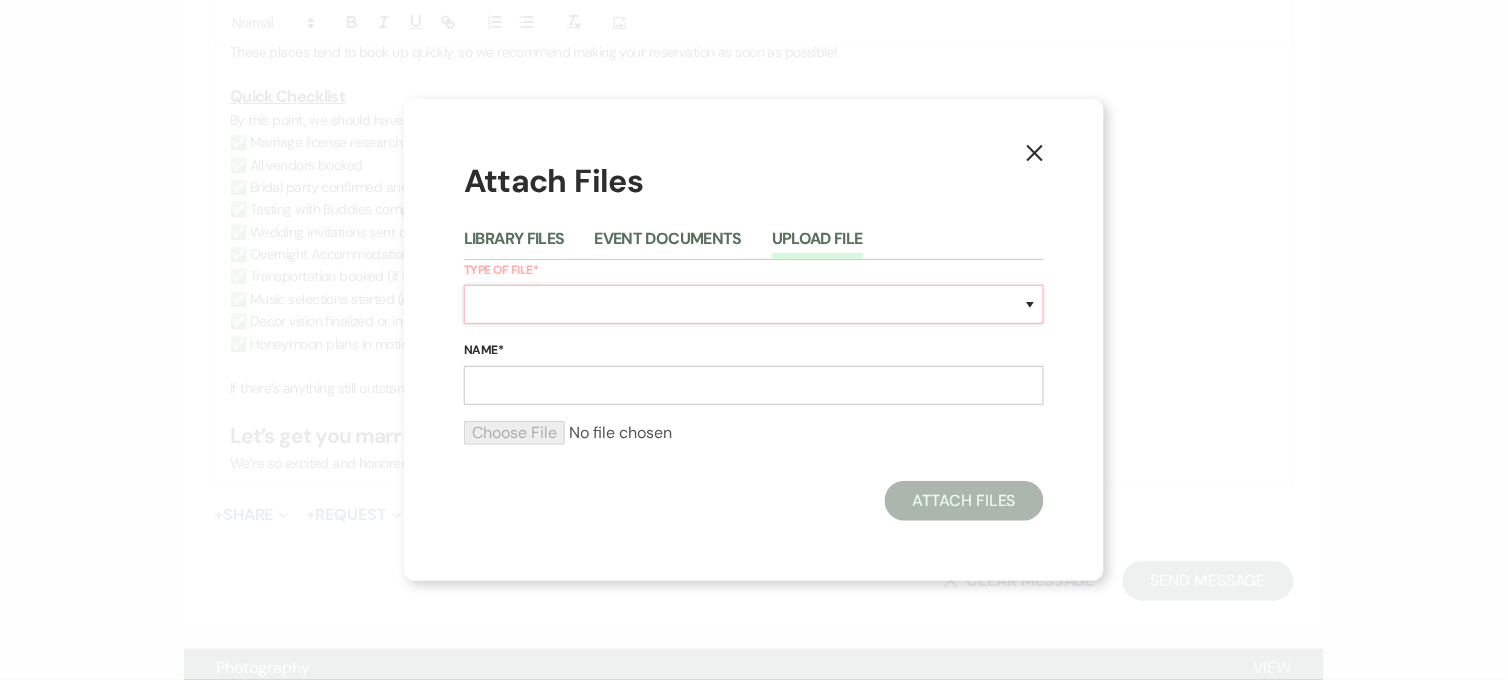click on "Special Event Insurance Vendor Certificate of Insurance Contracts / Rental Agreements Invoices Receipts Event Maps Floor Plans Rain Plan Seating Charts Venue Layout Catering / Alcohol Permit Event Permit Fire Permit Fuel Permit Generator Permit Tent Permit Venue Permit Other Permit Inventory  Promotional Sample Venue Beverage Ceremony Event Finalize + Share Guests Lodging Menu Vendors Venue Beverage Brochure Menu Packages Product Specifications Quotes Beverage Event and Ceremony Details Finalize & Share Guests Lodging Menu Vendors Venue Event Timeline Family / Wedding Party Timeline Food and Beverage Timeline MC / DJ / Band Timeline Master Timeline Photography Timeline Set-Up / Clean-Up Vendor Timeline Bartender Safe Serve / TiPS Certification Vendor Certification Vendor License Other" at bounding box center [754, 304] 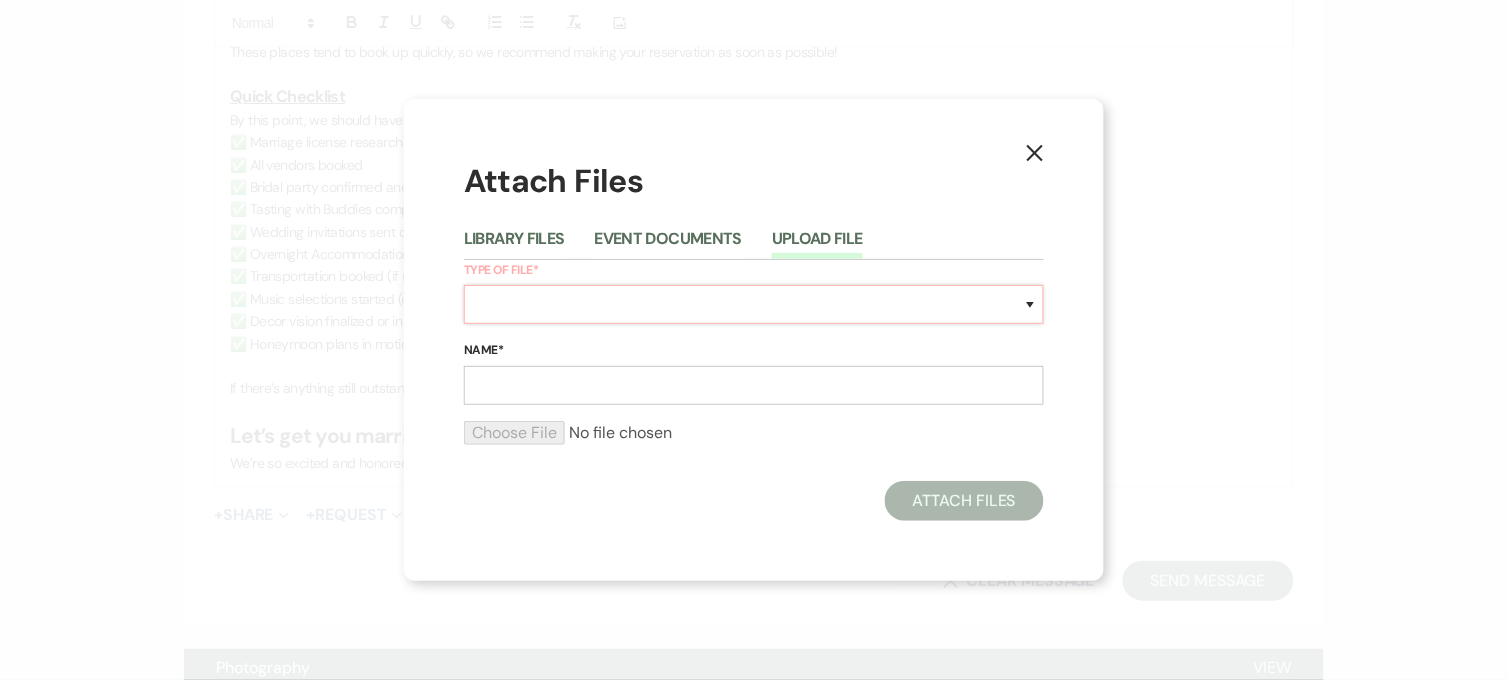 select on "0" 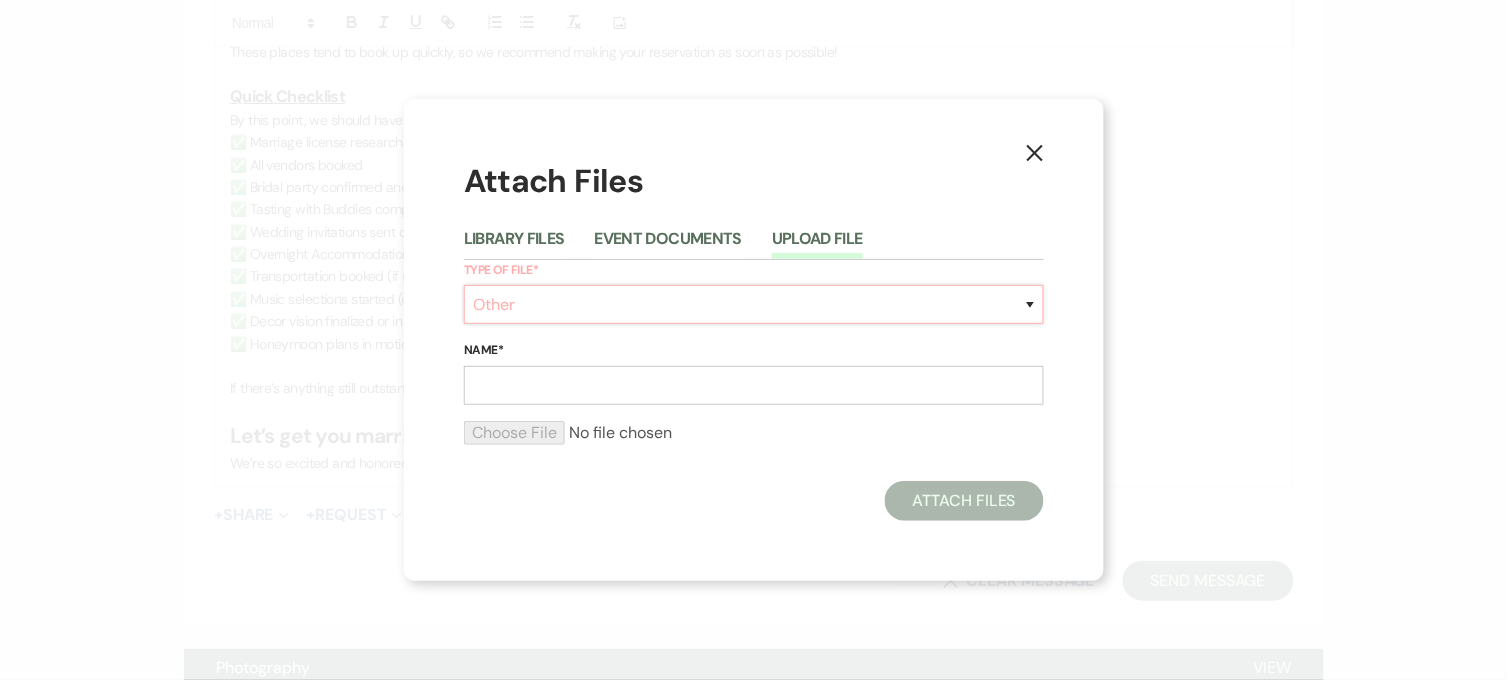 click on "Special Event Insurance Vendor Certificate of Insurance Contracts / Rental Agreements Invoices Receipts Event Maps Floor Plans Rain Plan Seating Charts Venue Layout Catering / Alcohol Permit Event Permit Fire Permit Fuel Permit Generator Permit Tent Permit Venue Permit Other Permit Inventory  Promotional Sample Venue Beverage Ceremony Event Finalize + Share Guests Lodging Menu Vendors Venue Beverage Brochure Menu Packages Product Specifications Quotes Beverage Event and Ceremony Details Finalize & Share Guests Lodging Menu Vendors Venue Event Timeline Family / Wedding Party Timeline Food and Beverage Timeline MC / DJ / Band Timeline Master Timeline Photography Timeline Set-Up / Clean-Up Vendor Timeline Bartender Safe Serve / TiPS Certification Vendor Certification Vendor License Other" at bounding box center [754, 304] 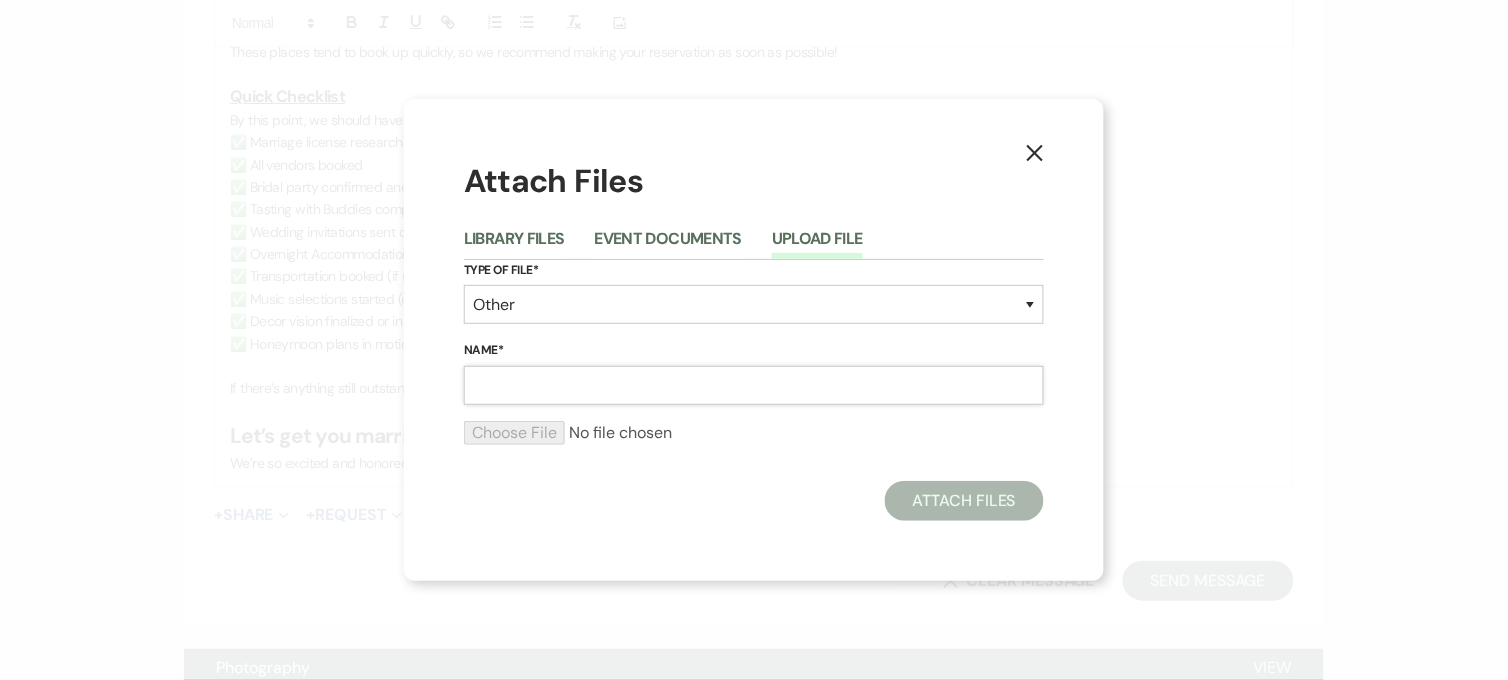 click on "Name*" at bounding box center (754, 385) 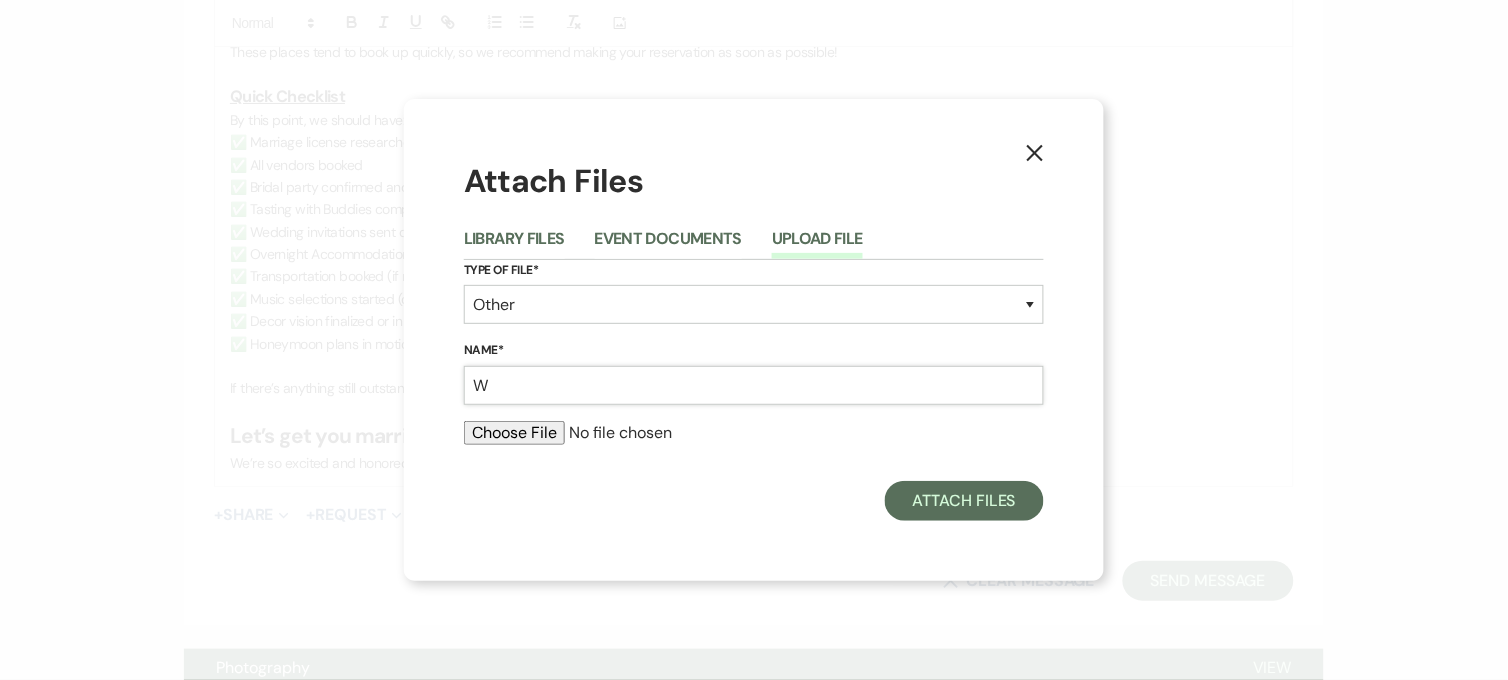 type on "Wedding Details Worksheet" 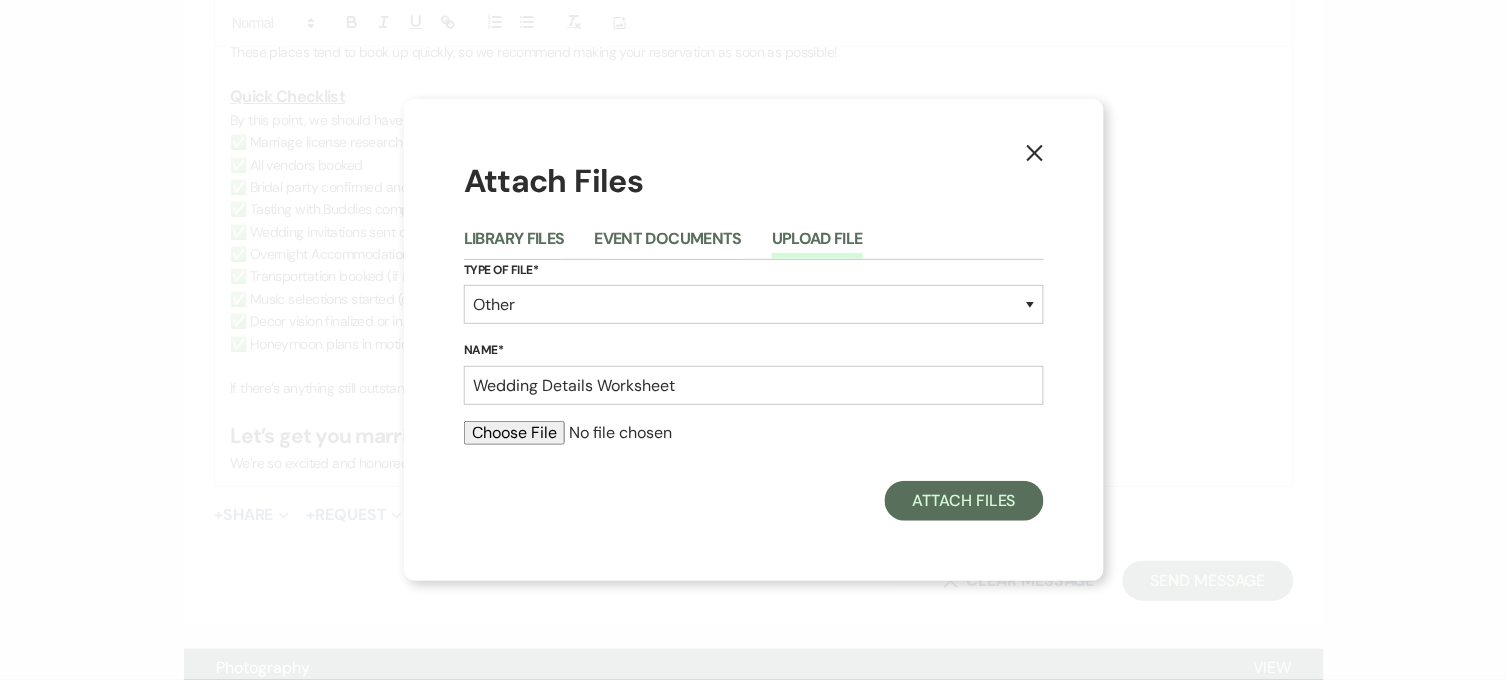 click at bounding box center (754, 433) 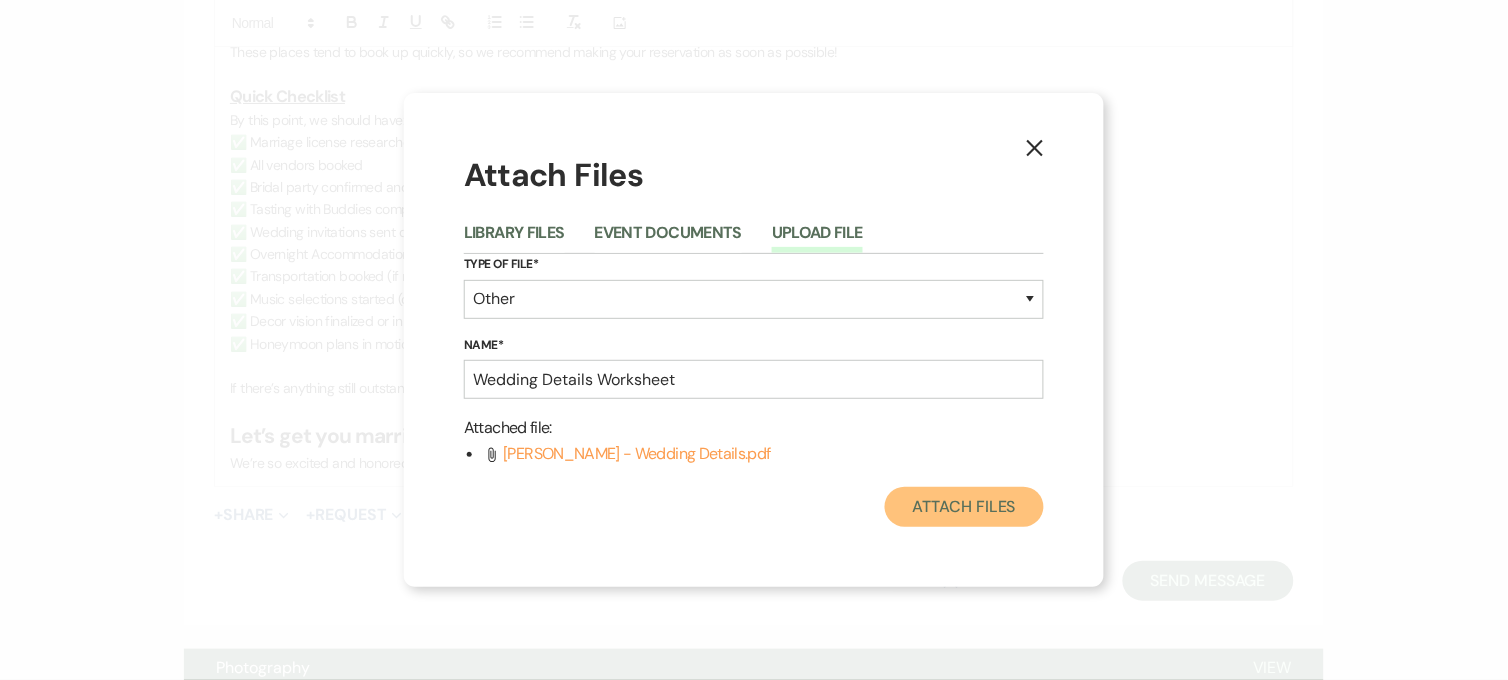 click on "Attach Files" at bounding box center (964, 507) 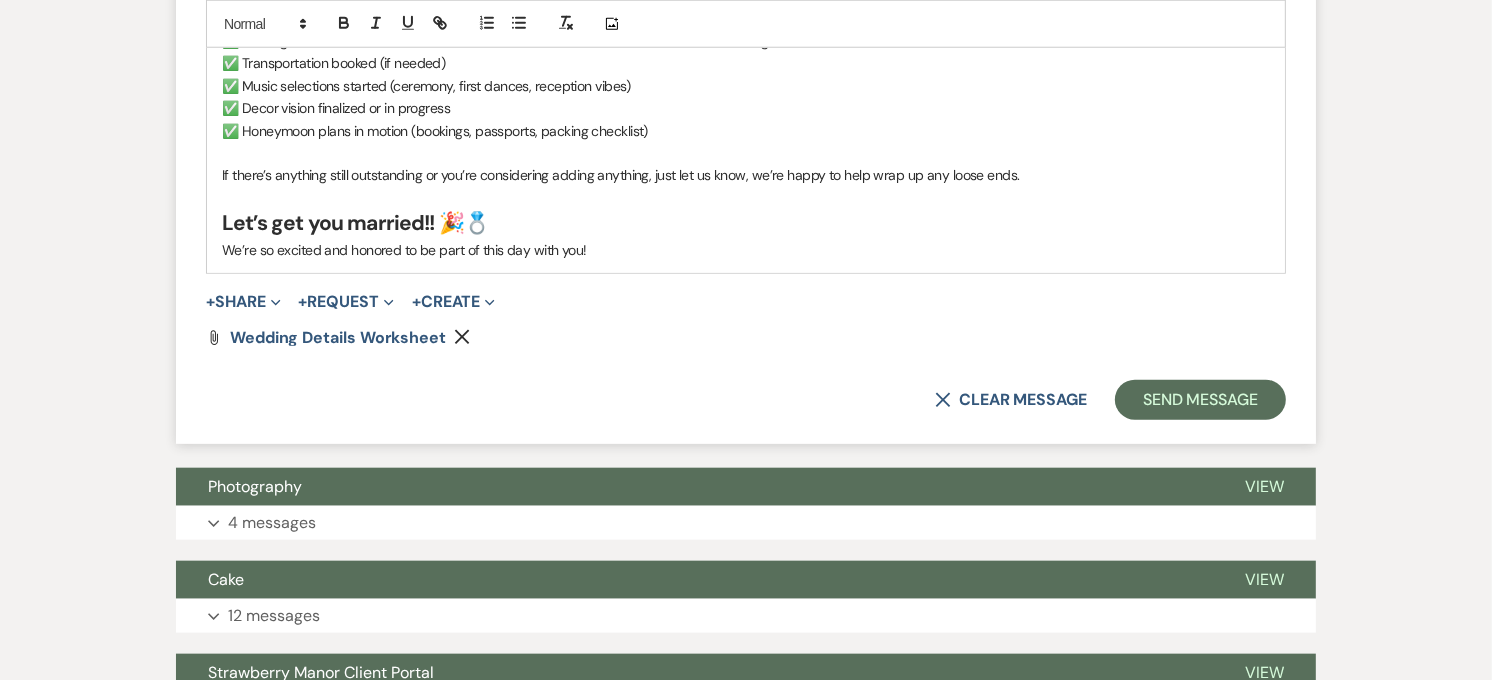 scroll, scrollTop: 1752, scrollLeft: 0, axis: vertical 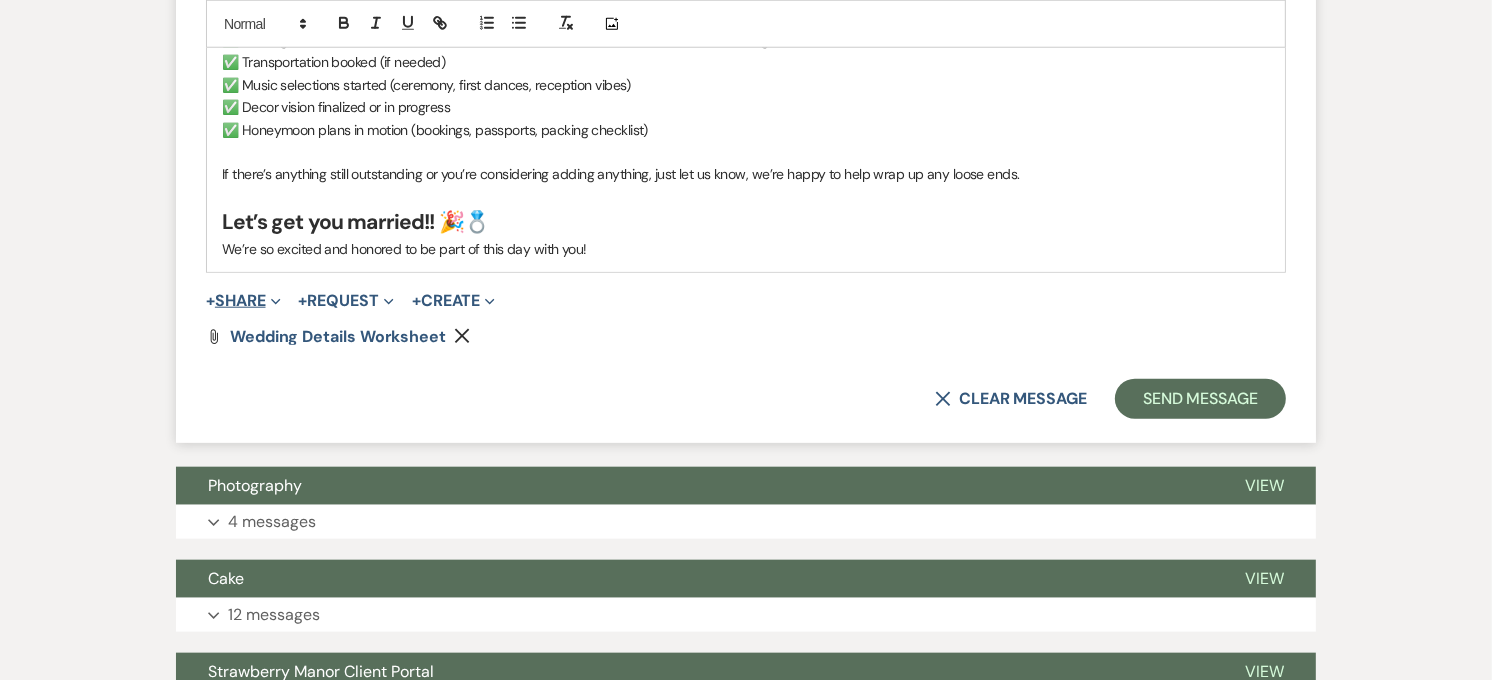 click on "+  Share Expand" at bounding box center (243, 301) 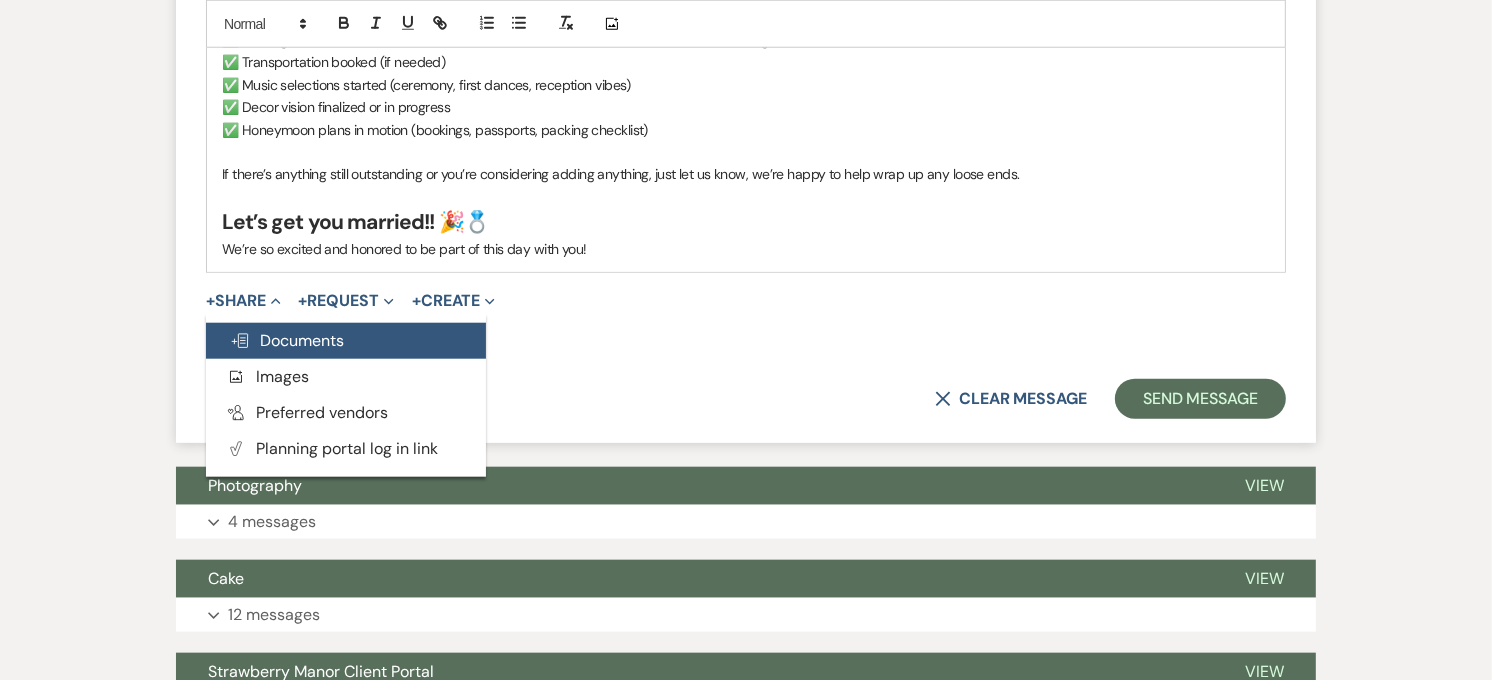 click on "Doc Upload Documents" at bounding box center (346, 341) 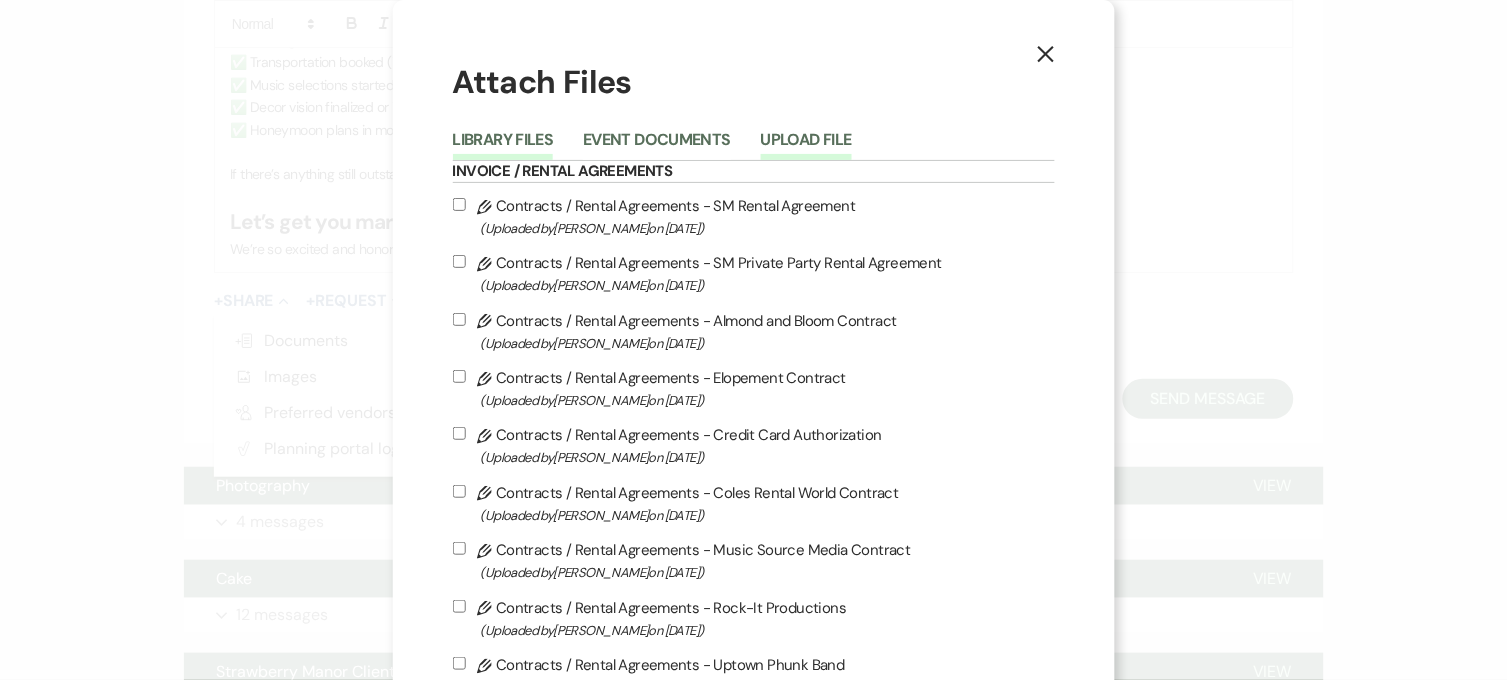 click on "Upload File" at bounding box center [806, 146] 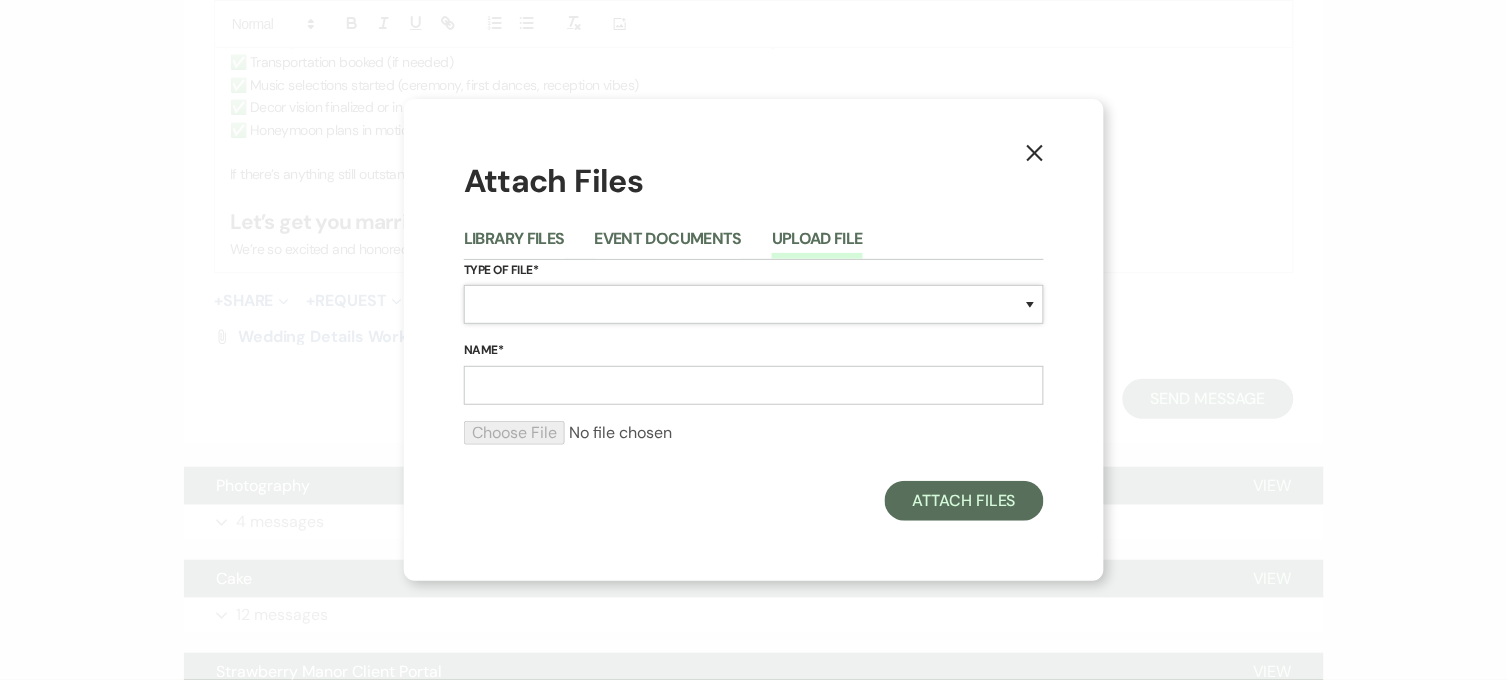 click on "Special Event Insurance Vendor Certificate of Insurance Contracts / Rental Agreements Invoices Receipts Event Maps Floor Plans Rain Plan Seating Charts Venue Layout Catering / Alcohol Permit Event Permit Fire Permit Fuel Permit Generator Permit Tent Permit Venue Permit Other Permit Inventory  Promotional Sample Venue Beverage Ceremony Event Finalize + Share Guests Lodging Menu Vendors Venue Beverage Brochure Menu Packages Product Specifications Quotes Beverage Event and Ceremony Details Finalize & Share Guests Lodging Menu Vendors Venue Event Timeline Family / Wedding Party Timeline Food and Beverage Timeline MC / DJ / Band Timeline Master Timeline Photography Timeline Set-Up / Clean-Up Vendor Timeline Bartender Safe Serve / TiPS Certification Vendor Certification Vendor License Other" at bounding box center (754, 304) 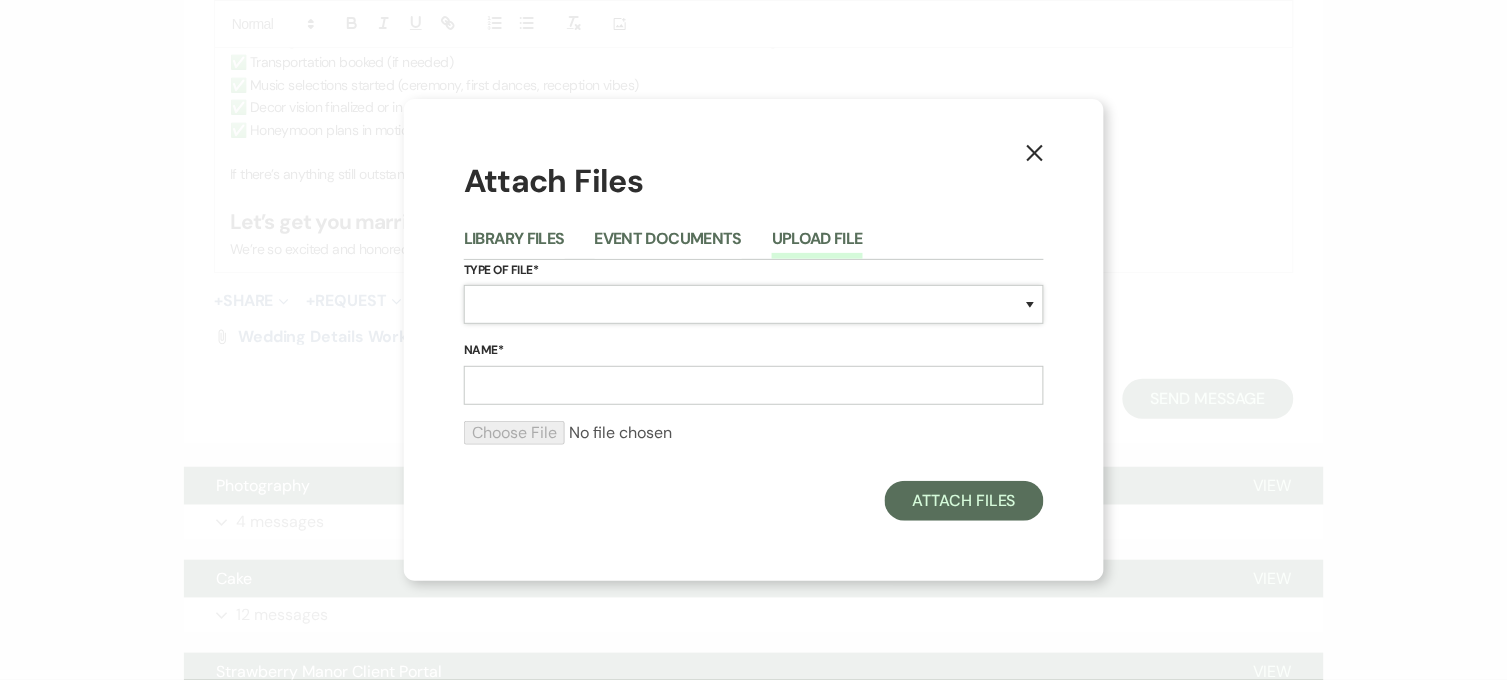 select on "22" 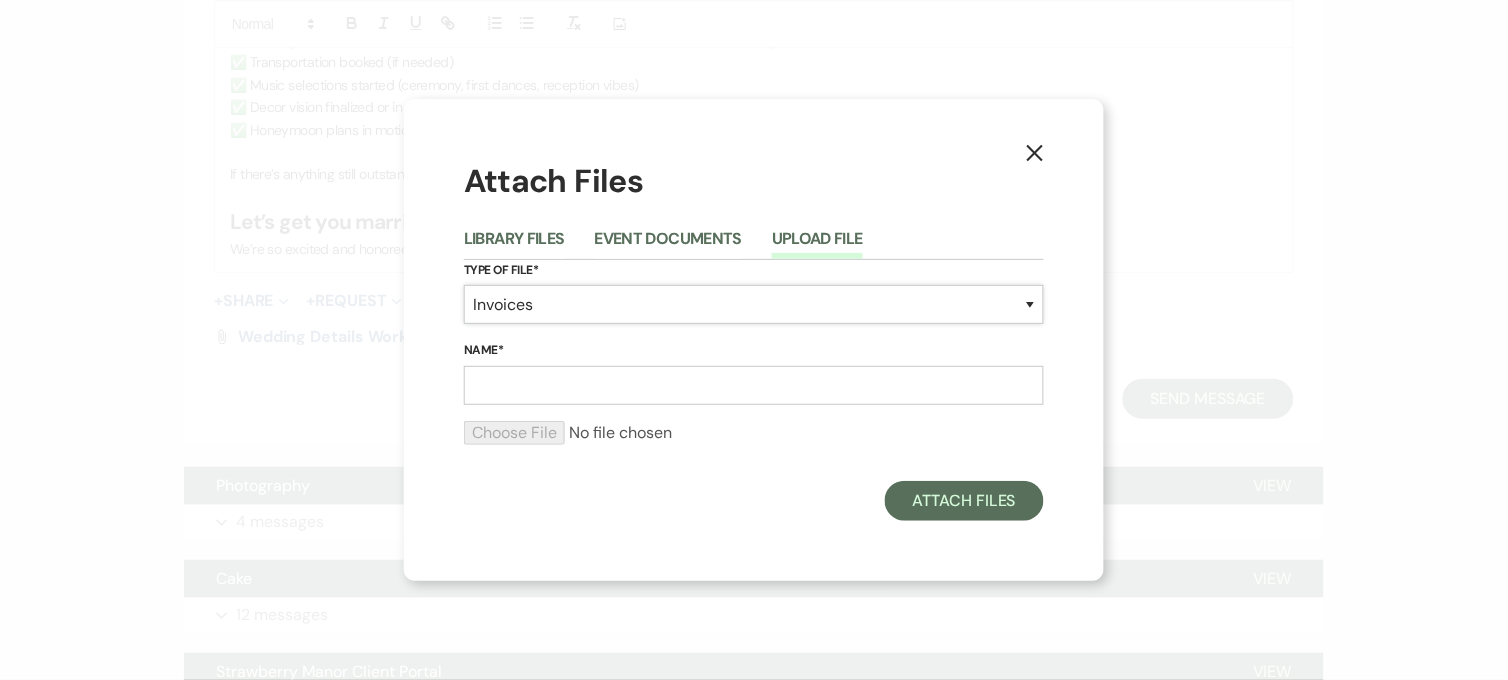 click on "Special Event Insurance Vendor Certificate of Insurance Contracts / Rental Agreements Invoices Receipts Event Maps Floor Plans Rain Plan Seating Charts Venue Layout Catering / Alcohol Permit Event Permit Fire Permit Fuel Permit Generator Permit Tent Permit Venue Permit Other Permit Inventory  Promotional Sample Venue Beverage Ceremony Event Finalize + Share Guests Lodging Menu Vendors Venue Beverage Brochure Menu Packages Product Specifications Quotes Beverage Event and Ceremony Details Finalize & Share Guests Lodging Menu Vendors Venue Event Timeline Family / Wedding Party Timeline Food and Beverage Timeline MC / DJ / Band Timeline Master Timeline Photography Timeline Set-Up / Clean-Up Vendor Timeline Bartender Safe Serve / TiPS Certification Vendor Certification Vendor License Other" at bounding box center [754, 304] 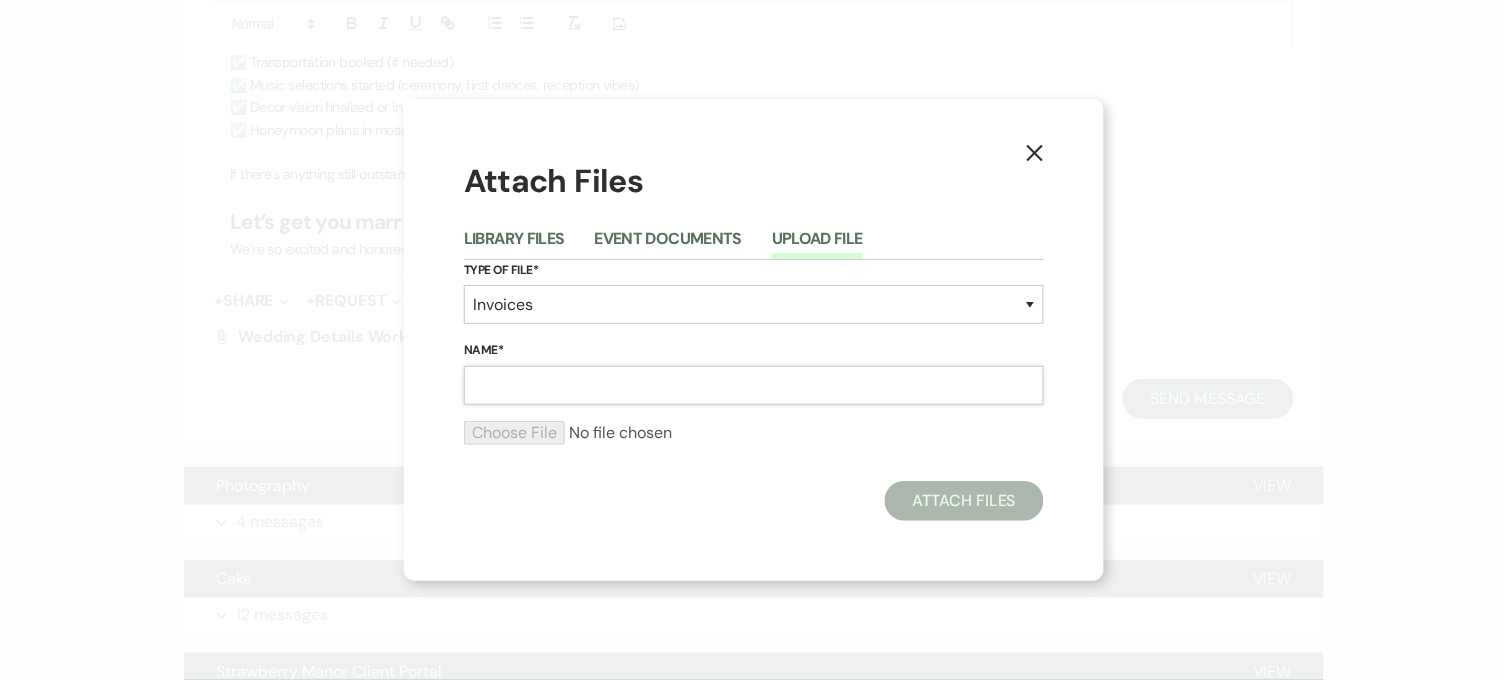 click on "Name*" at bounding box center [754, 385] 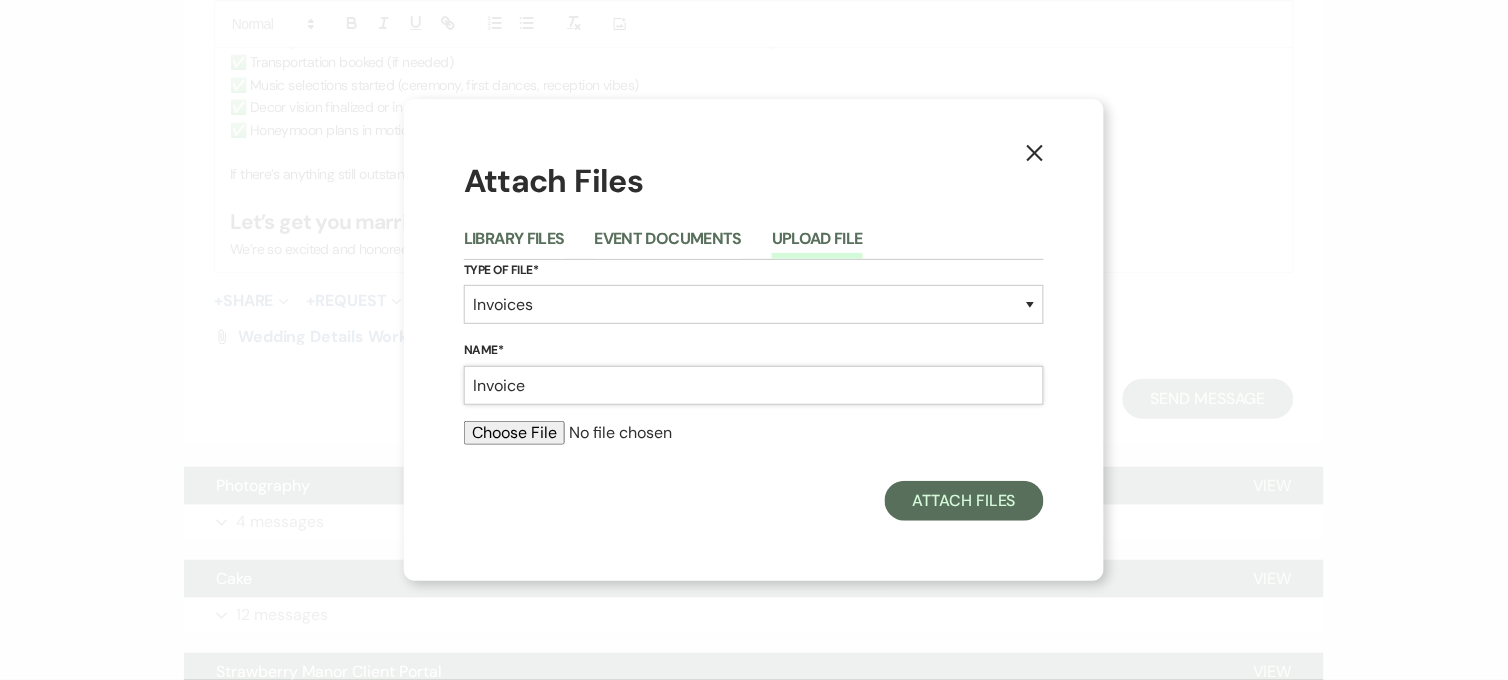type on "Invoice" 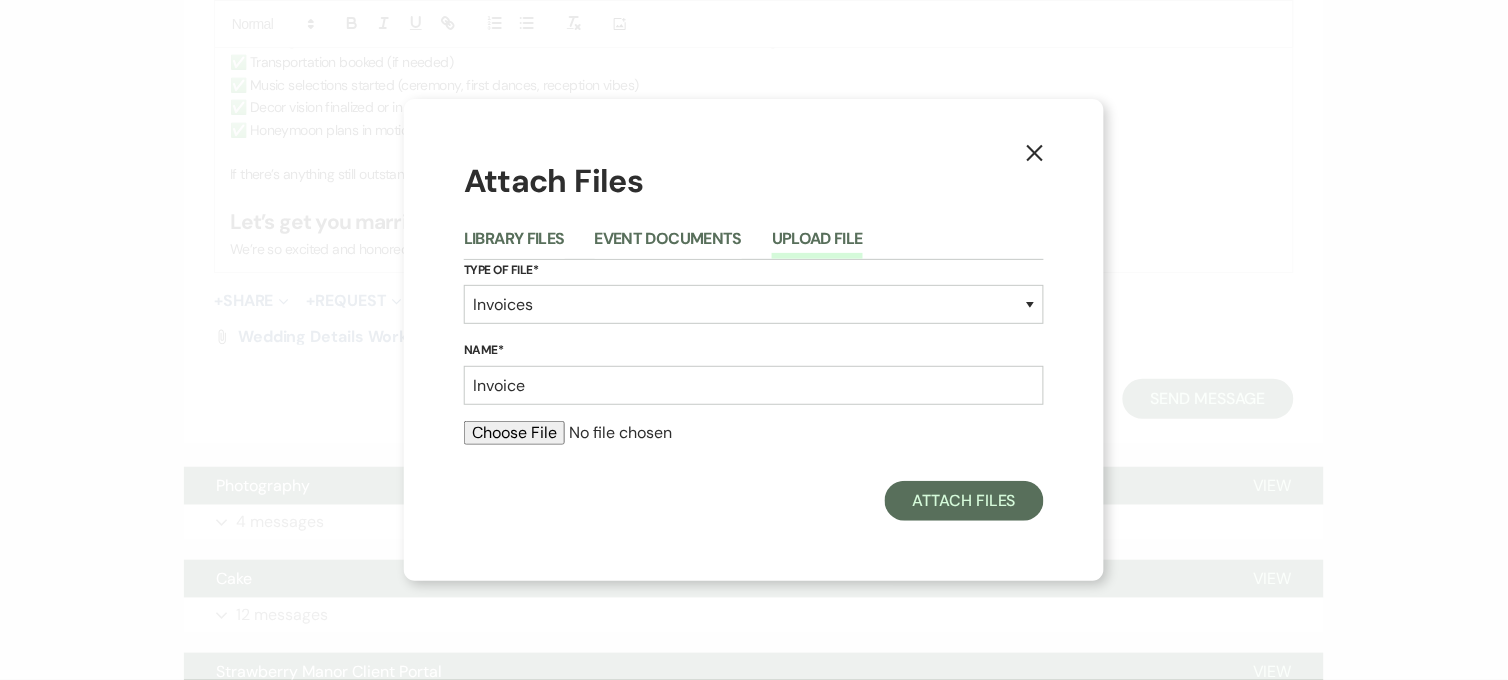 click at bounding box center (754, 433) 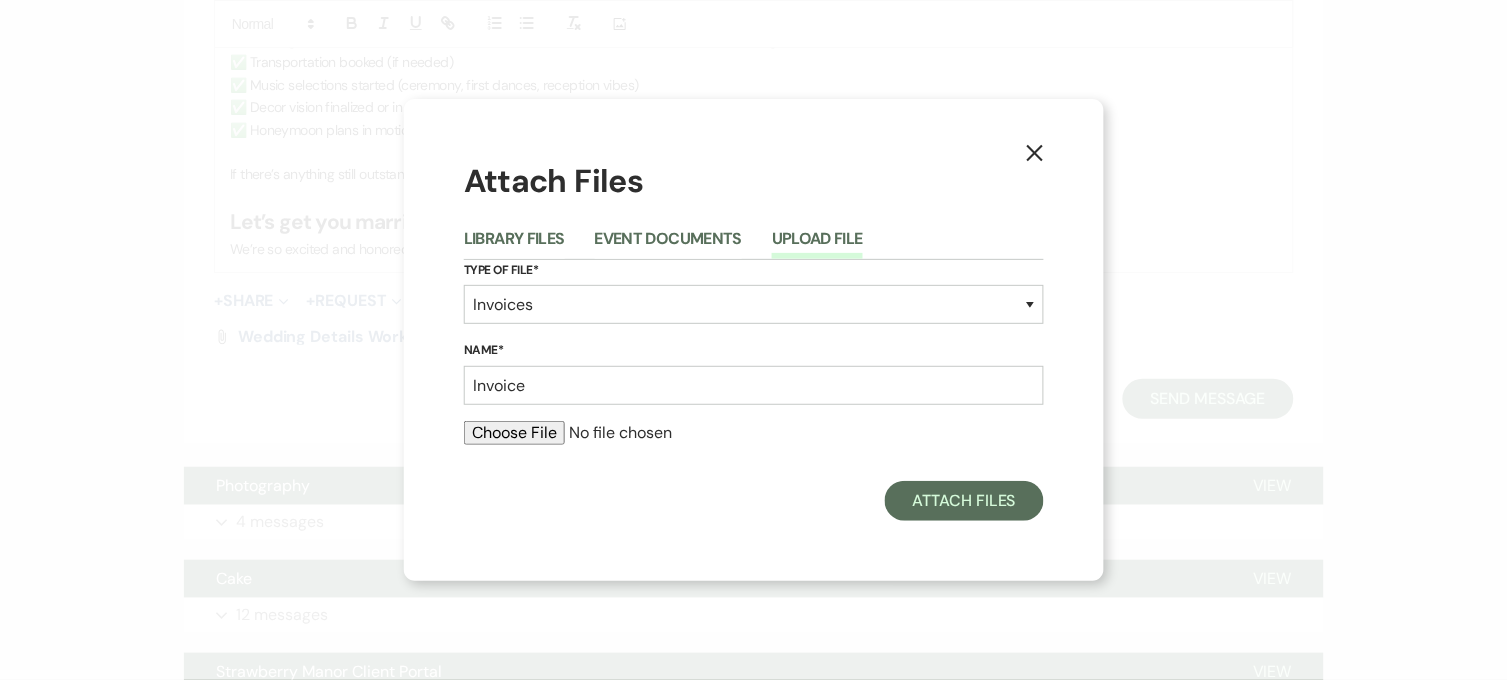 type on "C:\fakepath\Invoice 2904.pdf" 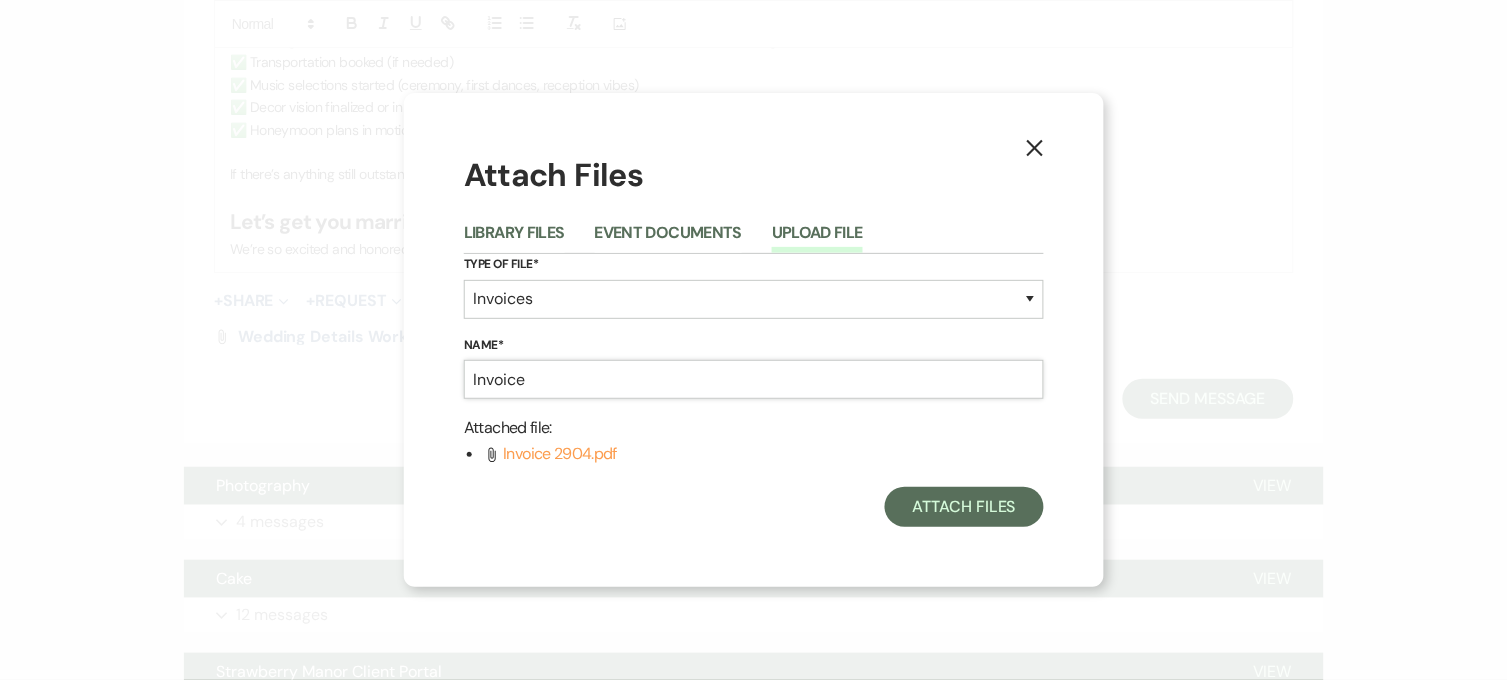click on "Invoice" at bounding box center [754, 379] 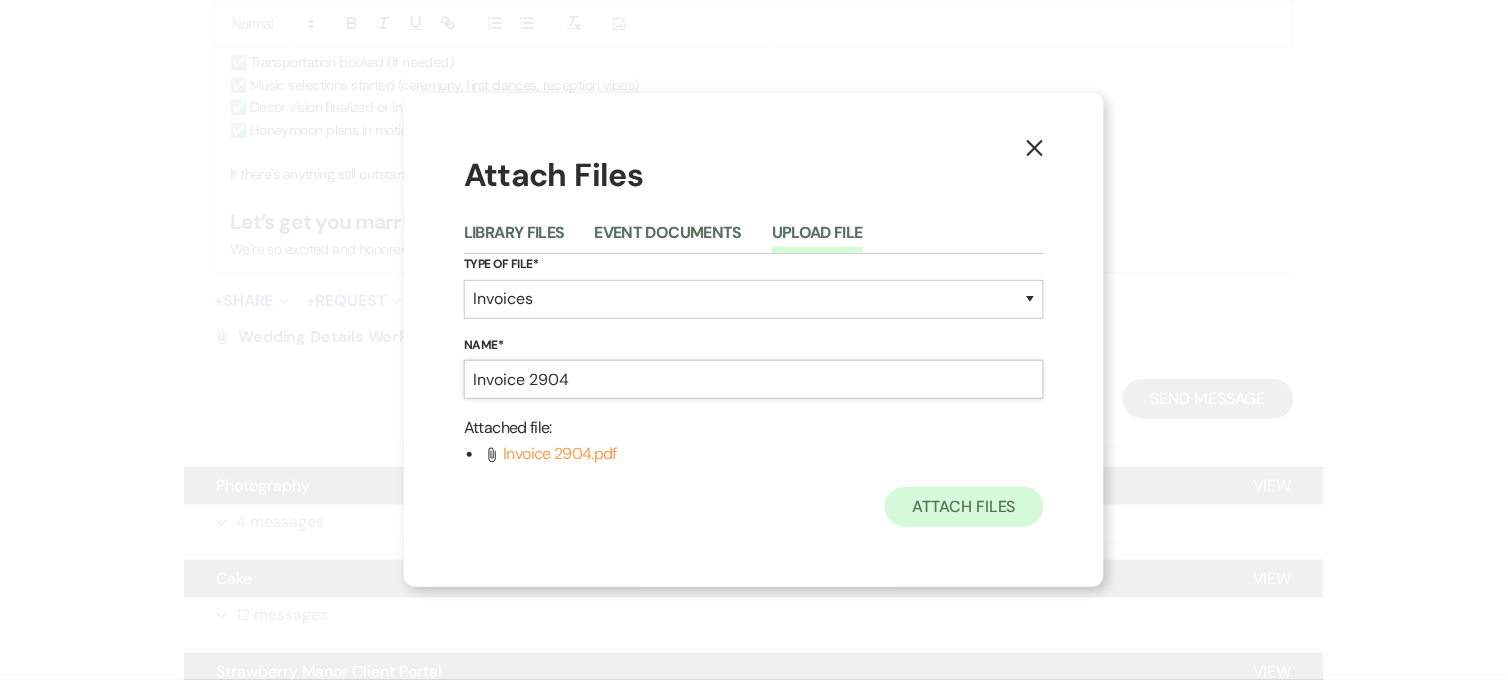 type on "Invoice 2904" 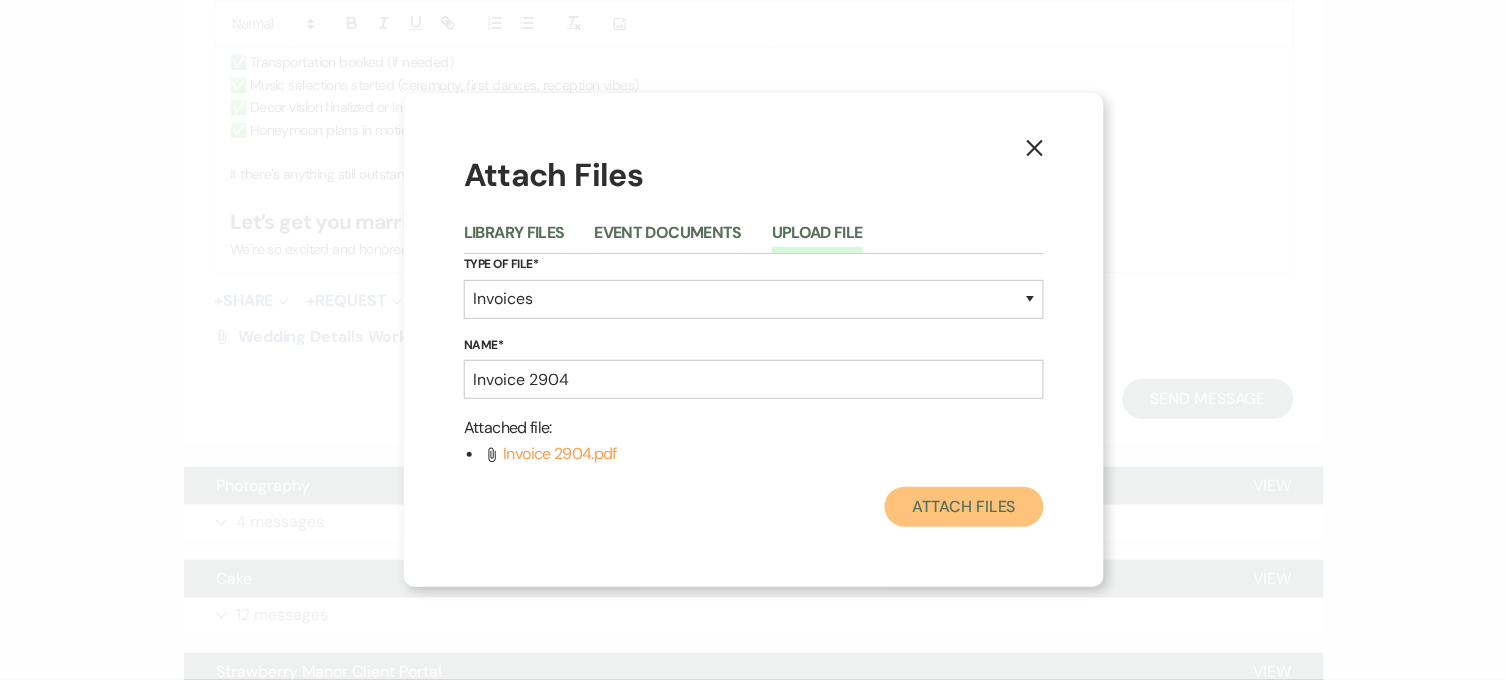 click on "Attach Files" at bounding box center (964, 507) 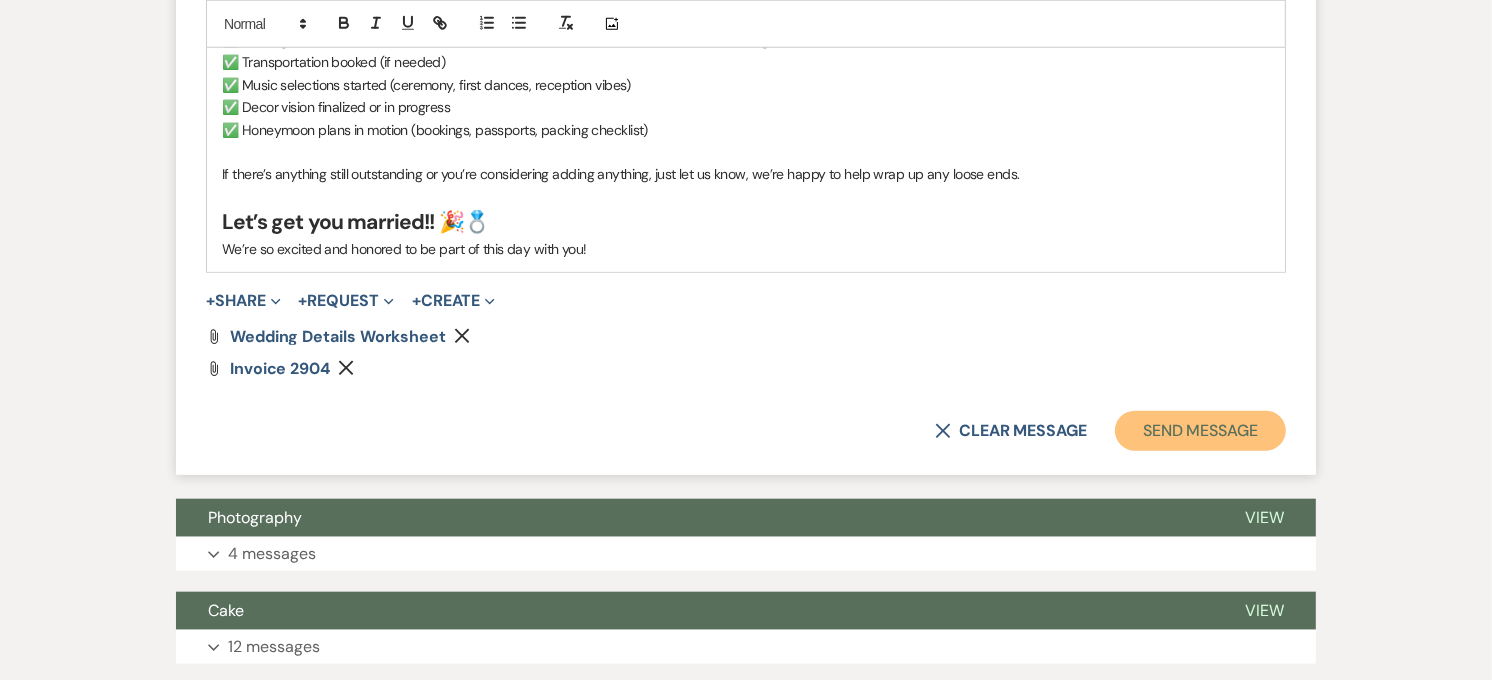click on "Send Message" at bounding box center [1200, 431] 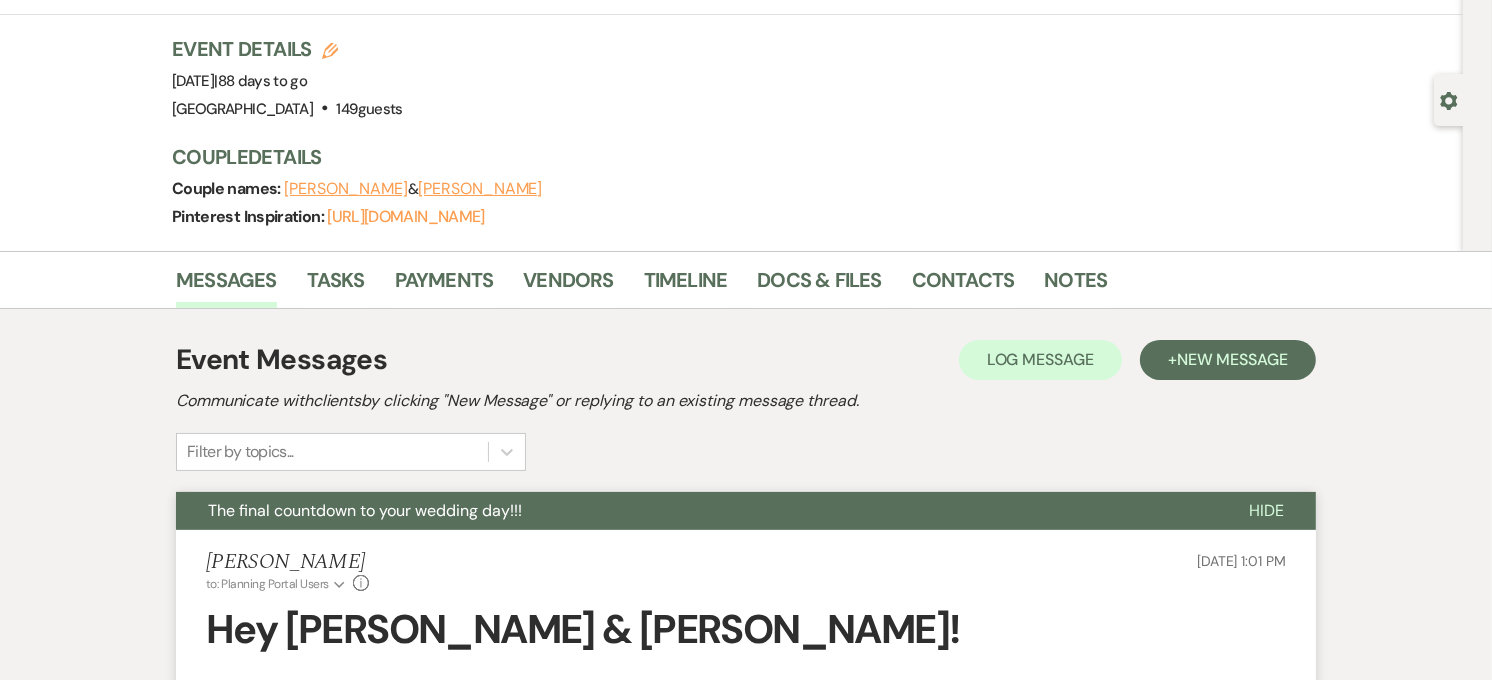 scroll, scrollTop: 0, scrollLeft: 0, axis: both 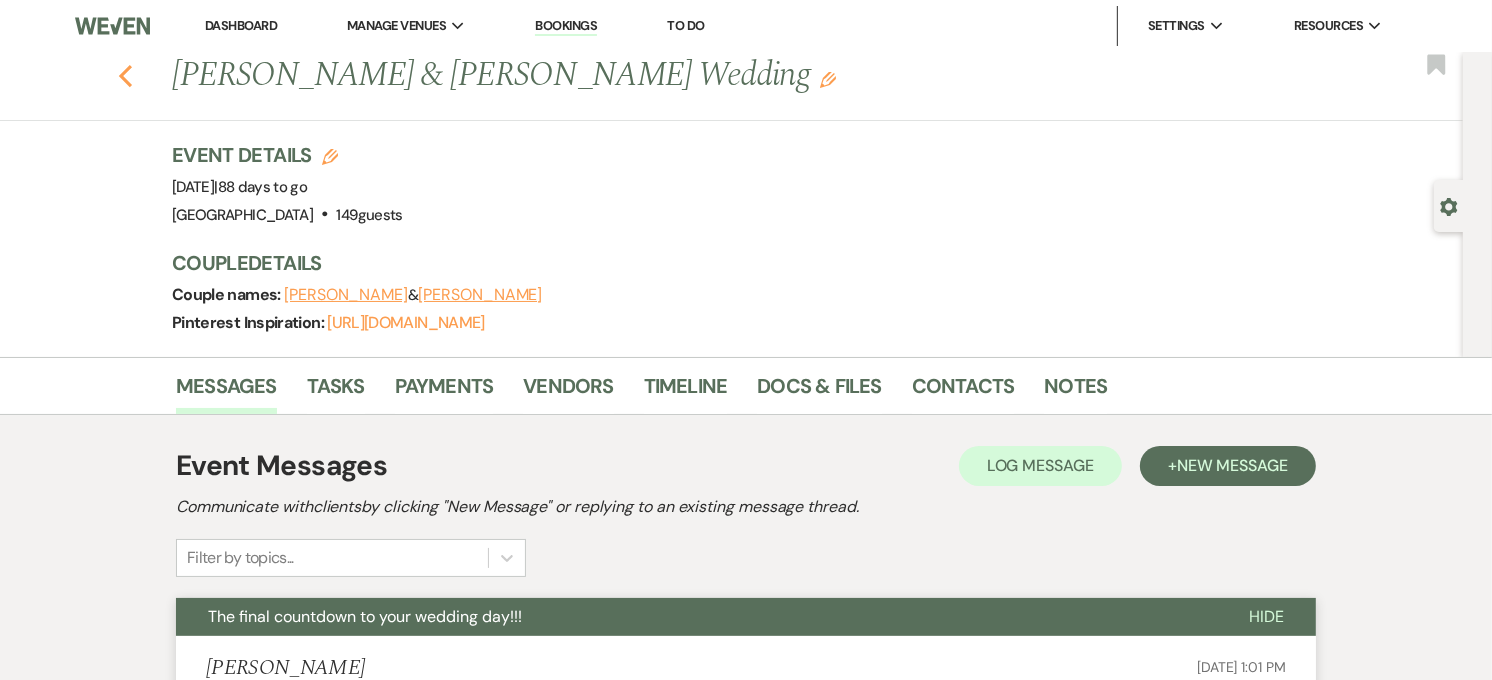 click on "Previous" 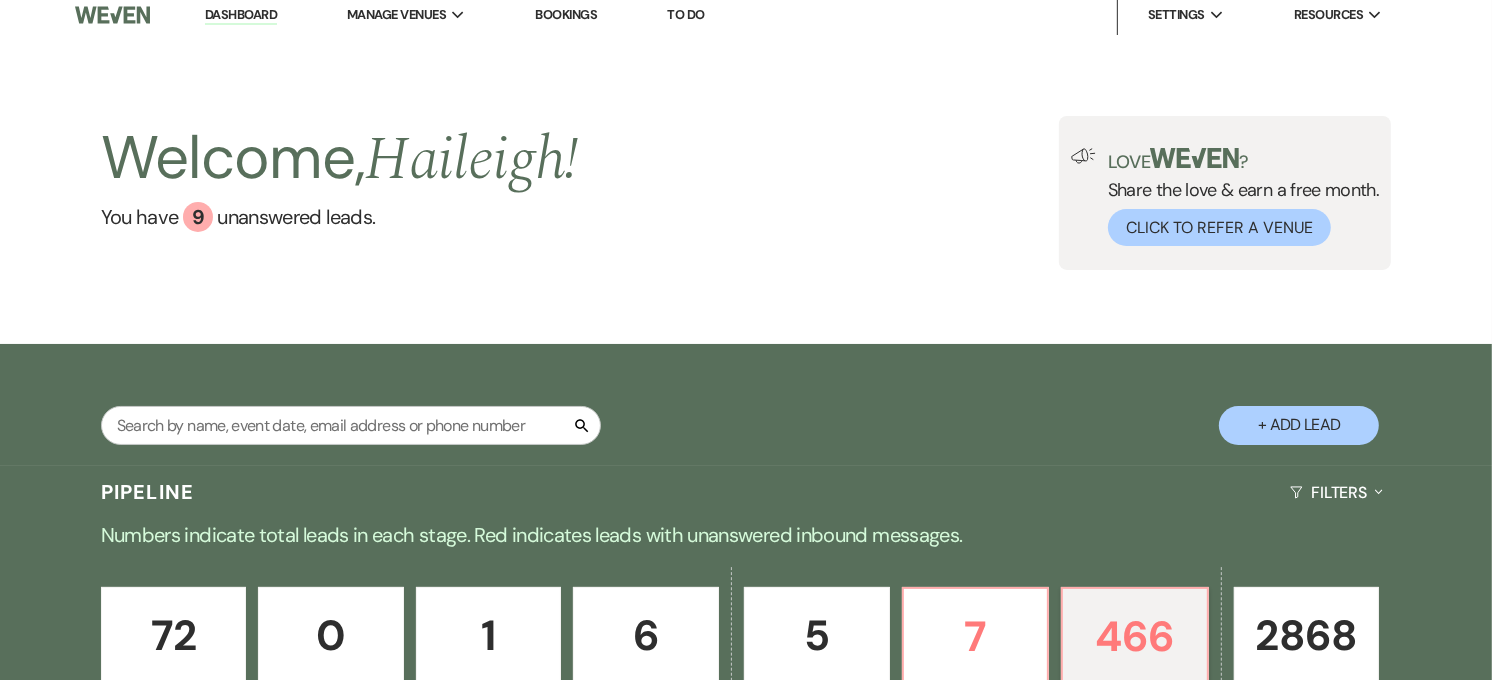 scroll, scrollTop: 0, scrollLeft: 0, axis: both 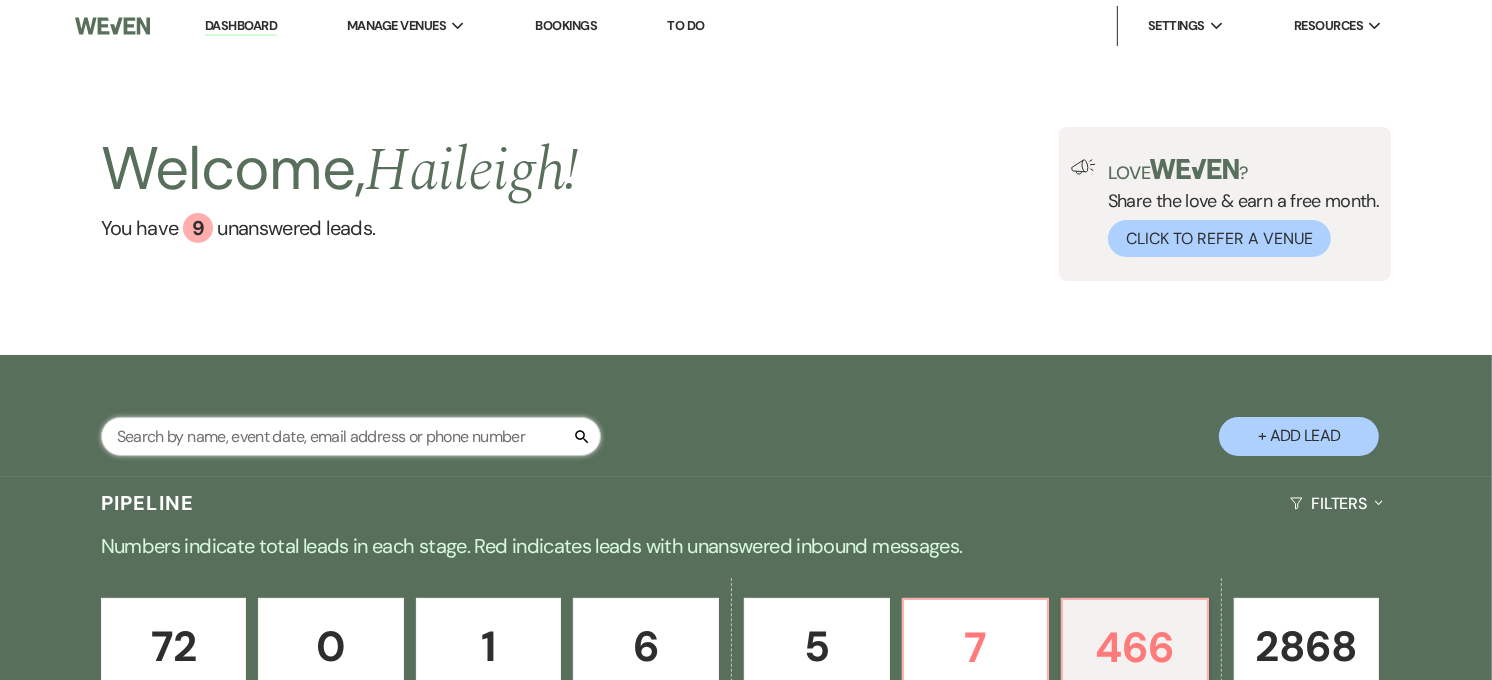 click at bounding box center (351, 436) 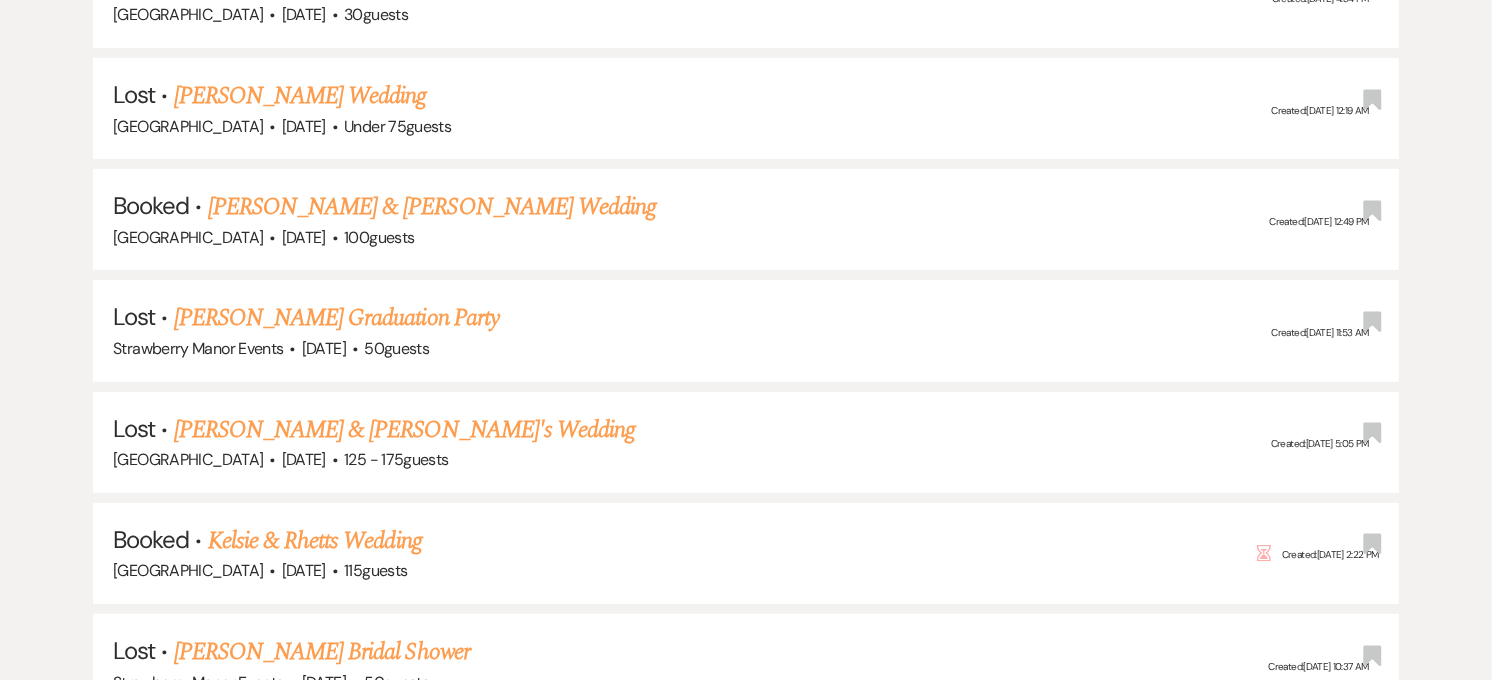 scroll, scrollTop: 606, scrollLeft: 0, axis: vertical 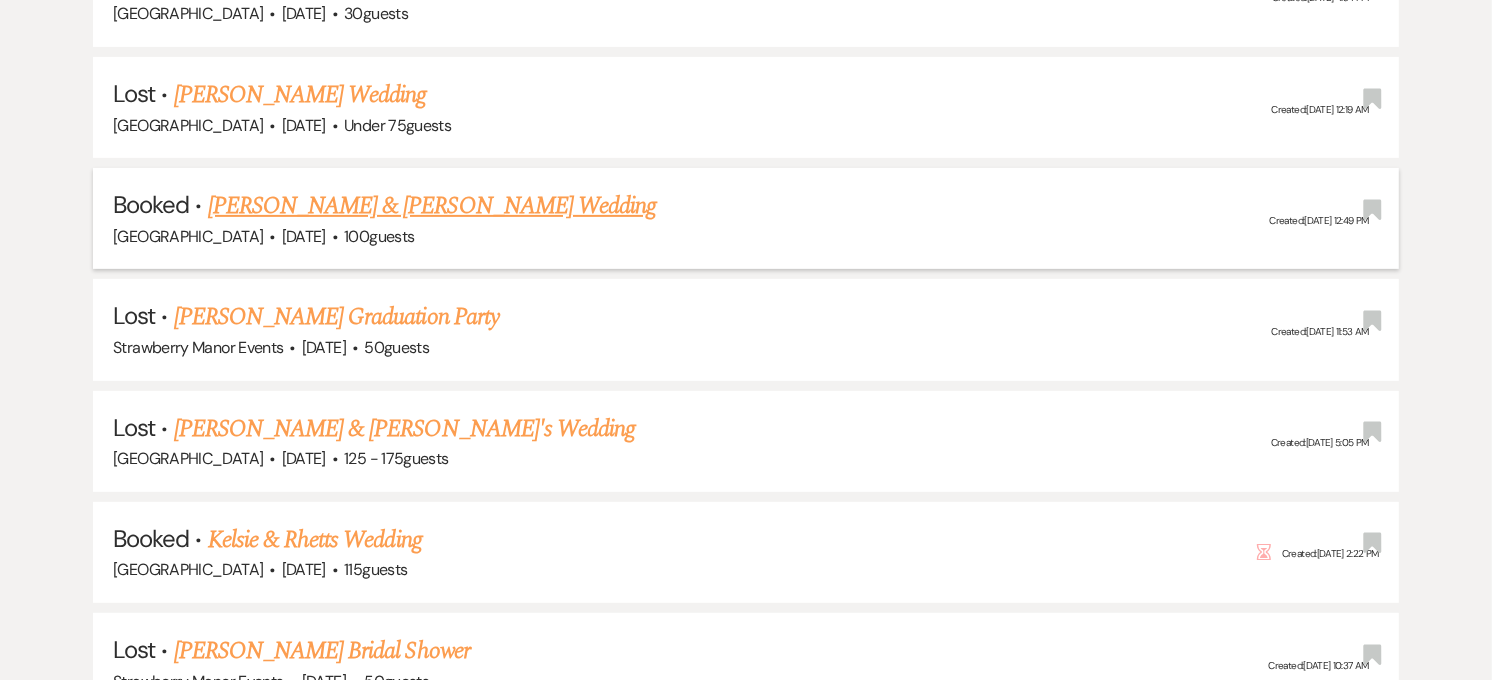 type on "candi" 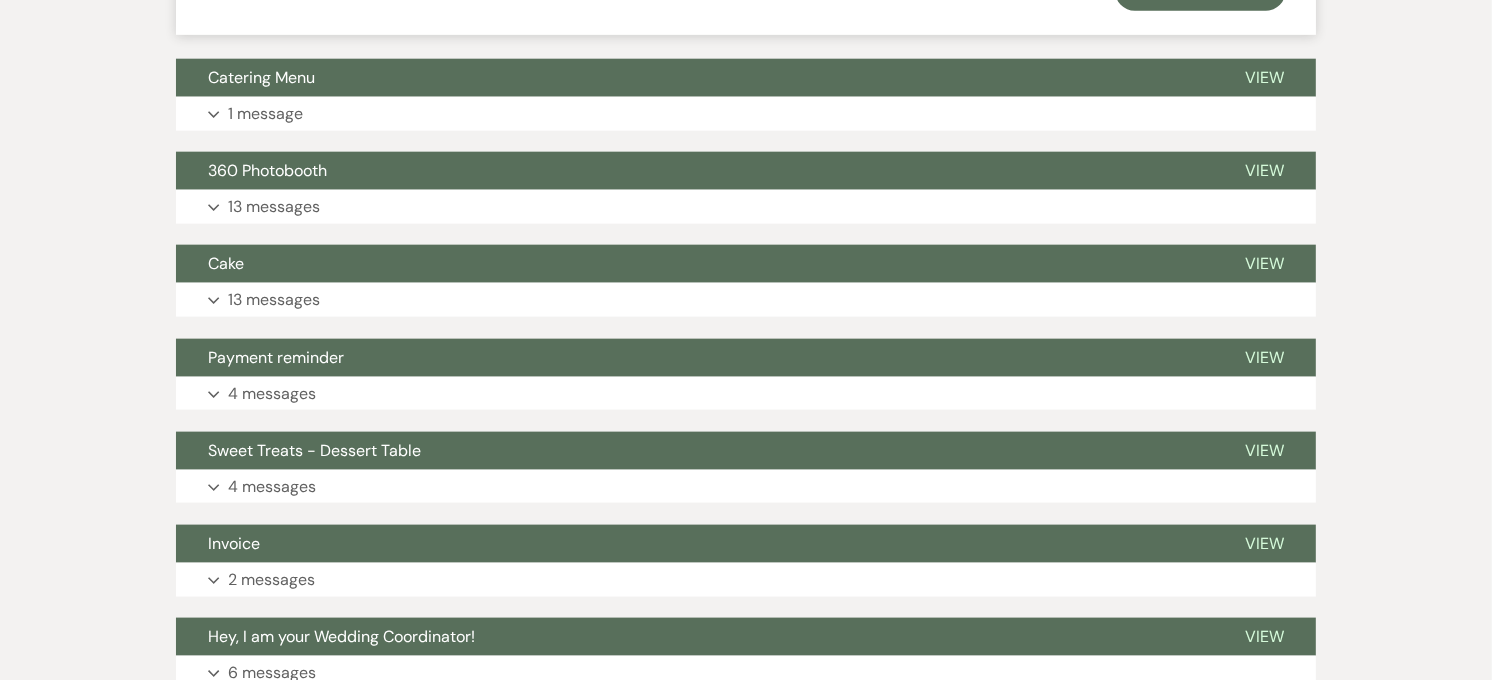 scroll, scrollTop: 2101, scrollLeft: 0, axis: vertical 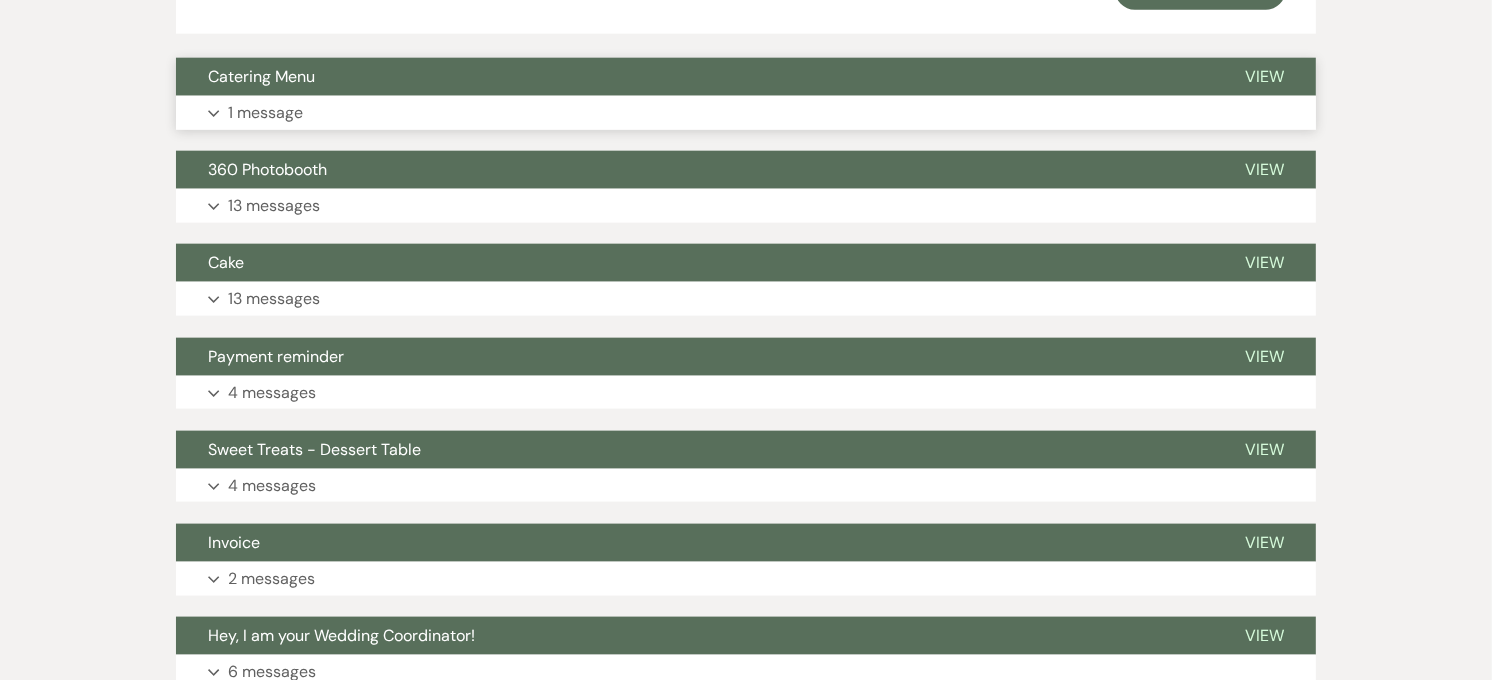 click on "Catering Menu" at bounding box center [694, 77] 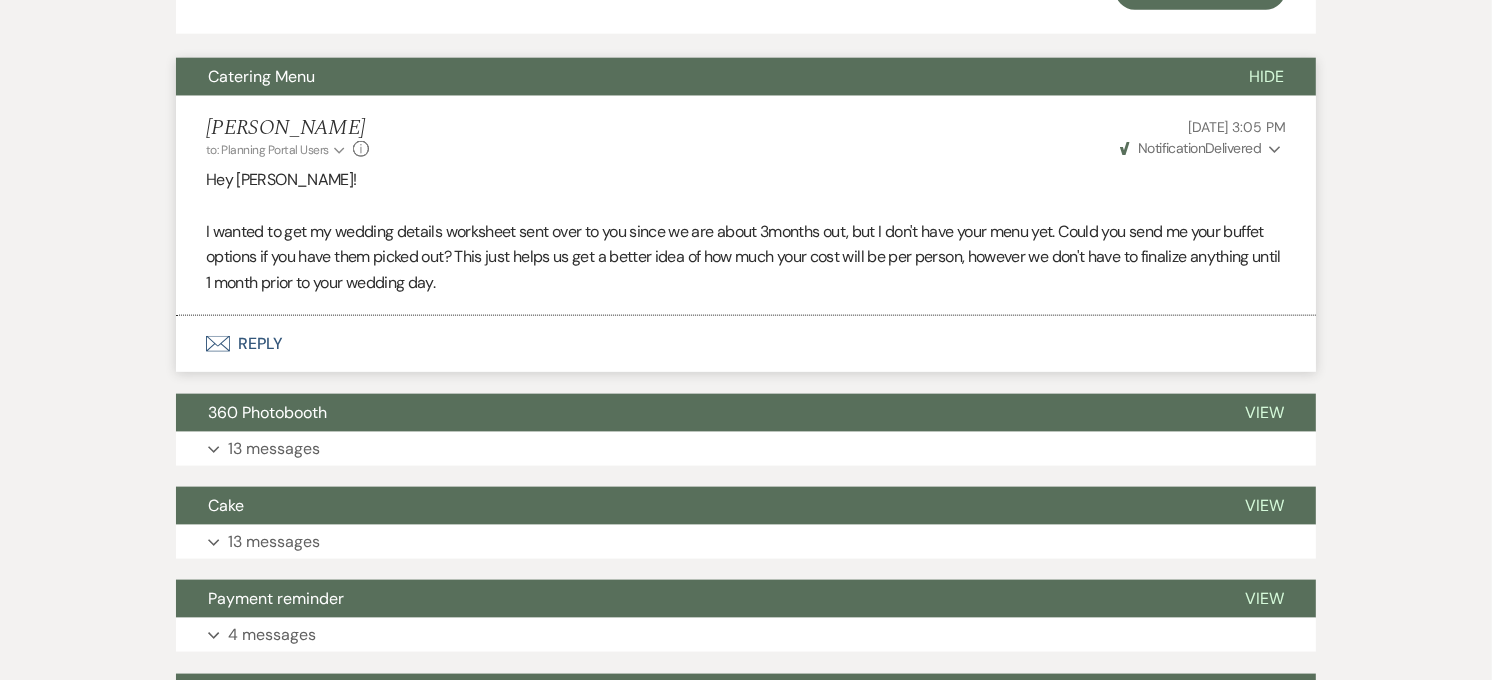 click on "Notification" at bounding box center (1171, 148) 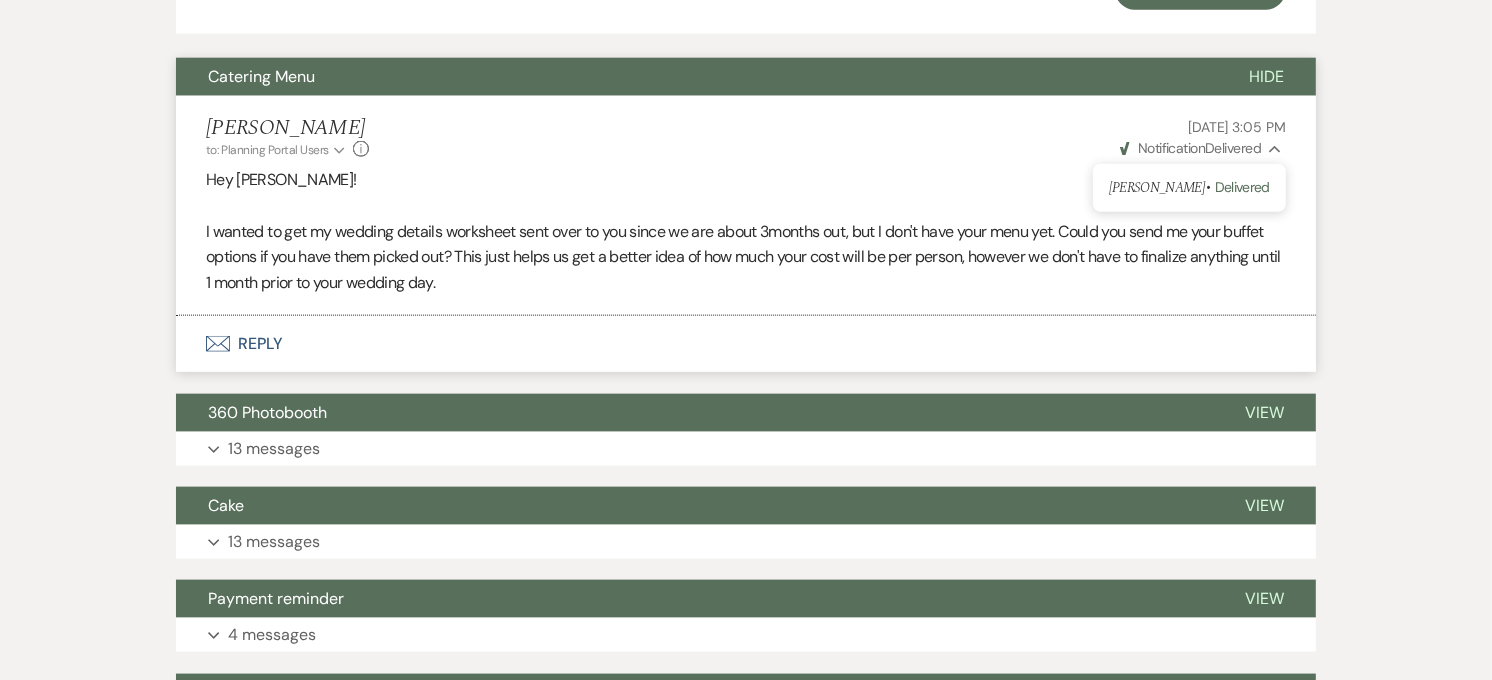 click on "Notification" at bounding box center [1171, 148] 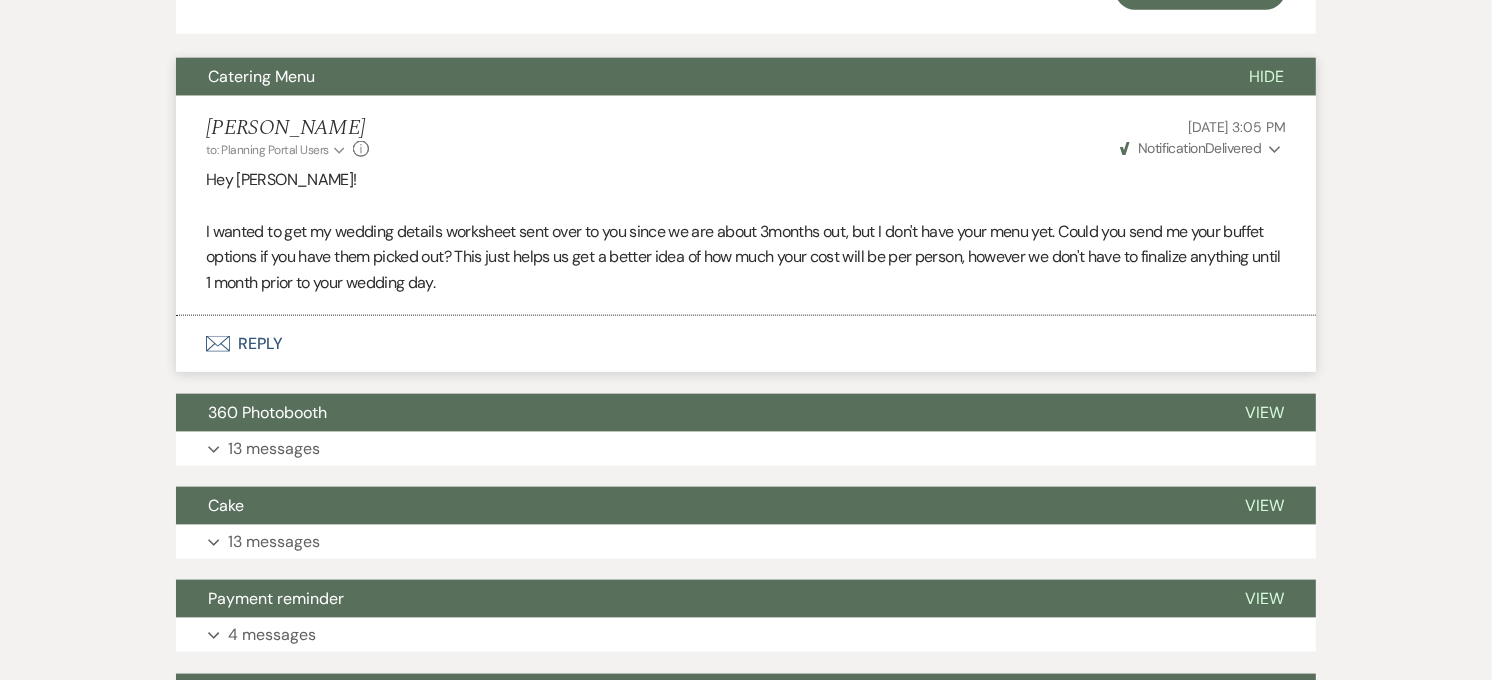 type 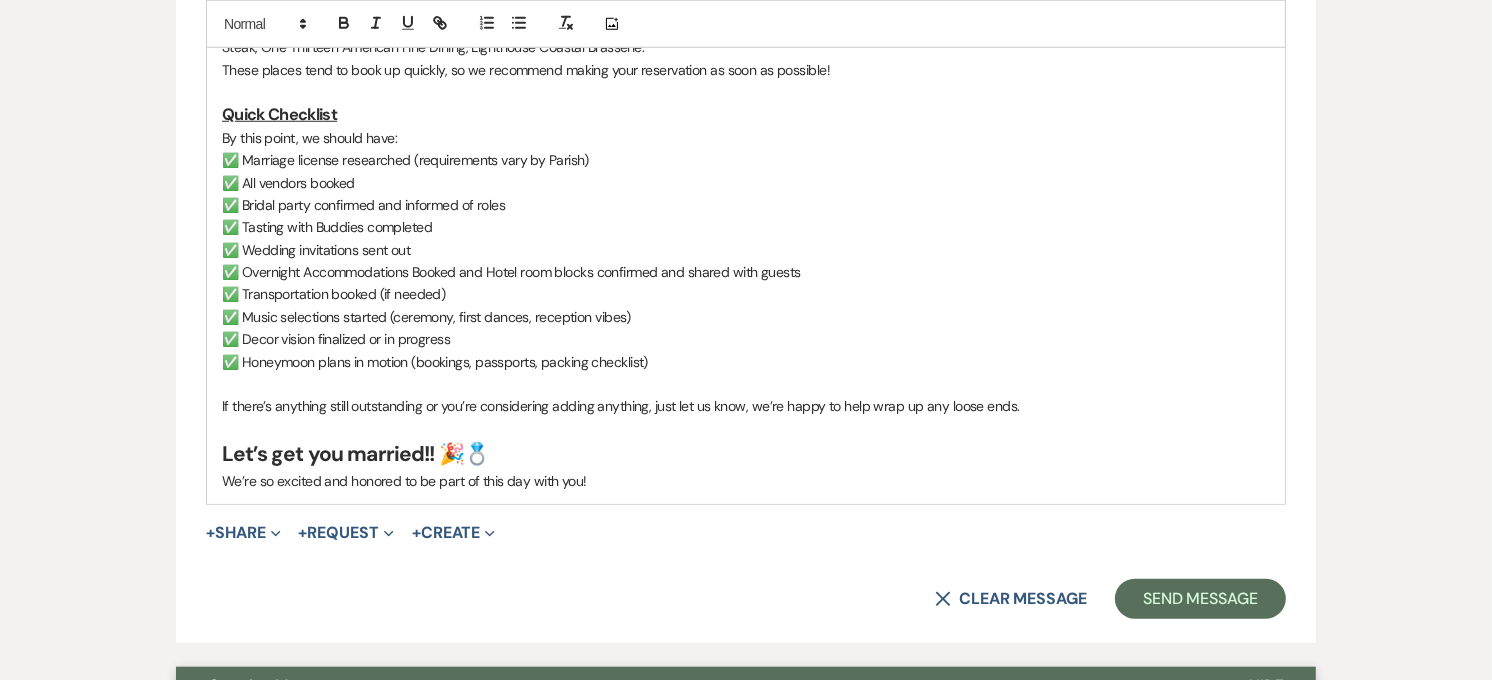 scroll, scrollTop: 1493, scrollLeft: 0, axis: vertical 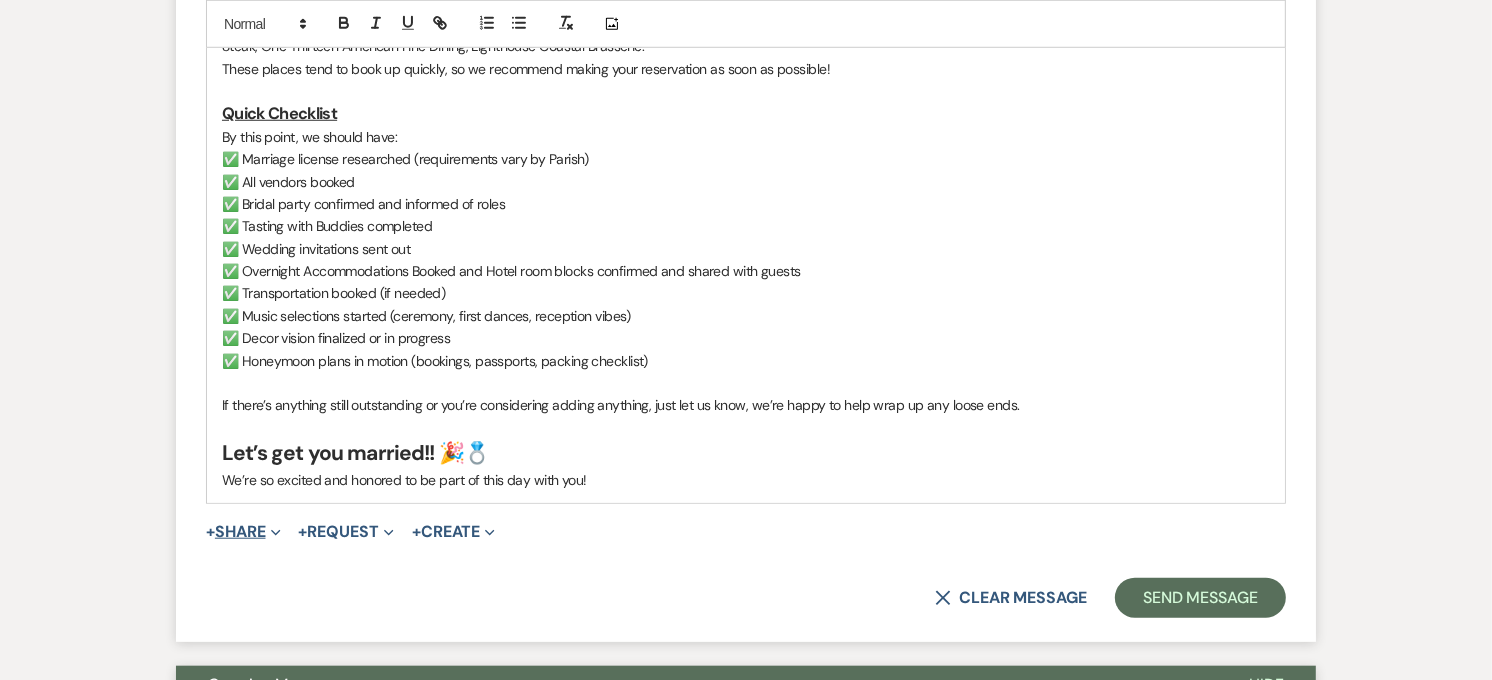 click on "+  Share Expand" at bounding box center (243, 532) 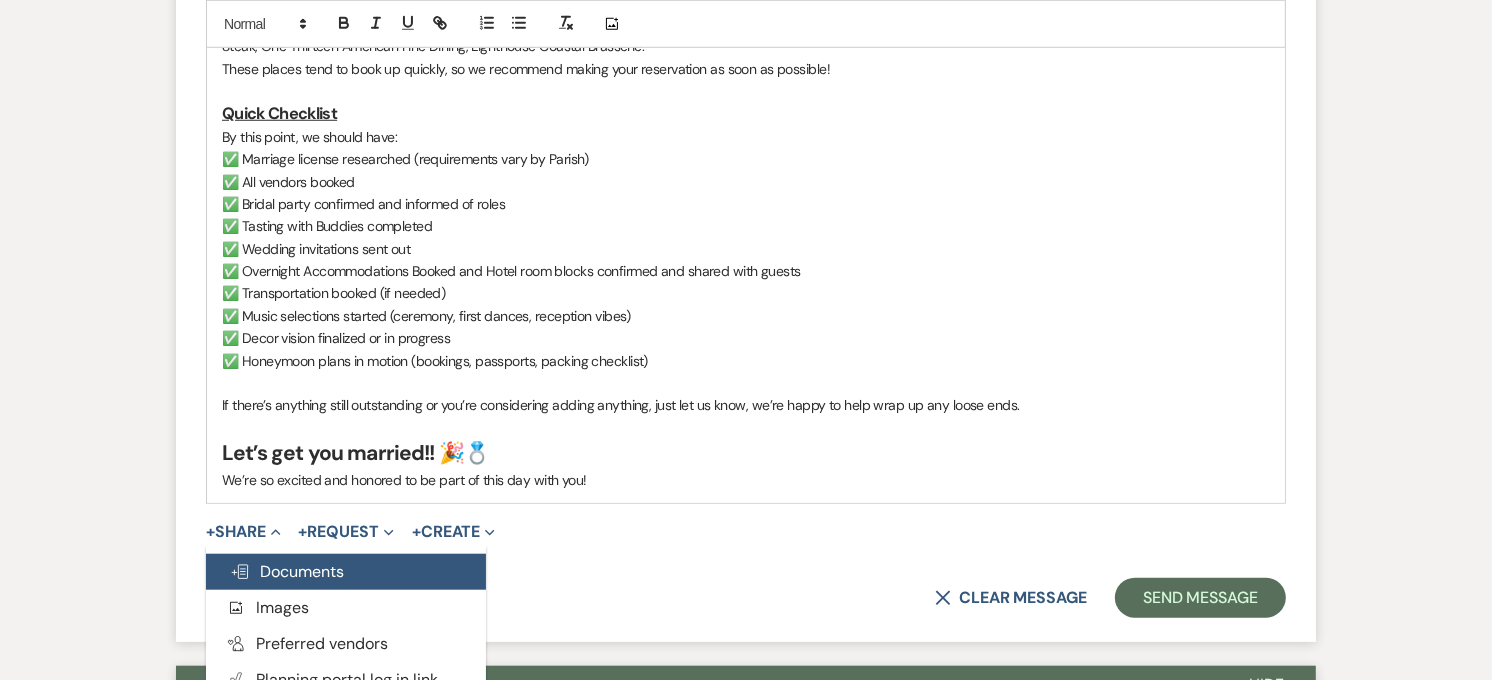 click on "Doc Upload Documents" at bounding box center (287, 571) 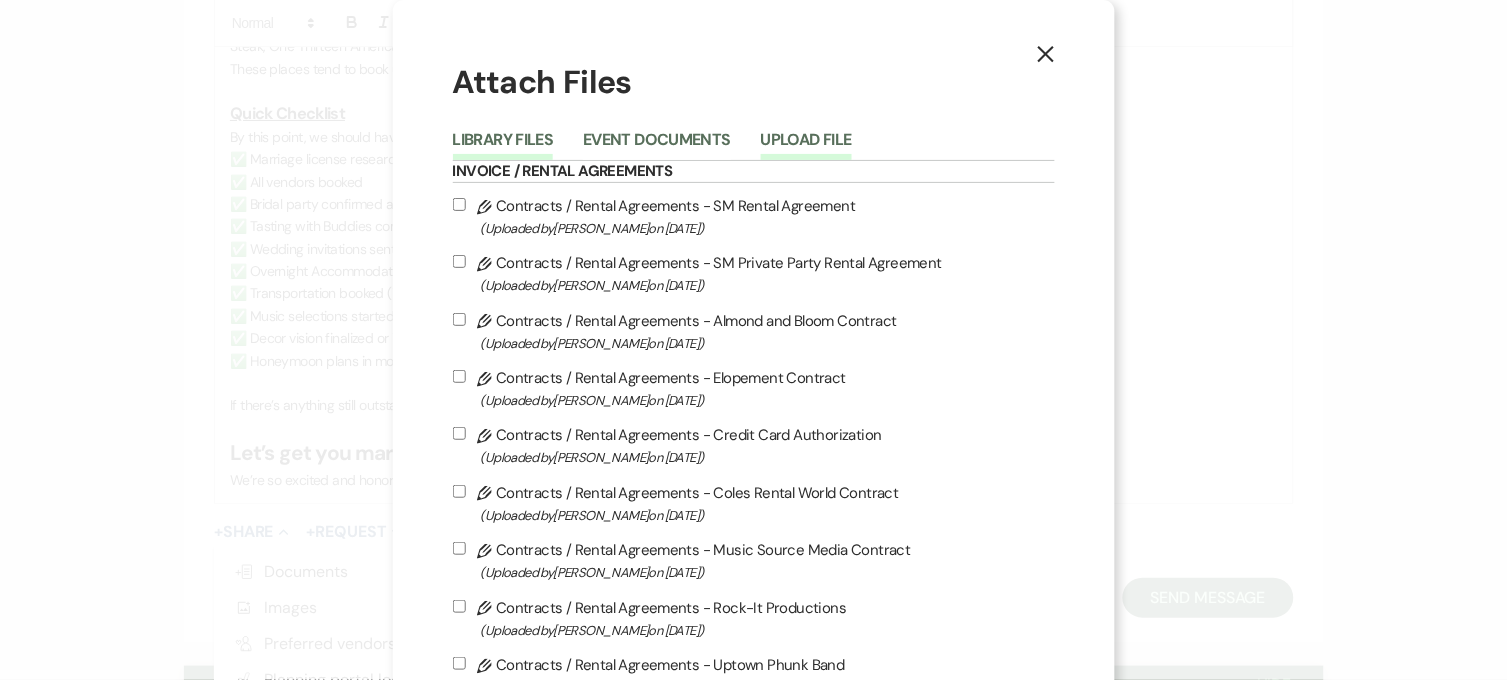 click on "Upload File" at bounding box center [806, 146] 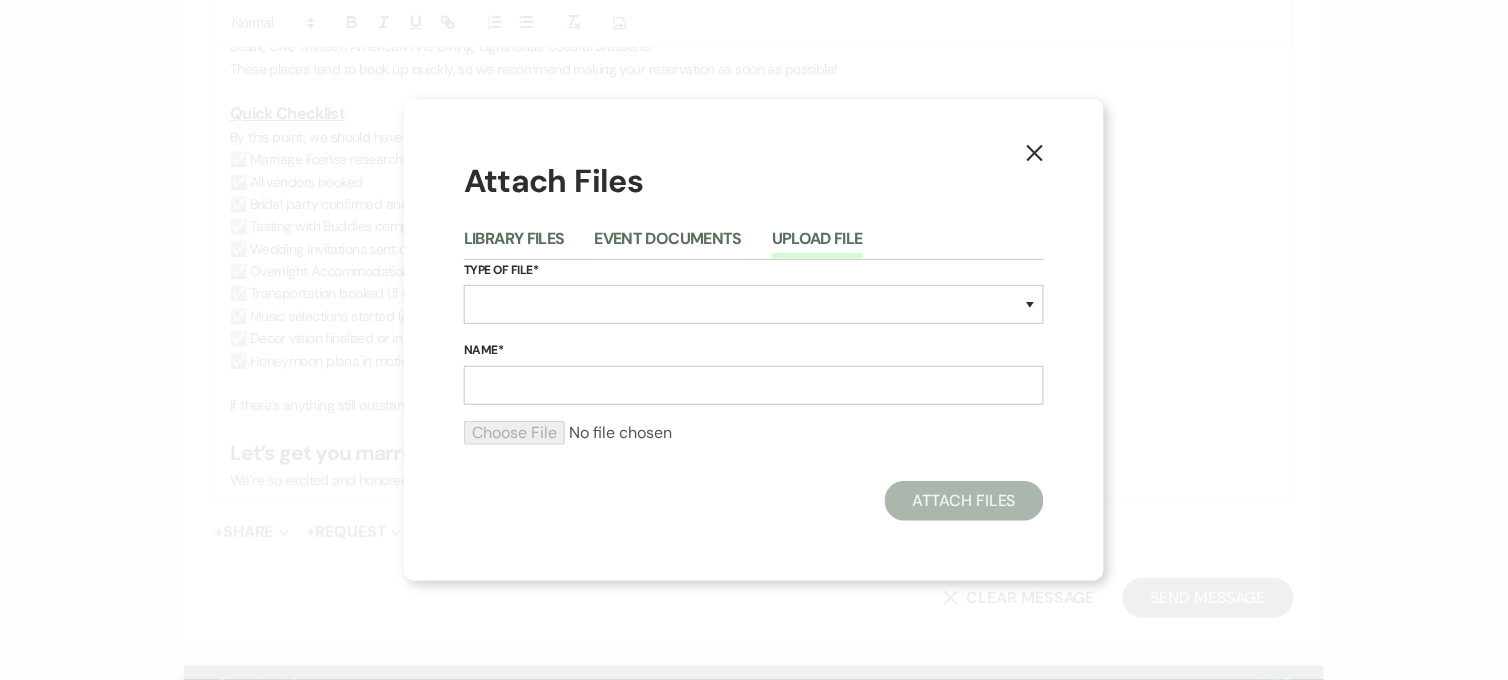 click on "Type of File* Special Event Insurance Vendor Certificate of Insurance Contracts / Rental Agreements Invoices Receipts Event Maps Floor Plans Rain Plan Seating Charts Venue Layout Catering / Alcohol Permit Event Permit Fire Permit Fuel Permit Generator Permit Tent Permit Venue Permit Other Permit Inventory  Promotional Sample Venue Beverage Ceremony Event Finalize + Share Guests Lodging Menu Vendors Venue Beverage Brochure Menu Packages Product Specifications Quotes Beverage Event and Ceremony Details Finalize & Share Guests Lodging Menu Vendors Venue Event Timeline Family / Wedding Party Timeline Food and Beverage Timeline MC / DJ / Band Timeline Master Timeline Photography Timeline Set-Up / Clean-Up Vendor Timeline Bartender Safe Serve / TiPS Certification Vendor Certification Vendor License Other" at bounding box center (754, 300) 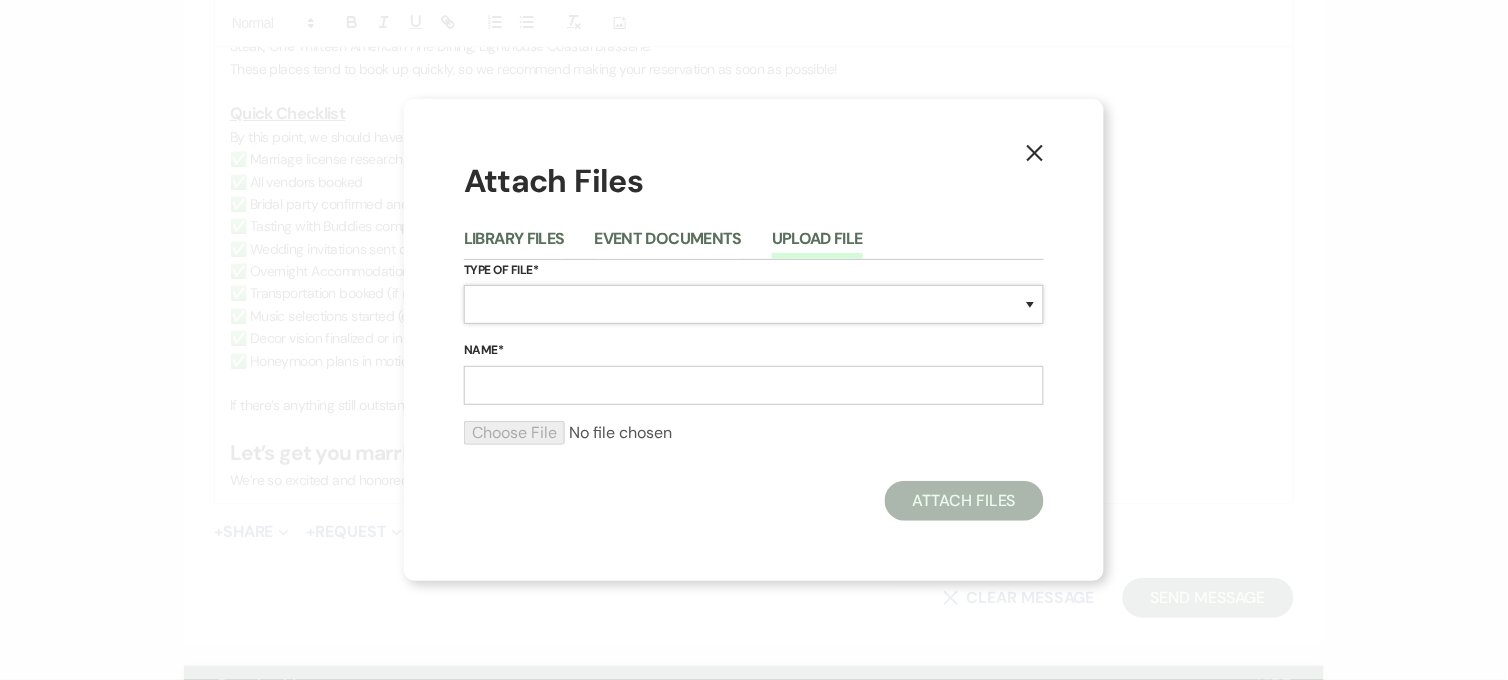 click on "Special Event Insurance Vendor Certificate of Insurance Contracts / Rental Agreements Invoices Receipts Event Maps Floor Plans Rain Plan Seating Charts Venue Layout Catering / Alcohol Permit Event Permit Fire Permit Fuel Permit Generator Permit Tent Permit Venue Permit Other Permit Inventory  Promotional Sample Venue Beverage Ceremony Event Finalize + Share Guests Lodging Menu Vendors Venue Beverage Brochure Menu Packages Product Specifications Quotes Beverage Event and Ceremony Details Finalize & Share Guests Lodging Menu Vendors Venue Event Timeline Family / Wedding Party Timeline Food and Beverage Timeline MC / DJ / Band Timeline Master Timeline Photography Timeline Set-Up / Clean-Up Vendor Timeline Bartender Safe Serve / TiPS Certification Vendor Certification Vendor License Other" at bounding box center (754, 304) 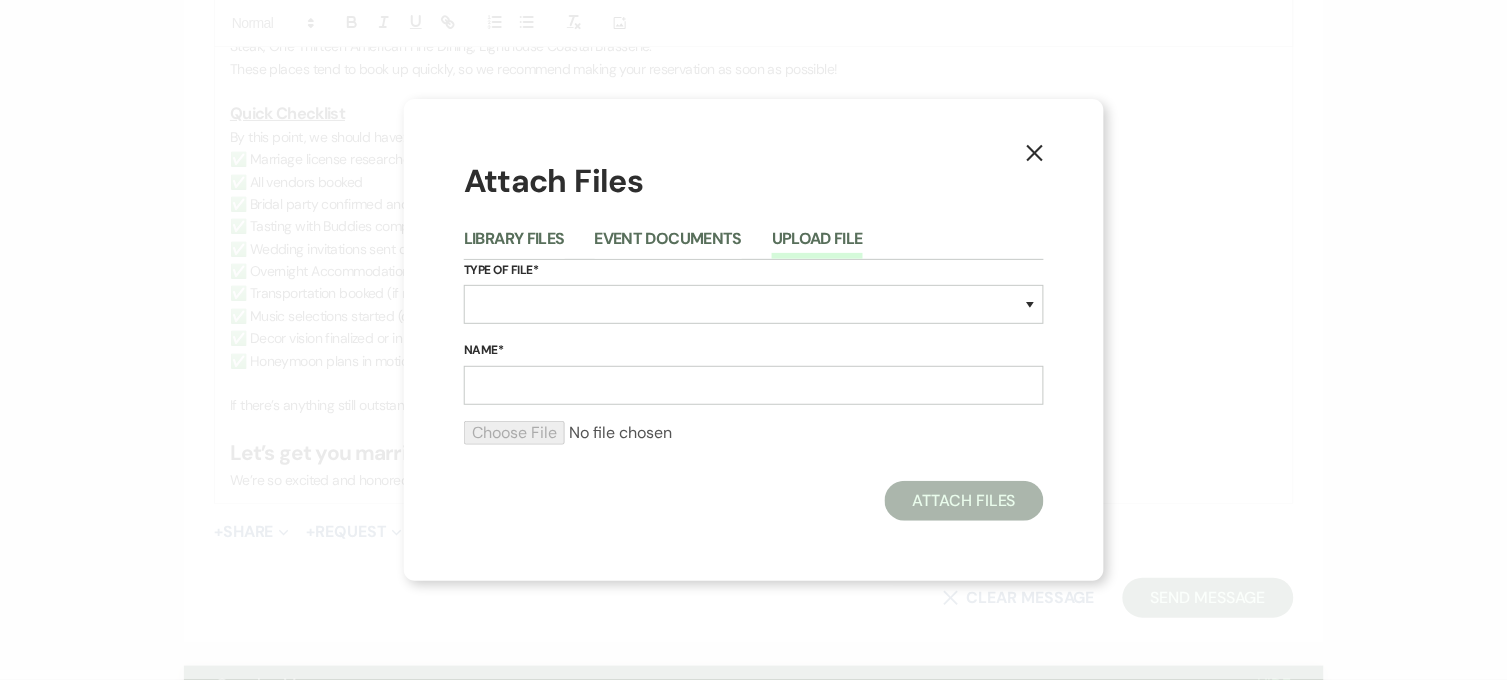click on "Type of File* Special Event Insurance Vendor Certificate of Insurance Contracts / Rental Agreements Invoices Receipts Event Maps Floor Plans Rain Plan Seating Charts Venue Layout Catering / Alcohol Permit Event Permit Fire Permit Fuel Permit Generator Permit Tent Permit Venue Permit Other Permit Inventory  Promotional Sample Venue Beverage Ceremony Event Finalize + Share Guests Lodging Menu Vendors Venue Beverage Brochure Menu Packages Product Specifications Quotes Beverage Event and Ceremony Details Finalize & Share Guests Lodging Menu Vendors Venue Event Timeline Family / Wedding Party Timeline Food and Beverage Timeline MC / DJ / Band Timeline Master Timeline Photography Timeline Set-Up / Clean-Up Vendor Timeline Bartender Safe Serve / TiPS Certification Vendor Certification Vendor License Other" at bounding box center (754, 300) 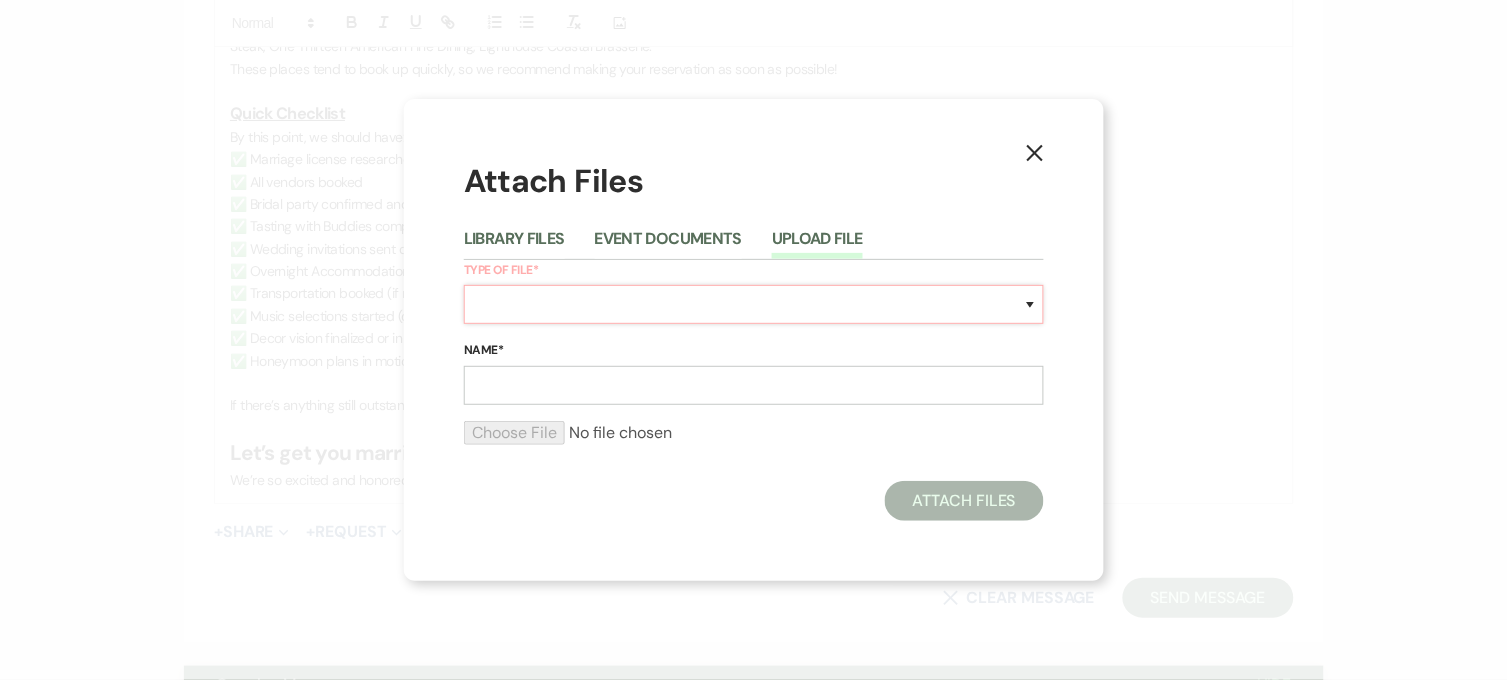 click on "Special Event Insurance Vendor Certificate of Insurance Contracts / Rental Agreements Invoices Receipts Event Maps Floor Plans Rain Plan Seating Charts Venue Layout Catering / Alcohol Permit Event Permit Fire Permit Fuel Permit Generator Permit Tent Permit Venue Permit Other Permit Inventory  Promotional Sample Venue Beverage Ceremony Event Finalize + Share Guests Lodging Menu Vendors Venue Beverage Brochure Menu Packages Product Specifications Quotes Beverage Event and Ceremony Details Finalize & Share Guests Lodging Menu Vendors Venue Event Timeline Family / Wedding Party Timeline Food and Beverage Timeline MC / DJ / Band Timeline Master Timeline Photography Timeline Set-Up / Clean-Up Vendor Timeline Bartender Safe Serve / TiPS Certification Vendor Certification Vendor License Other" at bounding box center [754, 304] 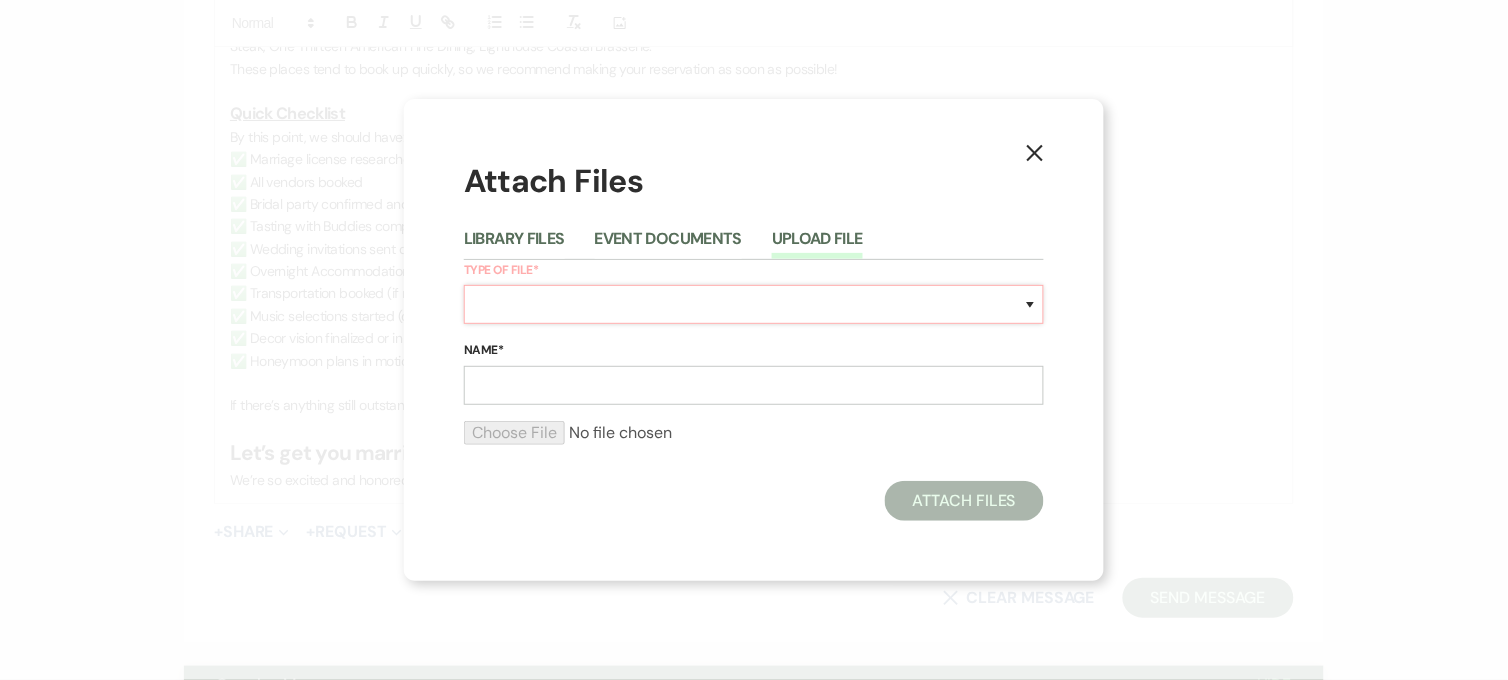 select on "0" 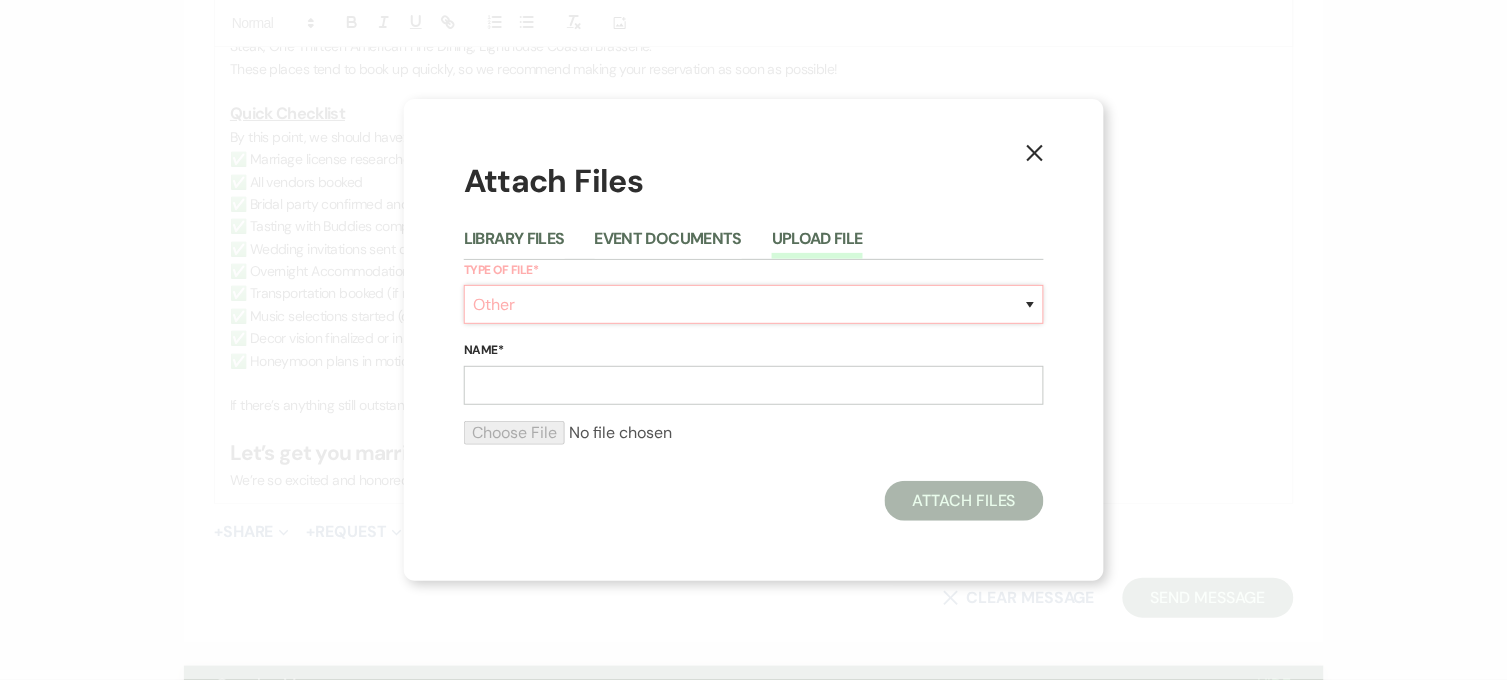 click on "Special Event Insurance Vendor Certificate of Insurance Contracts / Rental Agreements Invoices Receipts Event Maps Floor Plans Rain Plan Seating Charts Venue Layout Catering / Alcohol Permit Event Permit Fire Permit Fuel Permit Generator Permit Tent Permit Venue Permit Other Permit Inventory  Promotional Sample Venue Beverage Ceremony Event Finalize + Share Guests Lodging Menu Vendors Venue Beverage Brochure Menu Packages Product Specifications Quotes Beverage Event and Ceremony Details Finalize & Share Guests Lodging Menu Vendors Venue Event Timeline Family / Wedding Party Timeline Food and Beverage Timeline MC / DJ / Band Timeline Master Timeline Photography Timeline Set-Up / Clean-Up Vendor Timeline Bartender Safe Serve / TiPS Certification Vendor Certification Vendor License Other" at bounding box center (754, 304) 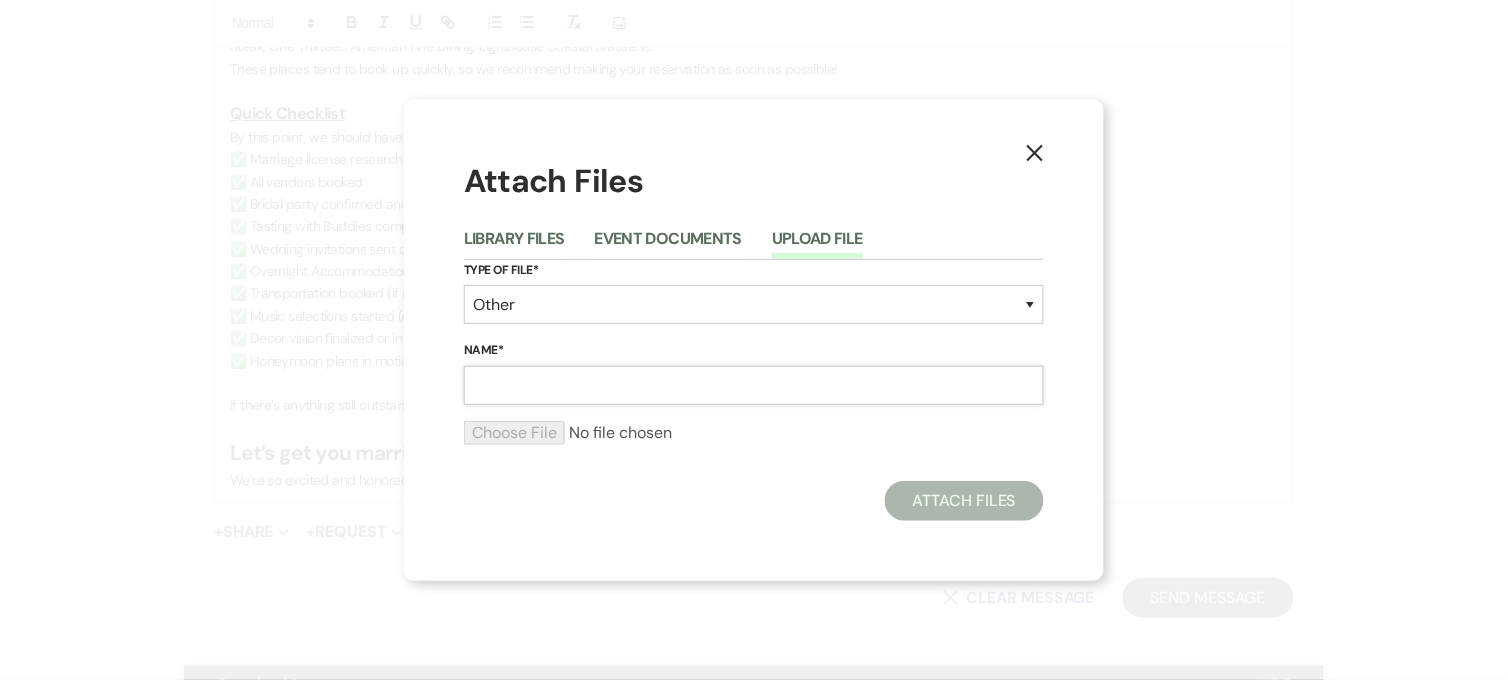 click on "Name*" at bounding box center (754, 385) 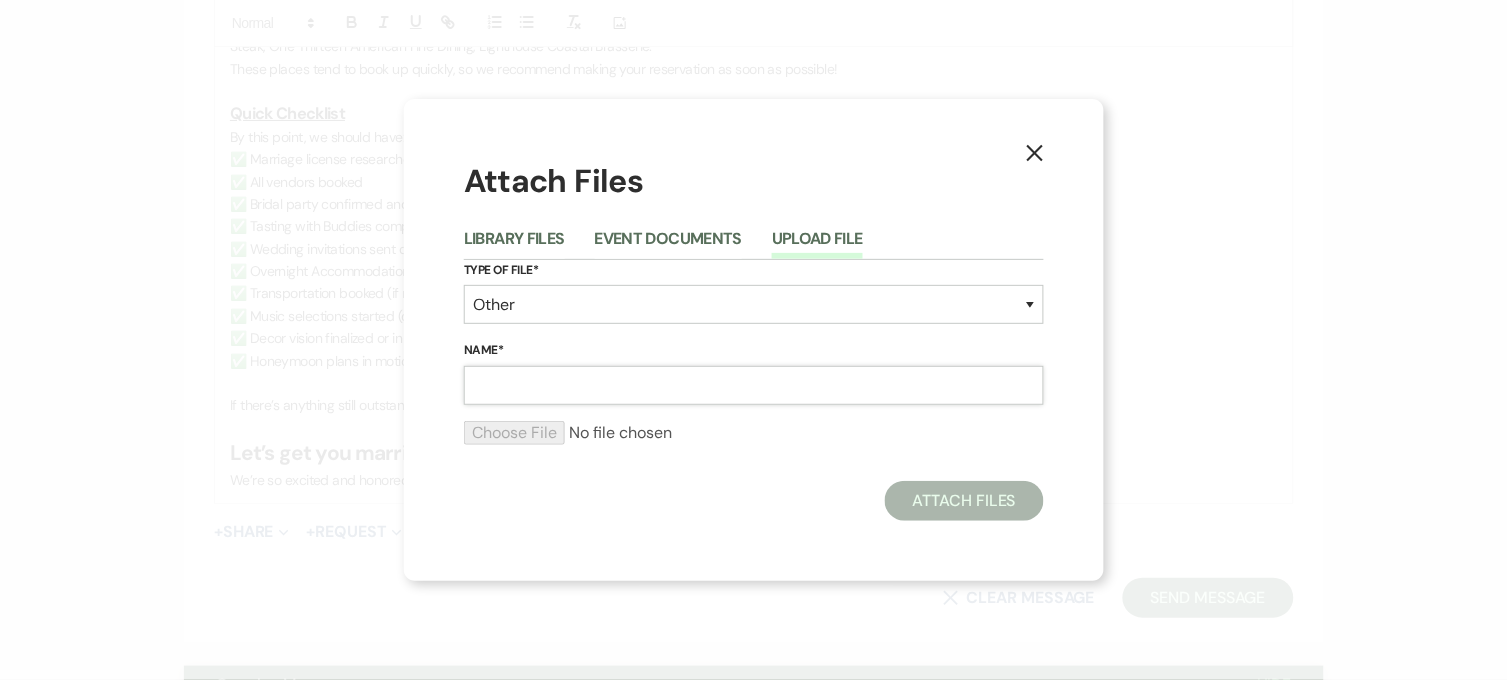 type on "Wedding Details Worksheet" 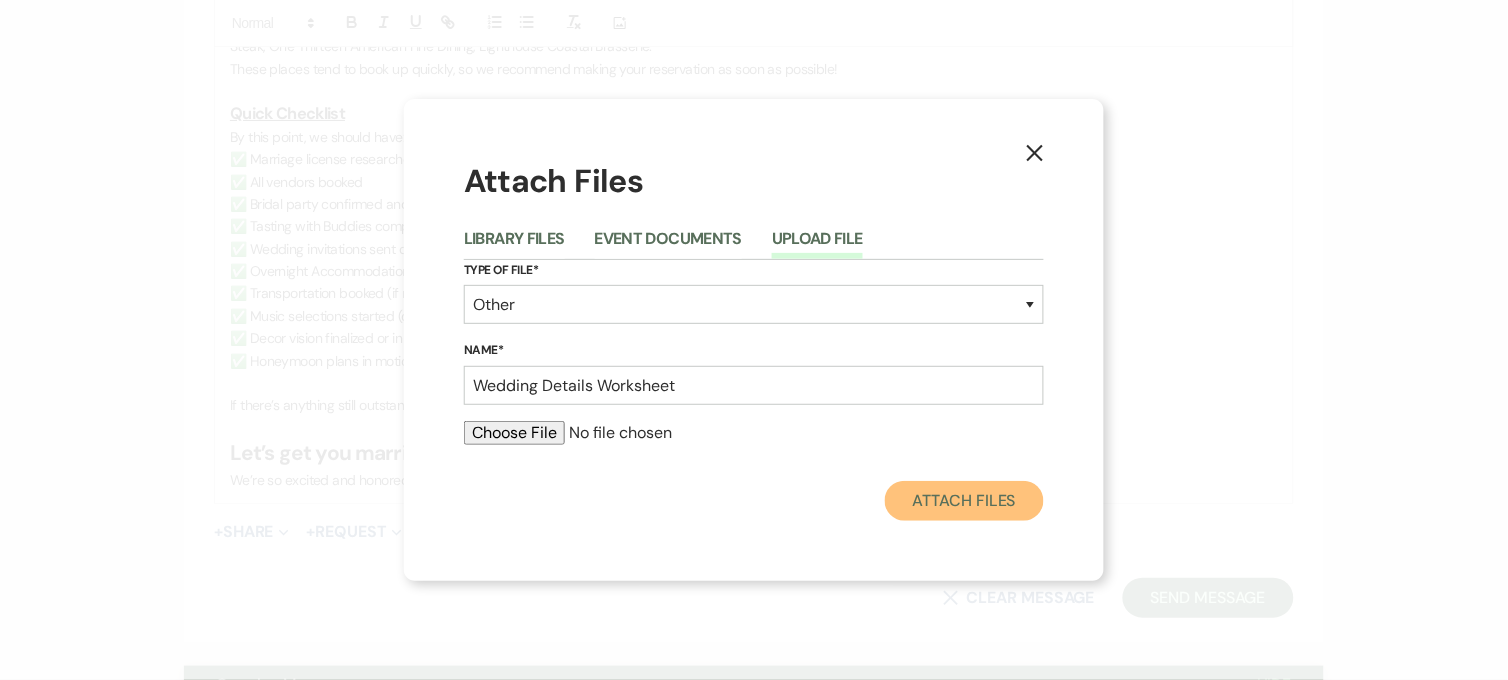 click on "Attach Files" at bounding box center (964, 501) 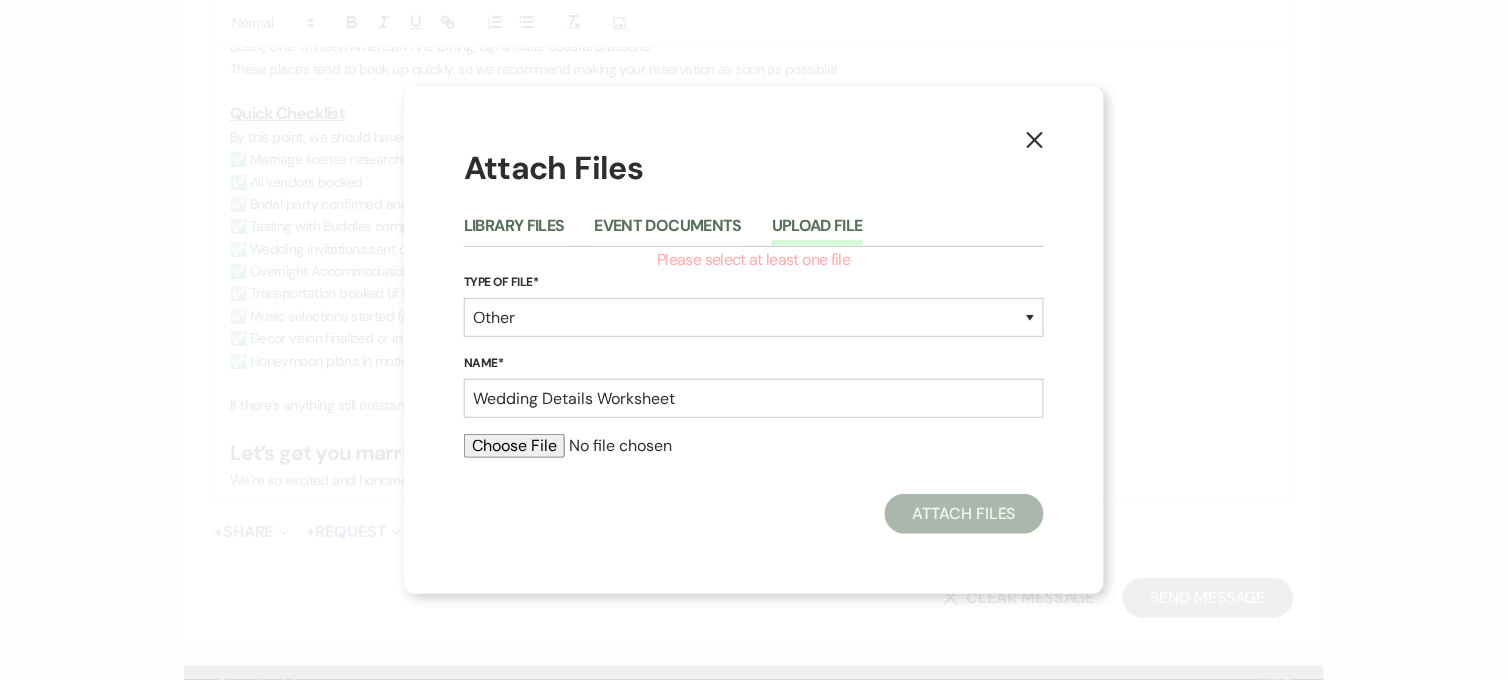 click at bounding box center (754, 446) 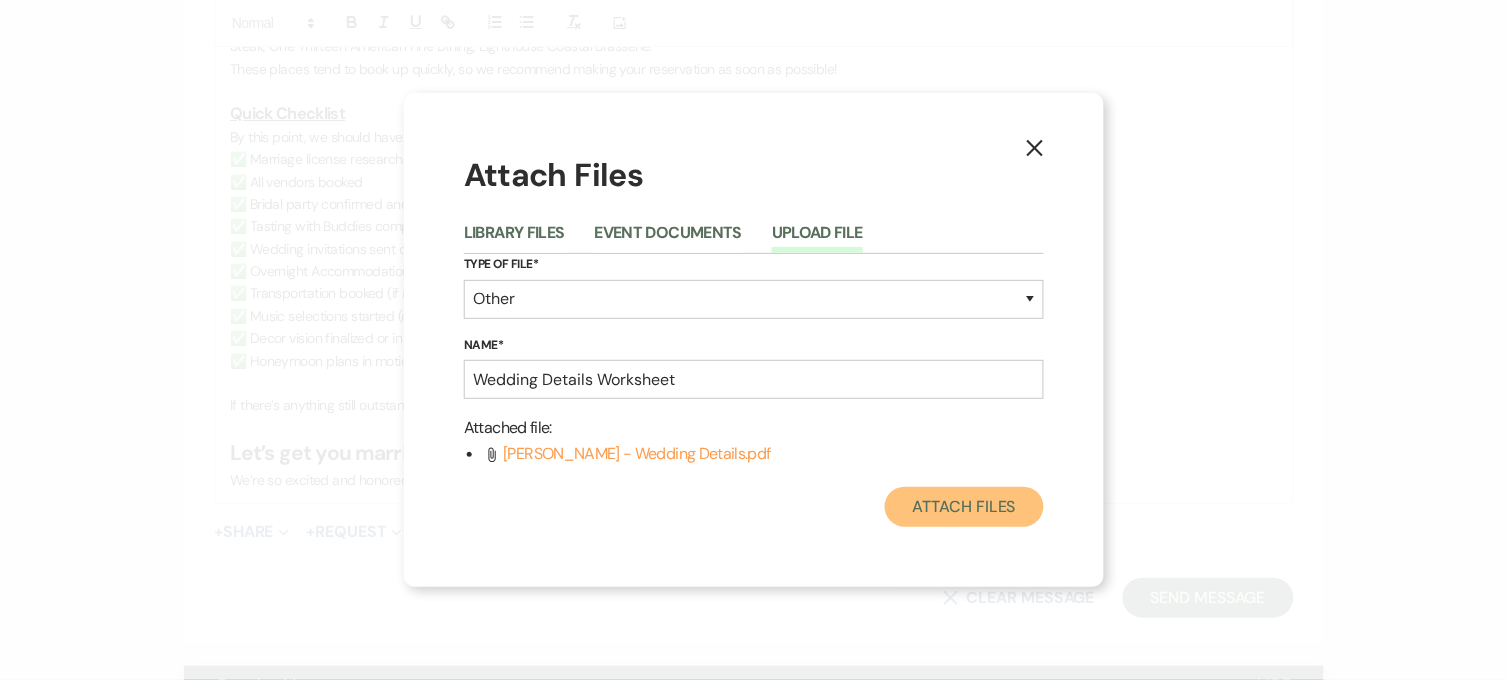 click on "Attach Files" at bounding box center (964, 507) 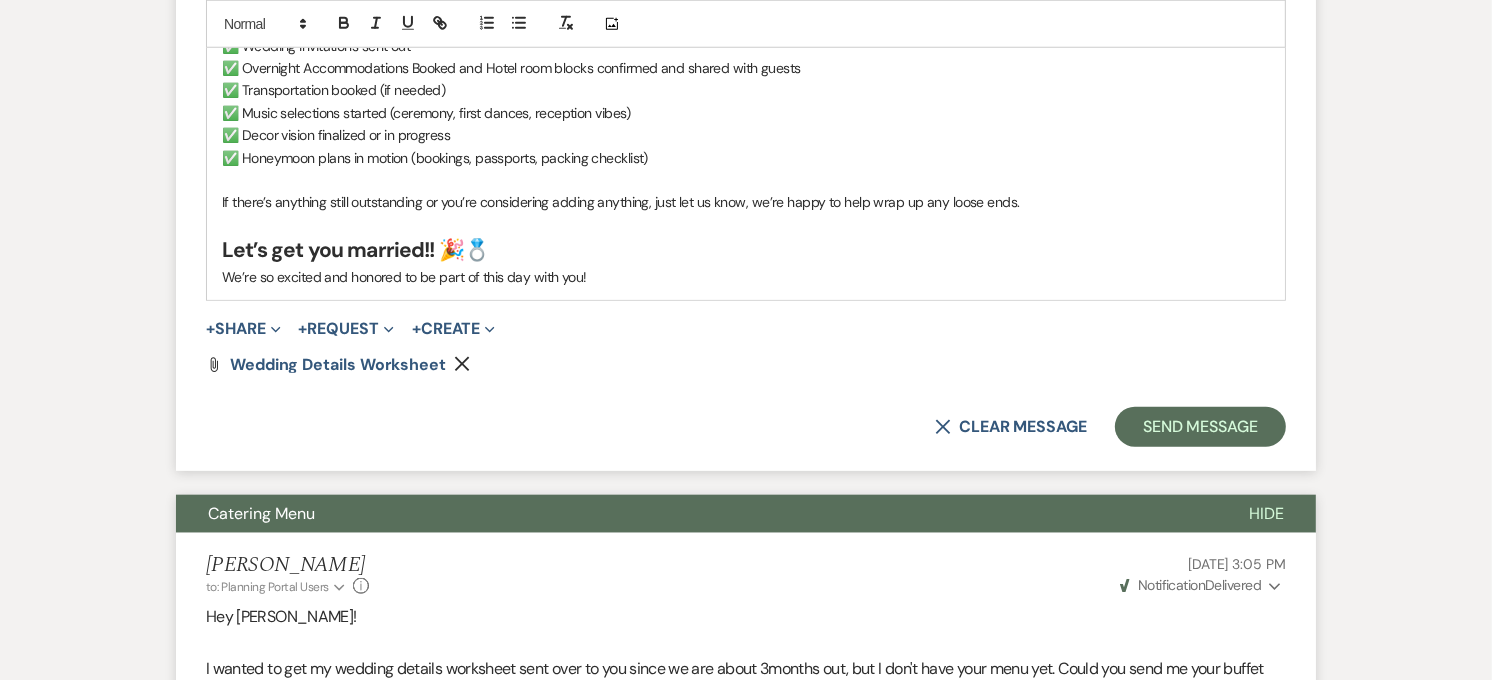 scroll, scrollTop: 1697, scrollLeft: 0, axis: vertical 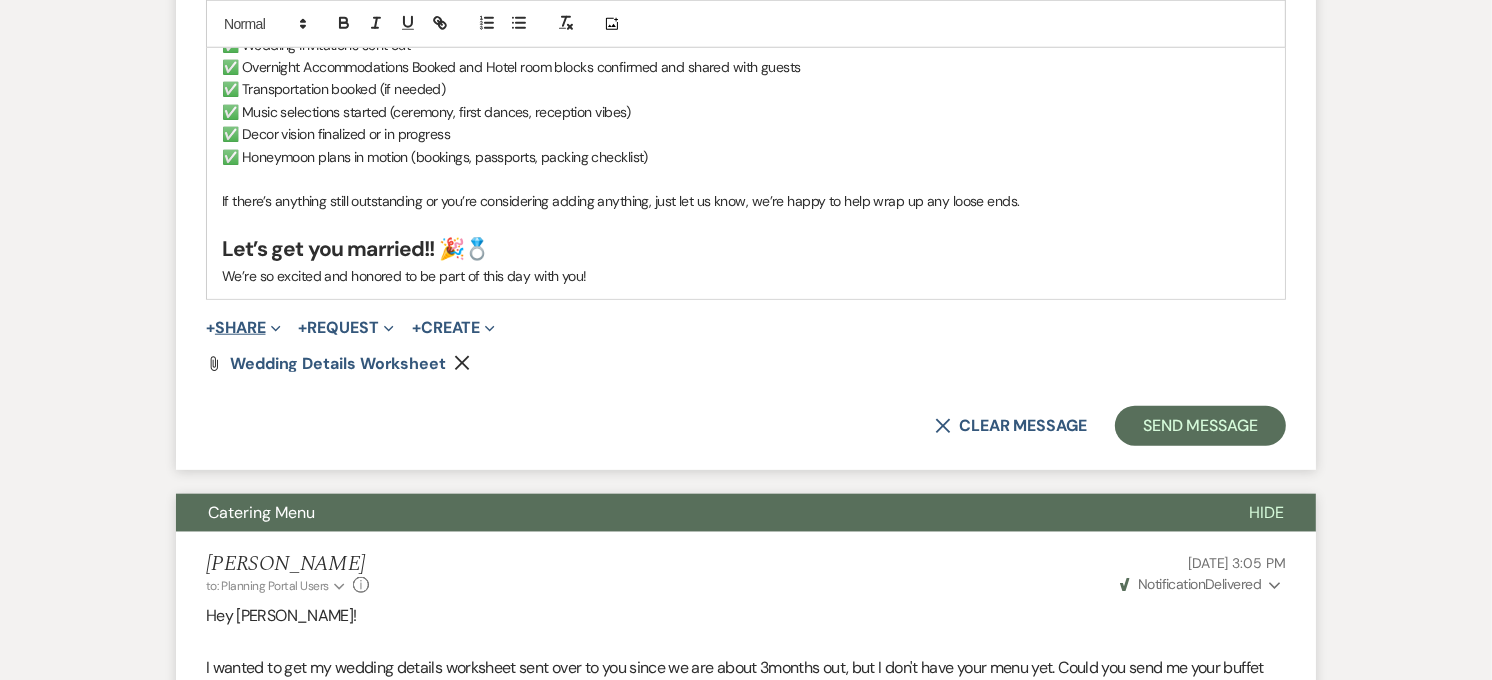 click on "+  Share Expand" at bounding box center (243, 328) 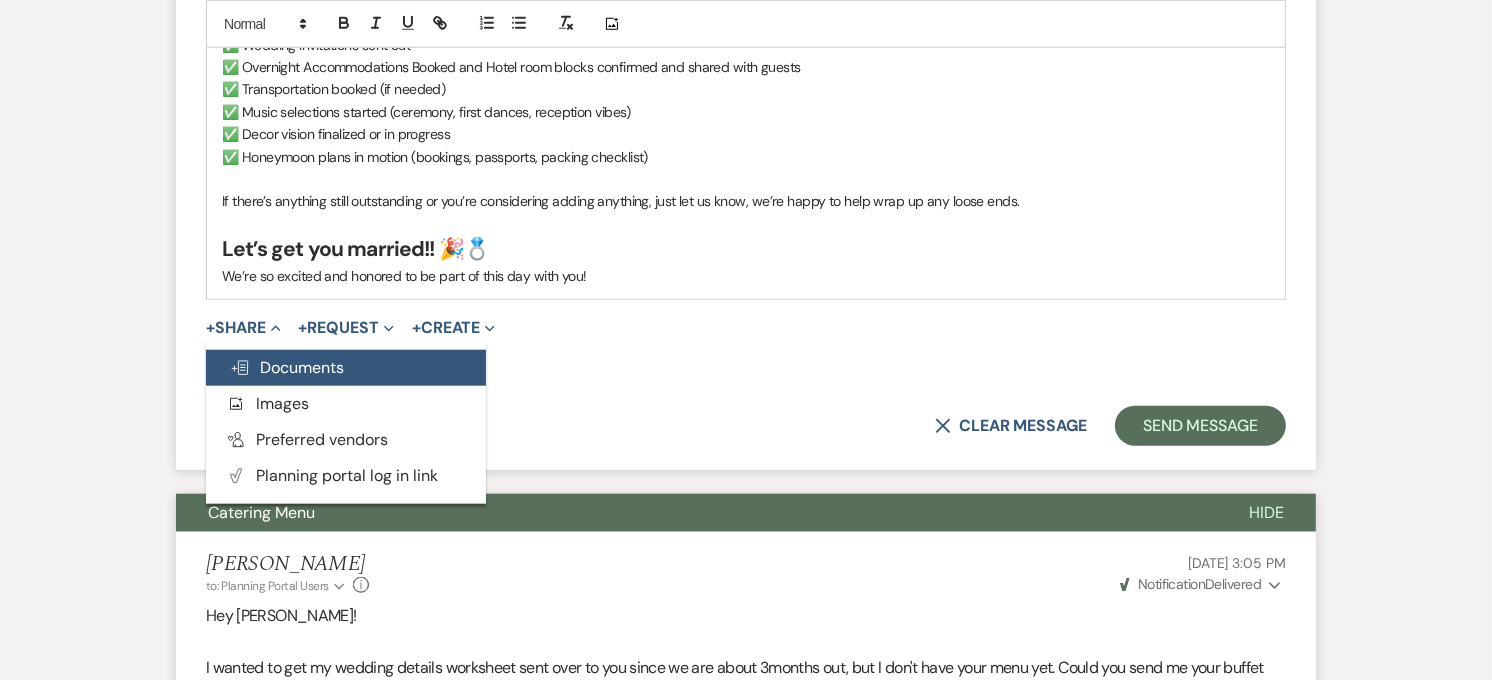 click on "Doc Upload Documents" at bounding box center [346, 368] 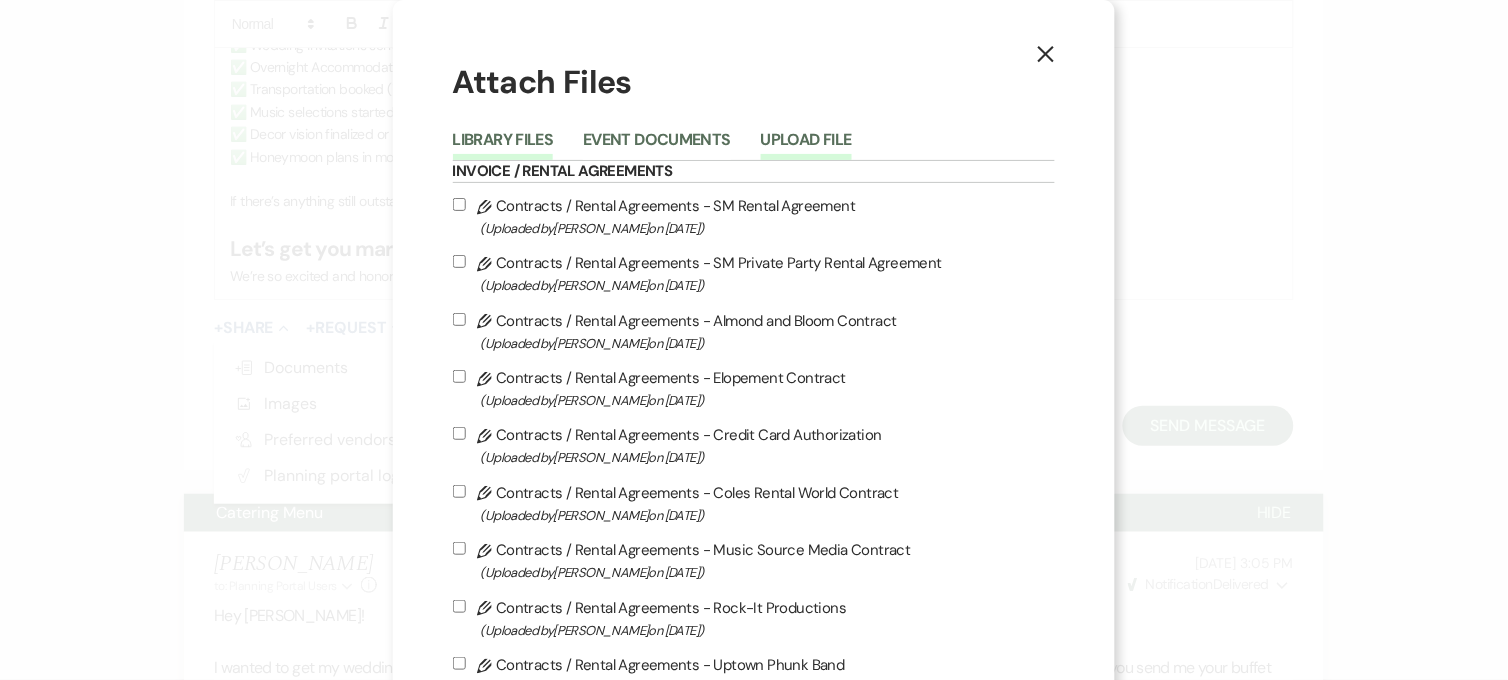 click on "Upload File" at bounding box center [806, 146] 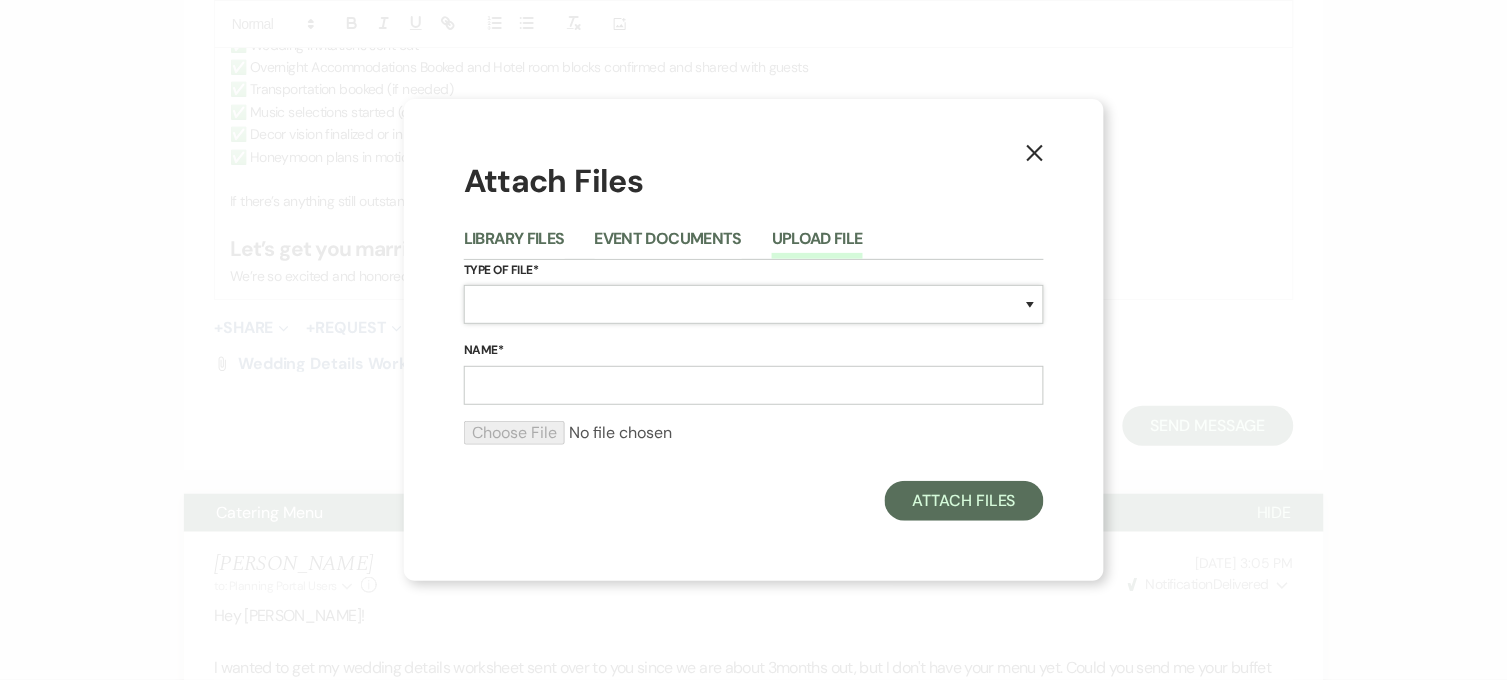 click on "Special Event Insurance Vendor Certificate of Insurance Contracts / Rental Agreements Invoices Receipts Event Maps Floor Plans Rain Plan Seating Charts Venue Layout Catering / Alcohol Permit Event Permit Fire Permit Fuel Permit Generator Permit Tent Permit Venue Permit Other Permit Inventory  Promotional Sample Venue Beverage Ceremony Event Finalize + Share Guests Lodging Menu Vendors Venue Beverage Brochure Menu Packages Product Specifications Quotes Beverage Event and Ceremony Details Finalize & Share Guests Lodging Menu Vendors Venue Event Timeline Family / Wedding Party Timeline Food and Beverage Timeline MC / DJ / Band Timeline Master Timeline Photography Timeline Set-Up / Clean-Up Vendor Timeline Bartender Safe Serve / TiPS Certification Vendor Certification Vendor License Other" at bounding box center (754, 304) 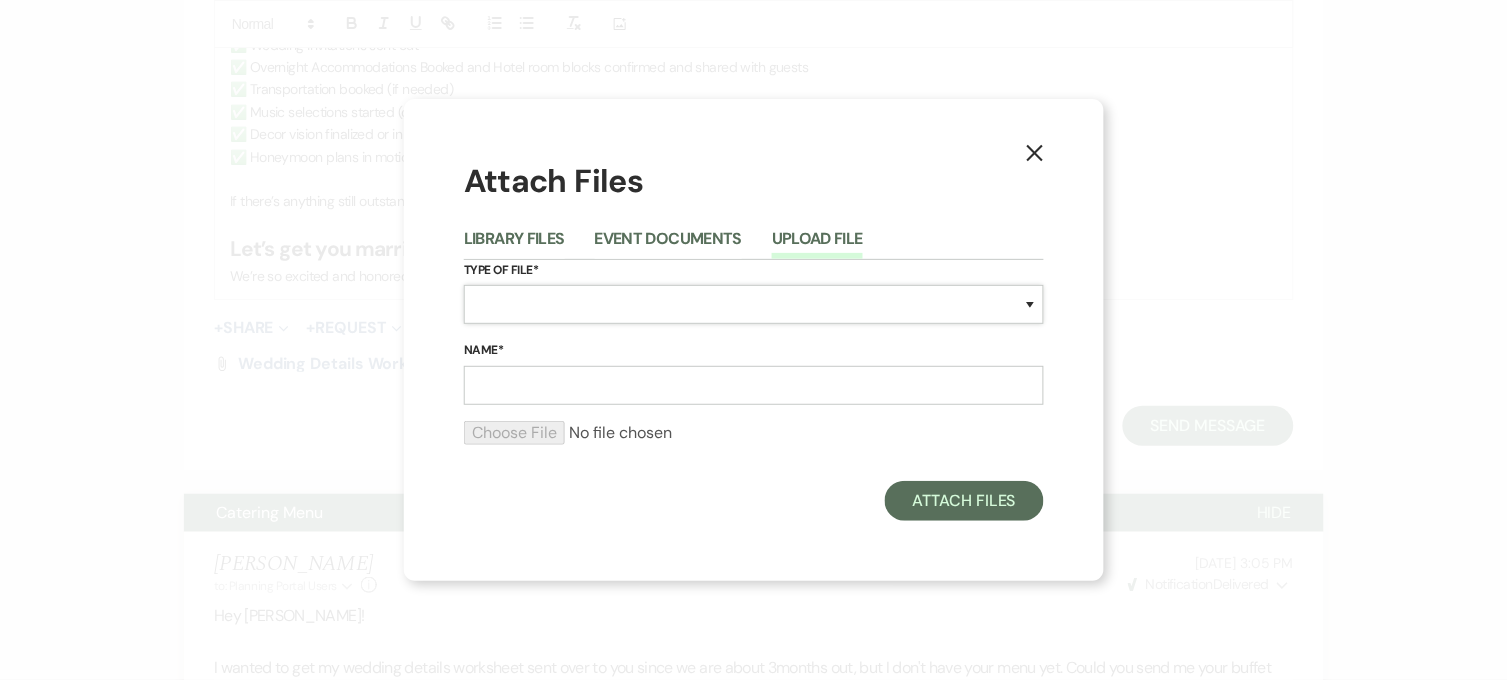 select on "22" 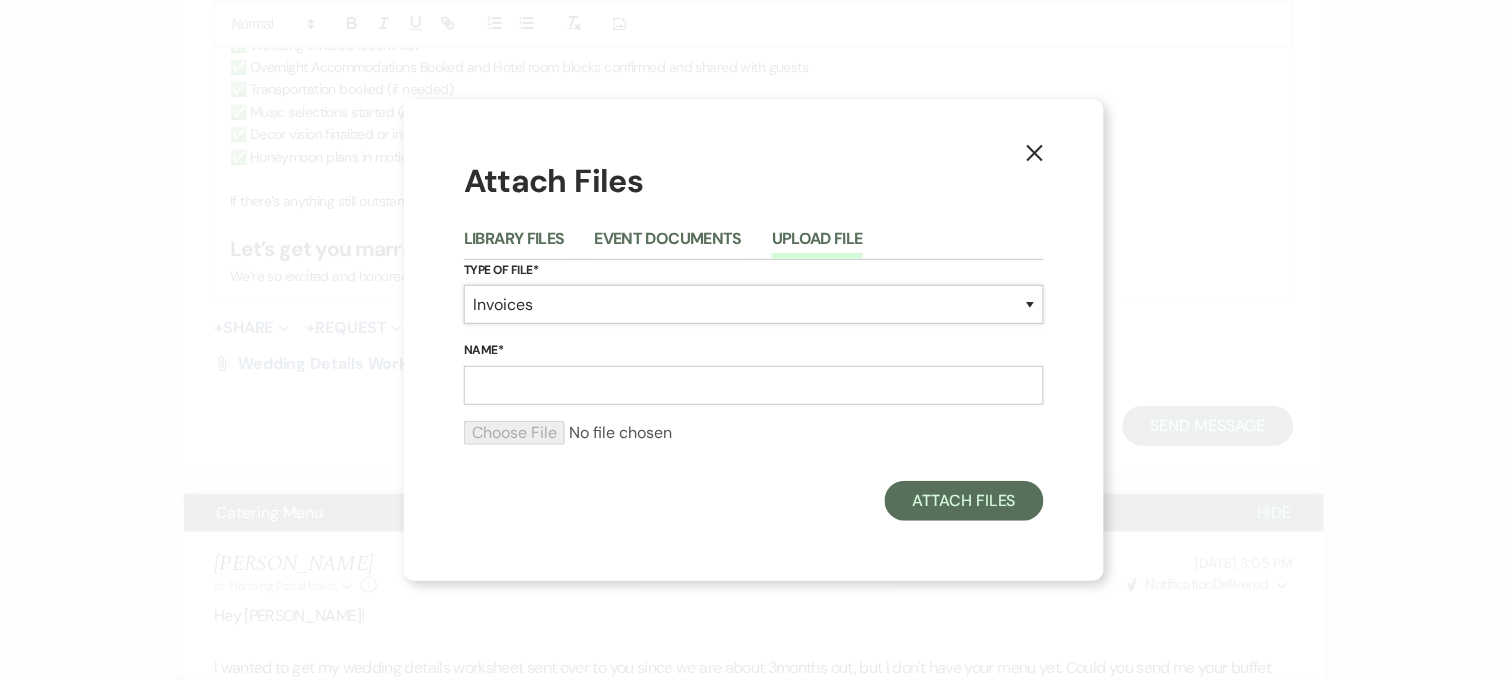 click on "Special Event Insurance Vendor Certificate of Insurance Contracts / Rental Agreements Invoices Receipts Event Maps Floor Plans Rain Plan Seating Charts Venue Layout Catering / Alcohol Permit Event Permit Fire Permit Fuel Permit Generator Permit Tent Permit Venue Permit Other Permit Inventory  Promotional Sample Venue Beverage Ceremony Event Finalize + Share Guests Lodging Menu Vendors Venue Beverage Brochure Menu Packages Product Specifications Quotes Beverage Event and Ceremony Details Finalize & Share Guests Lodging Menu Vendors Venue Event Timeline Family / Wedding Party Timeline Food and Beverage Timeline MC / DJ / Band Timeline Master Timeline Photography Timeline Set-Up / Clean-Up Vendor Timeline Bartender Safe Serve / TiPS Certification Vendor Certification Vendor License Other" at bounding box center [754, 304] 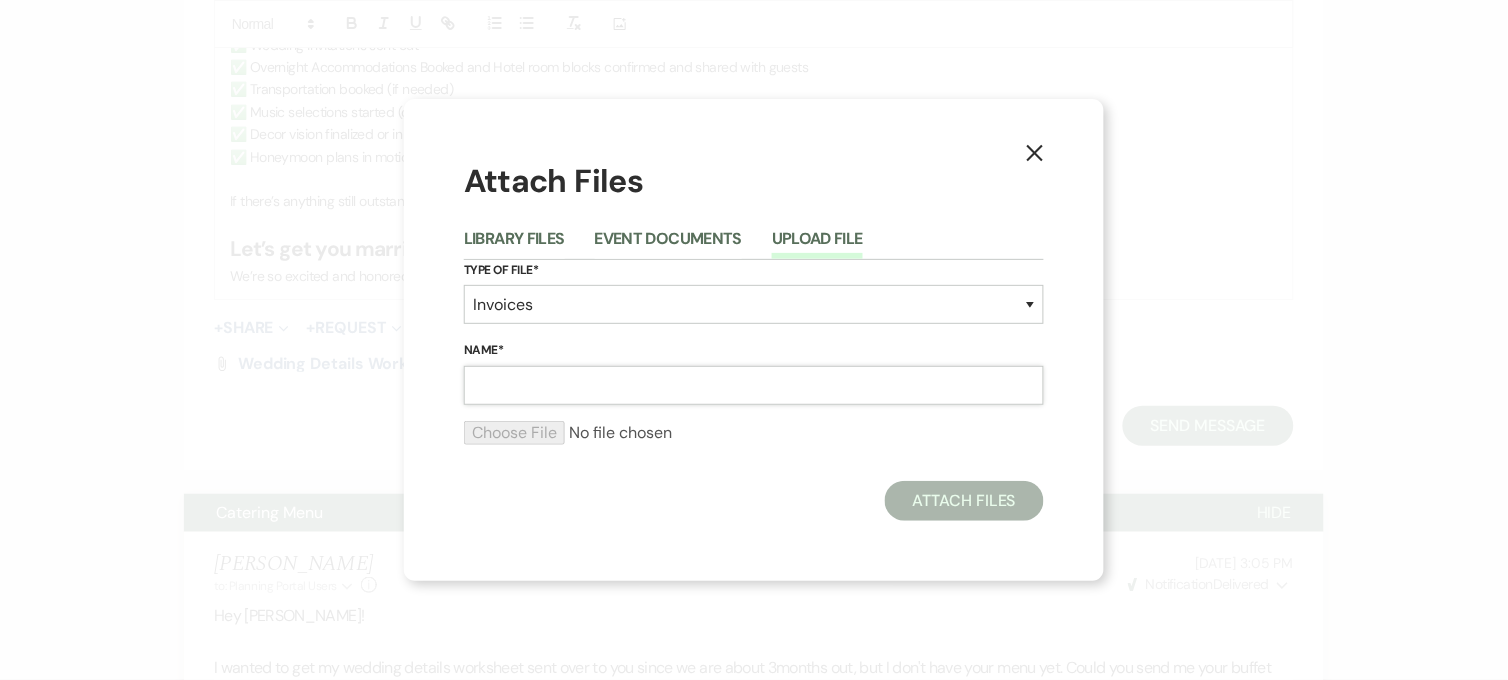 click on "Name*" at bounding box center [754, 385] 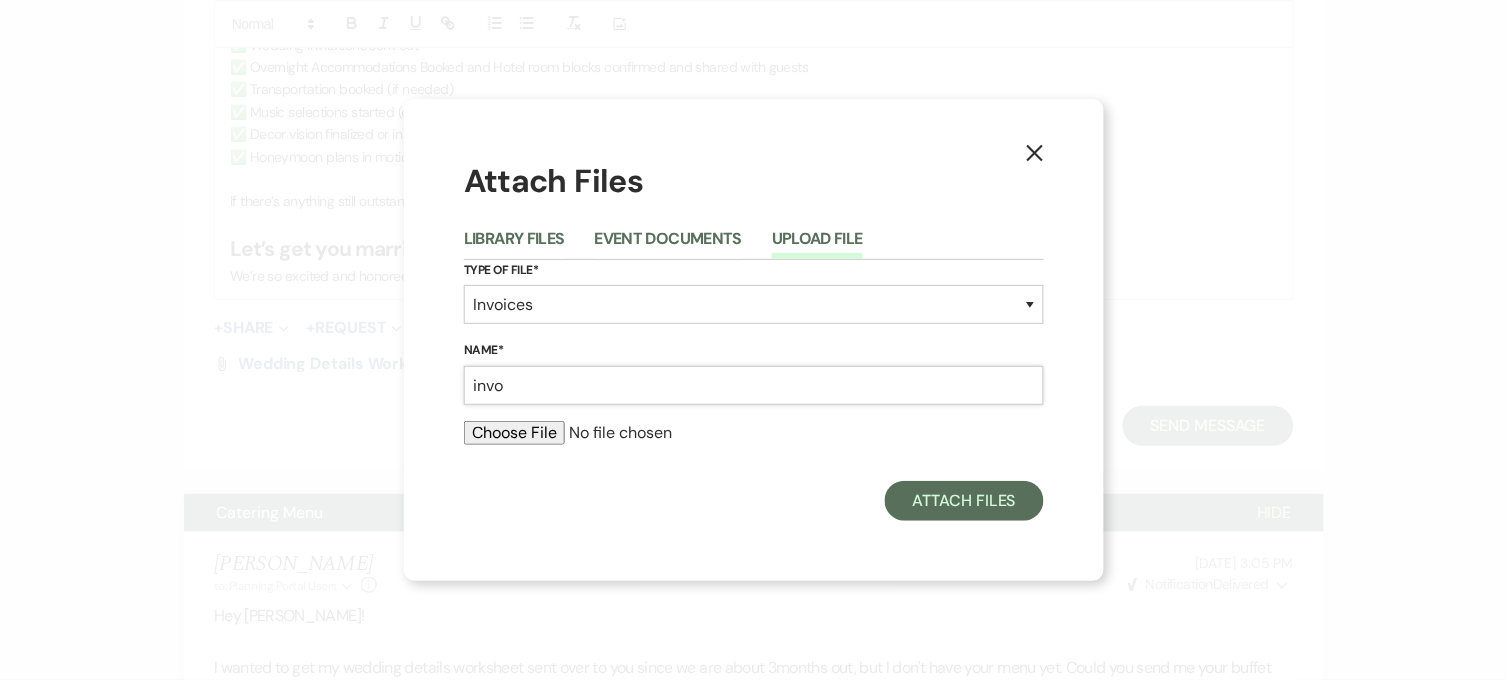type on "Invoice" 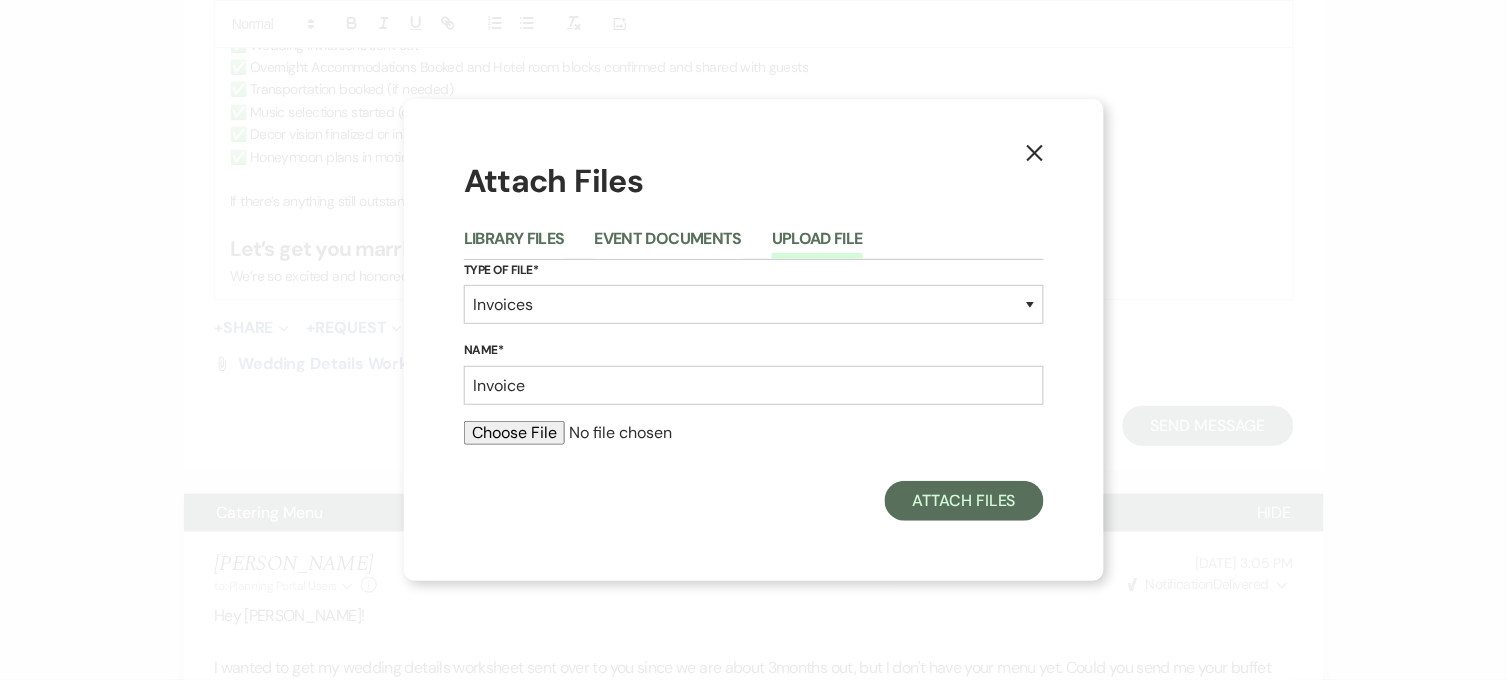 click at bounding box center [754, 433] 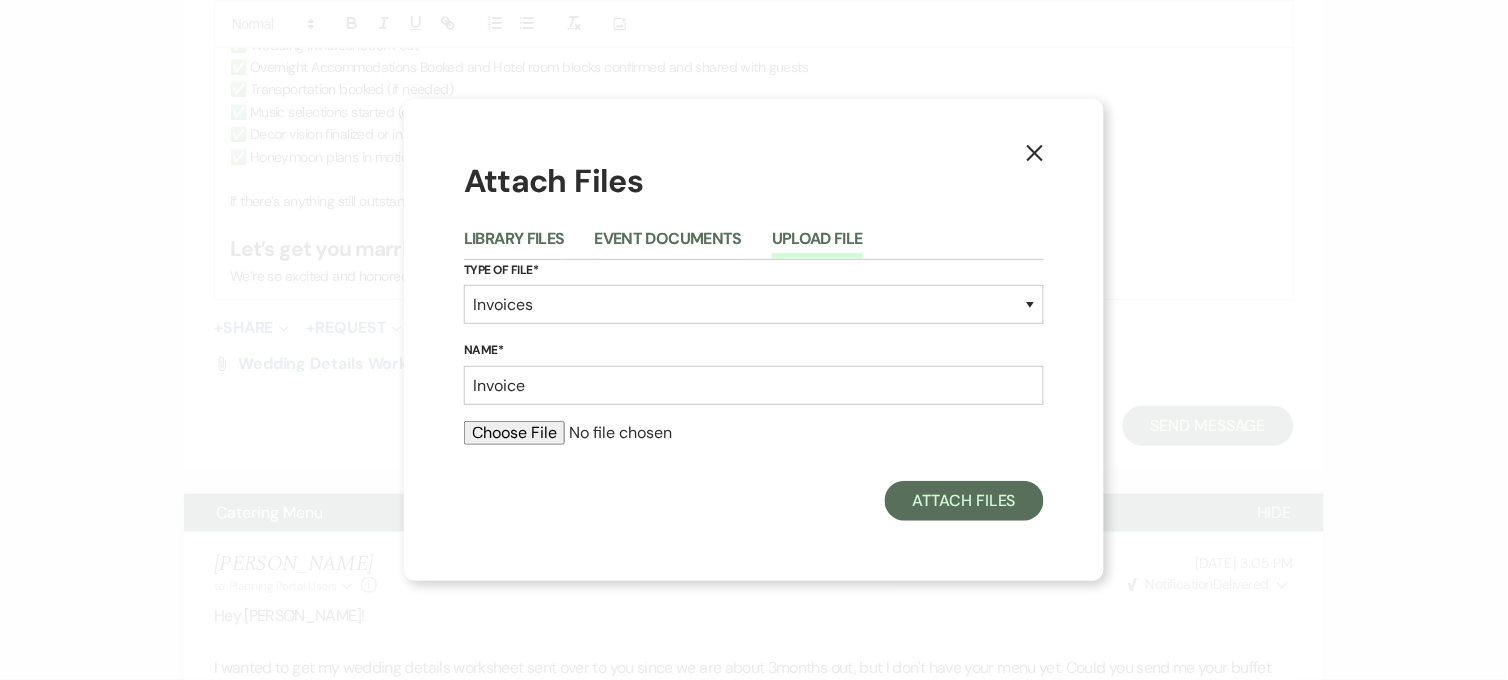 type on "C:\fakepath\Invoice 2723.pdf" 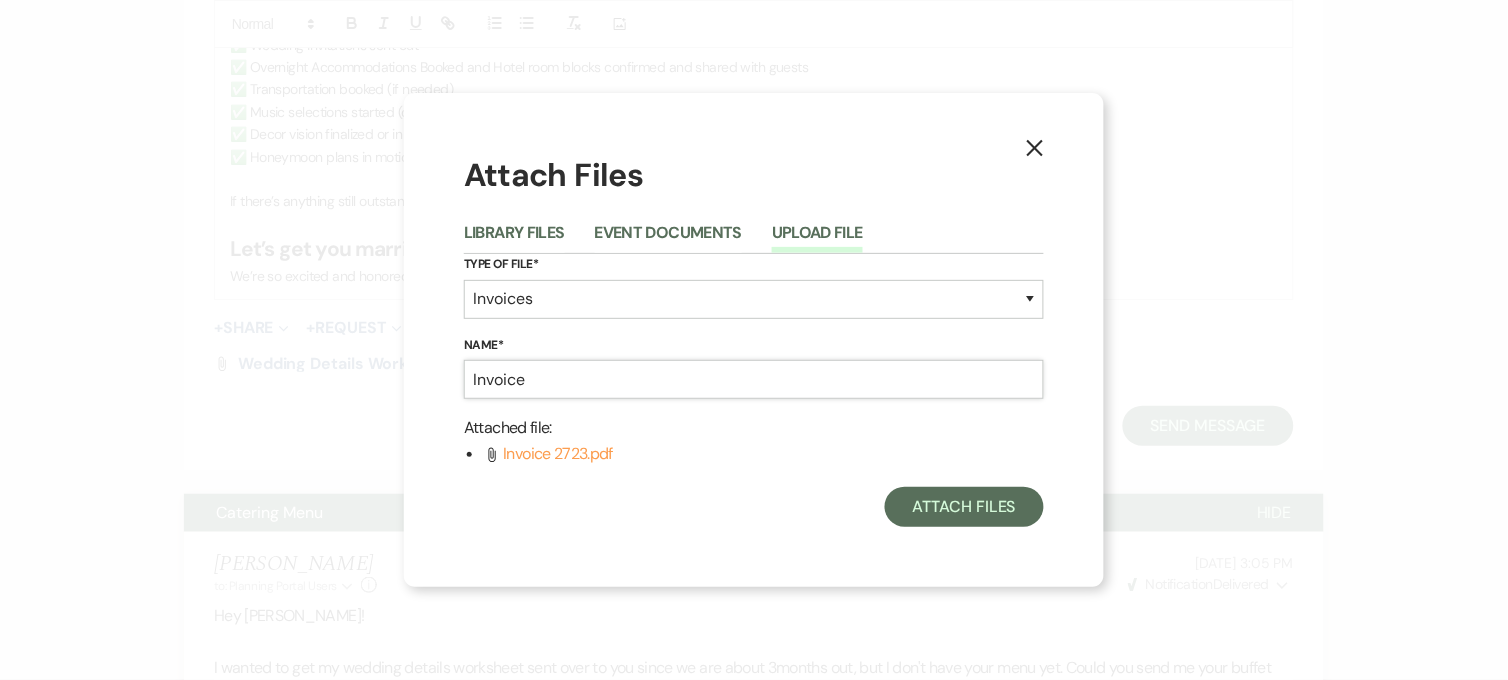 drag, startPoint x: 547, startPoint y: 431, endPoint x: 537, endPoint y: 376, distance: 55.9017 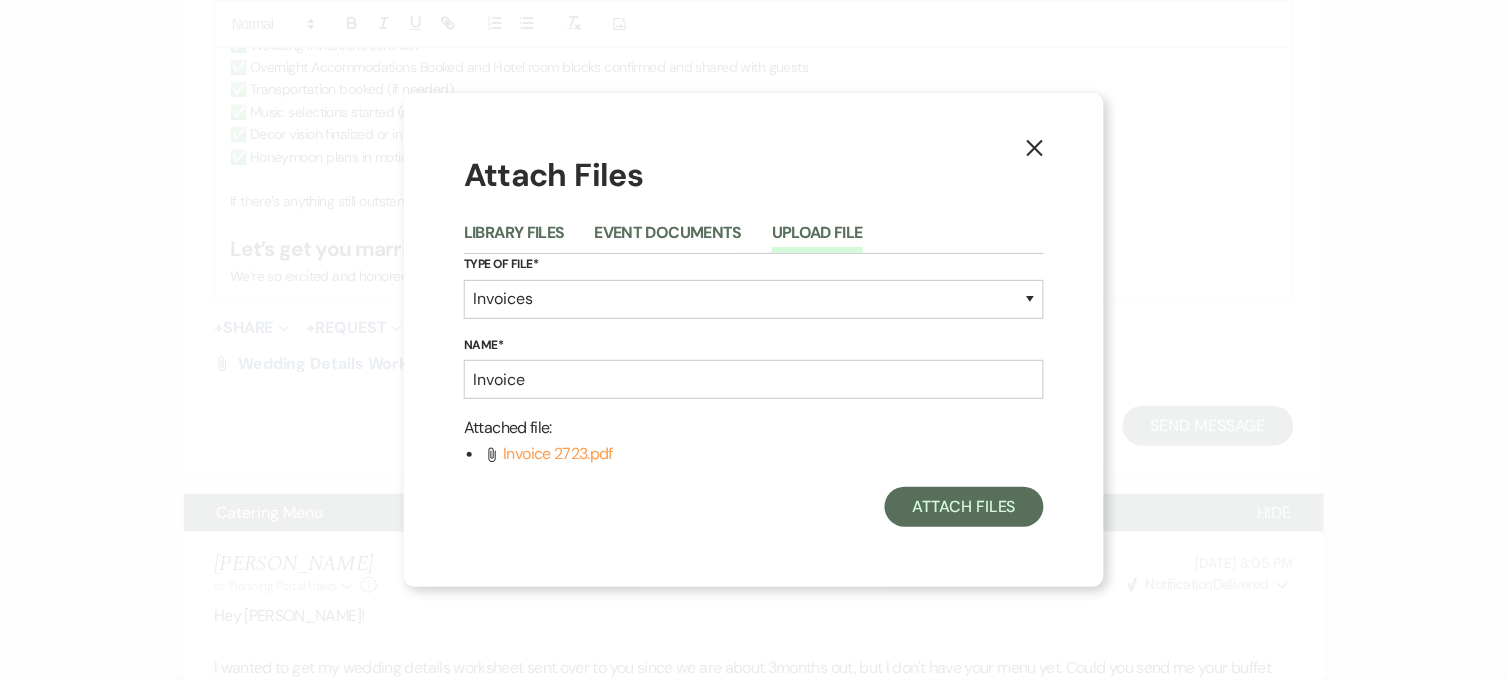 click on "X Attach Files Library Files Event Documents Upload File Type of File* Special Event Insurance Vendor Certificate of Insurance Contracts / Rental Agreements Invoices Receipts Event Maps Floor Plans Rain Plan Seating Charts Venue Layout Catering / Alcohol Permit Event Permit Fire Permit Fuel Permit Generator Permit Tent Permit Venue Permit Other Permit Inventory  Promotional Sample Venue Beverage Ceremony Event Finalize + Share Guests Lodging Menu Vendors Venue Beverage Brochure Menu Packages Product Specifications Quotes Beverage Event and Ceremony Details Finalize & Share Guests Lodging Menu Vendors Venue Event Timeline Family / Wedding Party Timeline Food and Beverage Timeline MC / DJ / Band Timeline Master Timeline Photography Timeline Set-Up / Clean-Up Vendor Timeline Bartender Safe Serve / TiPS Certification Vendor Certification Vendor License Other Name* Invoice Attached file :  Attach File   Invoice 2723.pdf Attach Files" at bounding box center [754, 339] 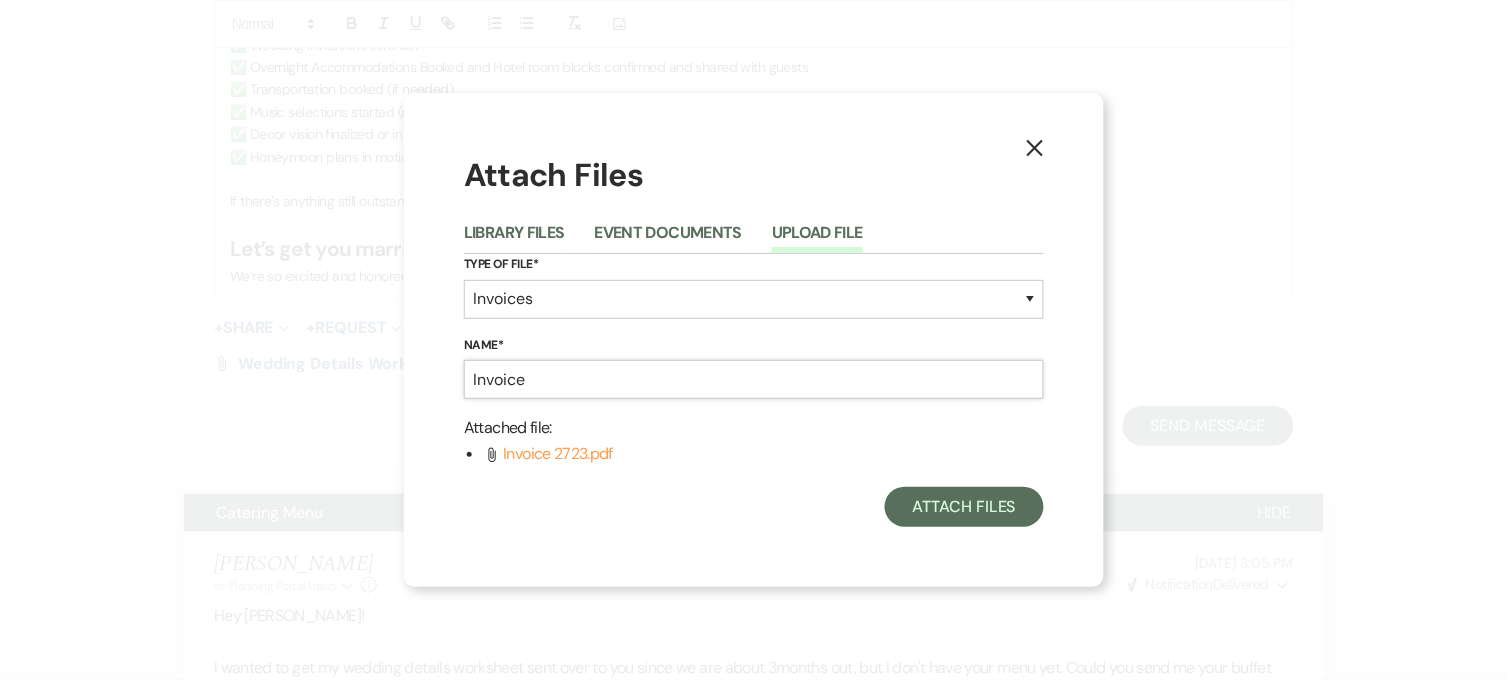 click on "Invoice" at bounding box center (754, 379) 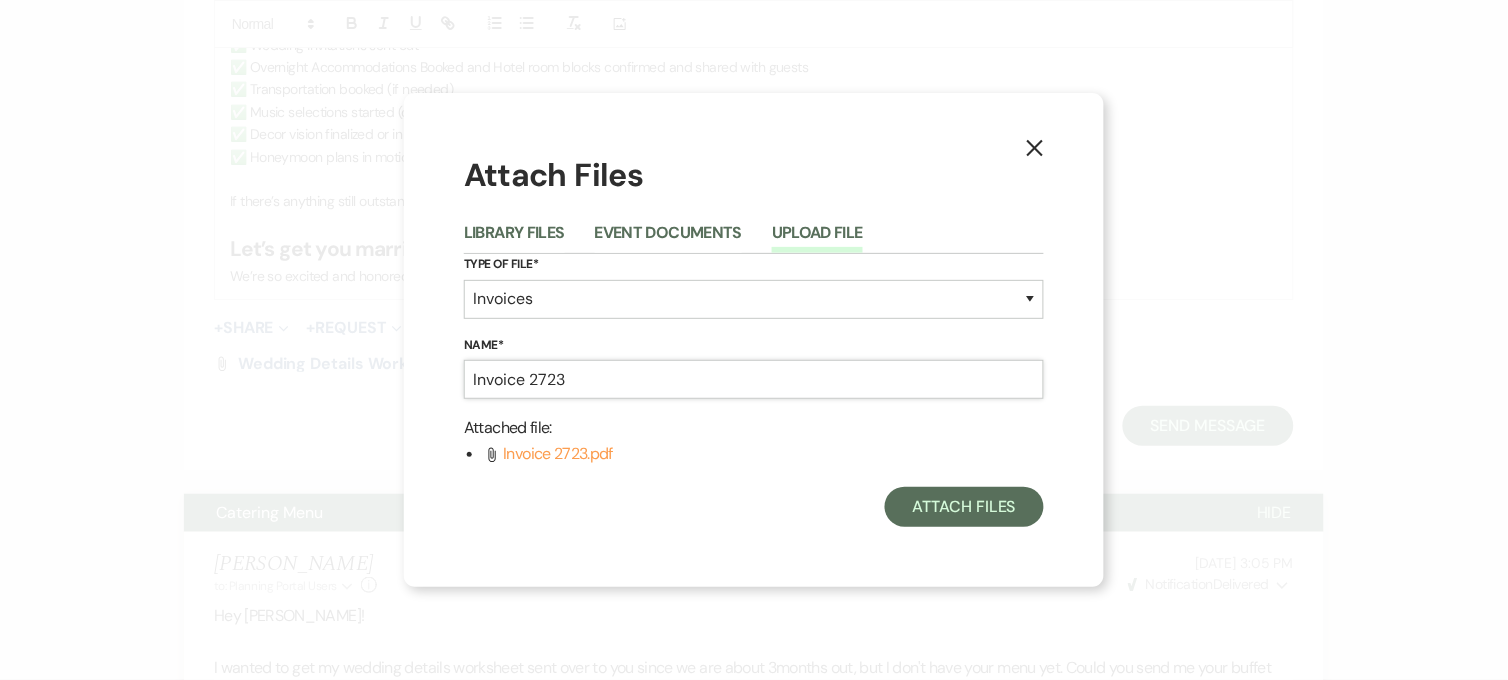 type on "Invoice 2723" 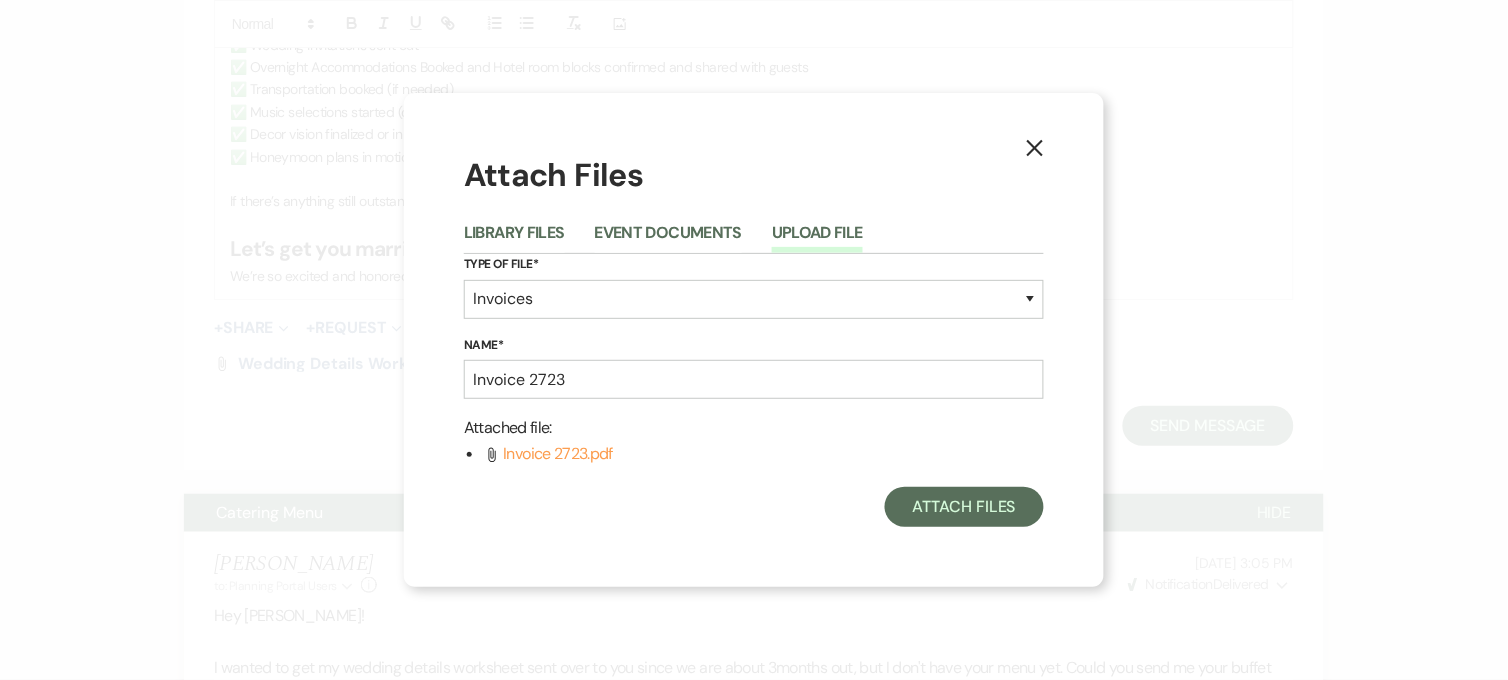 click on "X Attach Files Library Files Event Documents Upload File Type of File* Special Event Insurance Vendor Certificate of Insurance Contracts / Rental Agreements Invoices Receipts Event Maps Floor Plans Rain Plan Seating Charts Venue Layout Catering / Alcohol Permit Event Permit Fire Permit Fuel Permit Generator Permit Tent Permit Venue Permit Other Permit Inventory  Promotional Sample Venue Beverage Ceremony Event Finalize + Share Guests Lodging Menu Vendors Venue Beverage Brochure Menu Packages Product Specifications Quotes Beverage Event and Ceremony Details Finalize & Share Guests Lodging Menu Vendors Venue Event Timeline Family / Wedding Party Timeline Food and Beverage Timeline MC / DJ / Band Timeline Master Timeline Photography Timeline Set-Up / Clean-Up Vendor Timeline Bartender Safe Serve / TiPS Certification Vendor Certification Vendor License Other Name* Invoice 2723 Attached file :  Attach File   Invoice 2723.pdf Attach Files" at bounding box center [754, 339] 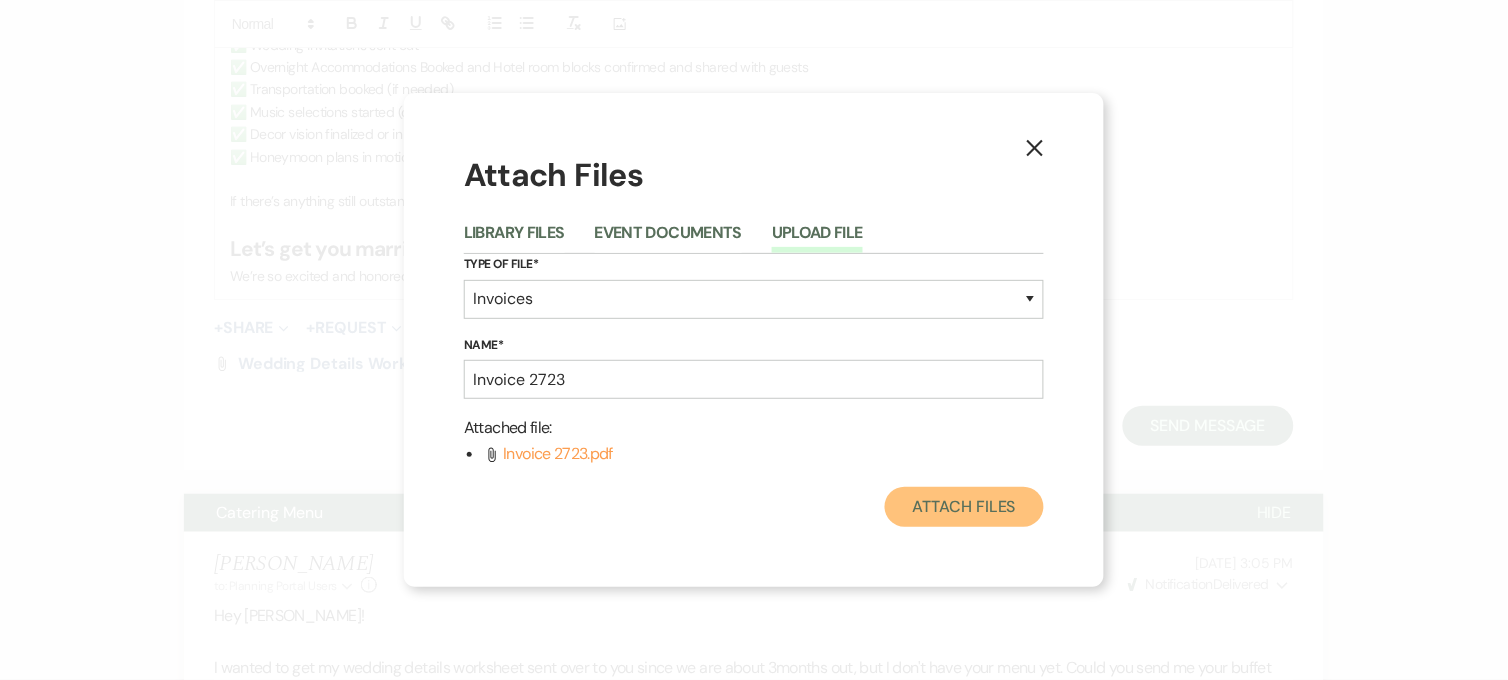 click on "Attach Files" at bounding box center [964, 507] 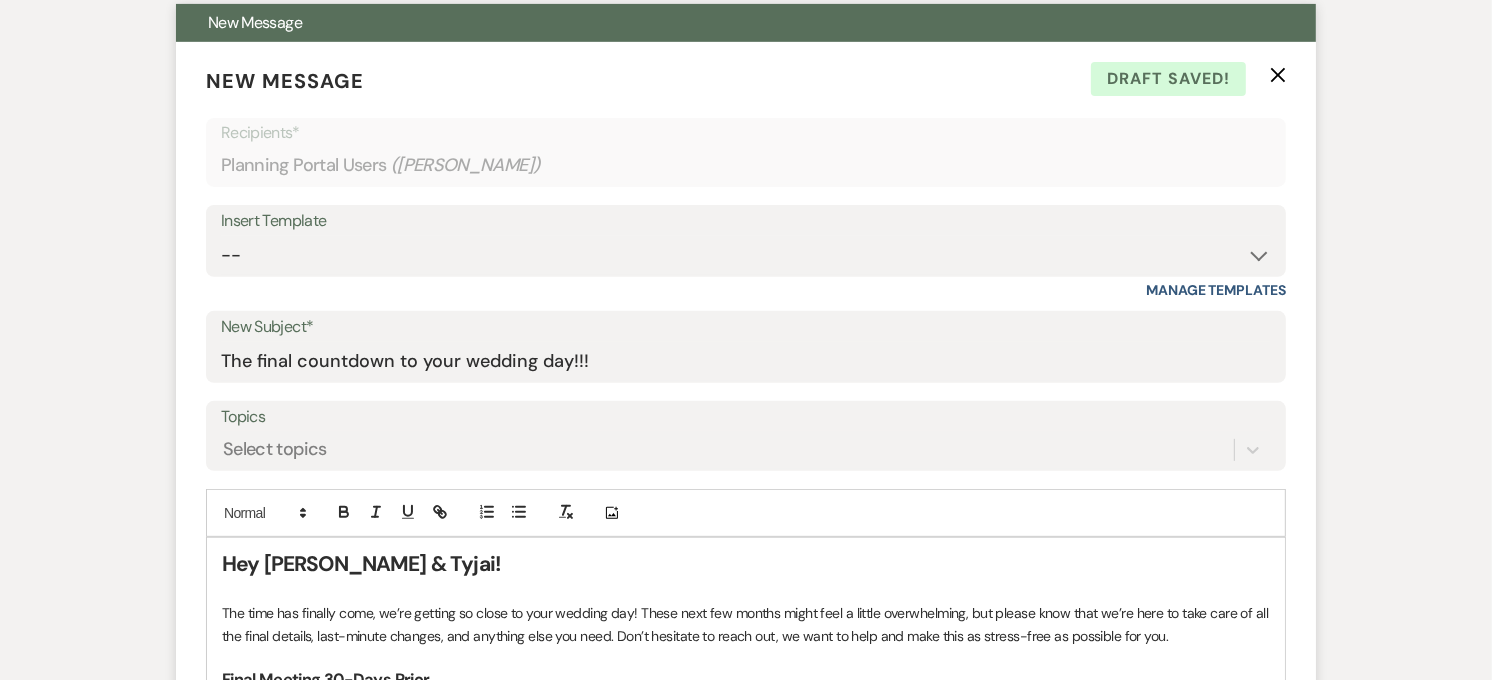 scroll, scrollTop: 665, scrollLeft: 0, axis: vertical 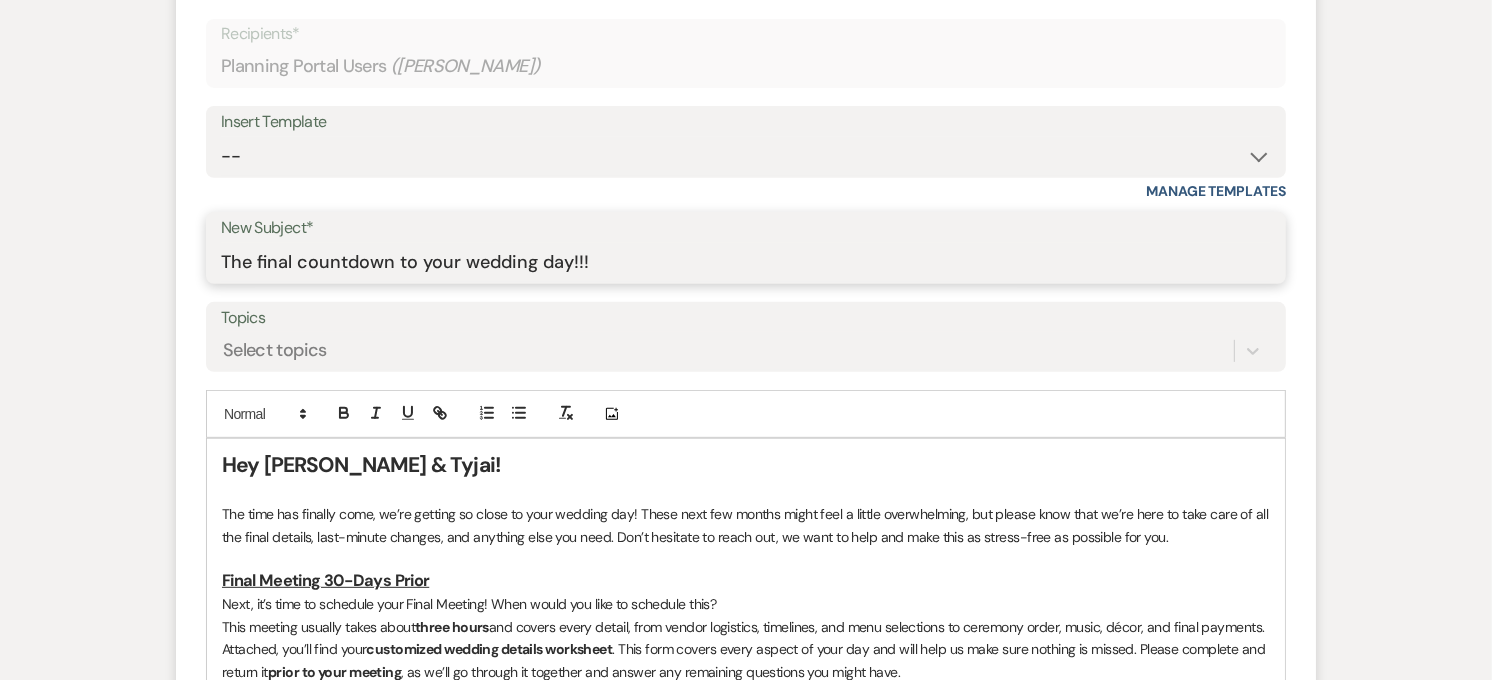 drag, startPoint x: 706, startPoint y: 257, endPoint x: 220, endPoint y: 261, distance: 486.01645 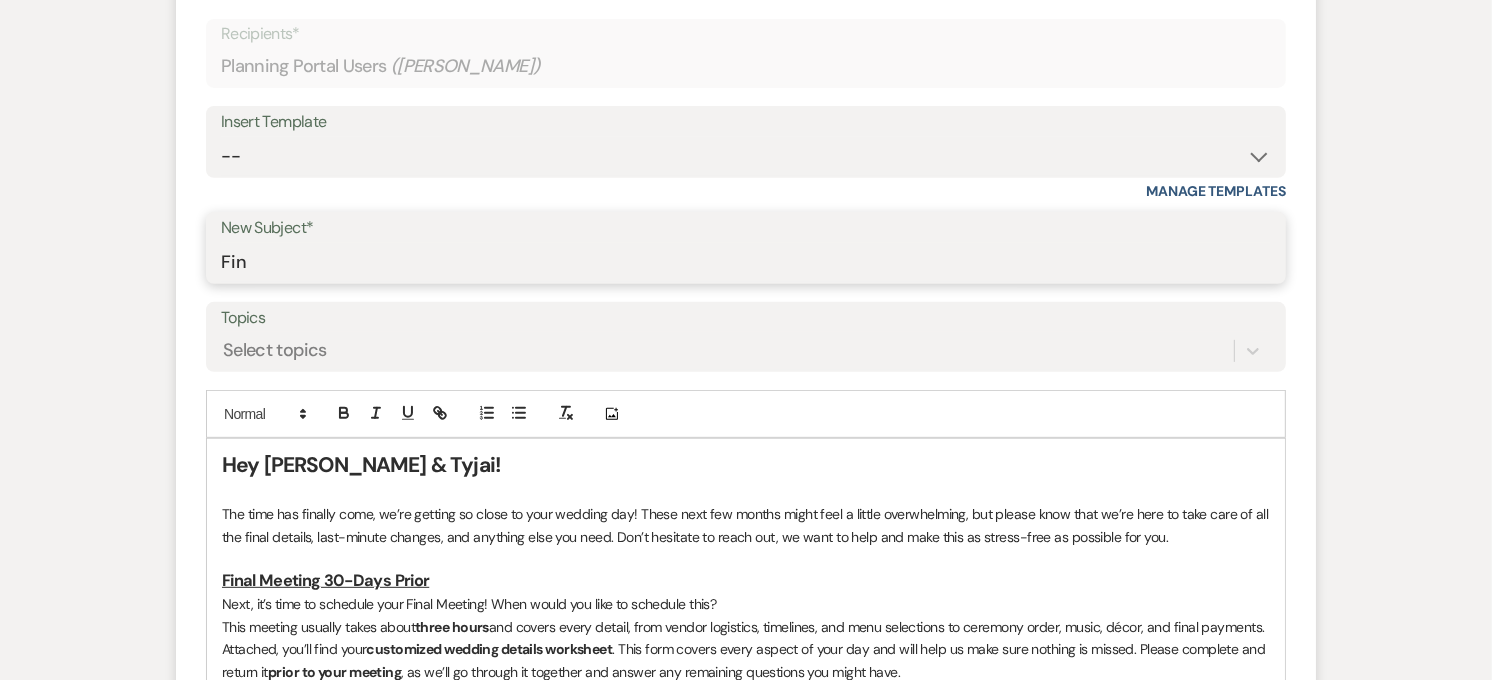 type on "The final countdown to your wedding day!!!" 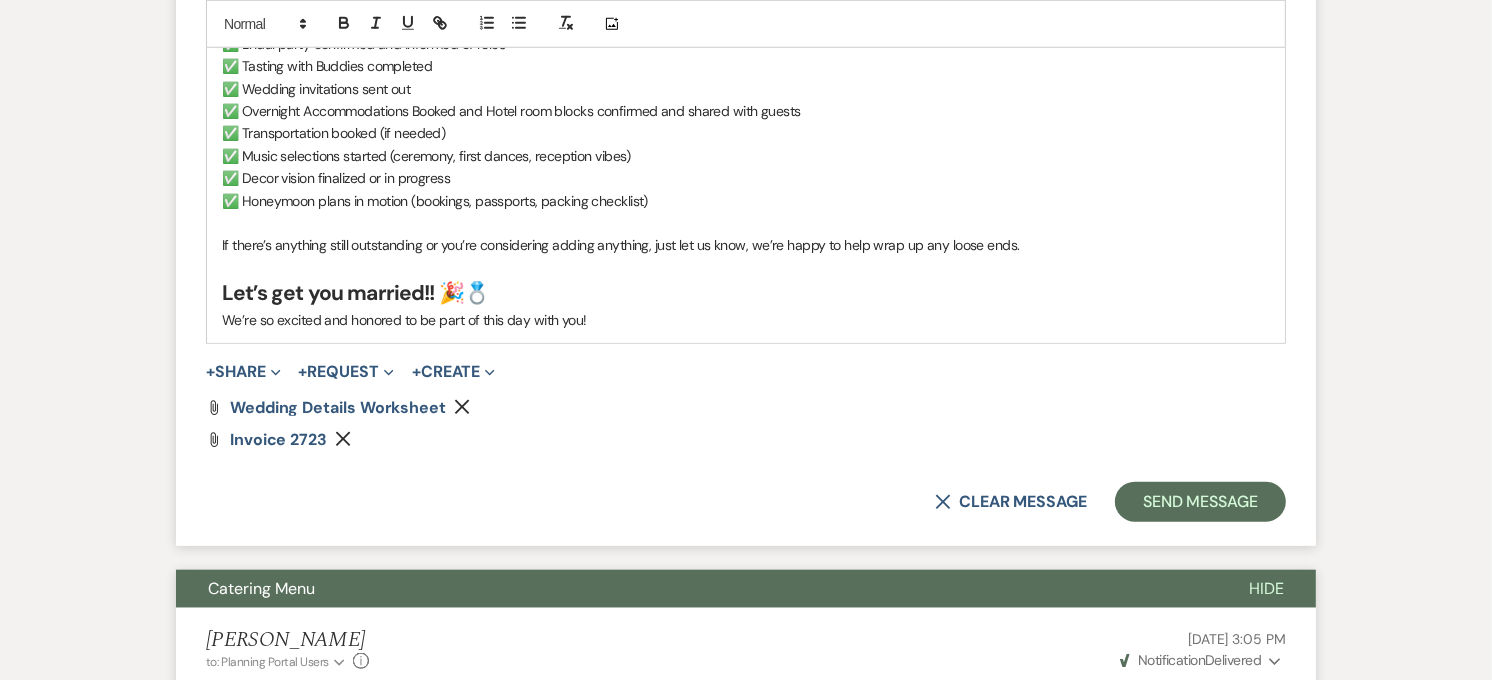 scroll, scrollTop: 1655, scrollLeft: 0, axis: vertical 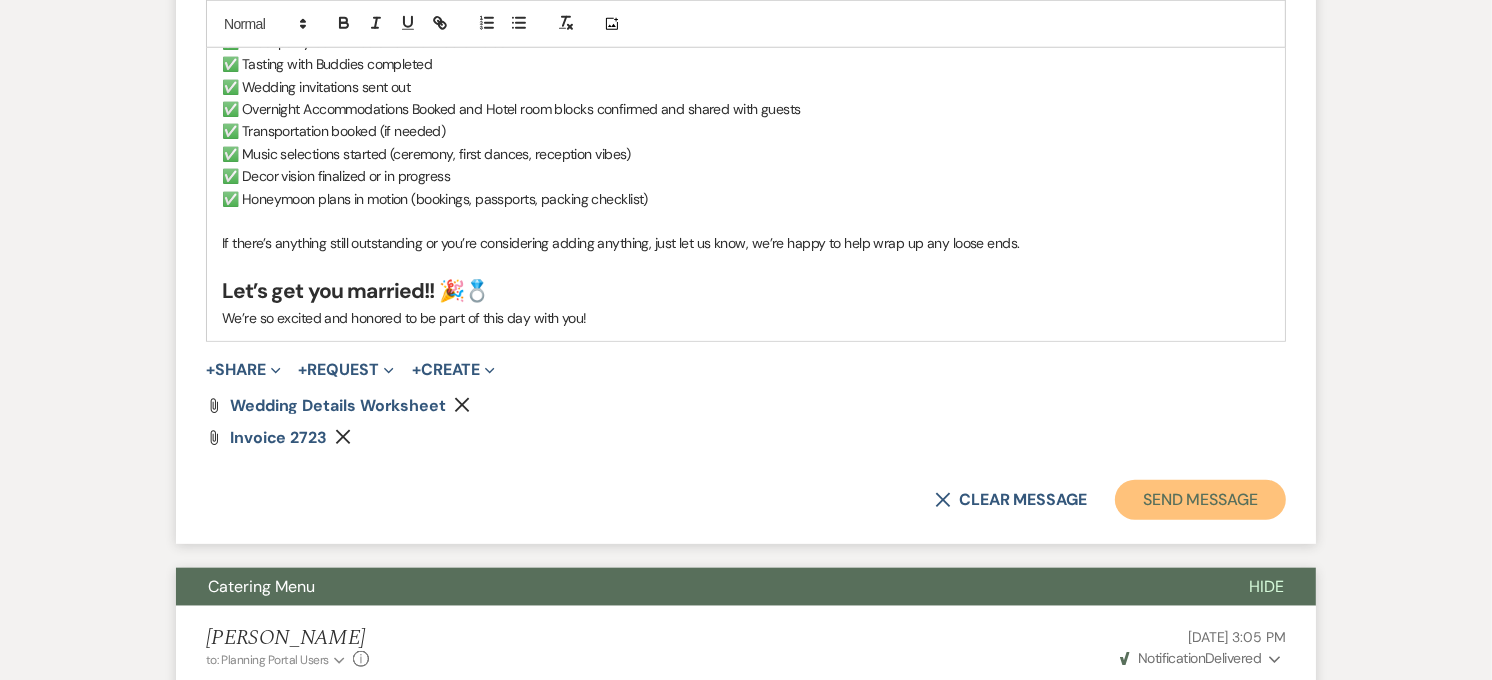 click on "Send Message" at bounding box center (1200, 500) 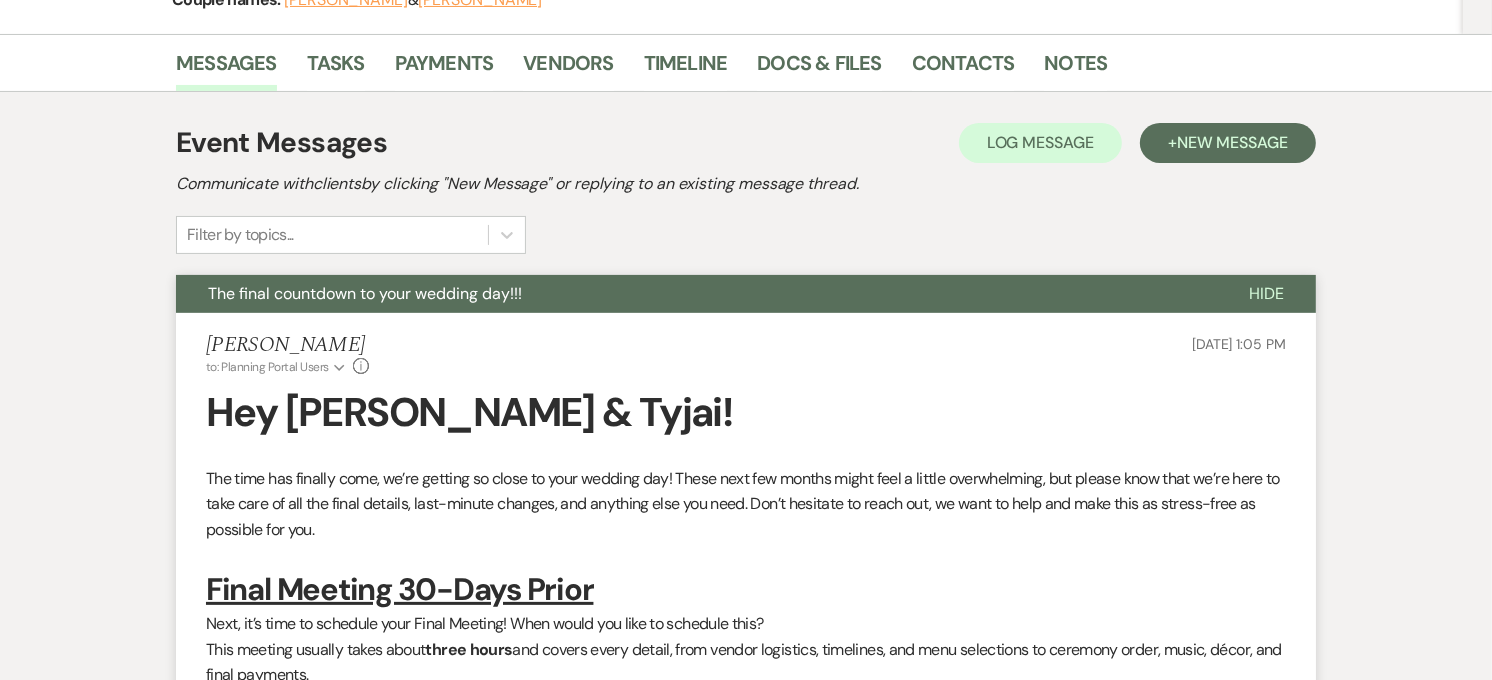 scroll, scrollTop: 0, scrollLeft: 0, axis: both 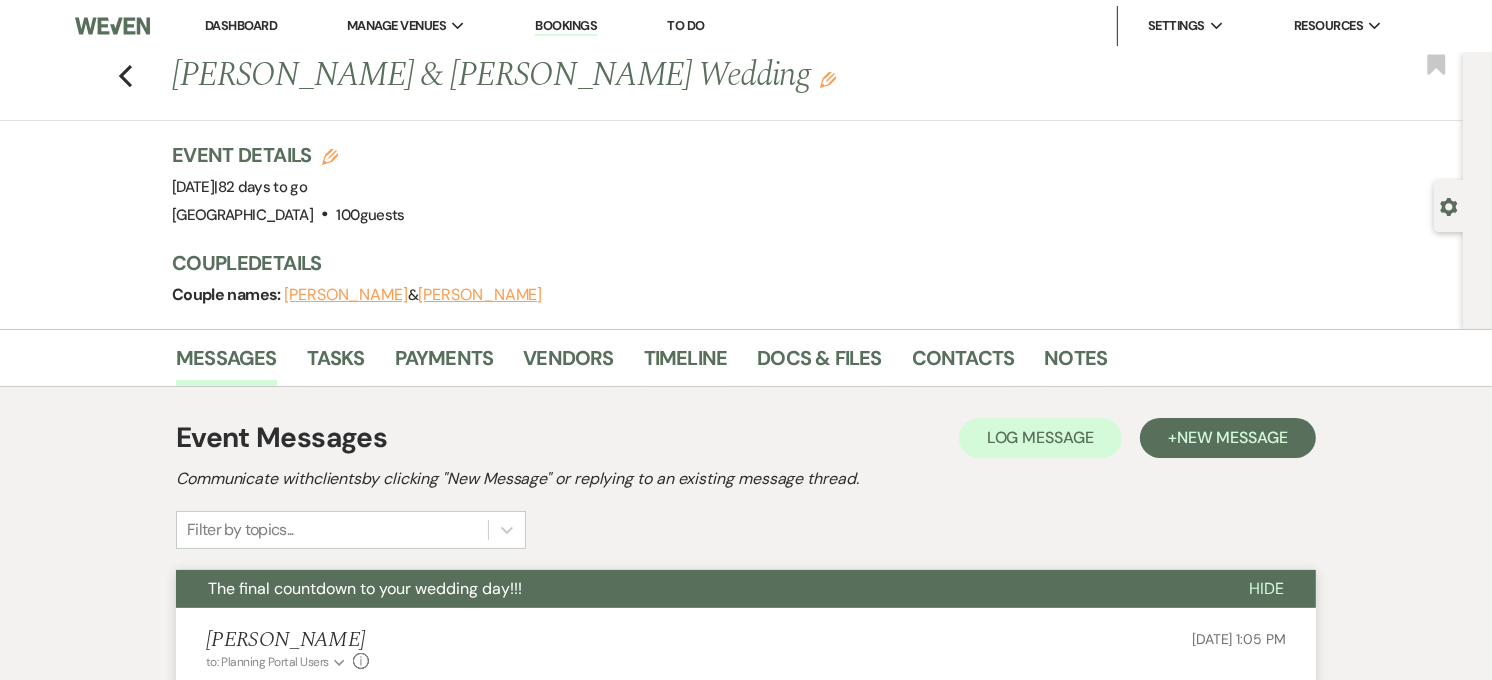 click on "The final countdown to your wedding day!!!" at bounding box center (696, 589) 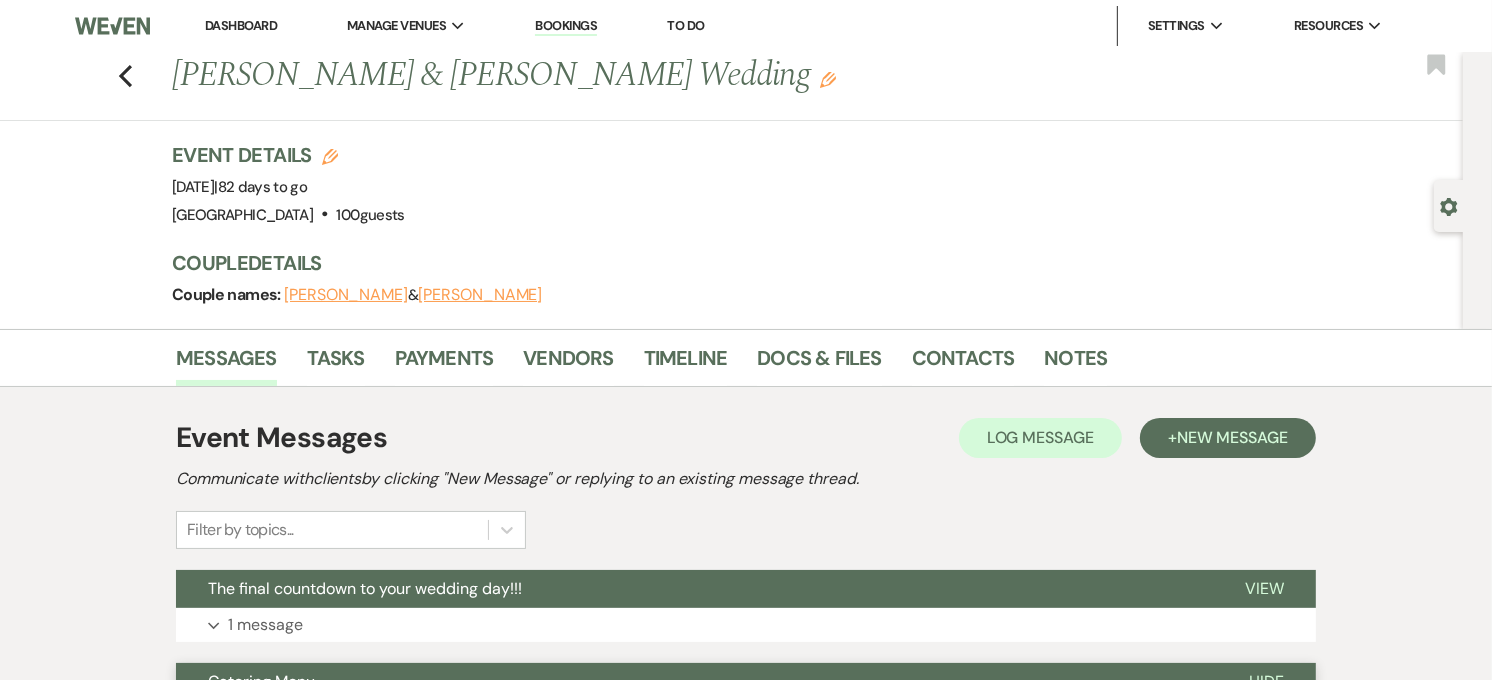 type 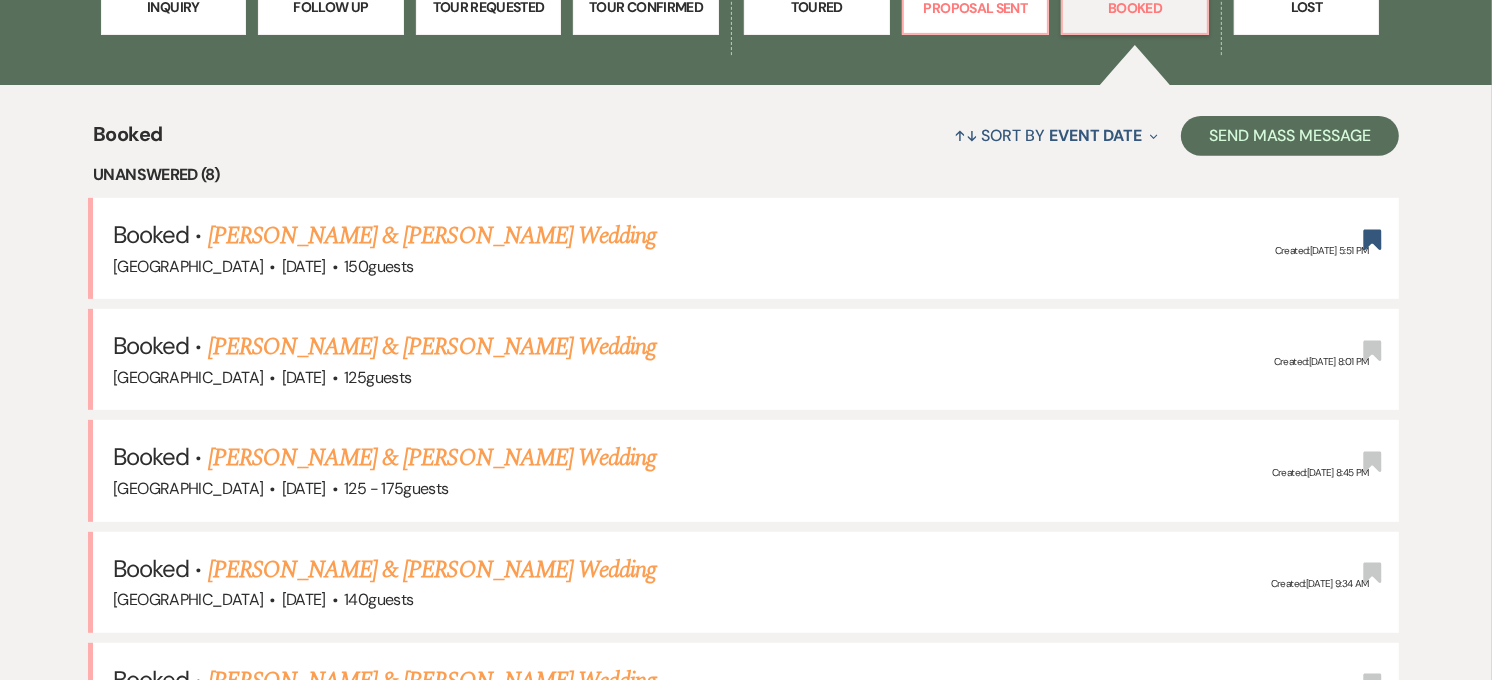 scroll, scrollTop: 694, scrollLeft: 0, axis: vertical 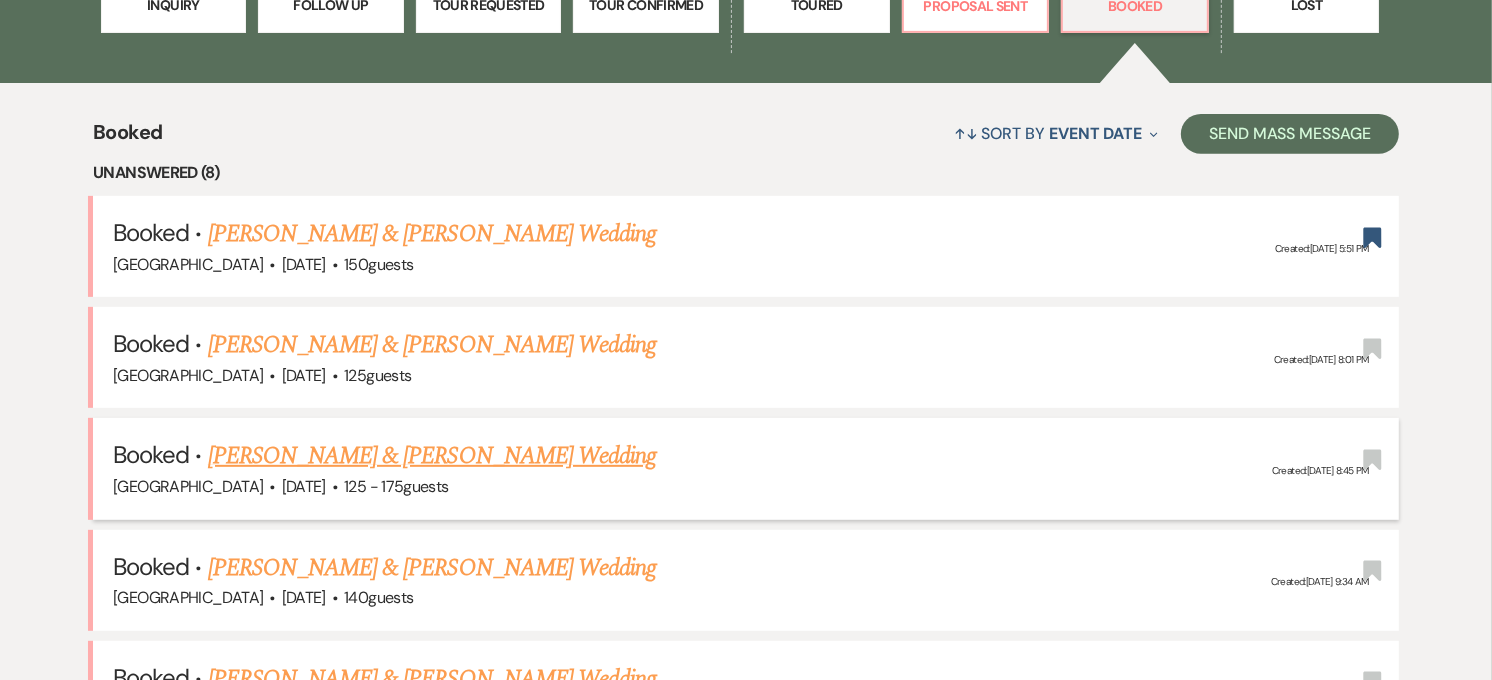 click on "[PERSON_NAME] & [PERSON_NAME] Wedding" at bounding box center (432, 456) 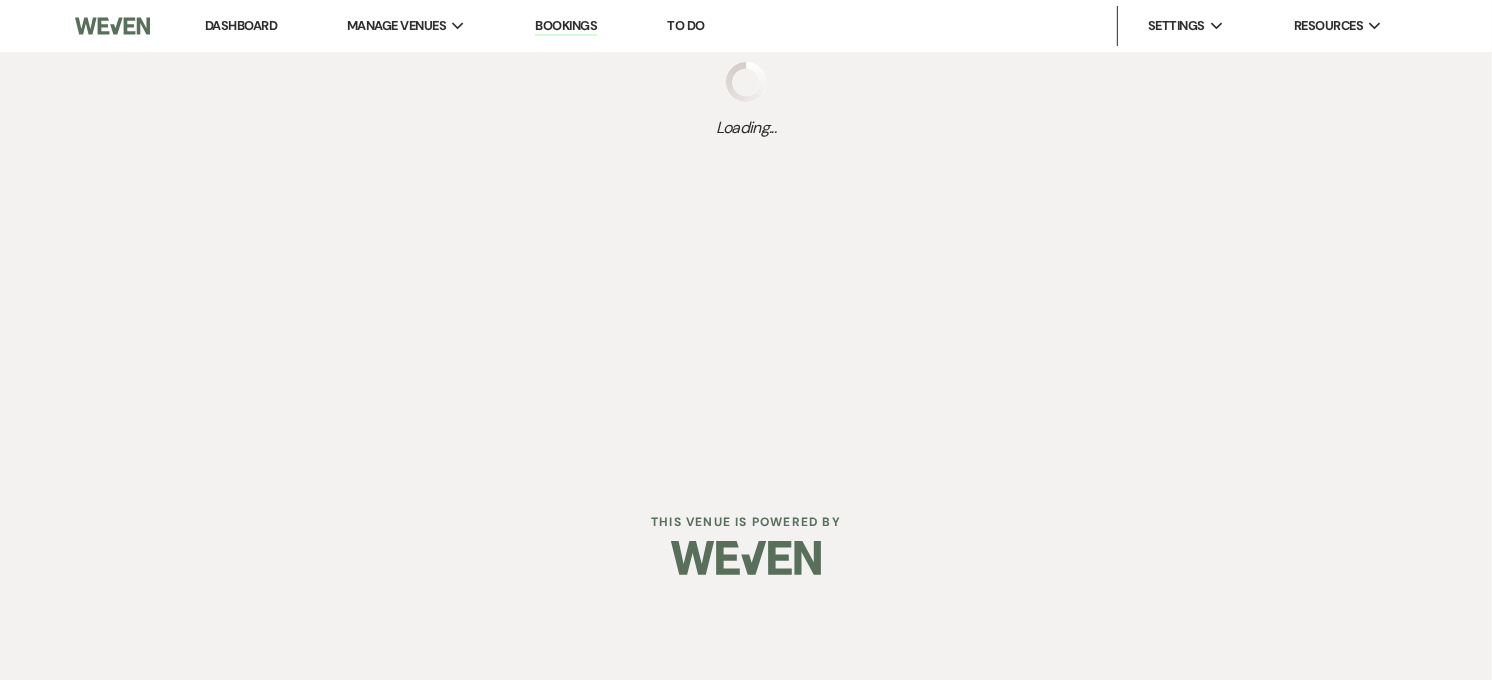 scroll, scrollTop: 0, scrollLeft: 0, axis: both 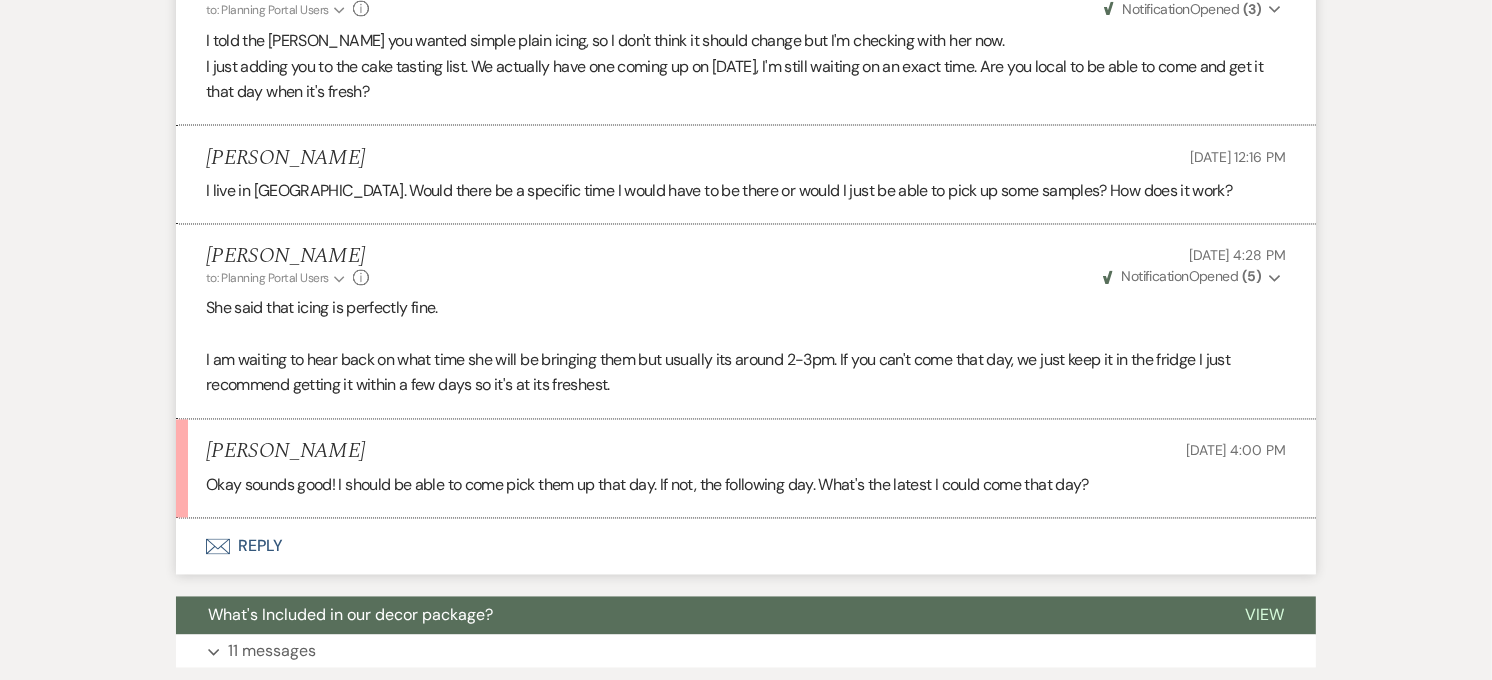 click on "Envelope Reply" at bounding box center [746, 547] 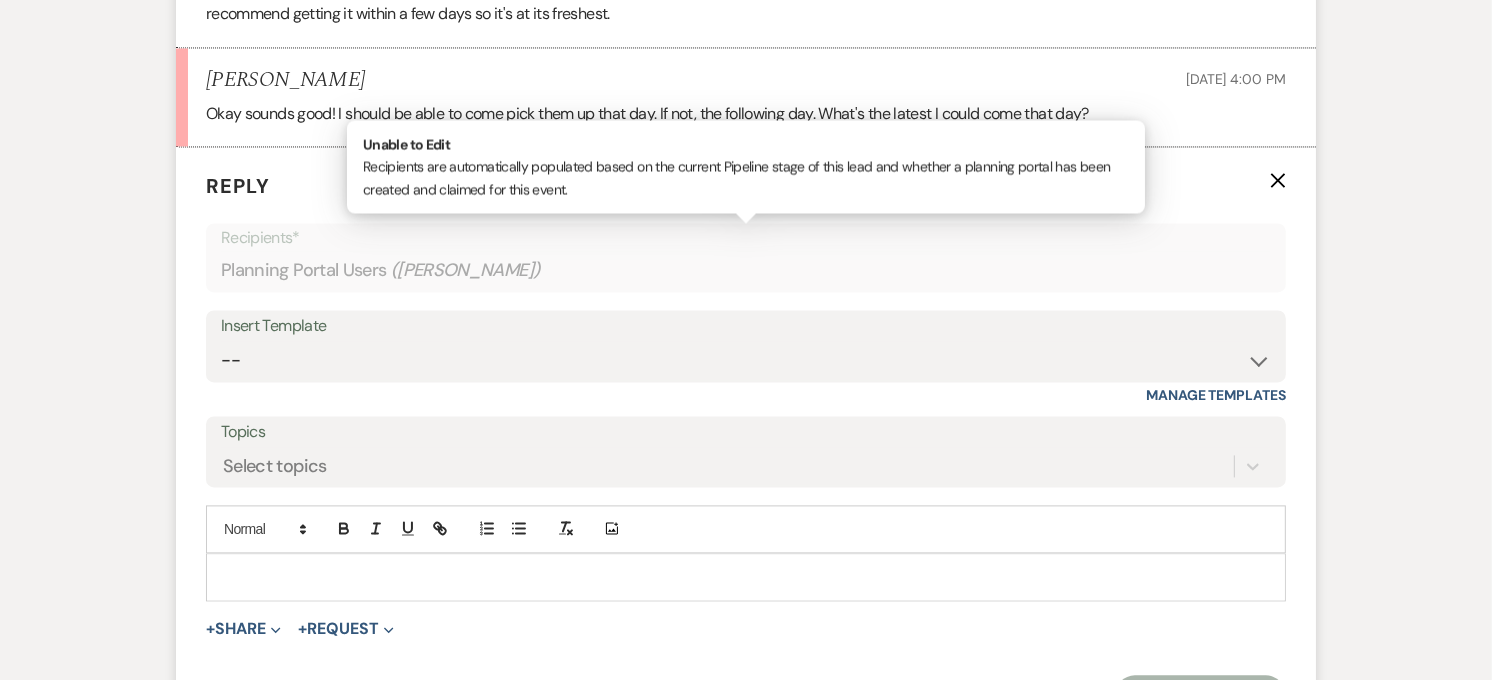 scroll, scrollTop: 3638, scrollLeft: 0, axis: vertical 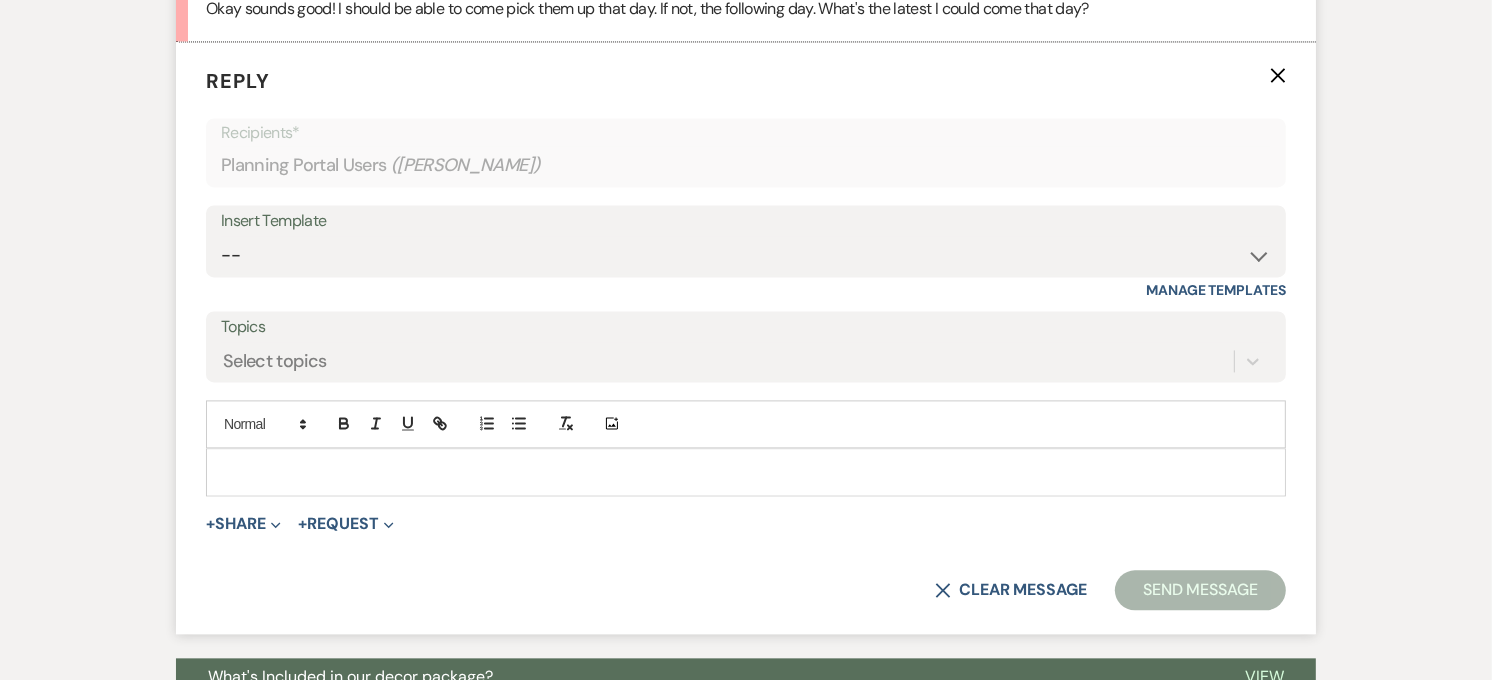 click at bounding box center [746, 472] 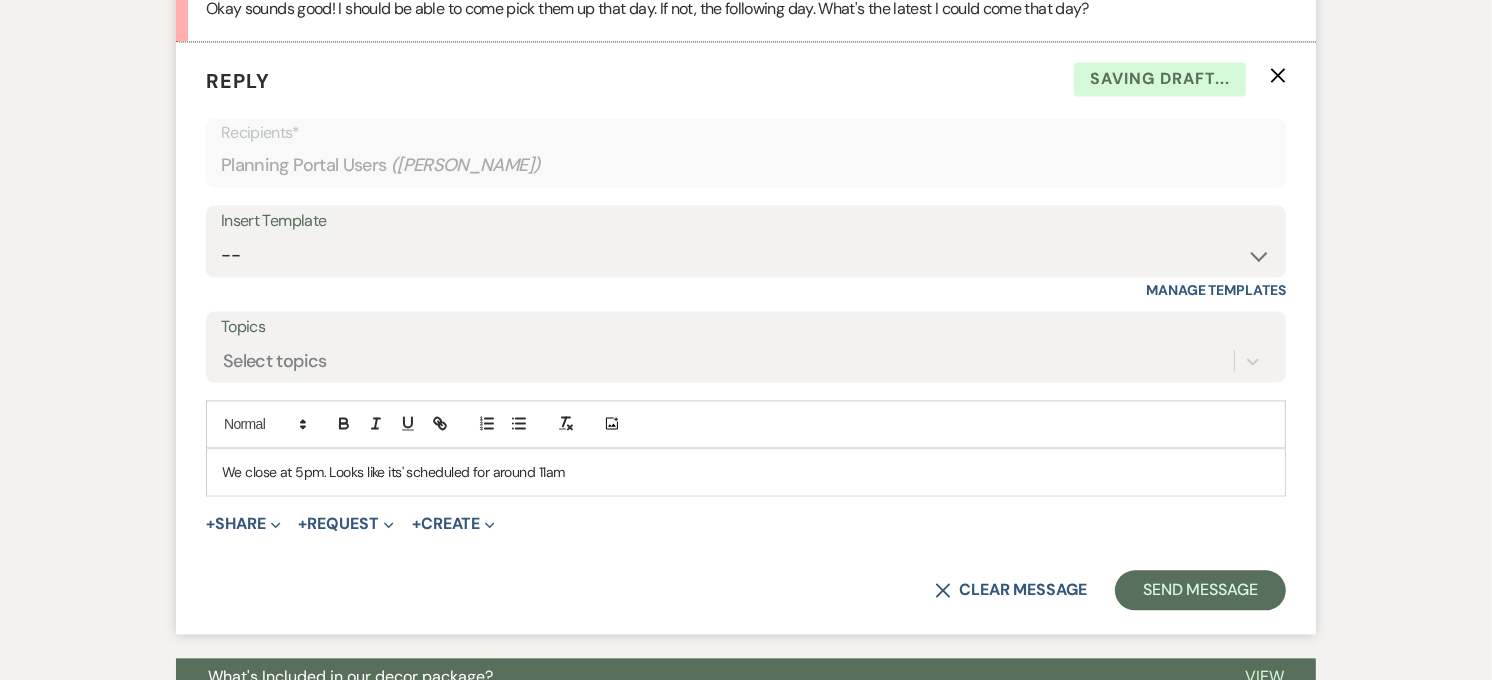 click on "We close at 5pm. Looks like its' scheduled for around 11am" at bounding box center [746, 472] 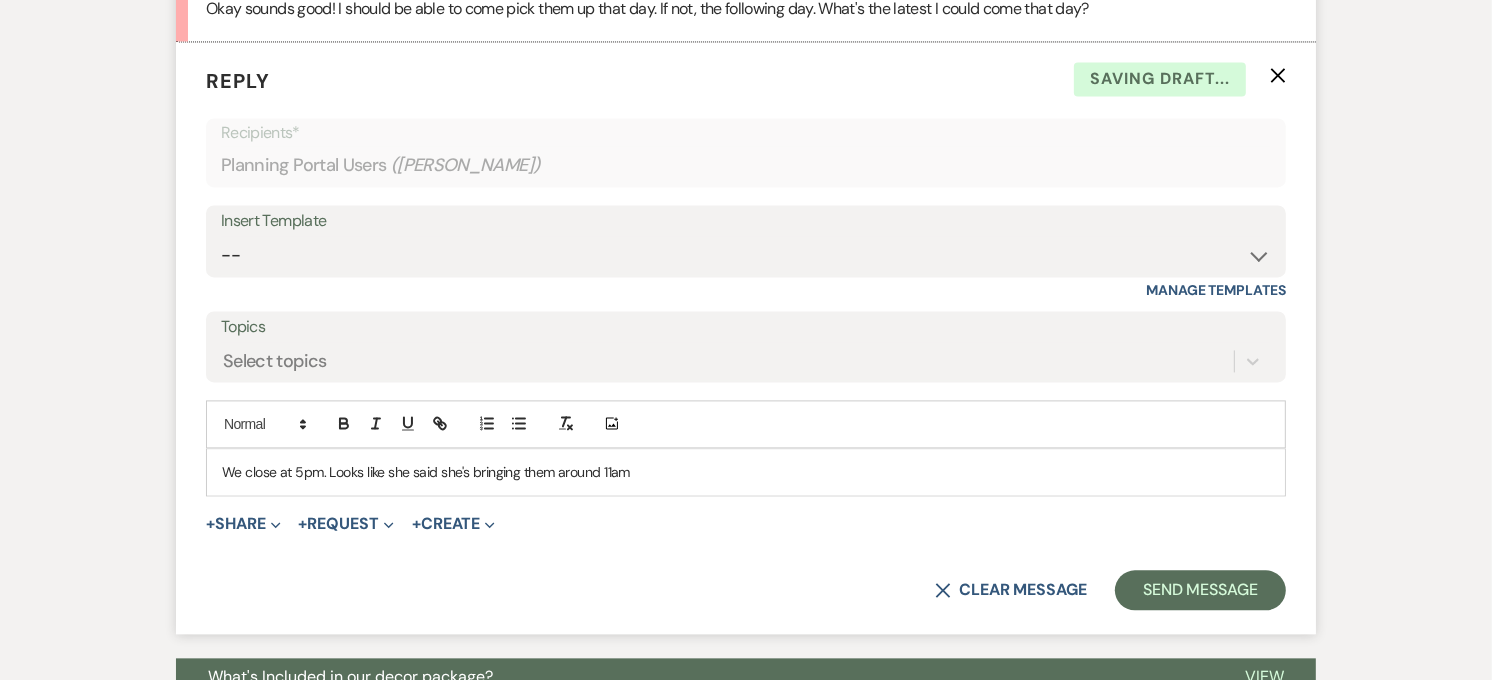 click on "We close at 5pm. Looks like she said she's bringing them around 11am" at bounding box center [746, 472] 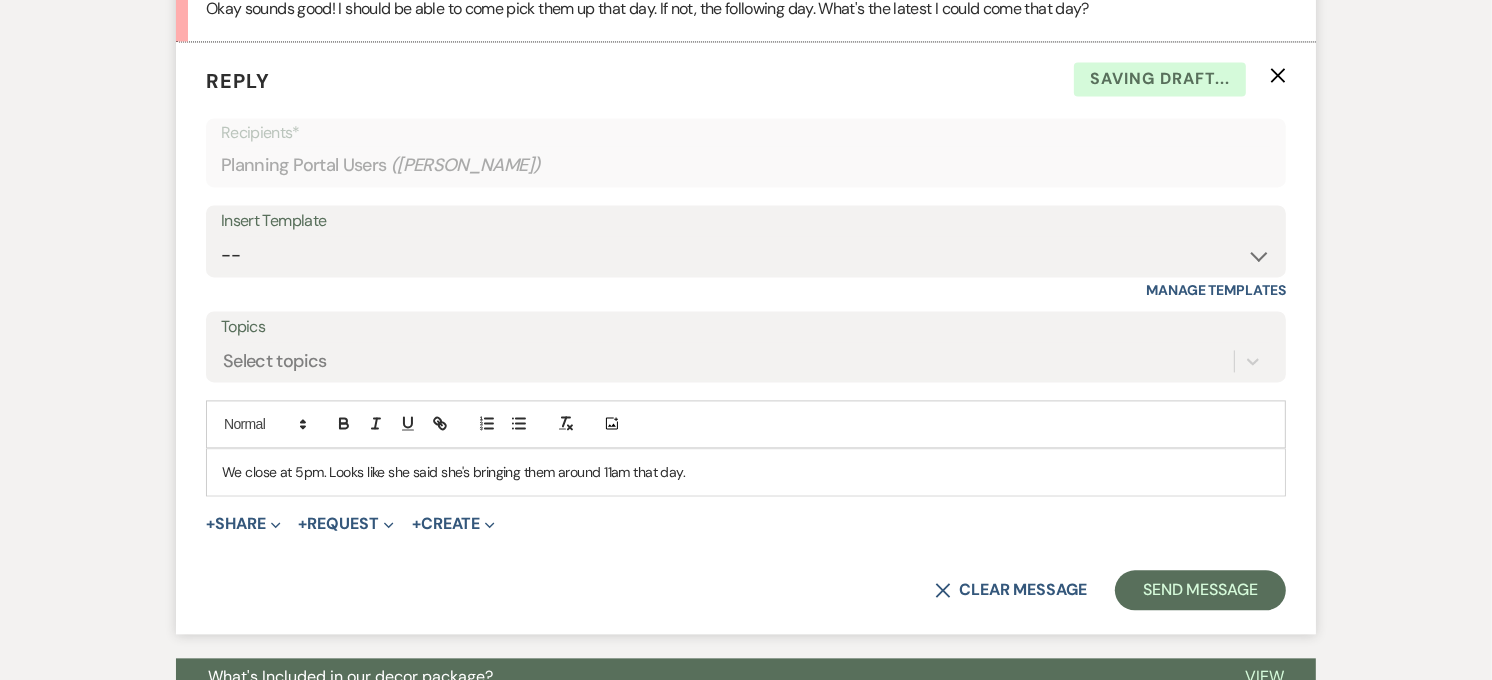 click on "We close at 5pm. Looks like she said she's bringing them around 11am that day." at bounding box center [746, 472] 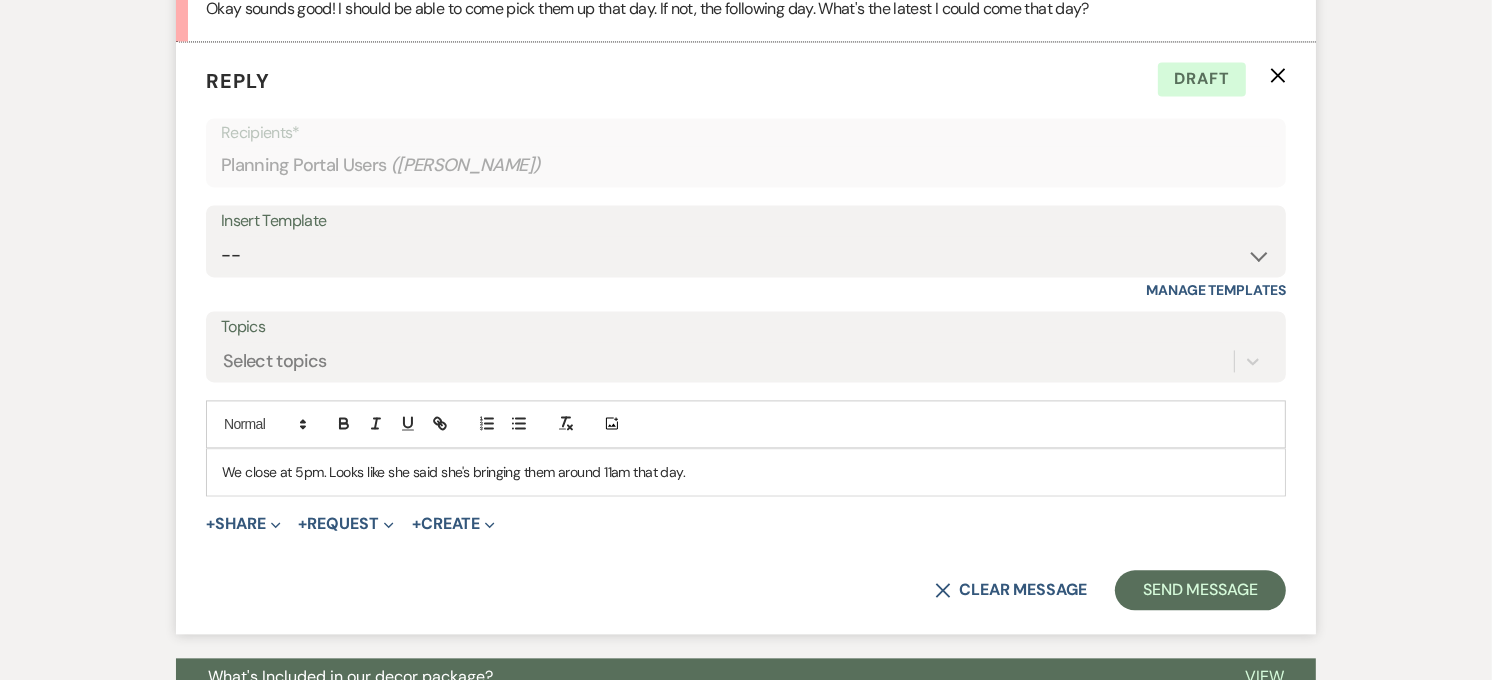 click on "We close at 5pm. Looks like she said she's bringing them around 11am that day." at bounding box center [746, 472] 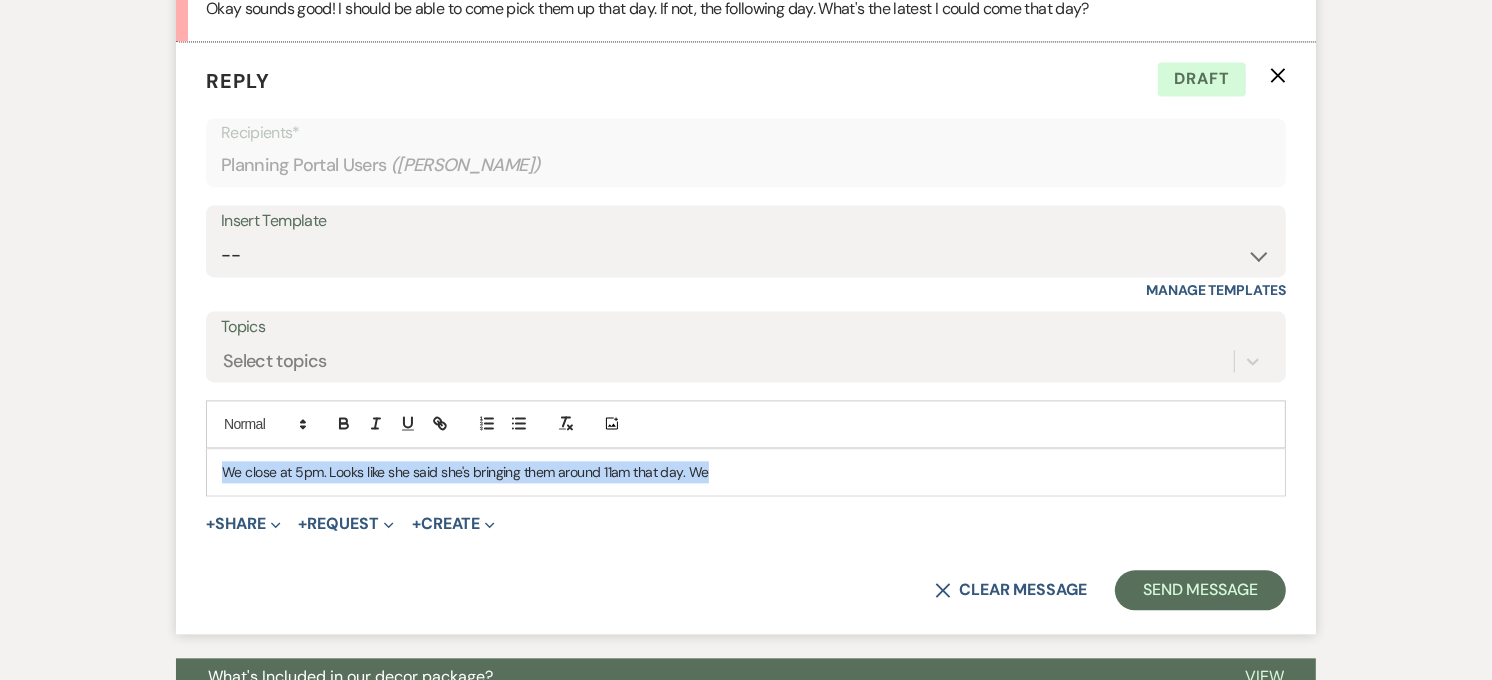drag, startPoint x: 754, startPoint y: 477, endPoint x: 214, endPoint y: 471, distance: 540.0333 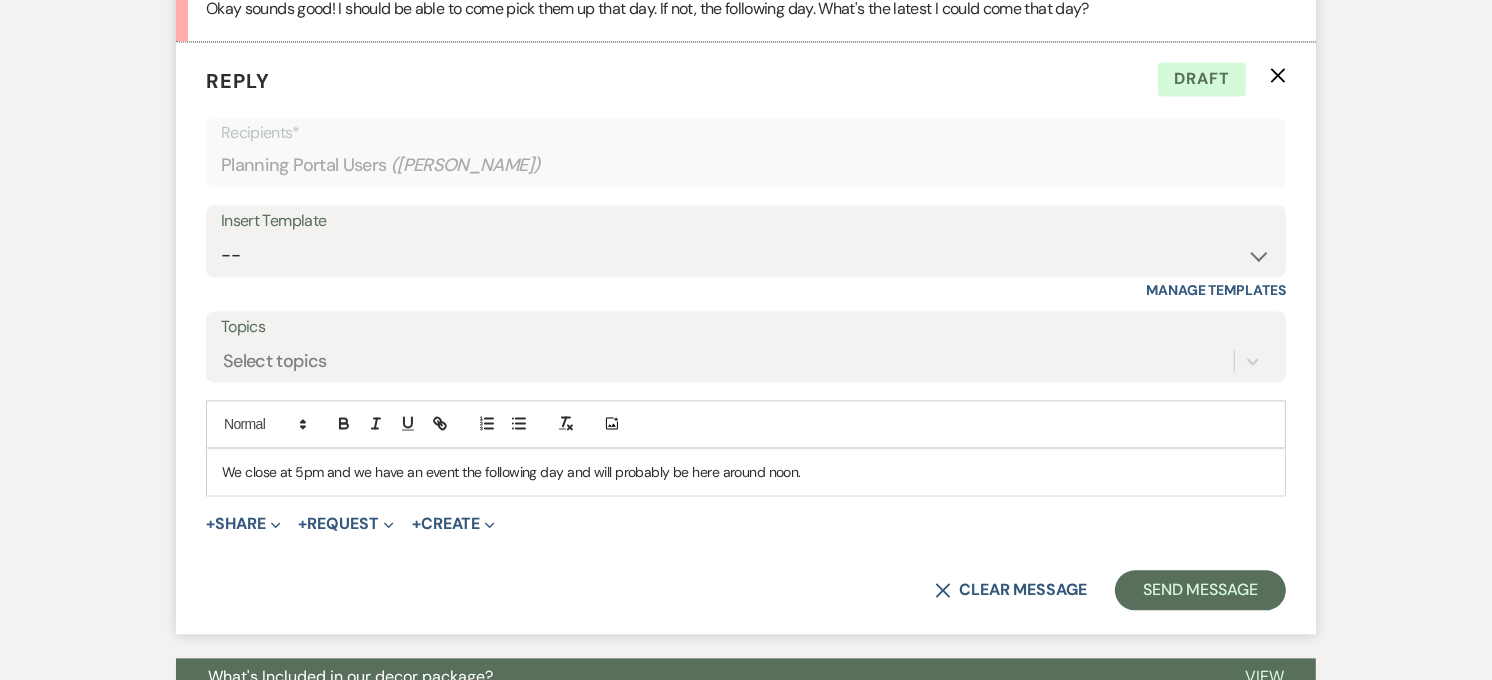click on "We close at 5pm and we have an event the following day and will probably be here around noon." at bounding box center (746, 472) 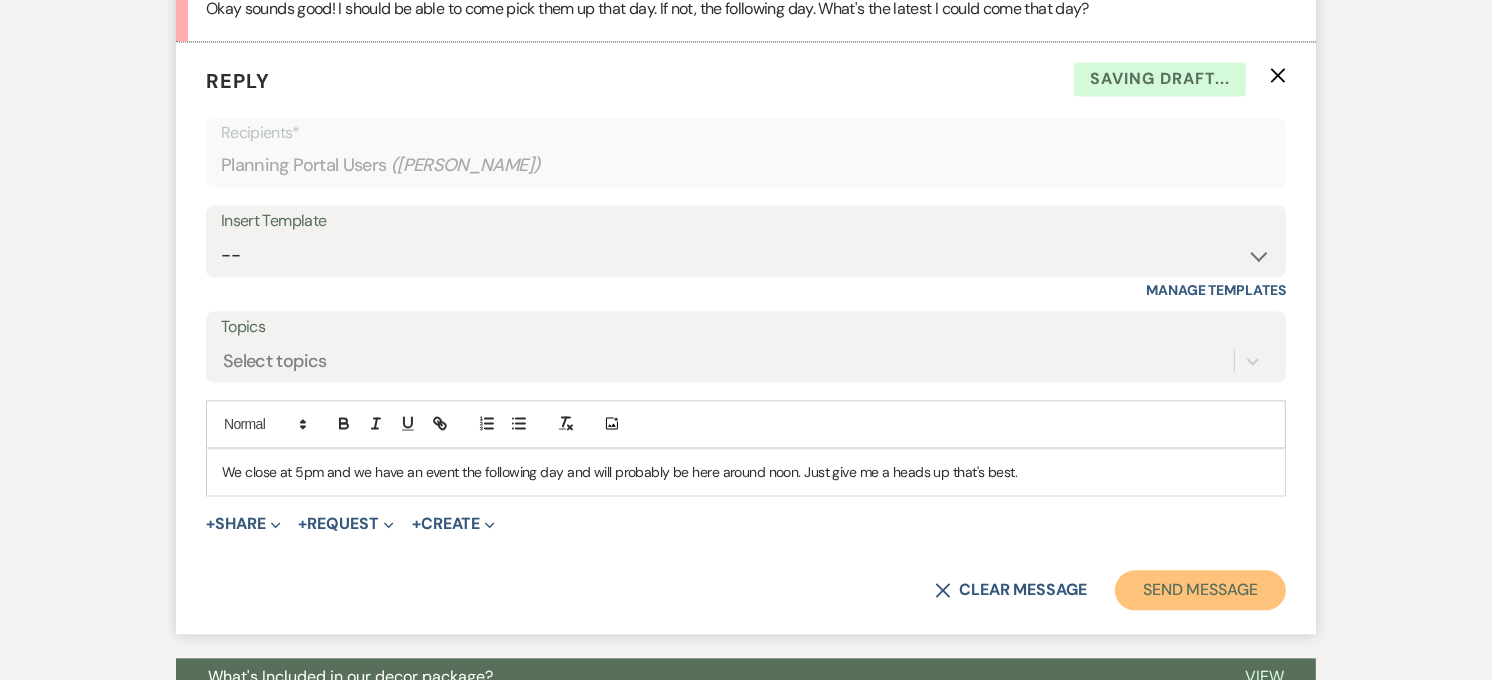 click on "Send Message" at bounding box center [1200, 590] 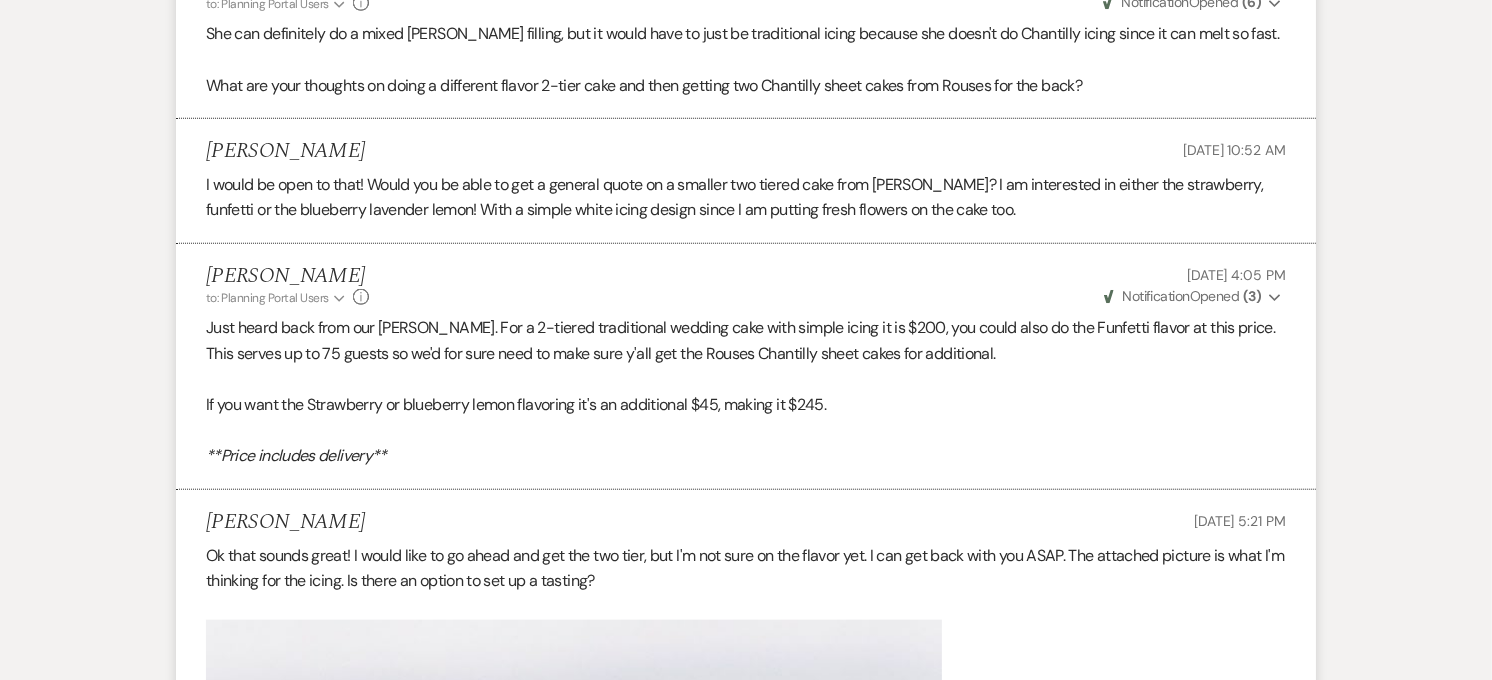 scroll, scrollTop: 0, scrollLeft: 0, axis: both 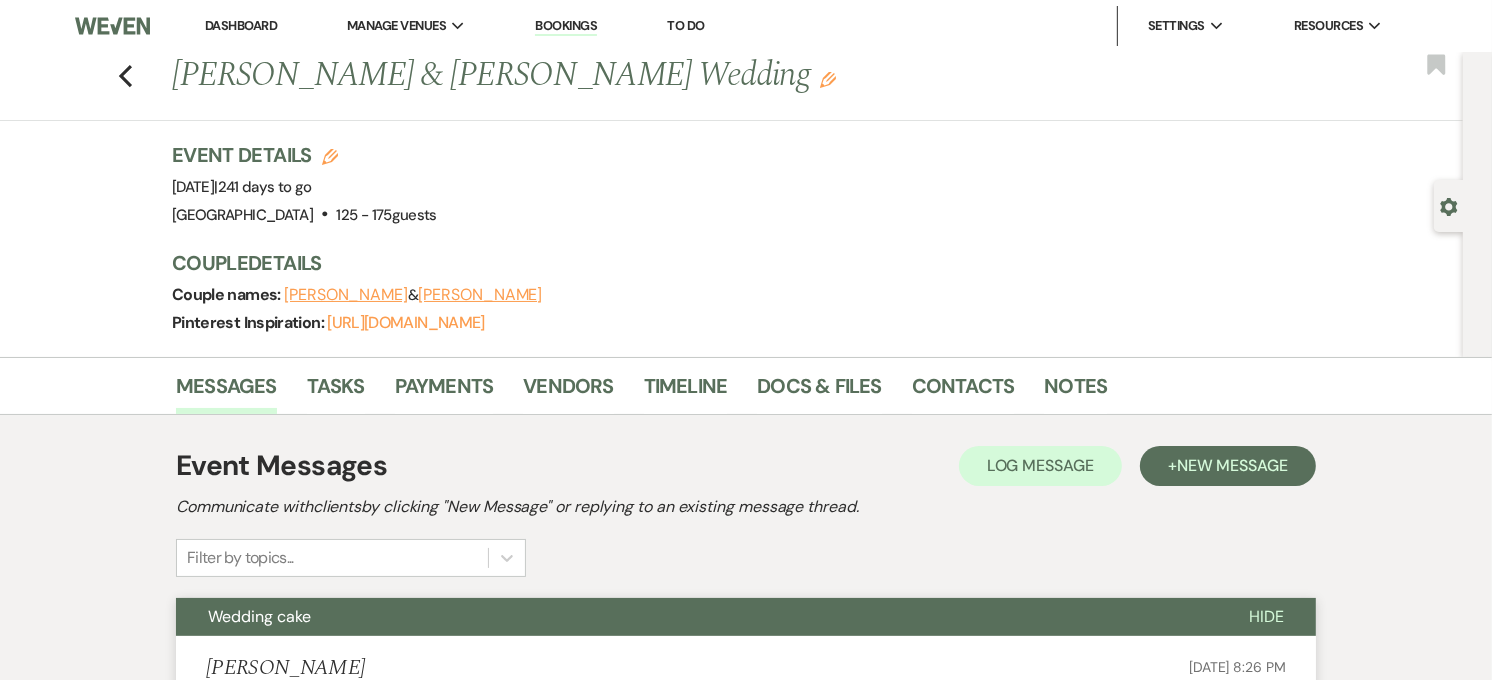 click on "Wedding cake" at bounding box center (696, 617) 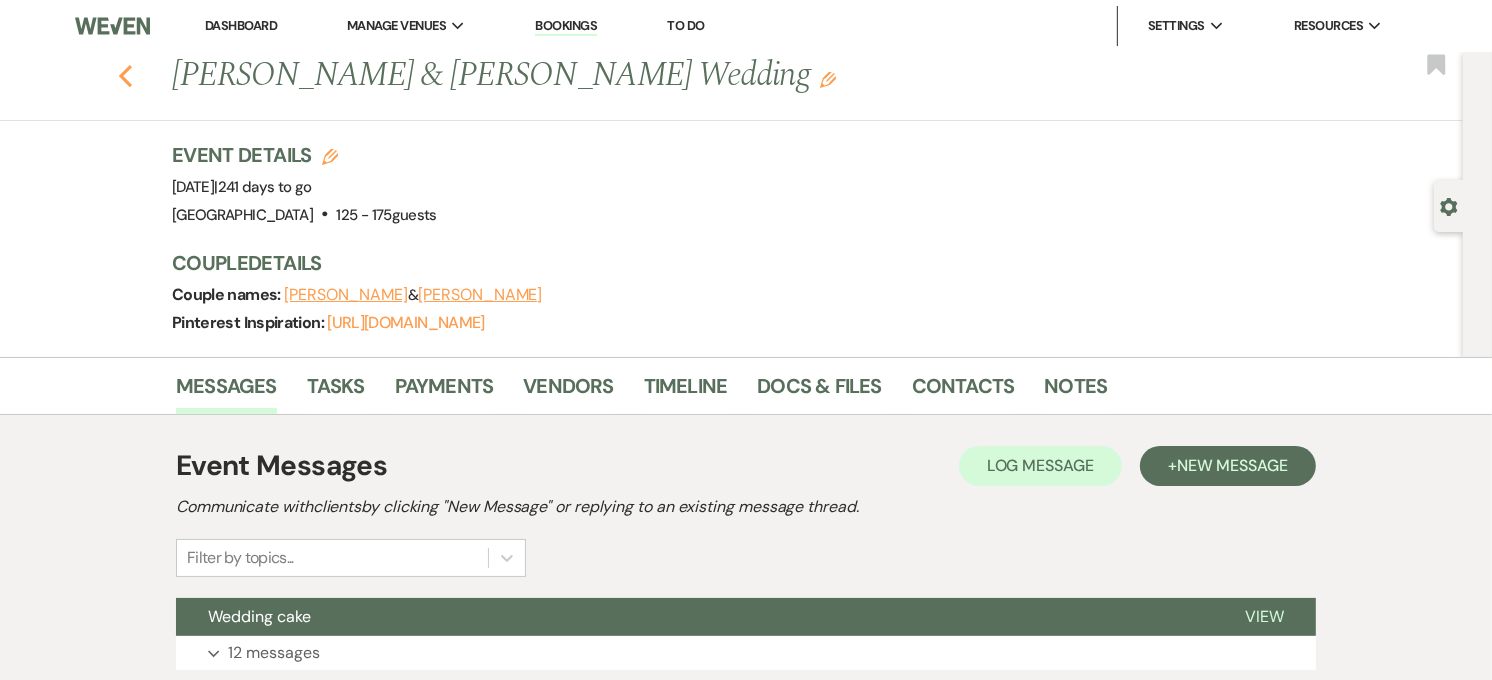 click 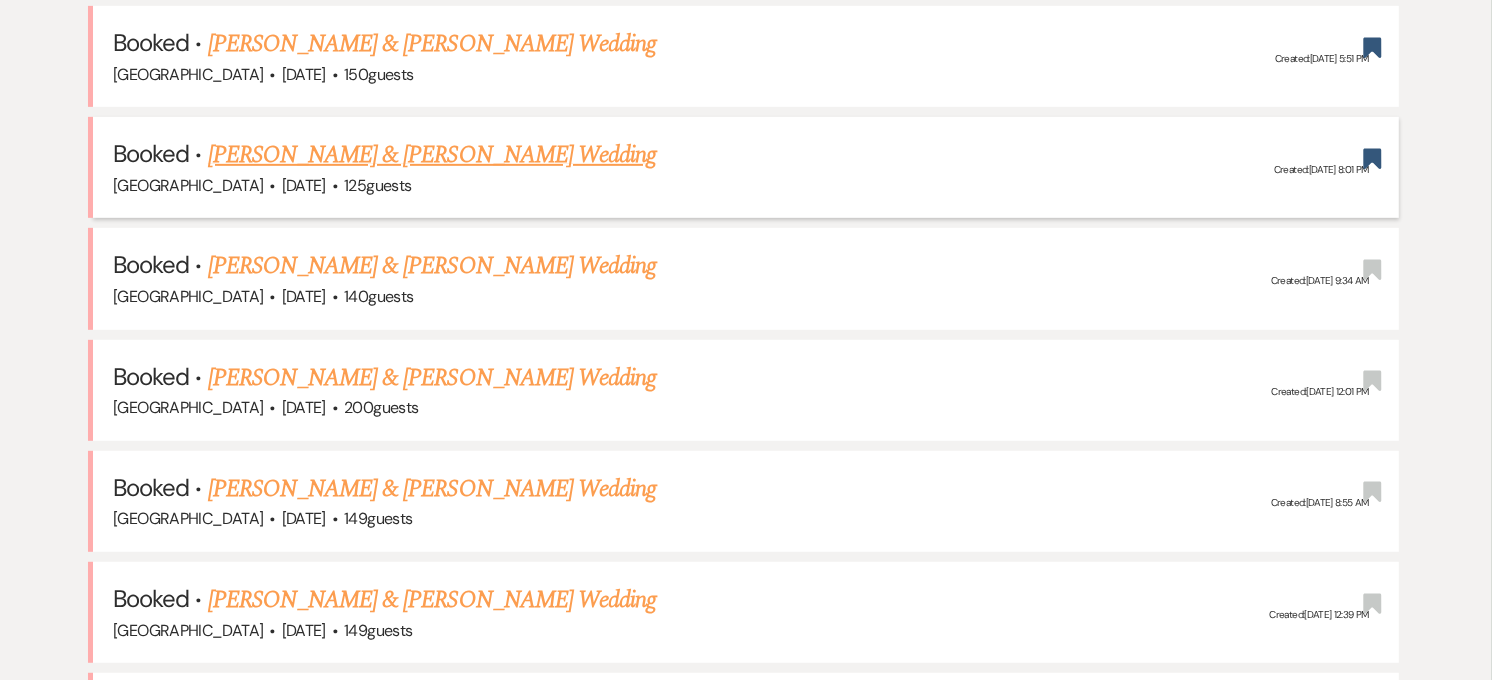 scroll, scrollTop: 885, scrollLeft: 0, axis: vertical 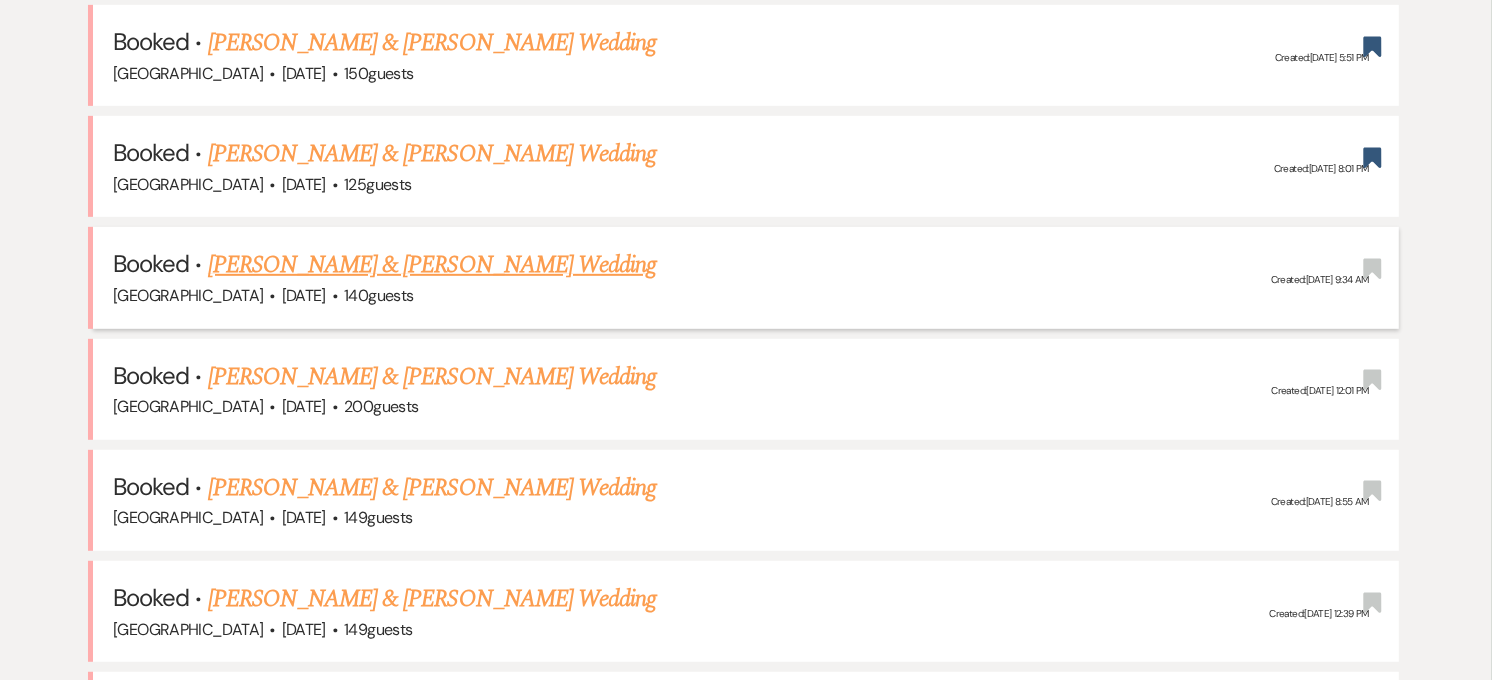 click on "[PERSON_NAME] & [PERSON_NAME] Wedding" at bounding box center [432, 265] 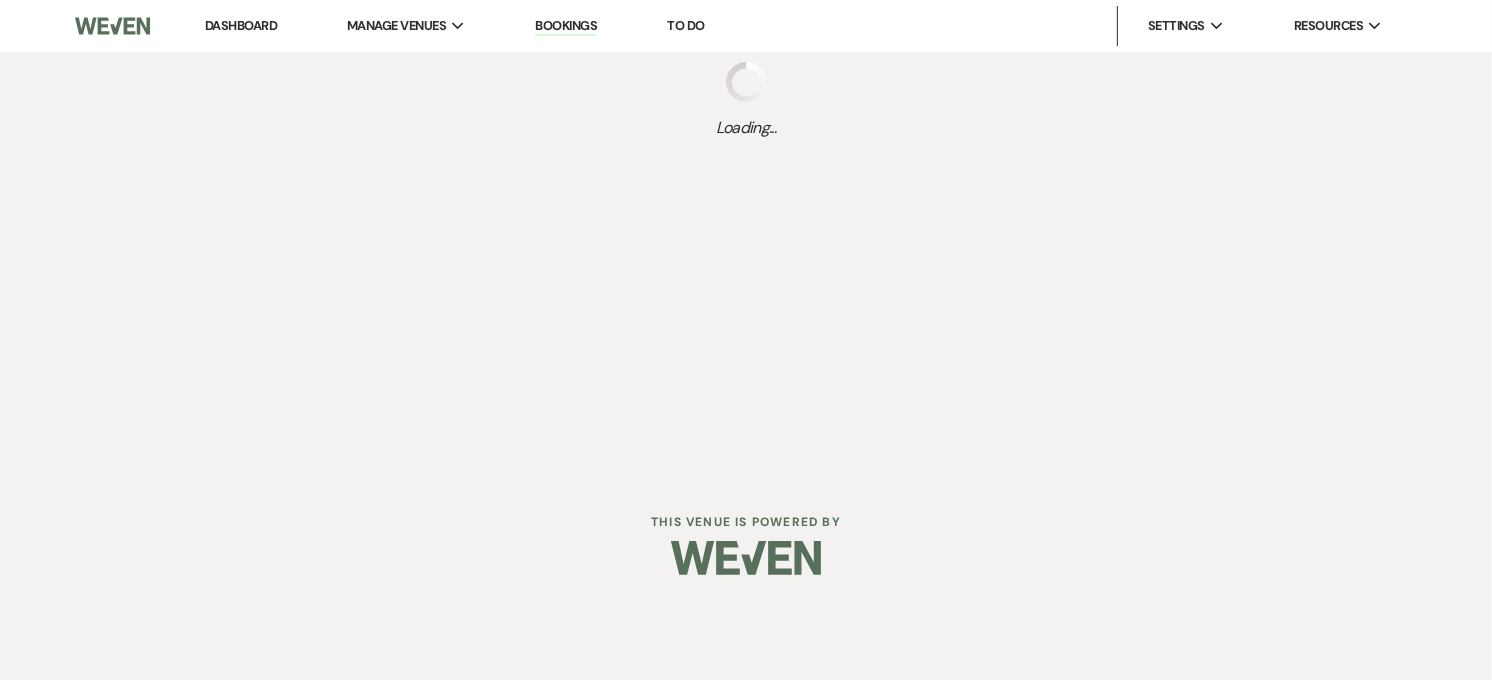 scroll, scrollTop: 0, scrollLeft: 0, axis: both 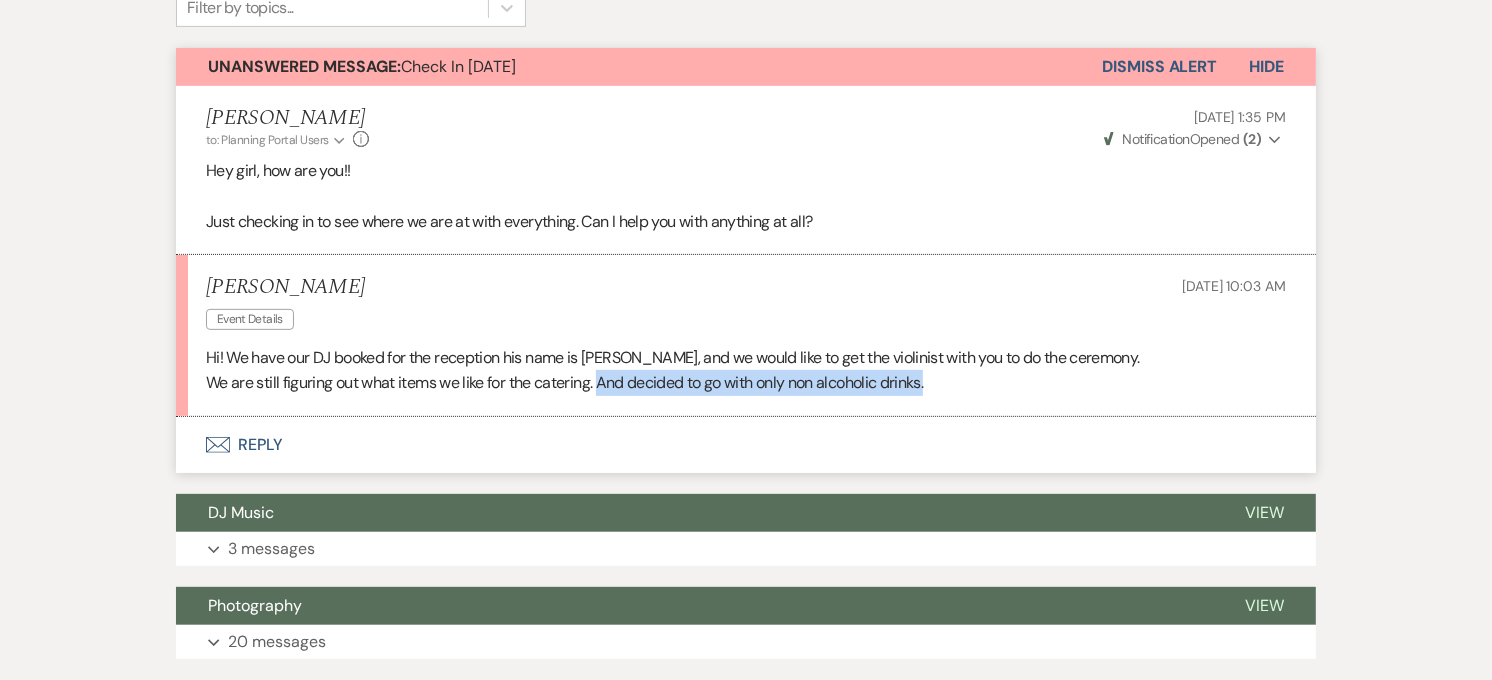 drag, startPoint x: 944, startPoint y: 390, endPoint x: 602, endPoint y: 374, distance: 342.37405 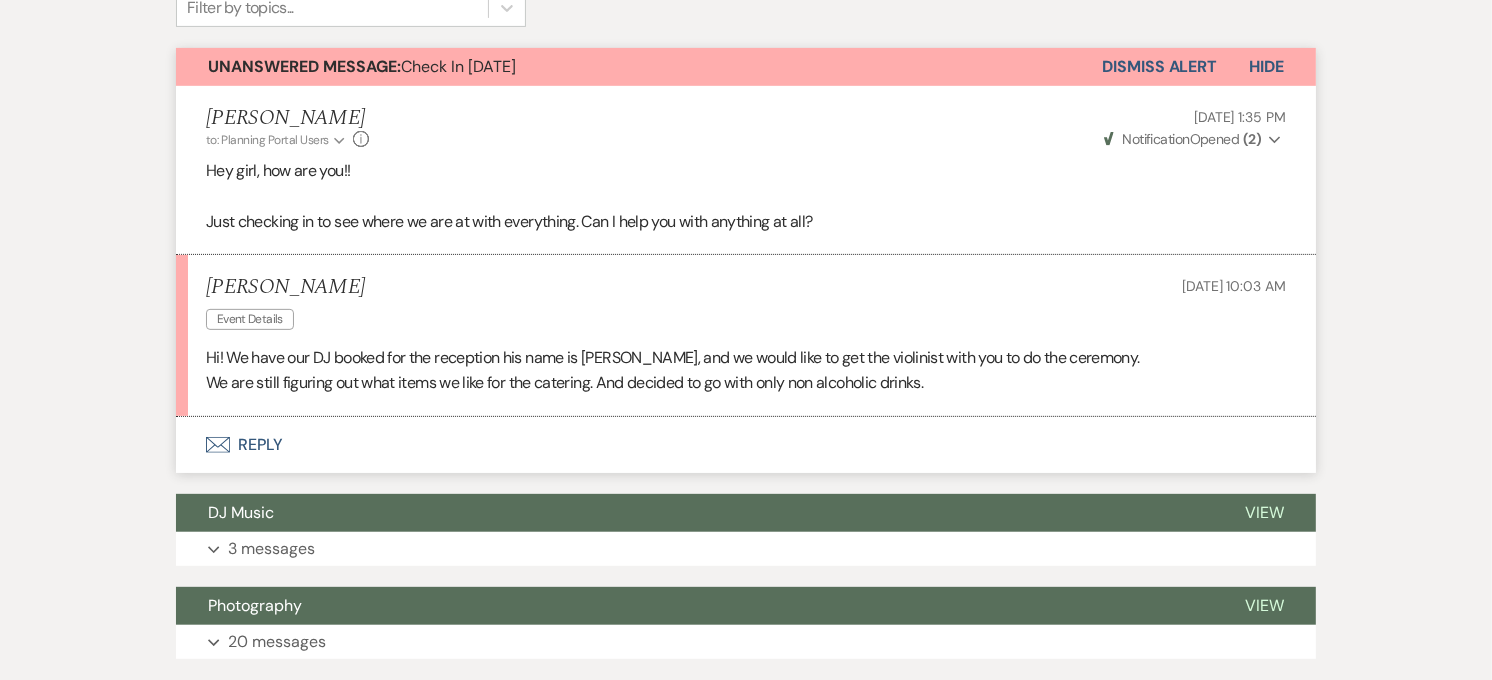 drag, startPoint x: 602, startPoint y: 374, endPoint x: 545, endPoint y: 380, distance: 57.31492 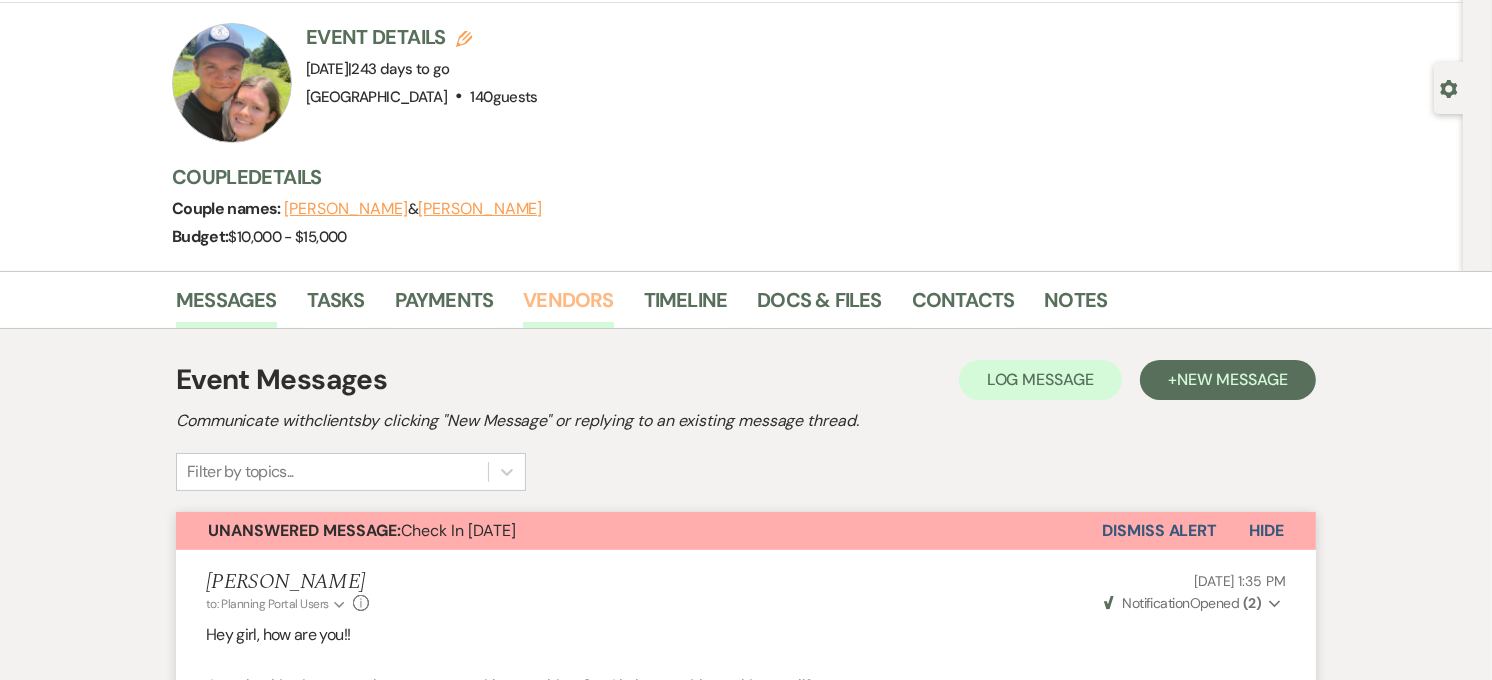 click on "Vendors" at bounding box center (568, 306) 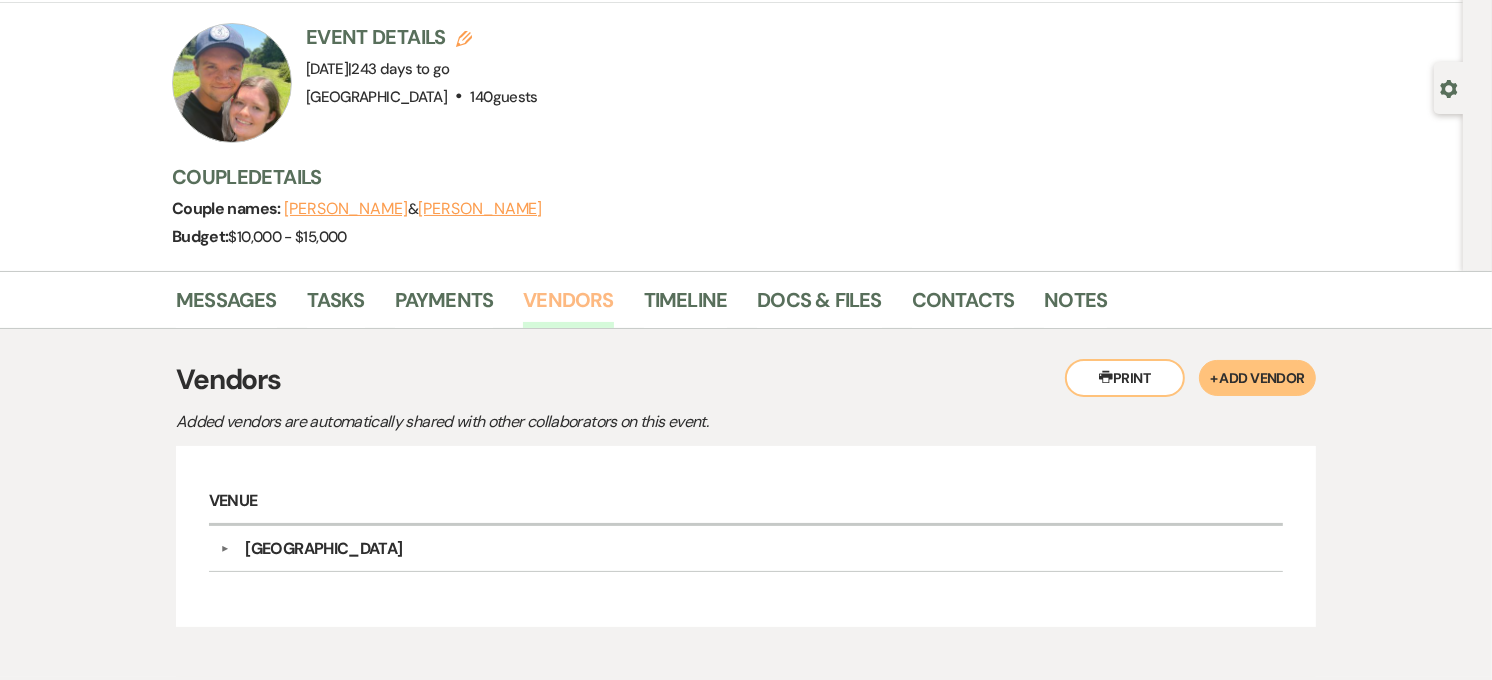 scroll, scrollTop: 244, scrollLeft: 0, axis: vertical 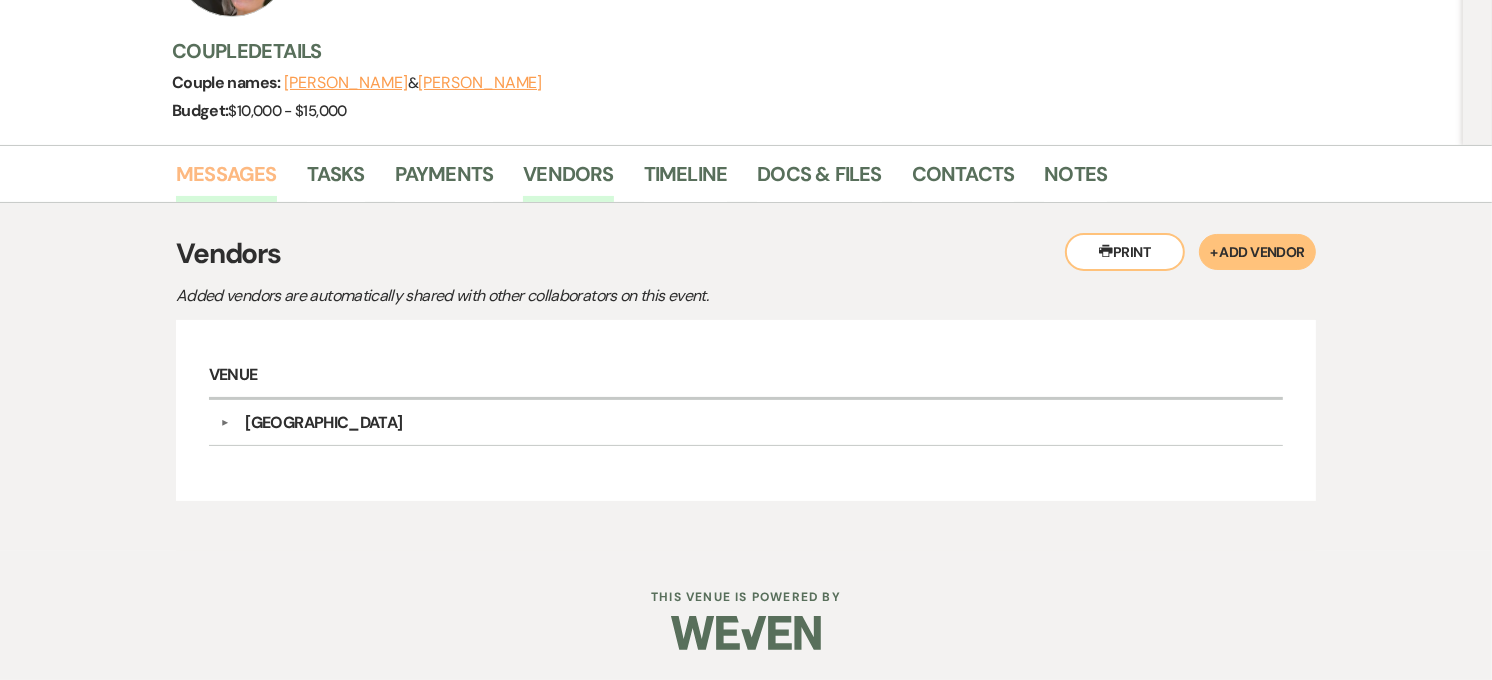 click on "Messages" at bounding box center [226, 180] 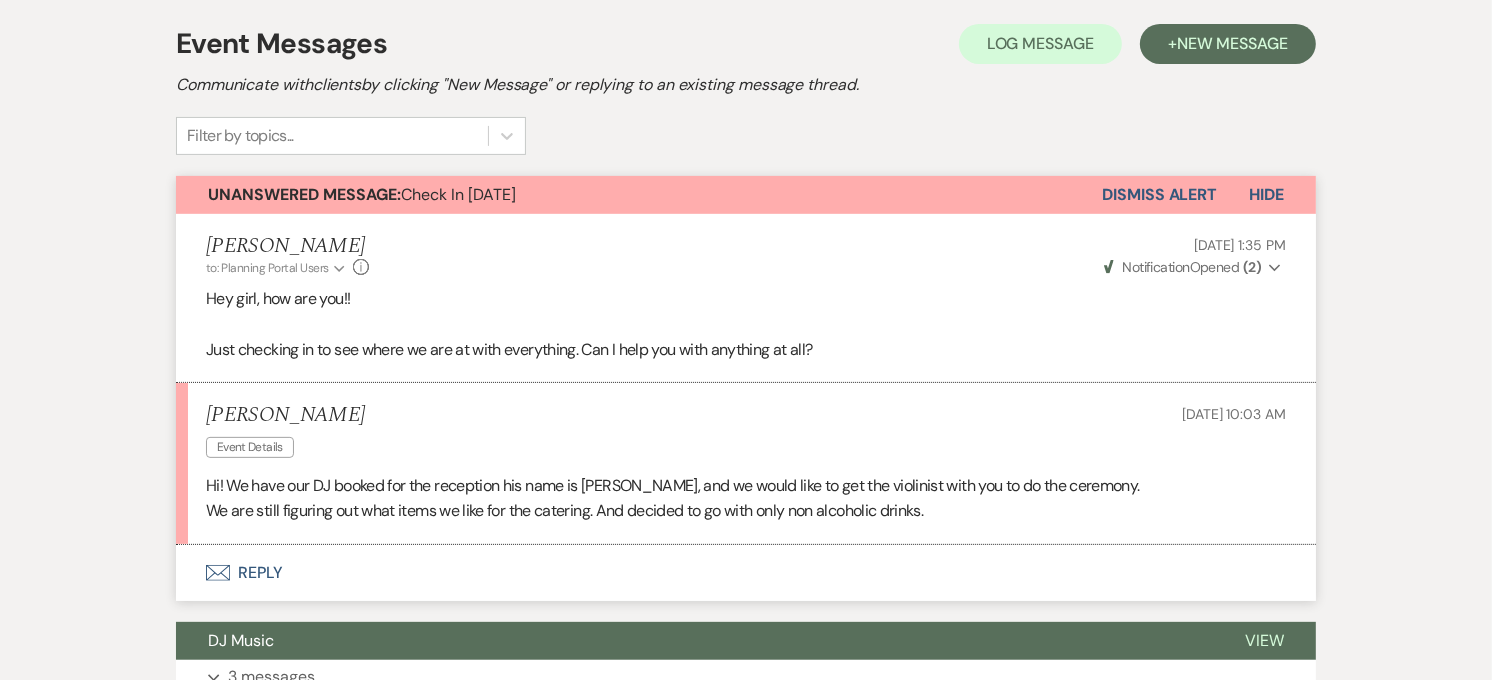scroll, scrollTop: 455, scrollLeft: 0, axis: vertical 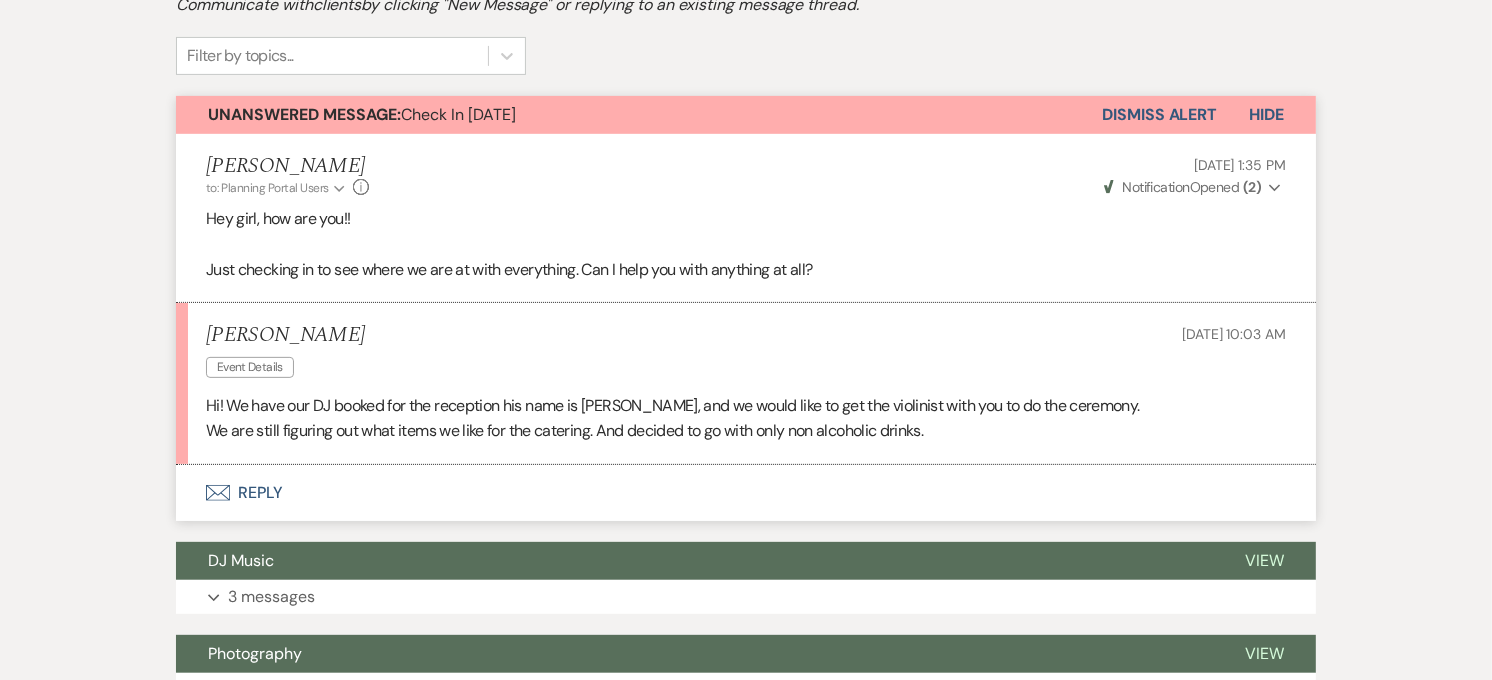 click on "Envelope Reply" at bounding box center [746, 493] 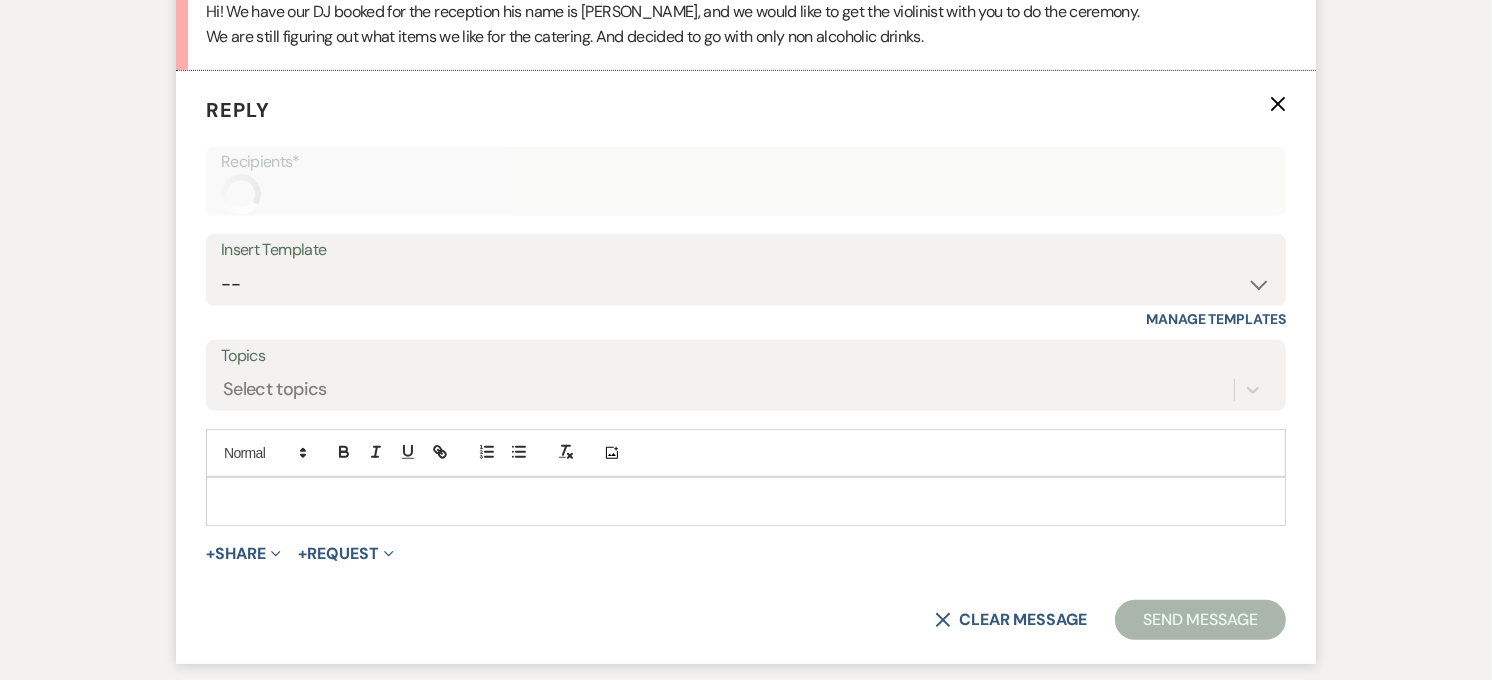 scroll, scrollTop: 955, scrollLeft: 0, axis: vertical 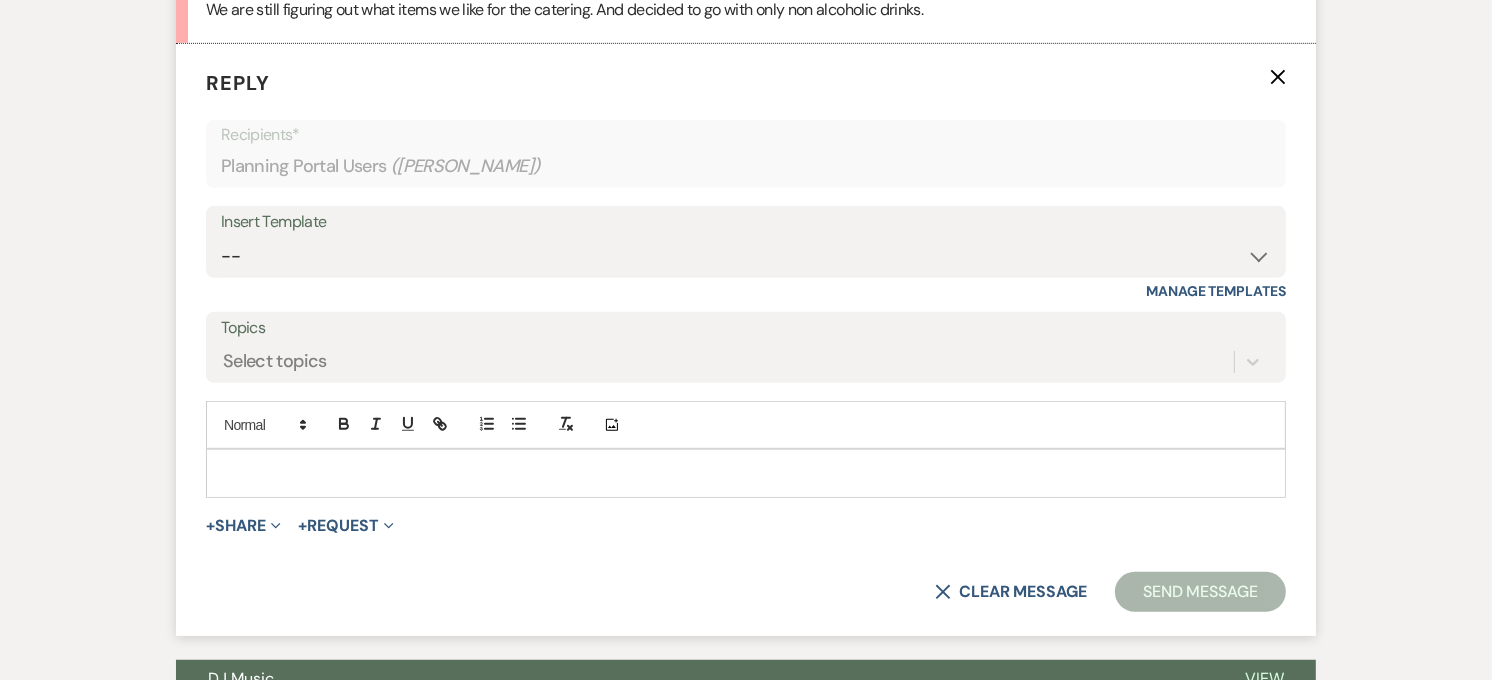 click at bounding box center [746, 473] 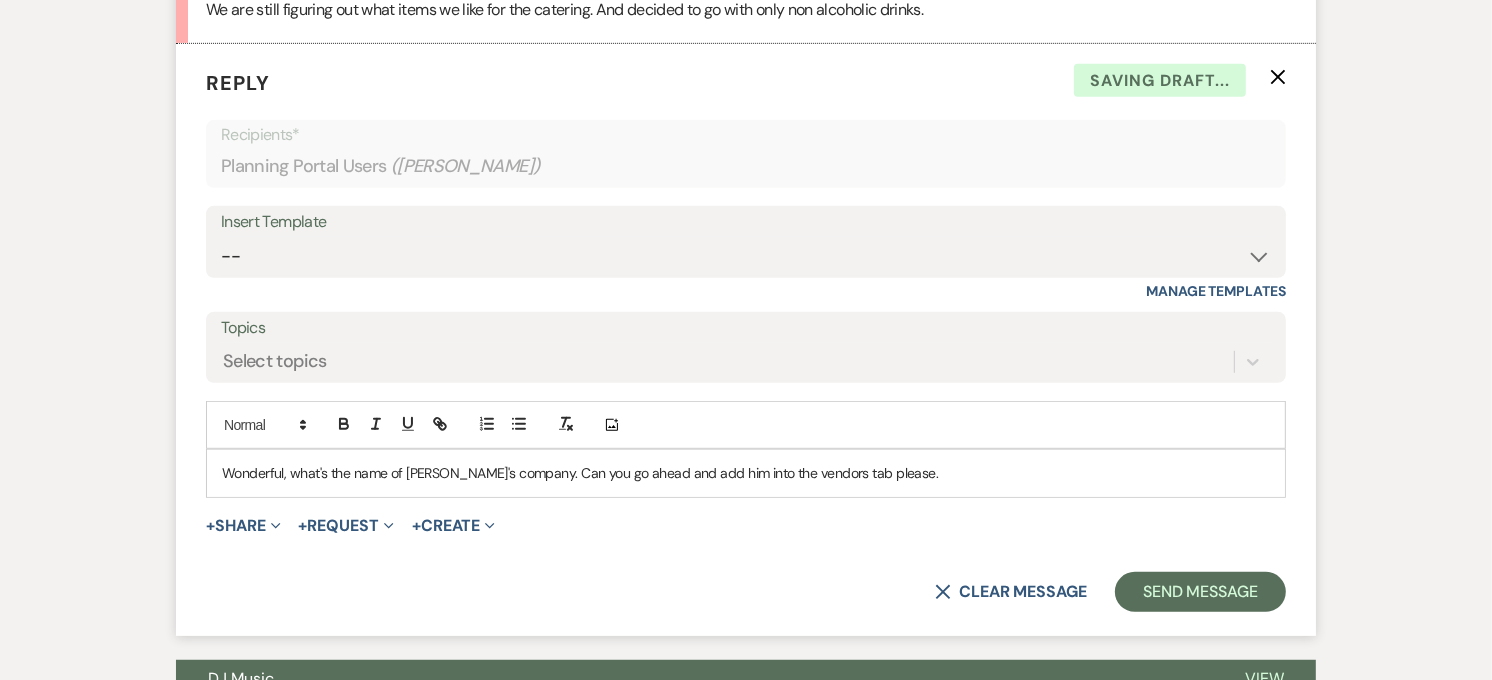click on "Wonderful, what's the name of George's company. Can you go ahead and add him into the vendors tab please." at bounding box center [746, 473] 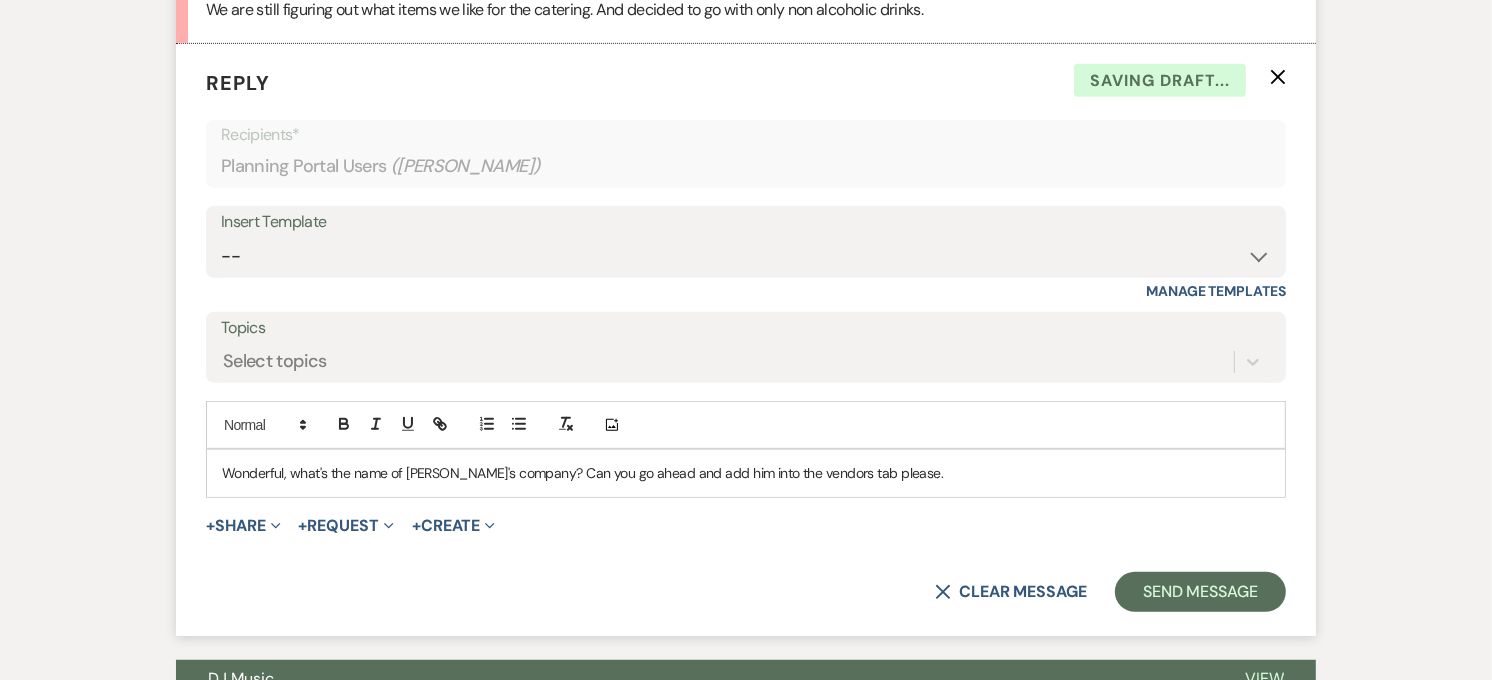 click on "Wonderful, what's the name of George's company? Can you go ahead and add him into the vendors tab please." at bounding box center (746, 473) 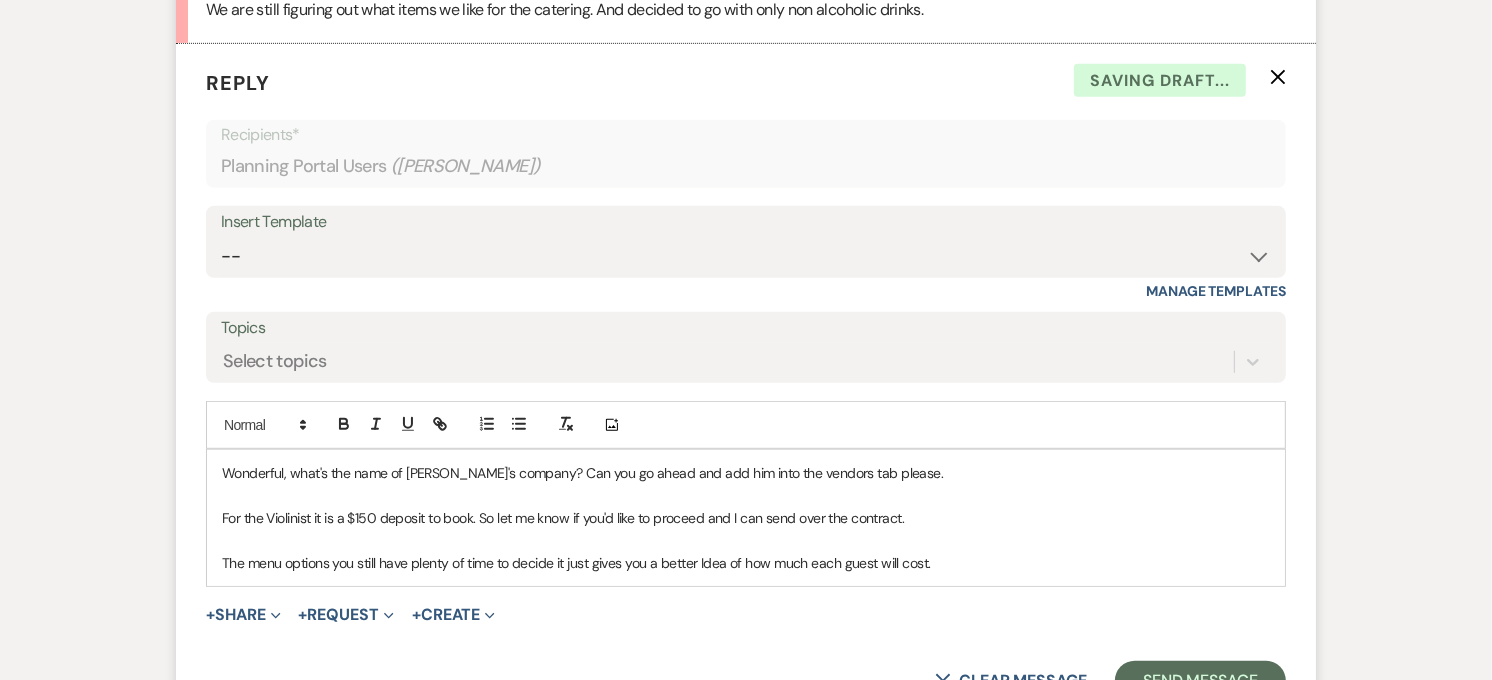 click on "The menu options you still have plenty of time to decide it just gives you a better Idea of how much each guest will cost." at bounding box center (746, 563) 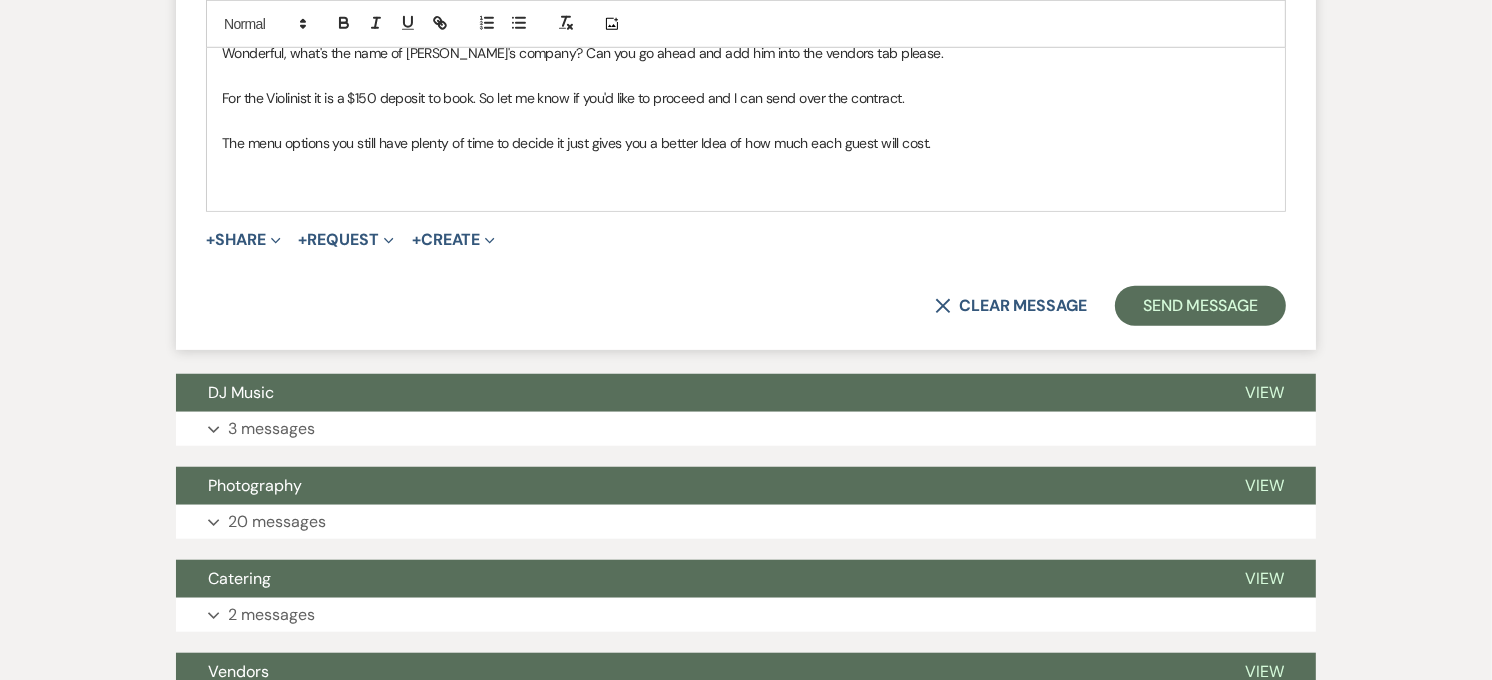 scroll, scrollTop: 1438, scrollLeft: 0, axis: vertical 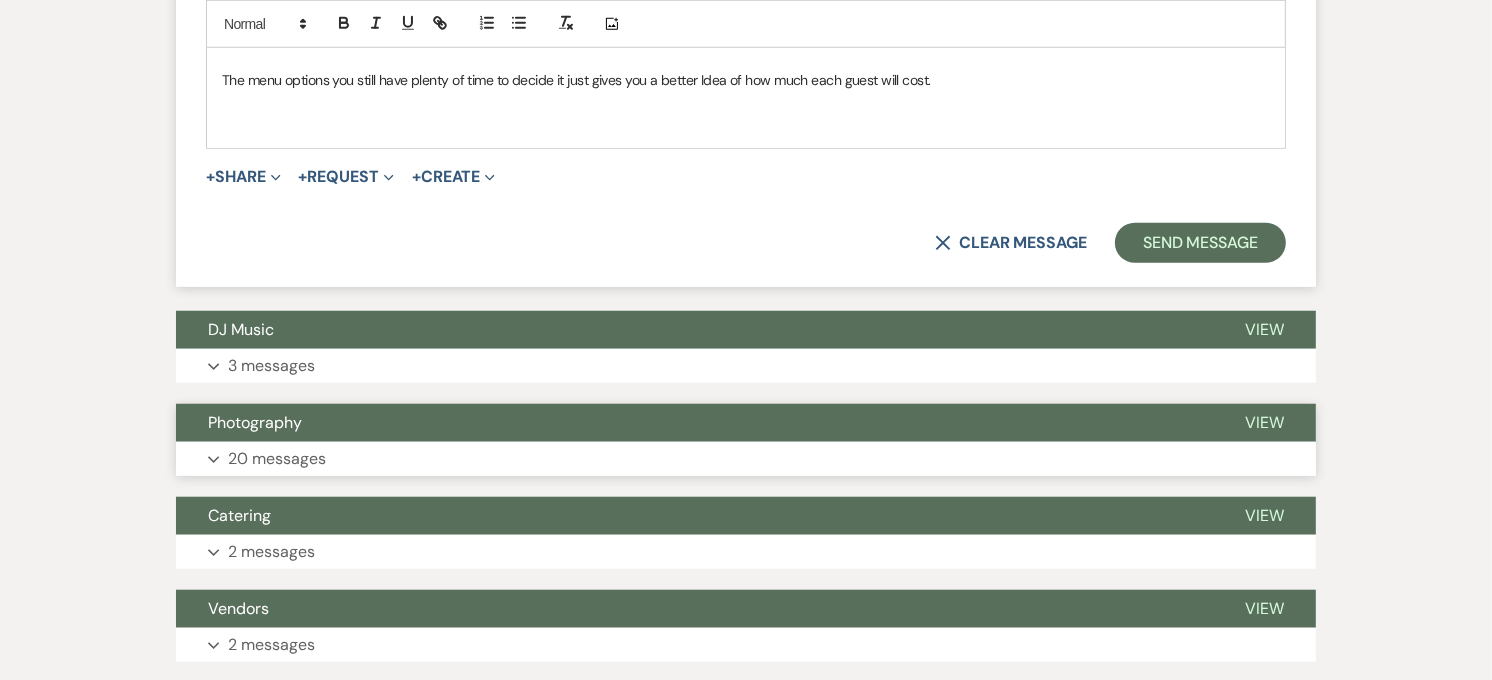 click on "Expand 20 messages" at bounding box center (746, 459) 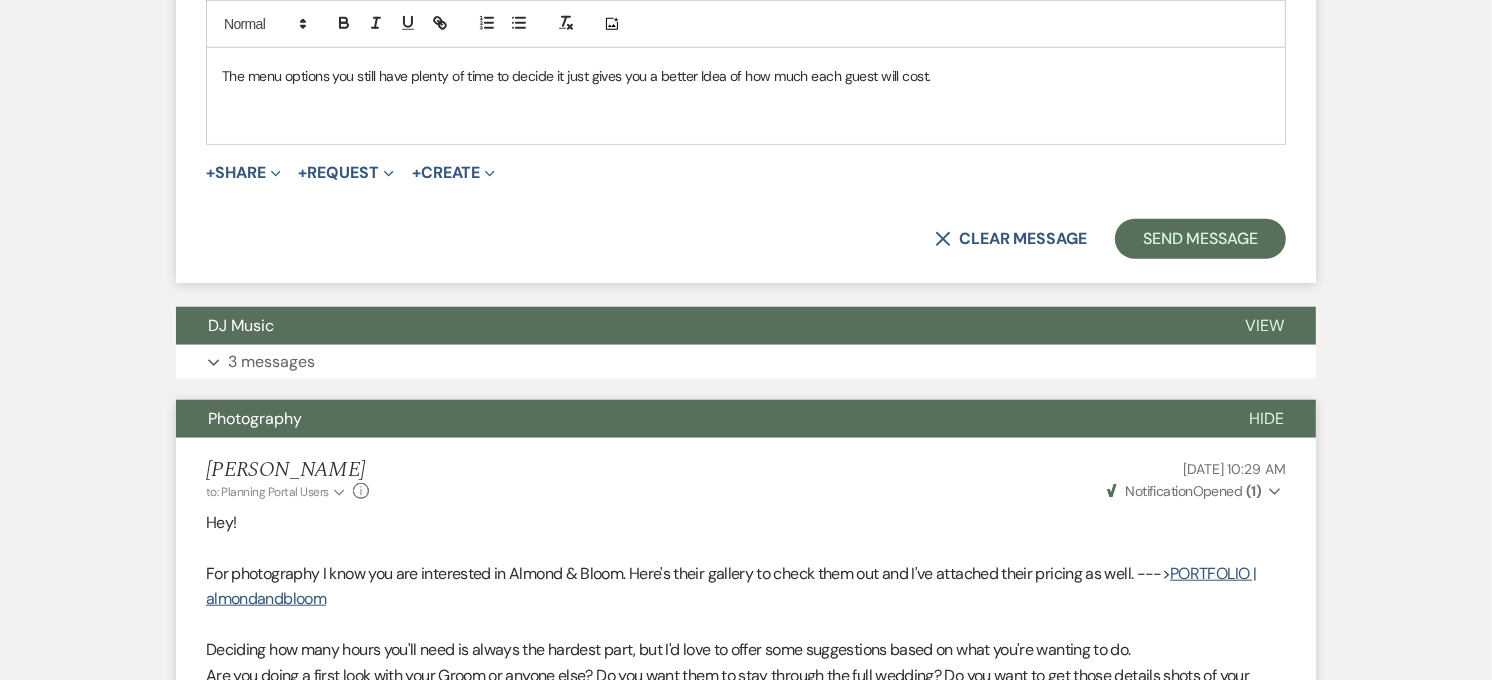 scroll, scrollTop: 1220, scrollLeft: 0, axis: vertical 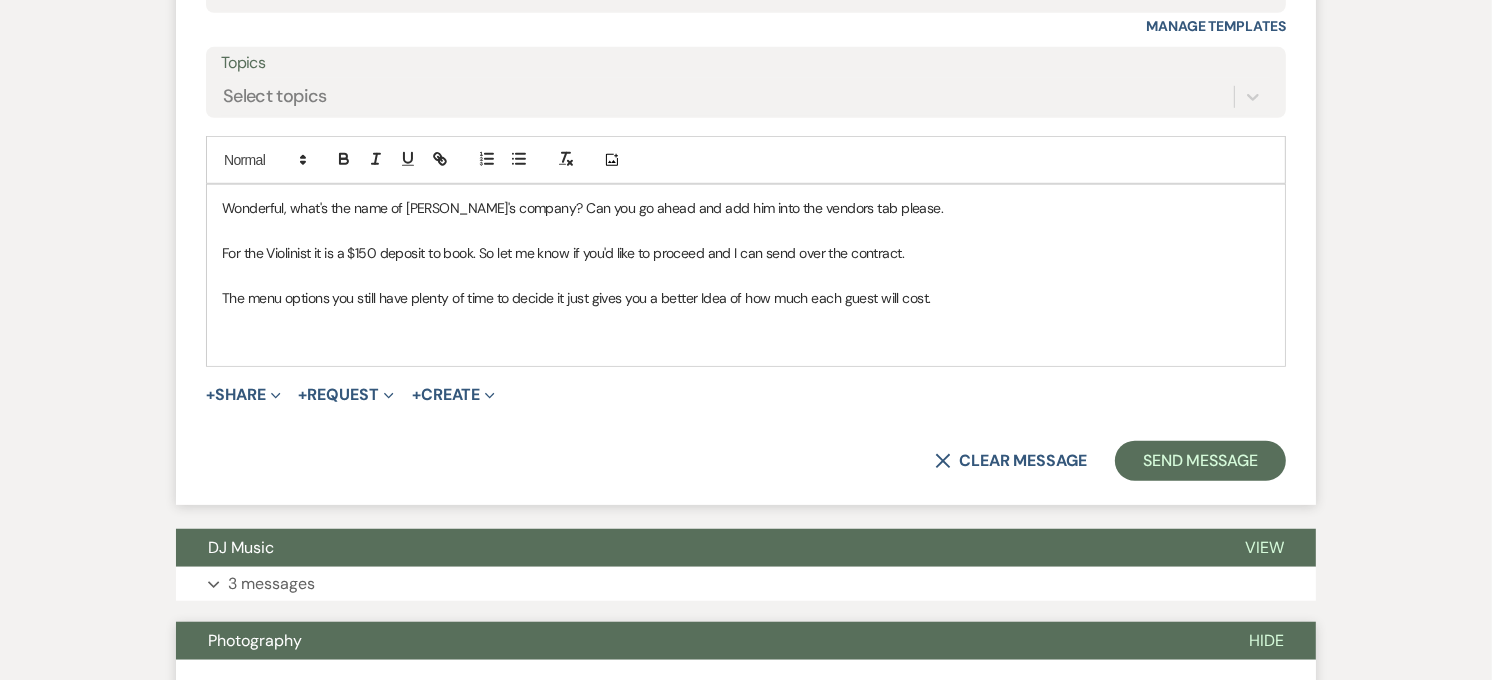 click at bounding box center (746, 342) 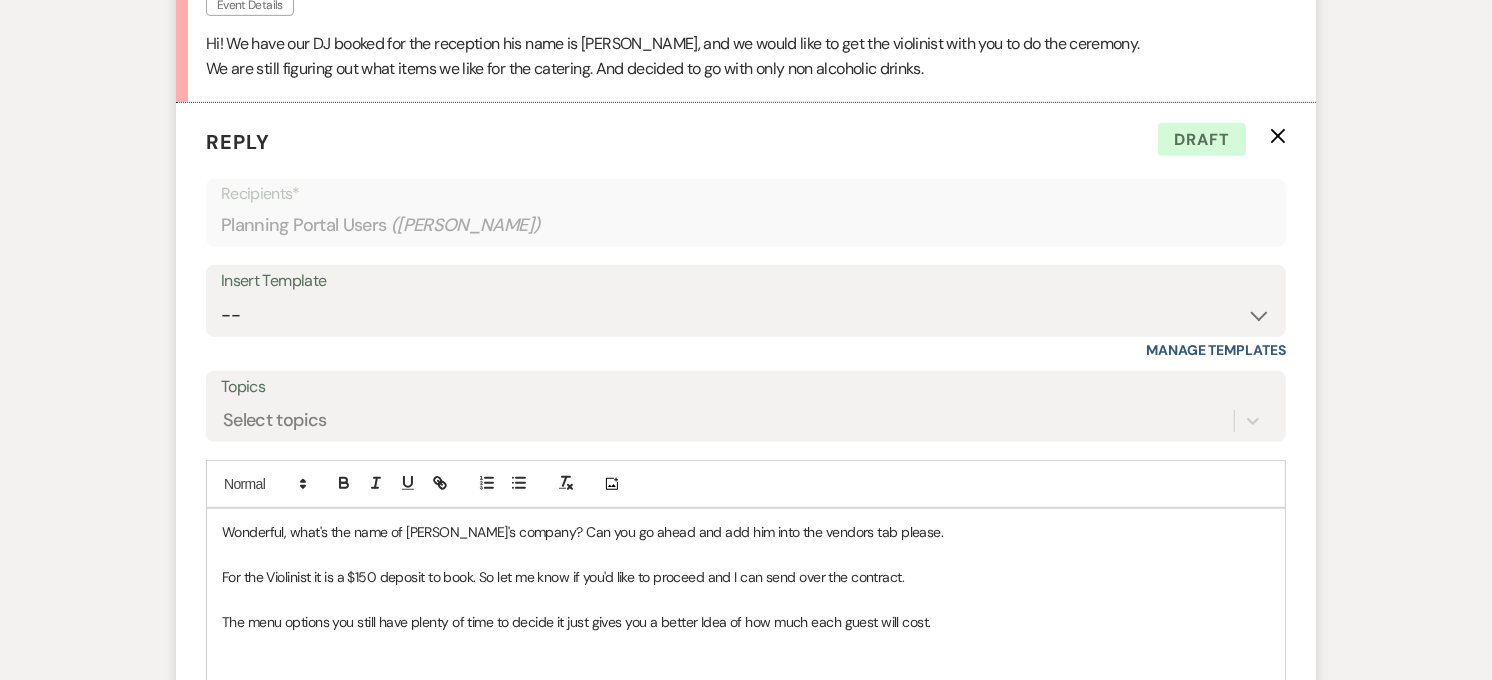 scroll, scrollTop: 775, scrollLeft: 0, axis: vertical 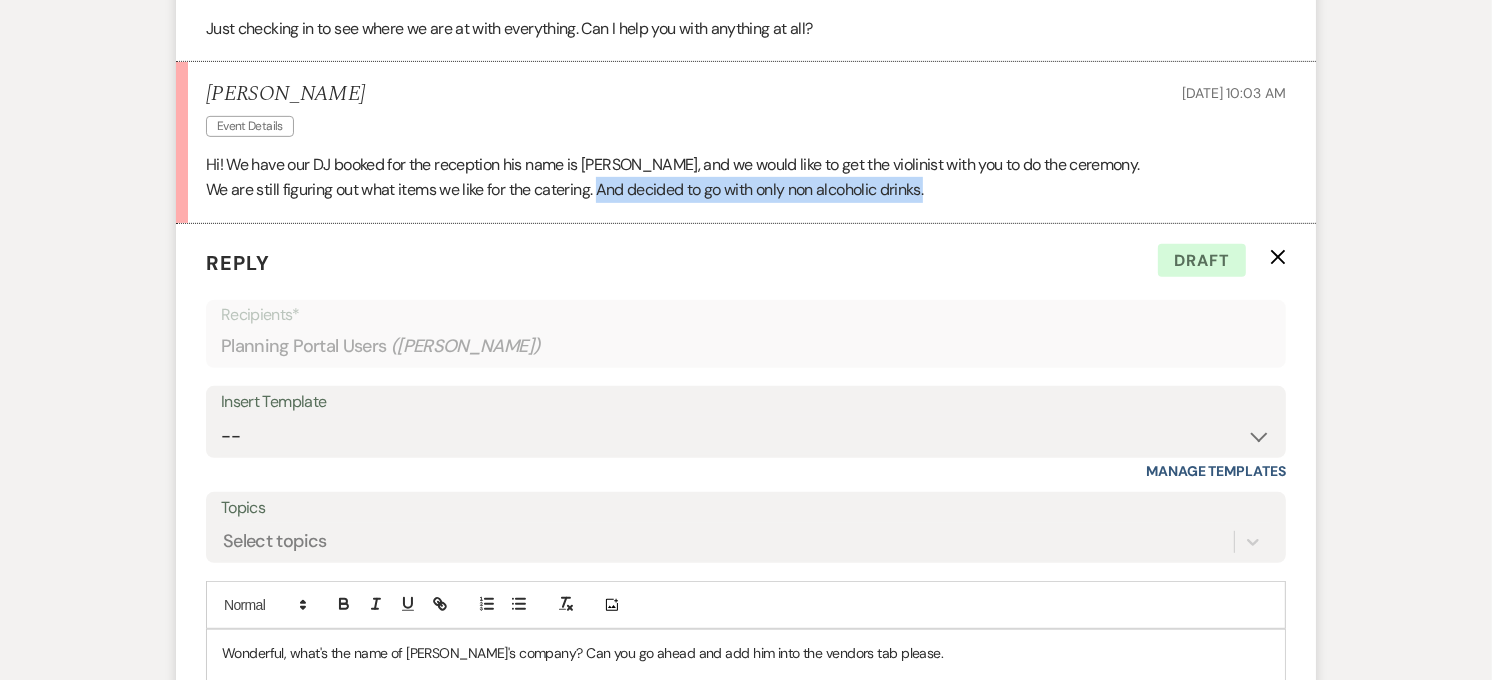 drag, startPoint x: 945, startPoint y: 187, endPoint x: 602, endPoint y: 196, distance: 343.11804 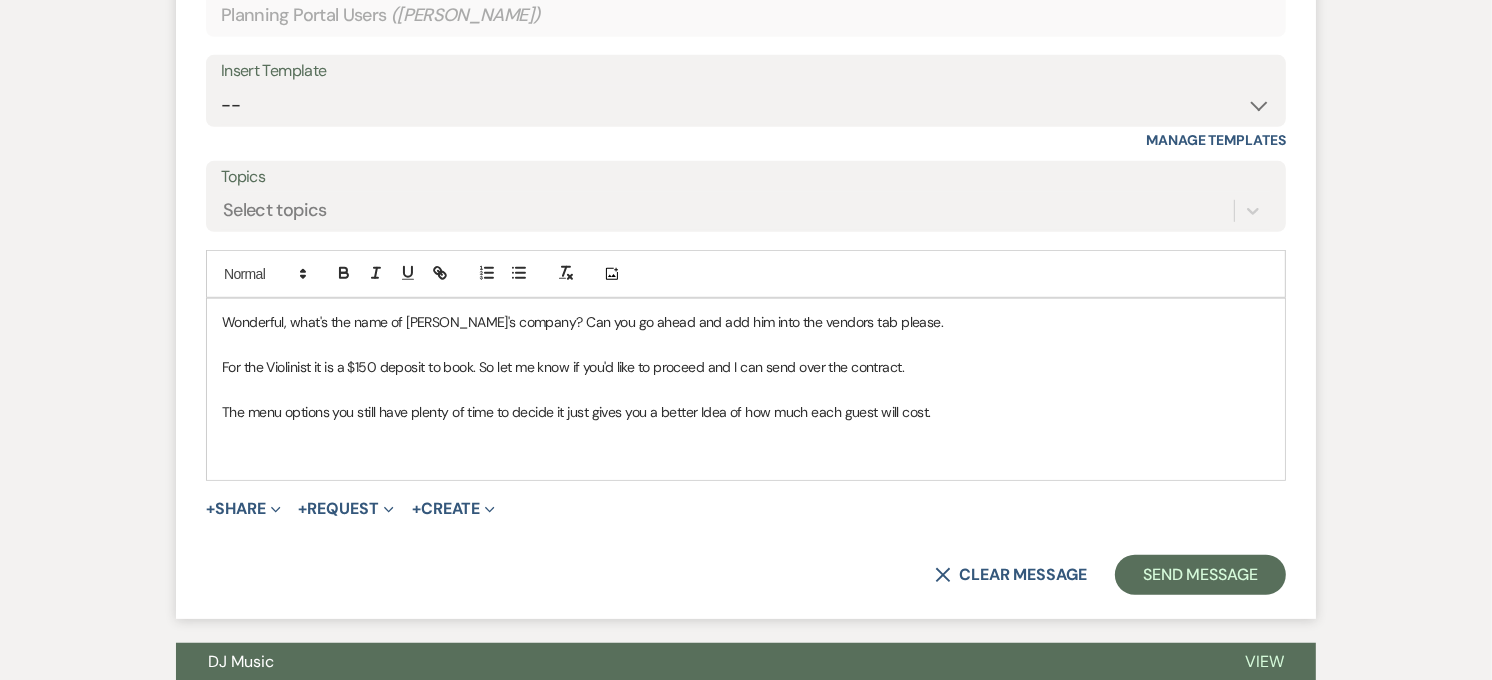 scroll, scrollTop: 1108, scrollLeft: 0, axis: vertical 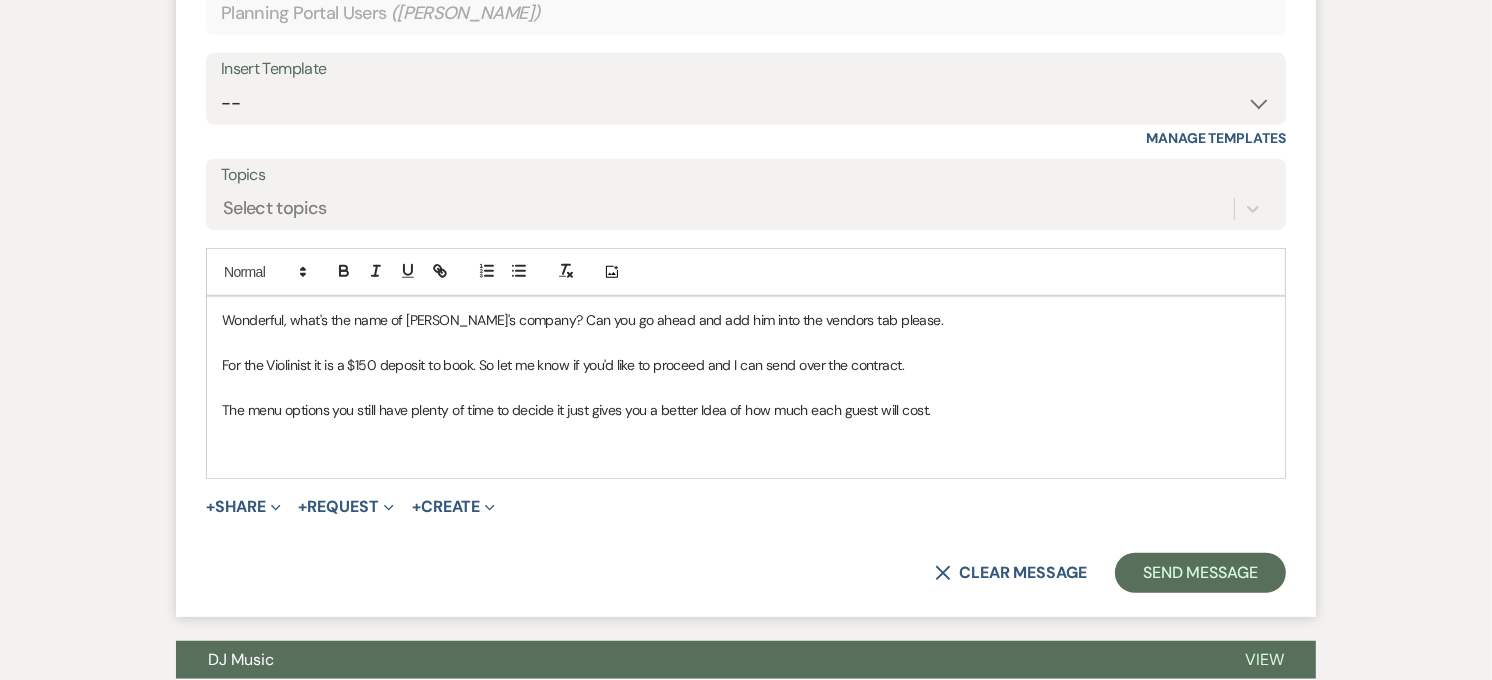 click at bounding box center (746, 454) 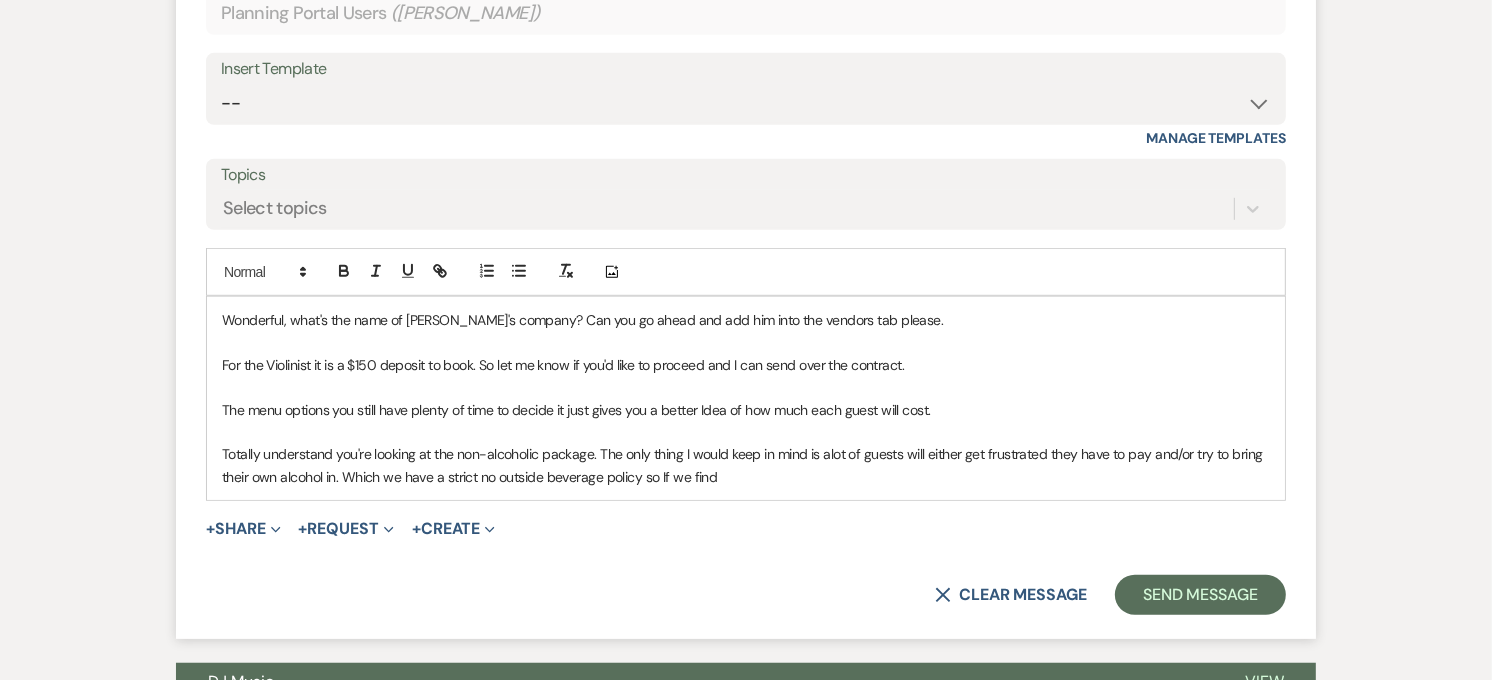 click on "Totally understand you're looking at the non-alcoholic package. The only thing I would keep in mind is alot of guests will either get frustrated they have to pay and/or try to bring their own alcohol in. Which we have a strict no outside beverage policy so If we find" at bounding box center (746, 465) 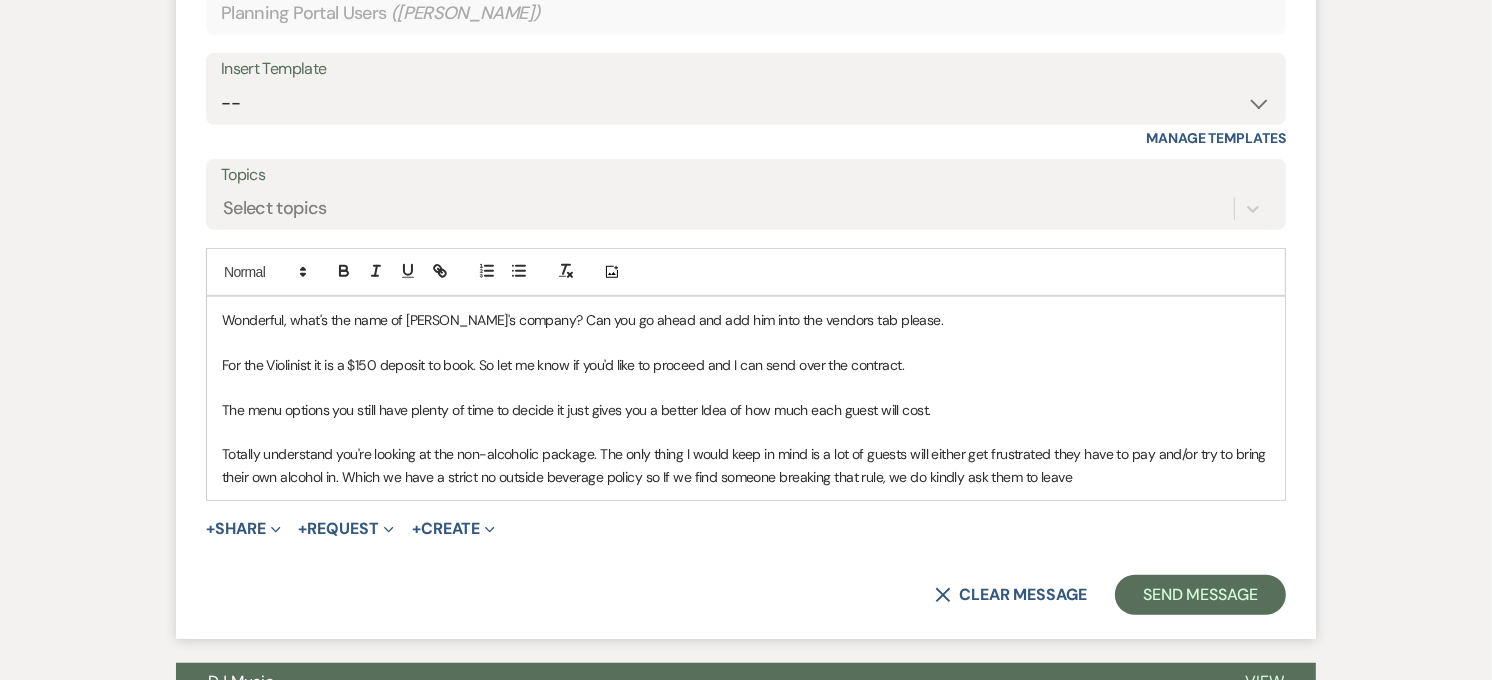 click on "Totally understand you're looking at the non-alcoholic package. The only thing I would keep in mind is a lot of guests will either get frustrated they have to pay and/or try to bring their own alcohol in. Which we have a strict no outside beverage policy so If we find someone breaking that rule, we do kindly ask them to leave" at bounding box center (746, 465) 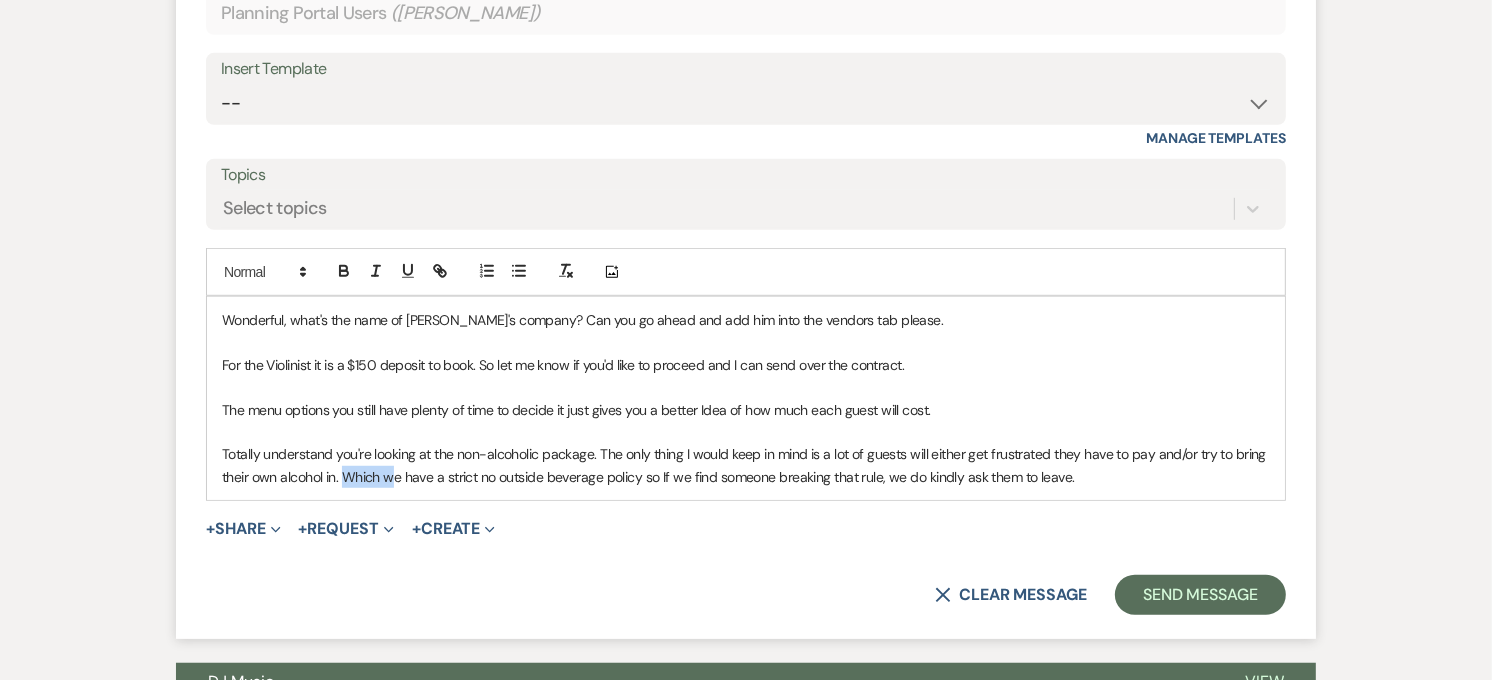 drag, startPoint x: 391, startPoint y: 482, endPoint x: 346, endPoint y: 478, distance: 45.17743 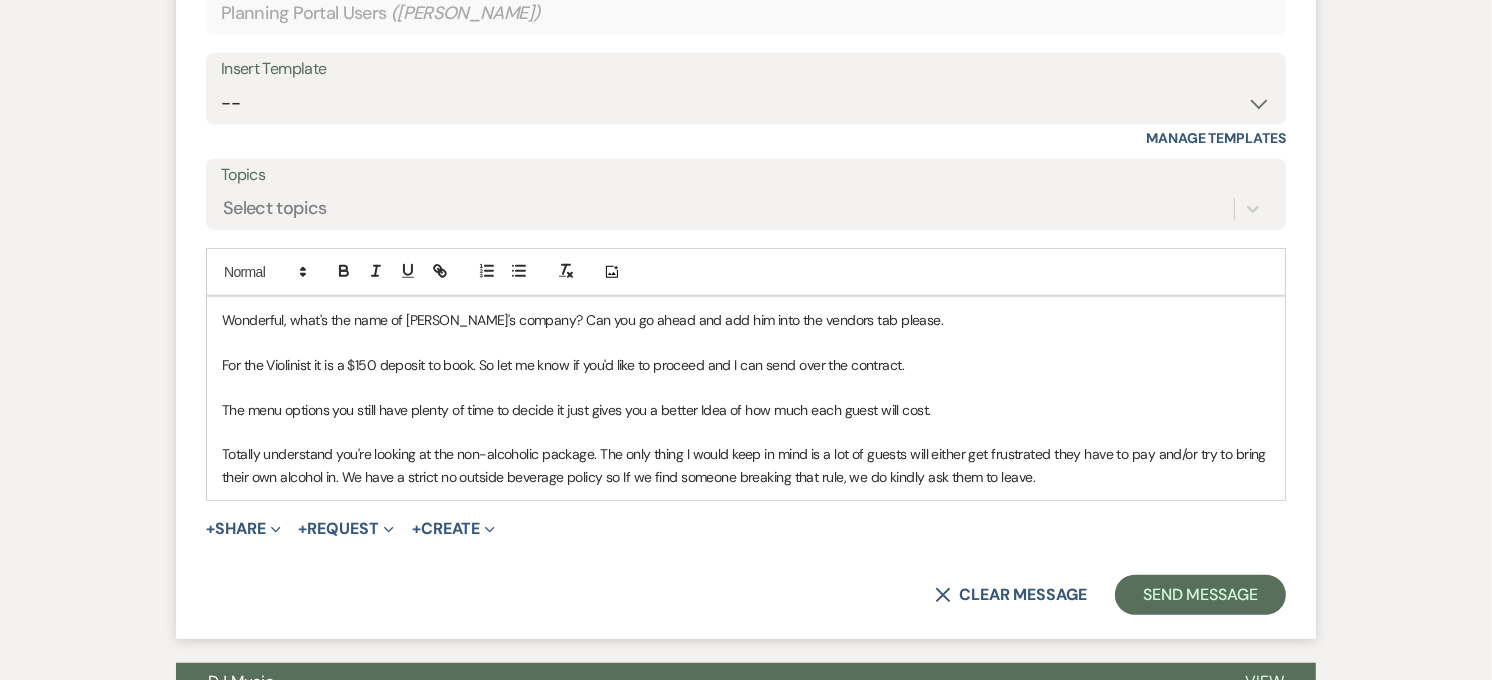 click on "Totally understand you're looking at the non-alcoholic package. The only thing I would keep in mind is a lot of guests will either get frustrated they have to pay and/or try to bring their own alcohol in. We have a strict no outside beverage policy so If we find someone breaking that rule, we do kindly ask them to leave." at bounding box center [746, 465] 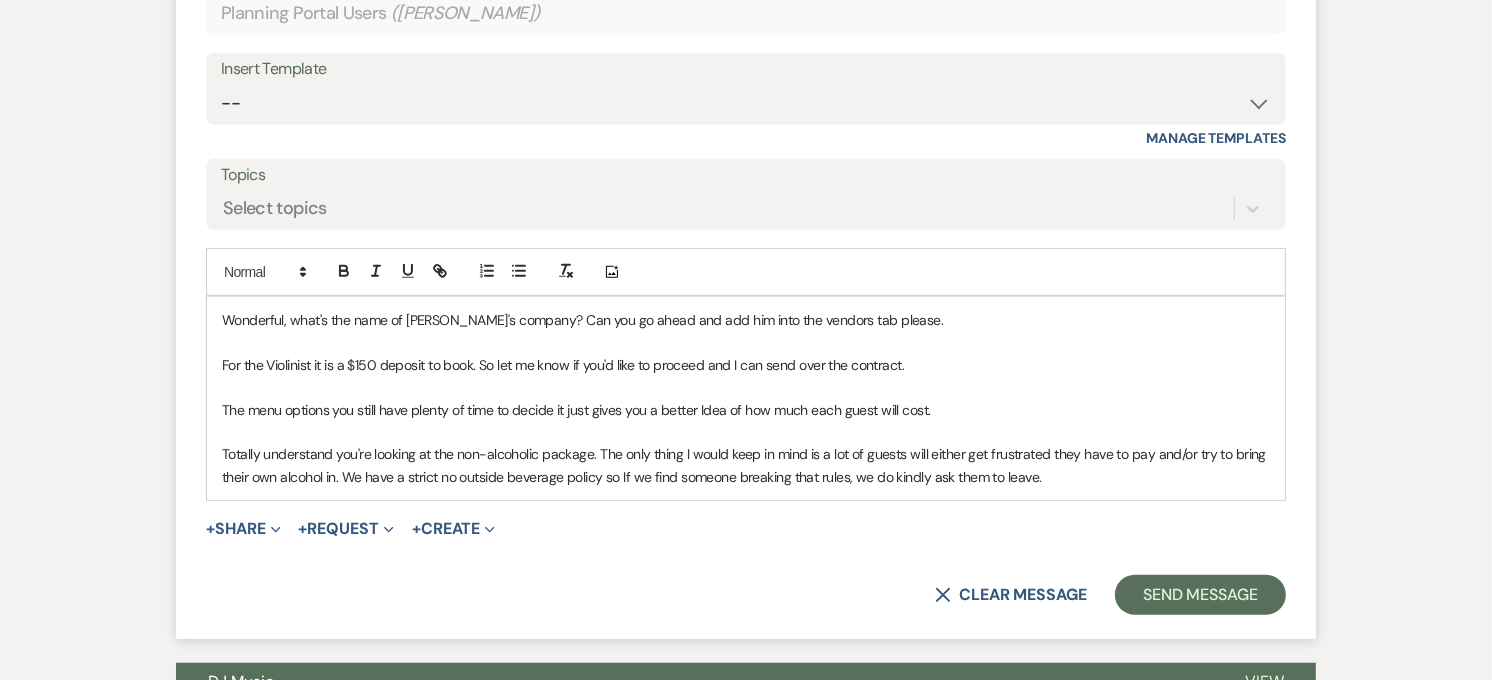 click on "Totally understand you're looking at the non-alcoholic package. The only thing I would keep in mind is a lot of guests will either get frustrated they have to pay and/or try to bring their own alcohol in. We have a strict no outside beverage policy so If we find someone breaking that rules, we do kindly ask them to leave." at bounding box center [746, 465] 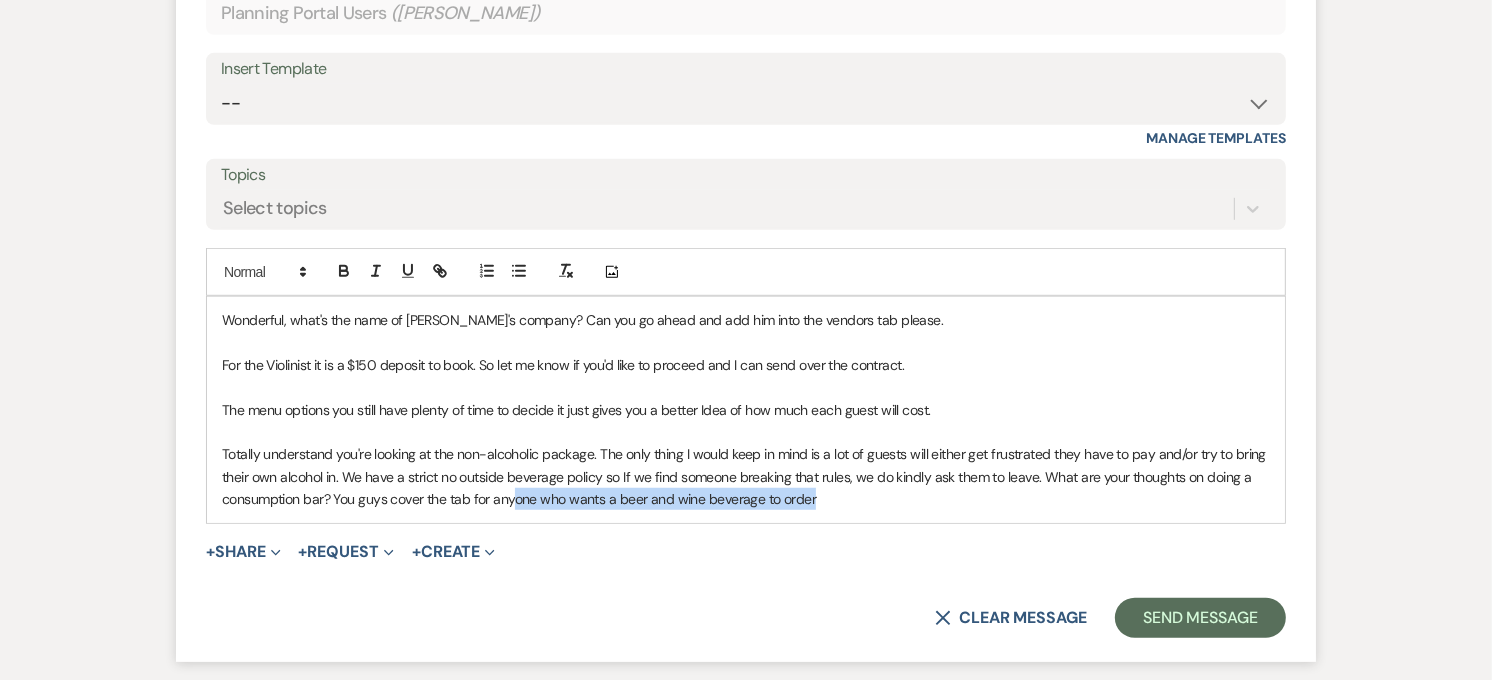 drag, startPoint x: 771, startPoint y: 506, endPoint x: 511, endPoint y: 505, distance: 260.00192 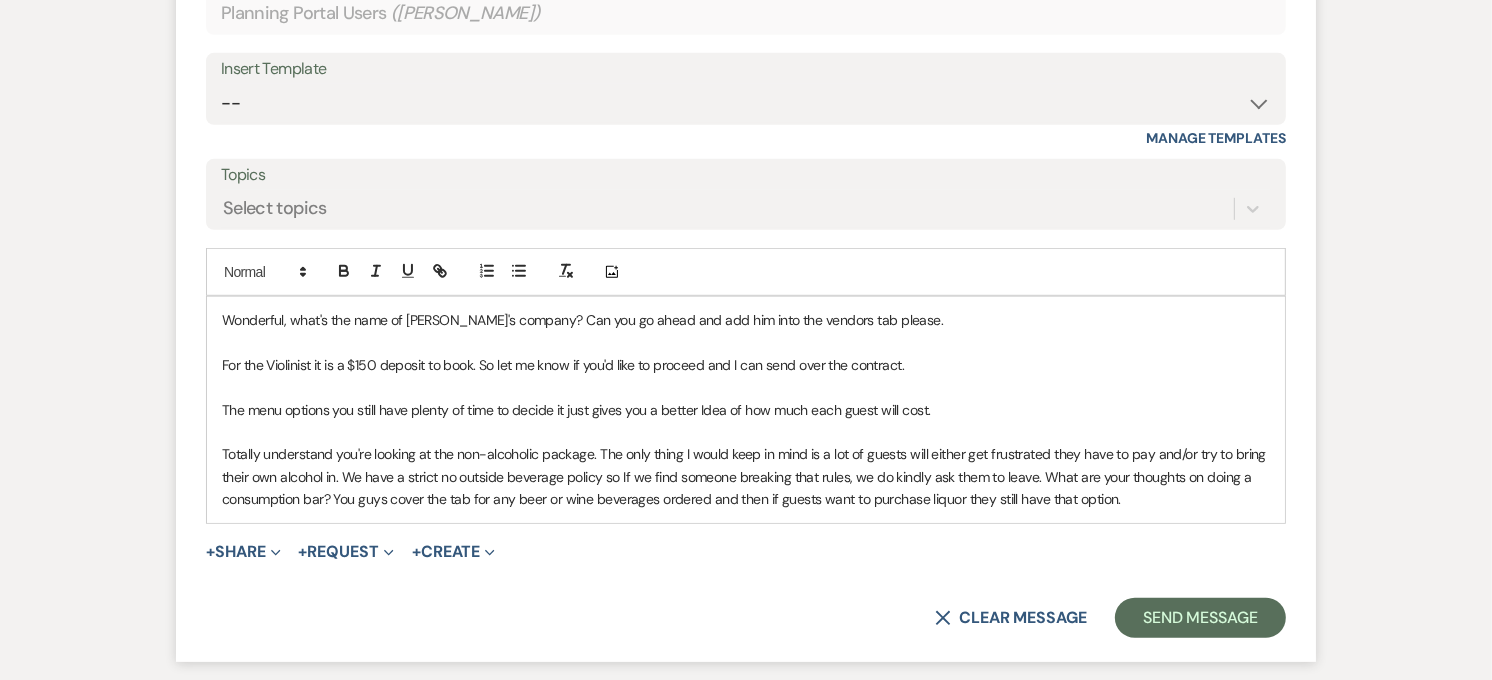 click on "Totally understand you're looking at the non-alcoholic package. The only thing I would keep in mind is a lot of guests will either get frustrated they have to pay and/or try to bring their own alcohol in. We have a strict no outside beverage policy so If we find someone breaking that rules, we do kindly ask them to leave. What are your thoughts on doing a consumption bar? You guys cover the tab for any beer or wine beverages ordered and then if guests want to purchase liquor they still have that option." at bounding box center [746, 476] 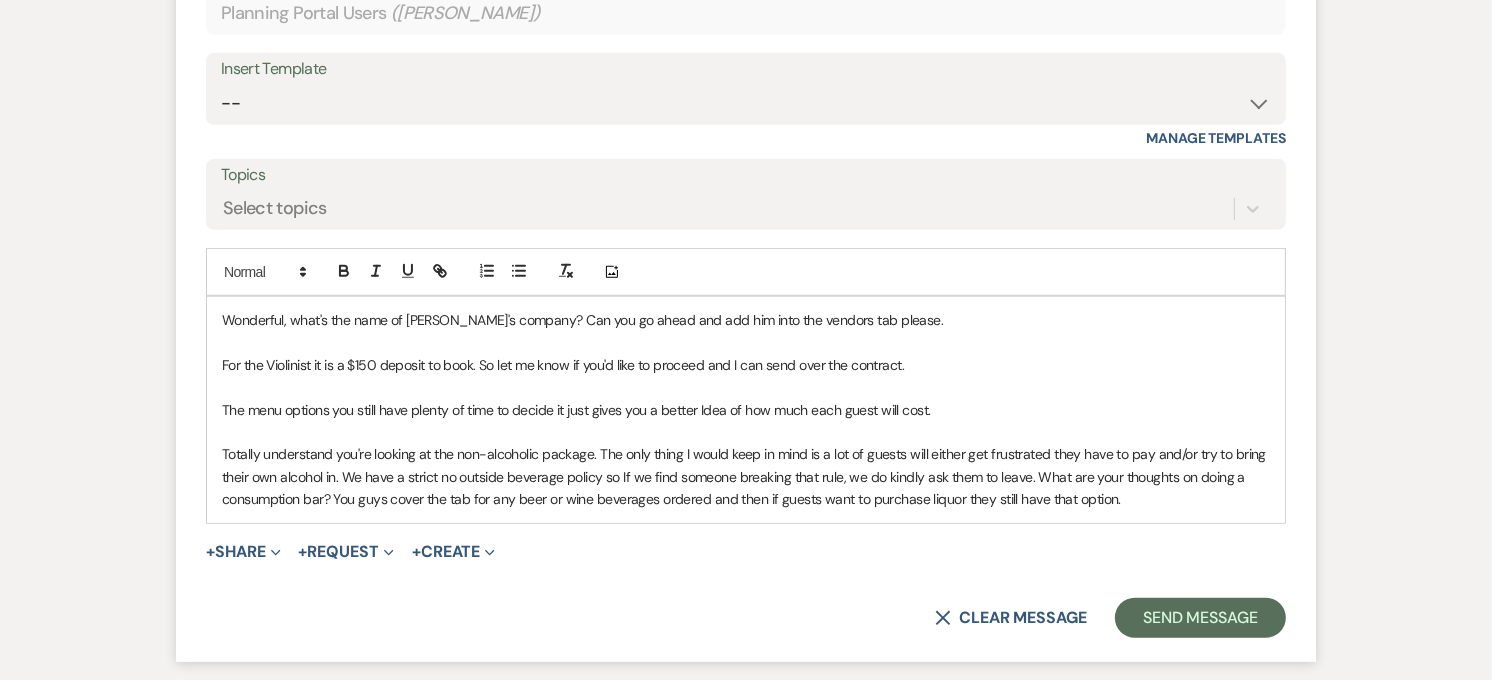 click on "Totally understand you're looking at the non-alcoholic package. The only thing I would keep in mind is a lot of guests will either get frustrated they have to pay and/or try to bring their own alcohol in. We have a strict no outside beverage policy so If we find someone breaking that rule, we do kindly ask them to leave. What are your thoughts on doing a consumption bar? You guys cover the tab for any beer or wine beverages ordered and then if guests want to purchase liquor they still have that option." at bounding box center (746, 476) 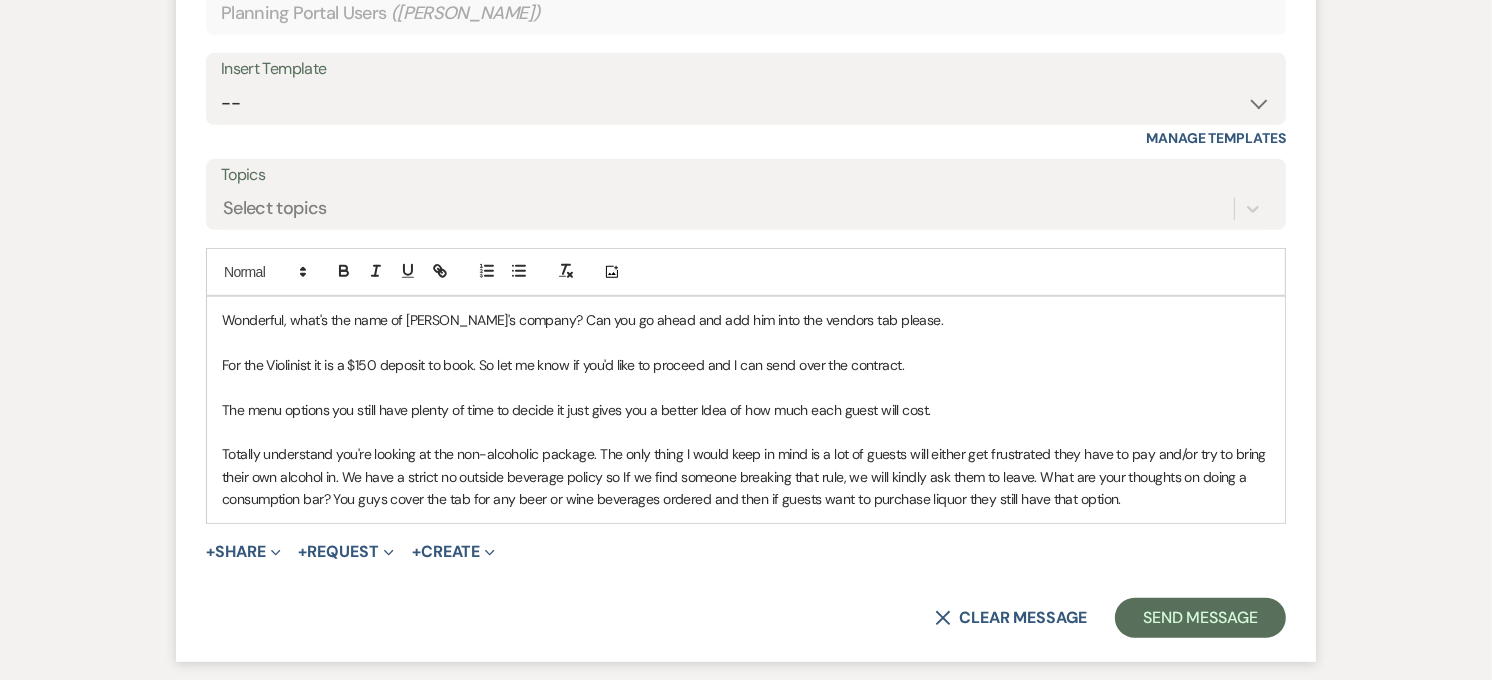 click on "Totally understand you're looking at the non-alcoholic package. The only thing I would keep in mind is a lot of guests will either get frustrated they have to pay and/or try to bring their own alcohol in. We have a strict no outside beverage policy so If we find someone breaking that rule, we will kindly ask them to leave. What are your thoughts on doing a consumption bar? You guys cover the tab for any beer or wine beverages ordered and then if guests want to purchase liquor they still have that option." at bounding box center [746, 476] 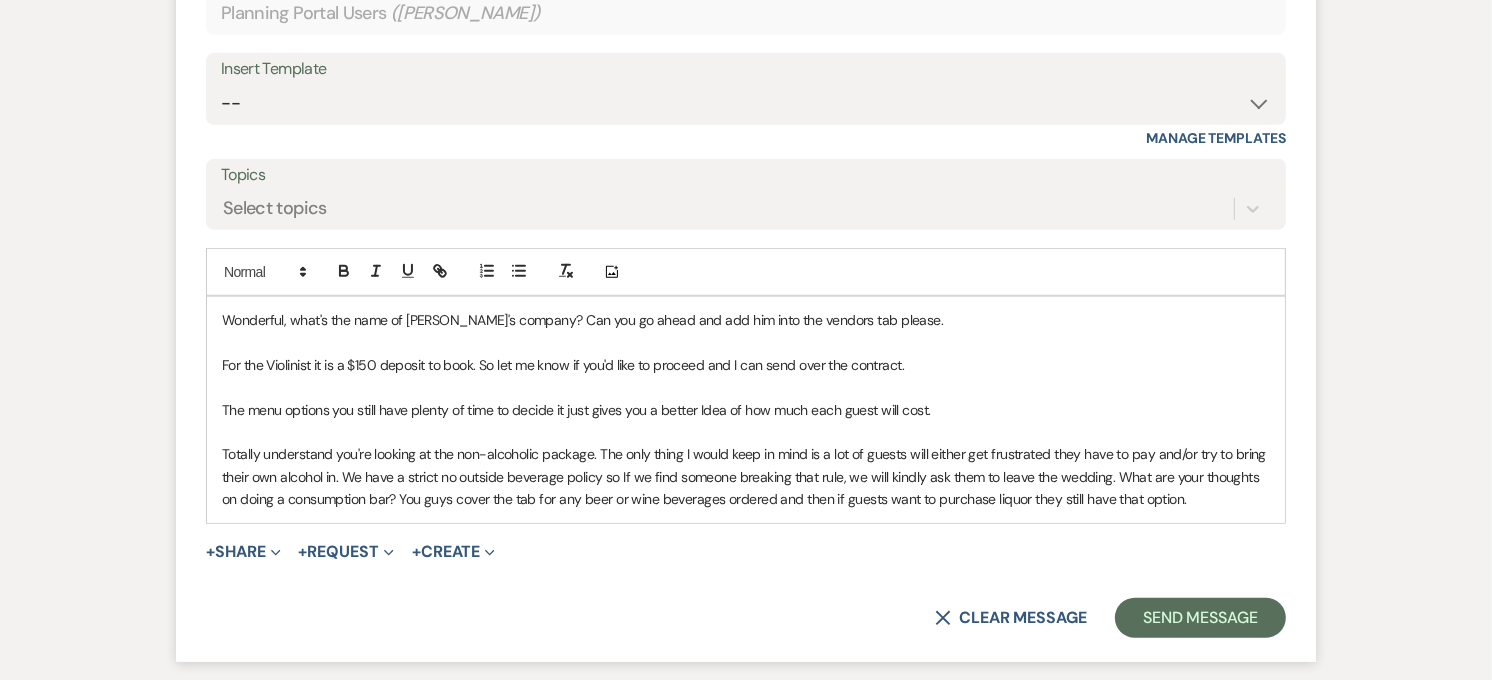 click on "Totally understand you're looking at the non-alcoholic package. The only thing I would keep in mind is a lot of guests will either get frustrated they have to pay and/or try to bring their own alcohol in. We have a strict no outside beverage policy so If we find someone breaking that rule, we will kindly ask them to leave the wedding. What are your thoughts on doing a consumption bar? You guys cover the tab for any beer or wine beverages ordered and then if guests want to purchase liquor they still have that option." at bounding box center [746, 476] 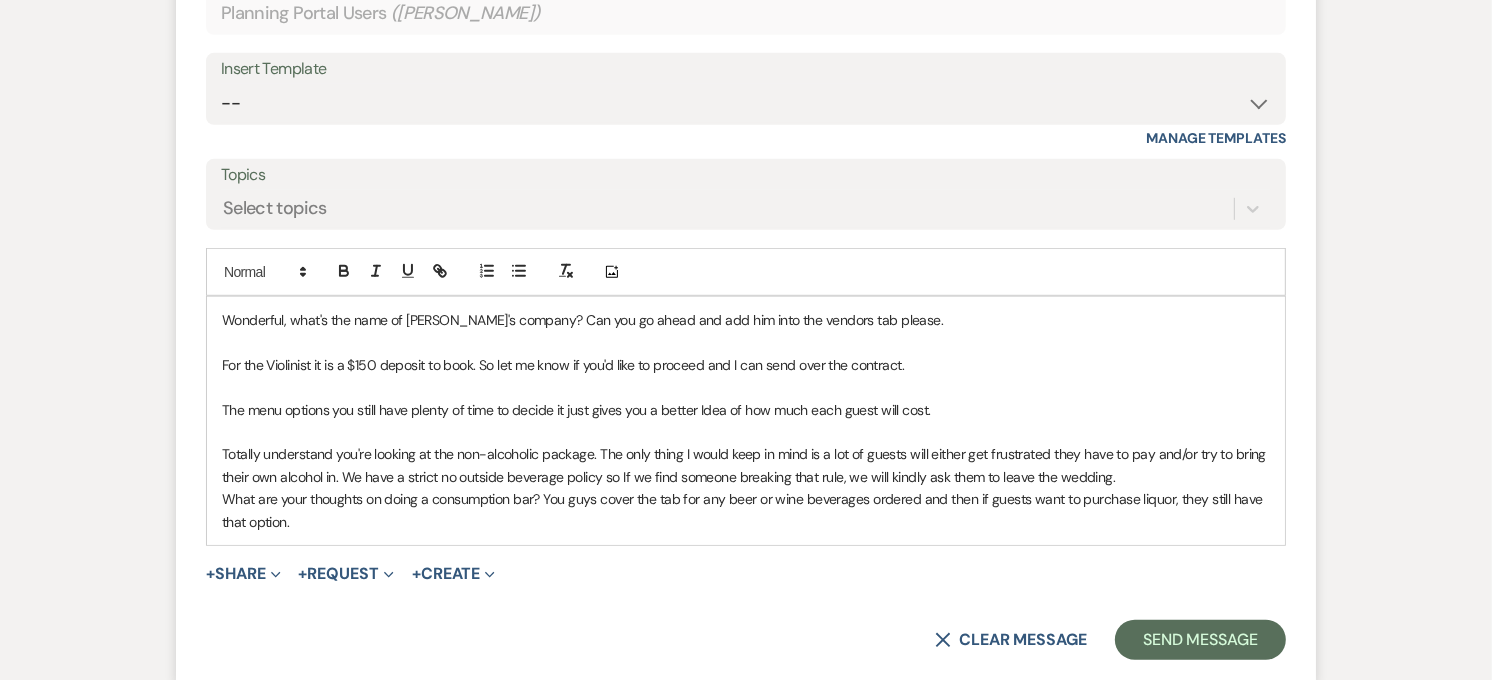 click on "What are your thoughts on doing a consumption bar? You guys cover the tab for any beer or wine beverages ordered and then if guests want to purchase liquor, they still have that option." at bounding box center [746, 510] 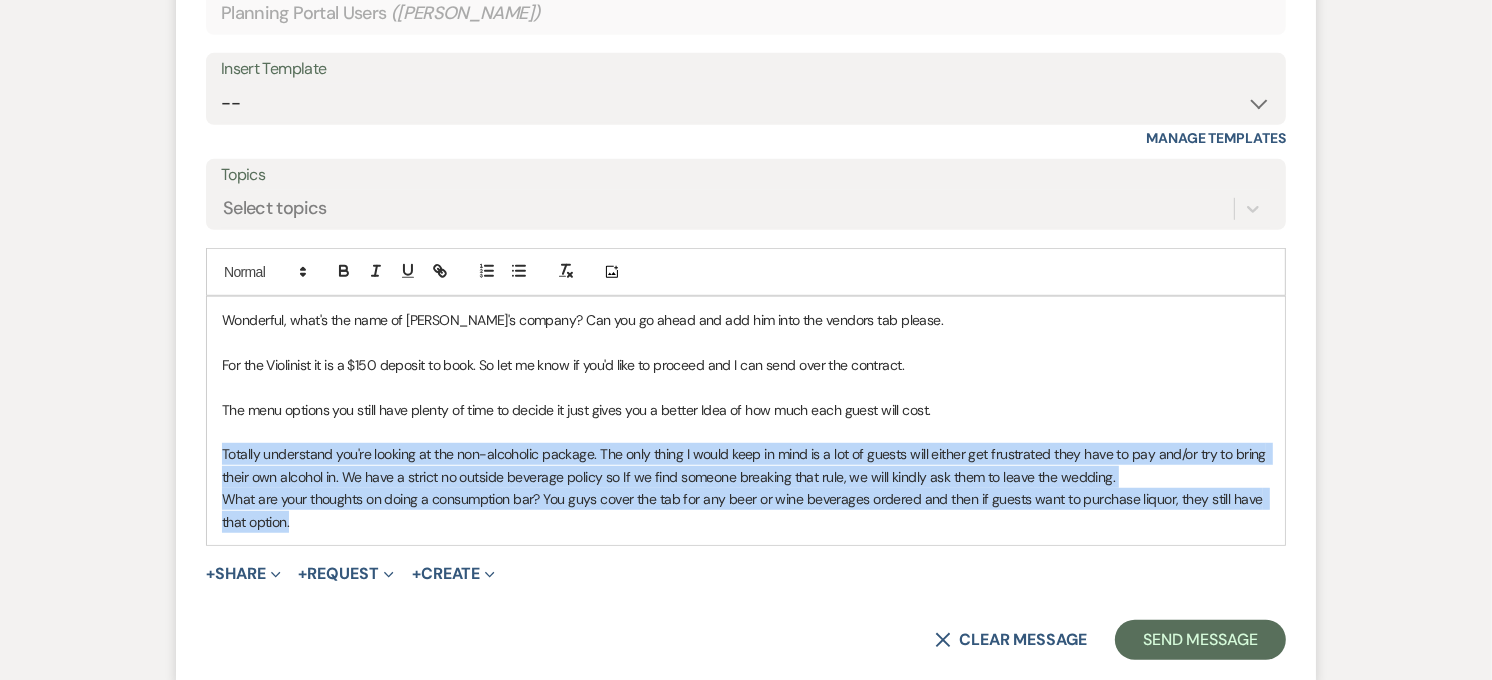 drag, startPoint x: 348, startPoint y: 526, endPoint x: 198, endPoint y: 446, distance: 170 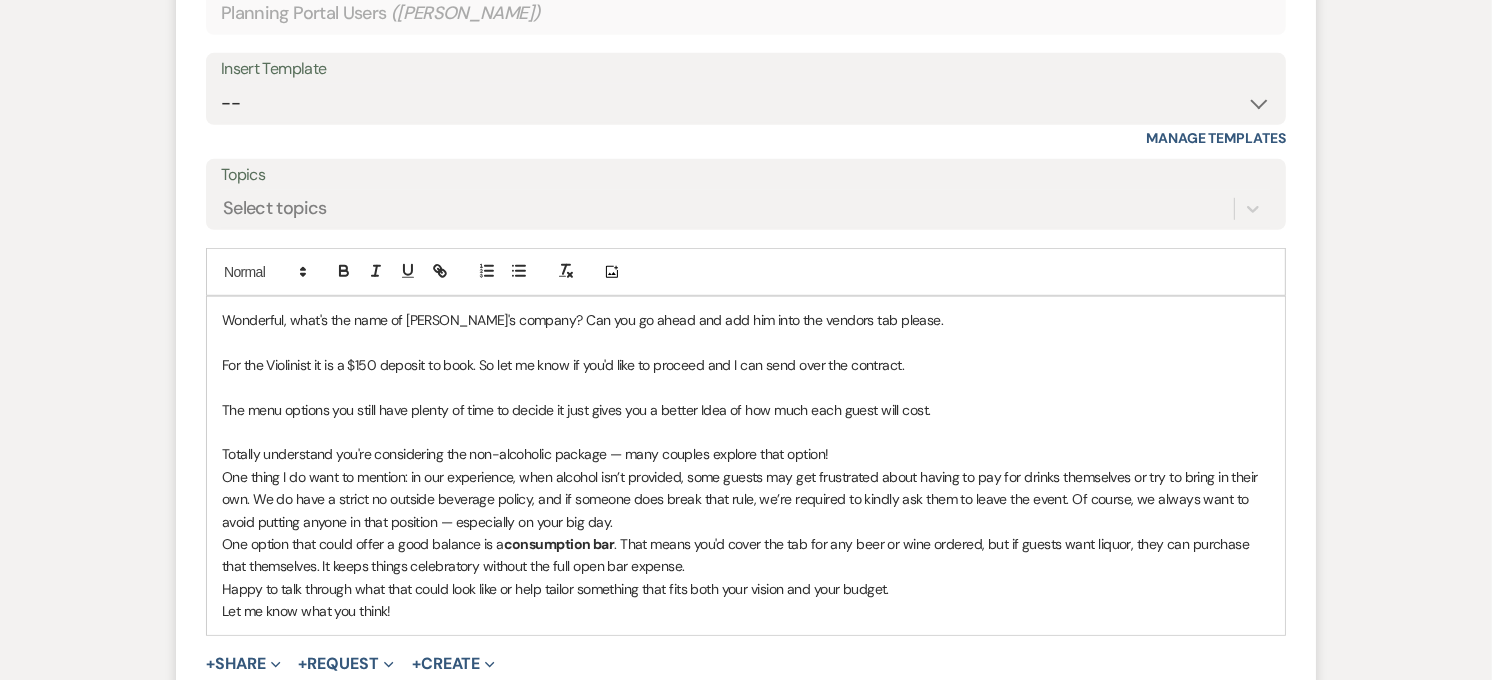 click on "Totally understand you're considering the non-alcoholic package — many couples explore that option!" at bounding box center (746, 454) 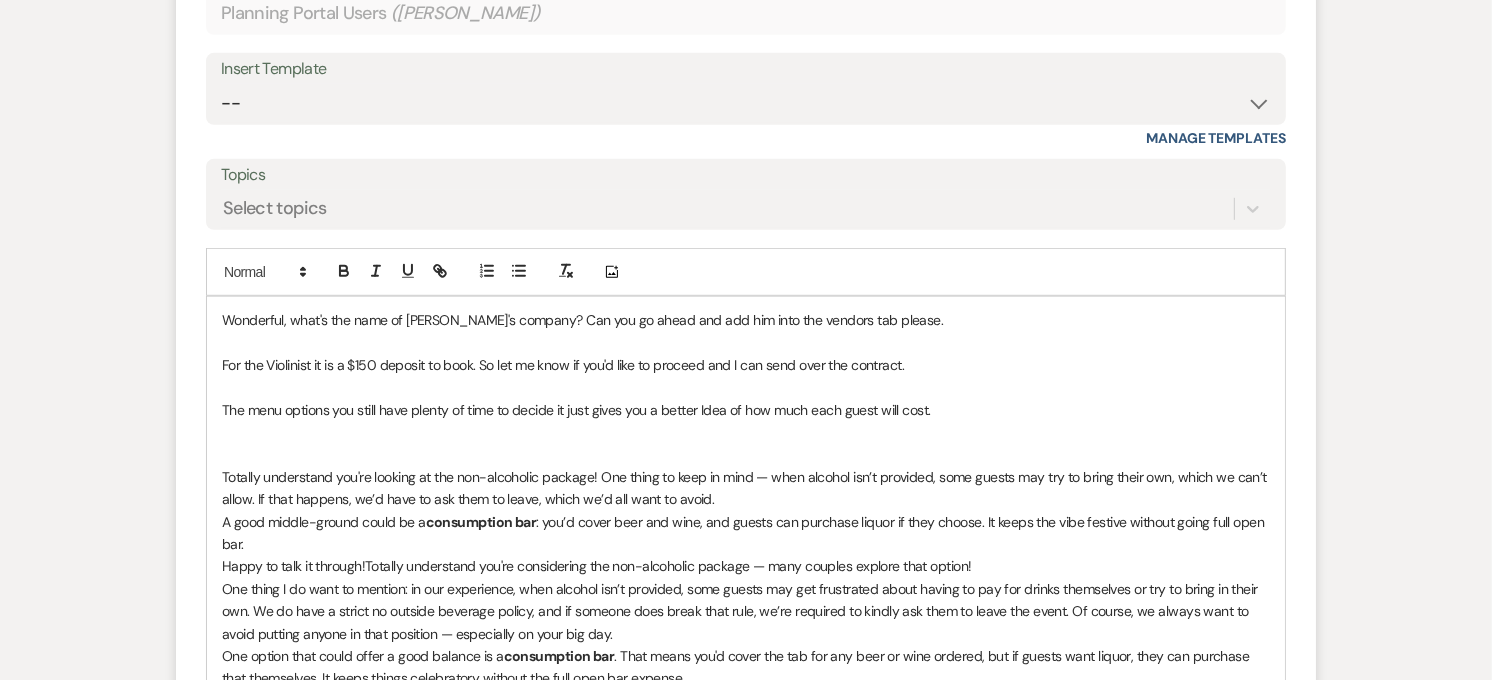 scroll, scrollTop: 1220, scrollLeft: 0, axis: vertical 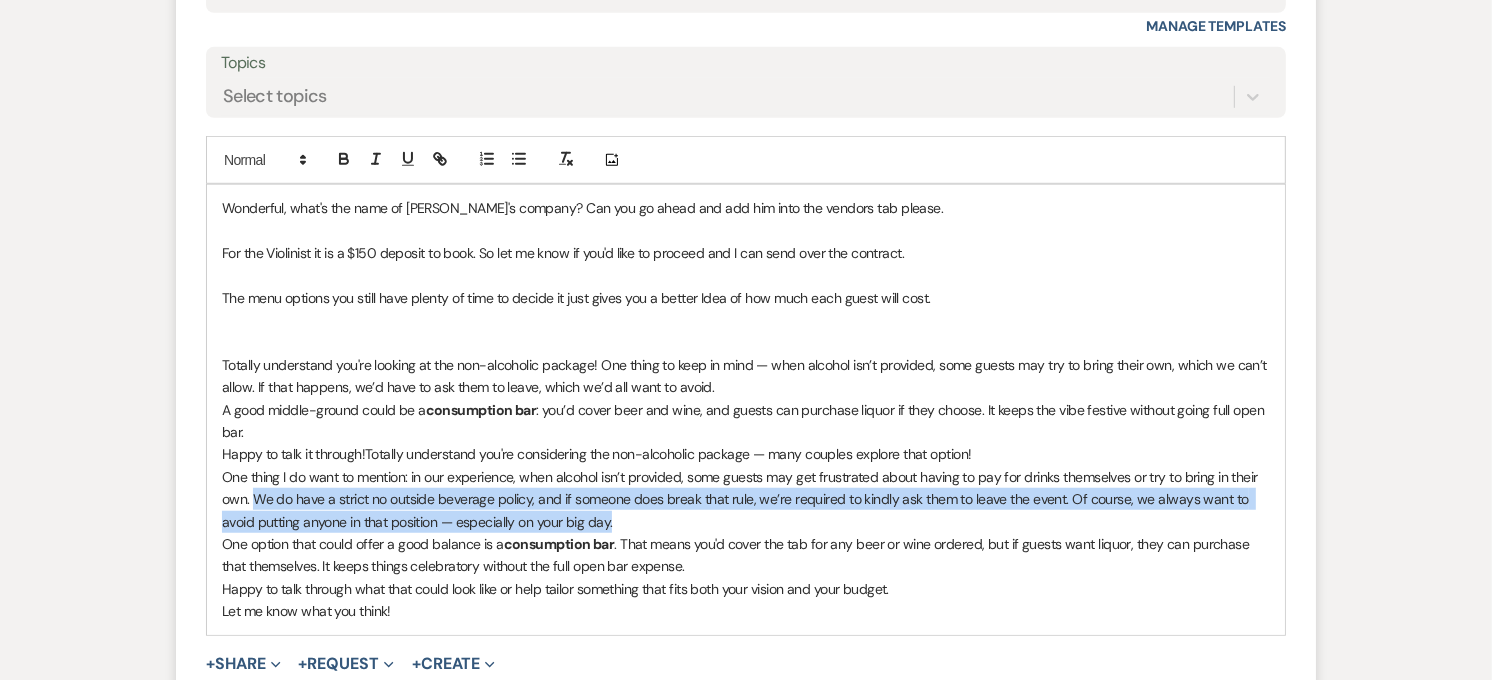 drag, startPoint x: 624, startPoint y: 518, endPoint x: 253, endPoint y: 496, distance: 371.65173 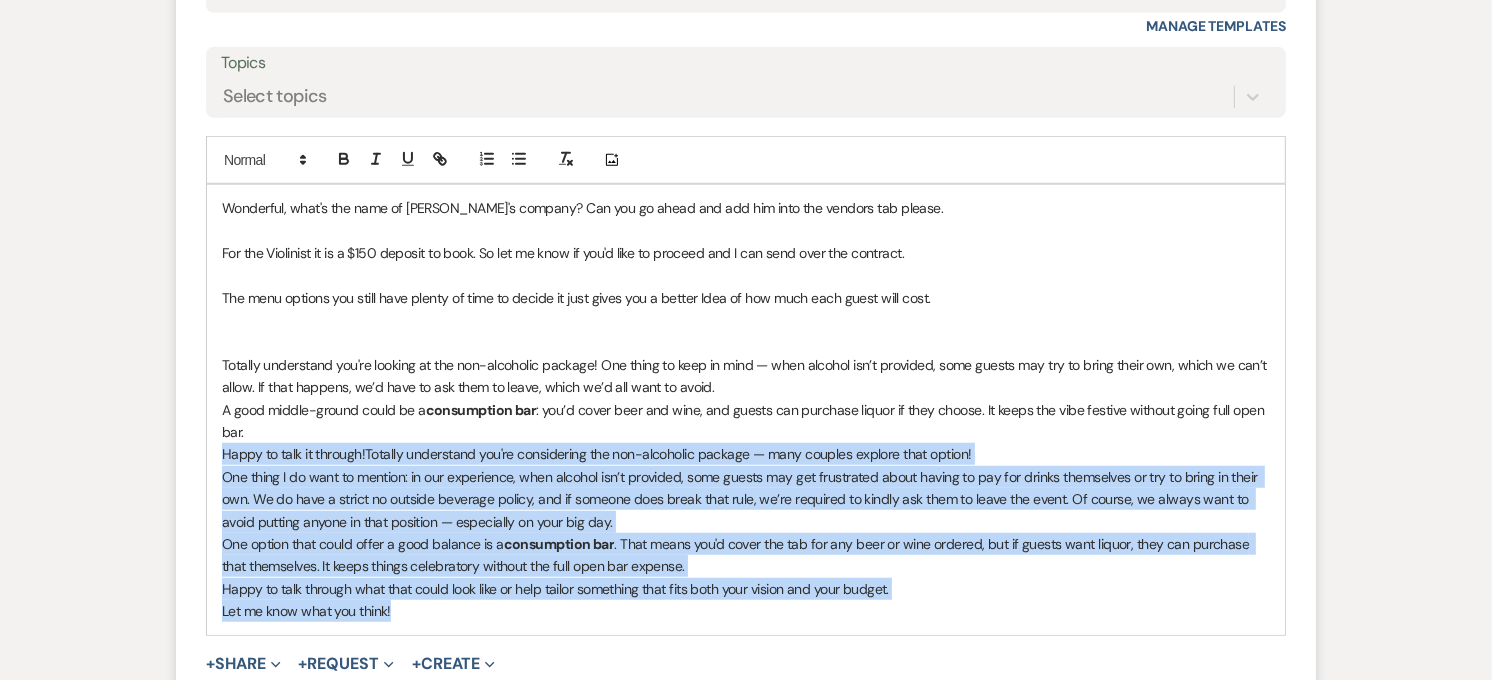drag, startPoint x: 510, startPoint y: 612, endPoint x: 211, endPoint y: 456, distance: 337.24918 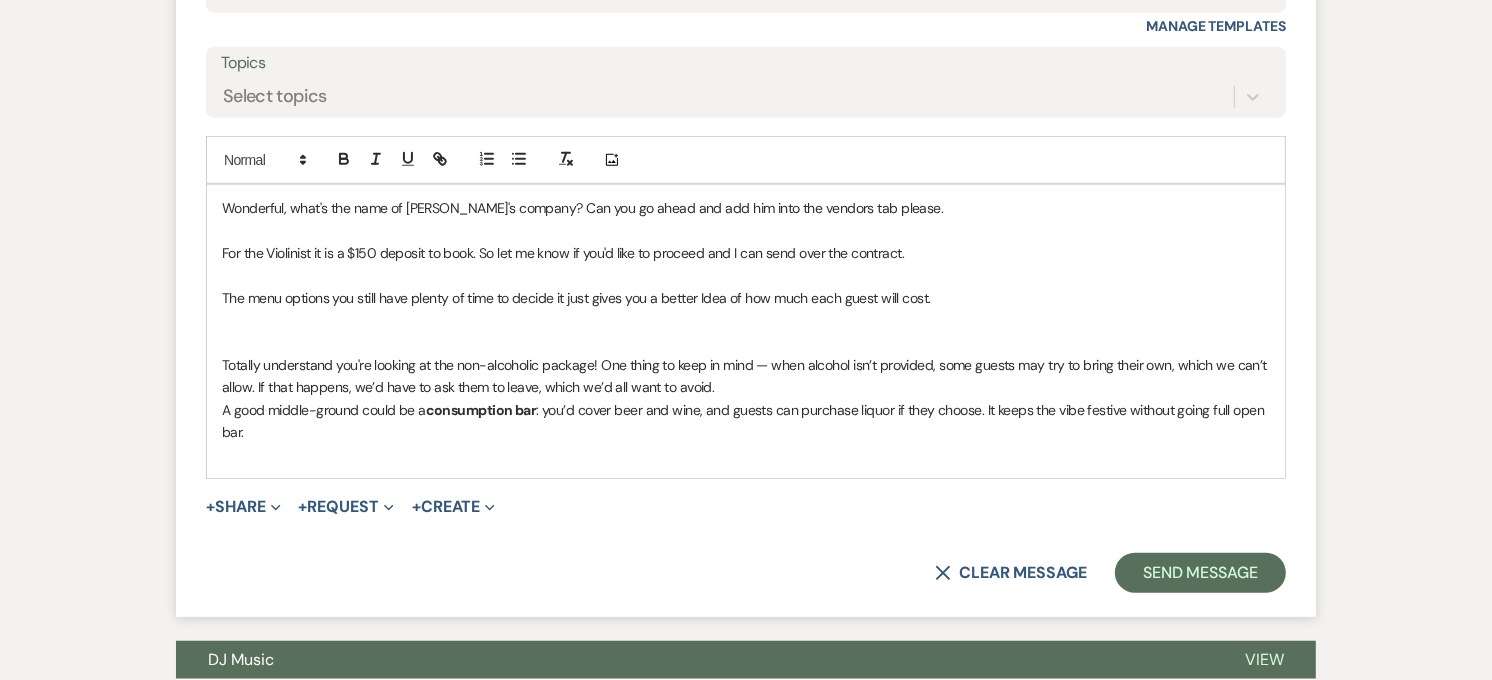 click on "A good middle-ground could be a  consumption bar : you’d cover beer and wine, and guests can purchase liquor if they choose. It keeps the vibe festive without going full open bar." at bounding box center [746, 421] 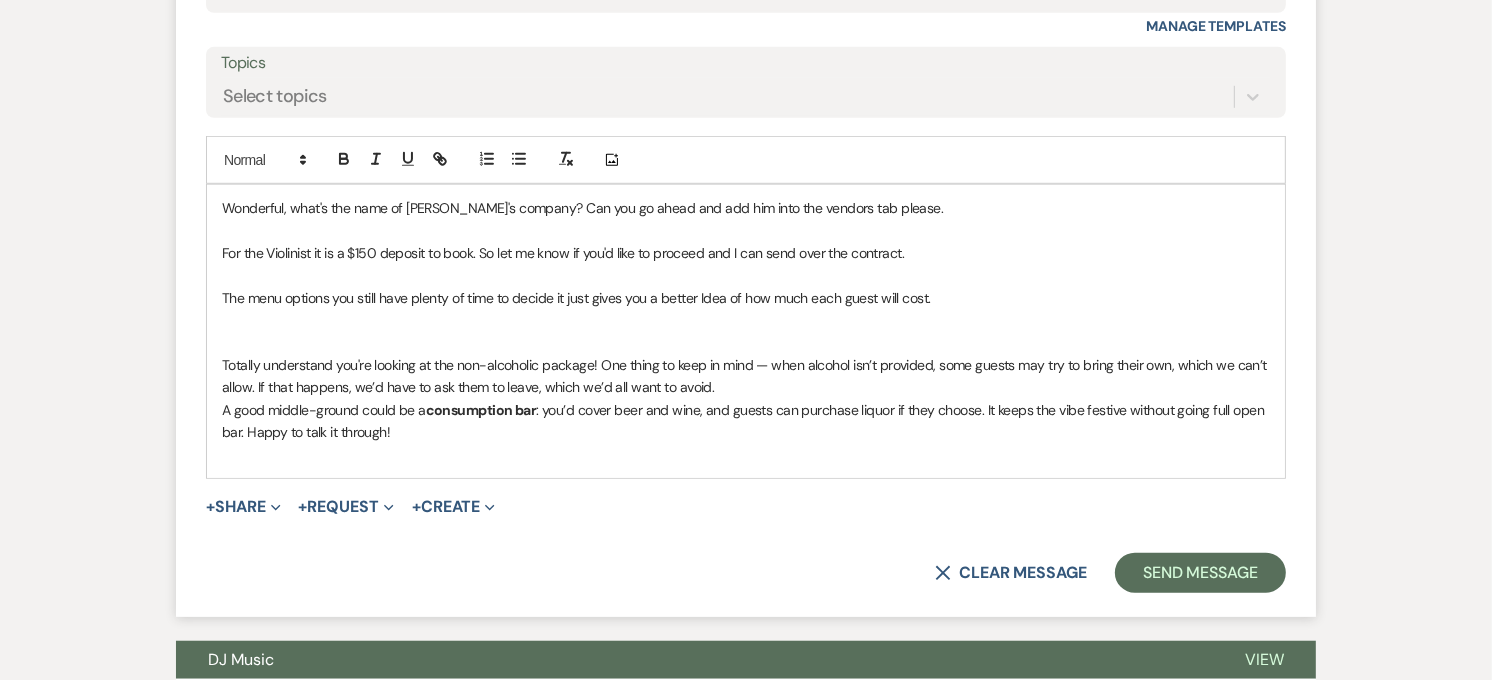 click on "A good middle-ground could be a  consumption bar : you’d cover beer and wine, and guests can purchase liquor if they choose. It keeps the vibe festive without going full open bar. Happy to talk it through!" at bounding box center (746, 421) 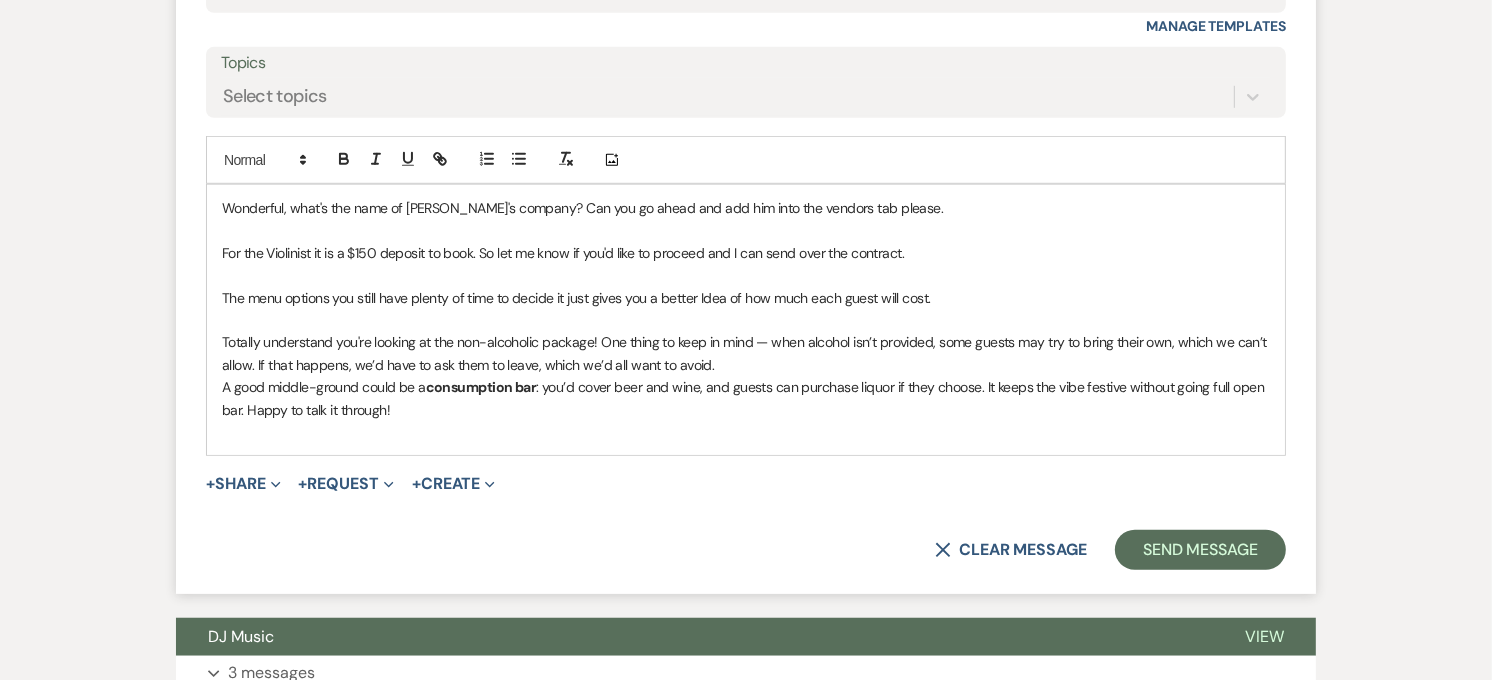 click on "Totally understand you're looking at the non-alcoholic package! One thing to keep in mind — when alcohol isn’t provided, some guests may try to bring their own, which we can’t allow. If that happens, we’d have to ask them to leave, which we’d all want to avoid." at bounding box center (746, 353) 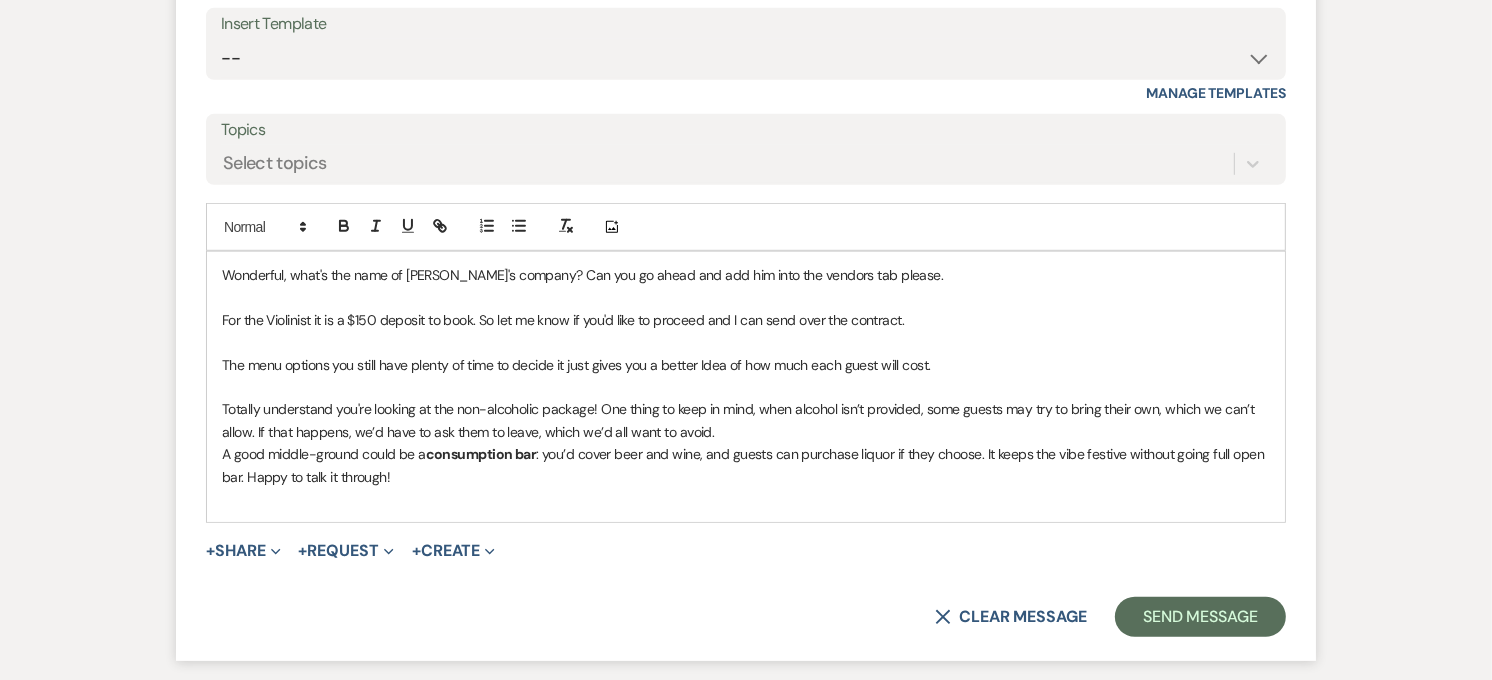 scroll, scrollTop: 1220, scrollLeft: 0, axis: vertical 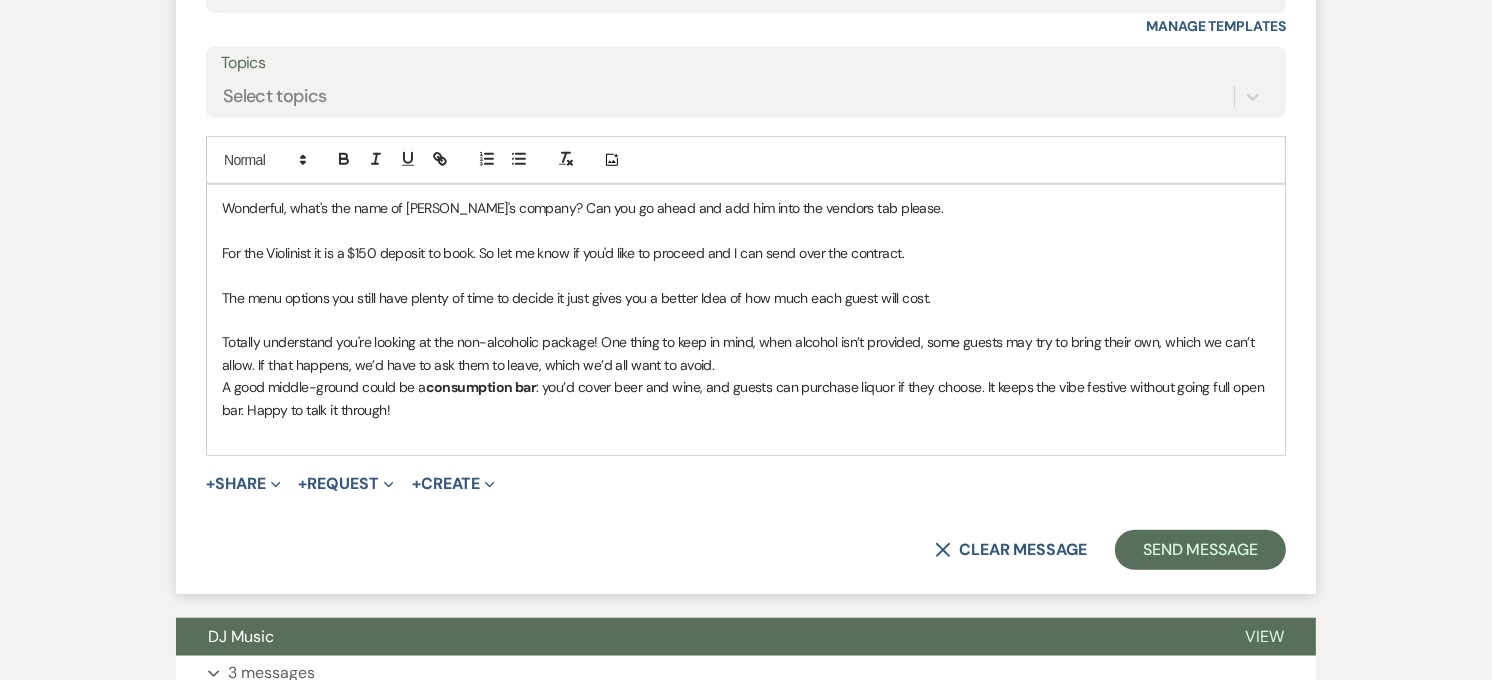 click on "consumption bar" at bounding box center [481, 387] 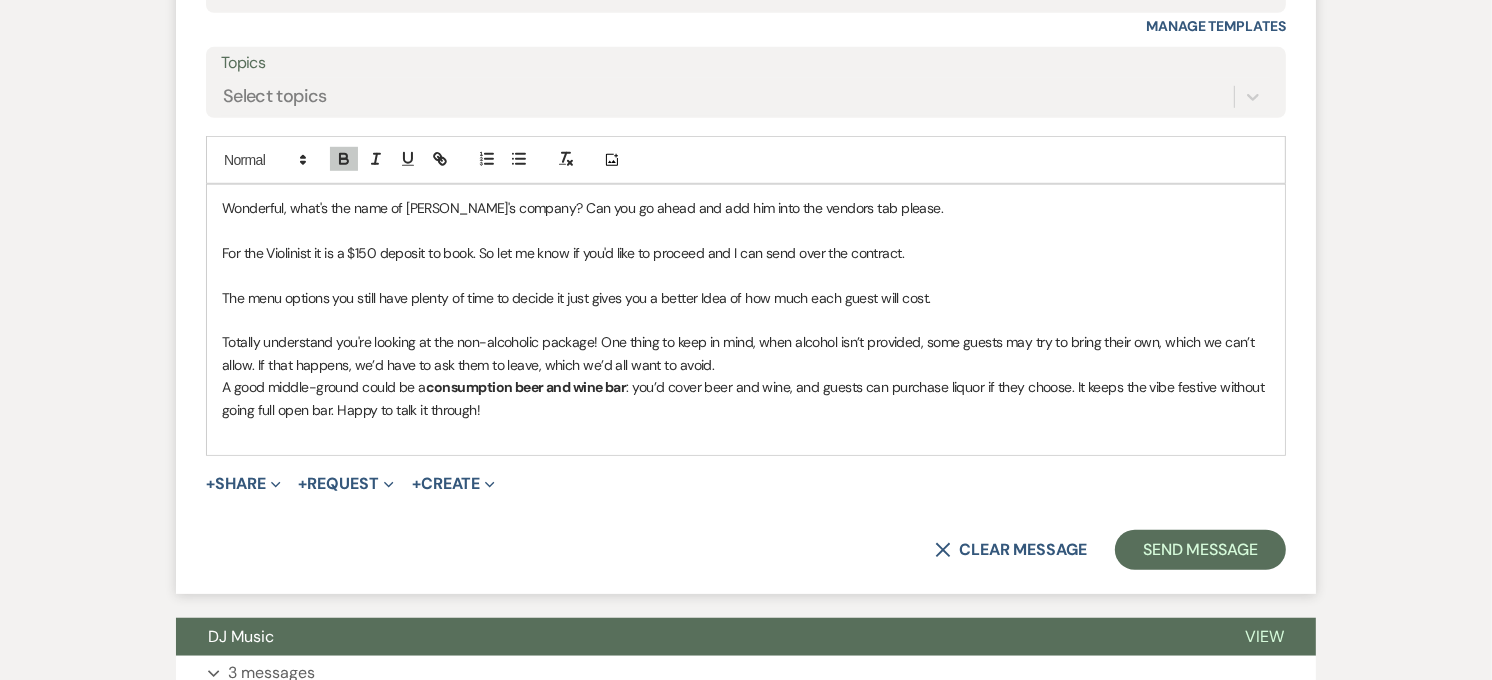 click on "A good middle-ground could be a  consumption beer and wine bar : you’d cover beer and wine, and guests can purchase liquor if they choose. It keeps the vibe festive without going full open bar. Happy to talk it through!" at bounding box center (746, 398) 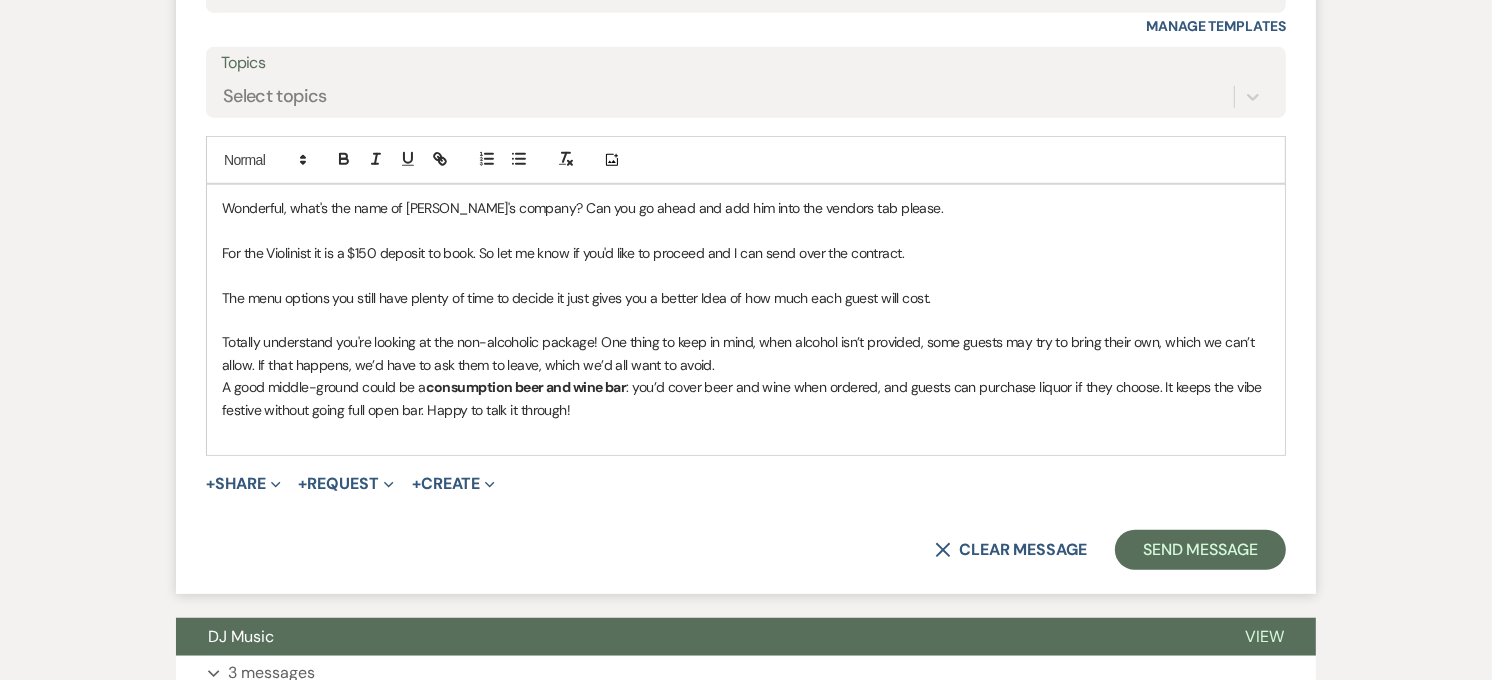 click on "A good middle-ground could be a  consumption beer and wine bar : you’d cover beer and wine when ordered, and guests can purchase liquor if they choose. It keeps the vibe festive without going full open bar. Happy to talk it through!" at bounding box center (746, 398) 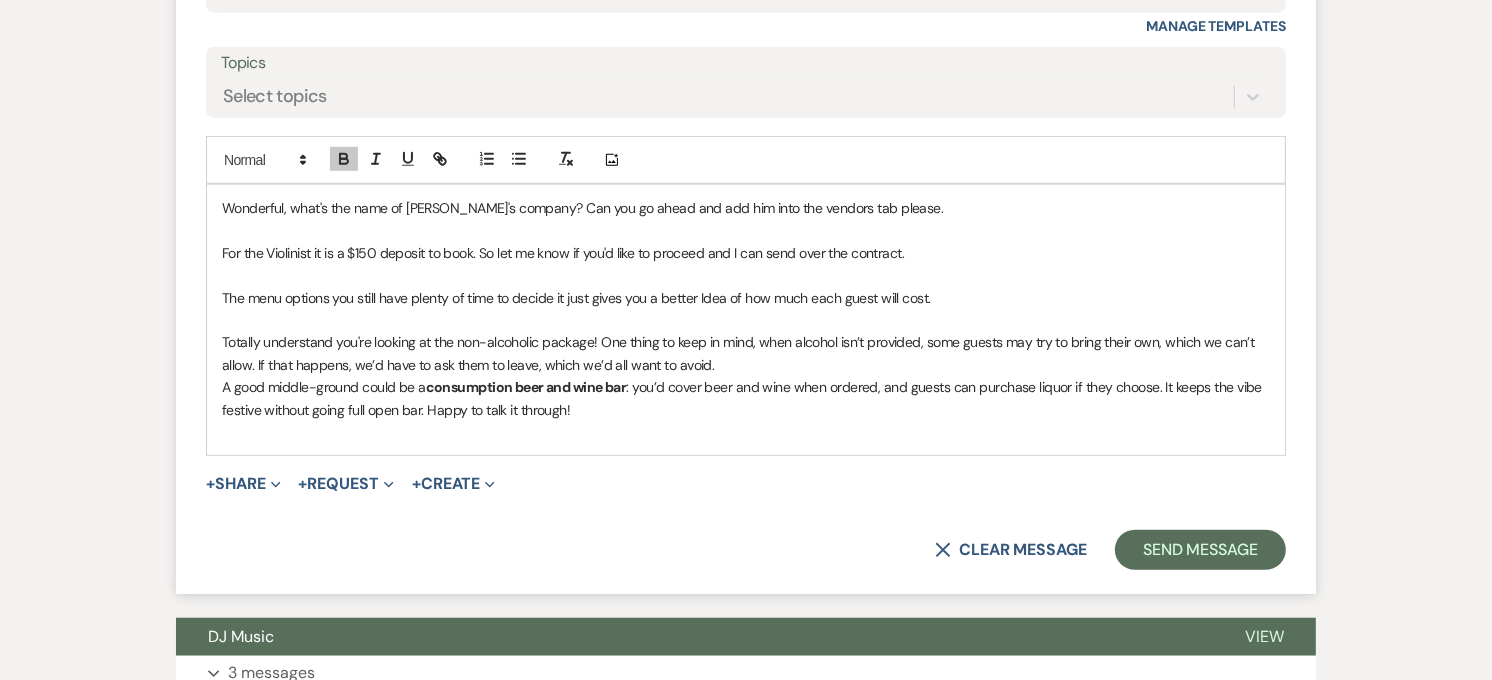 click on "consumption beer and wine bar" at bounding box center [526, 387] 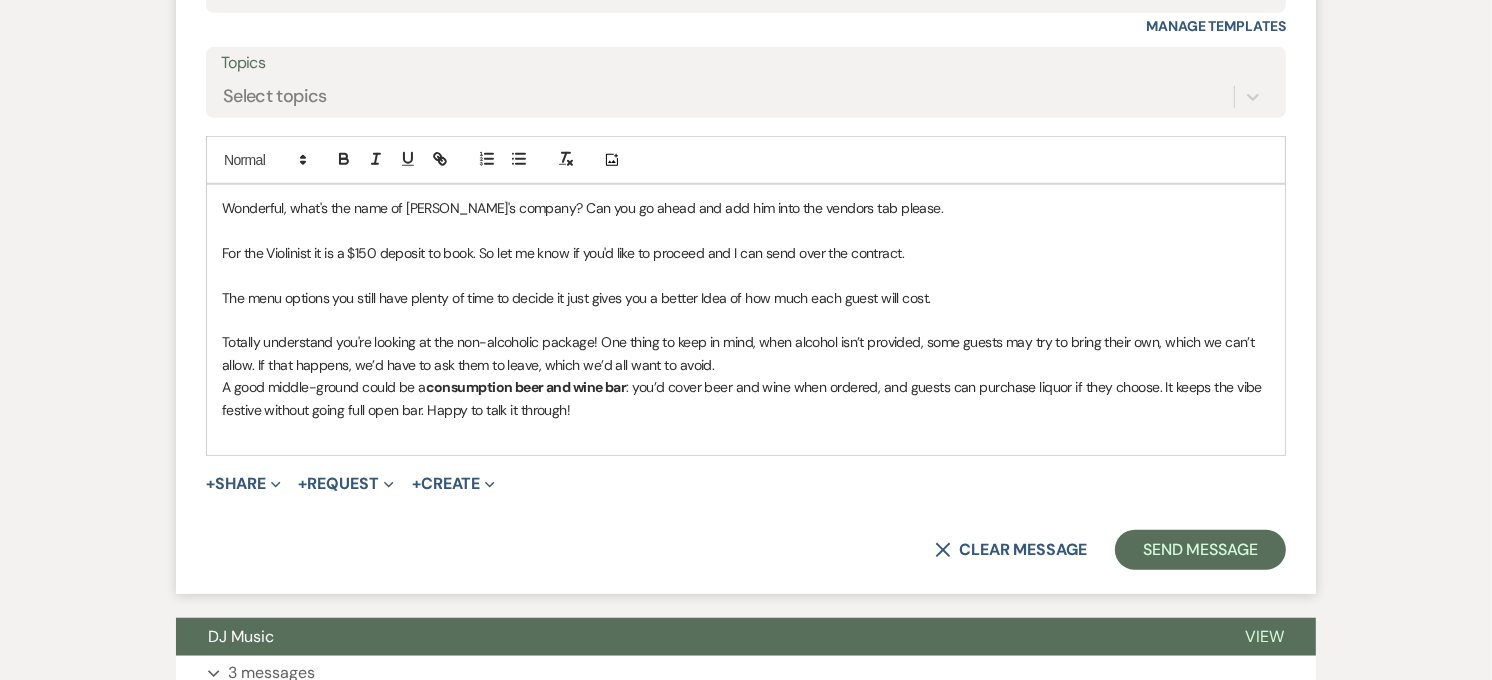 click on "A good middle-ground could be a  consumption beer and wine bar : you’d cover beer and wine when ordered, and guests can purchase liquor if they choose. It keeps the vibe festive without going full open bar. Happy to talk it through!" at bounding box center (746, 398) 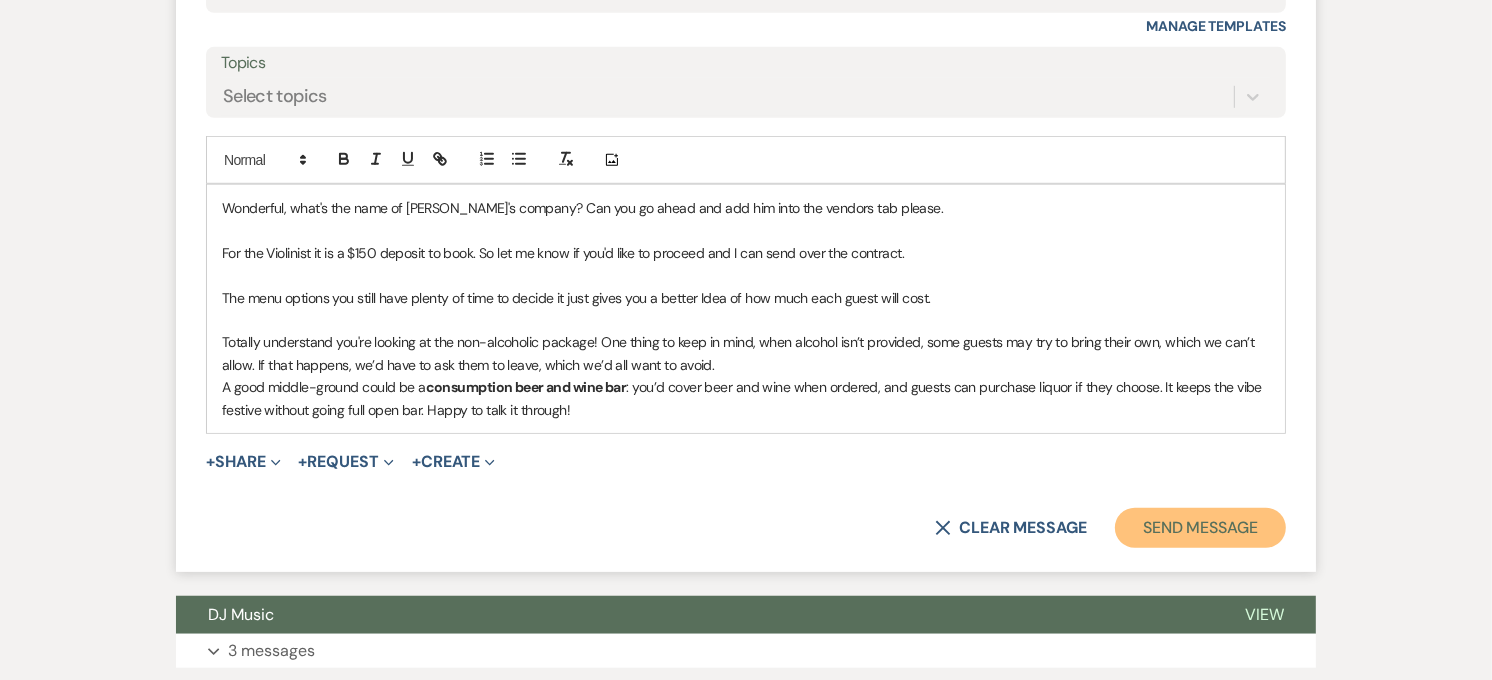 click on "Send Message" at bounding box center [1200, 528] 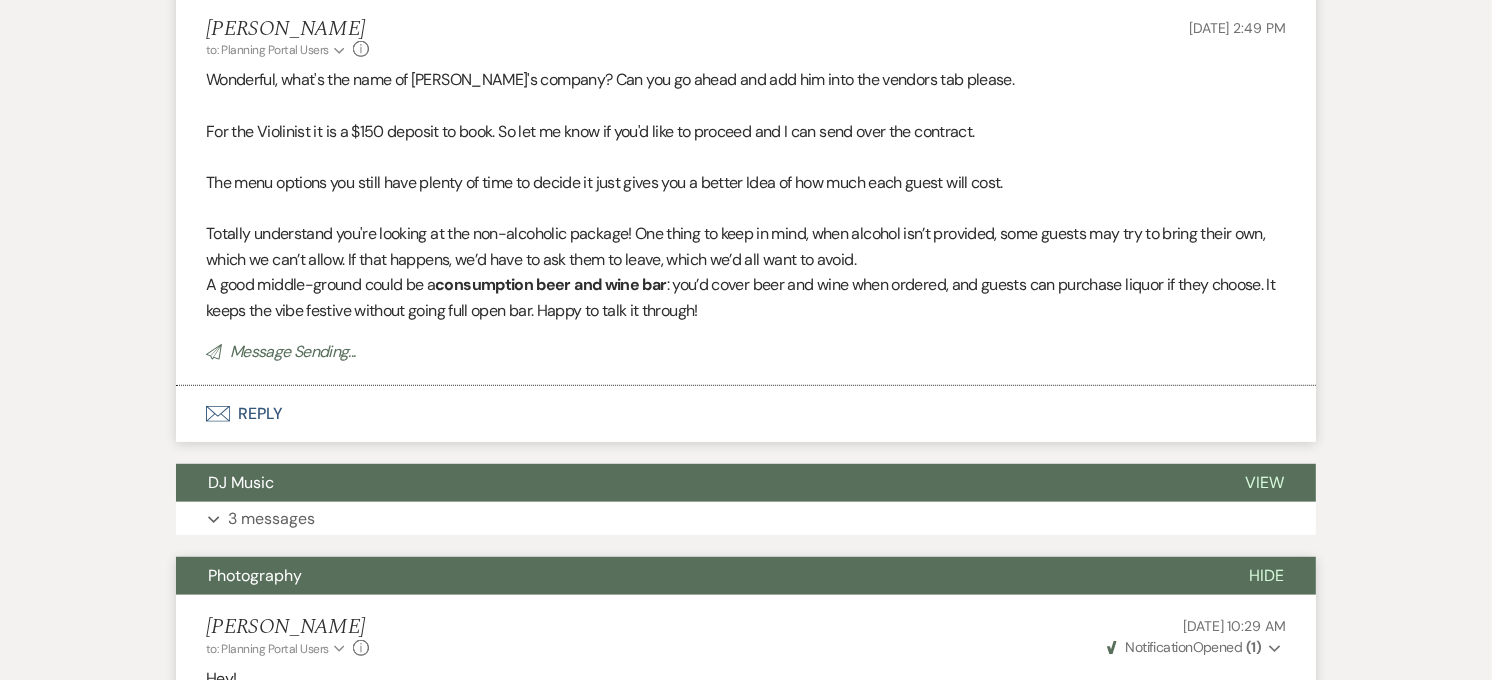 scroll, scrollTop: 497, scrollLeft: 0, axis: vertical 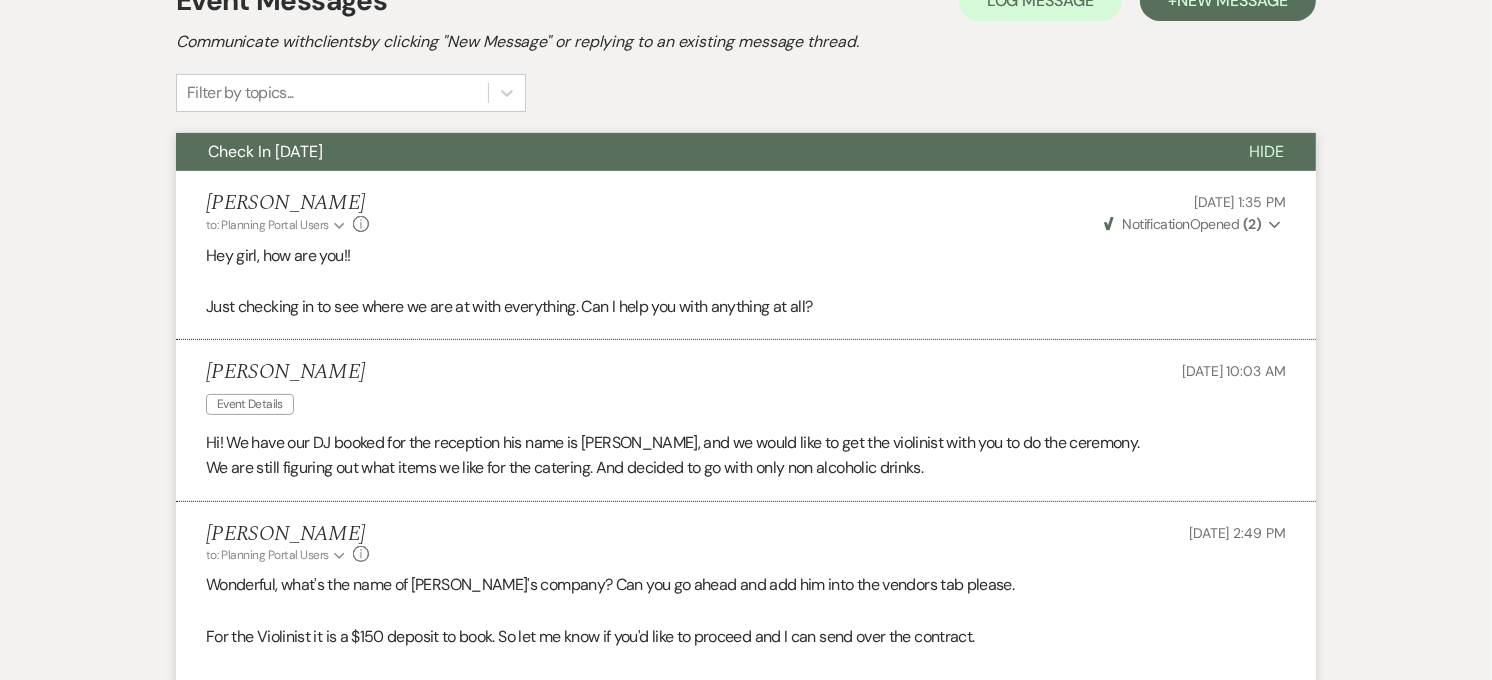 click on "Check In 7/9/2026" at bounding box center [696, 152] 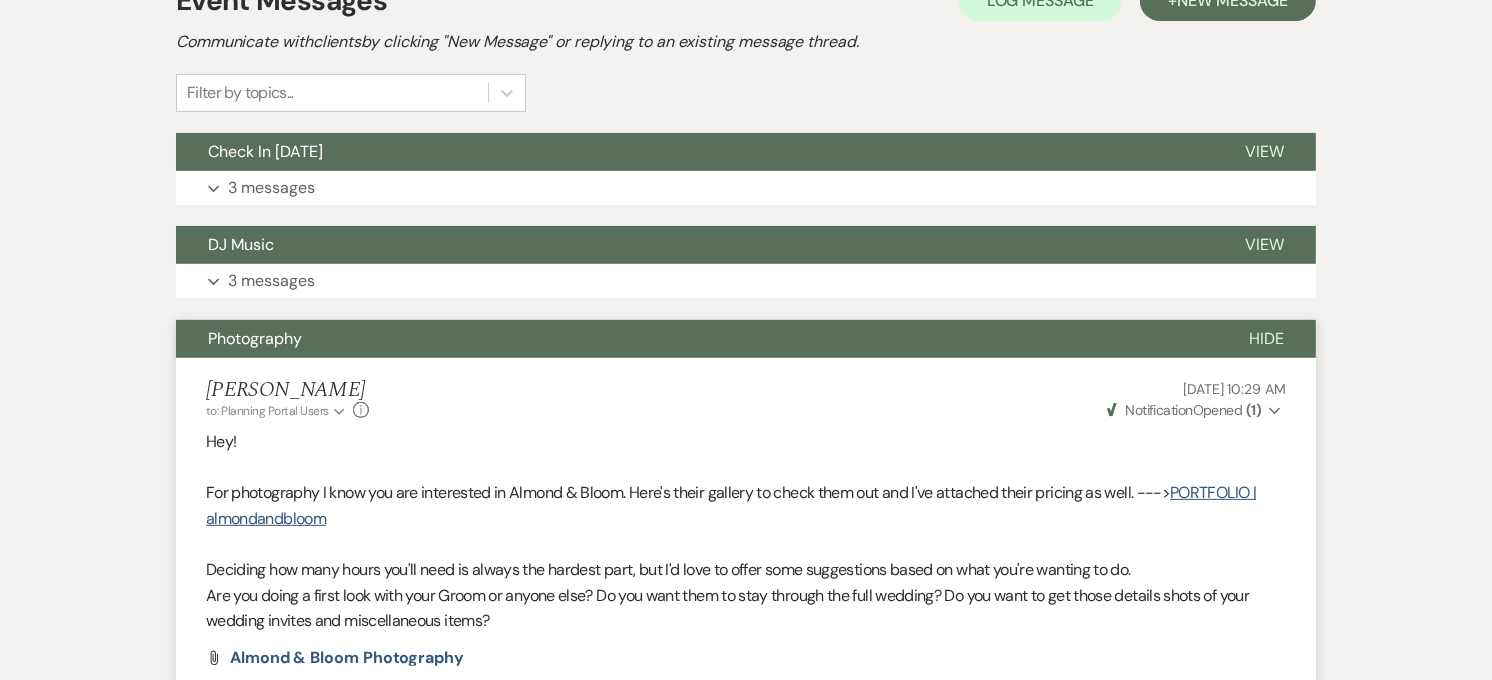 click on "Photography" at bounding box center (696, 339) 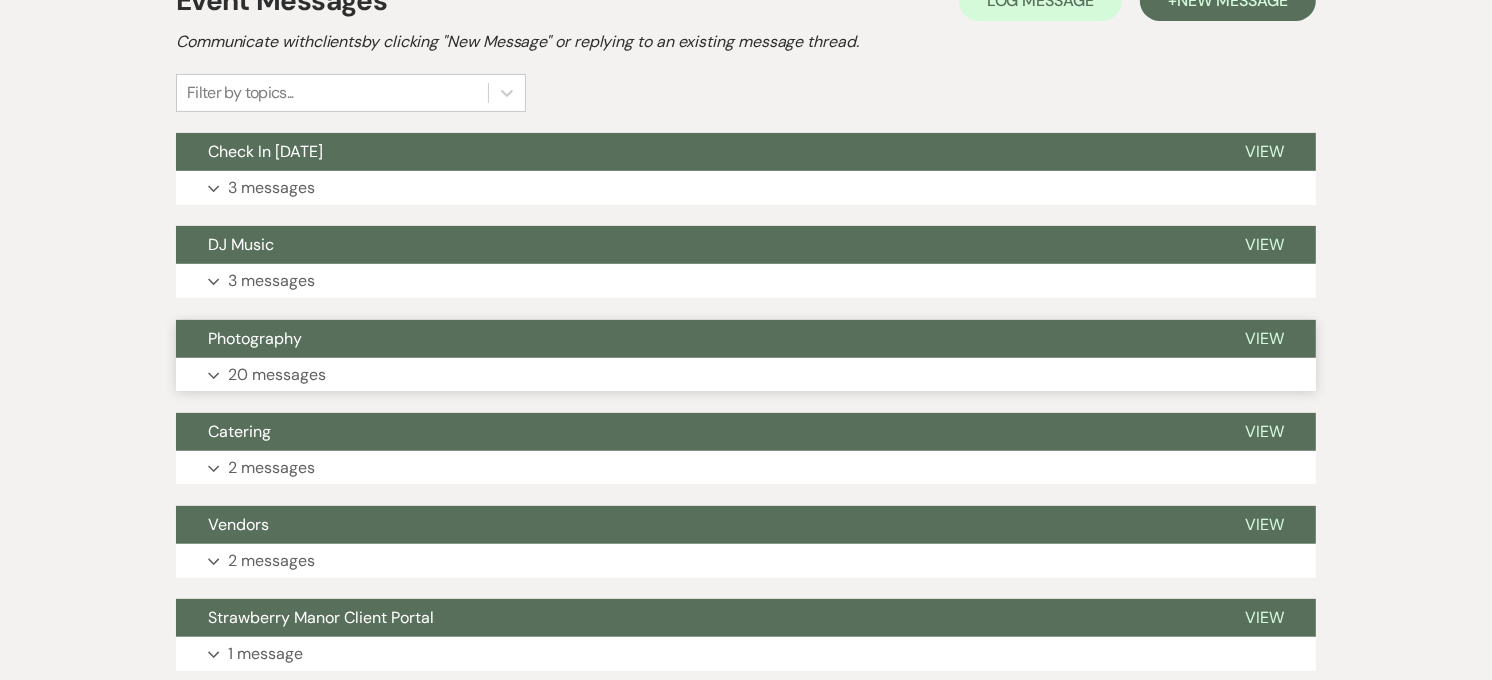 scroll, scrollTop: 0, scrollLeft: 0, axis: both 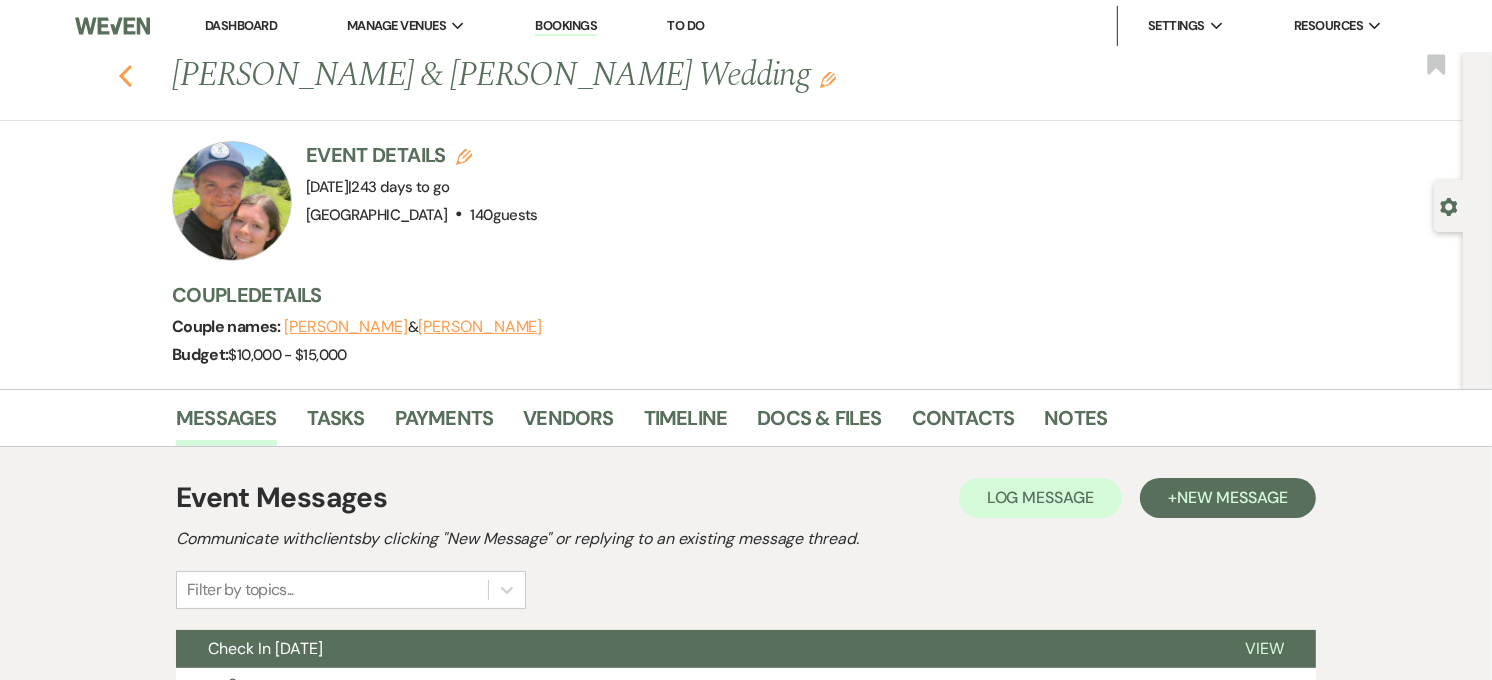 click 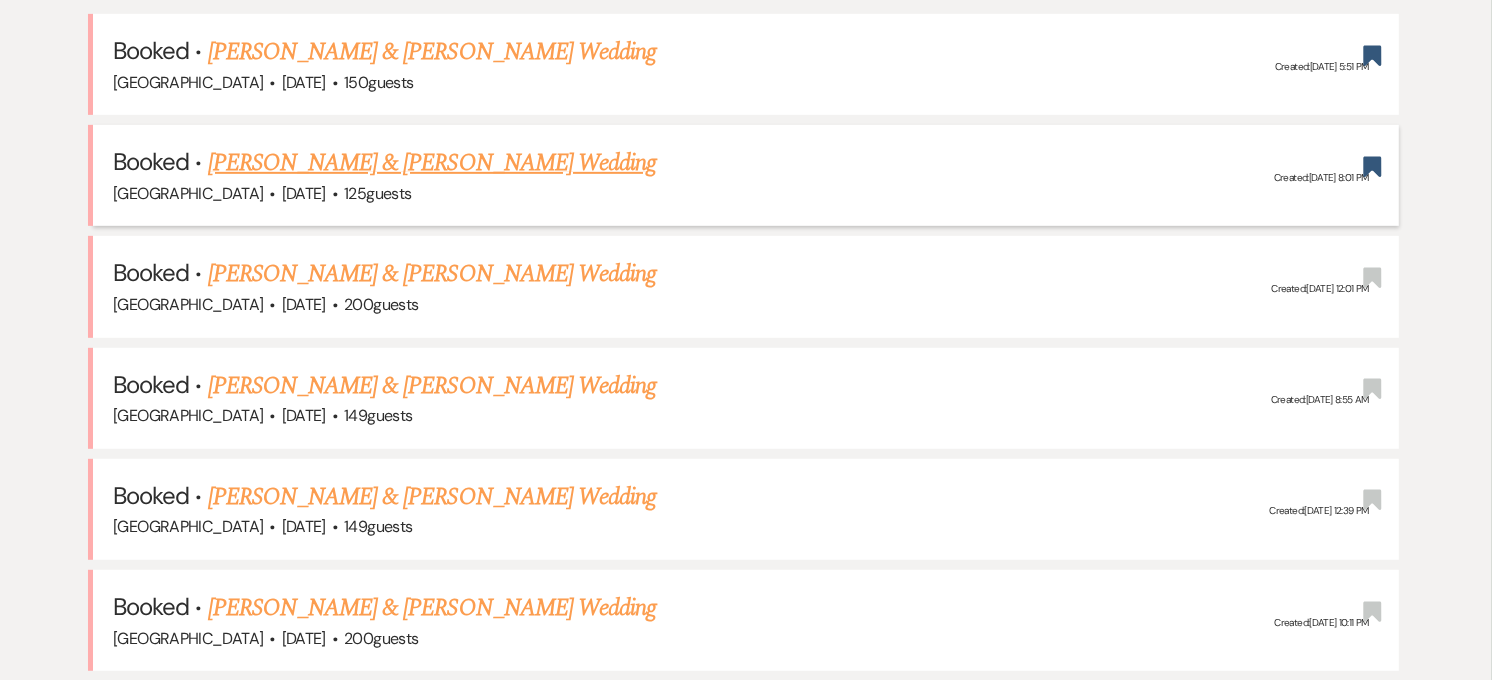 scroll, scrollTop: 885, scrollLeft: 0, axis: vertical 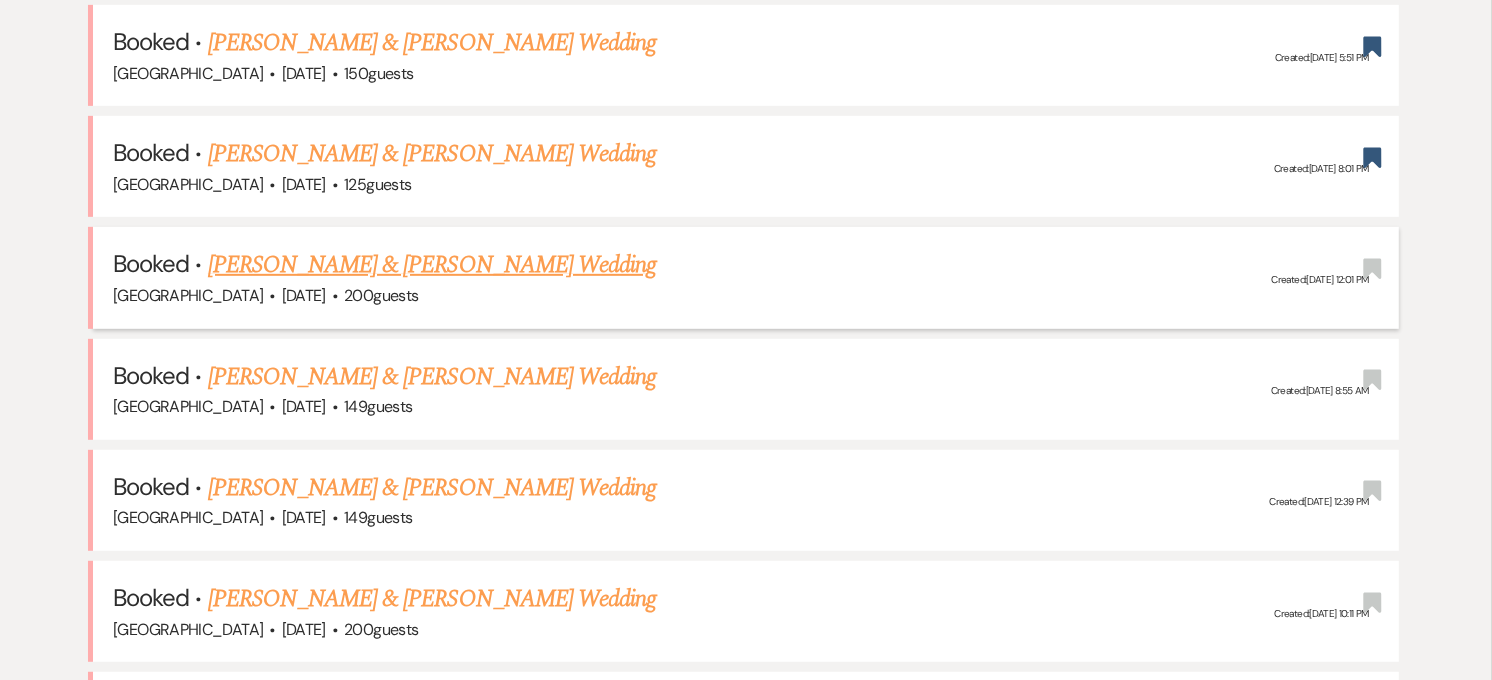click on "[PERSON_NAME] & [PERSON_NAME] Wedding" at bounding box center [432, 265] 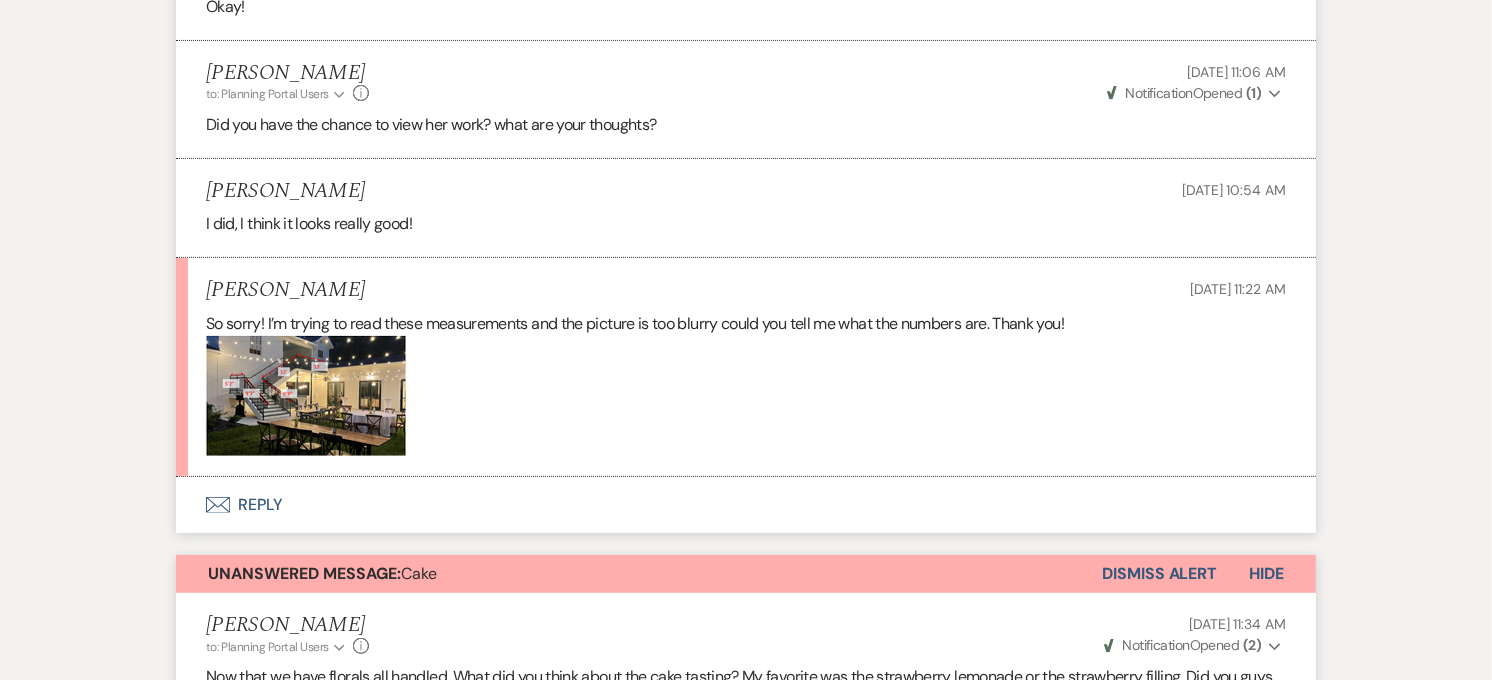 scroll, scrollTop: 7220, scrollLeft: 0, axis: vertical 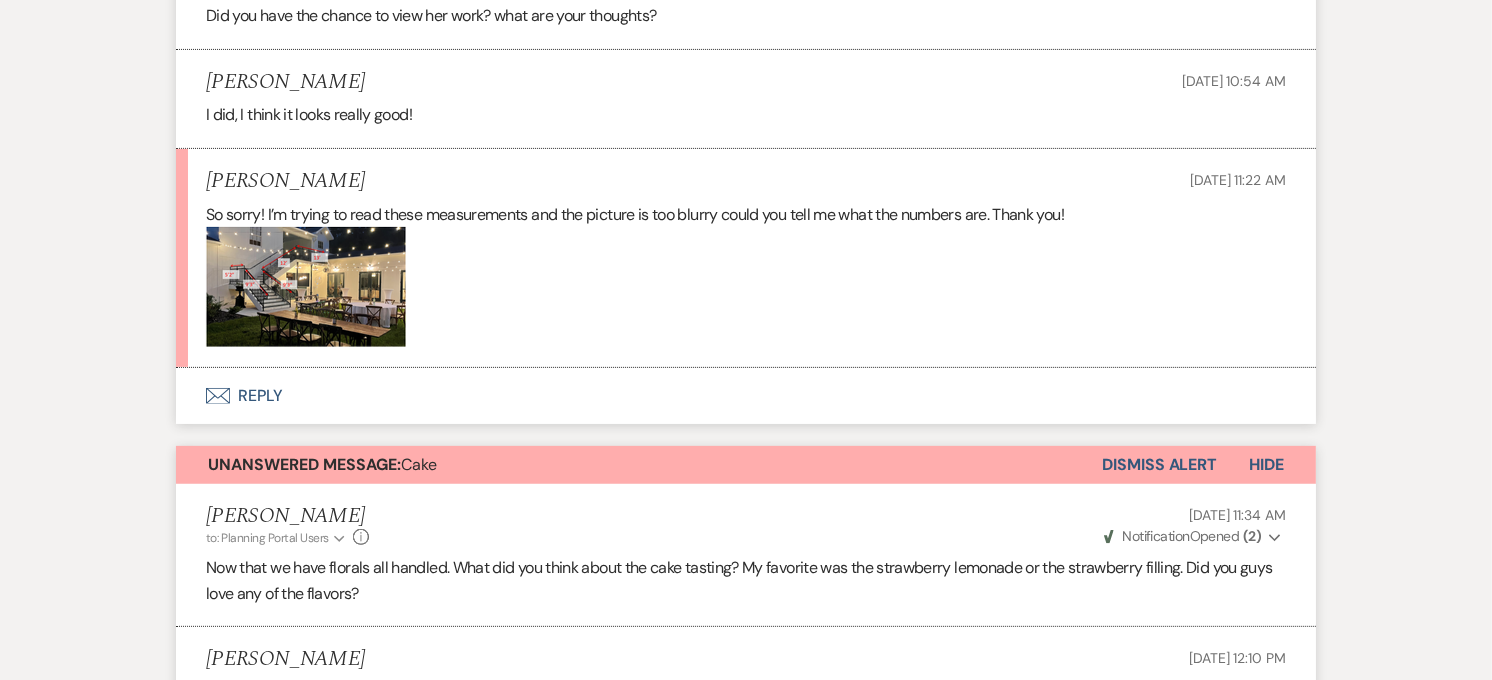 click at bounding box center (306, 287) 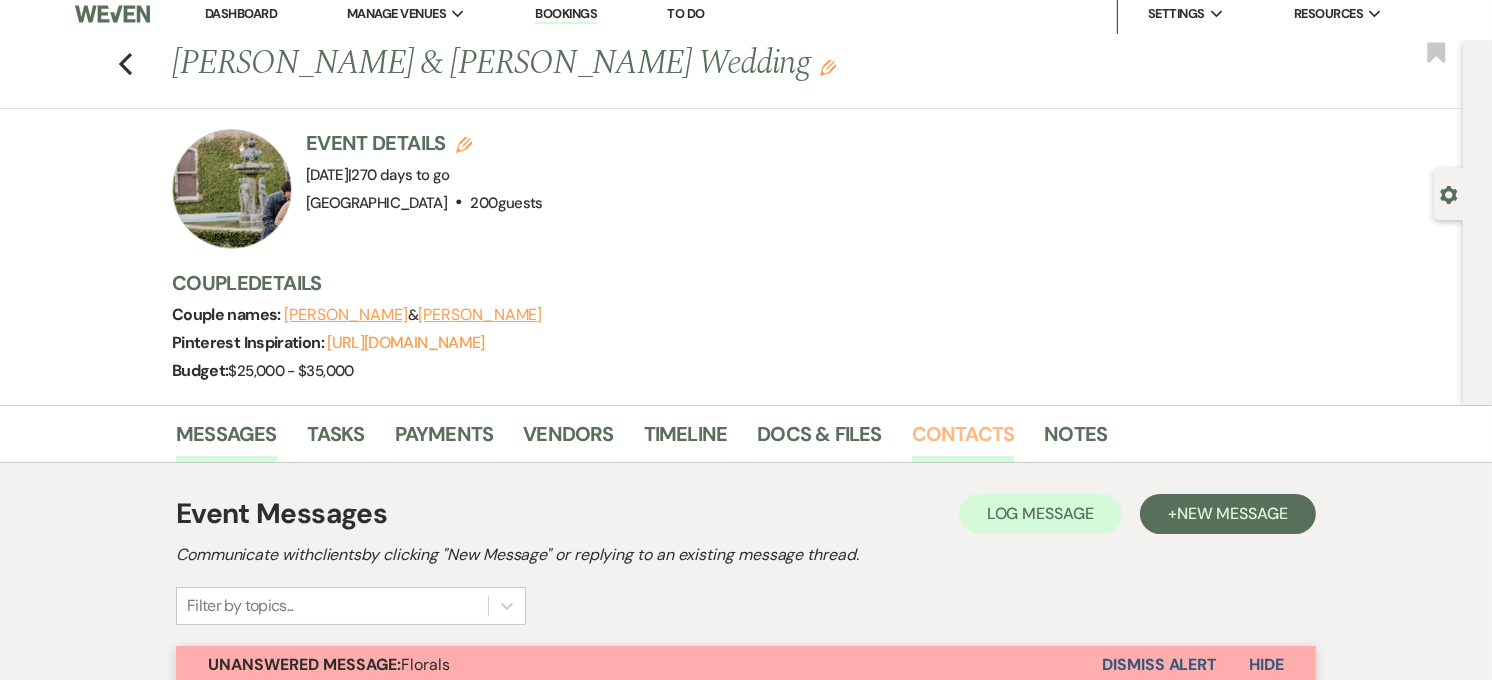 scroll, scrollTop: 0, scrollLeft: 0, axis: both 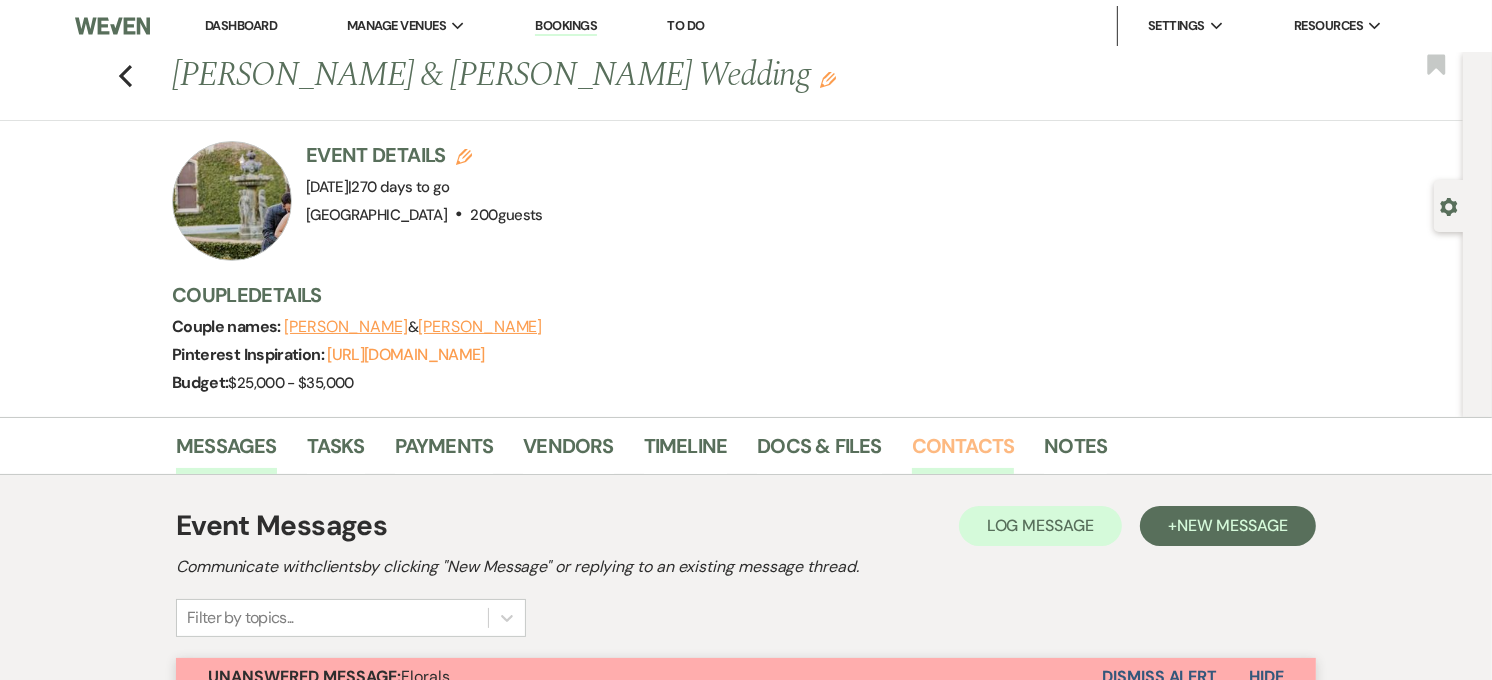 click on "Contacts" at bounding box center (963, 452) 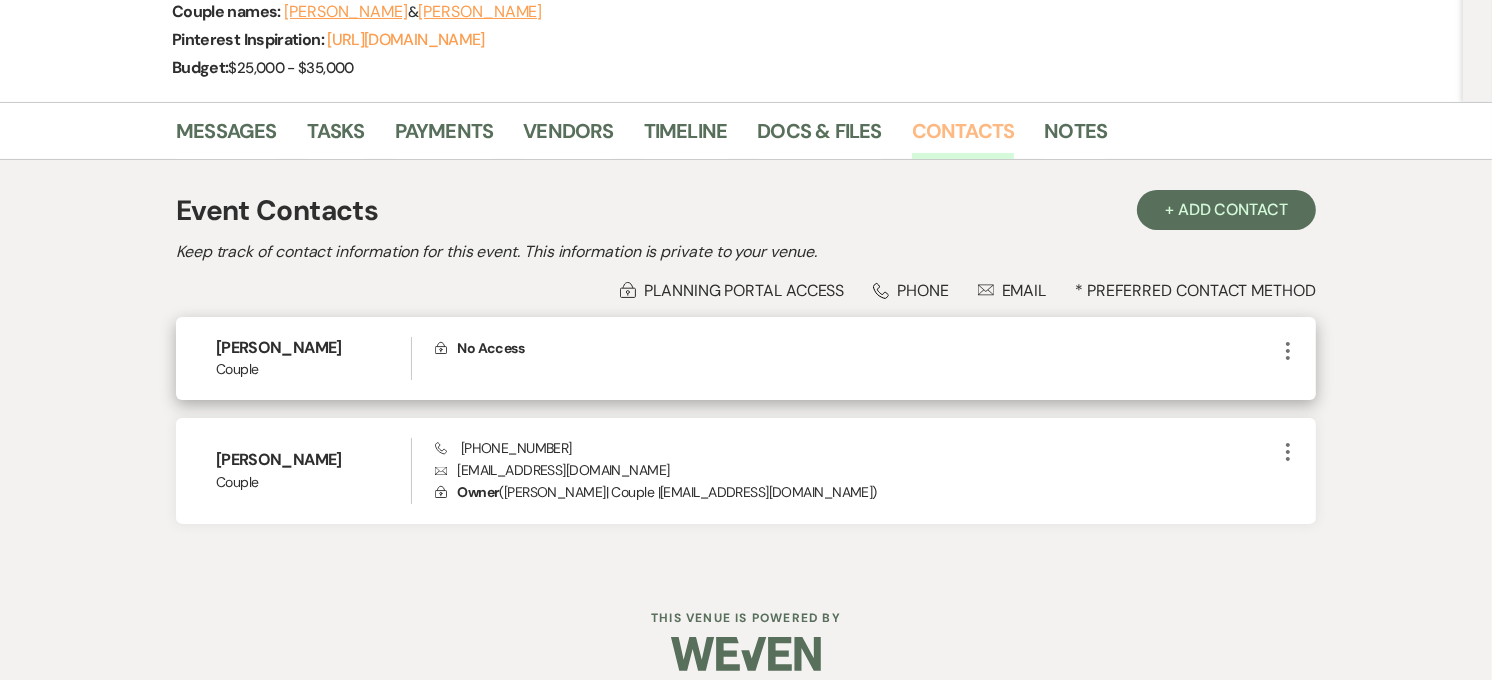 scroll, scrollTop: 335, scrollLeft: 0, axis: vertical 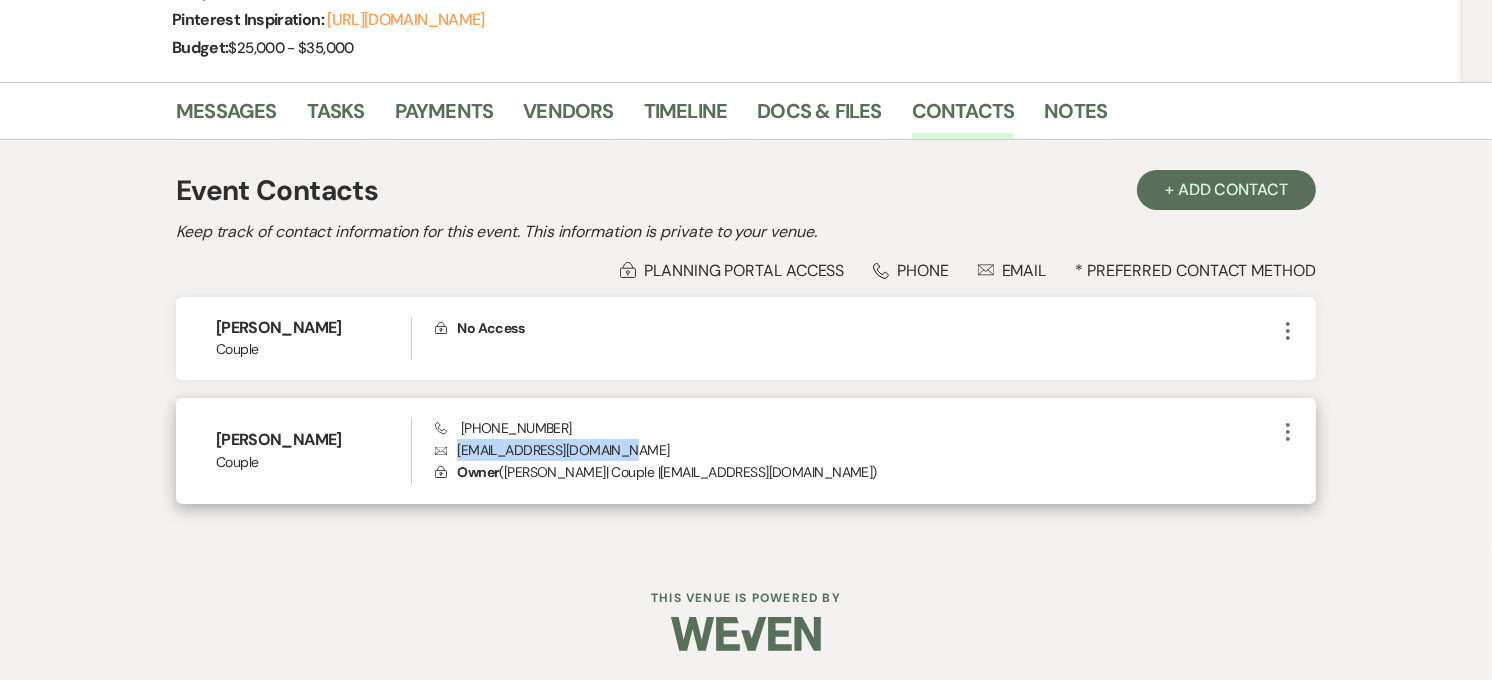 drag, startPoint x: 583, startPoint y: 453, endPoint x: 457, endPoint y: 450, distance: 126.035706 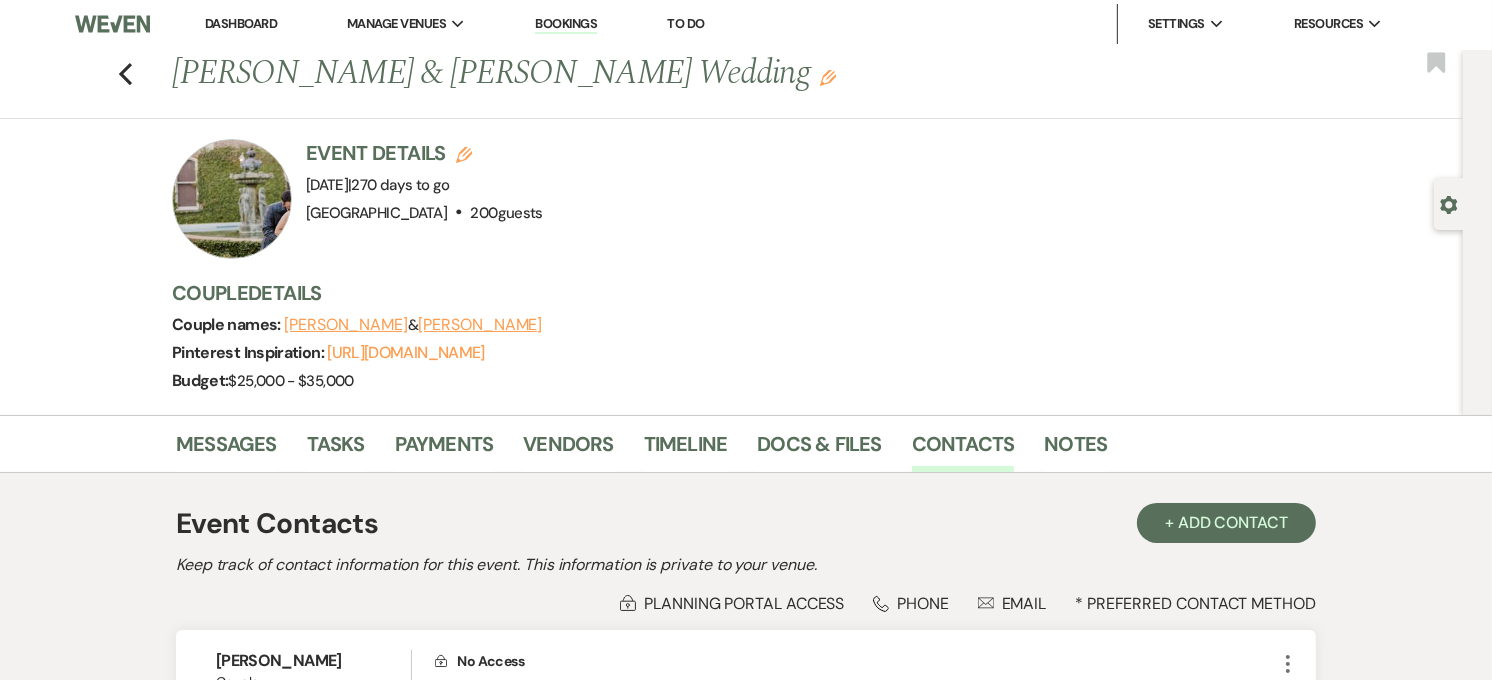 scroll, scrollTop: 0, scrollLeft: 0, axis: both 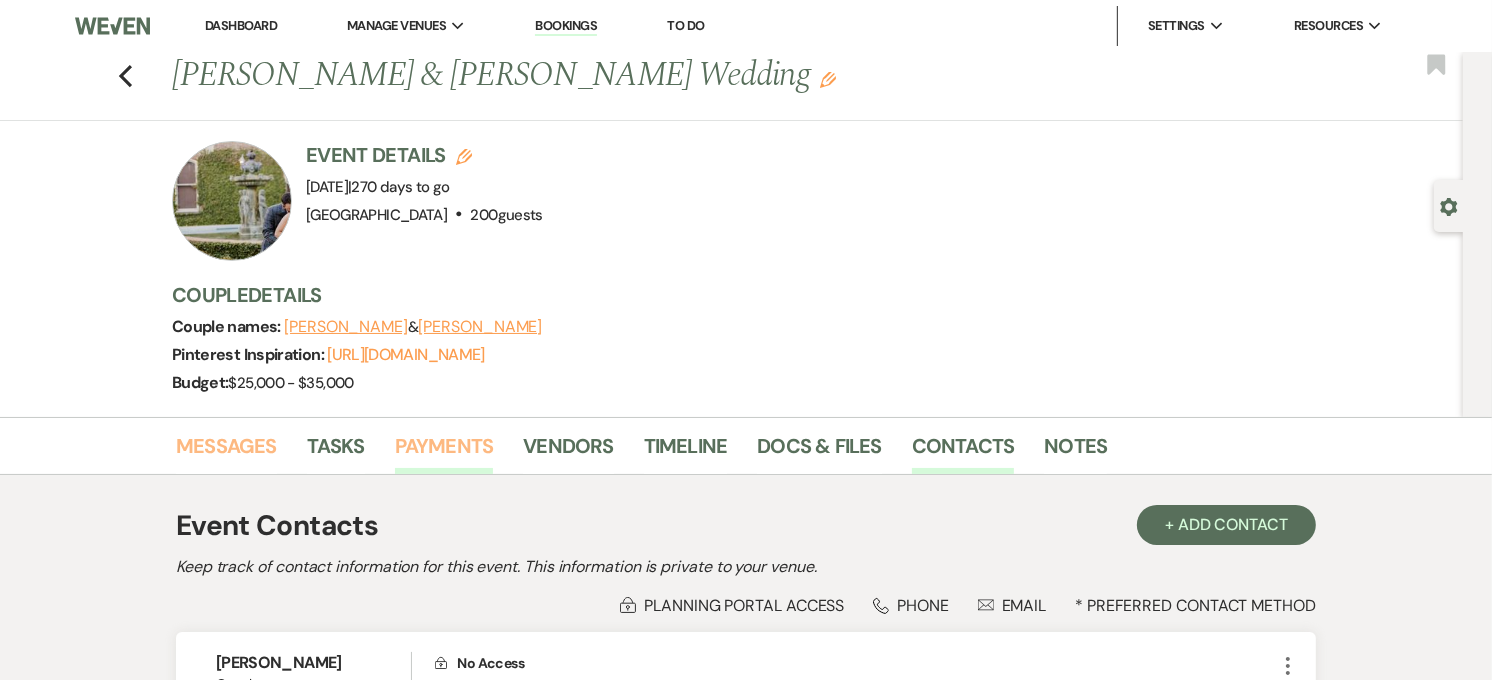 drag, startPoint x: 220, startPoint y: 446, endPoint x: 394, endPoint y: 445, distance: 174.00287 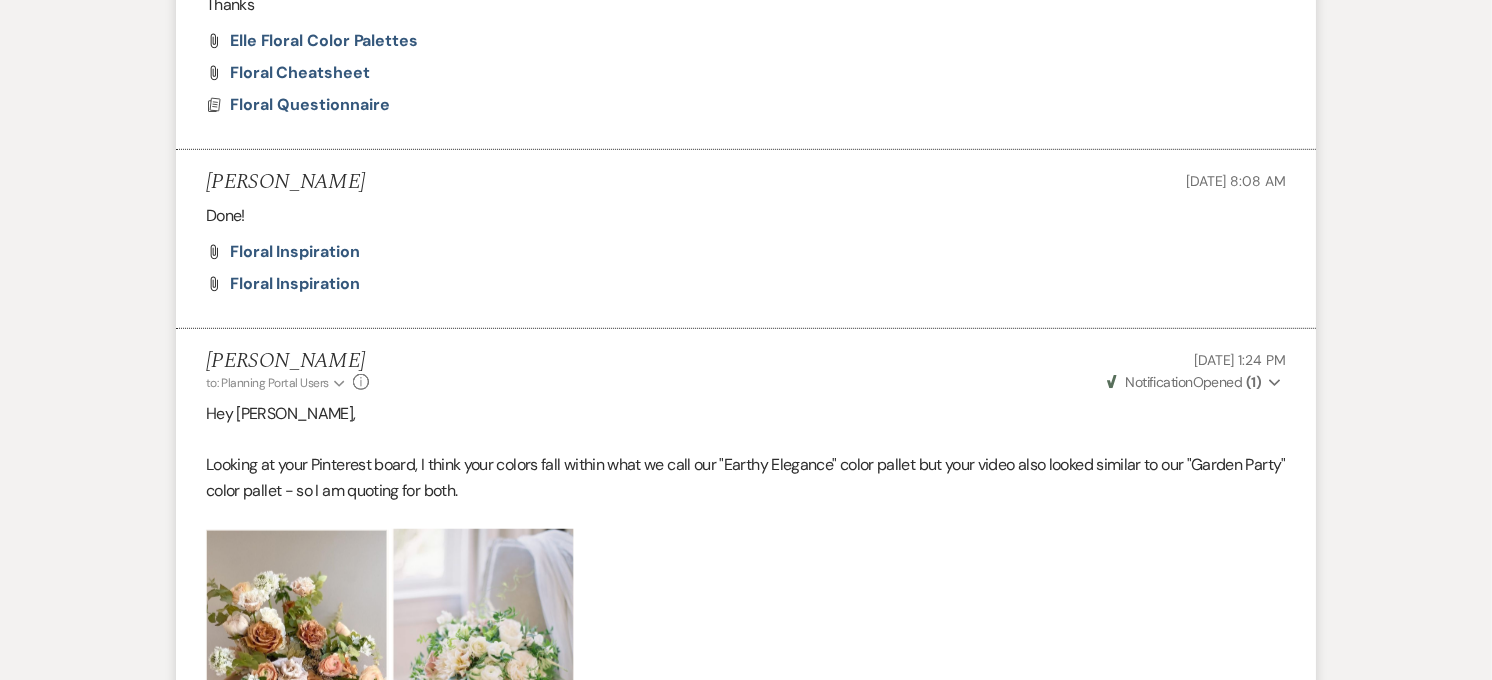 scroll, scrollTop: 1111, scrollLeft: 0, axis: vertical 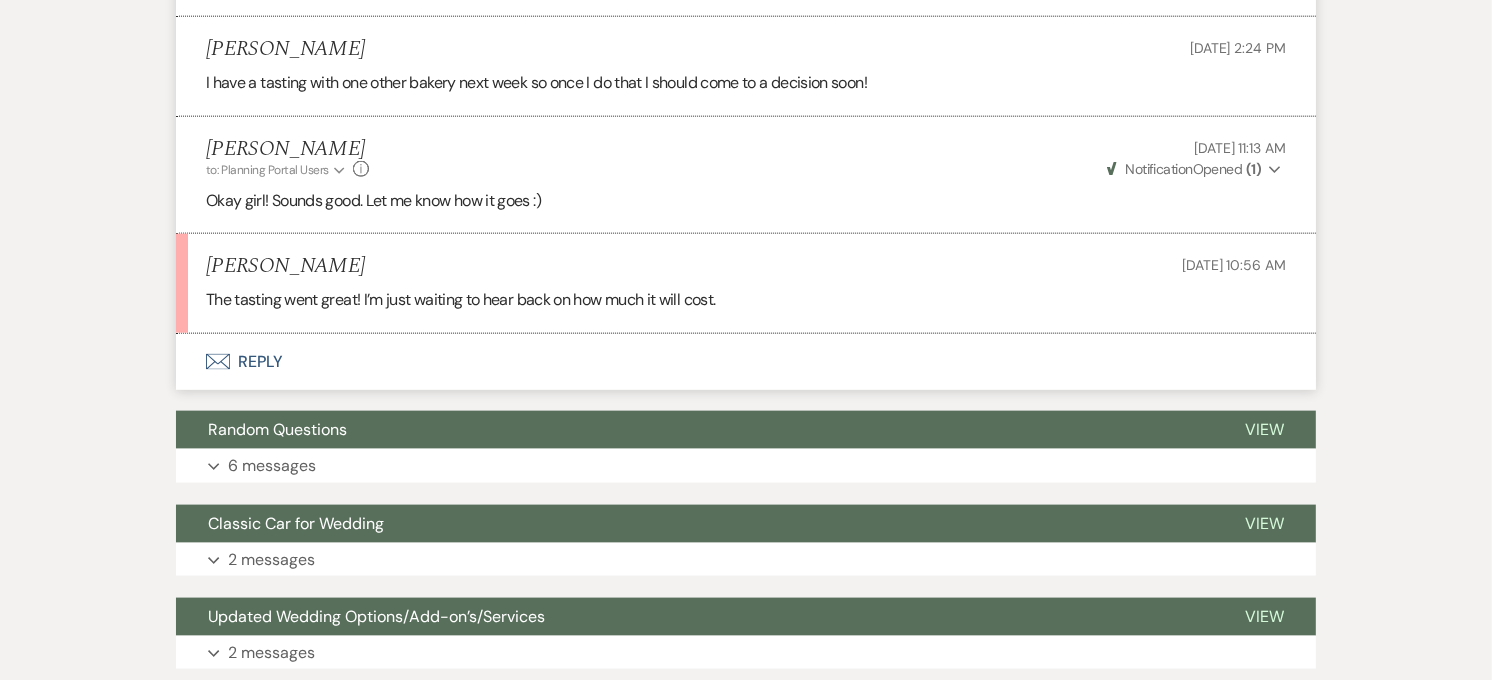 click on "Envelope Reply" at bounding box center (746, 362) 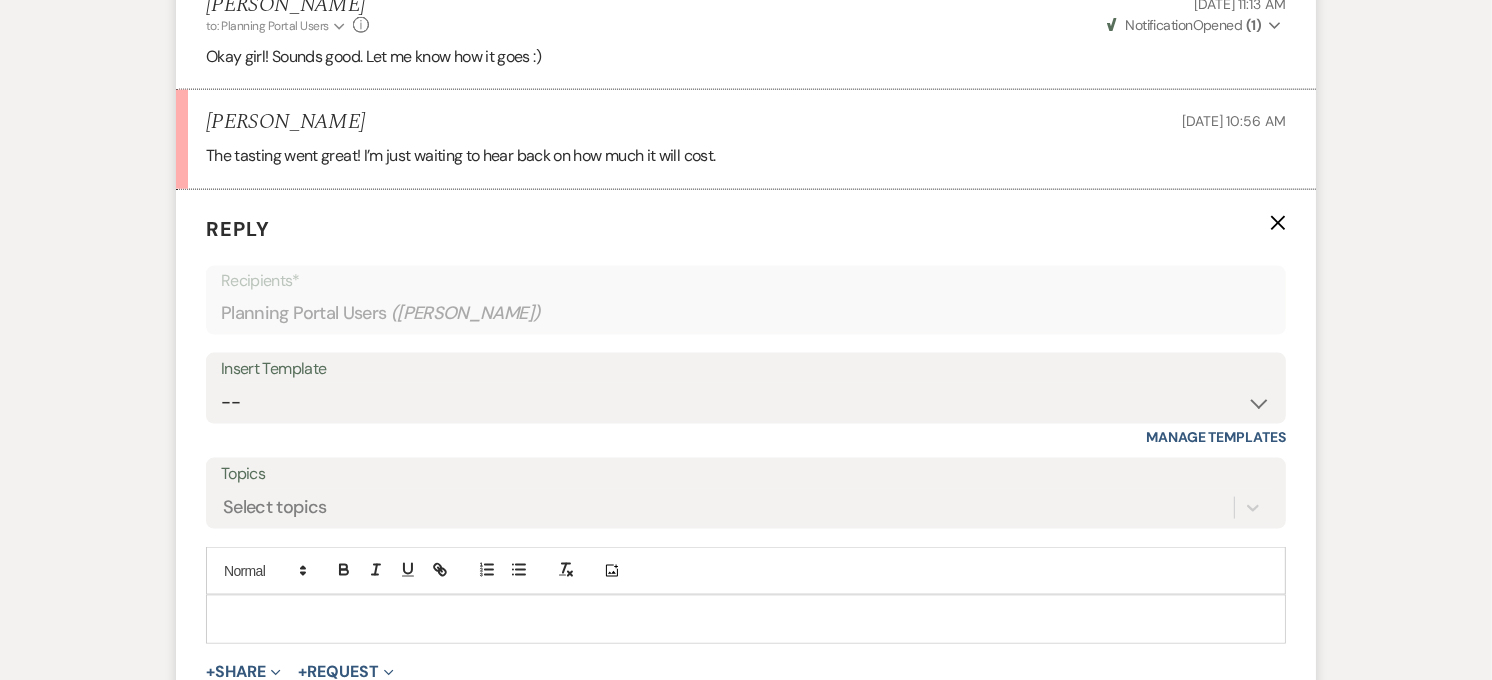 scroll, scrollTop: 9183, scrollLeft: 0, axis: vertical 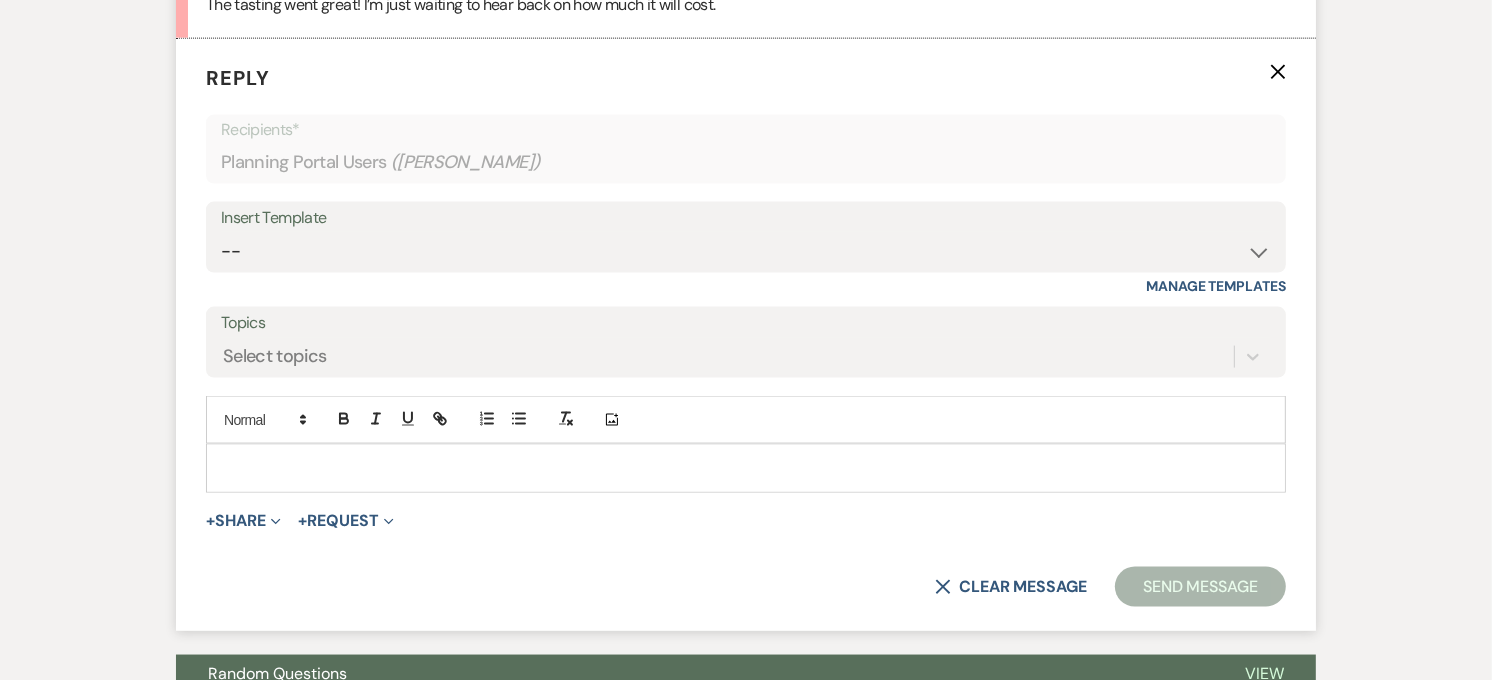click at bounding box center (746, 468) 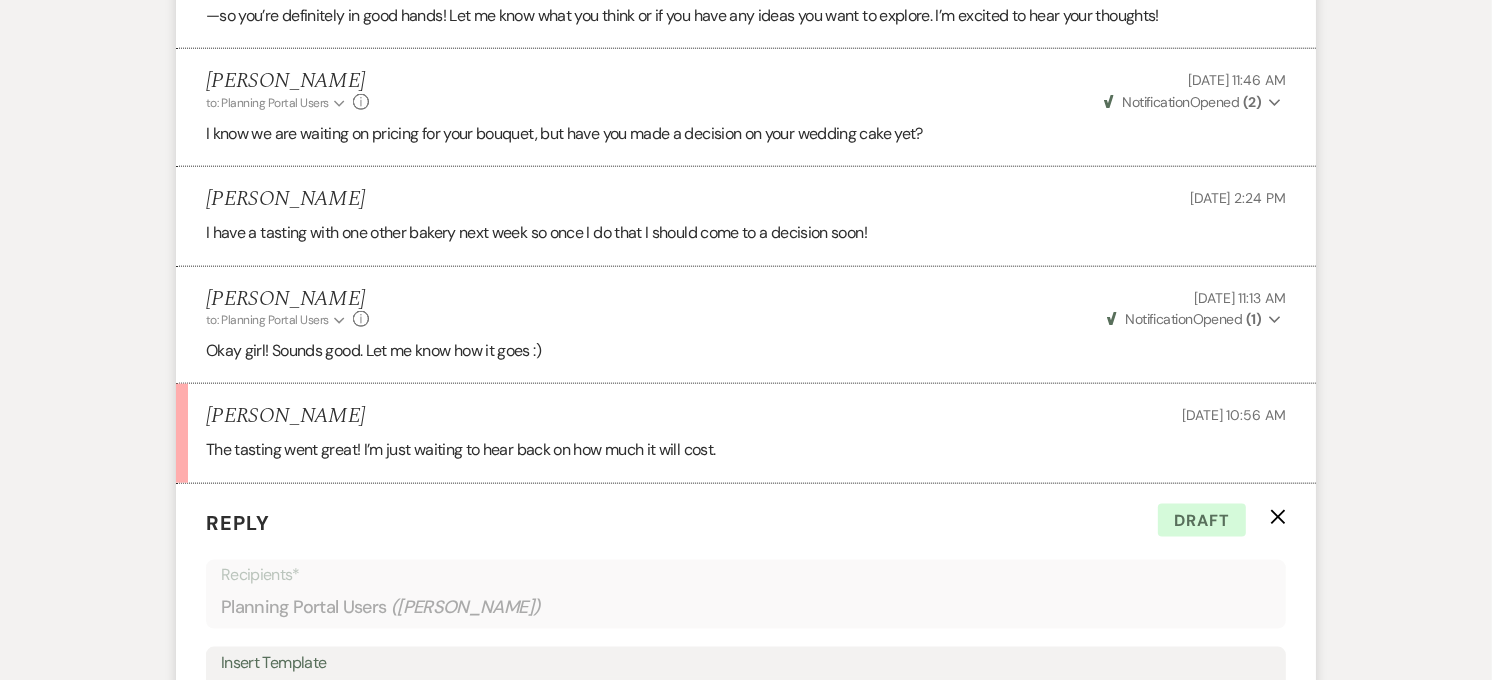 scroll, scrollTop: 9294, scrollLeft: 0, axis: vertical 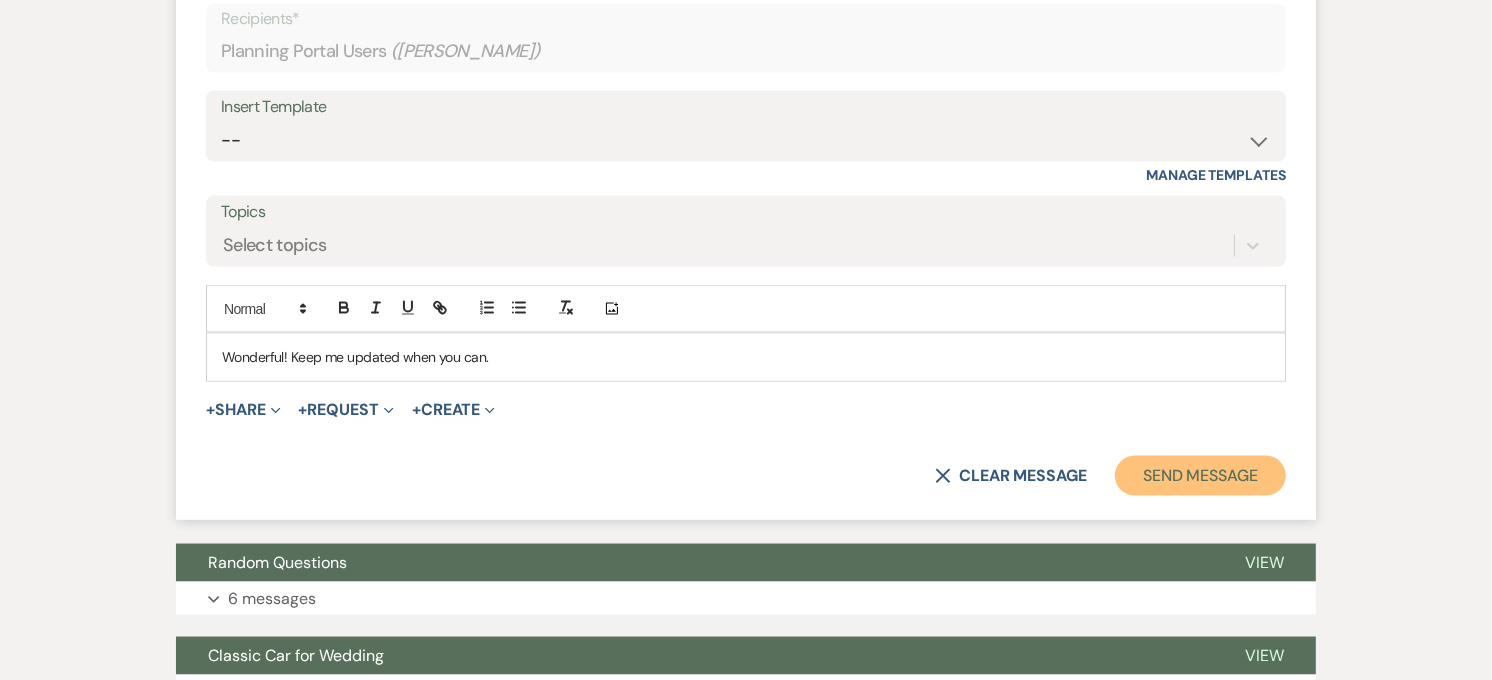 click on "Send Message" at bounding box center (1200, 476) 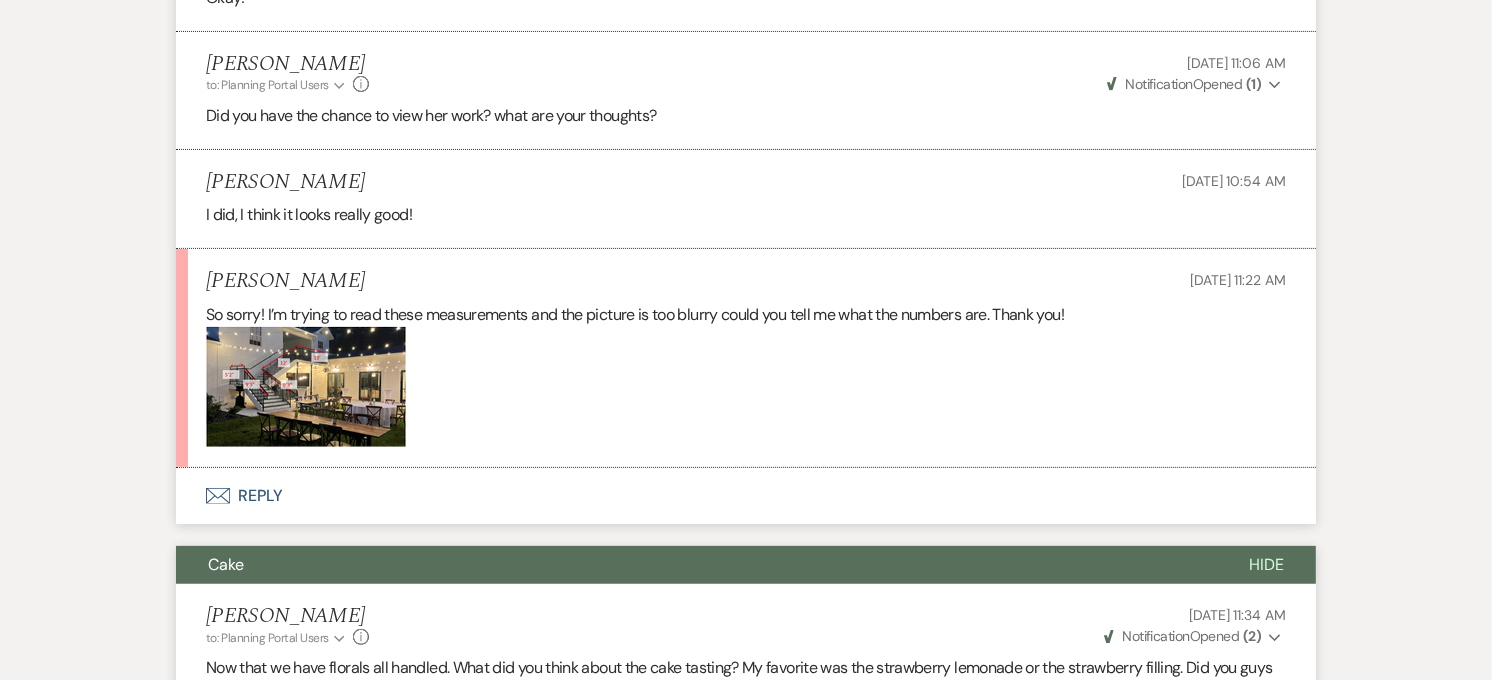 click on "Envelope Reply" at bounding box center (746, 496) 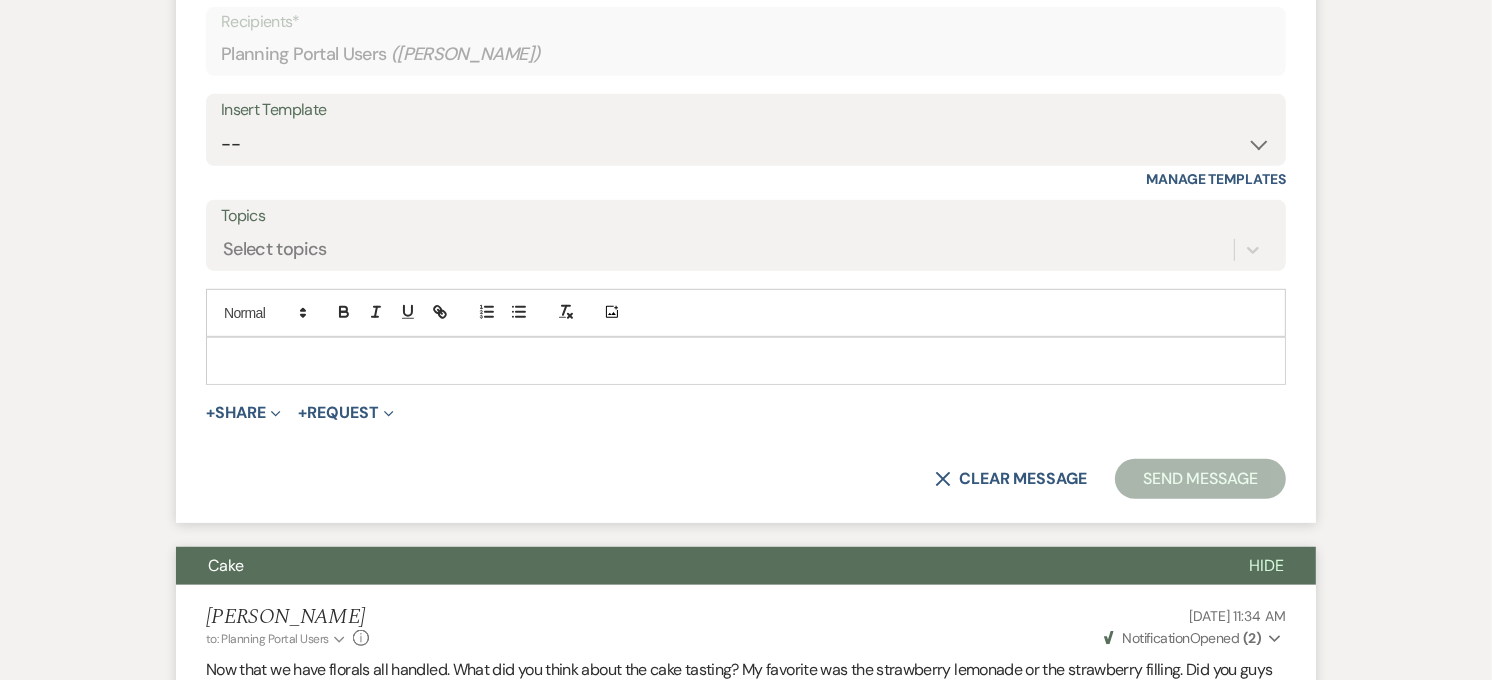 scroll, scrollTop: 7660, scrollLeft: 0, axis: vertical 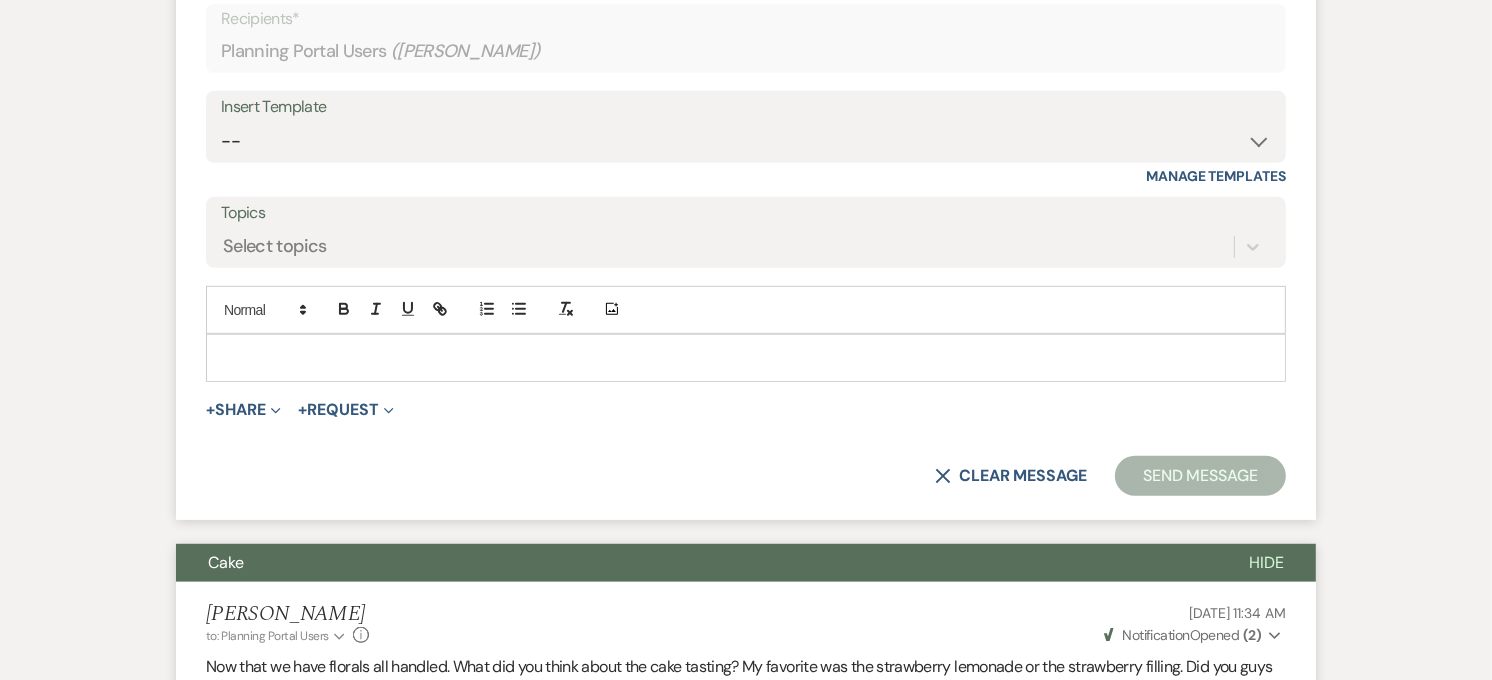 click at bounding box center (746, 358) 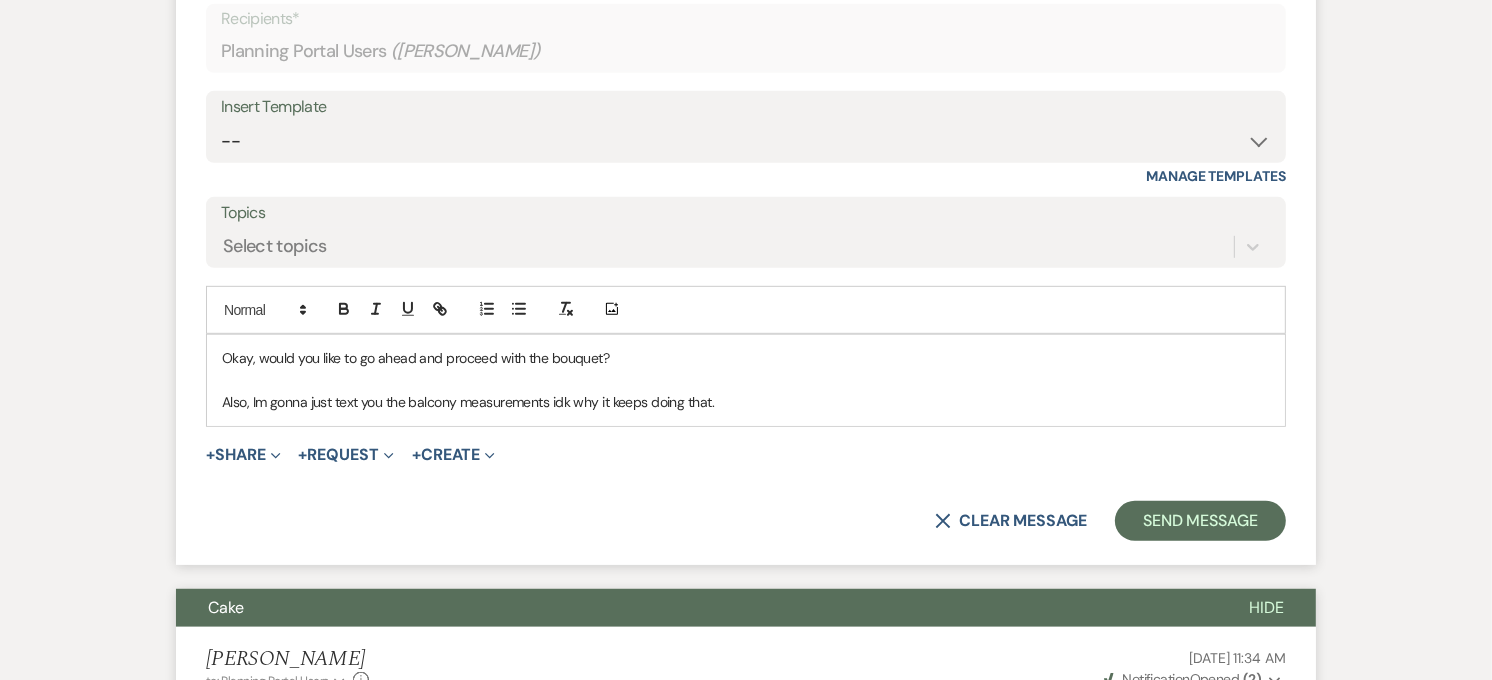 click on "Okay, would you like to go ahead and proceed with the bouquet? Also, Im gonna just text you the balcony measurements idk why it keeps doing that." at bounding box center [746, 380] 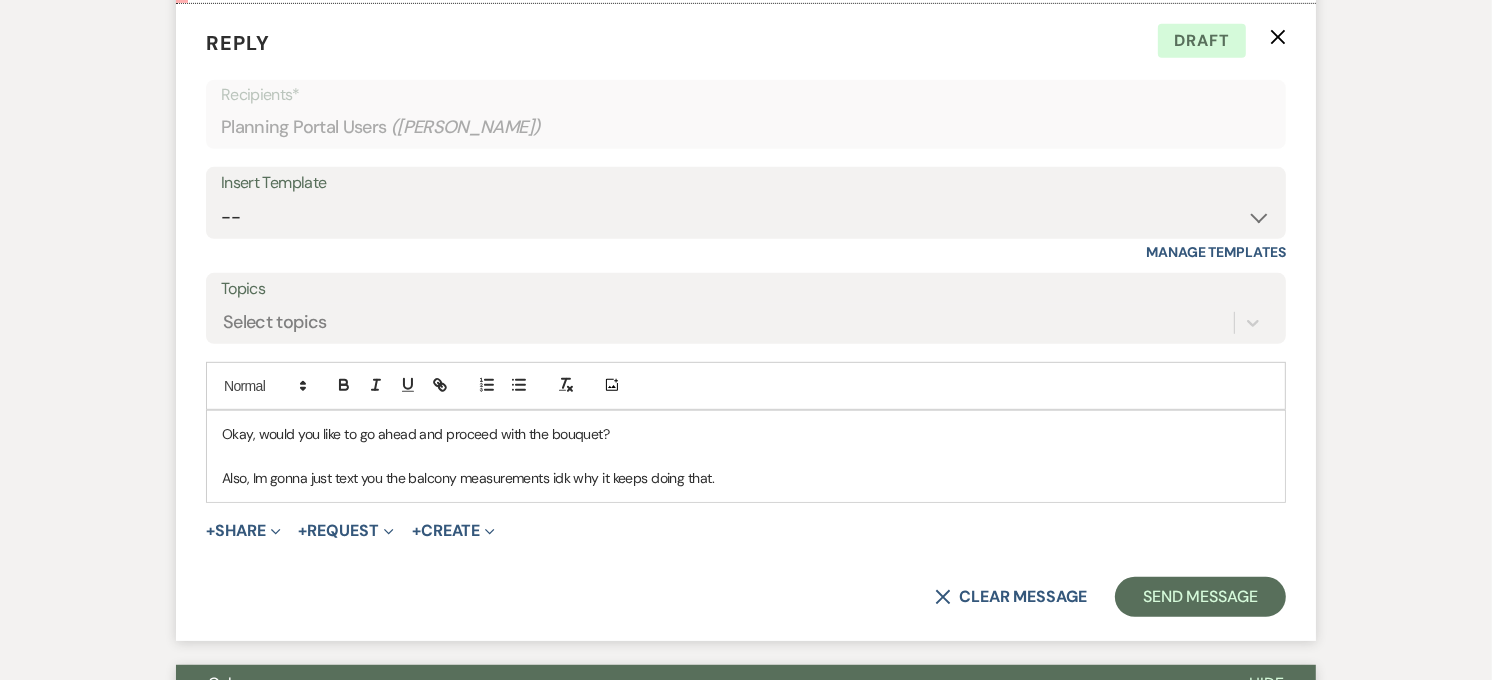 scroll, scrollTop: 7771, scrollLeft: 0, axis: vertical 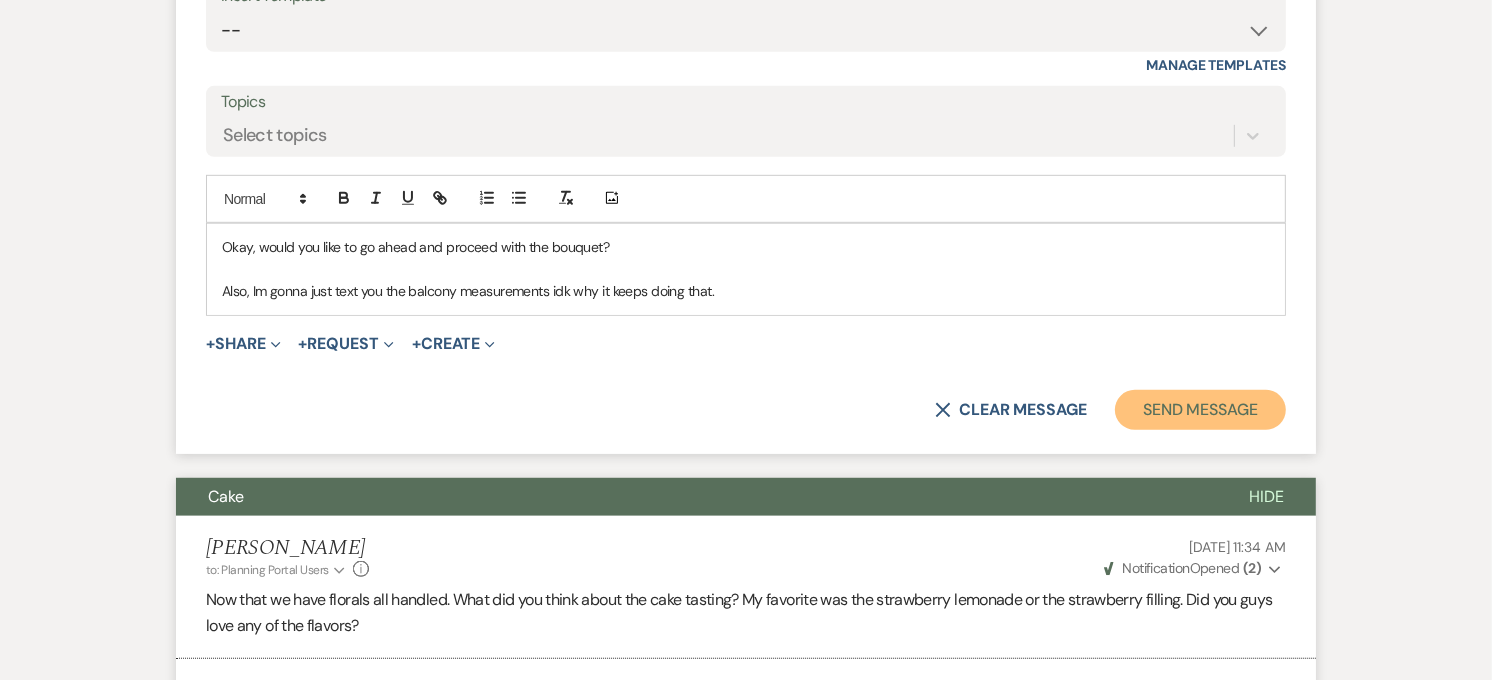 click on "Send Message" at bounding box center (1200, 410) 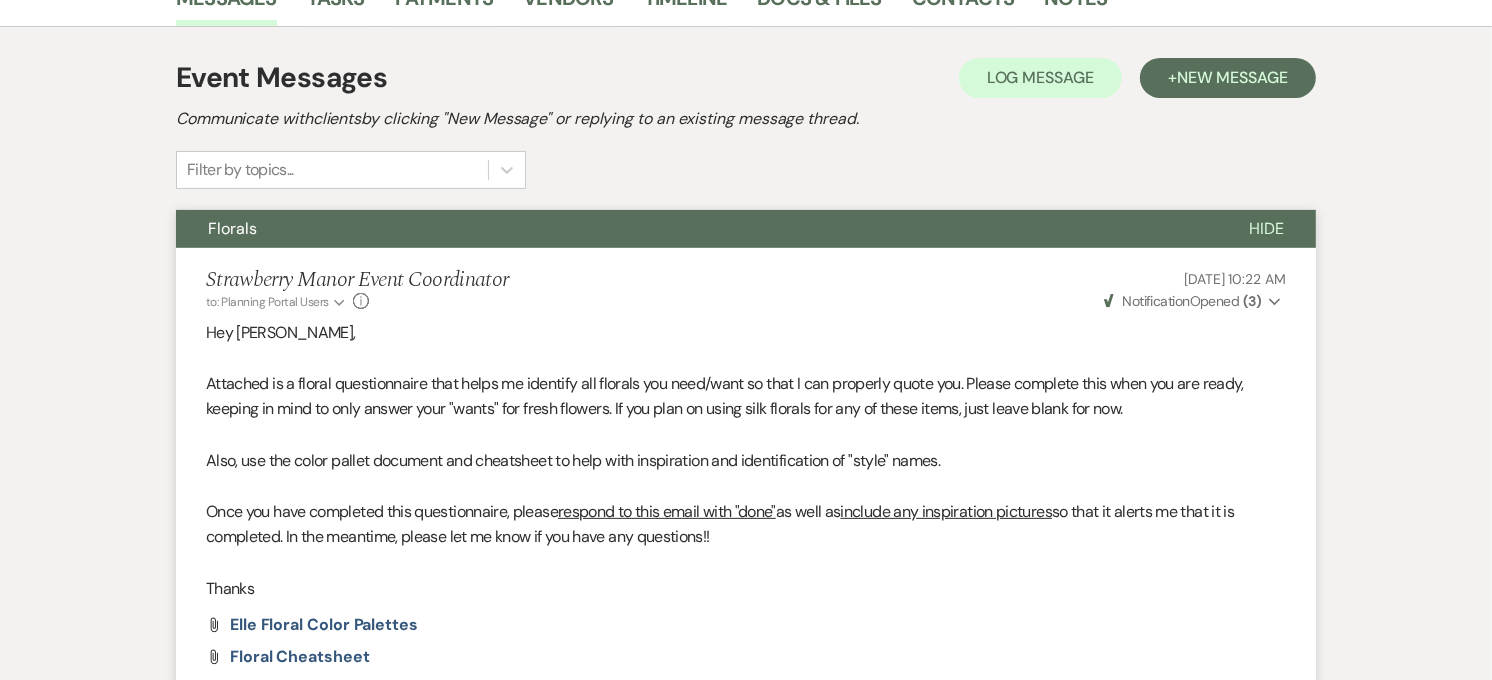scroll, scrollTop: 0, scrollLeft: 0, axis: both 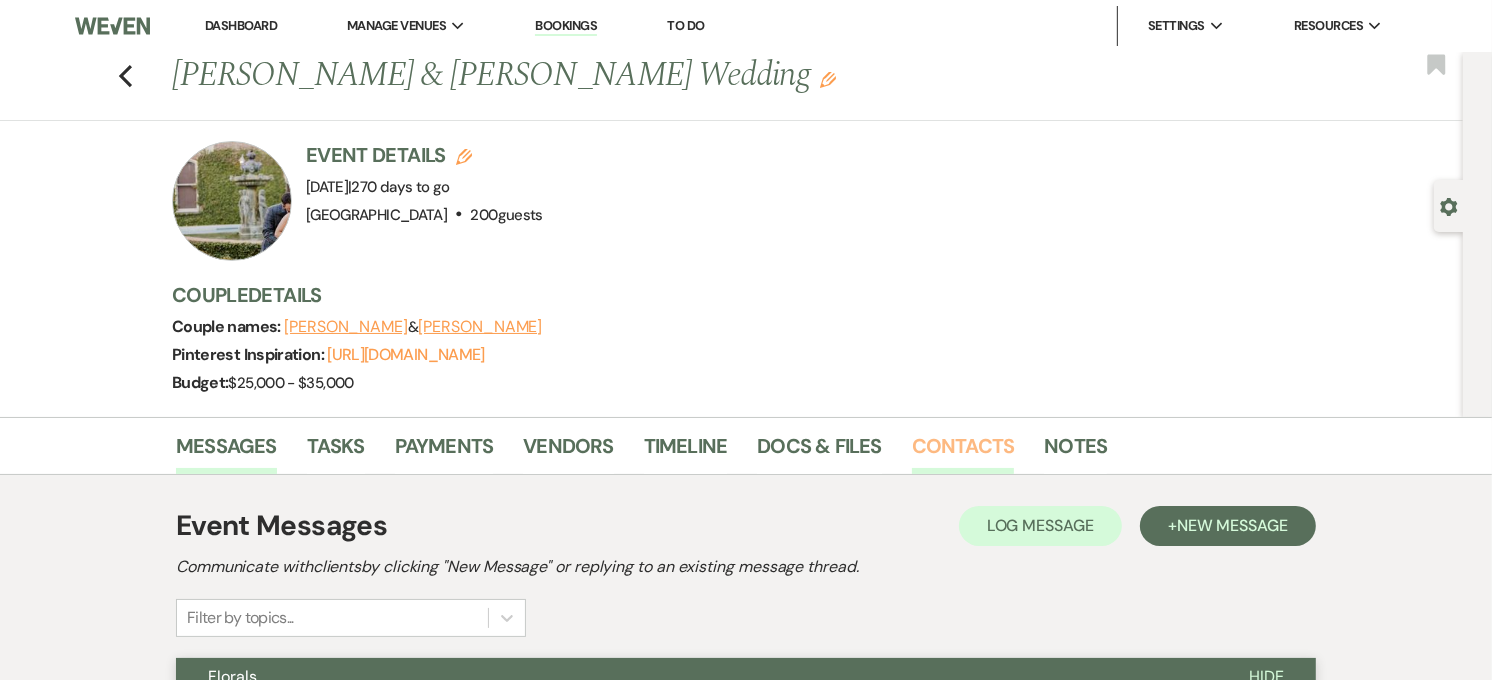 click on "Contacts" at bounding box center [963, 452] 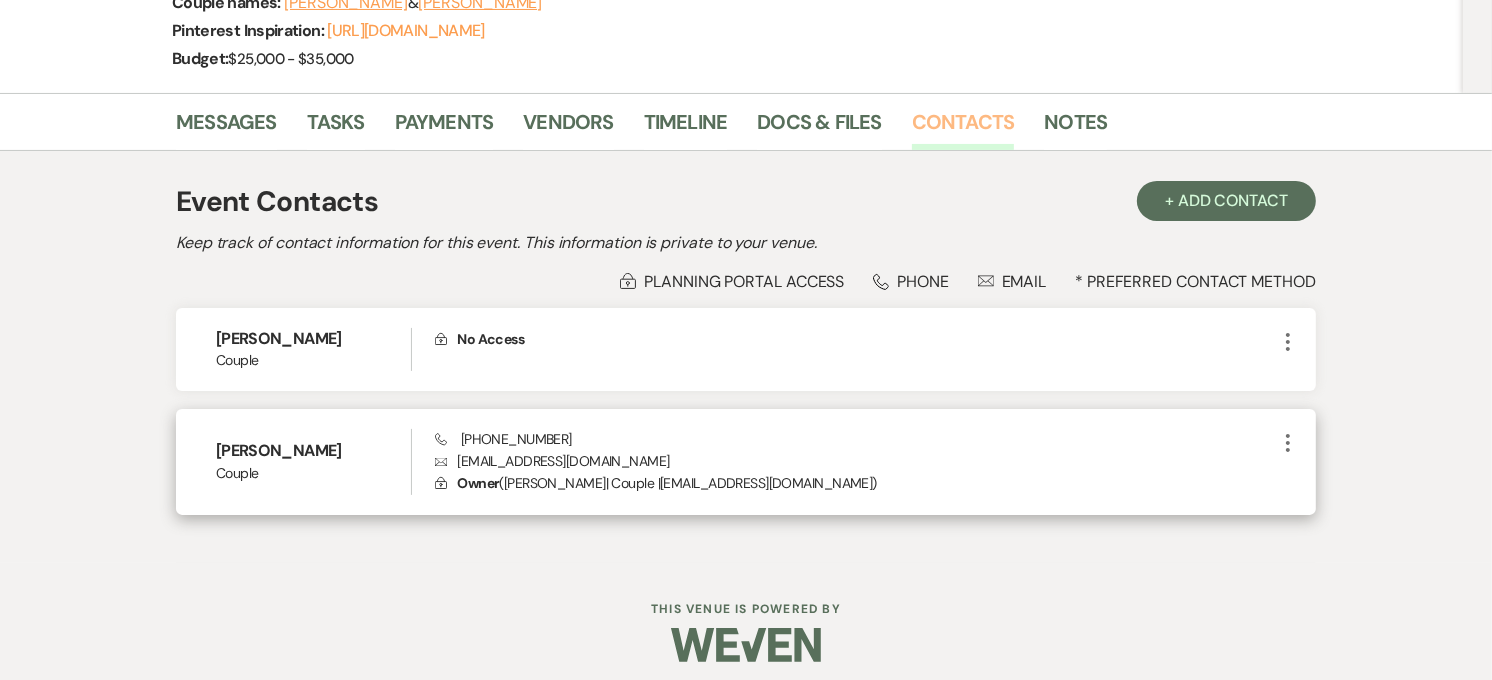 scroll, scrollTop: 335, scrollLeft: 0, axis: vertical 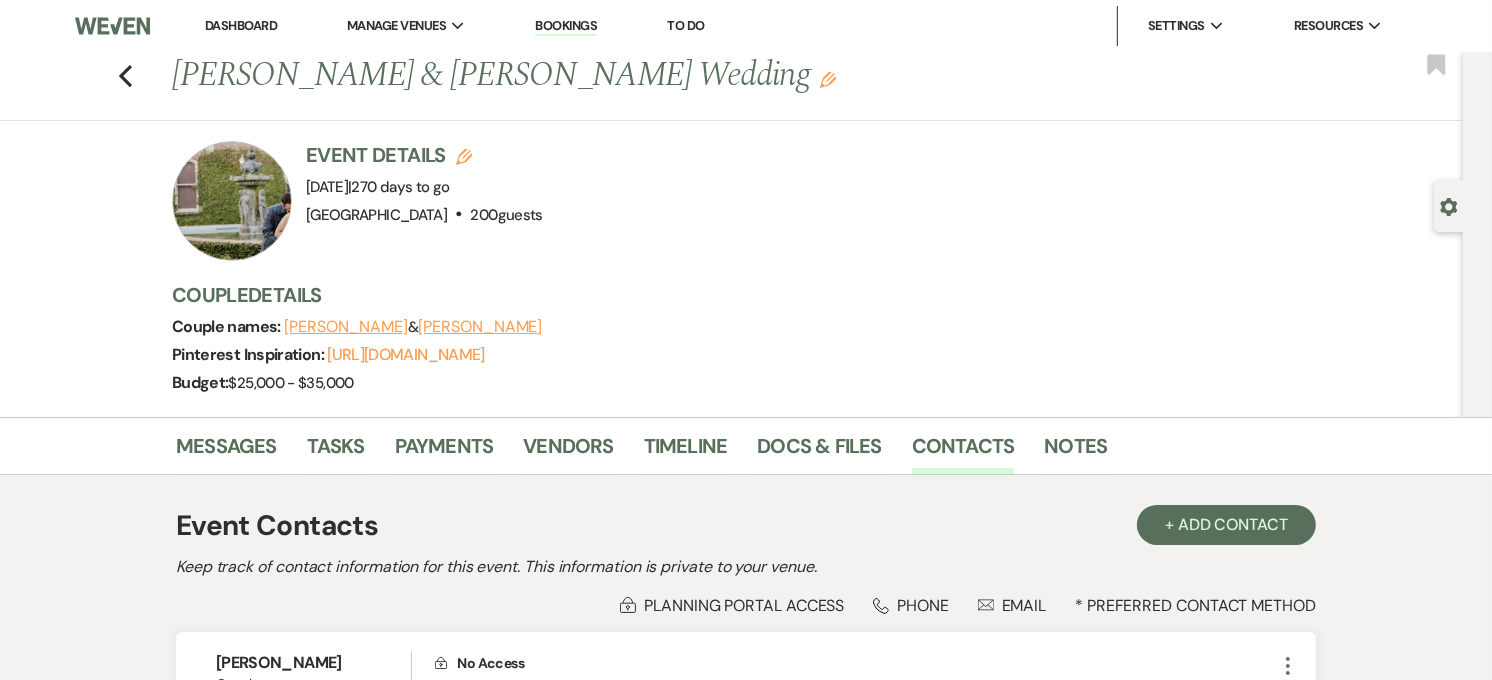 click on "Dashboard" at bounding box center (241, 25) 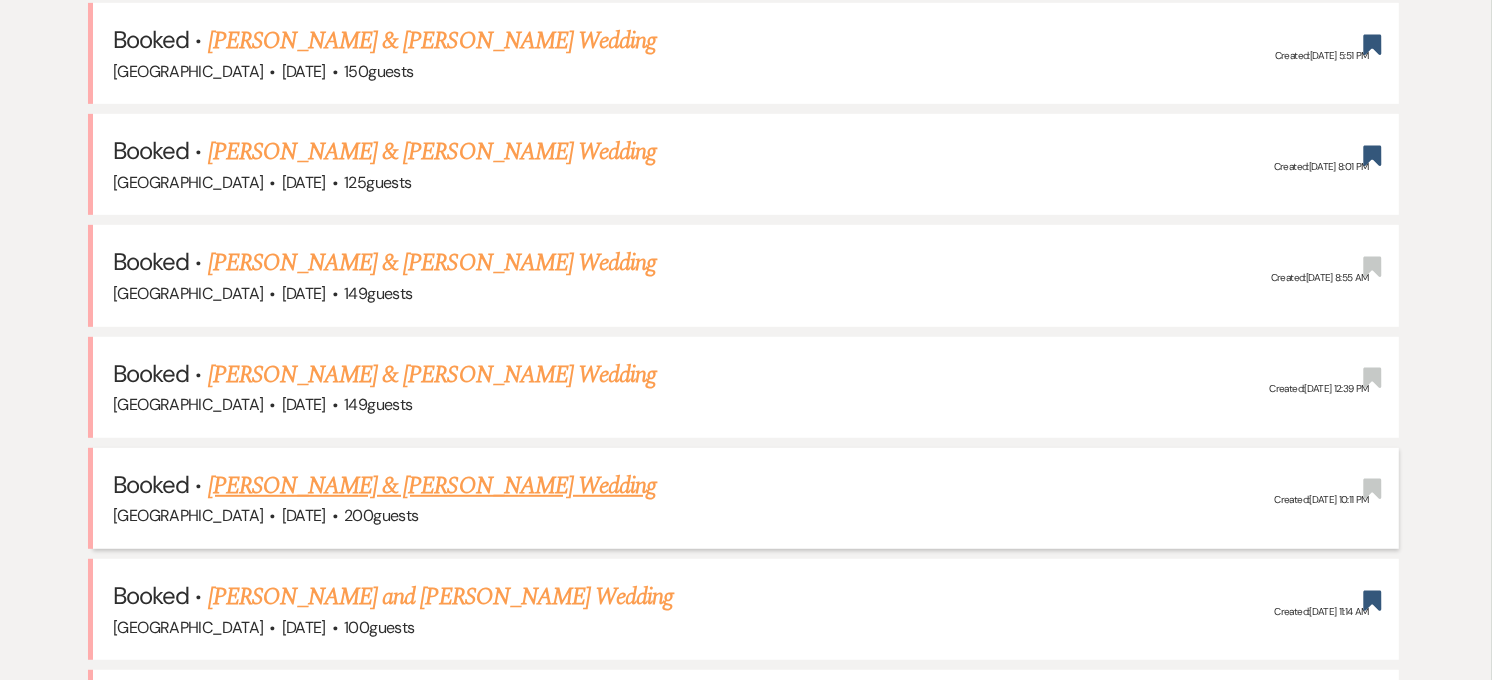 scroll, scrollTop: 888, scrollLeft: 0, axis: vertical 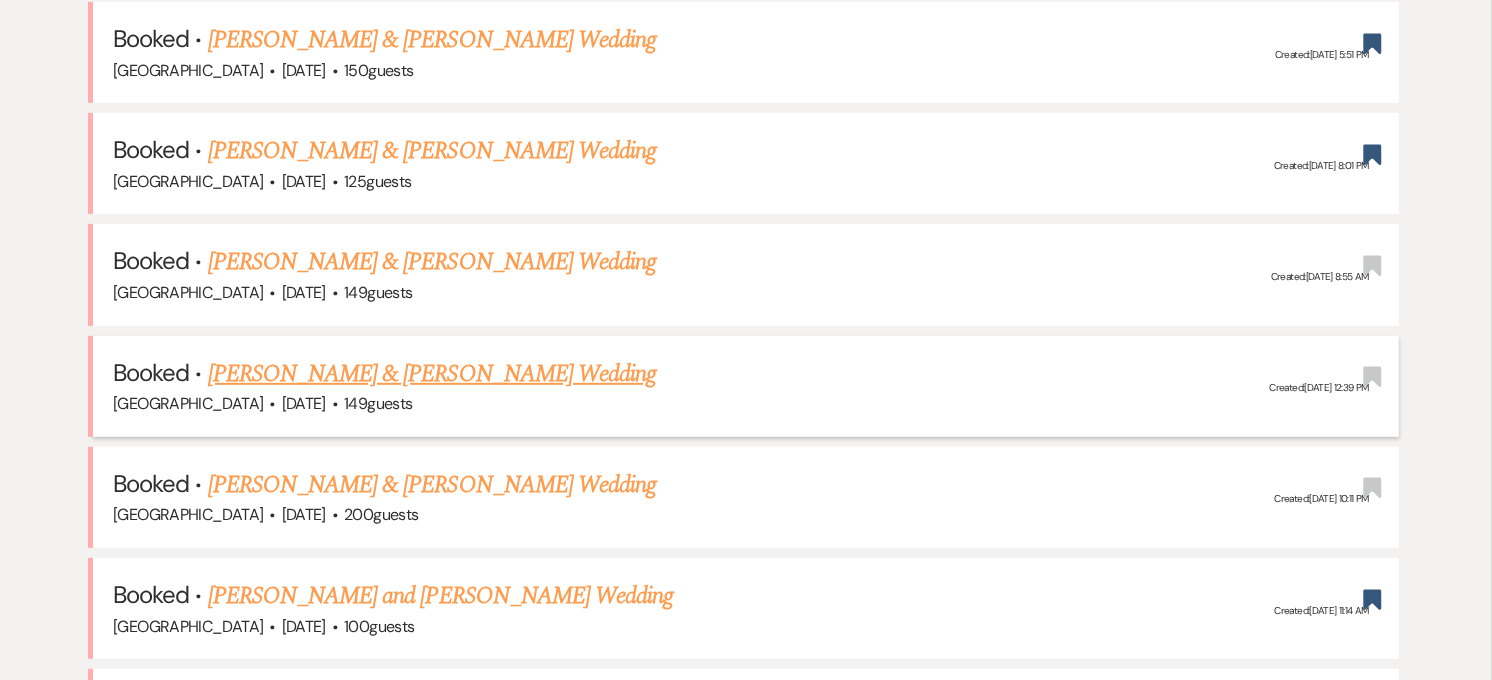 click on "[PERSON_NAME] & [PERSON_NAME] Wedding" at bounding box center [432, 374] 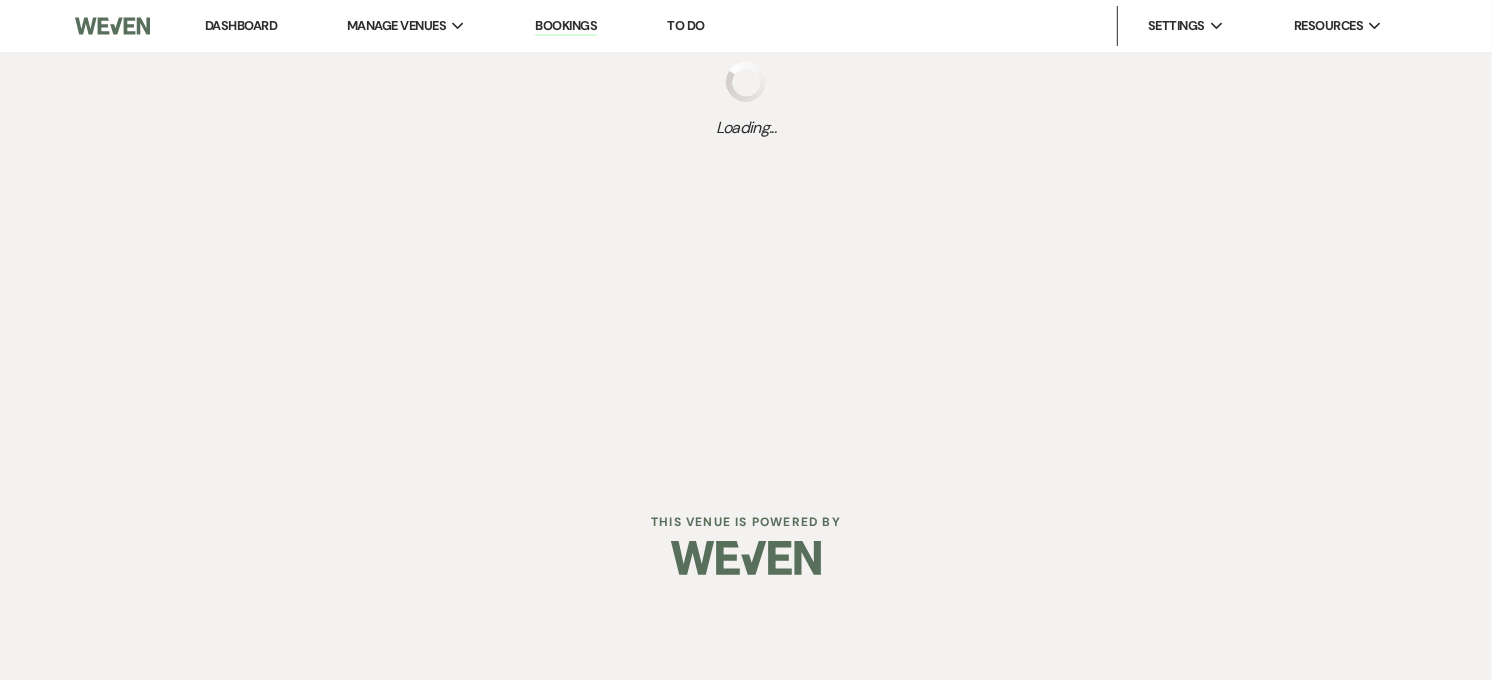 scroll, scrollTop: 0, scrollLeft: 0, axis: both 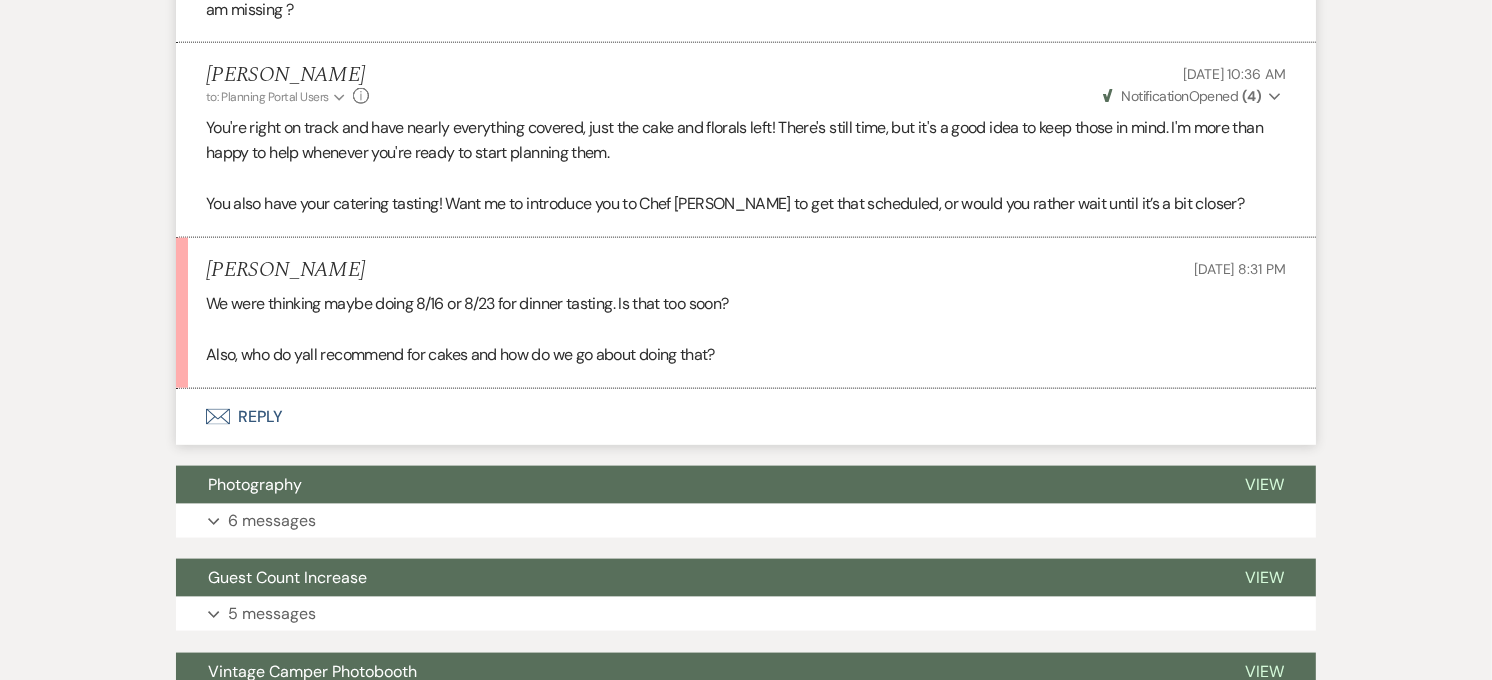 click on "Envelope Reply" at bounding box center (746, 417) 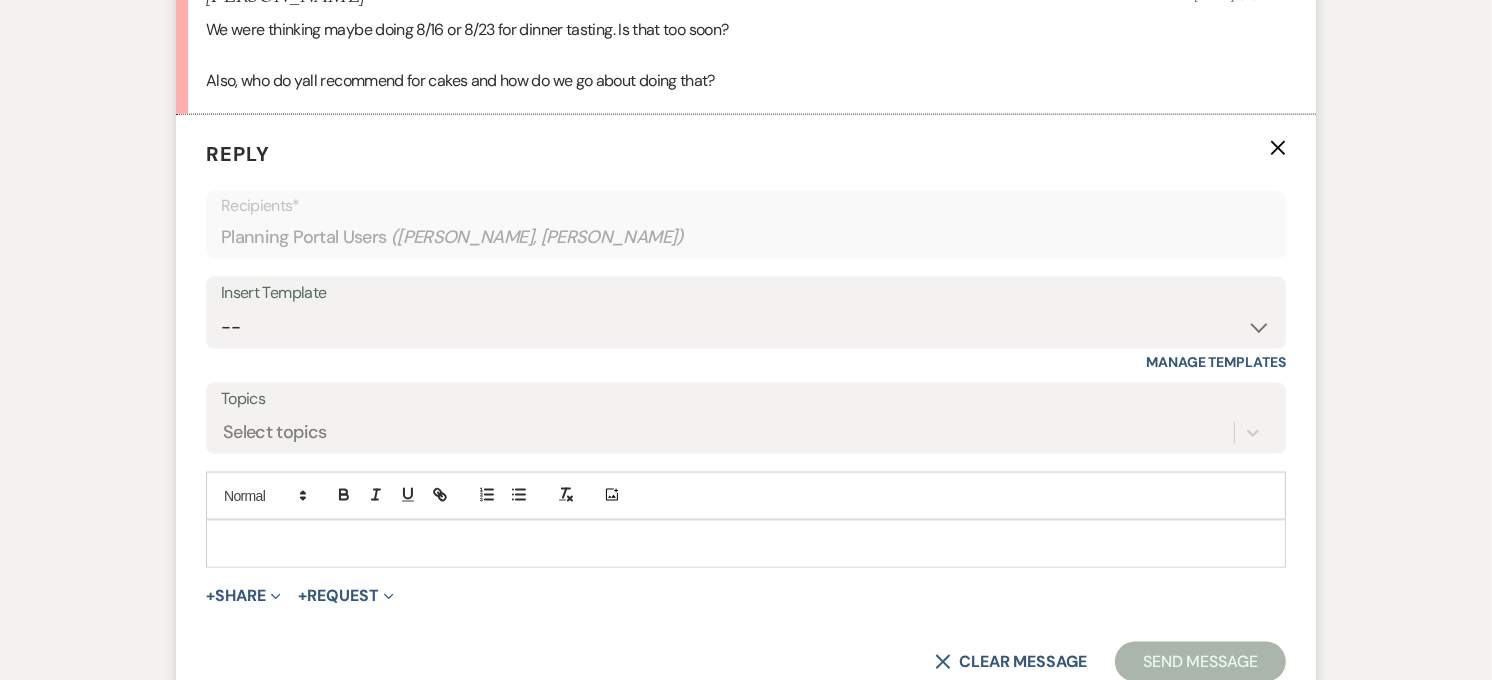 scroll, scrollTop: 2345, scrollLeft: 0, axis: vertical 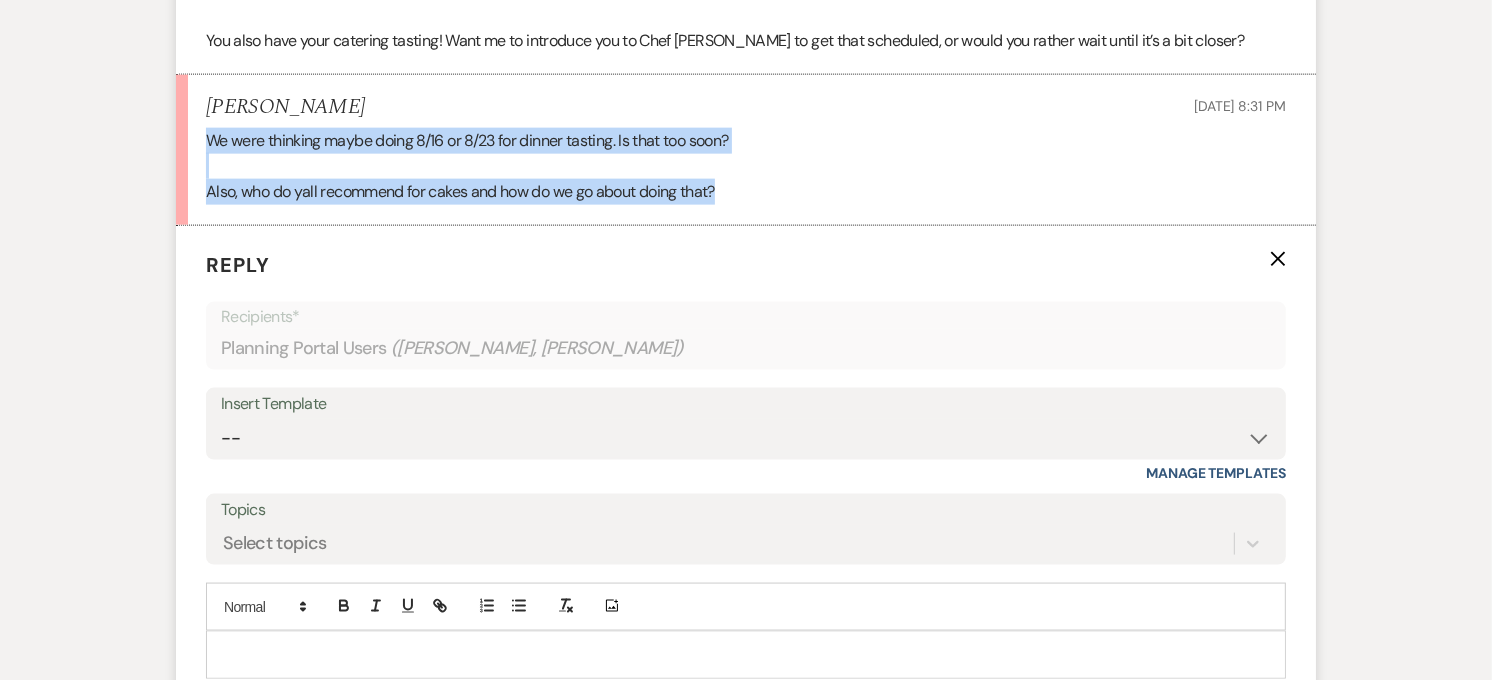drag, startPoint x: 768, startPoint y: 198, endPoint x: 204, endPoint y: 136, distance: 567.3976 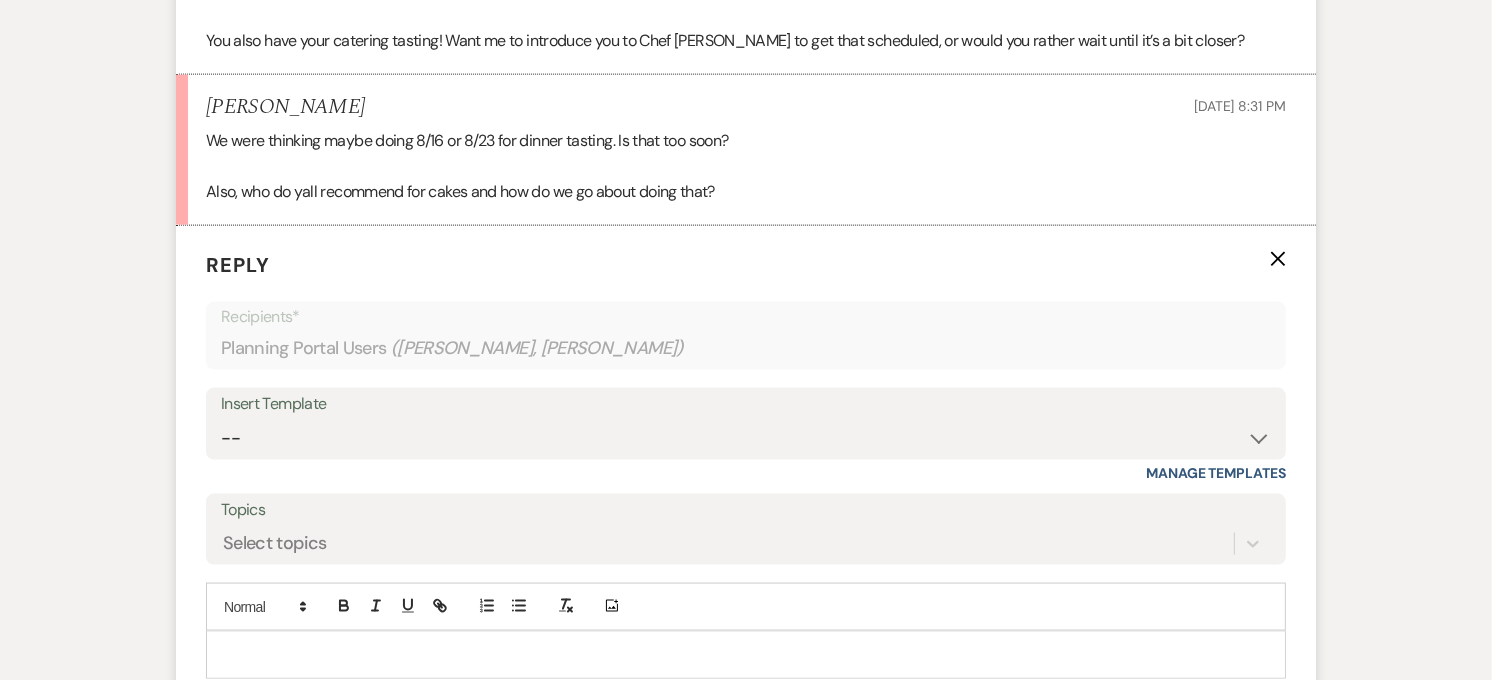 click on "Also, who do yall recommend for cakes and how do we go about doing that?" at bounding box center (746, 192) 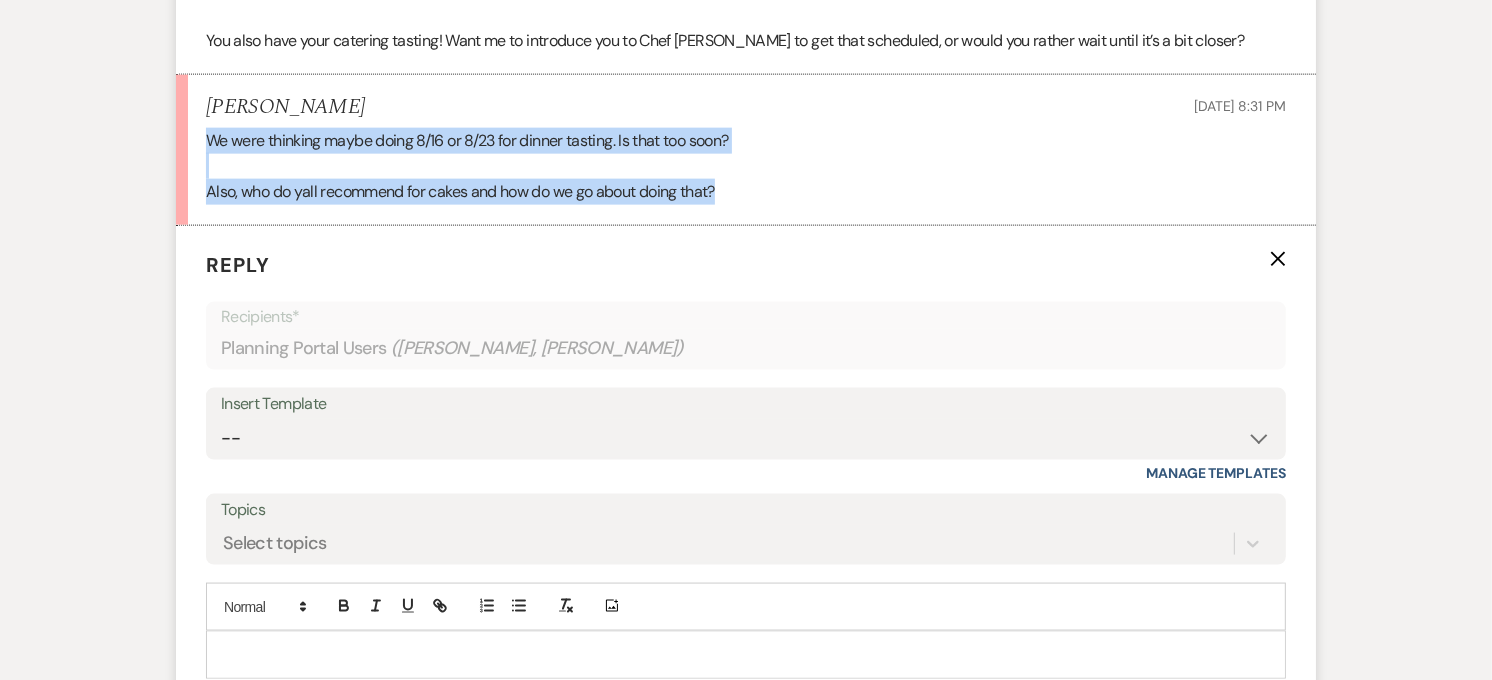 drag, startPoint x: 744, startPoint y: 190, endPoint x: 184, endPoint y: 130, distance: 563.20514 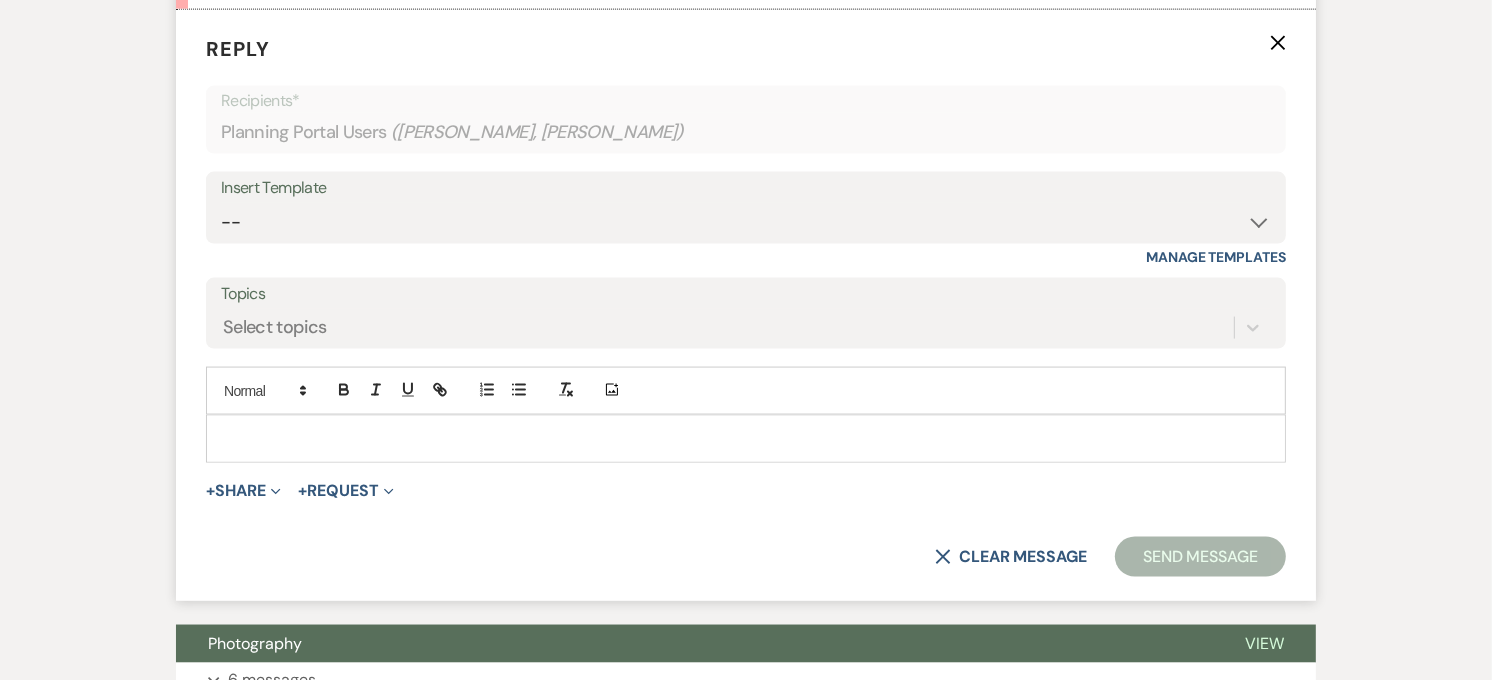scroll, scrollTop: 2456, scrollLeft: 0, axis: vertical 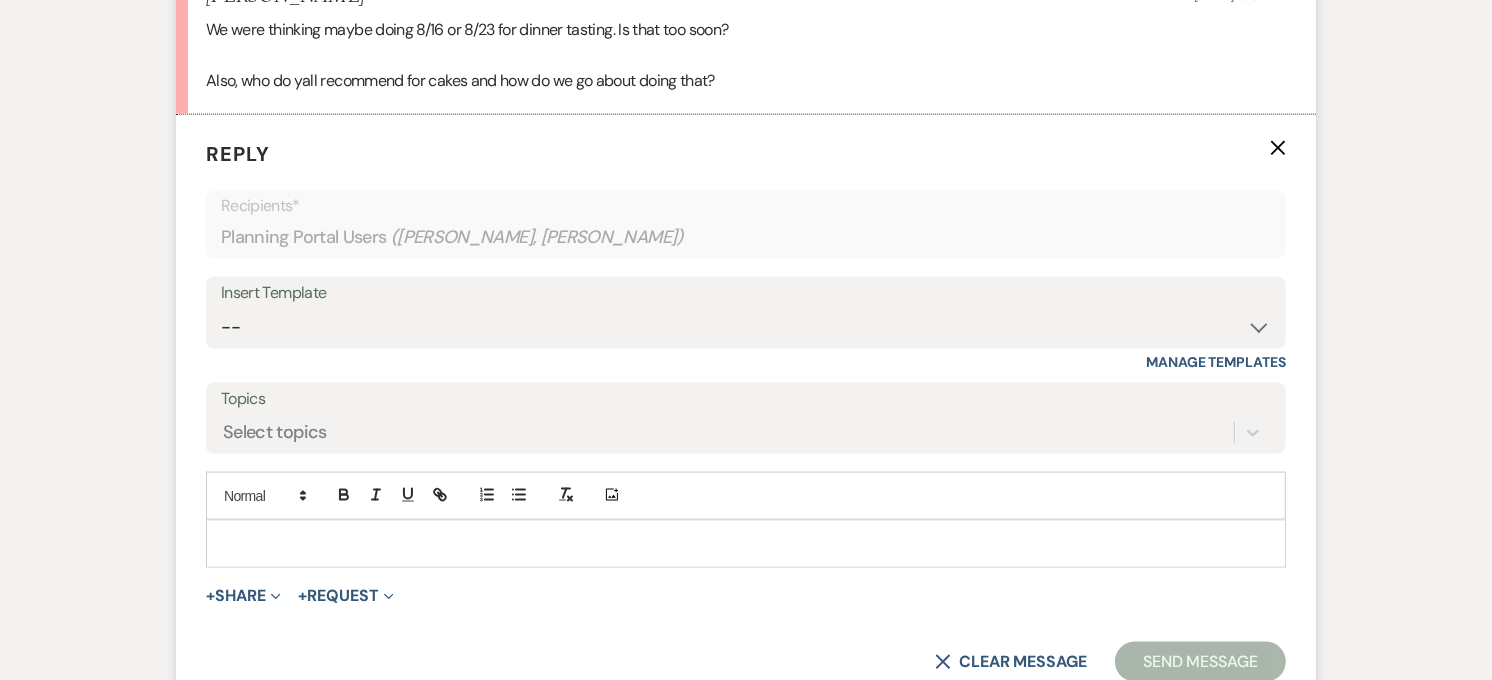 click at bounding box center [746, 544] 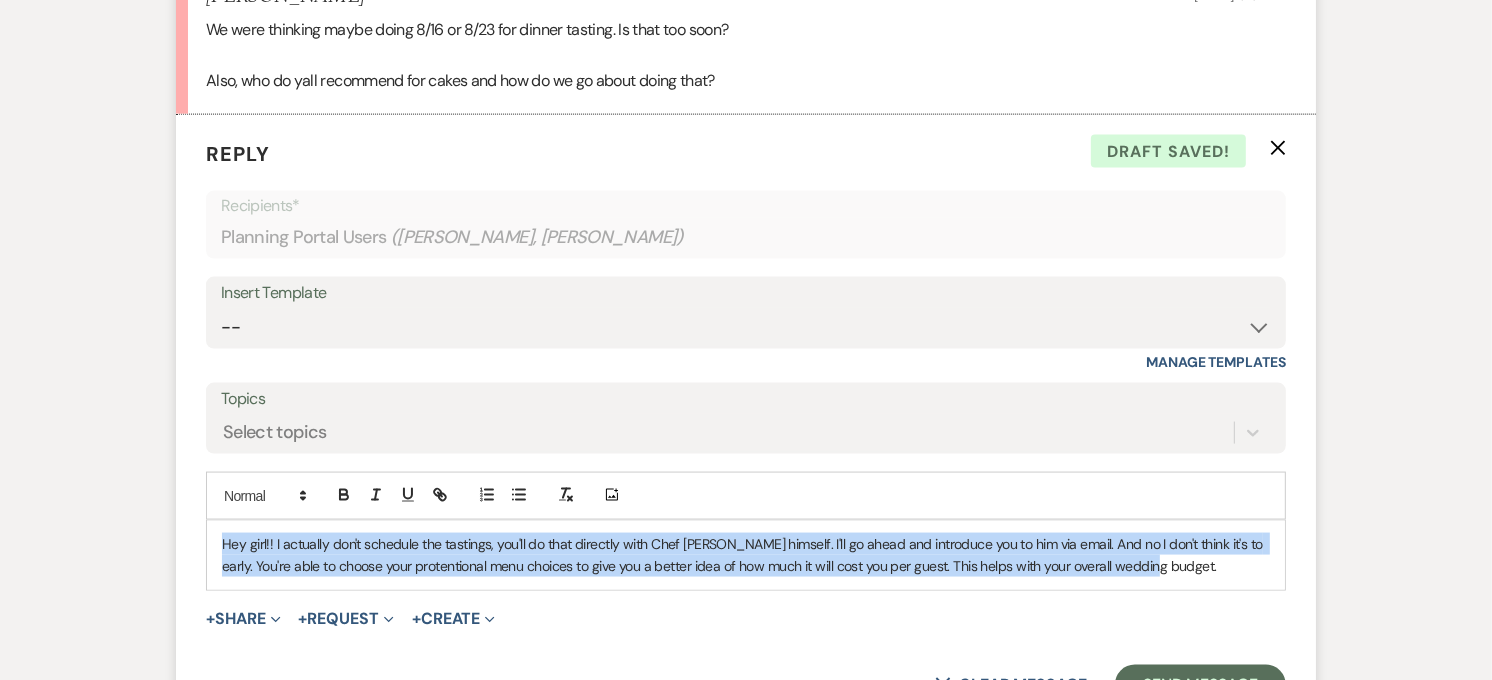 drag, startPoint x: 1191, startPoint y: 566, endPoint x: 190, endPoint y: 550, distance: 1001.12787 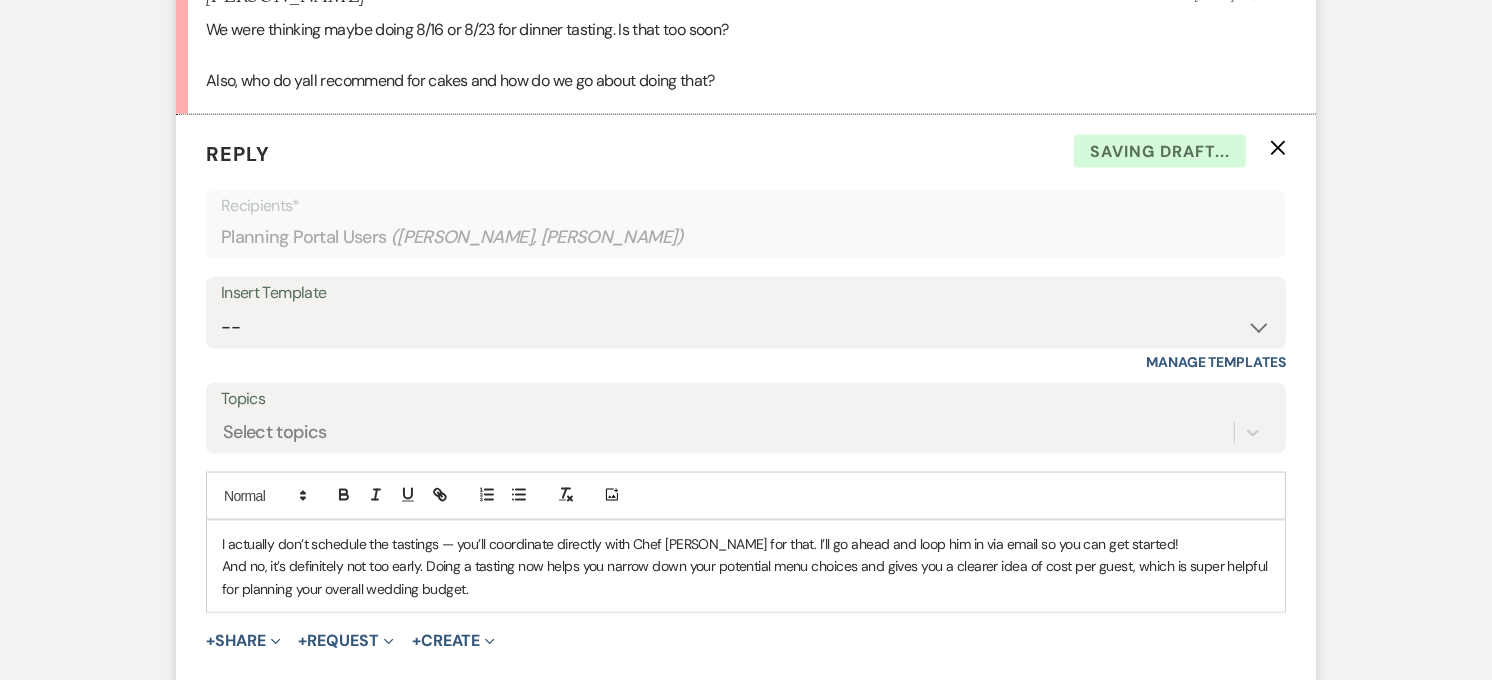 click on "I actually don’t schedule the tastings — you’ll coordinate directly with Chef Mike for that. I’ll go ahead and loop him in via email so you can get started!" at bounding box center [746, 544] 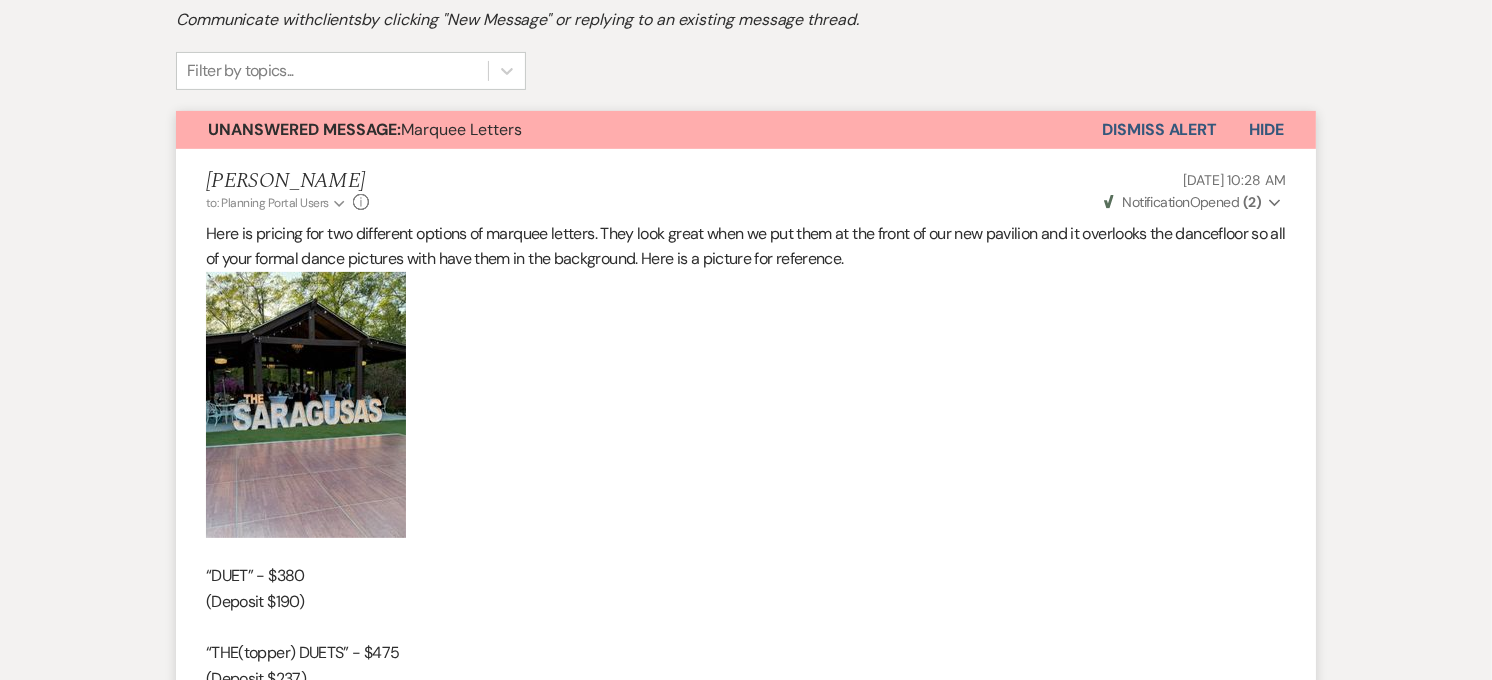 scroll, scrollTop: 0, scrollLeft: 0, axis: both 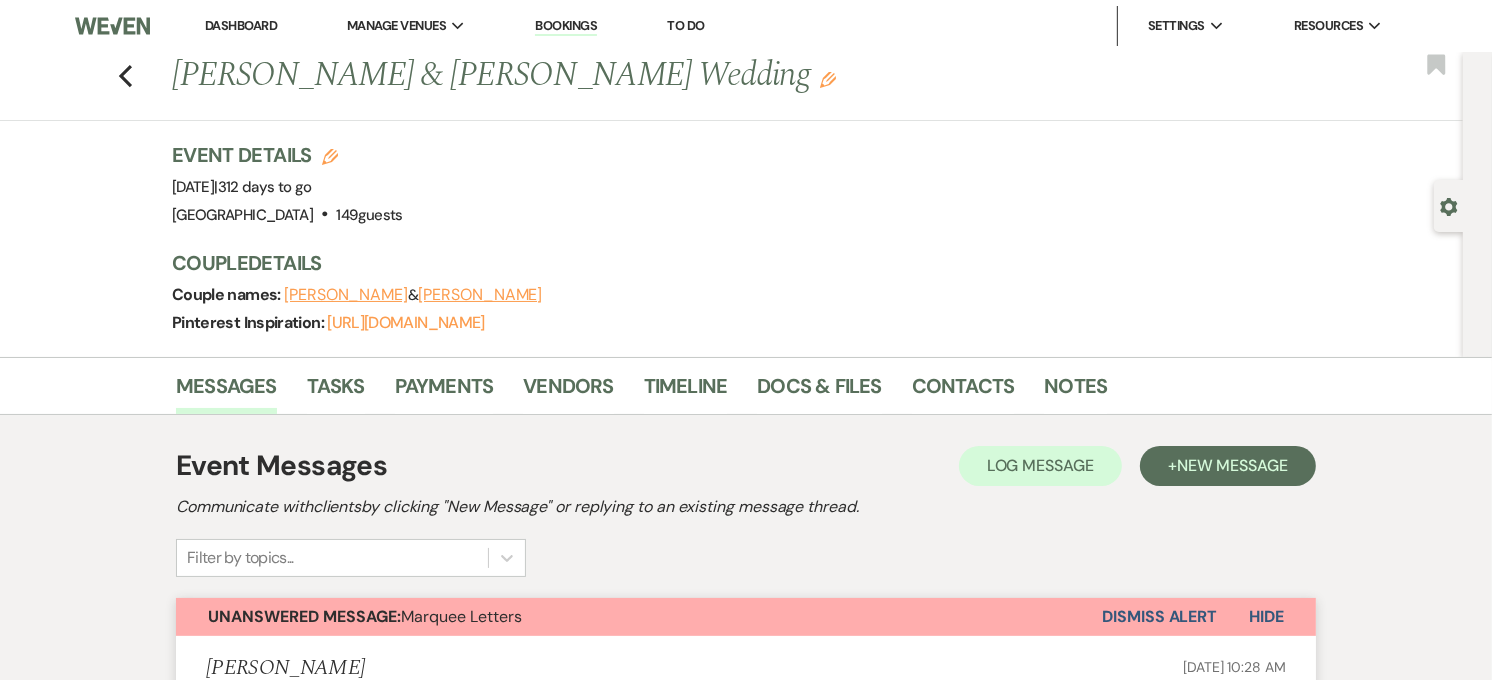 drag, startPoint x: 184, startPoint y: 188, endPoint x: 340, endPoint y: 186, distance: 156.01282 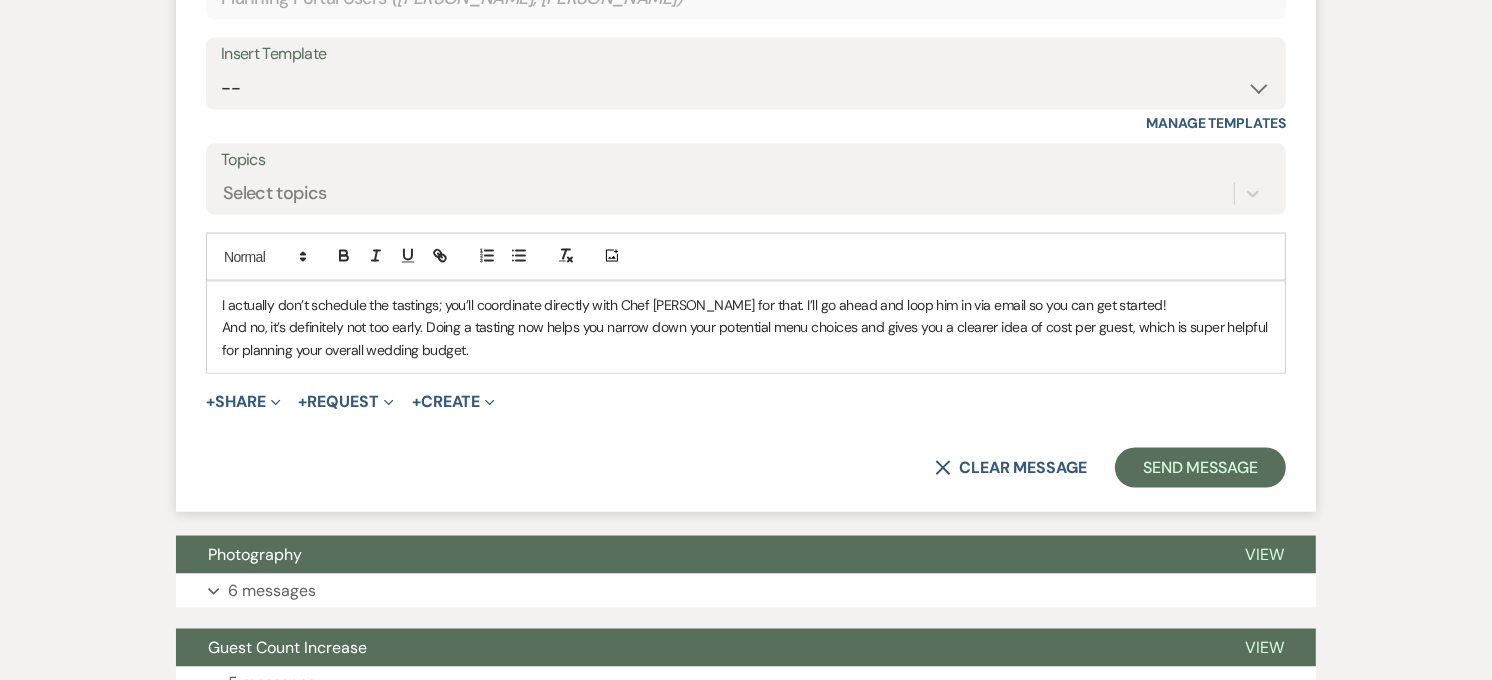 scroll, scrollTop: 2777, scrollLeft: 0, axis: vertical 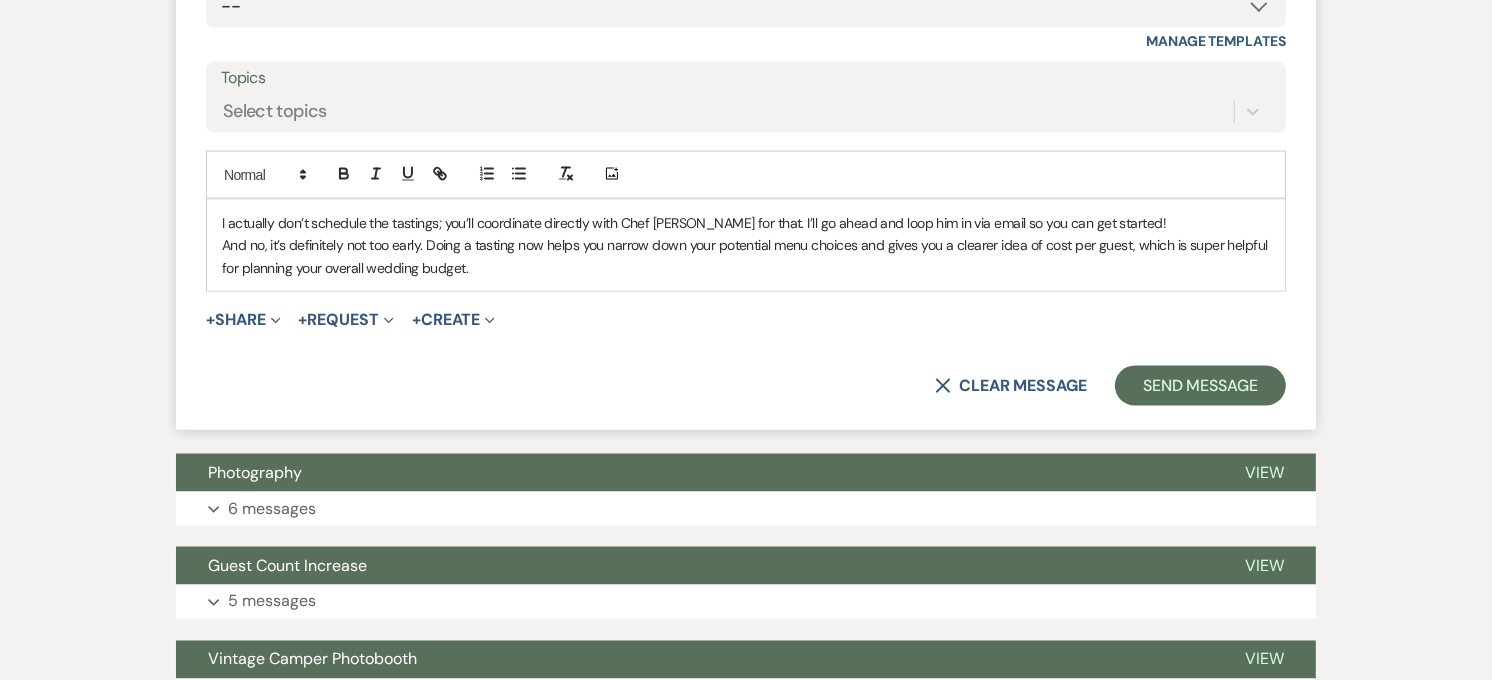click on "I actually don’t schedule the tastings; you’ll coordinate directly with Chef Mike for that. I’ll go ahead and loop him in via email so you can get started!" at bounding box center [746, 223] 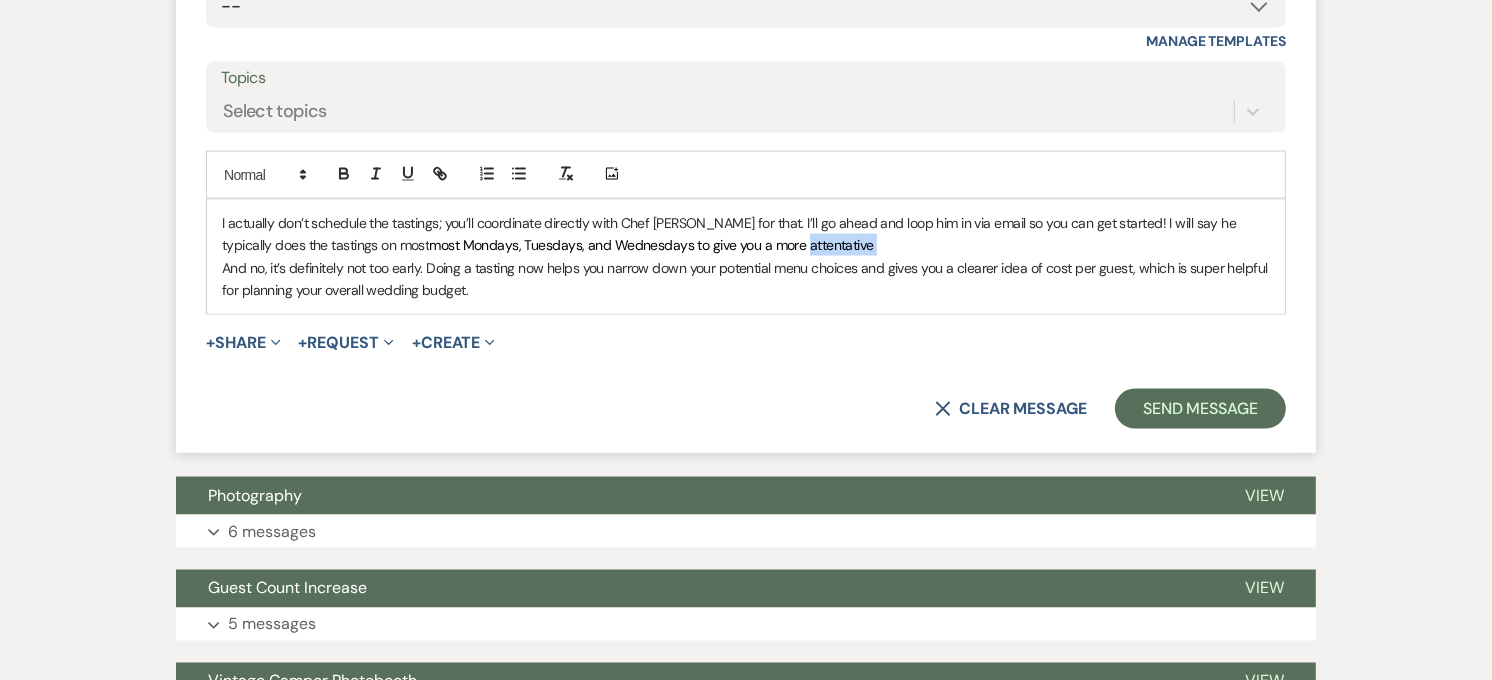 drag, startPoint x: 771, startPoint y: 246, endPoint x: 716, endPoint y: 248, distance: 55.03635 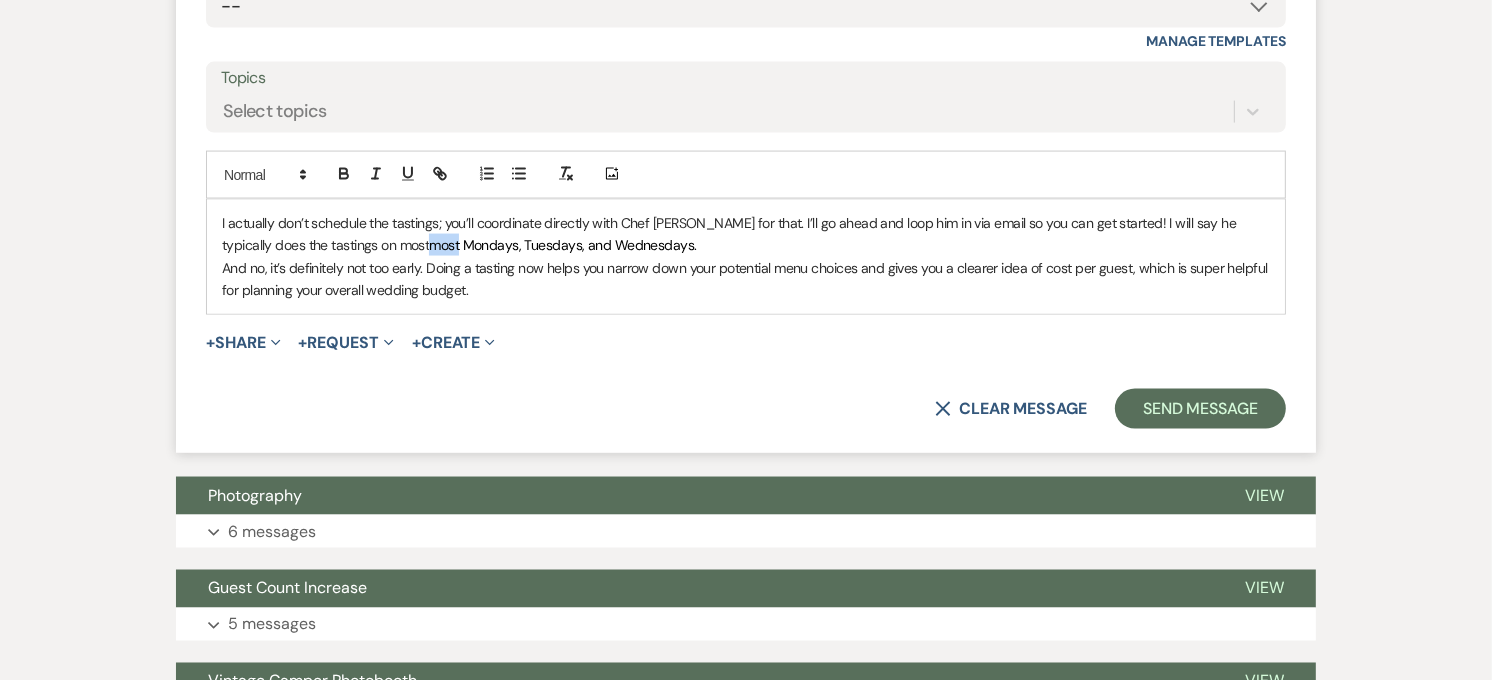 click on "most Mondays, Tuesdays, and Wednesdays." at bounding box center (562, 245) 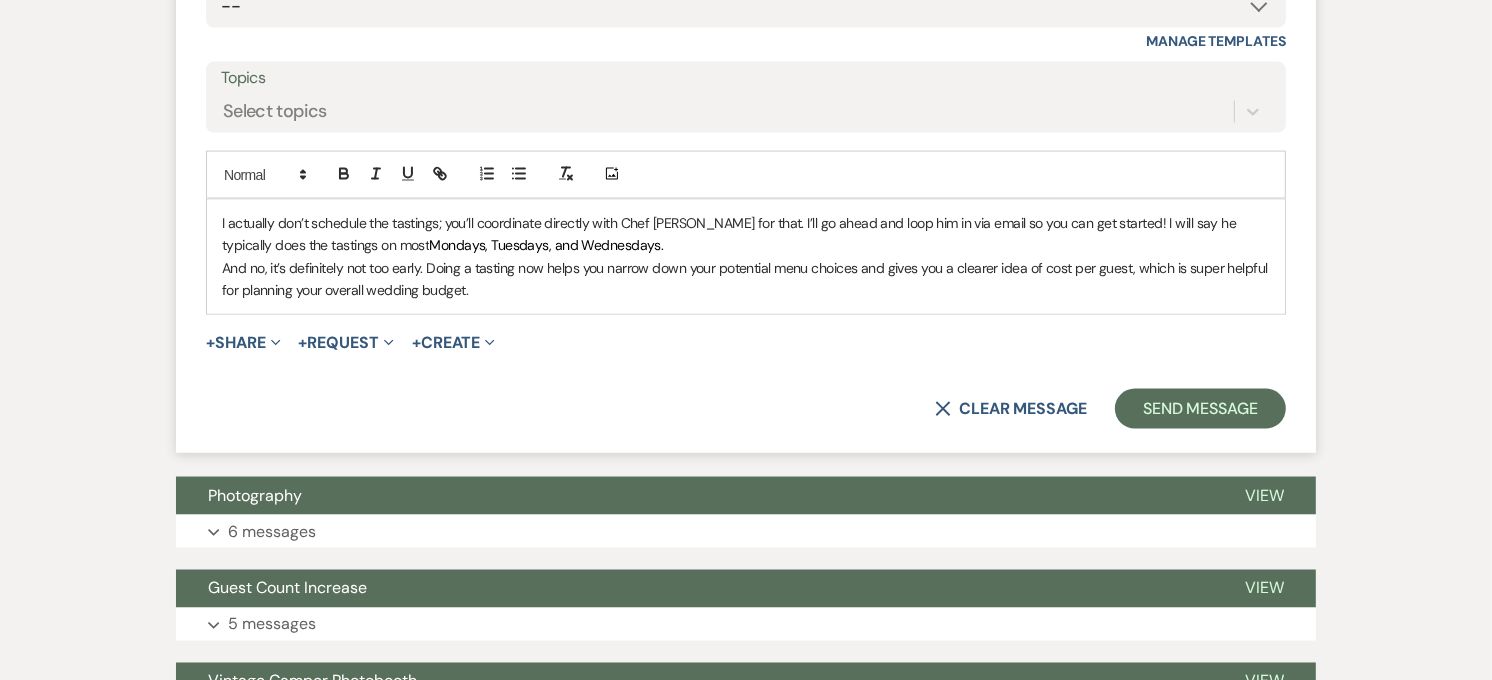 click on "I actually don’t schedule the tastings; you’ll coordinate directly with Chef Mike for that. I’ll go ahead and loop him in via email so you can get started! I will say he typically does the tastings on most  Mondays, Tuesdays, and Wednesdays." at bounding box center (746, 234) 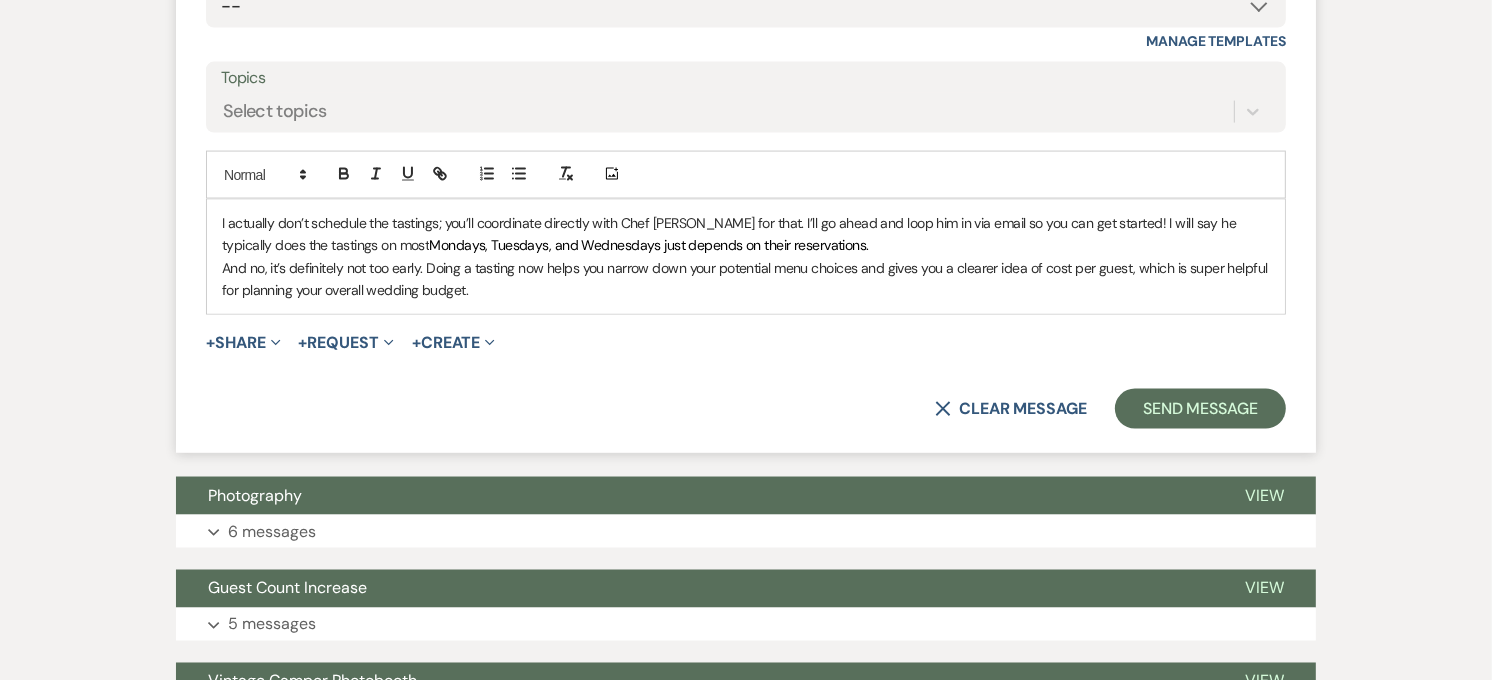 click on "Mondays, Tuesdays, and Wednesdays just depends on their reservations." at bounding box center [648, 245] 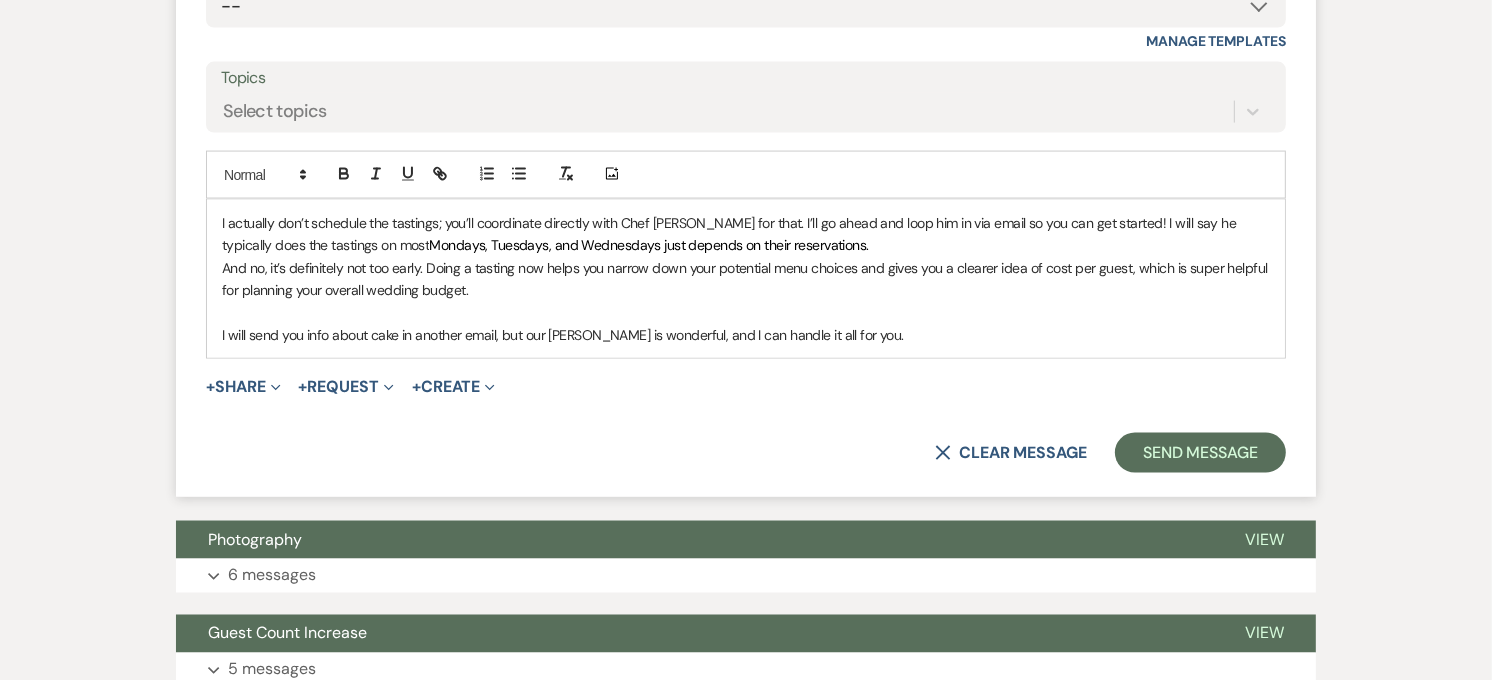 click on "I will send you info about cake in another email, but our baker is wonderful, and I can handle it all for you." at bounding box center (746, 335) 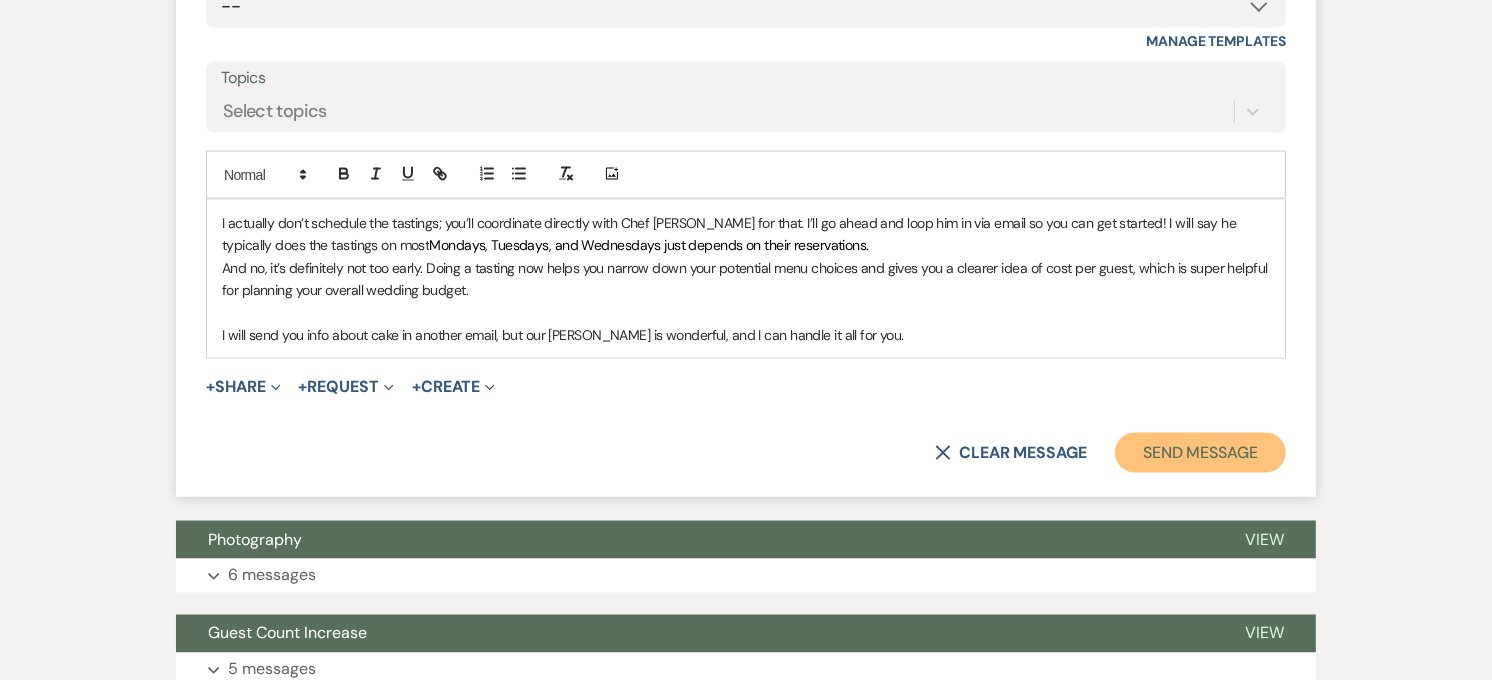 click on "Send Message" at bounding box center [1200, 453] 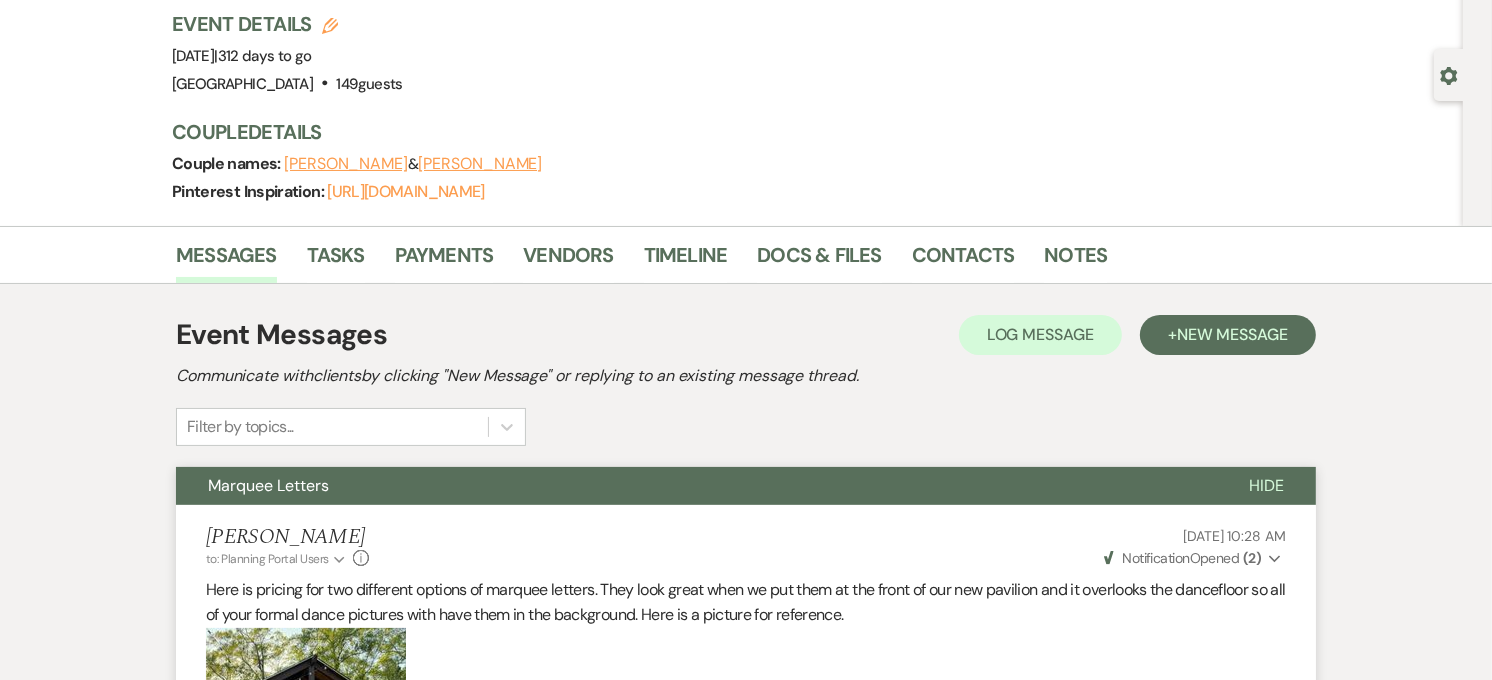scroll, scrollTop: 0, scrollLeft: 0, axis: both 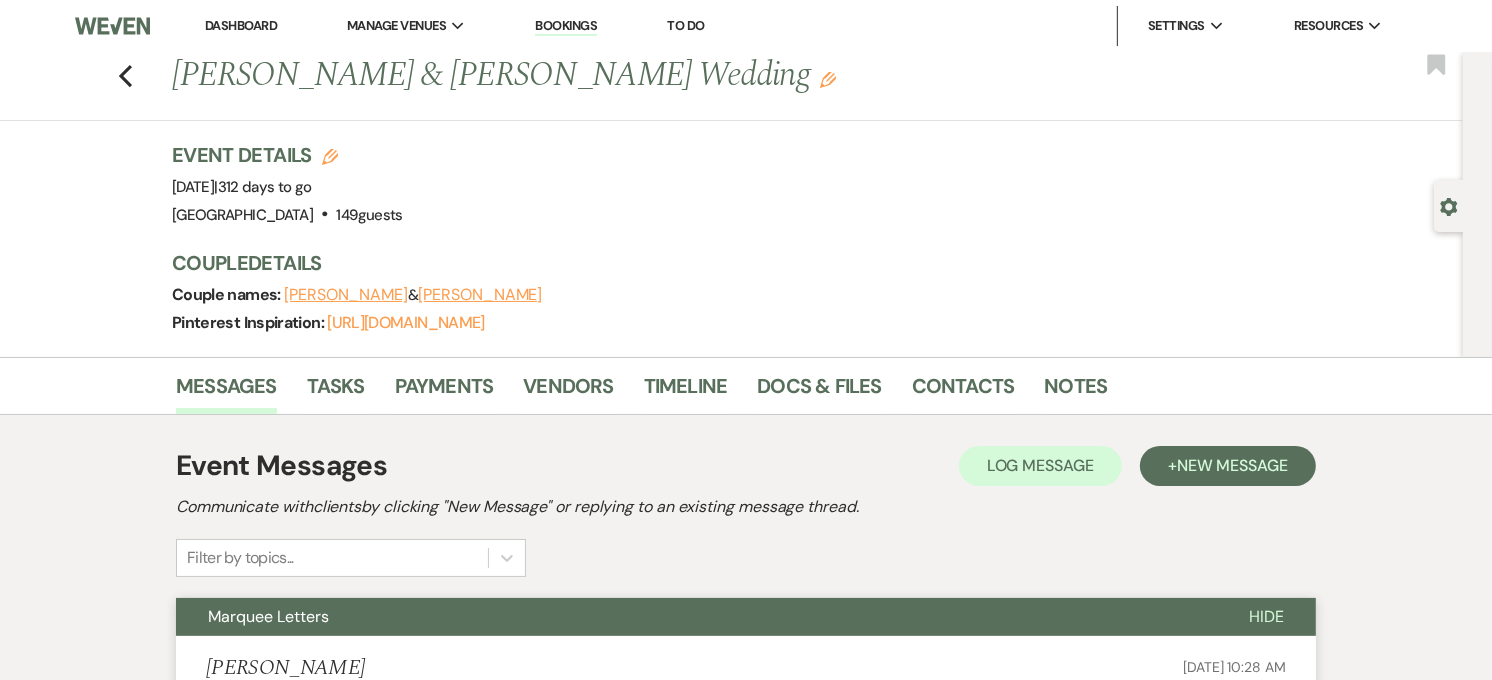 click on "Marquee Letters" at bounding box center (696, 617) 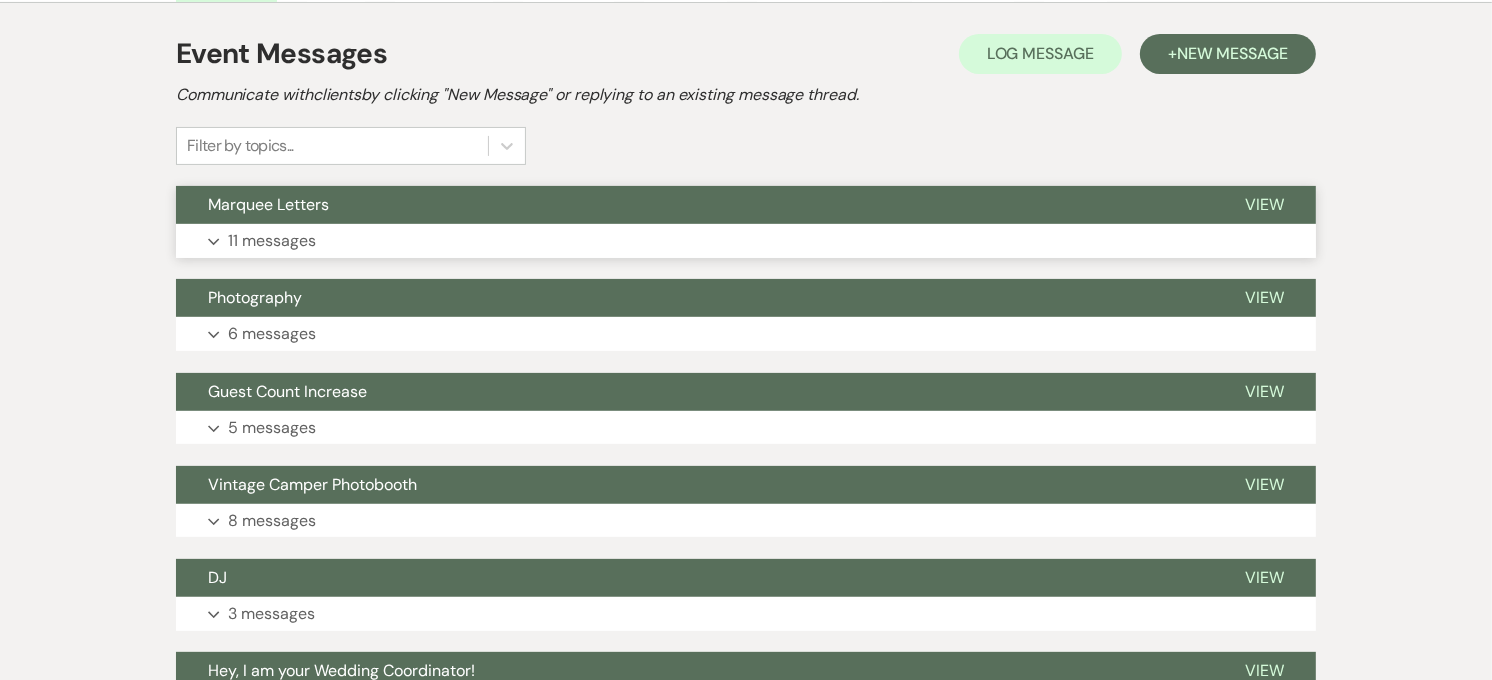 scroll, scrollTop: 333, scrollLeft: 0, axis: vertical 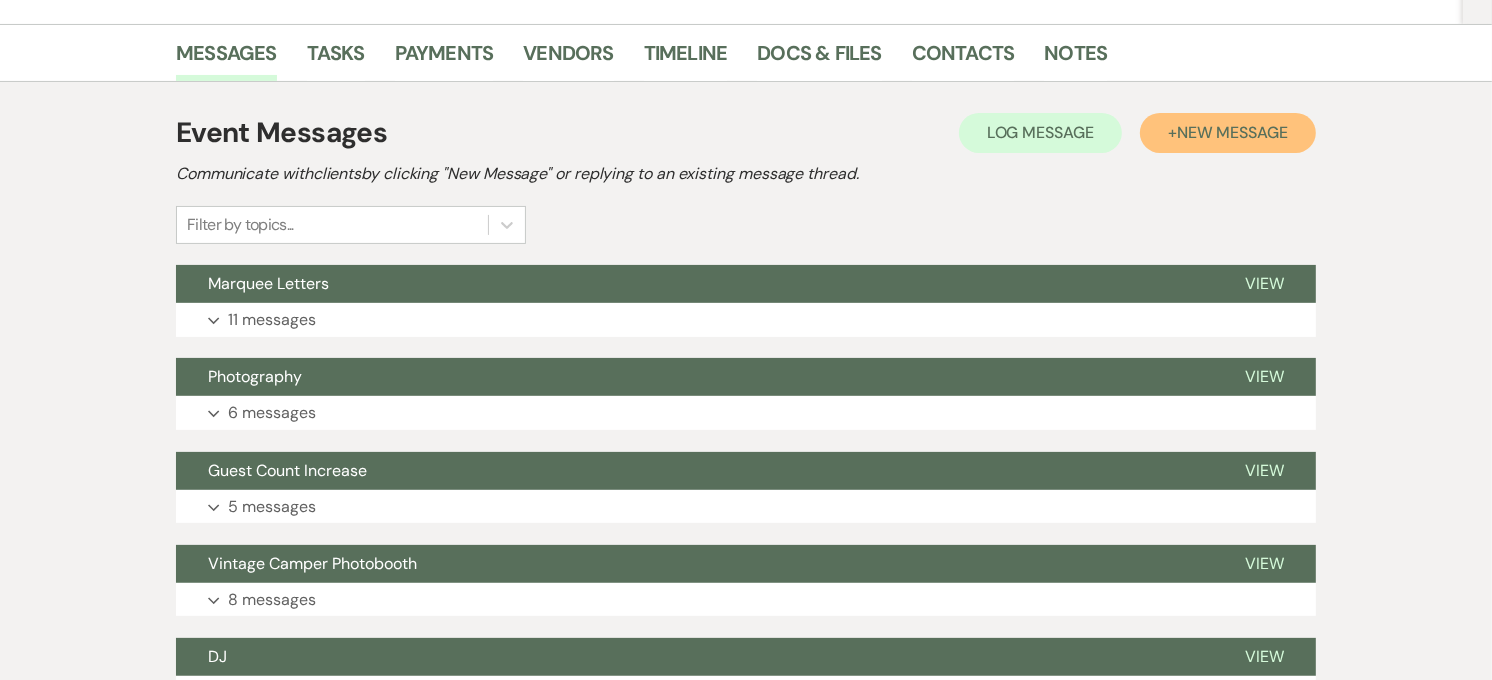 click on "New Message" at bounding box center (1232, 132) 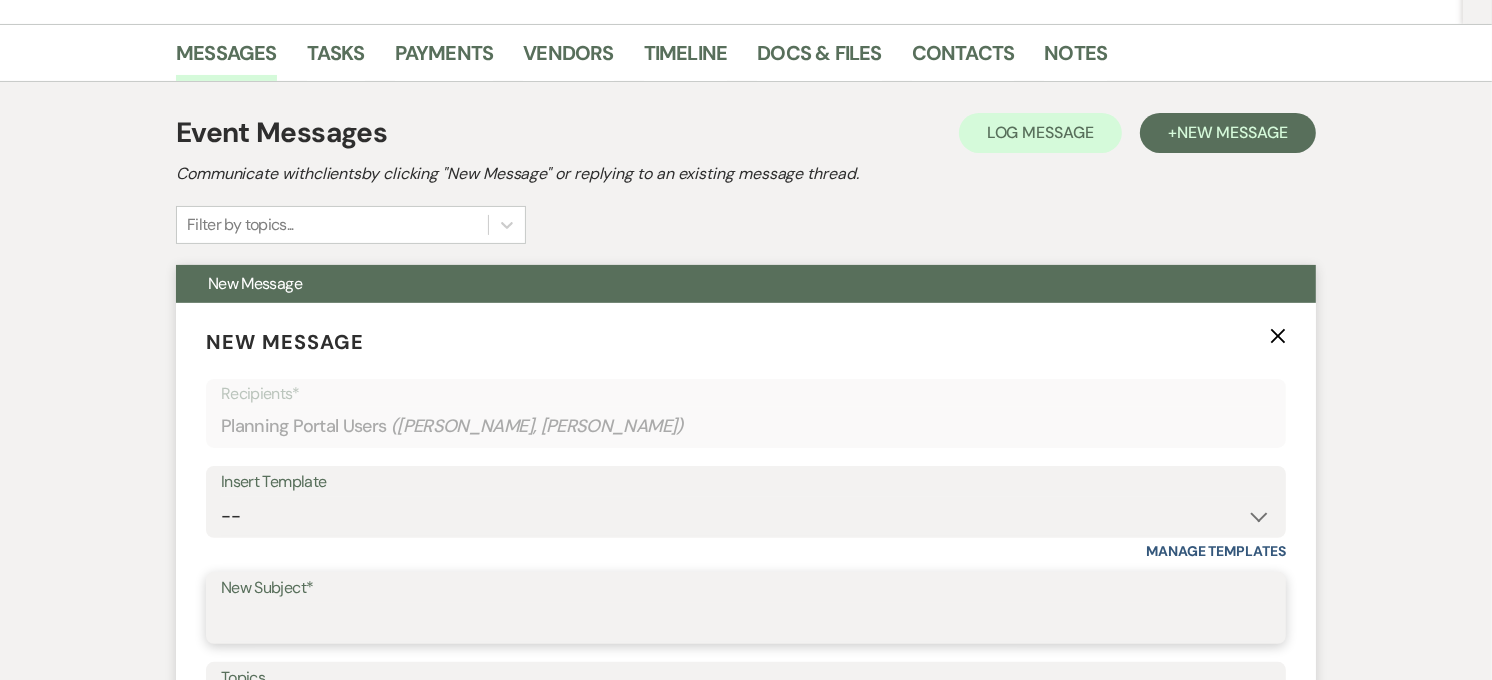 click on "New Subject*" at bounding box center (746, 622) 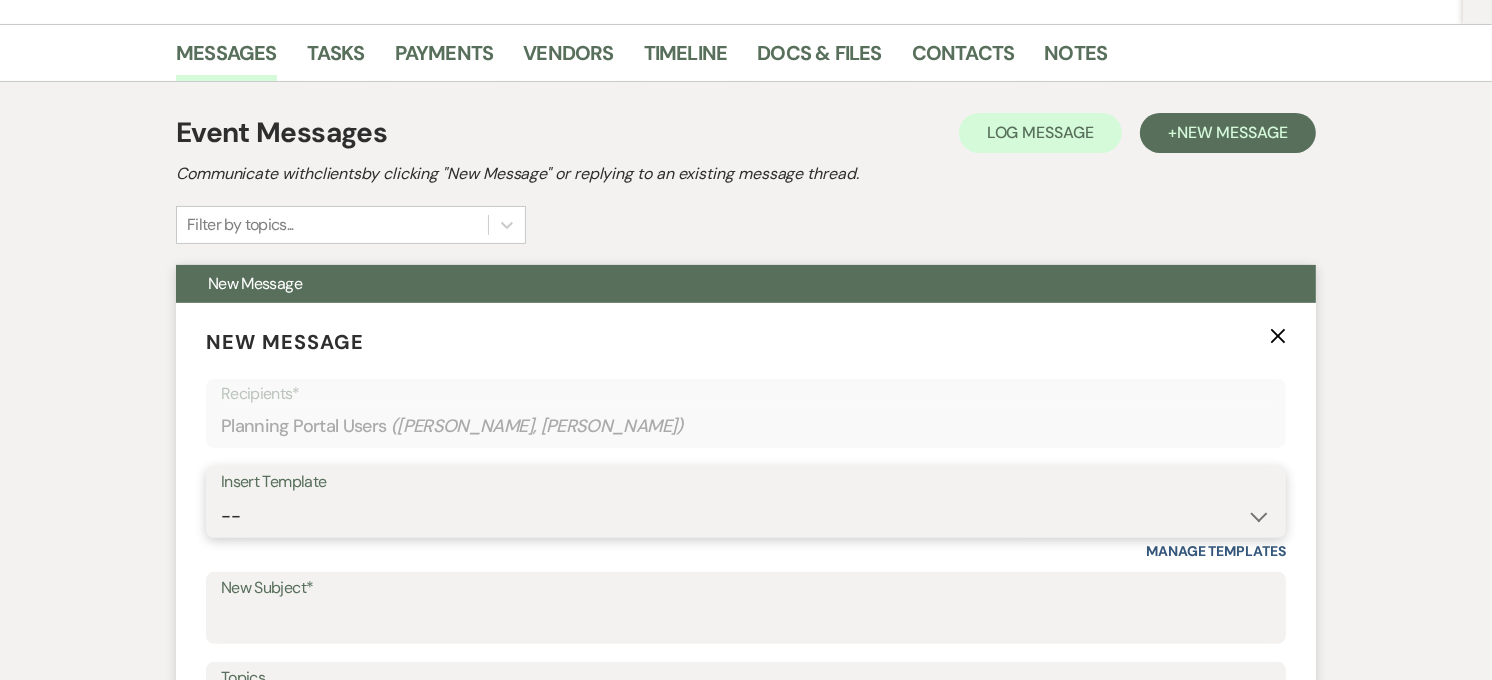 click on "-- Weven Planning Portal Introduction (Booked Events) Private Party Inquiry Response > 90 Private Party < 90 Contract (Pre-Booked Leads) Elopement Package iDo to Your Venue Wedding Inquiry Response 2024 Tent Contract Rehearsal Dinner 30-Day Wedding Meeting Detailed pricing request ( Pre tour) Website RSVP Tutorial Reunion Proposal Follow-Up Day of Wedding Reminder Pinterest Link Elopement Pkg > 60 Days Micro Wedding Wedding Payment Reminder Private Party Payment reminder Self Vendor Followup Booking Vendors  Tour Follow Up SM Photography Contract A&B Video contract Floral Questionnaire Final Meeting 2 Week Booking Followup Thank you for touring Saturday Minium Venue pricing Getting started Coordinator Introduction - Haileigh Event Coordinator Introduction- Holly DJ - Intro Cake - Intro Events Intro - Haileigh Wedding Inquiry 2025 Honeymoon Suite Reminders Invoice payment 2025/2026 availabilities  Decor Package" at bounding box center (746, 516) 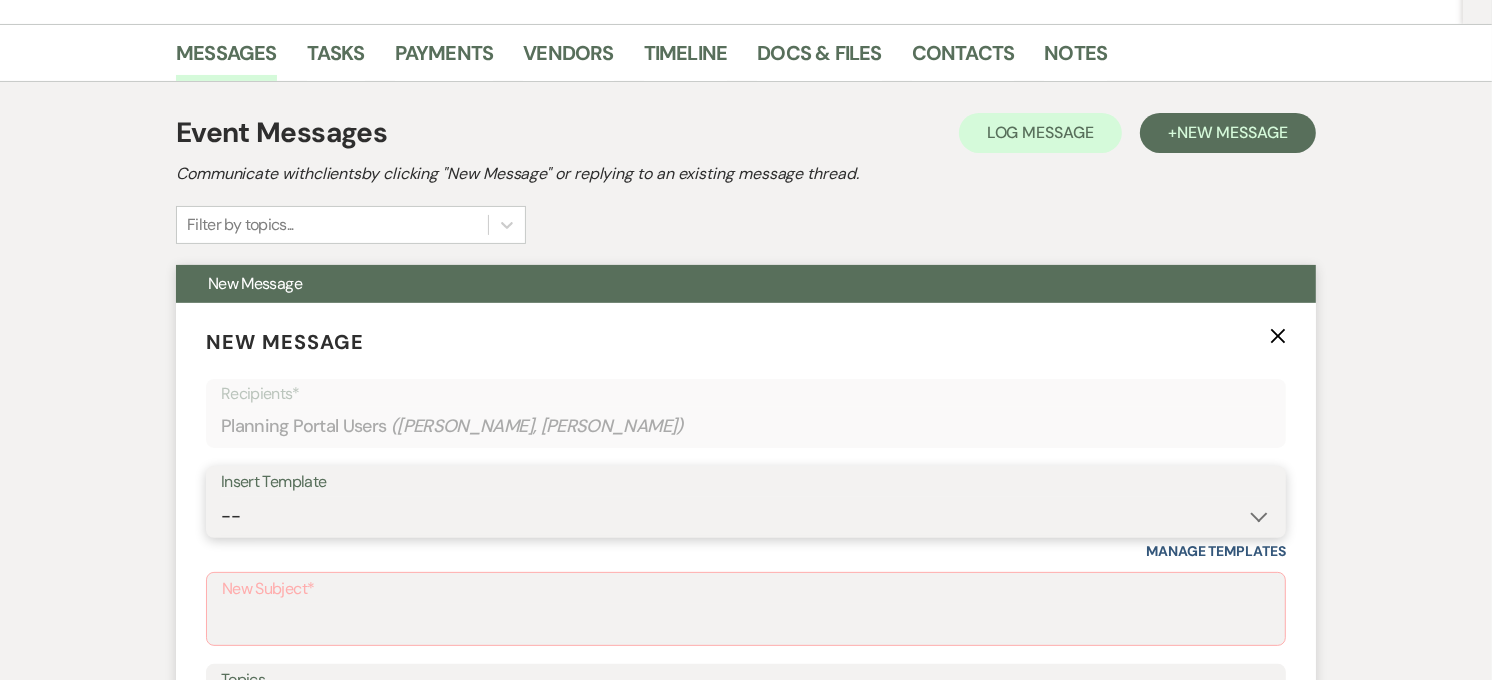 select on "5058" 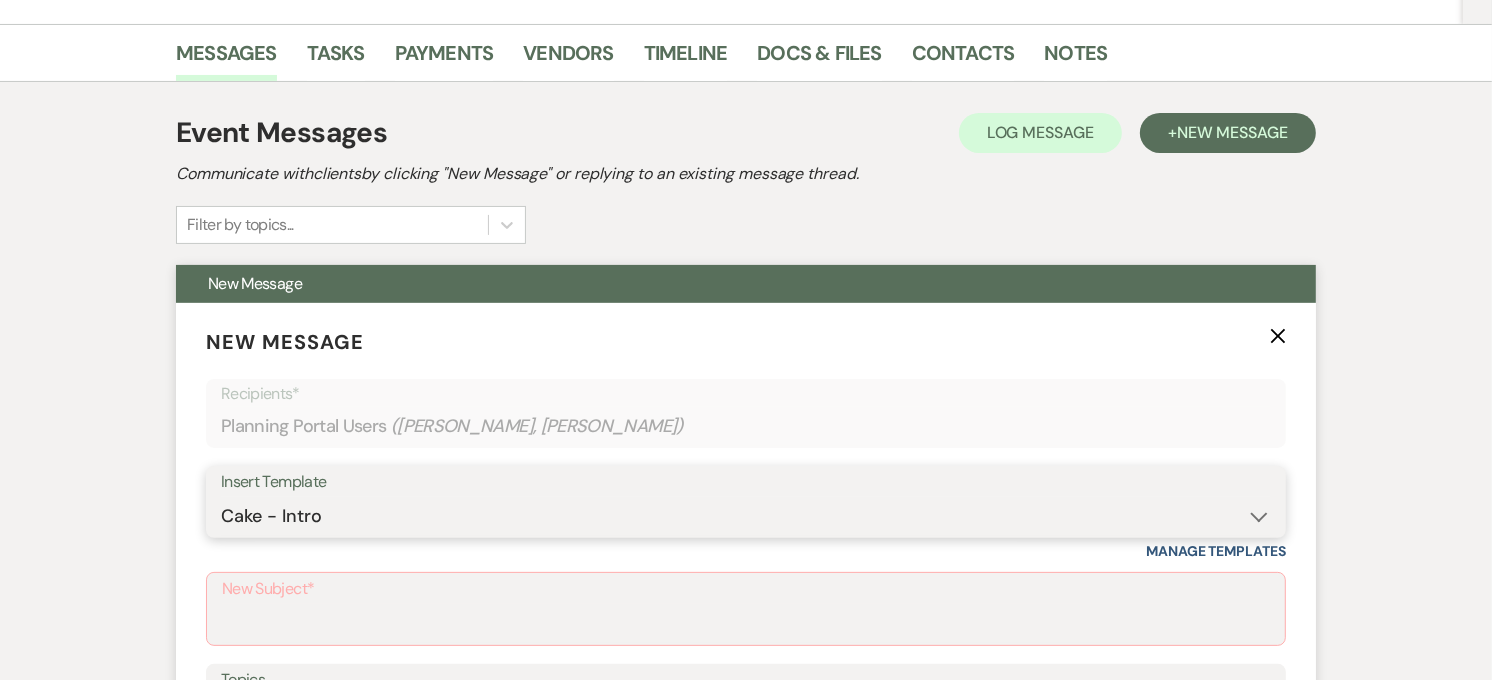 click on "-- Weven Planning Portal Introduction (Booked Events) Private Party Inquiry Response > 90 Private Party < 90 Contract (Pre-Booked Leads) Elopement Package iDo to Your Venue Wedding Inquiry Response 2024 Tent Contract Rehearsal Dinner 30-Day Wedding Meeting Detailed pricing request ( Pre tour) Website RSVP Tutorial Reunion Proposal Follow-Up Day of Wedding Reminder Pinterest Link Elopement Pkg > 60 Days Micro Wedding Wedding Payment Reminder Private Party Payment reminder Self Vendor Followup Booking Vendors  Tour Follow Up SM Photography Contract A&B Video contract Floral Questionnaire Final Meeting 2 Week Booking Followup Thank you for touring Saturday Minium Venue pricing Getting started Coordinator Introduction - Haileigh Event Coordinator Introduction- Holly DJ - Intro Cake - Intro Events Intro - Haileigh Wedding Inquiry 2025 Honeymoon Suite Reminders Invoice payment 2025/2026 availabilities  Decor Package" at bounding box center [746, 516] 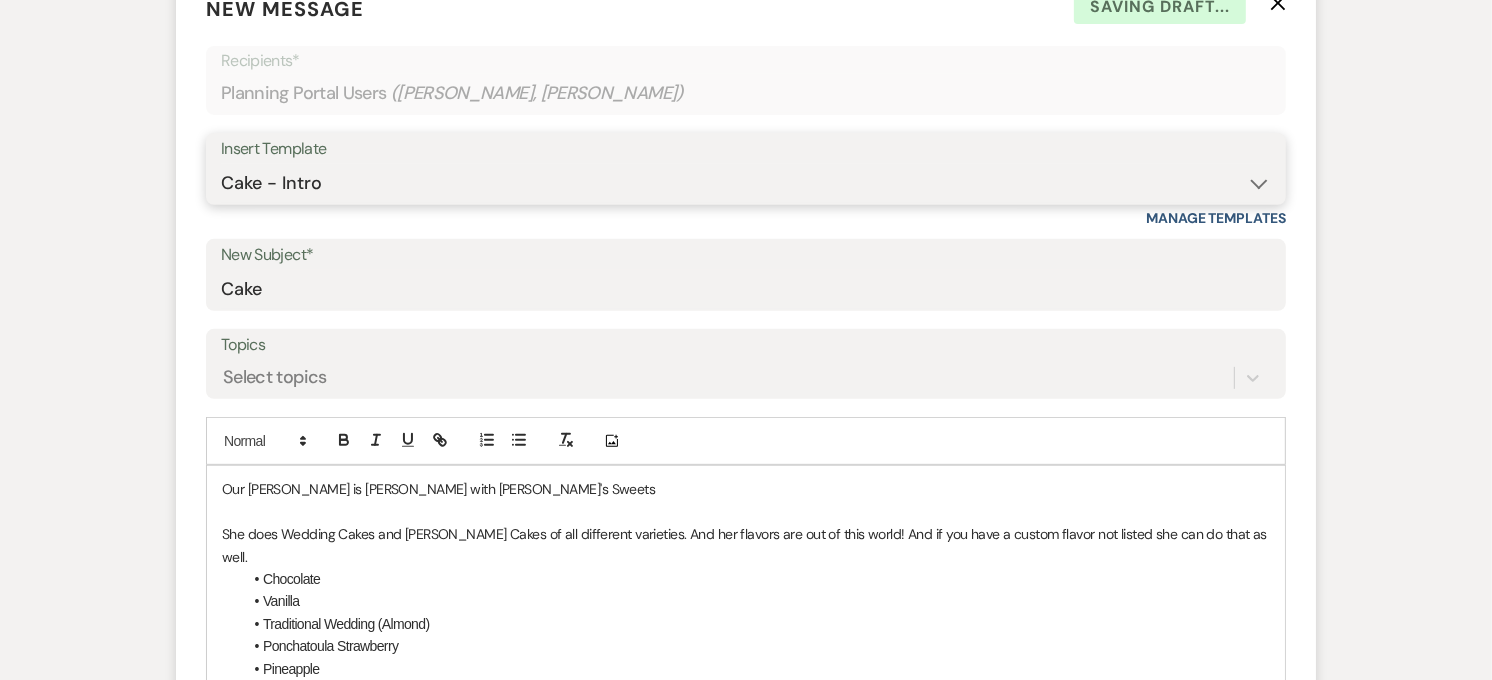scroll, scrollTop: 1000, scrollLeft: 0, axis: vertical 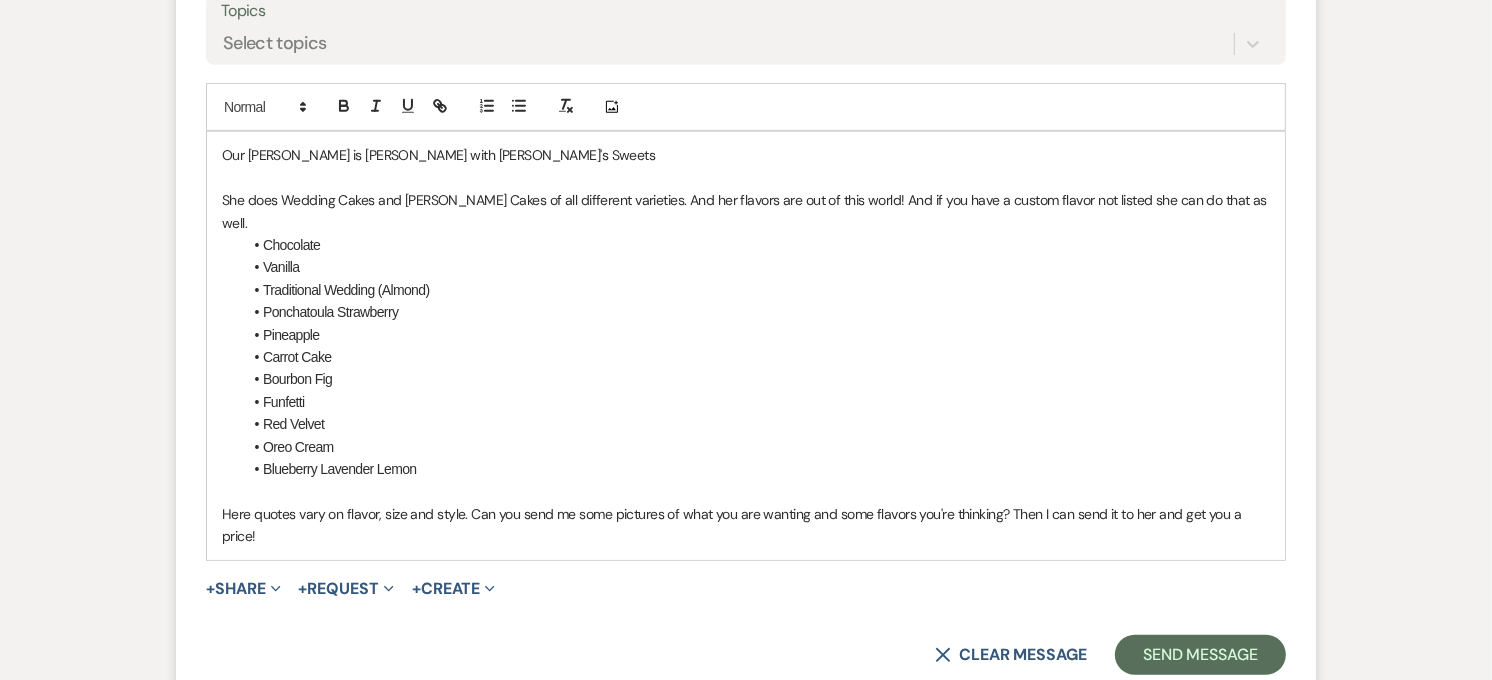 click on "Our baker is Amanda Lott with Lola's Sweets" at bounding box center [746, 155] 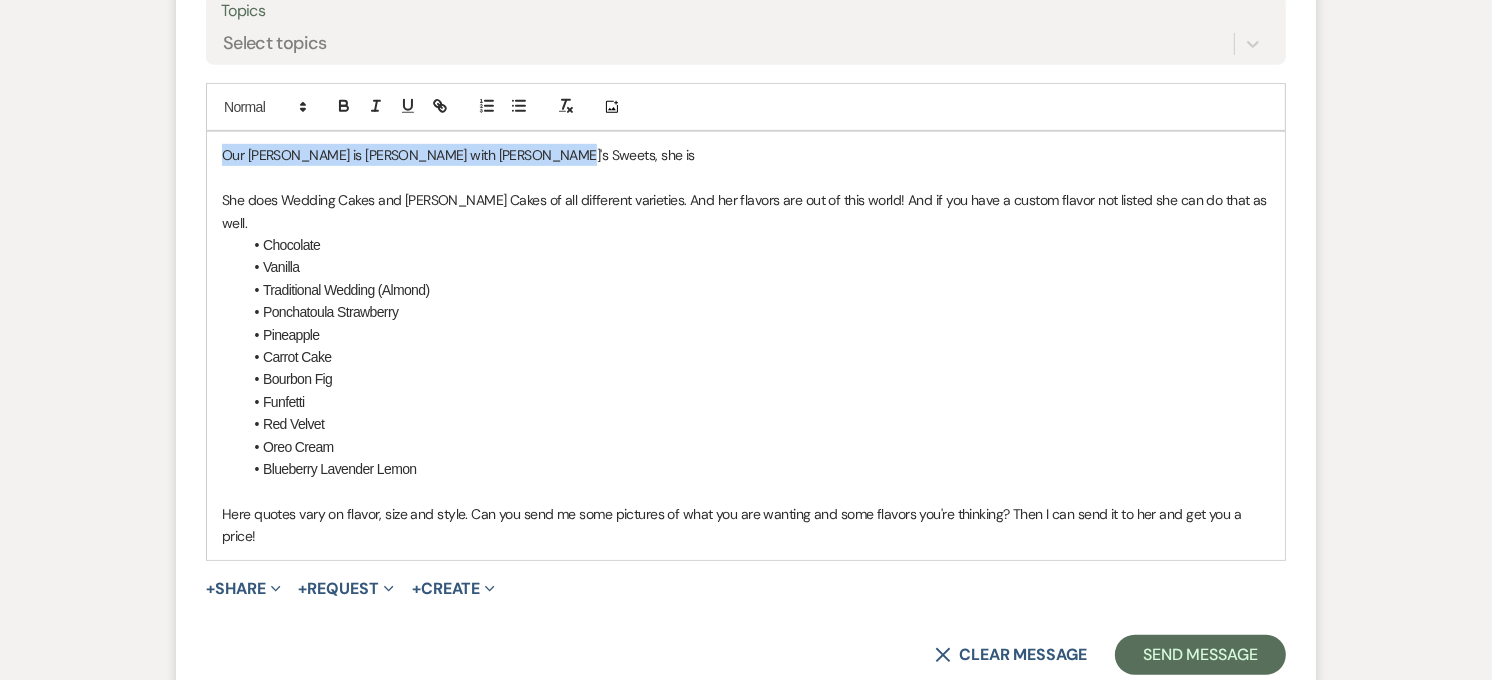 drag, startPoint x: 536, startPoint y: 158, endPoint x: 206, endPoint y: 161, distance: 330.01364 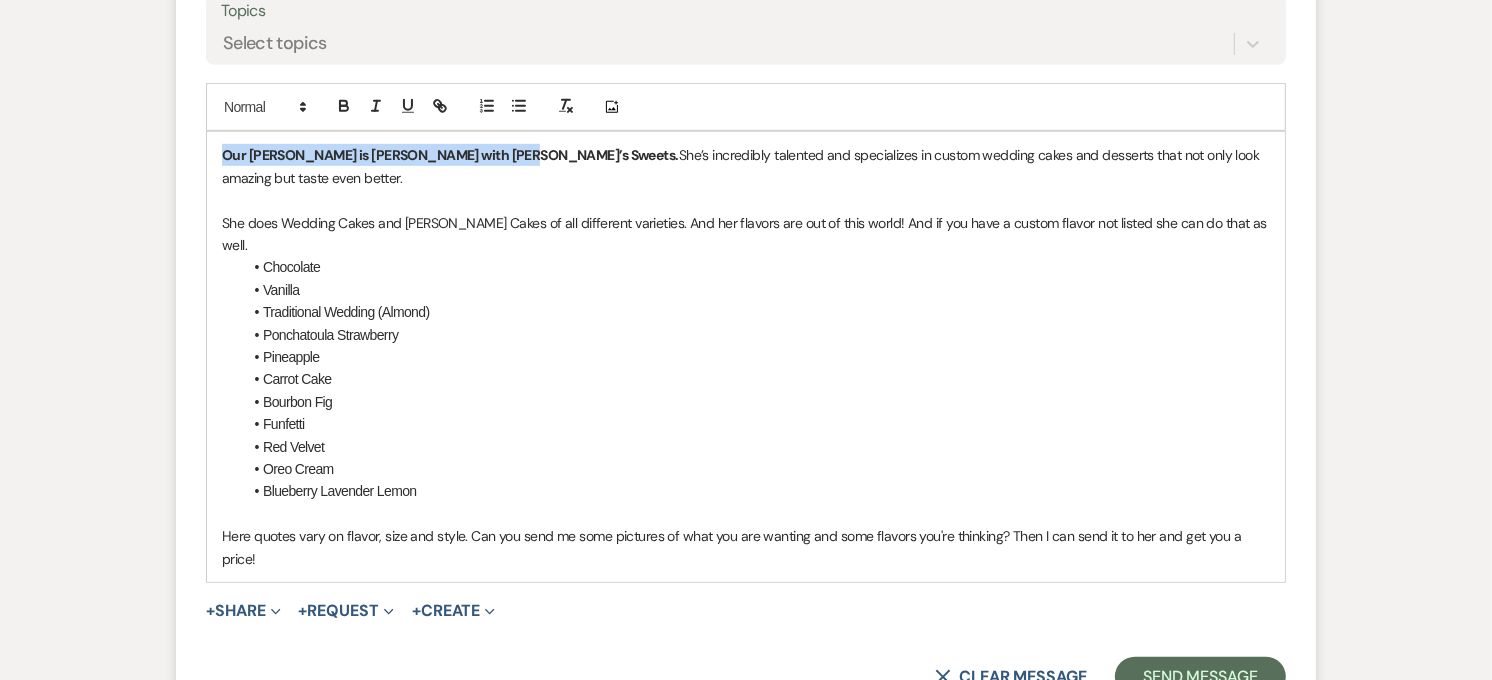 drag, startPoint x: 503, startPoint y: 155, endPoint x: 221, endPoint y: 158, distance: 282.01596 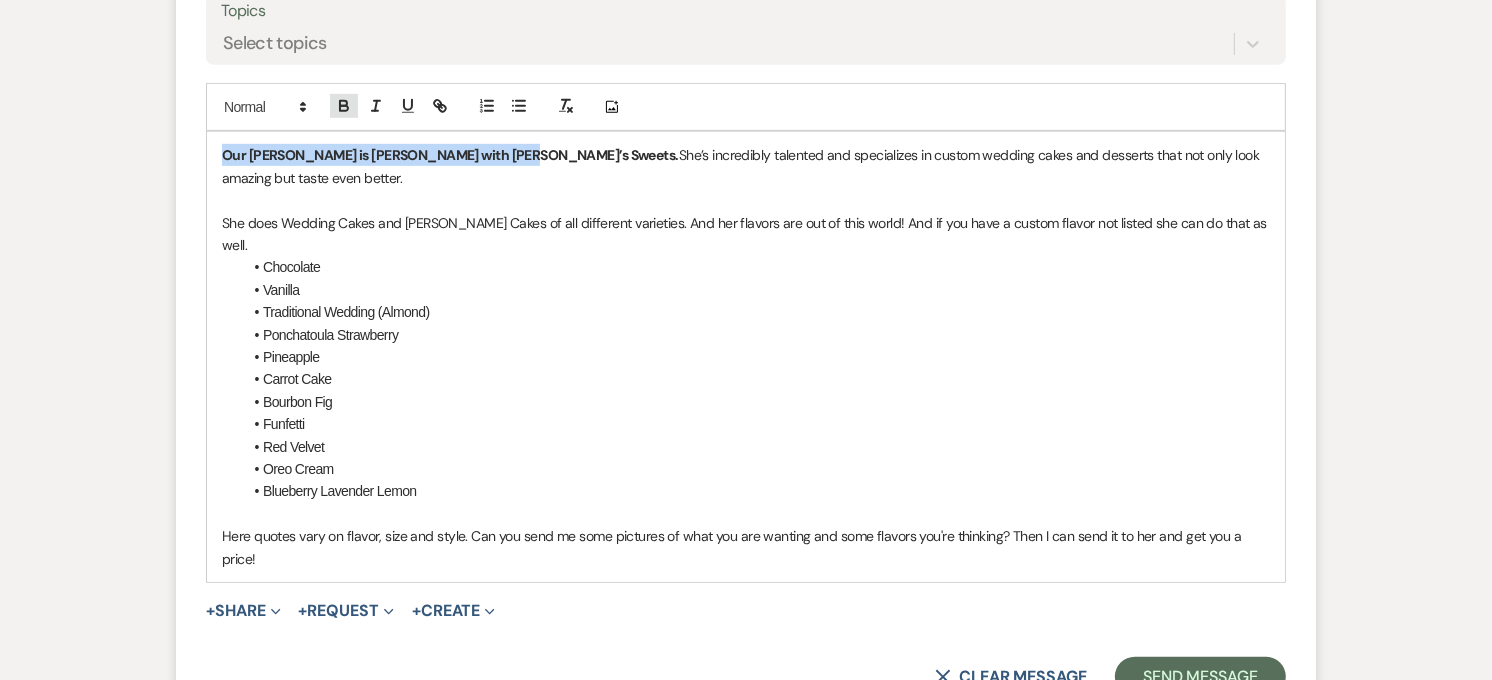click 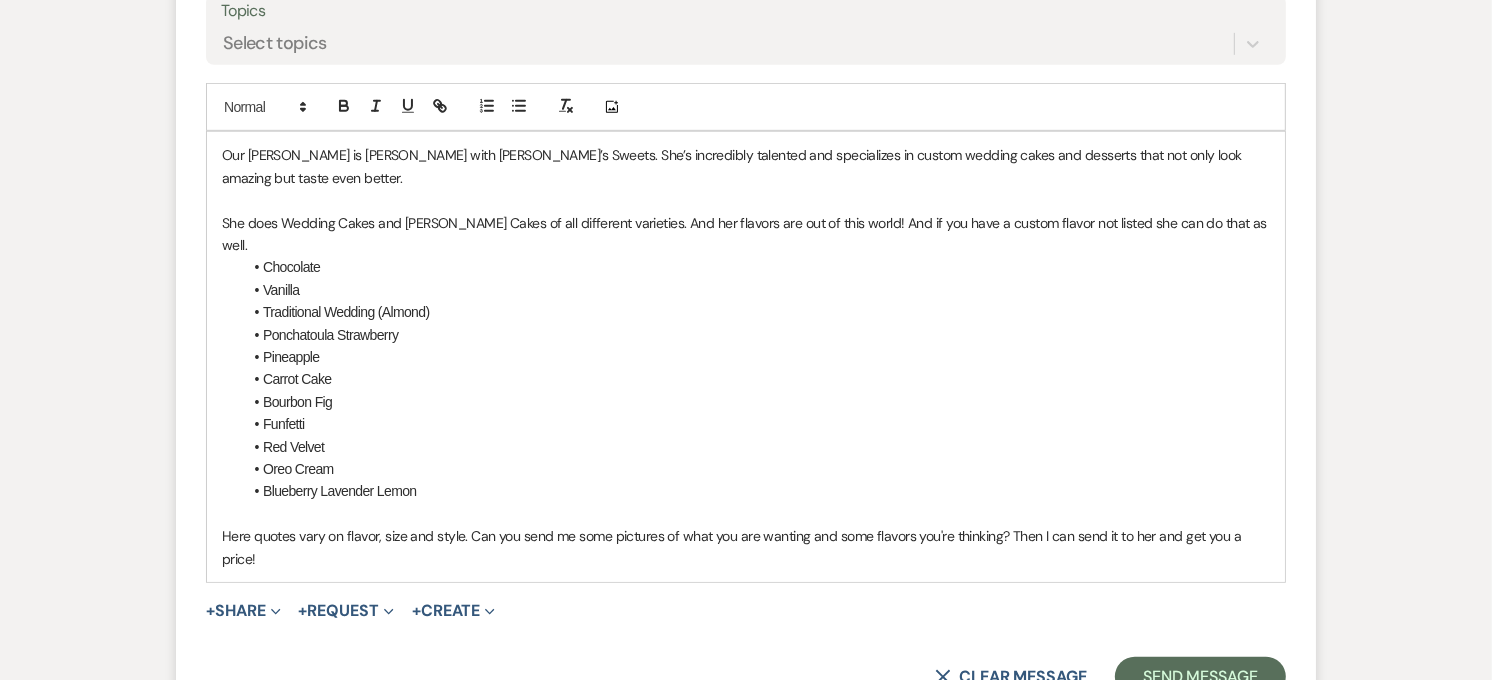 click on "Our baker is Amanda Lott with Lola’s Sweets. She’s incredibly talented and specializes in custom wedding cakes and desserts that not only look amazing but taste even better." at bounding box center (746, 166) 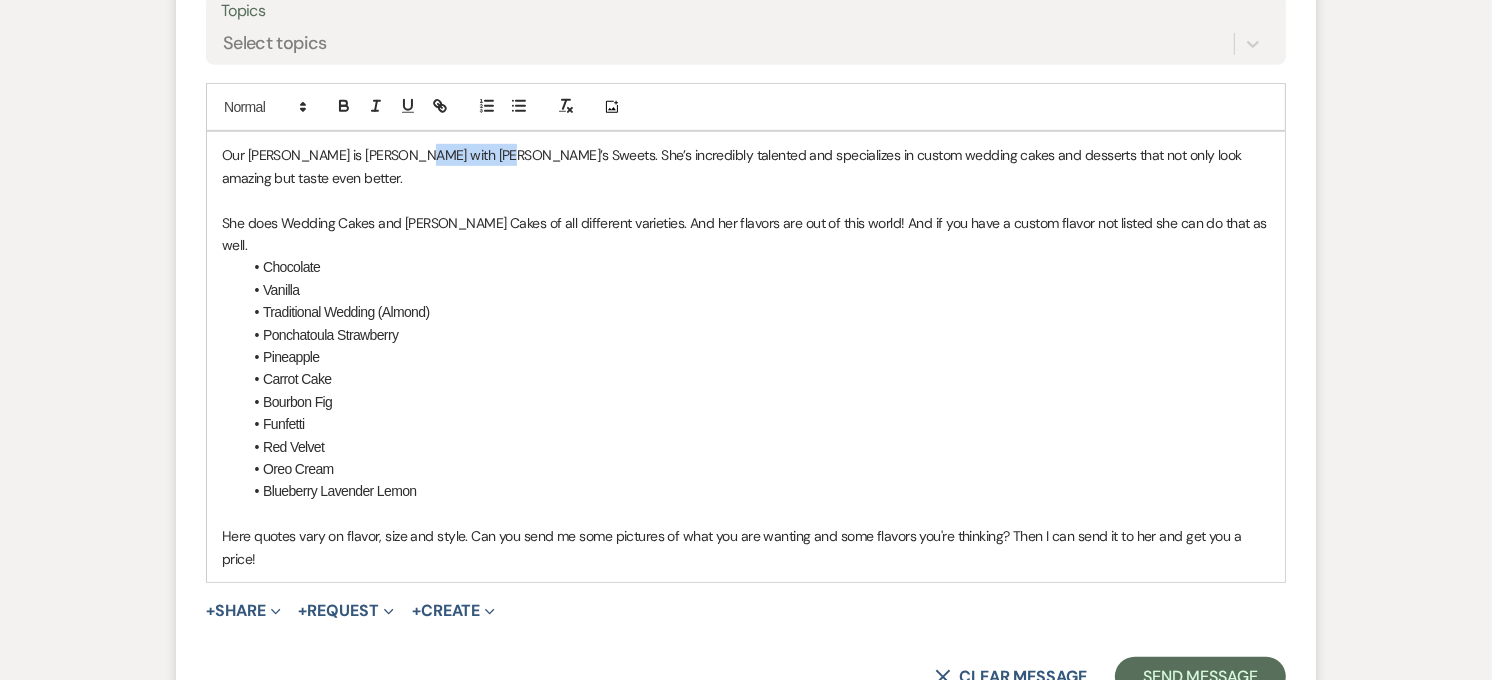 drag, startPoint x: 483, startPoint y: 158, endPoint x: 408, endPoint y: 151, distance: 75.32596 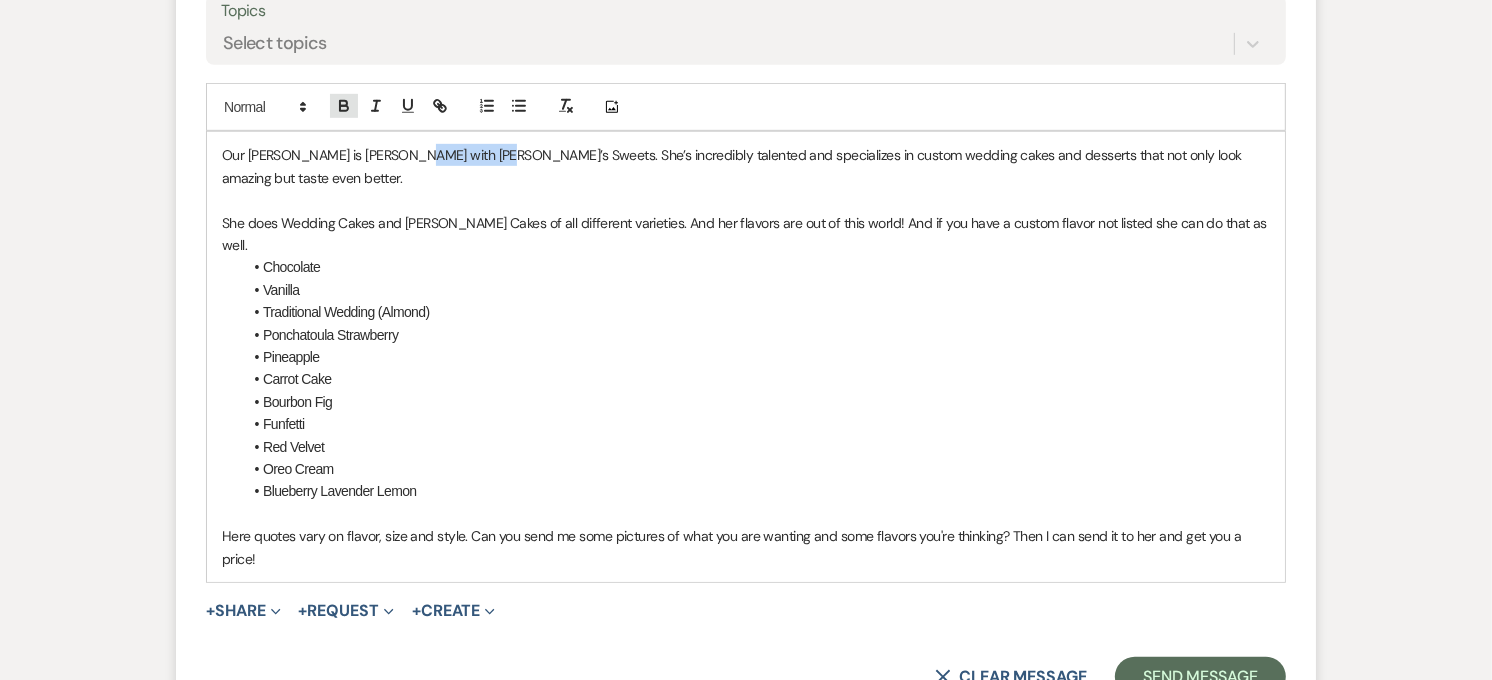 click 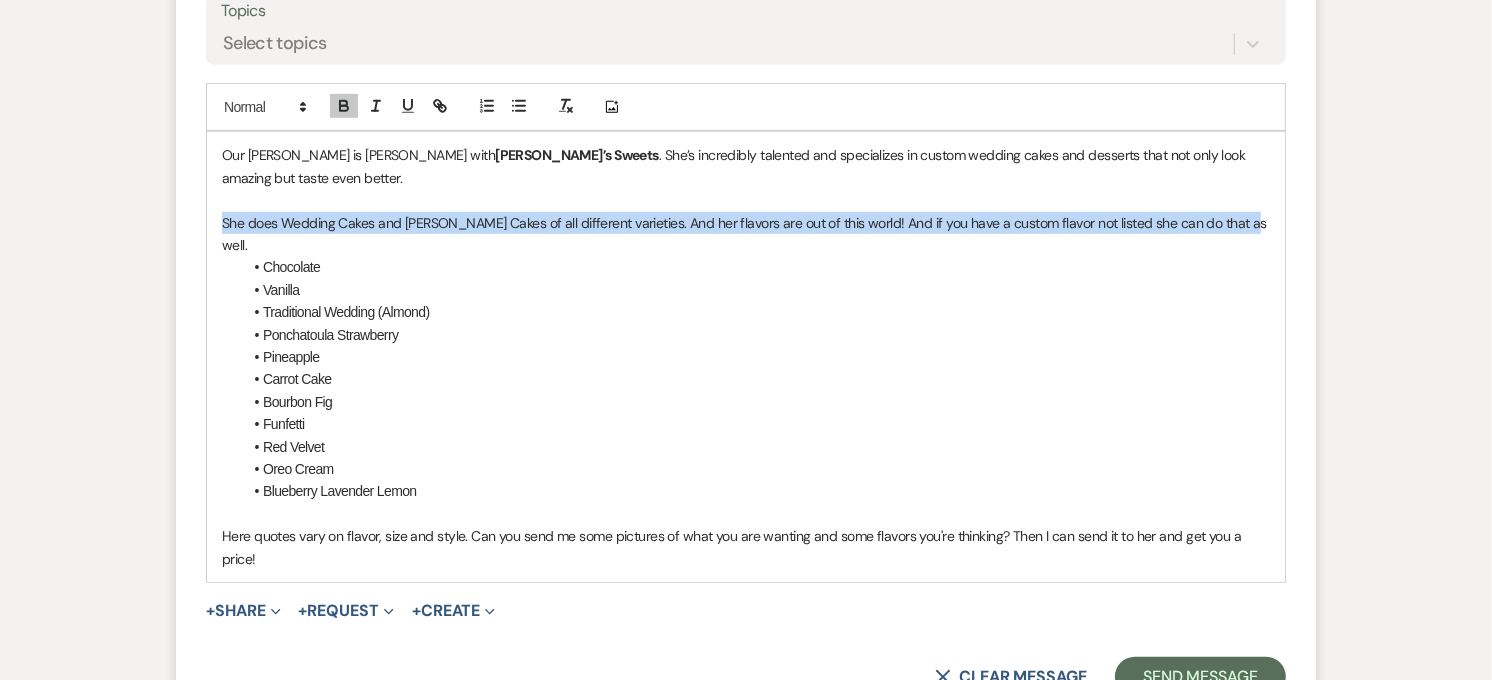 drag, startPoint x: 225, startPoint y: 205, endPoint x: 1255, endPoint y: 188, distance: 1030.1403 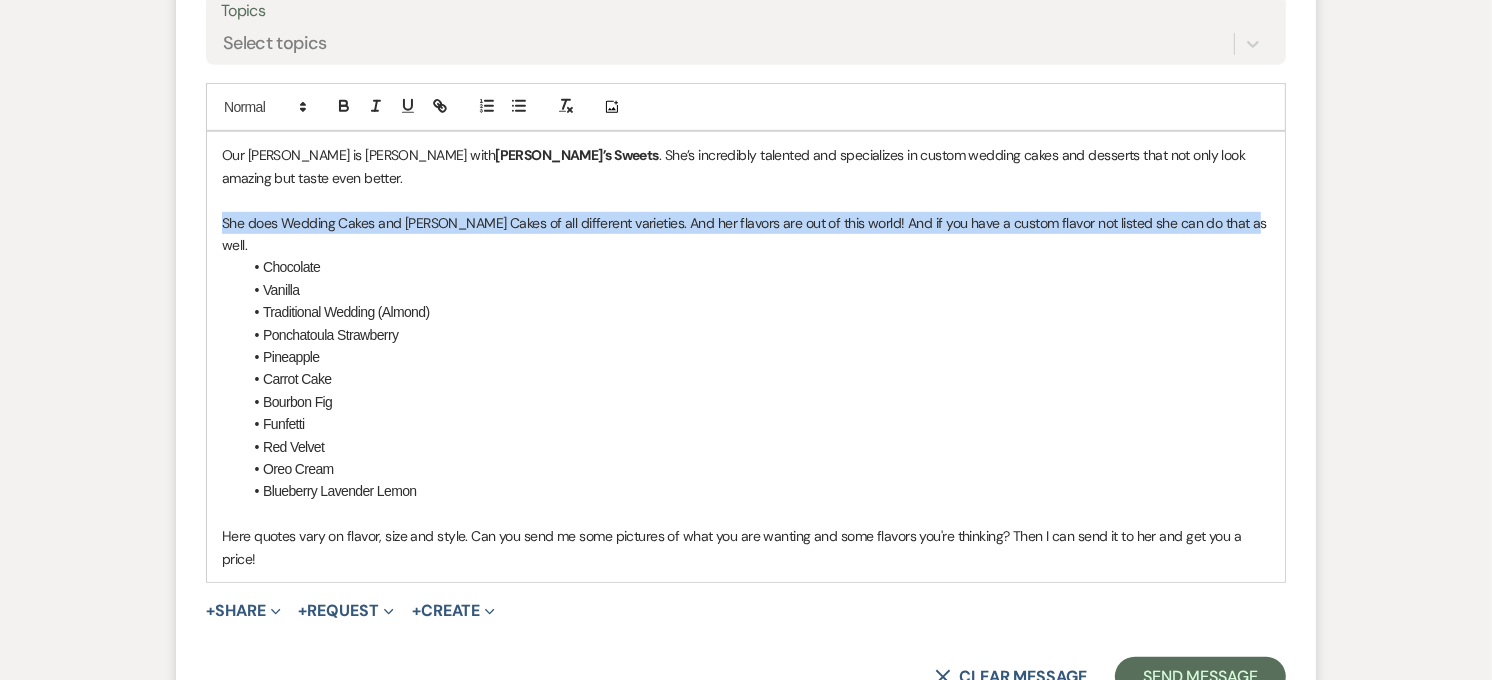copy on "She does Wedding Cakes and [PERSON_NAME] Cakes of all different varieties. And her flavors are out of this world! And if you have a custom flavor not listed she can do that as well." 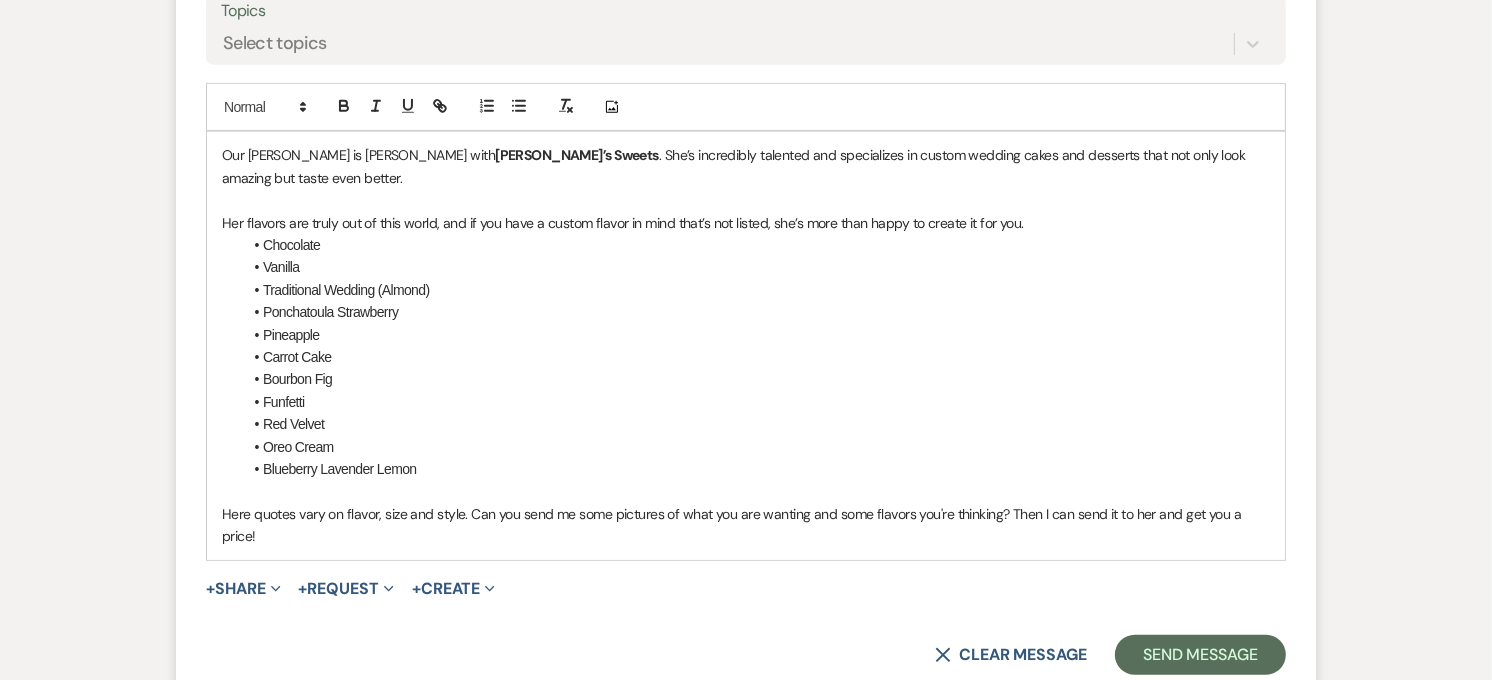 click at bounding box center (746, 200) 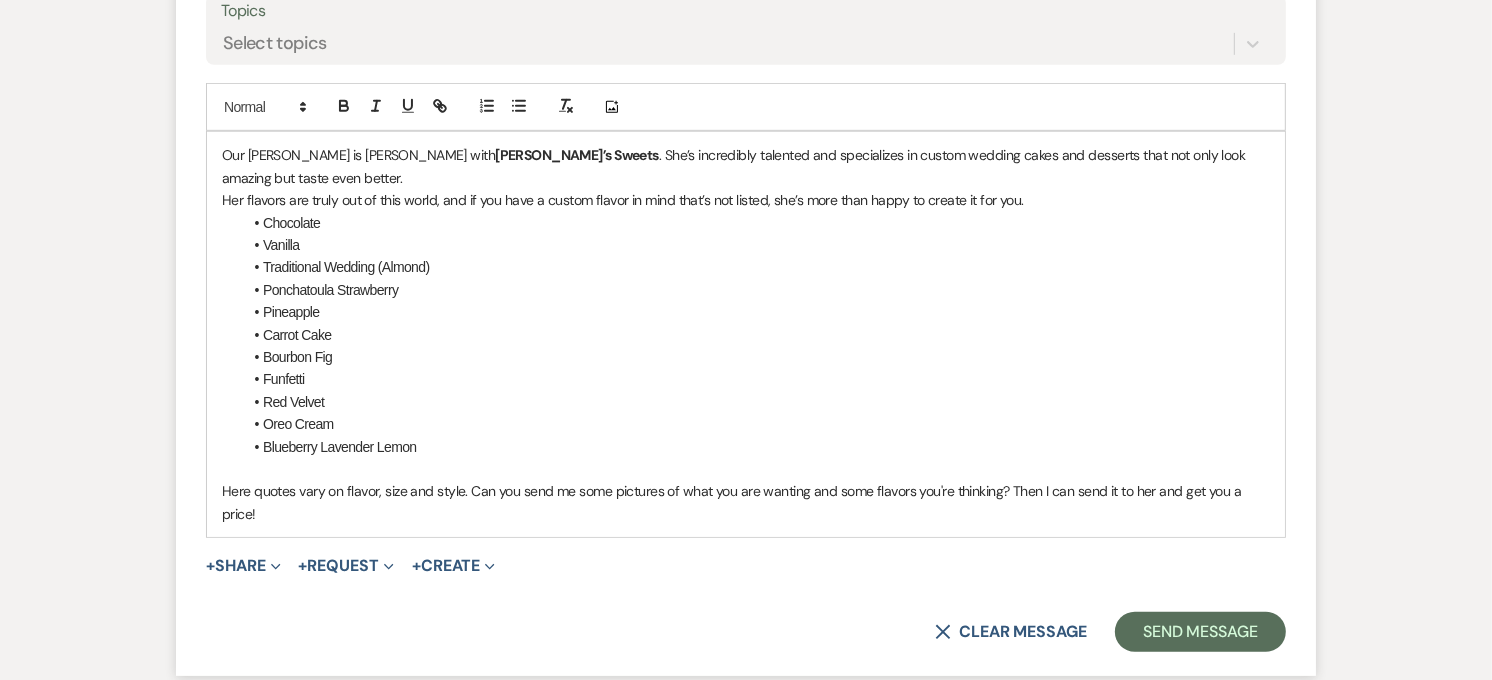 click on "Her flavors are truly out of this world, and if you have a custom flavor in mind that’s not listed, she’s more than happy to create it for you." at bounding box center (746, 200) 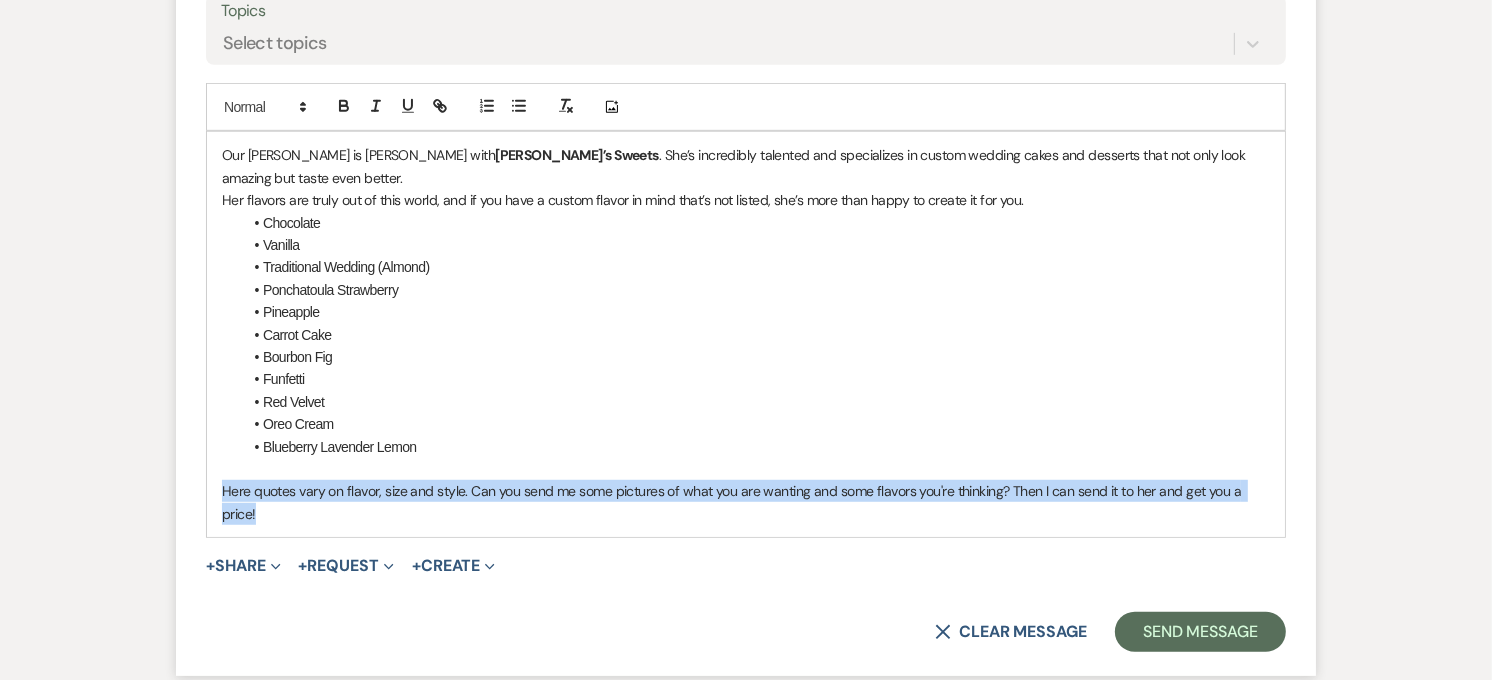 drag, startPoint x: 288, startPoint y: 491, endPoint x: 206, endPoint y: 468, distance: 85.16454 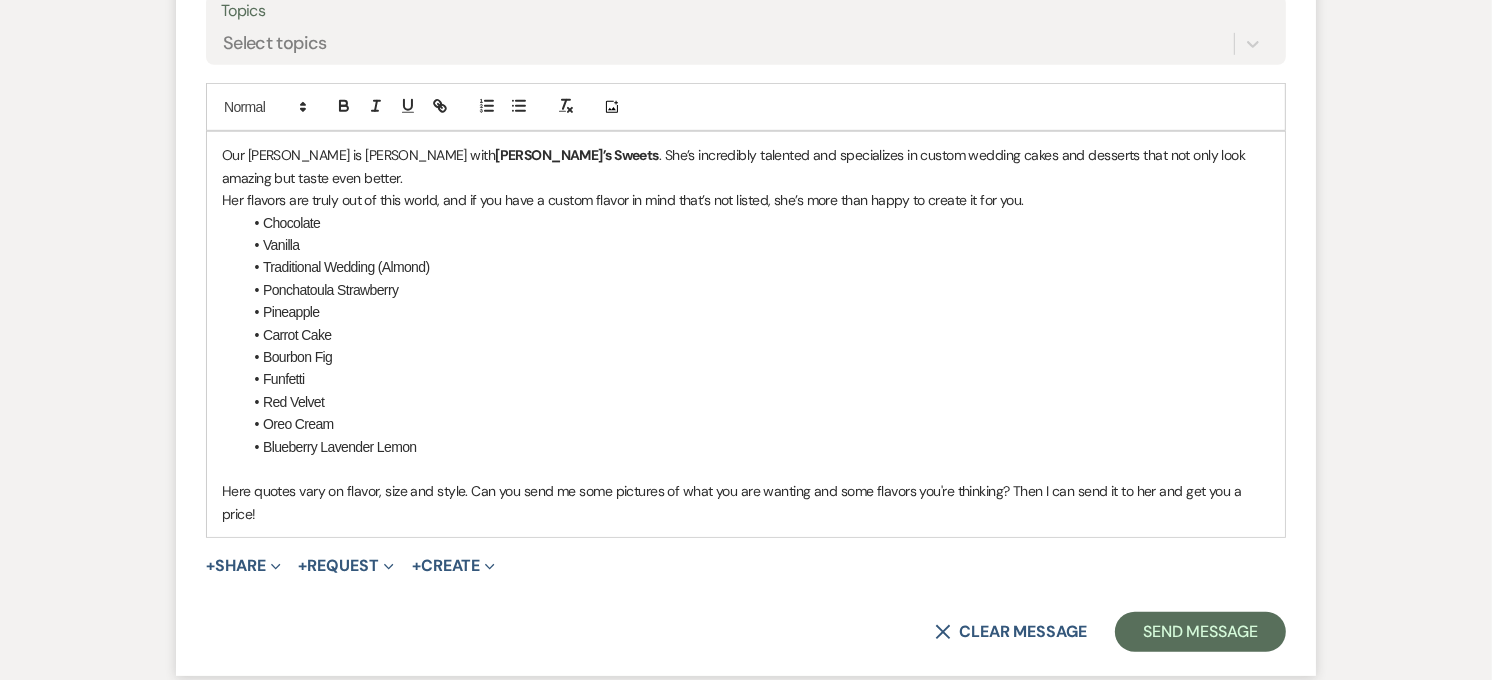 click on "Her flavors are truly out of this world, and if you have a custom flavor in mind that’s not listed, she’s more than happy to create it for you." at bounding box center [746, 200] 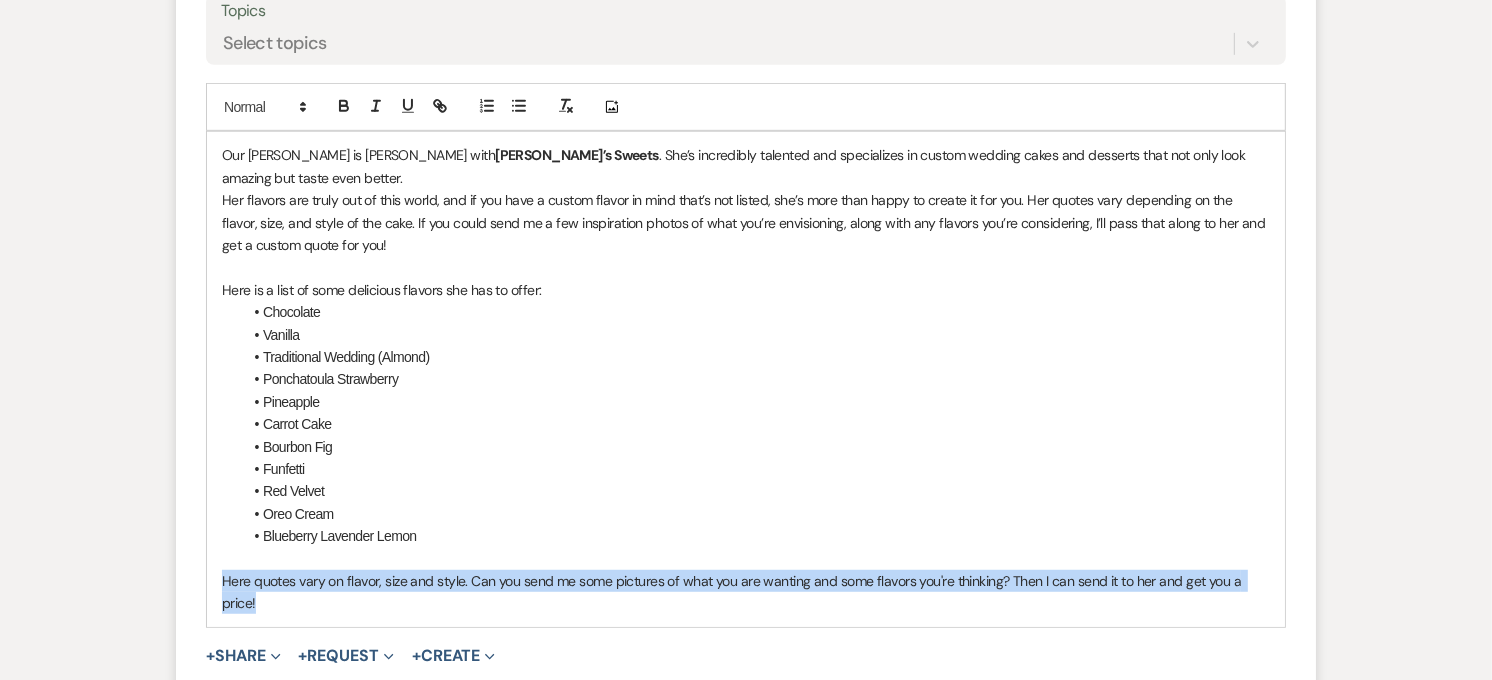 drag, startPoint x: 292, startPoint y: 576, endPoint x: 202, endPoint y: 556, distance: 92.19544 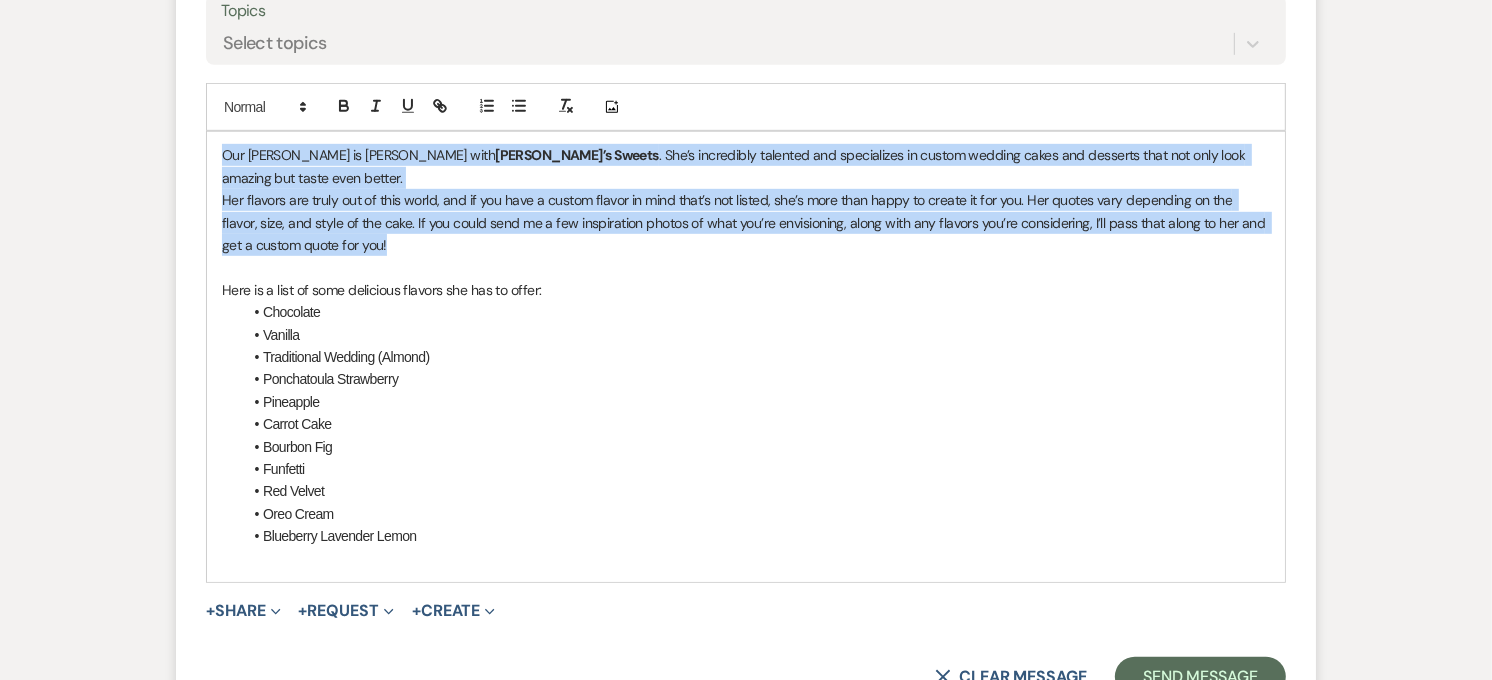drag, startPoint x: 325, startPoint y: 212, endPoint x: 220, endPoint y: 153, distance: 120.44086 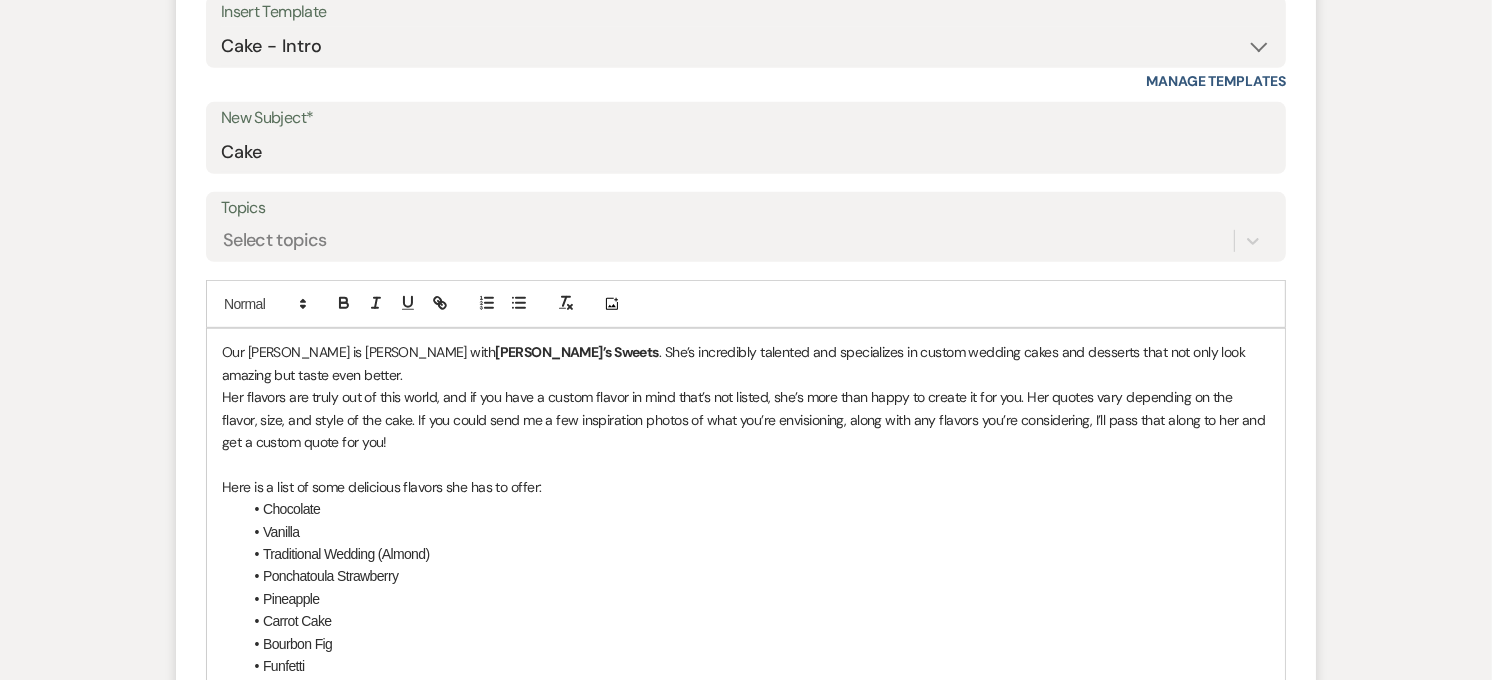 scroll, scrollTop: 777, scrollLeft: 0, axis: vertical 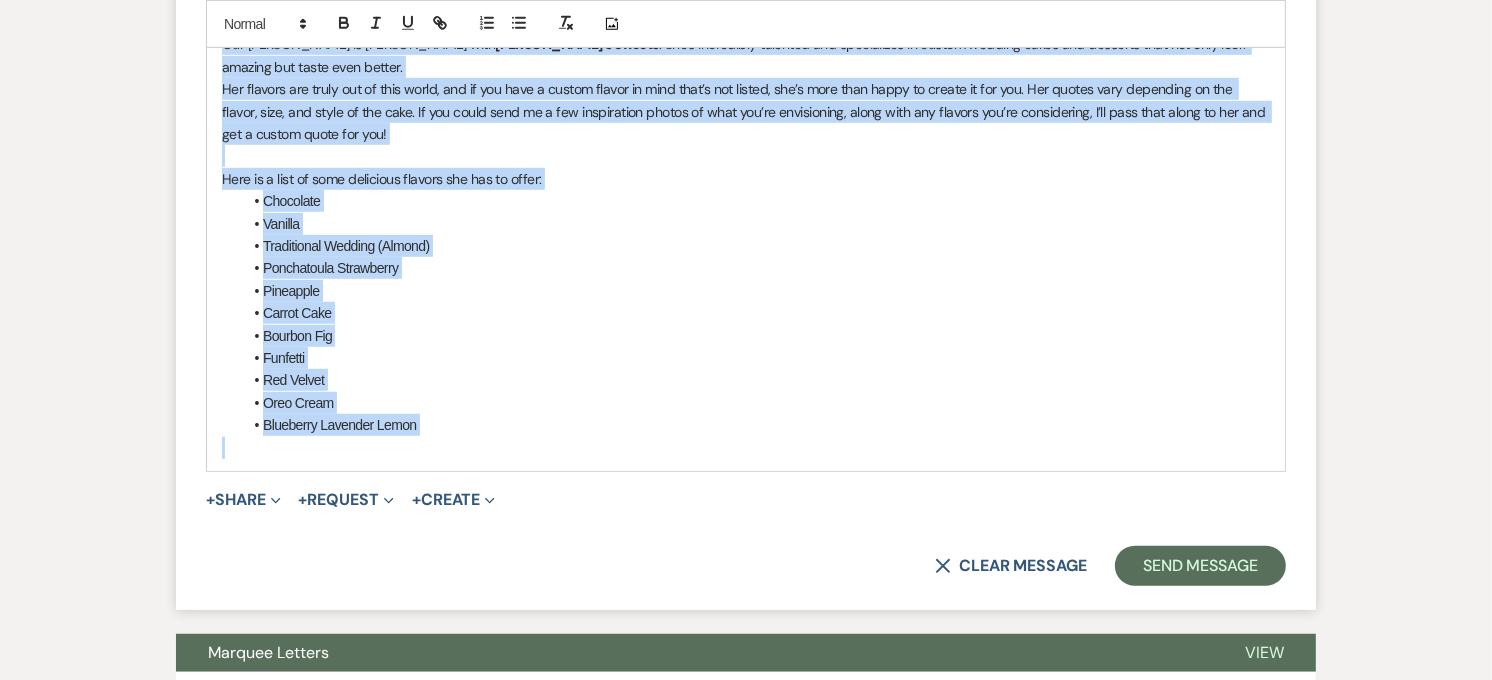 drag, startPoint x: 220, startPoint y: 375, endPoint x: 513, endPoint y: 422, distance: 296.7457 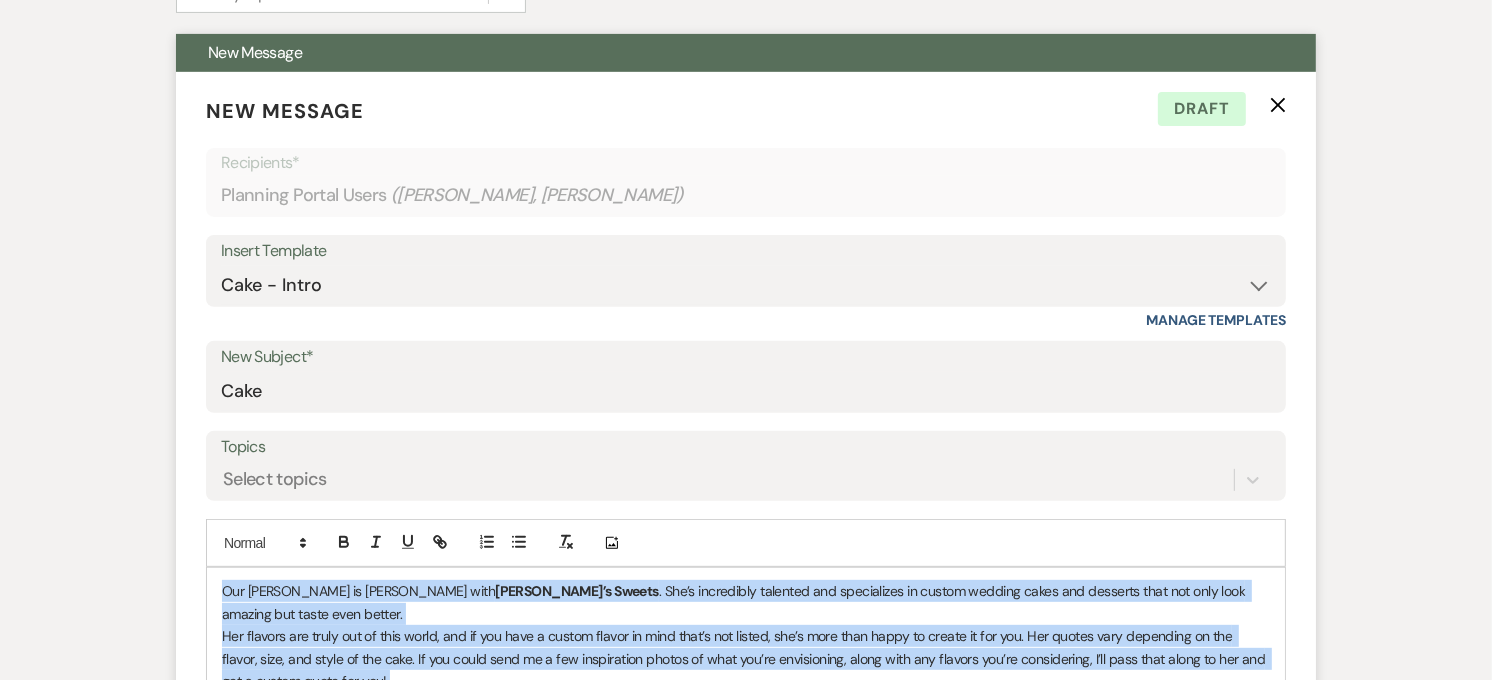 scroll, scrollTop: 555, scrollLeft: 0, axis: vertical 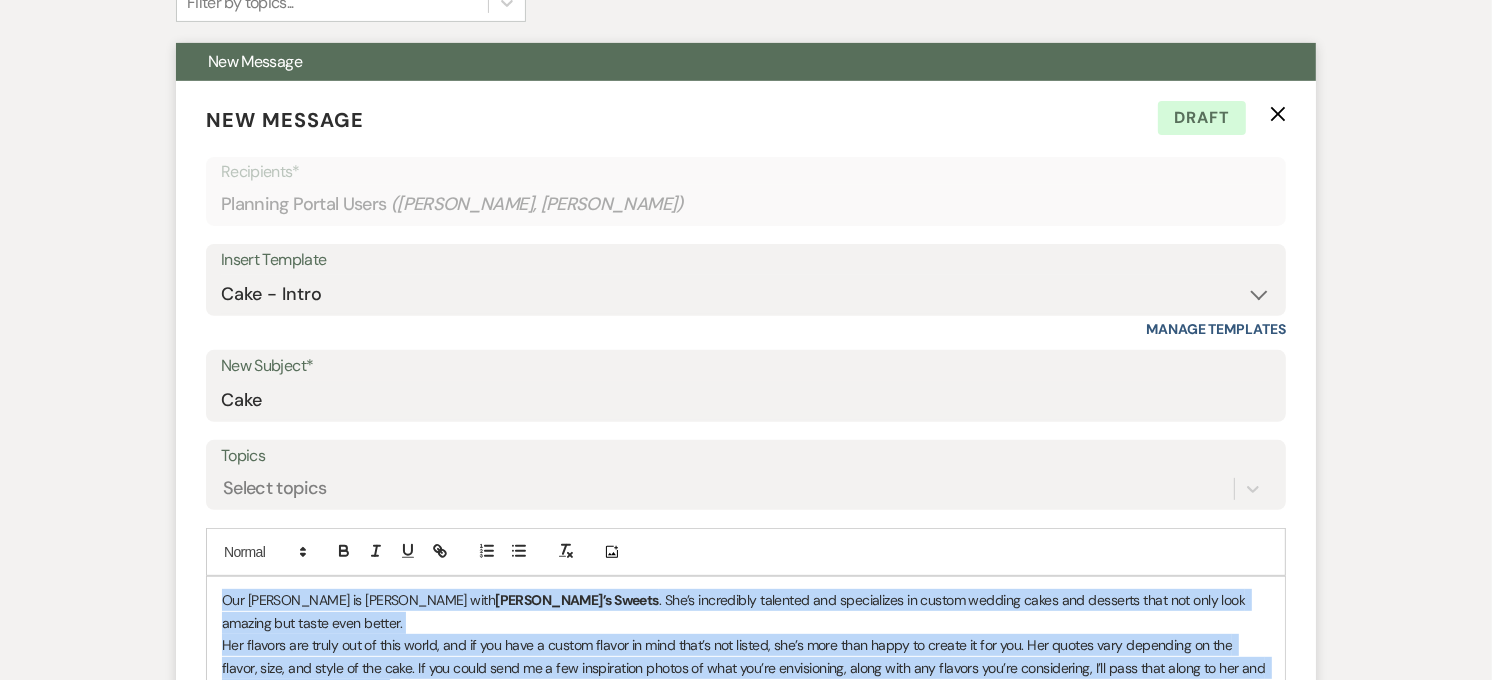 click on "X" 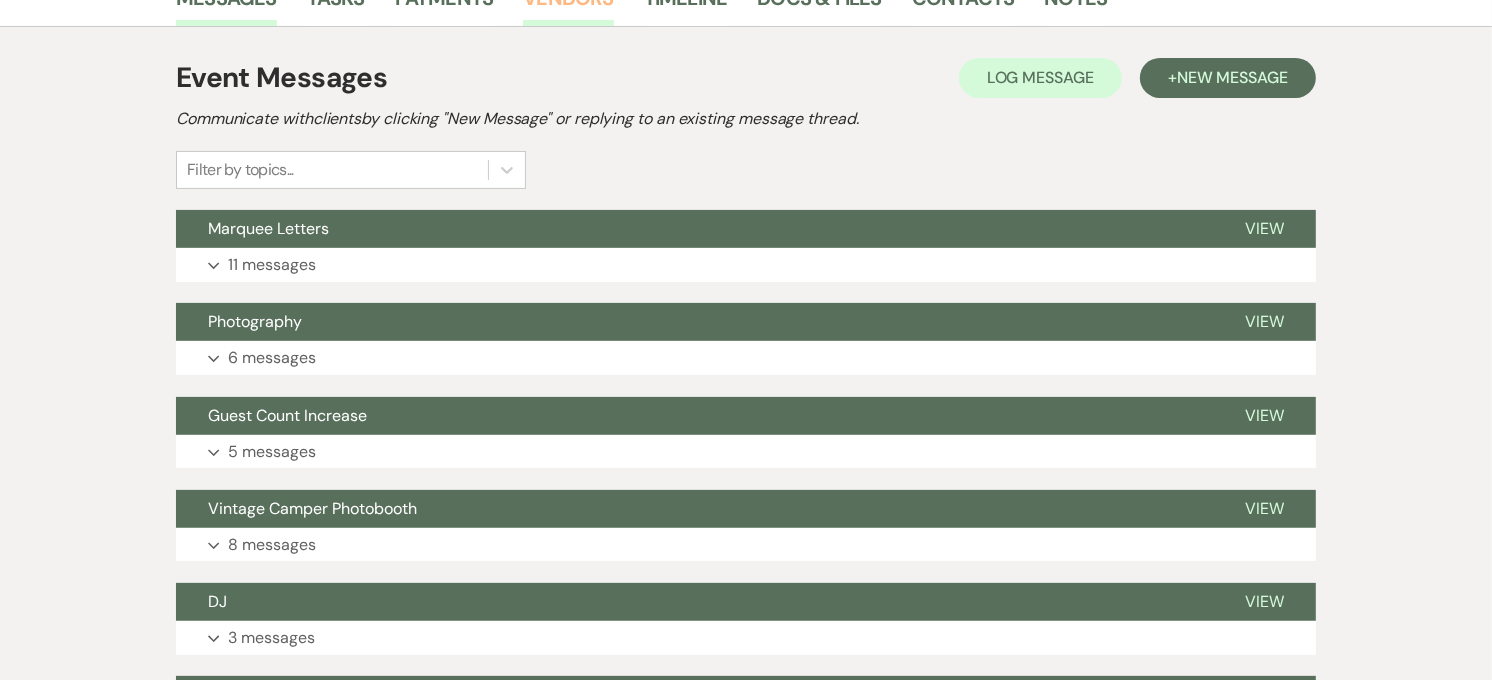 scroll, scrollTop: 222, scrollLeft: 0, axis: vertical 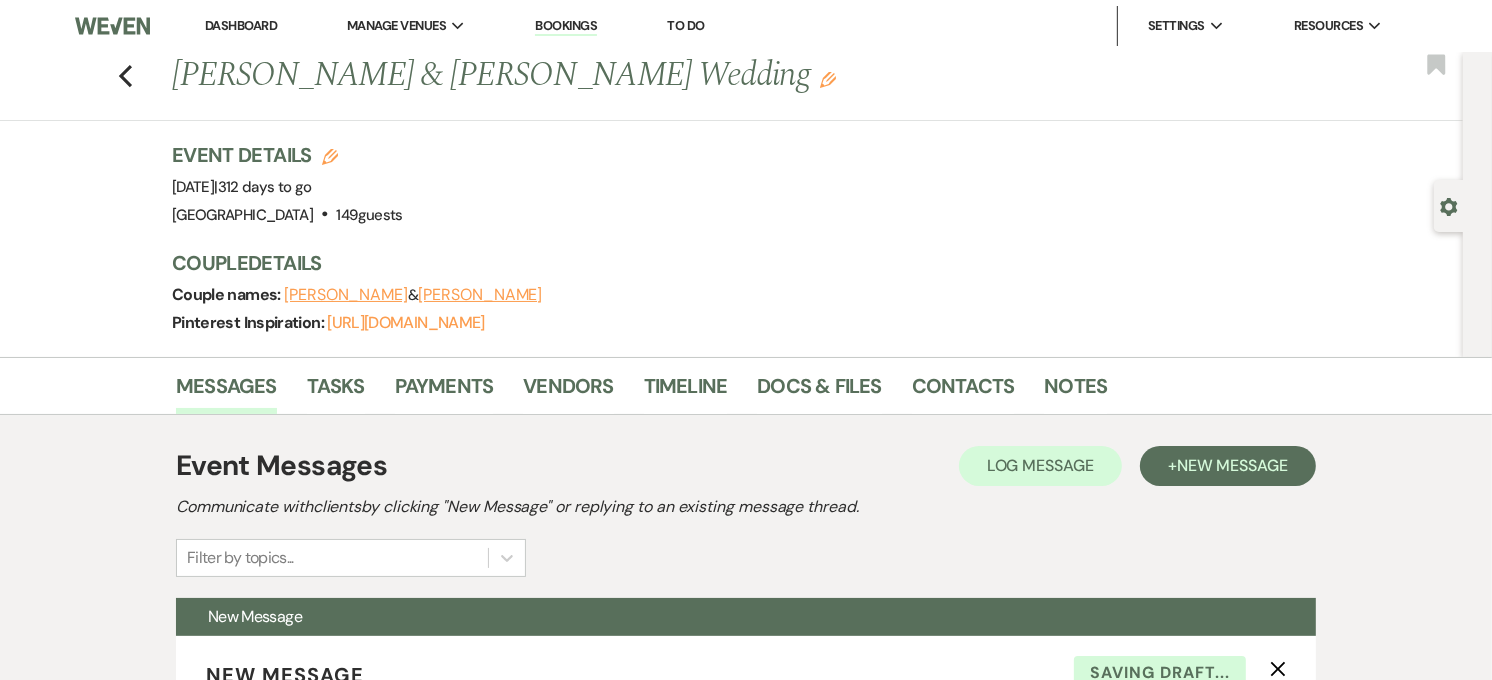 select on "0" 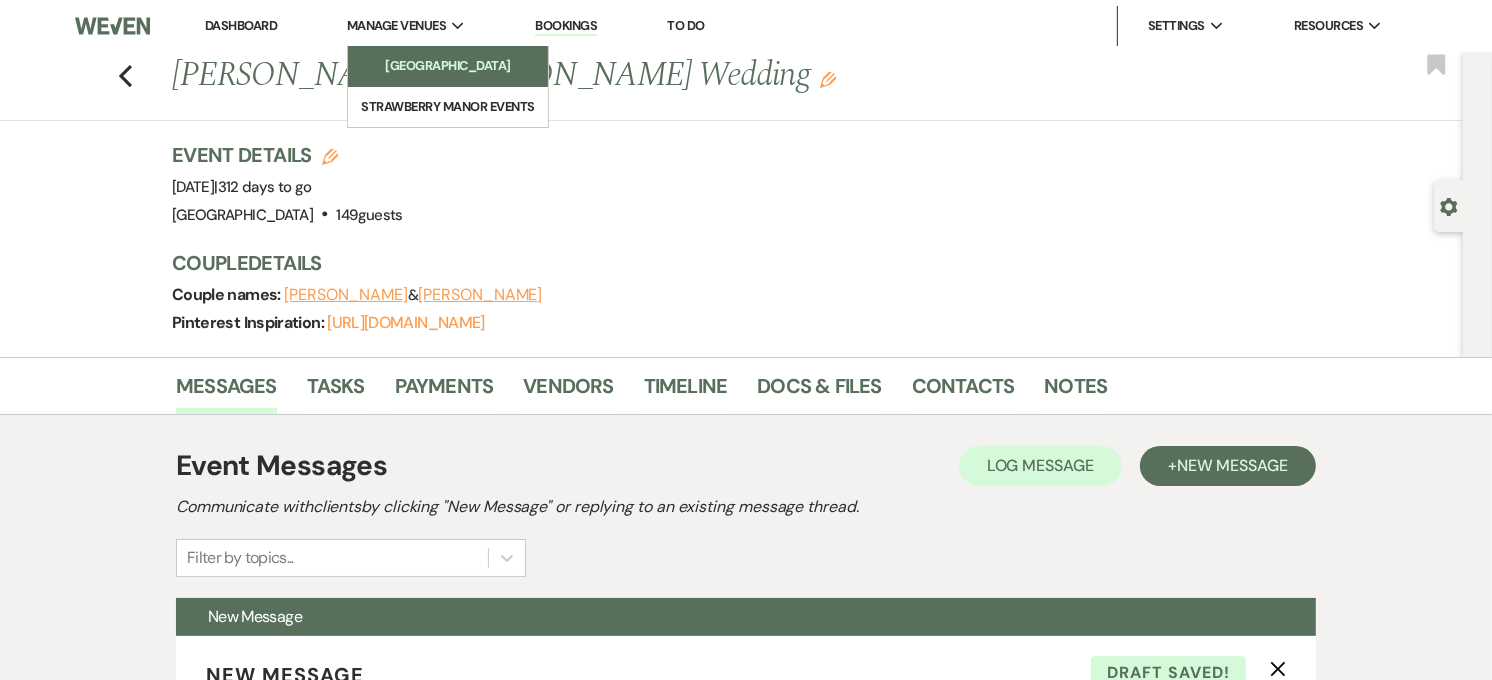 click on "[GEOGRAPHIC_DATA]" at bounding box center (448, 66) 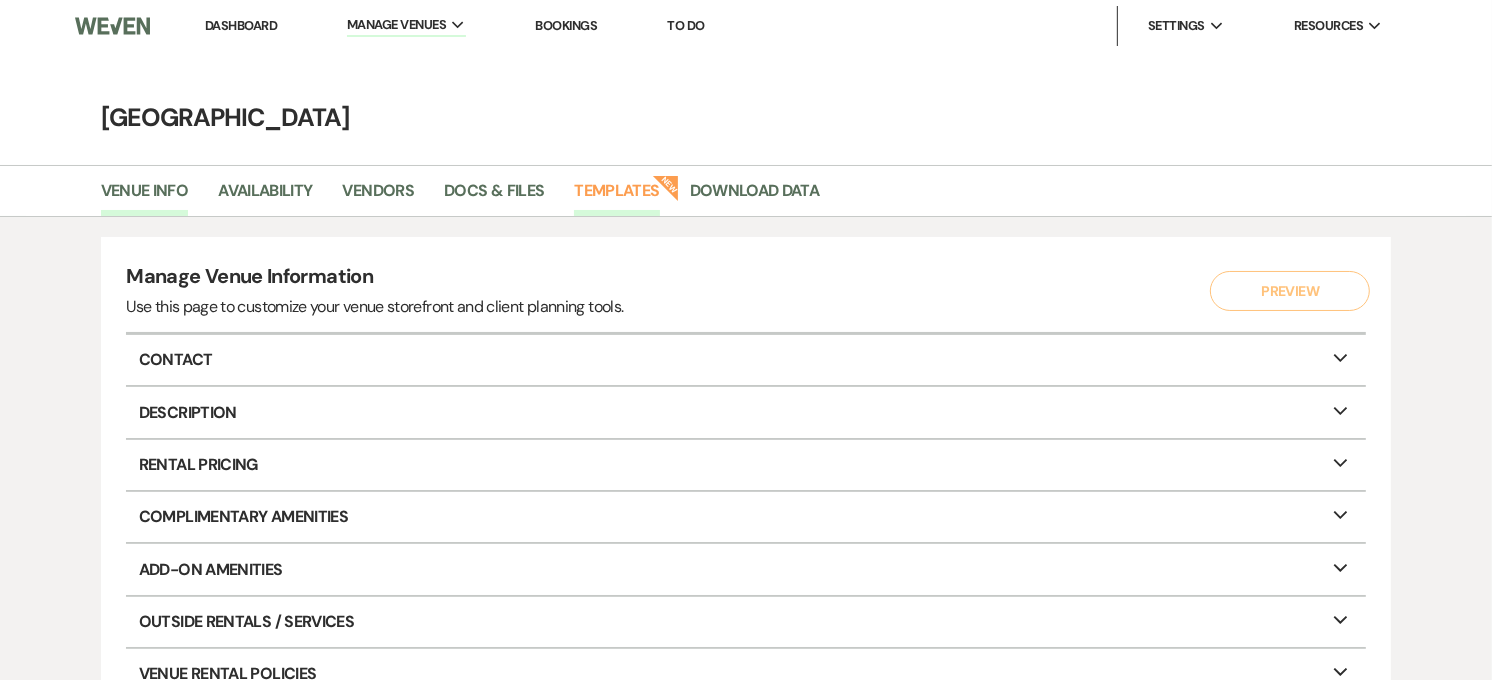 click on "Templates" at bounding box center [616, 197] 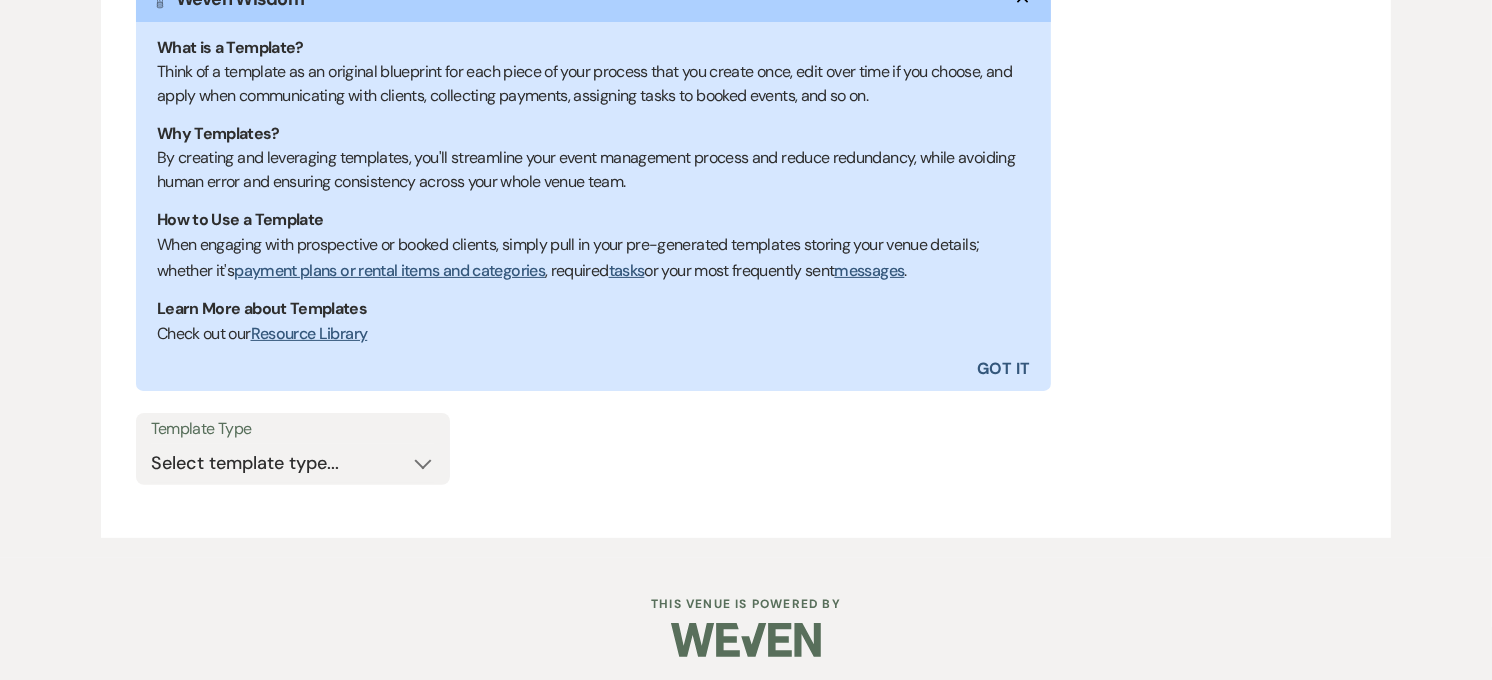 scroll, scrollTop: 396, scrollLeft: 0, axis: vertical 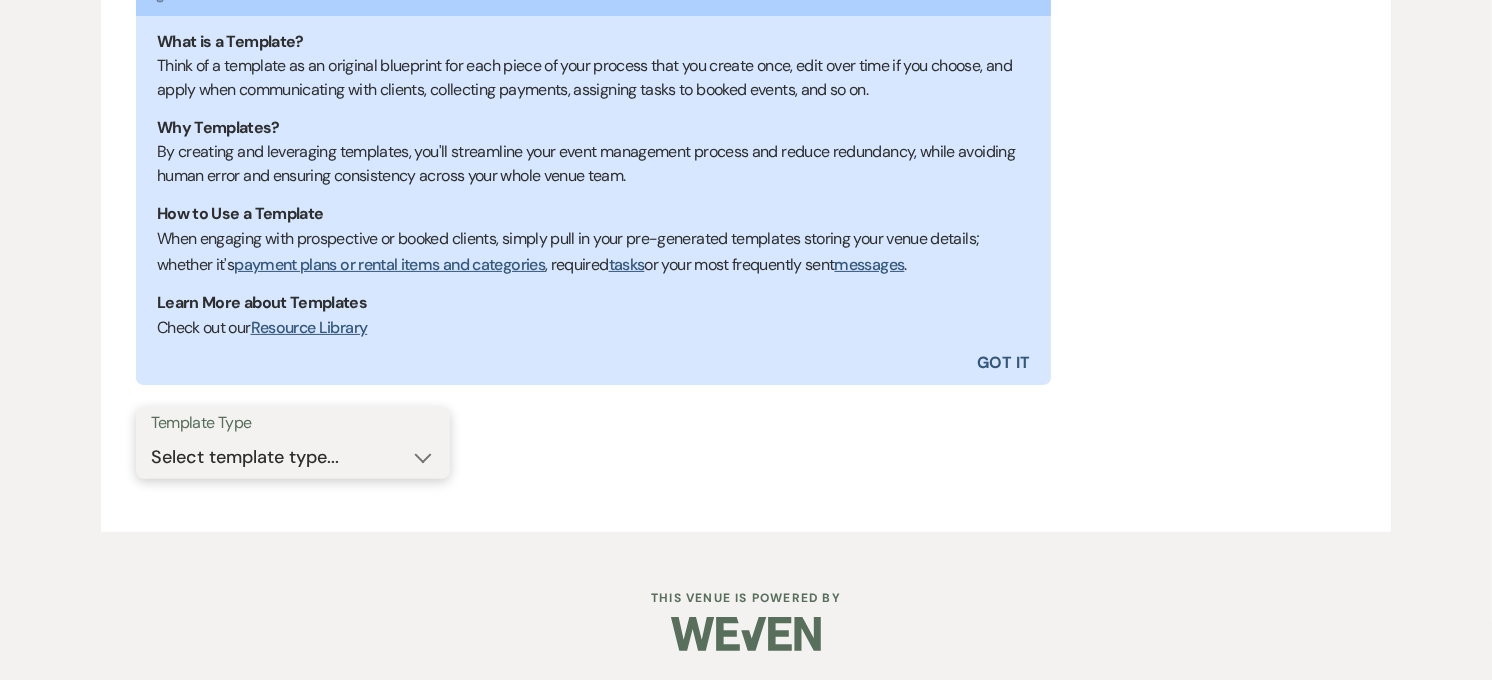 drag, startPoint x: 260, startPoint y: 465, endPoint x: 251, endPoint y: 460, distance: 10.29563 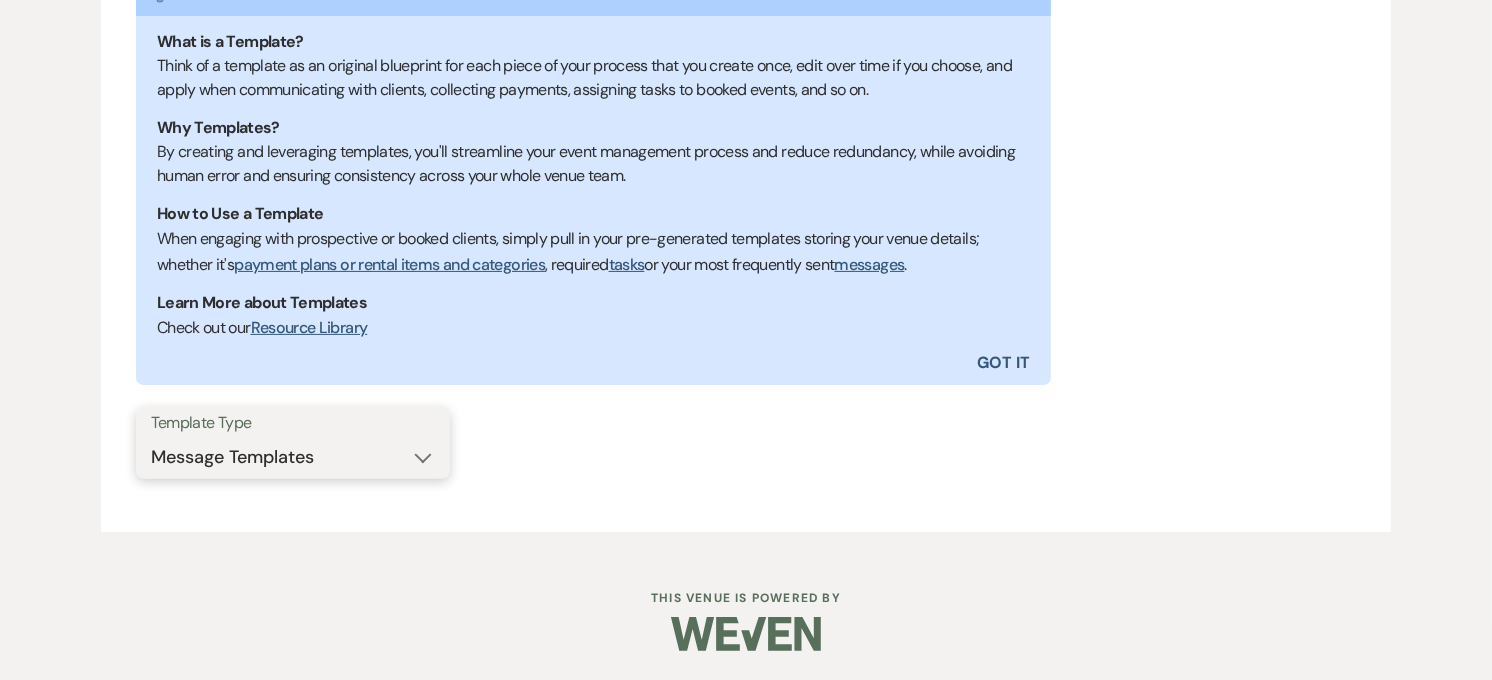 click on "Select template type... Task List Message Templates Payment Plan Inventory Items Categories" at bounding box center [293, 457] 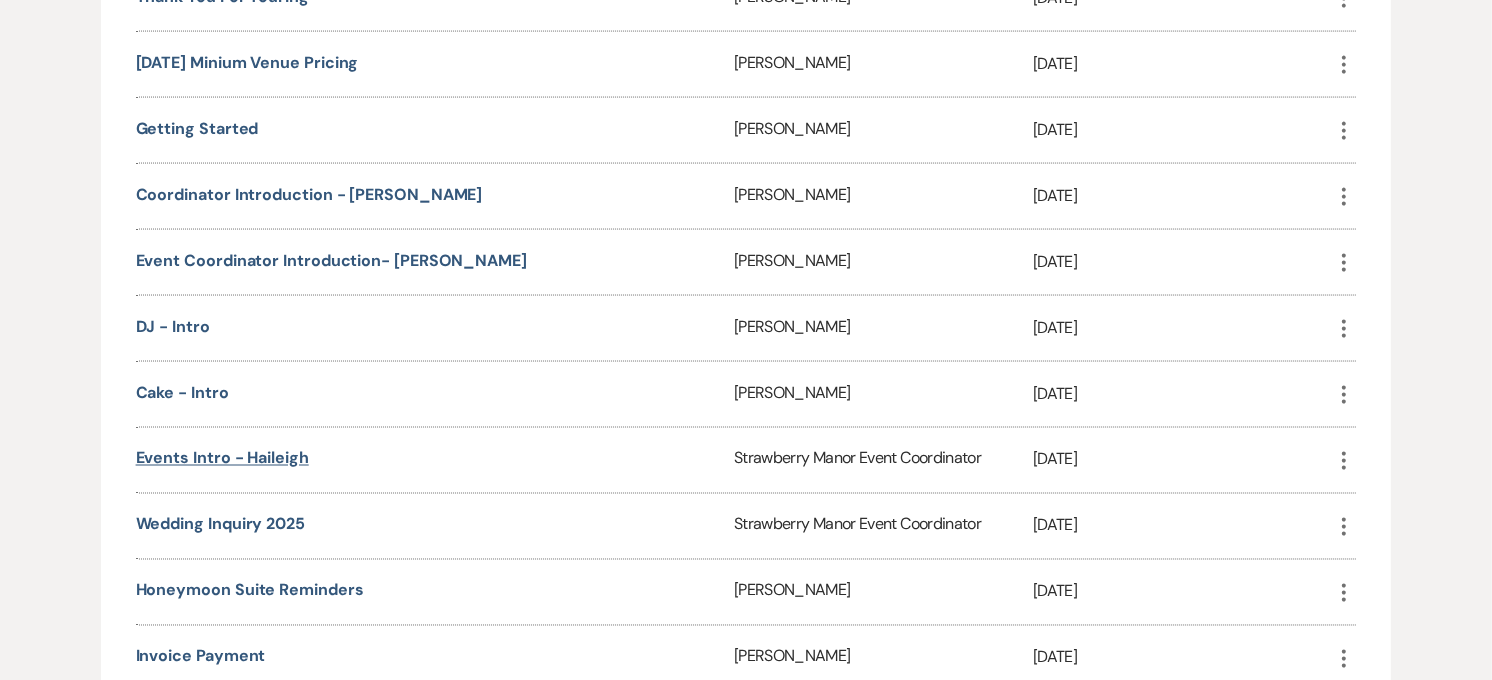 scroll, scrollTop: 2952, scrollLeft: 0, axis: vertical 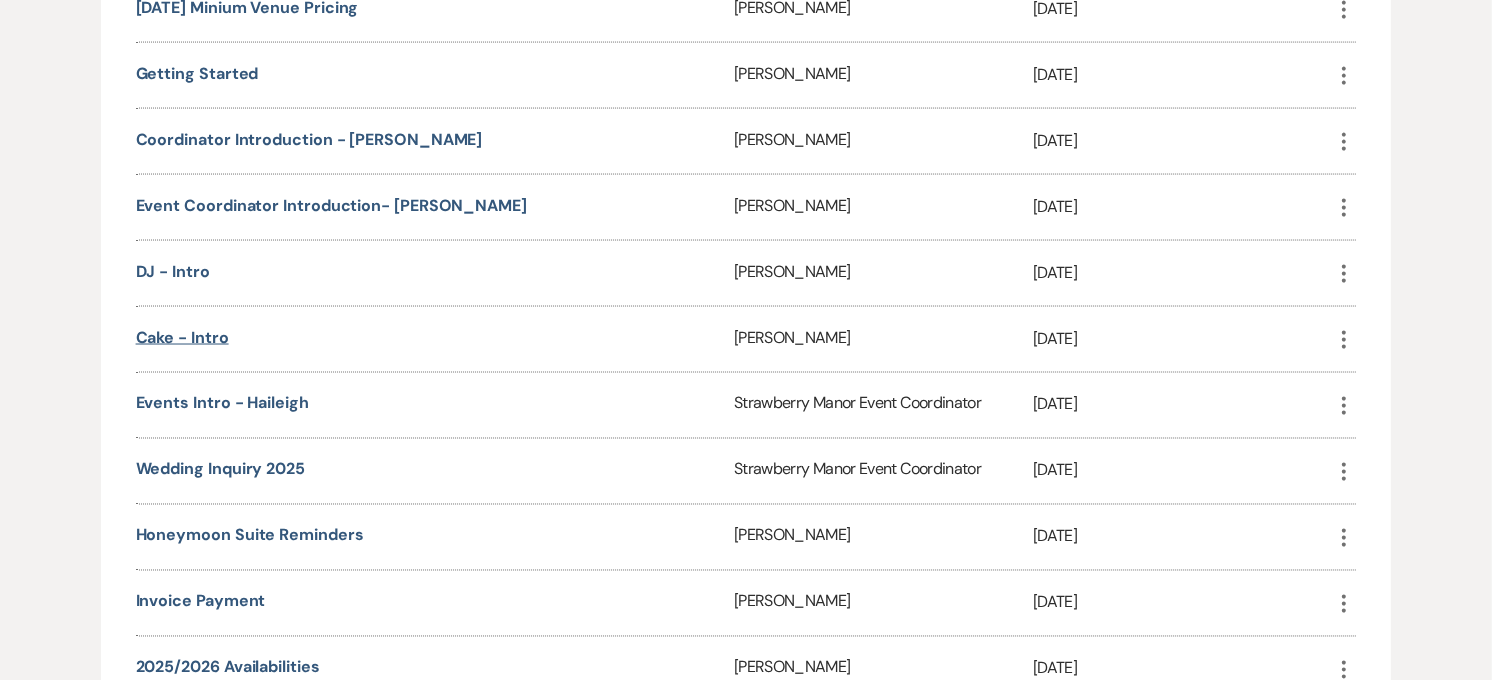 click on "Cake - Intro" at bounding box center (182, 337) 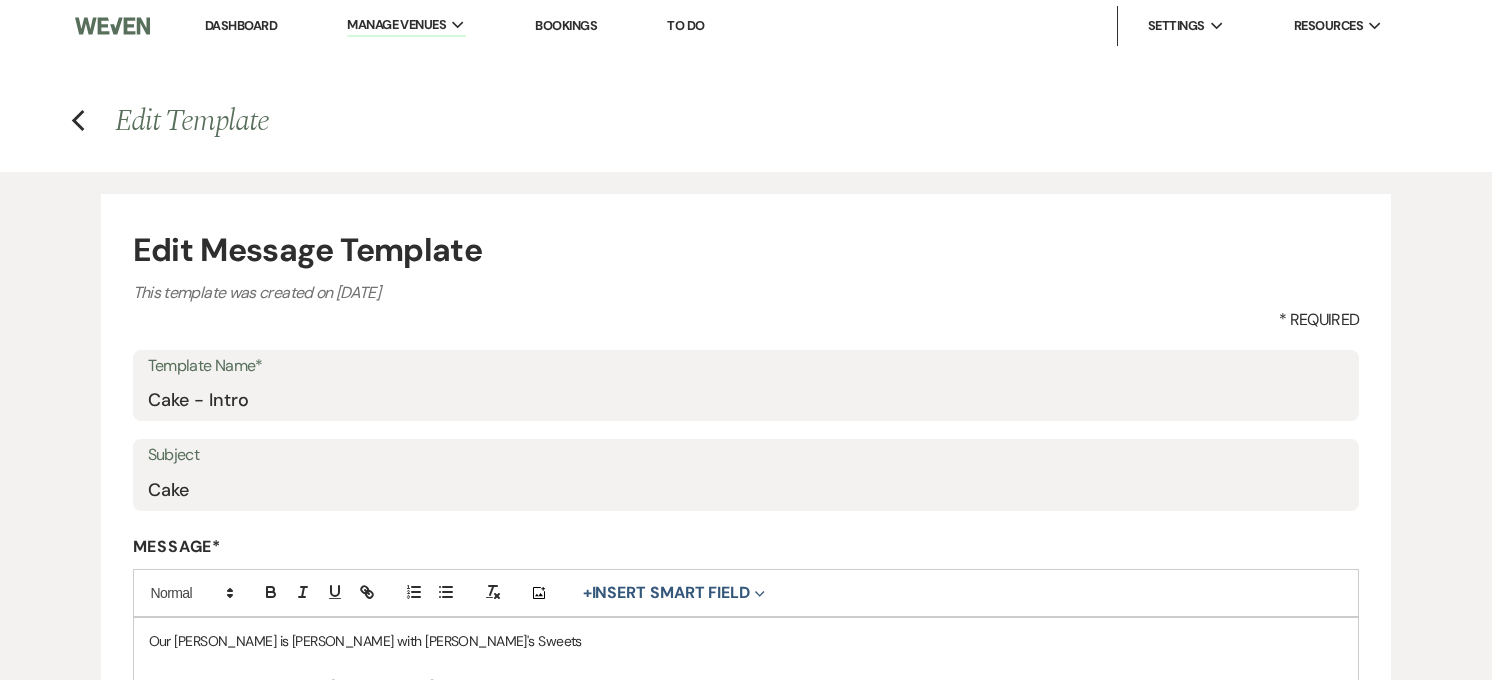 scroll, scrollTop: 0, scrollLeft: 0, axis: both 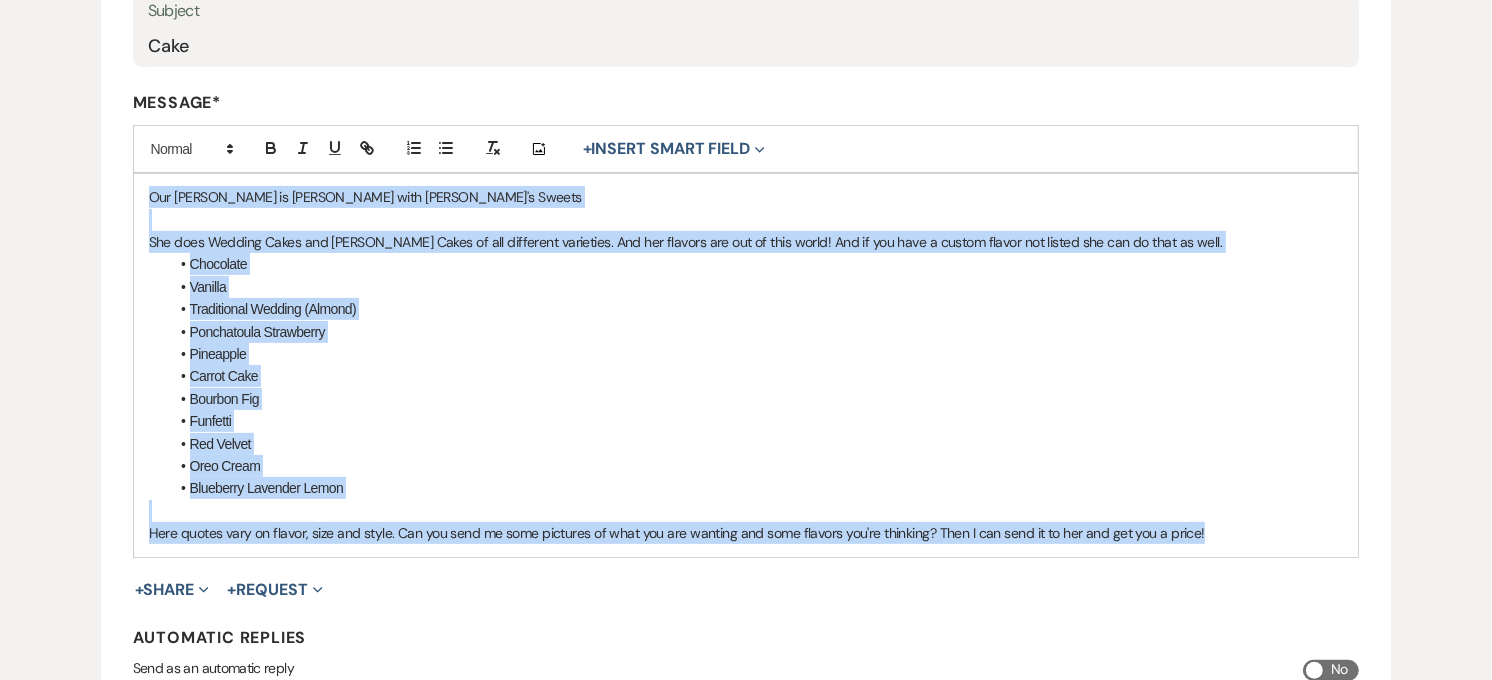 drag, startPoint x: 150, startPoint y: 194, endPoint x: 1512, endPoint y: 627, distance: 1429.1721 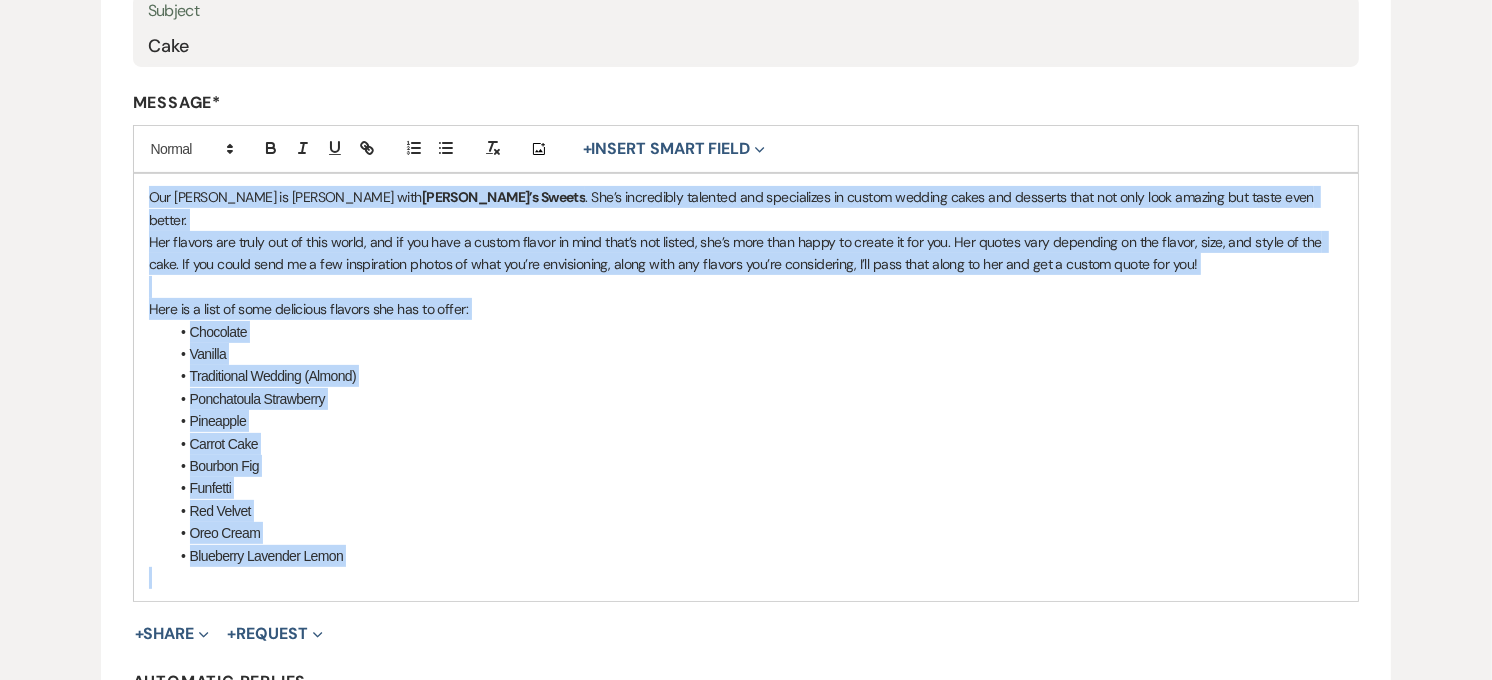 drag, startPoint x: 422, startPoint y: 571, endPoint x: 126, endPoint y: 202, distance: 473.05075 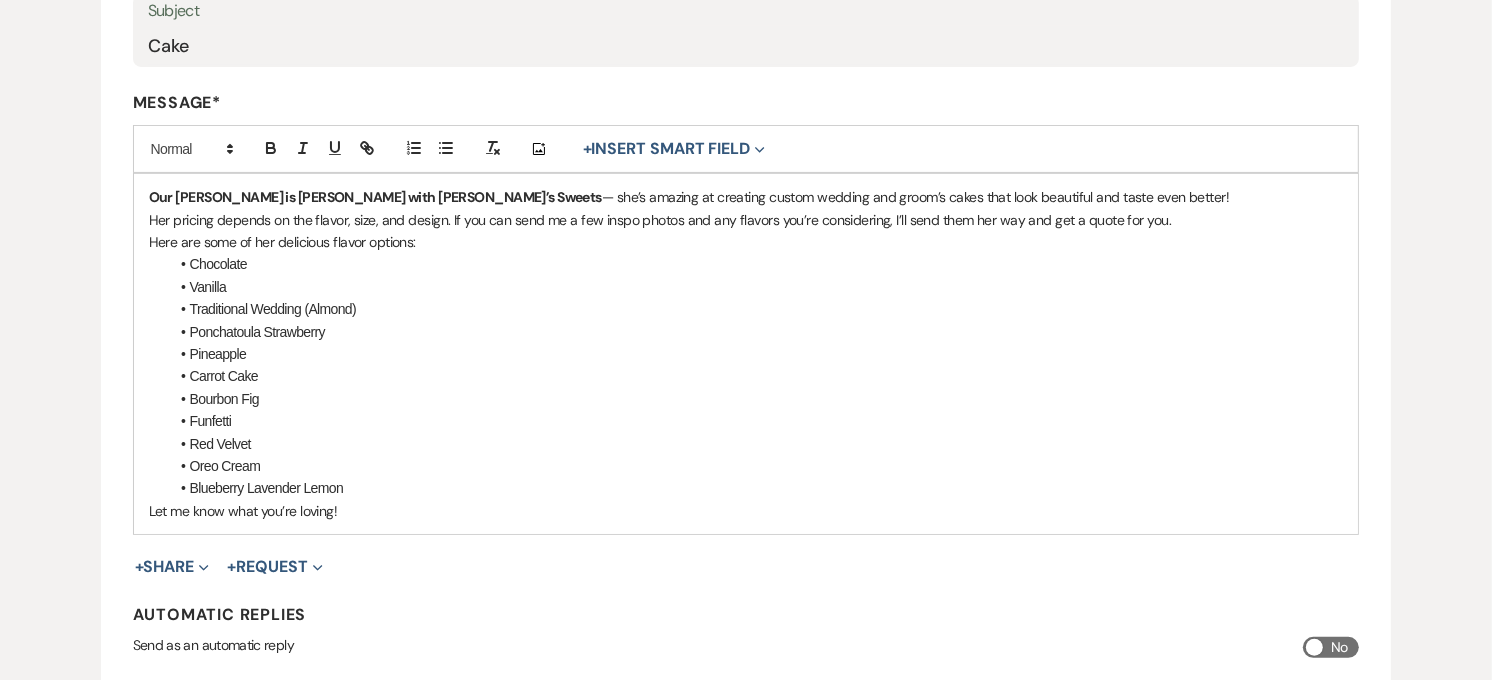 click on "Blueberry Lavender Lemon" at bounding box center (756, 488) 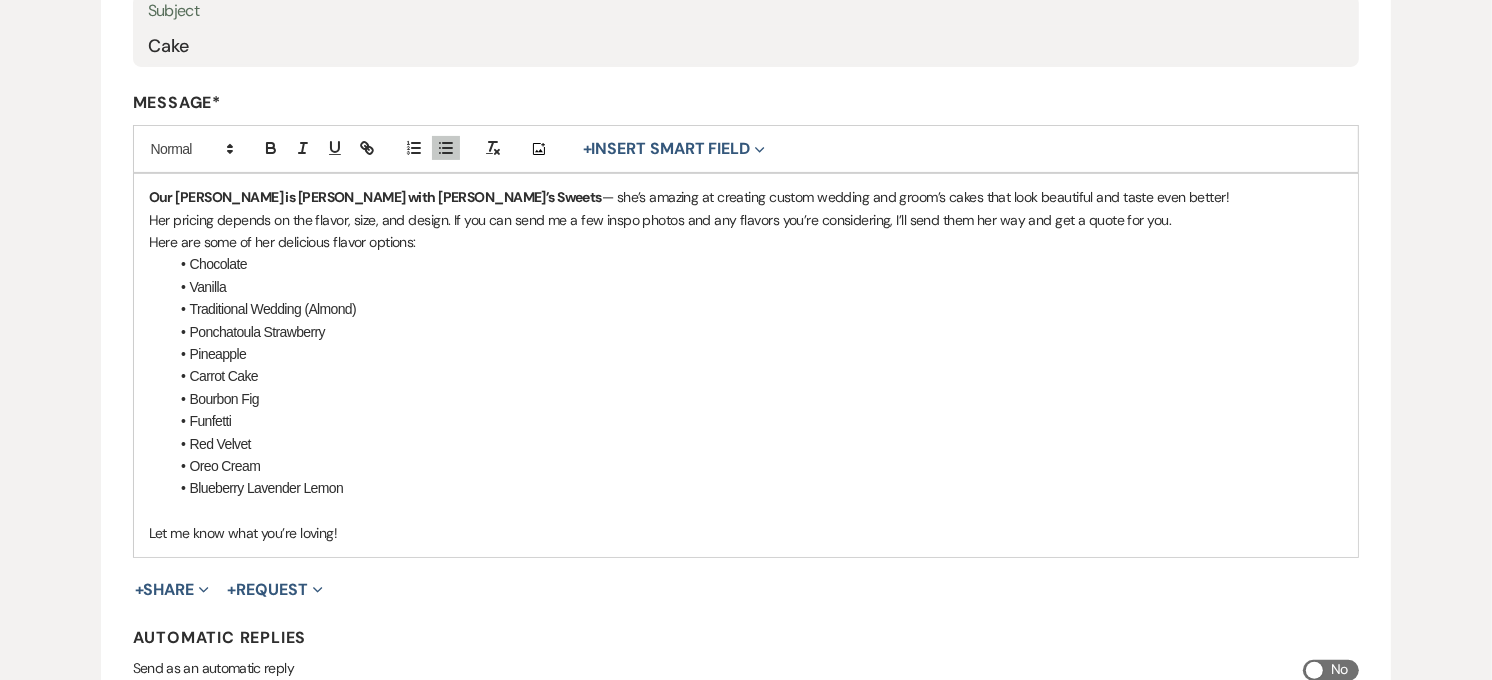 click on "Her pricing depends on the flavor, size, and design. If you can send me a few inspo photos and any flavors you’re considering, I’ll send them her way and get a quote for you." at bounding box center [746, 220] 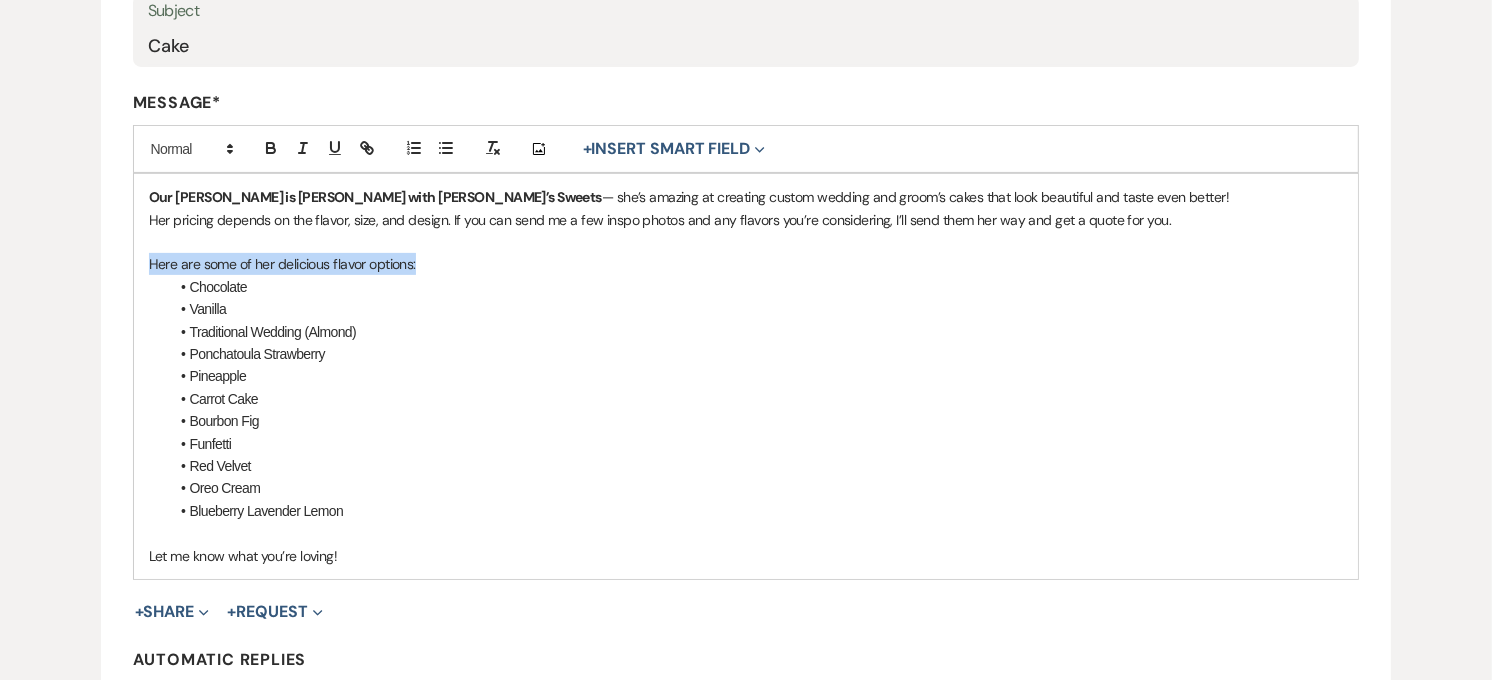 drag, startPoint x: 427, startPoint y: 264, endPoint x: 134, endPoint y: 267, distance: 293.01535 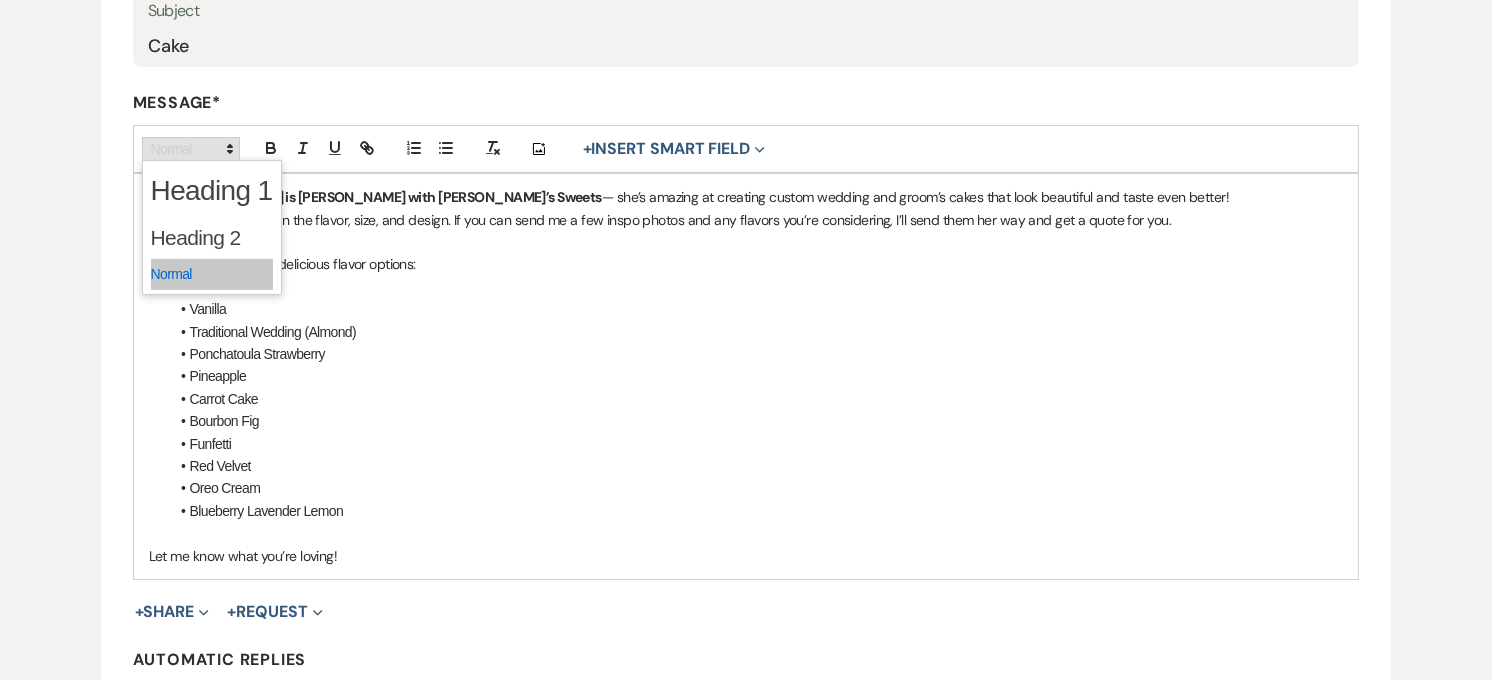 click 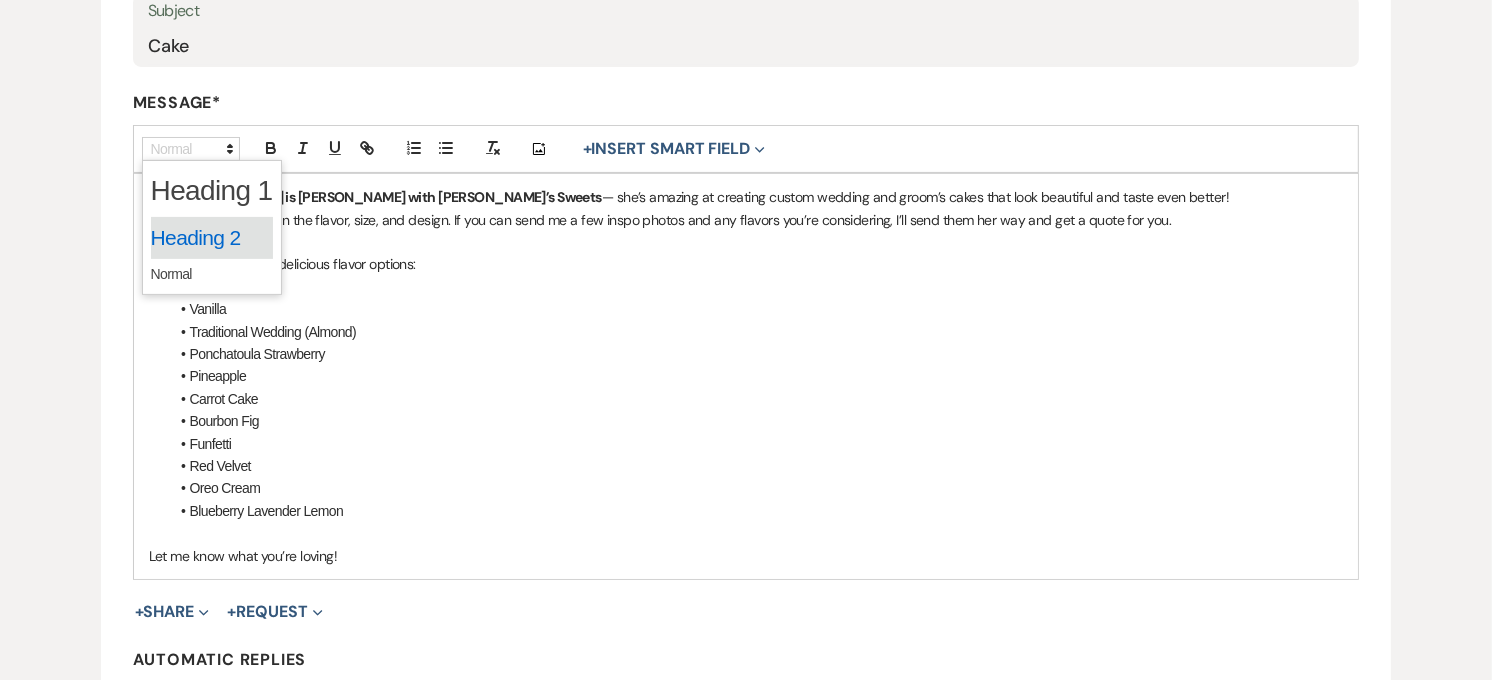 click at bounding box center [212, 238] 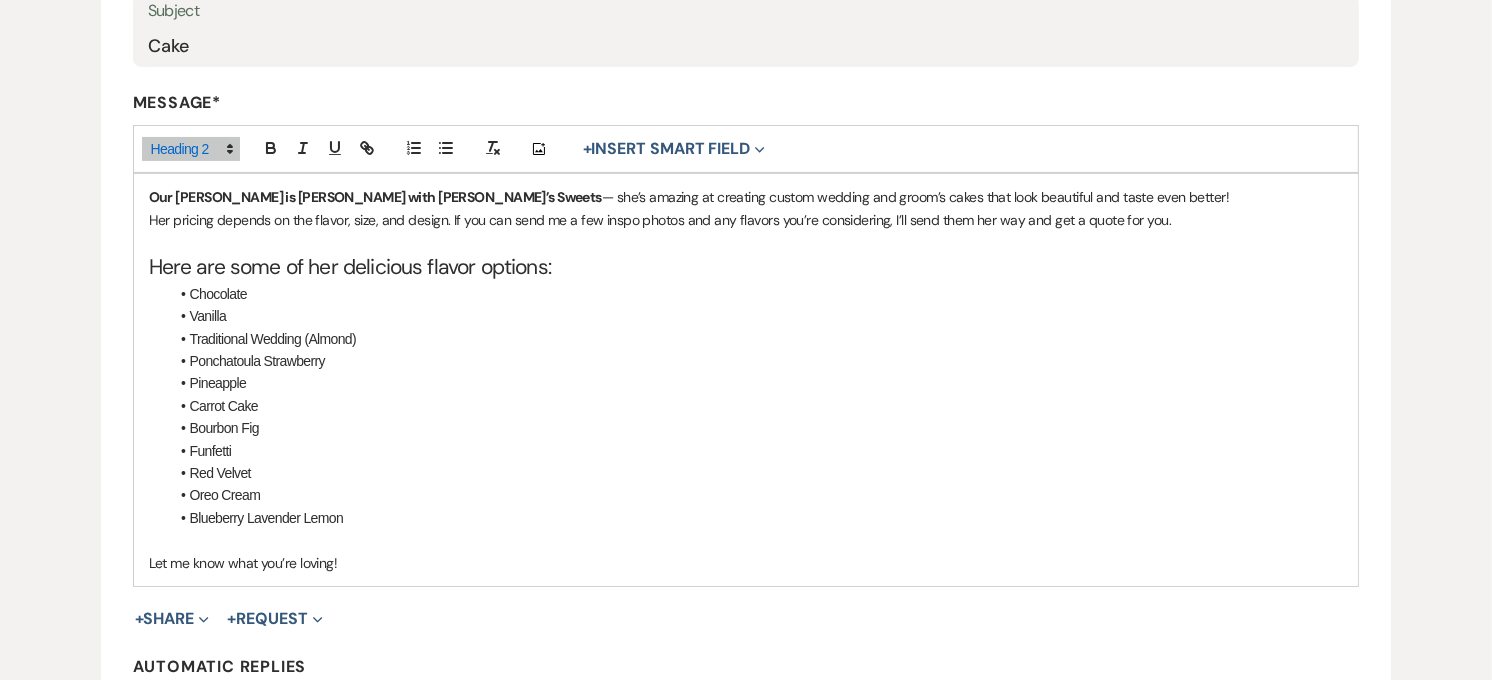 click on "Here are some of her delicious flavor options:" at bounding box center (746, 267) 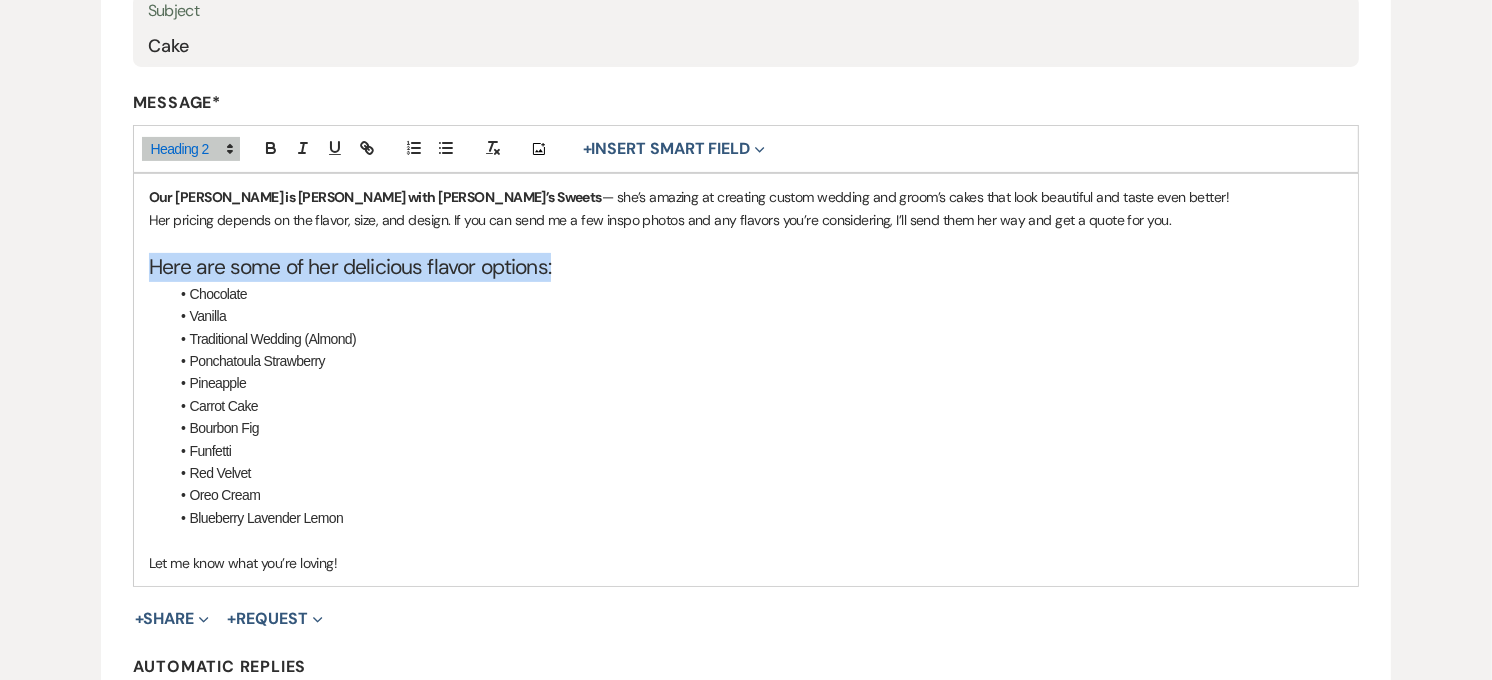 drag, startPoint x: 590, startPoint y: 266, endPoint x: 144, endPoint y: 264, distance: 446.0045 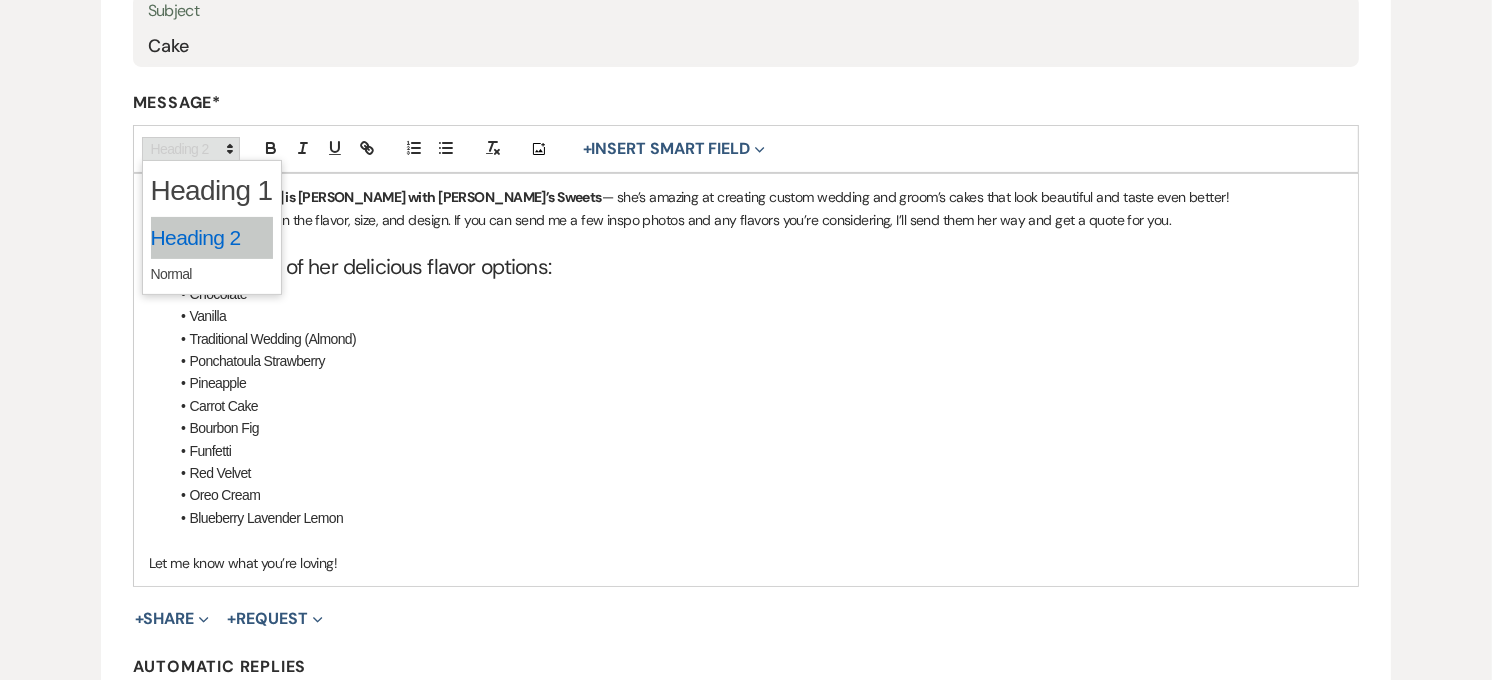 click at bounding box center [191, 149] 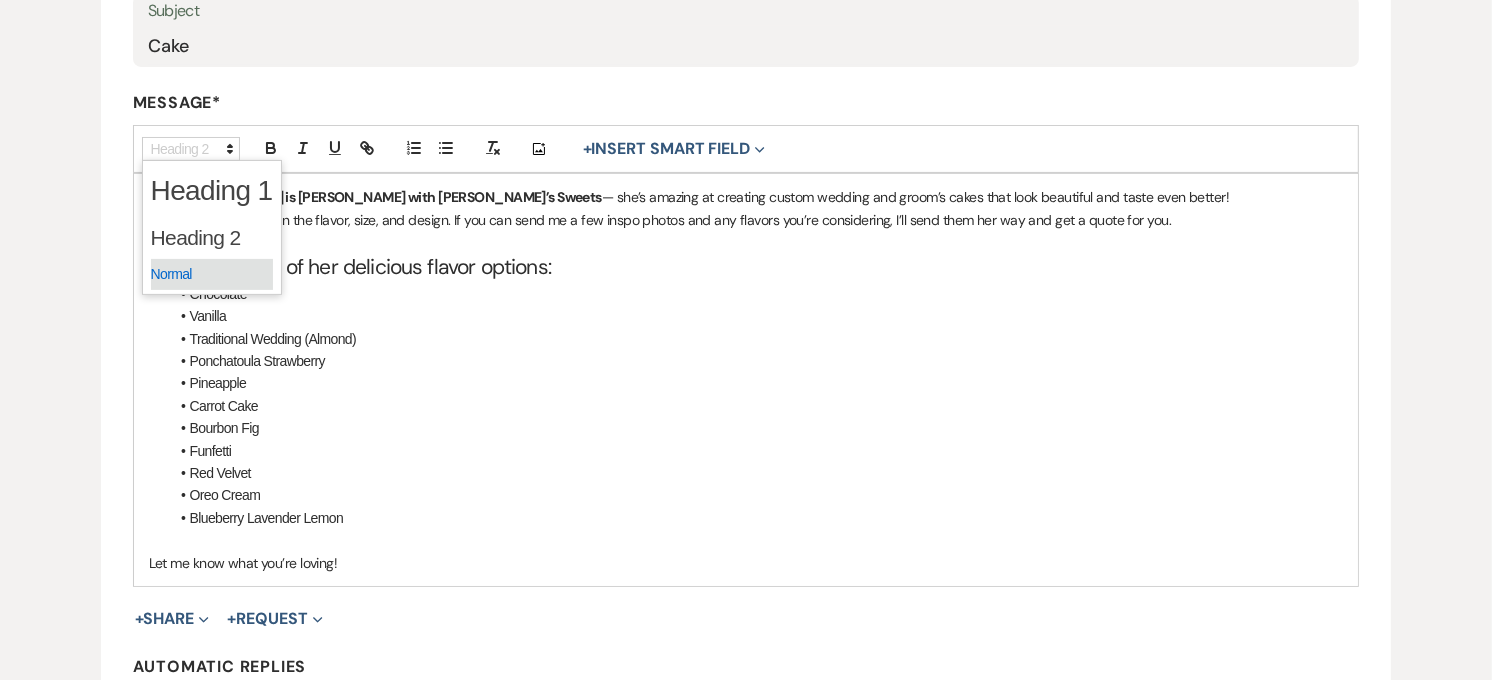 click at bounding box center [212, 274] 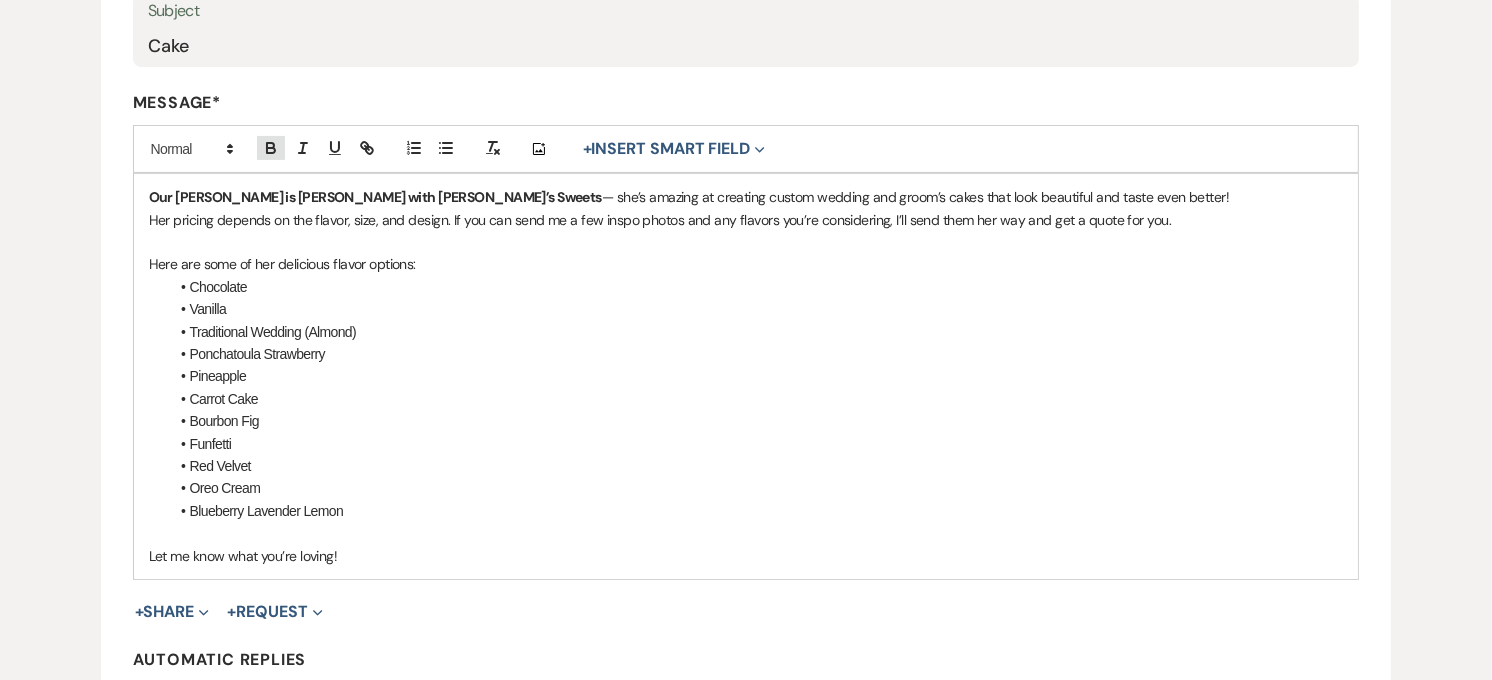 click 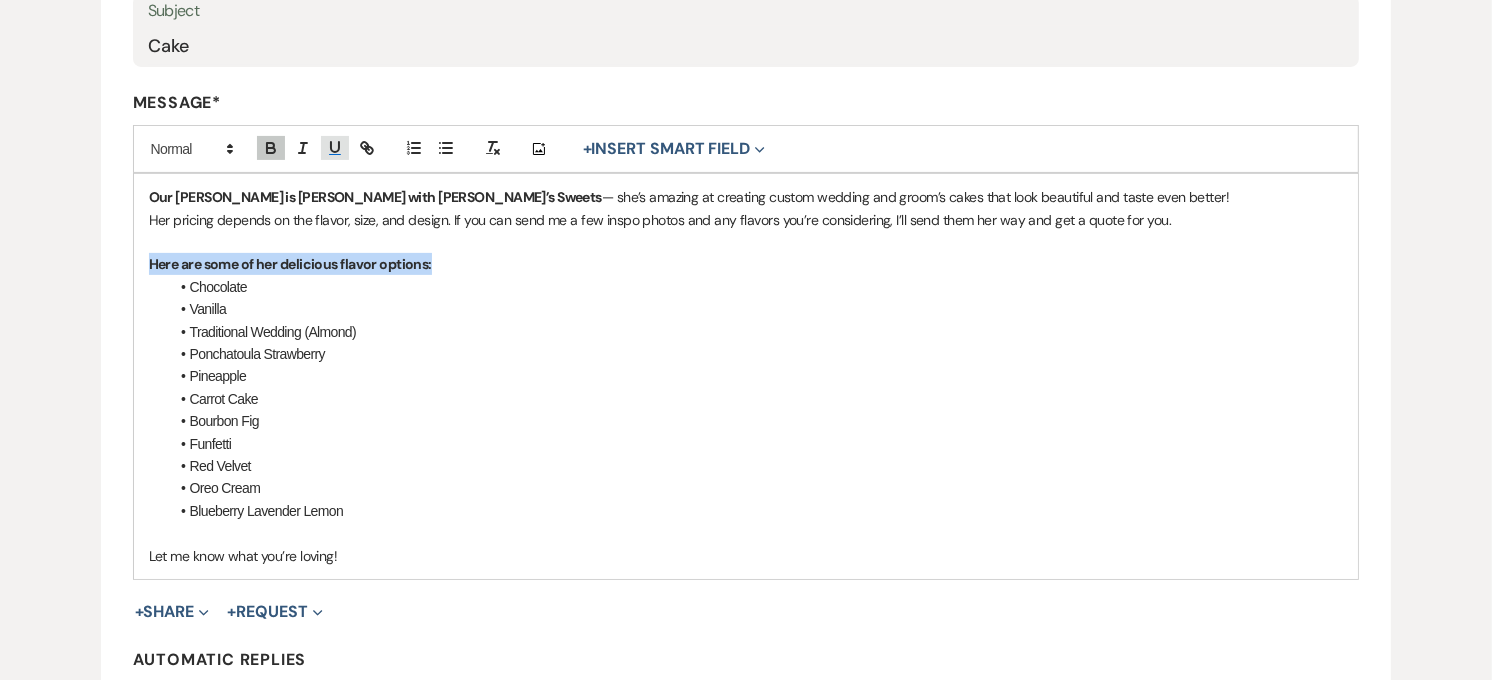 click 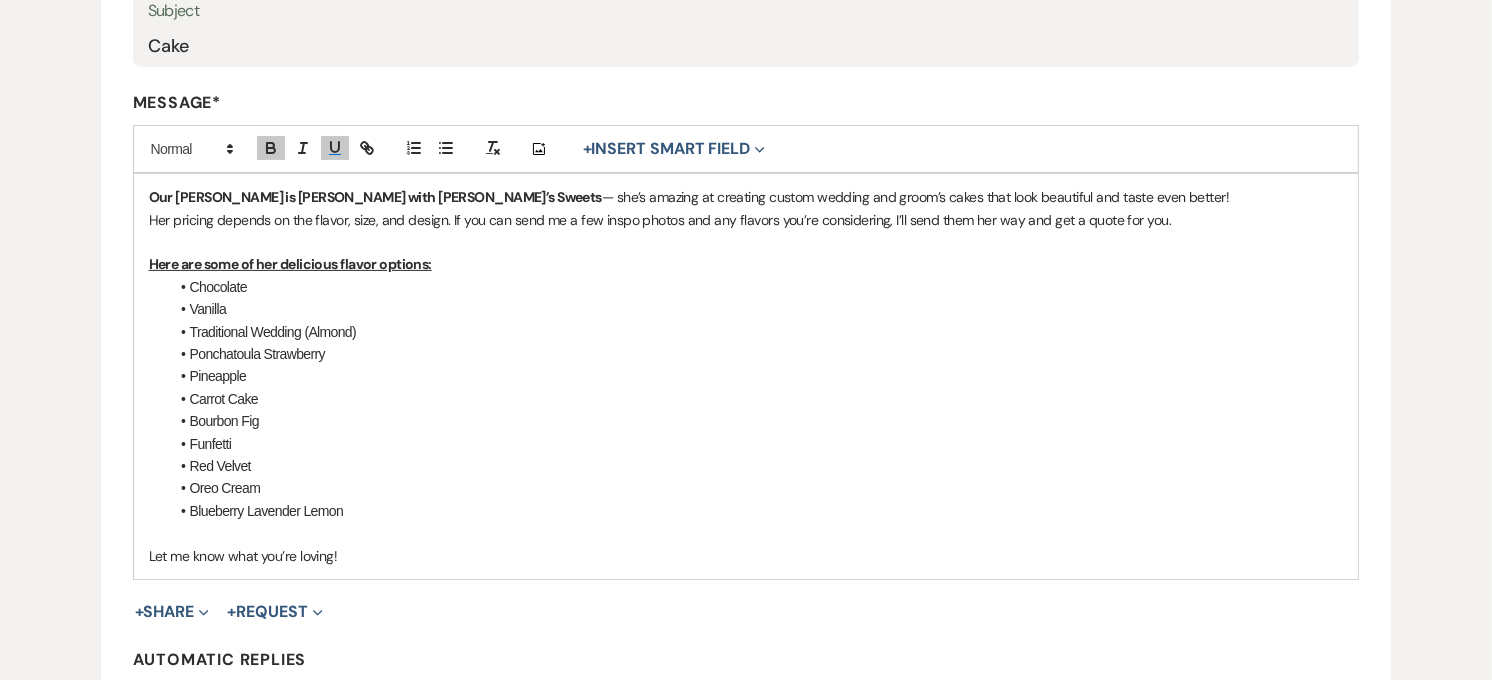 click at bounding box center (746, 242) 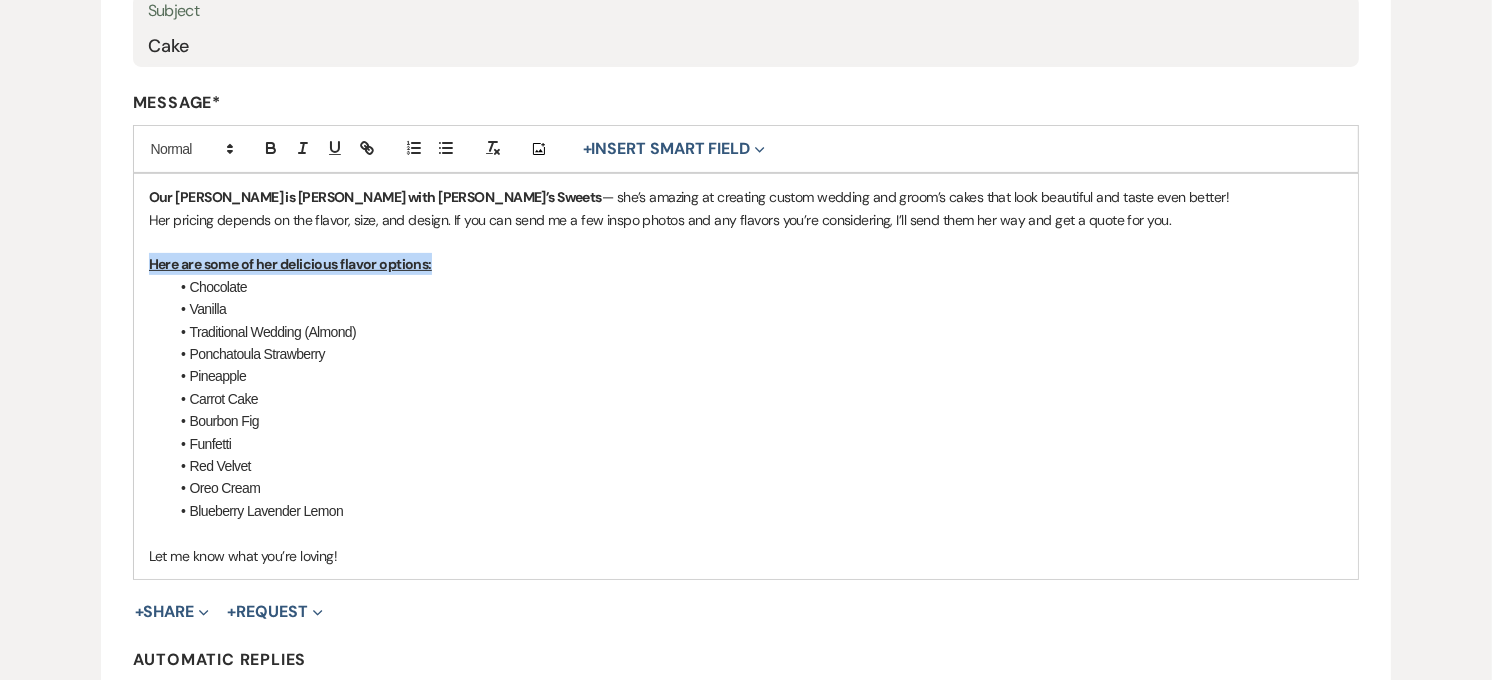 drag, startPoint x: 392, startPoint y: 266, endPoint x: 140, endPoint y: 267, distance: 252.00198 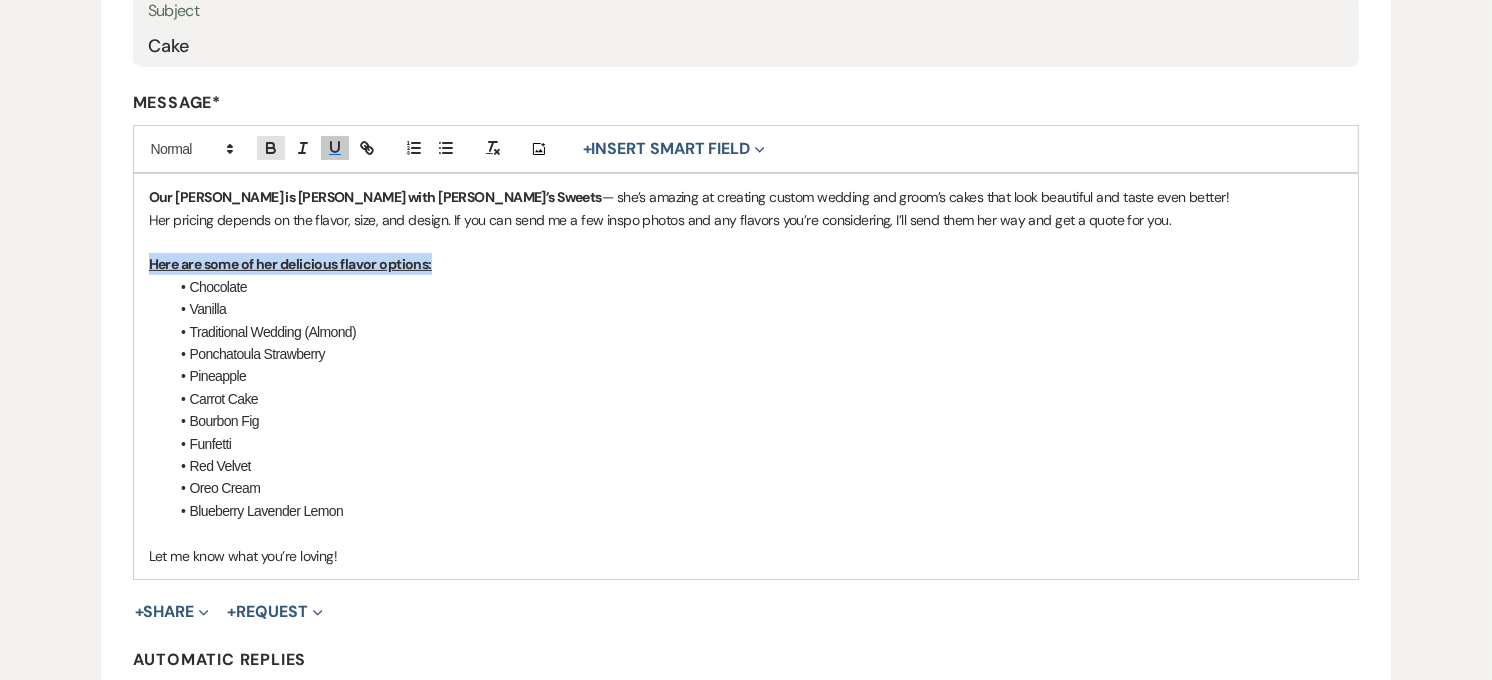 click 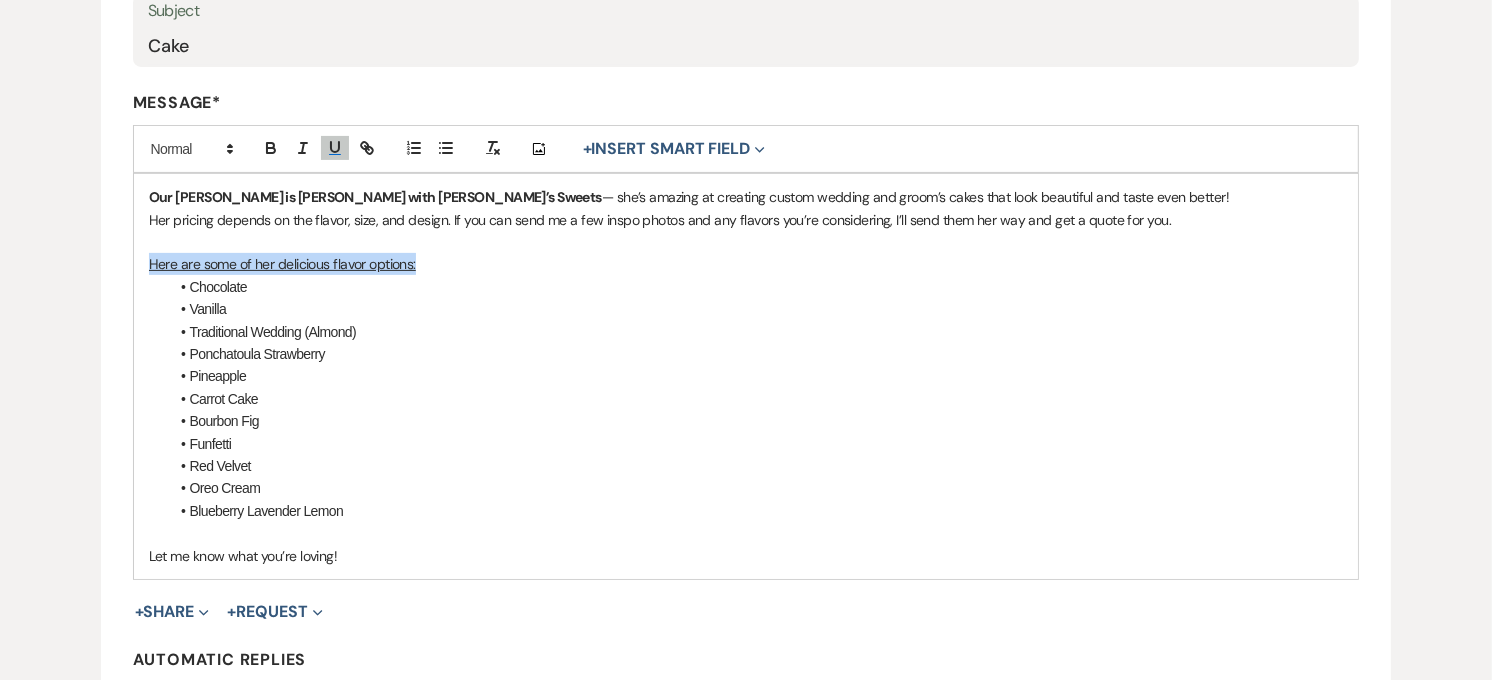 click on "Here are some of her delicious flavor options:" at bounding box center (282, 264) 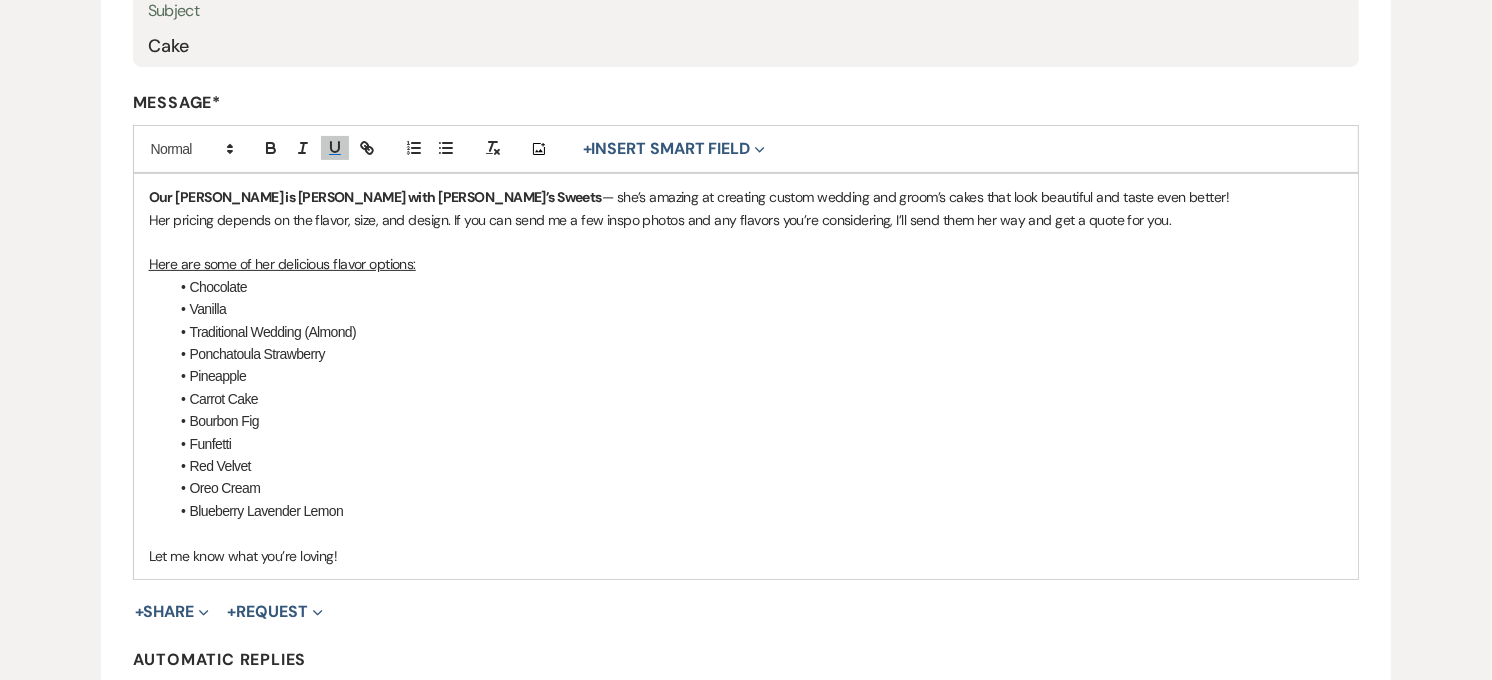 click on "Here are some of her delicious flavor options:" at bounding box center [746, 264] 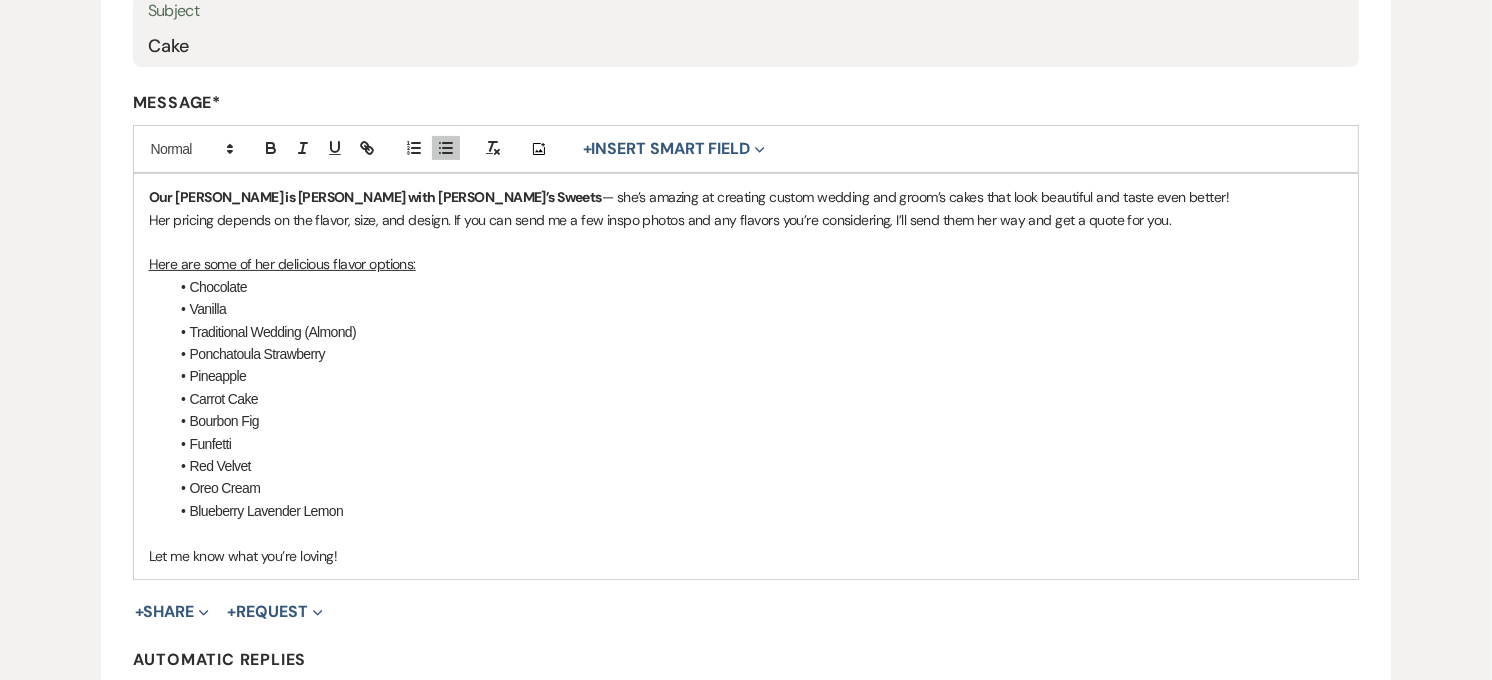 type 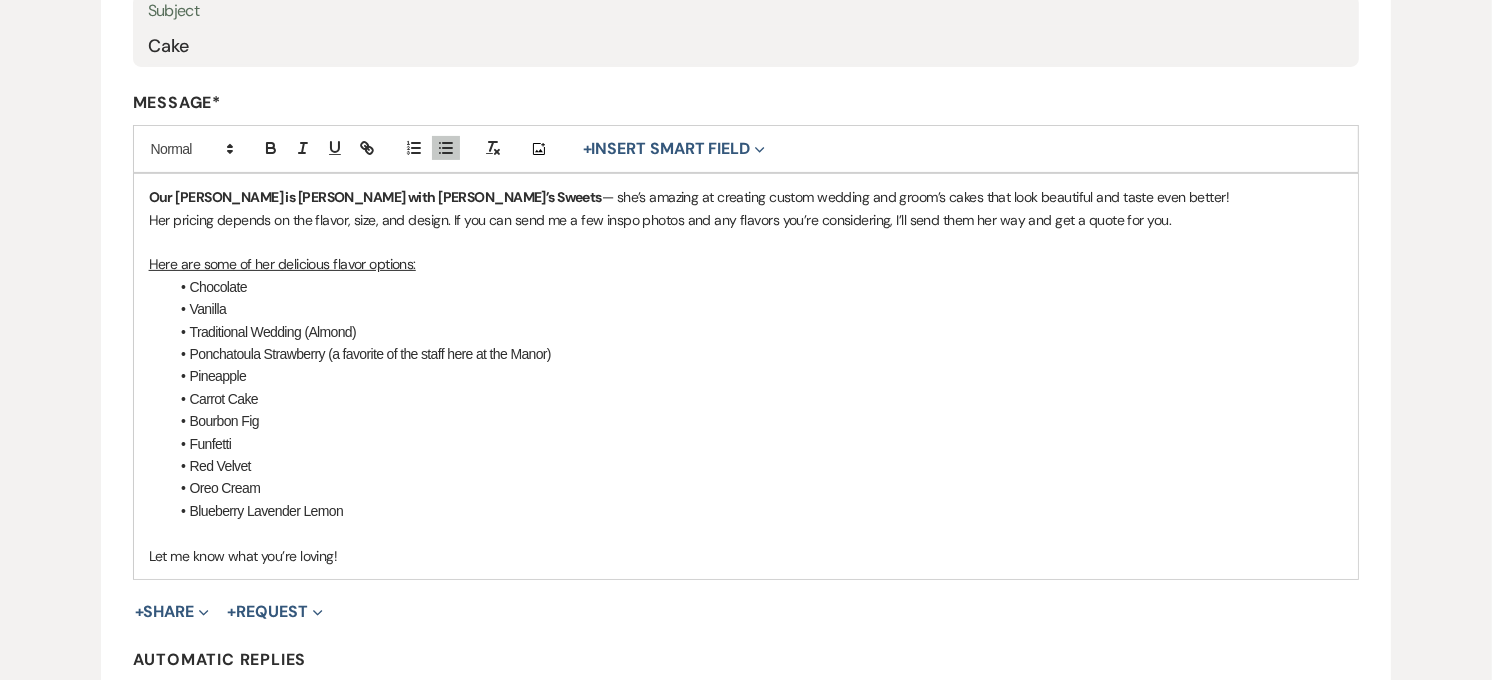 click on "Ponchatoula Strawberry (a favorite of the staff here at the Manor)" at bounding box center (756, 354) 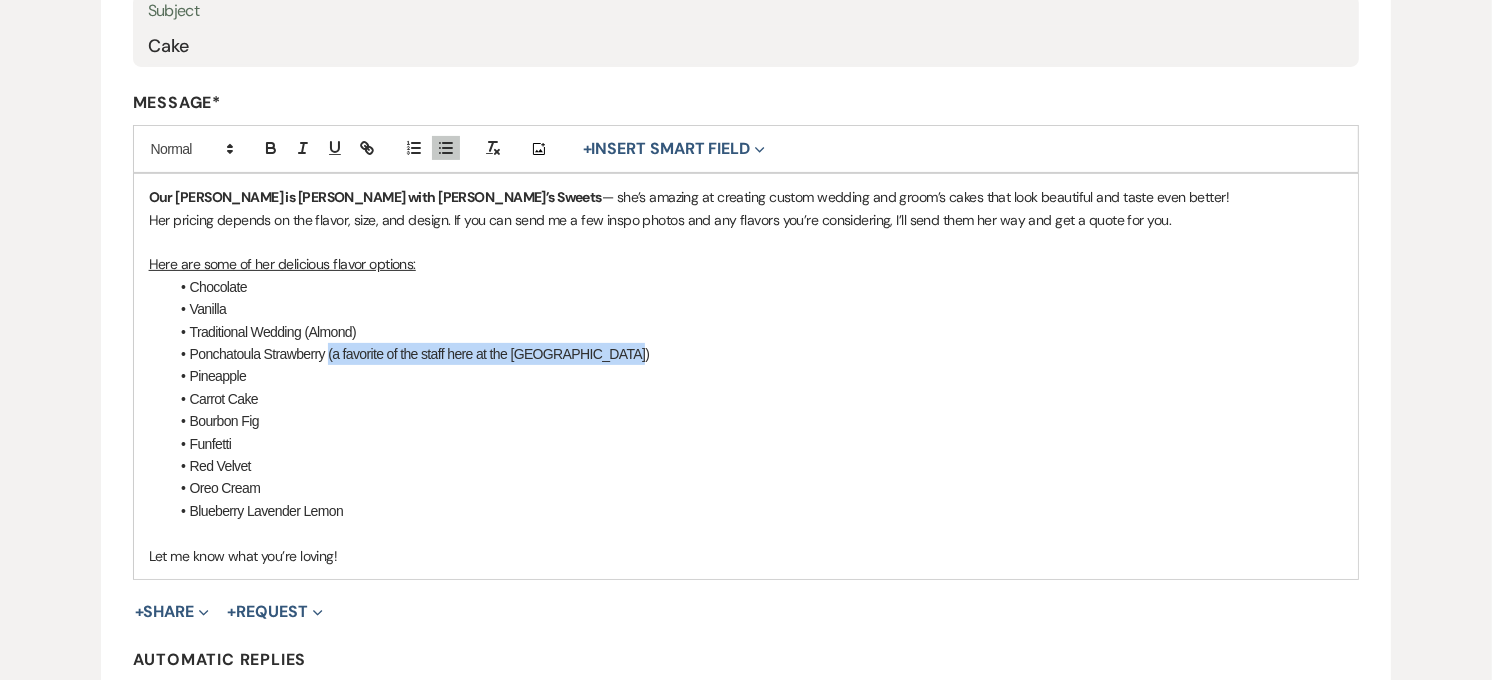 drag, startPoint x: 627, startPoint y: 356, endPoint x: 327, endPoint y: 360, distance: 300.02667 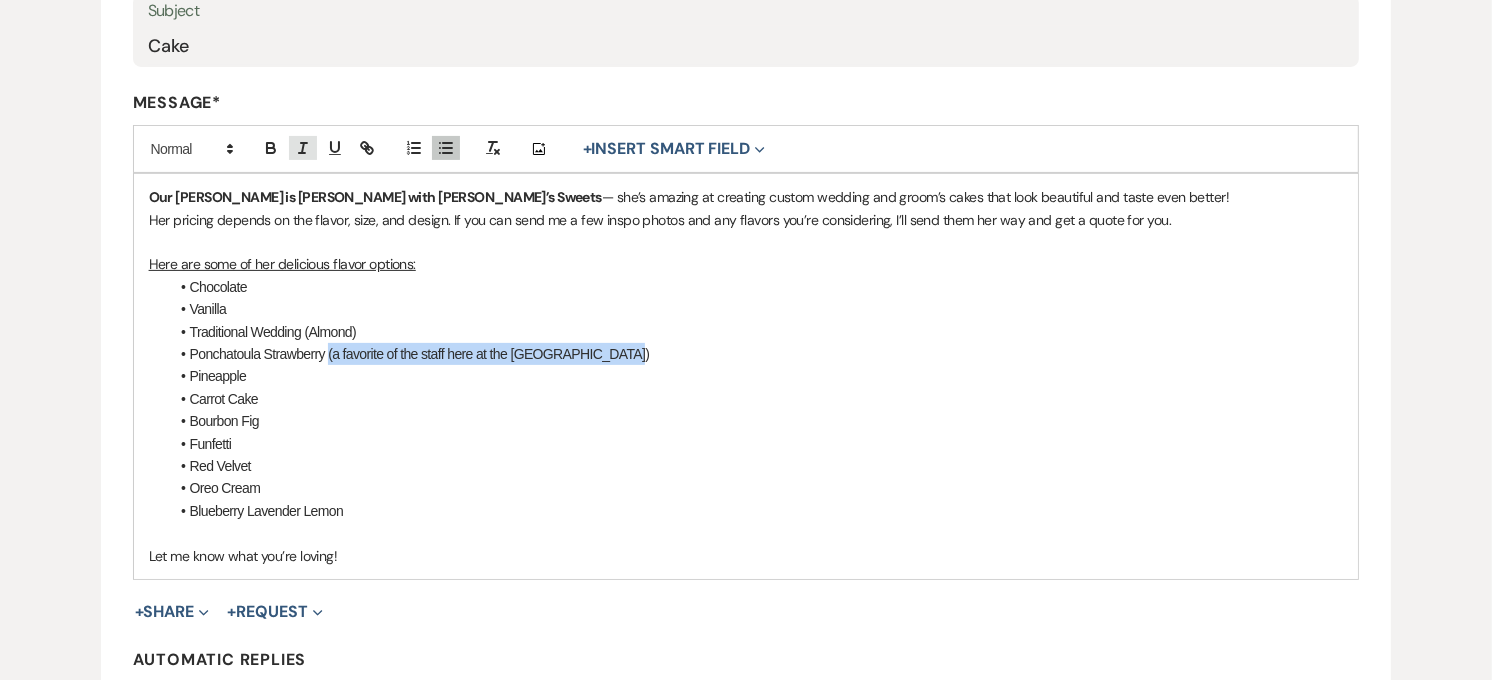 click 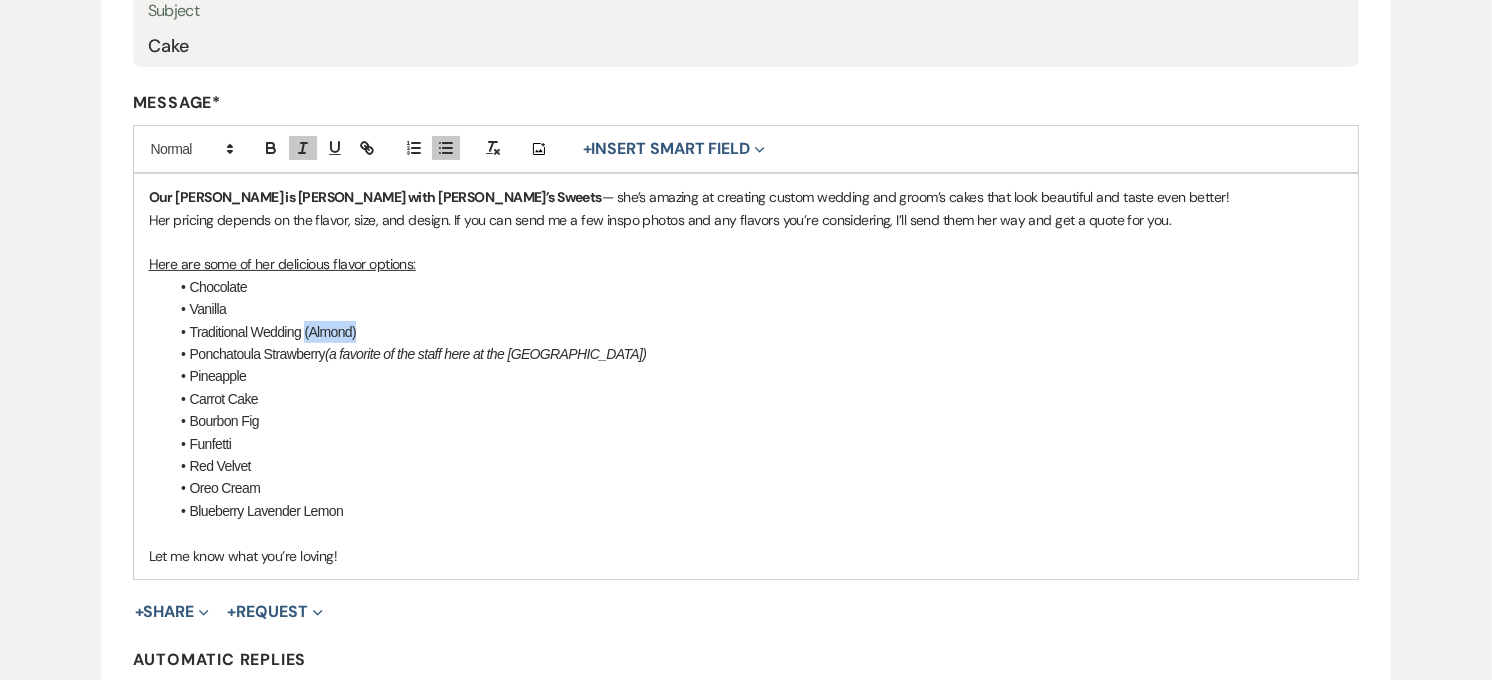 drag, startPoint x: 371, startPoint y: 324, endPoint x: 303, endPoint y: 331, distance: 68.359344 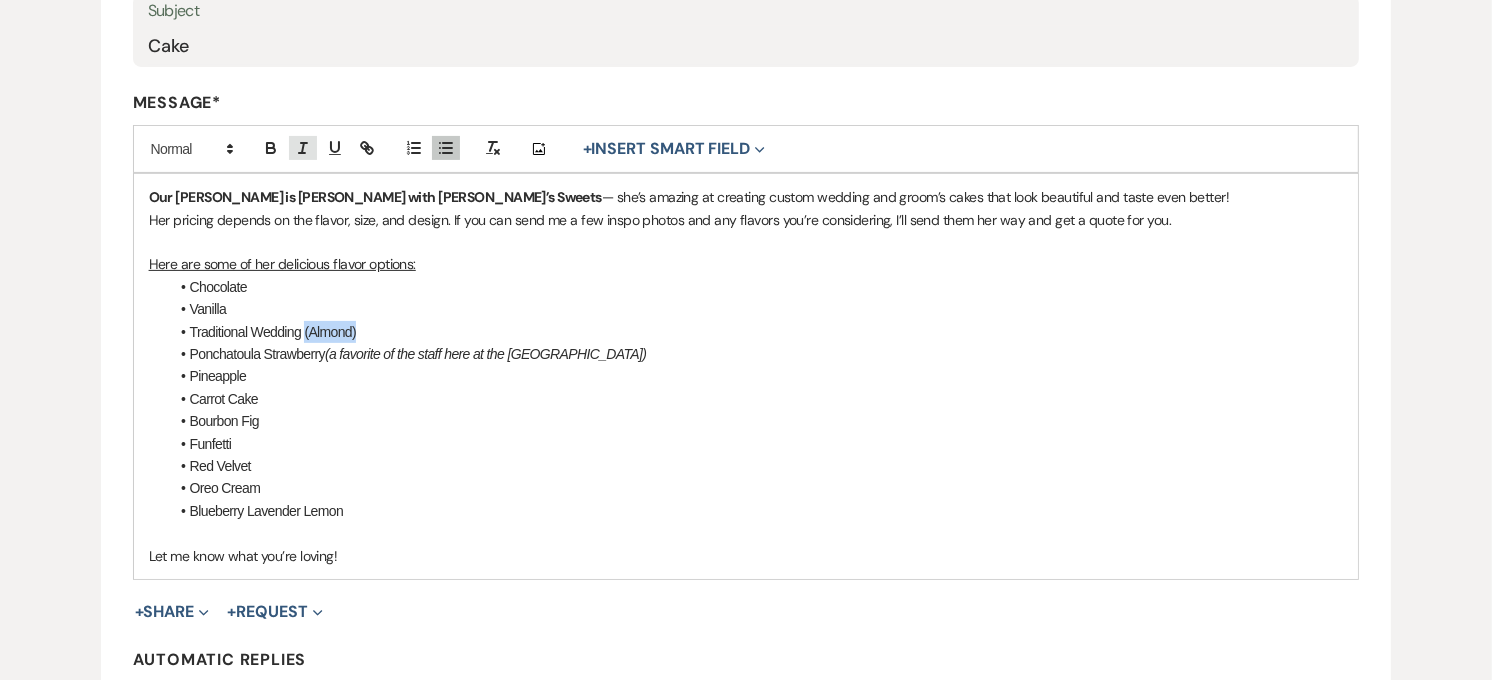 drag, startPoint x: 304, startPoint y: 151, endPoint x: 340, endPoint y: 255, distance: 110.054535 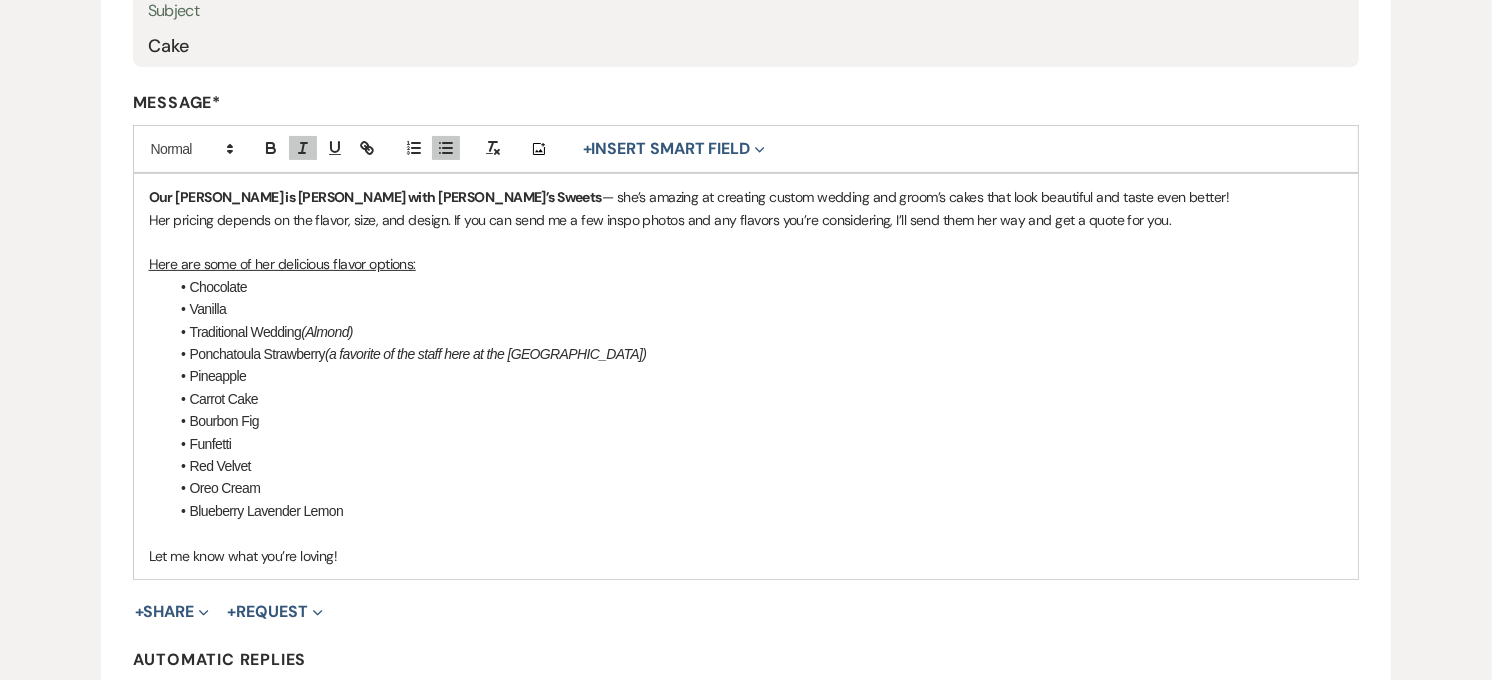 click on "(a favorite of the staff here at the Strawberry Manor)" at bounding box center [485, 354] 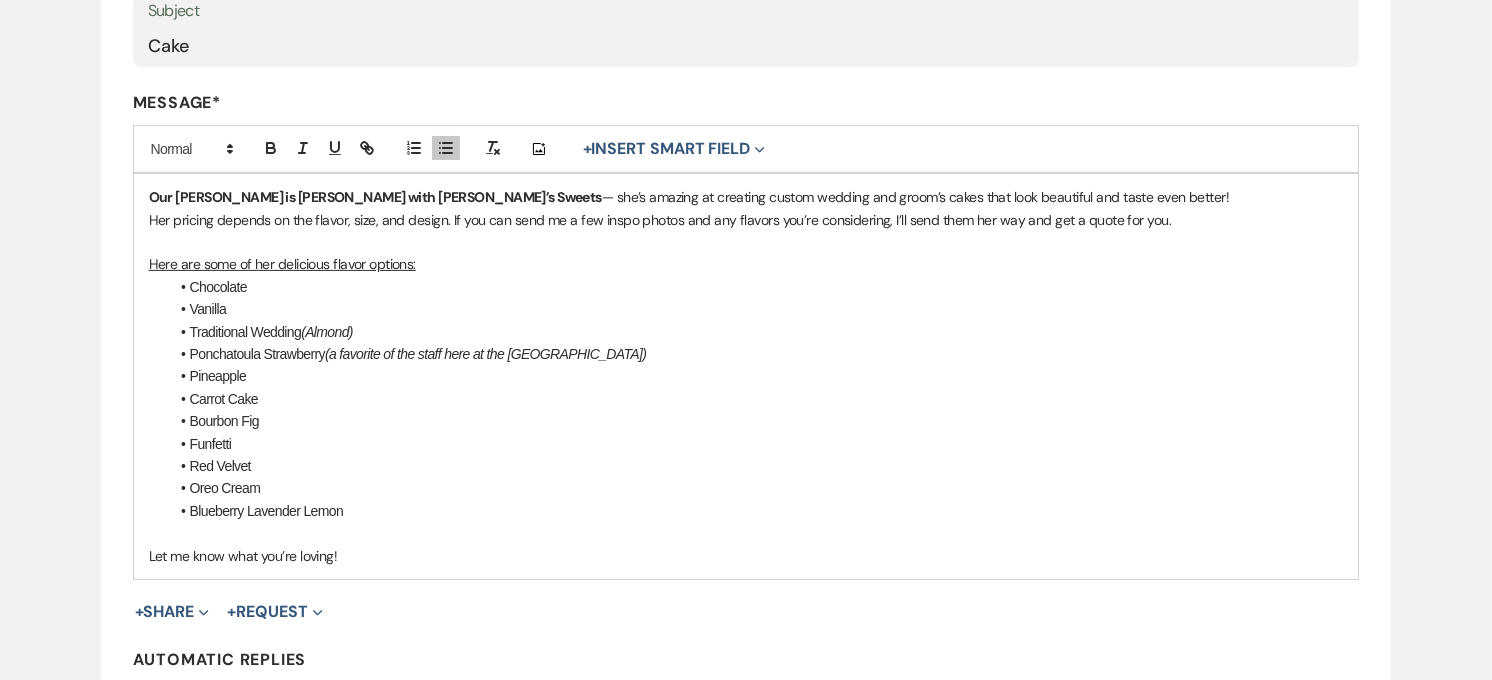 click on "Oreo Cream" at bounding box center (756, 488) 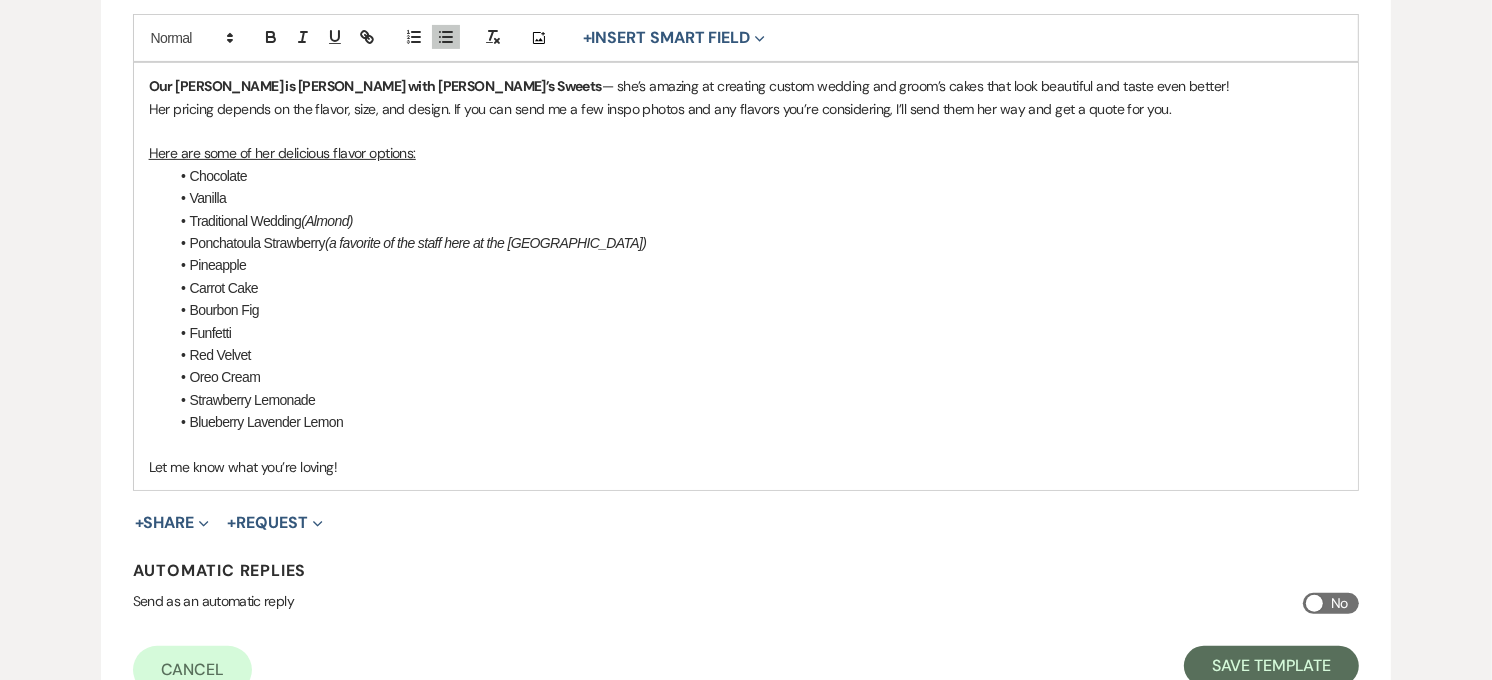 scroll, scrollTop: 666, scrollLeft: 0, axis: vertical 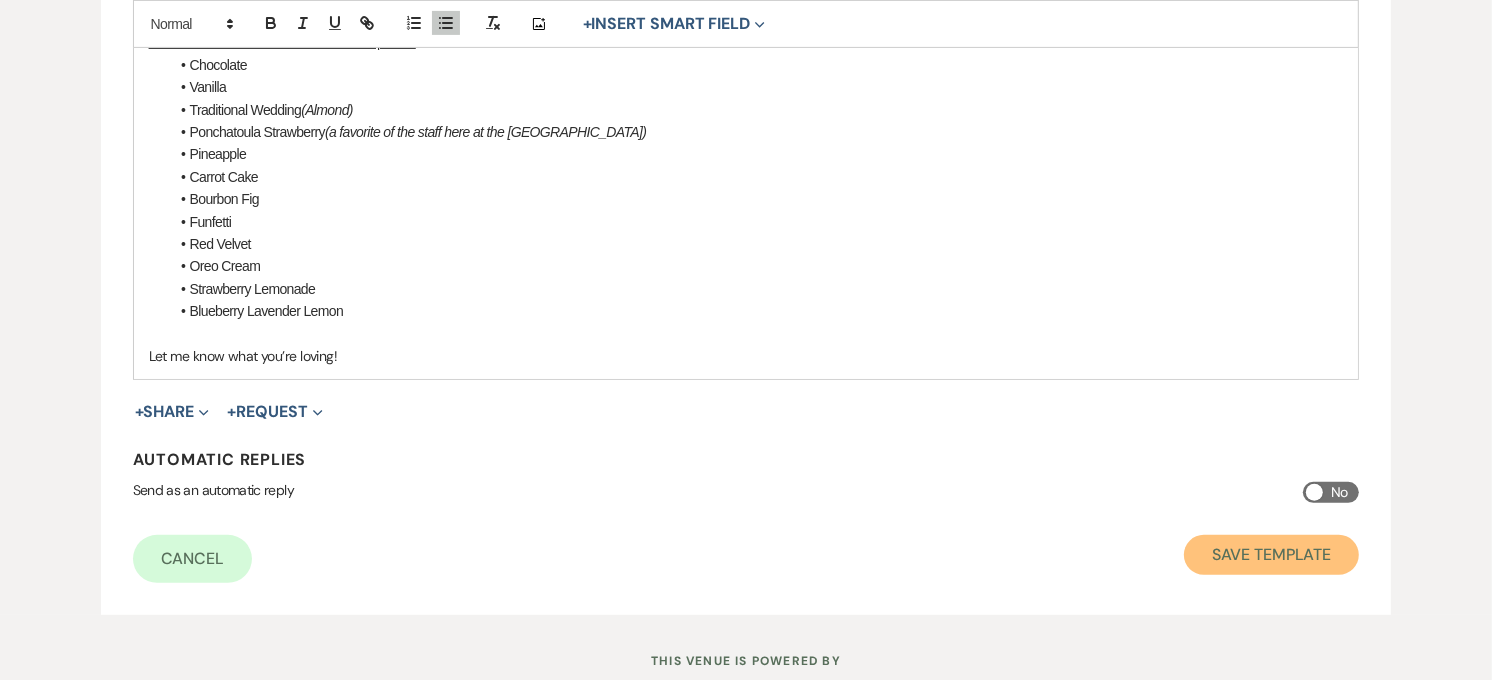 click on "Save Template" at bounding box center [1271, 555] 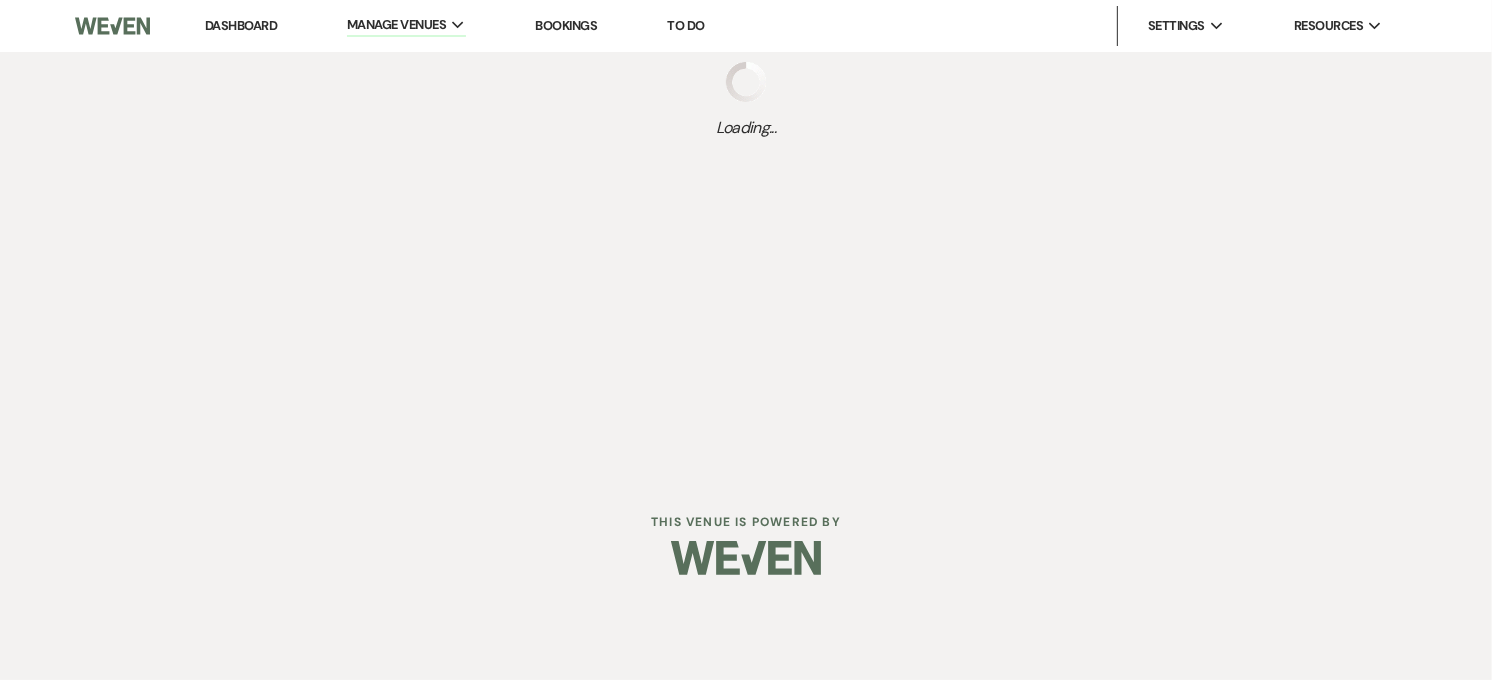 scroll, scrollTop: 0, scrollLeft: 0, axis: both 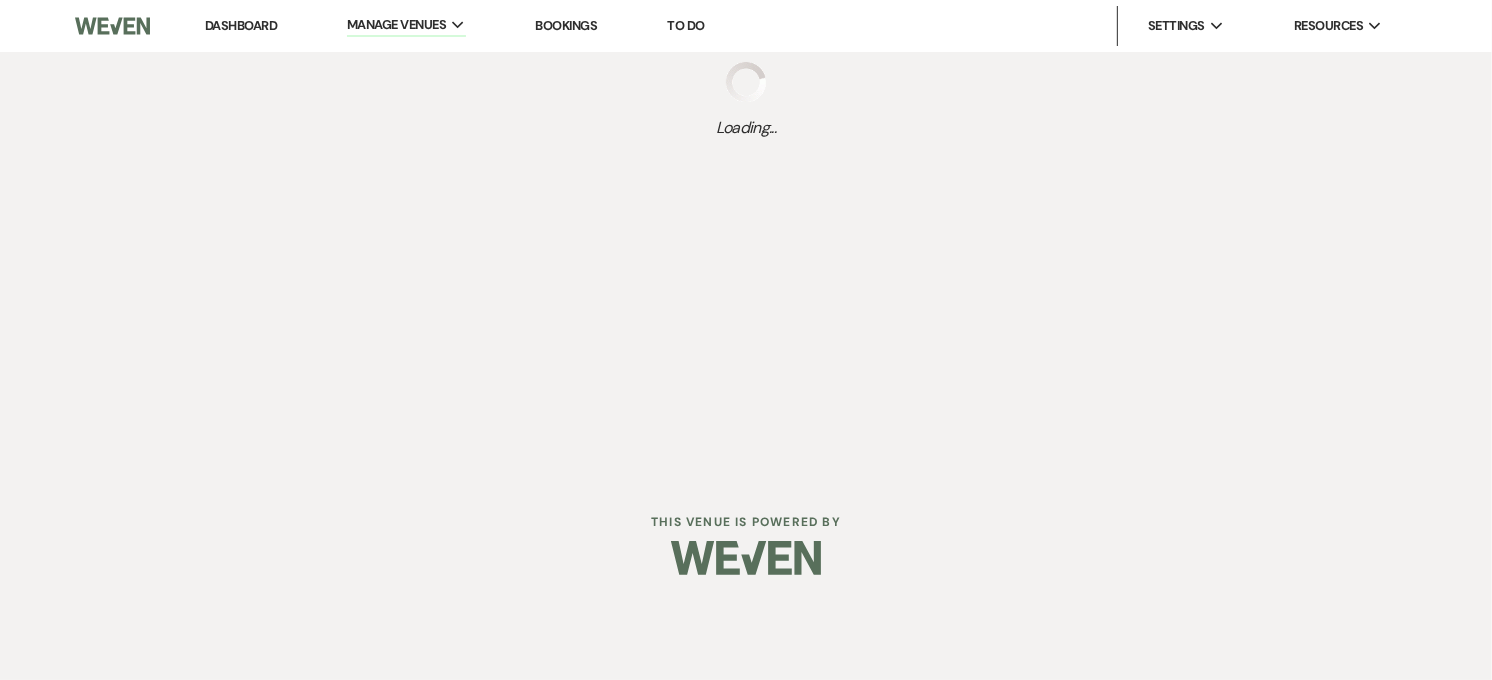 select on "Message Templates" 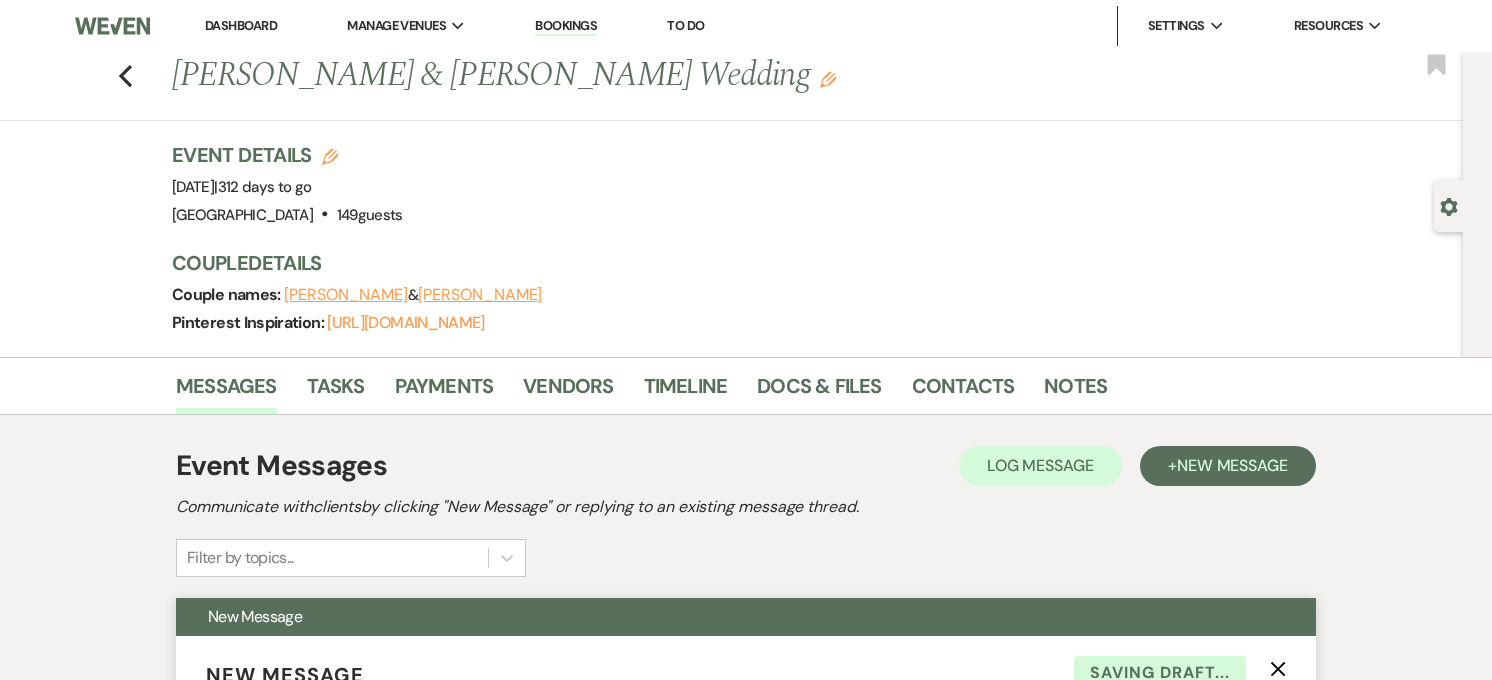 scroll, scrollTop: 444, scrollLeft: 0, axis: vertical 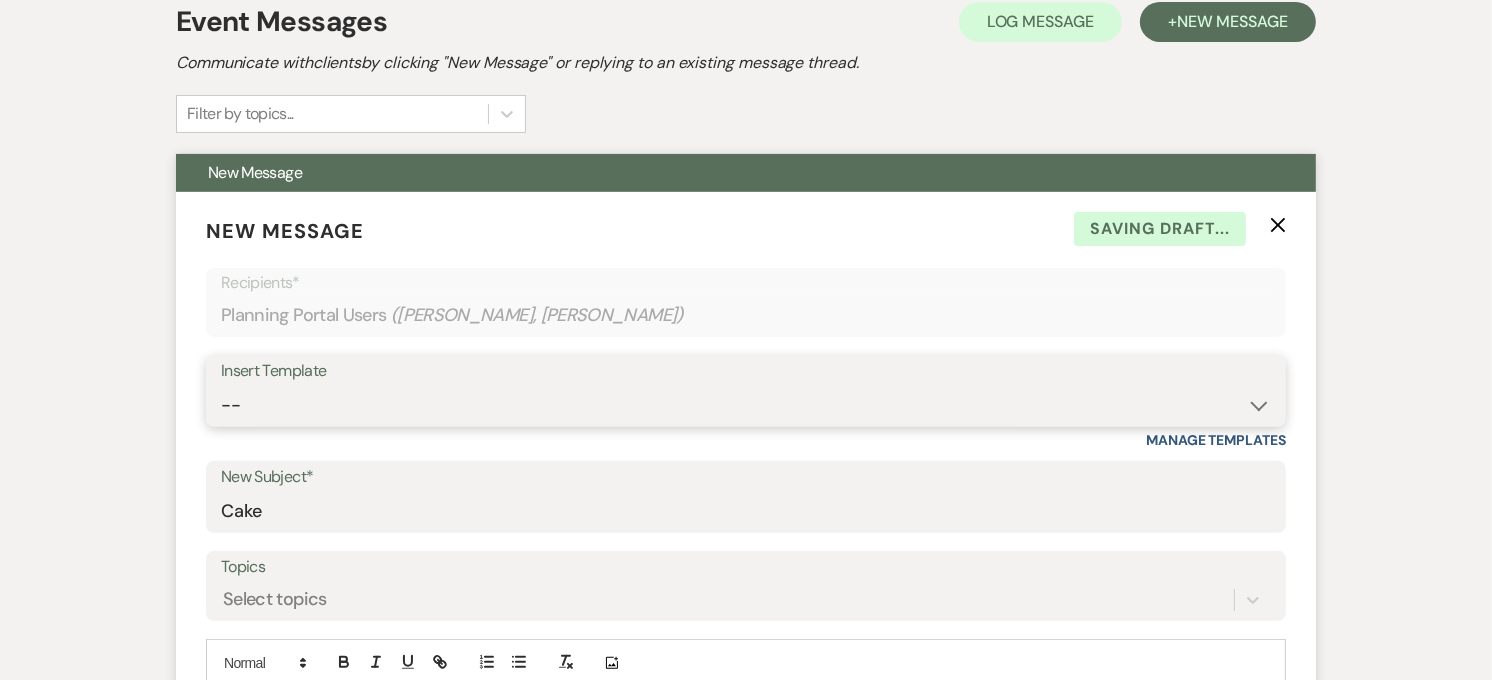 click on "-- Weven Planning Portal Introduction (Booked Events) Private Party Inquiry Response > 90 Private Party < 90 Contract (Pre-Booked Leads) Elopement Package iDo to Your Venue Wedding Inquiry Response 2024 Tent Contract Rehearsal Dinner 30-Day Wedding Meeting Detailed pricing request ( Pre tour) Website RSVP Tutorial Reunion Proposal Follow-Up Day of Wedding Reminder Pinterest Link Elopement Pkg > 60 Days Micro Wedding Wedding Payment Reminder Private Party Payment reminder Self Vendor Followup Booking Vendors  Tour Follow Up SM Photography Contract A&B Video contract Floral Questionnaire Final Meeting 2 Week Booking Followup Thank you for touring Saturday Minium Venue pricing Getting started Coordinator Introduction - Haileigh Event Coordinator Introduction- Holly DJ - Intro Cake - Intro Events Intro - Haileigh Wedding Inquiry 2025 Honeymoon Suite Reminders Invoice payment 2025/2026 availabilities  Decor Package" at bounding box center [746, 405] 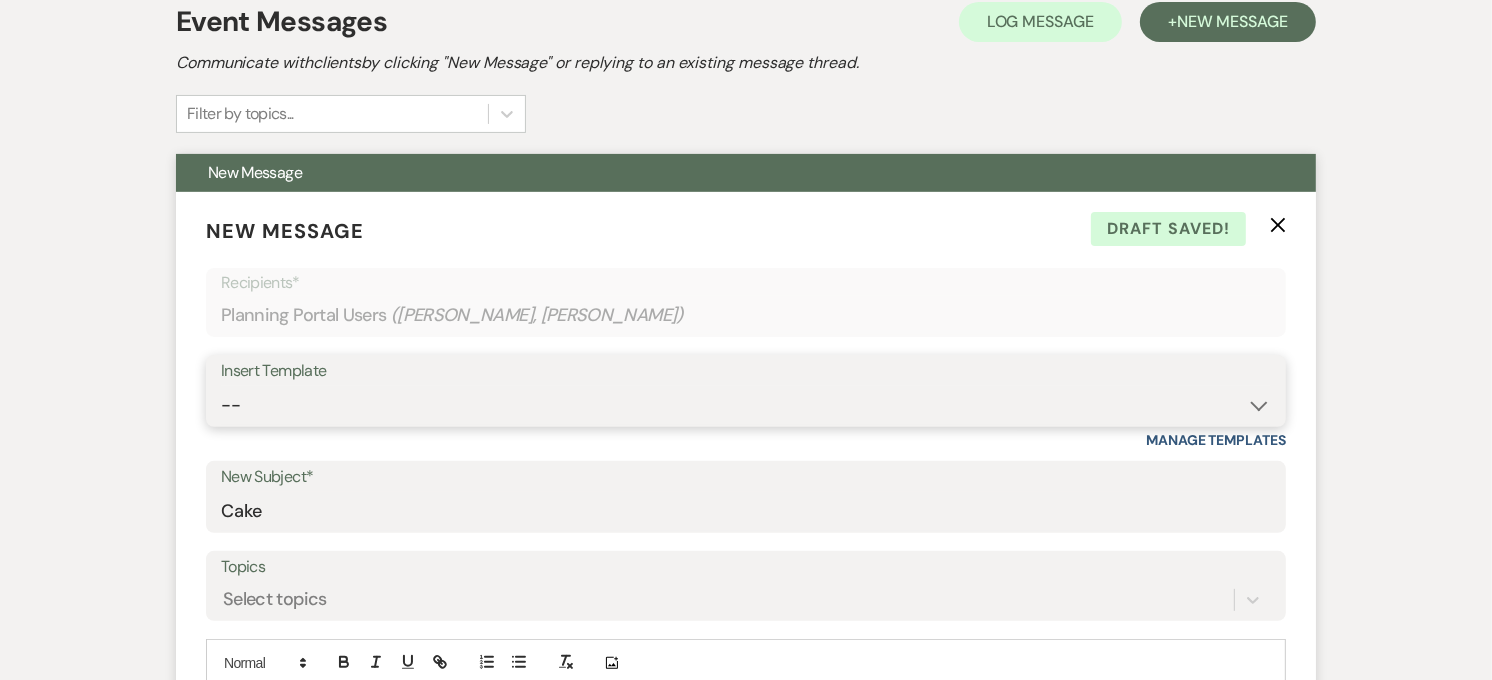 select on "5058" 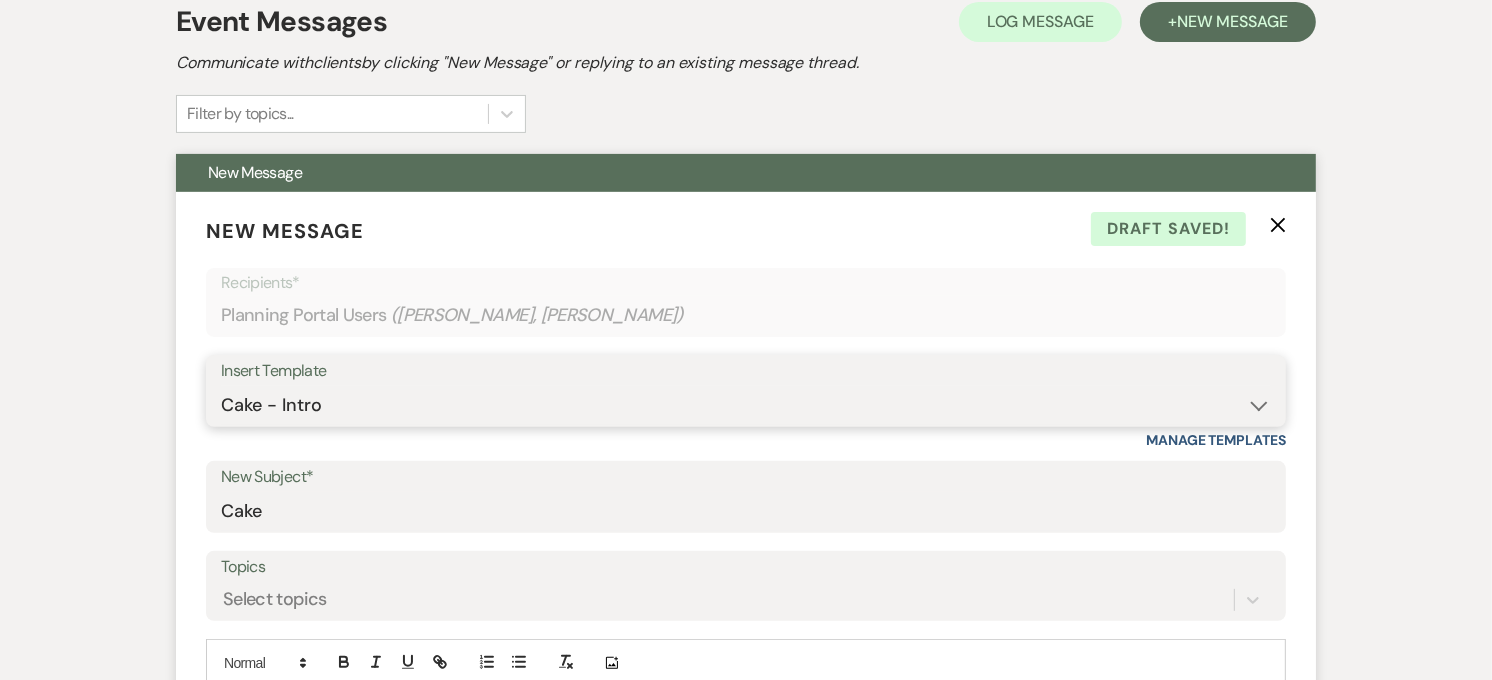 click on "-- Weven Planning Portal Introduction (Booked Events) Private Party Inquiry Response > 90 Private Party < 90 Contract (Pre-Booked Leads) Elopement Package iDo to Your Venue Wedding Inquiry Response 2024 Tent Contract Rehearsal Dinner 30-Day Wedding Meeting Detailed pricing request ( Pre tour) Website RSVP Tutorial Reunion Proposal Follow-Up Day of Wedding Reminder Pinterest Link Elopement Pkg > 60 Days Micro Wedding Wedding Payment Reminder Private Party Payment reminder Self Vendor Followup Booking Vendors  Tour Follow Up SM Photography Contract A&B Video contract Floral Questionnaire Final Meeting 2 Week Booking Followup Thank you for touring Saturday Minium Venue pricing Getting started Coordinator Introduction - Haileigh Event Coordinator Introduction- Holly DJ - Intro Cake - Intro Events Intro - Haileigh Wedding Inquiry 2025 Honeymoon Suite Reminders Invoice payment 2025/2026 availabilities  Decor Package" at bounding box center (746, 405) 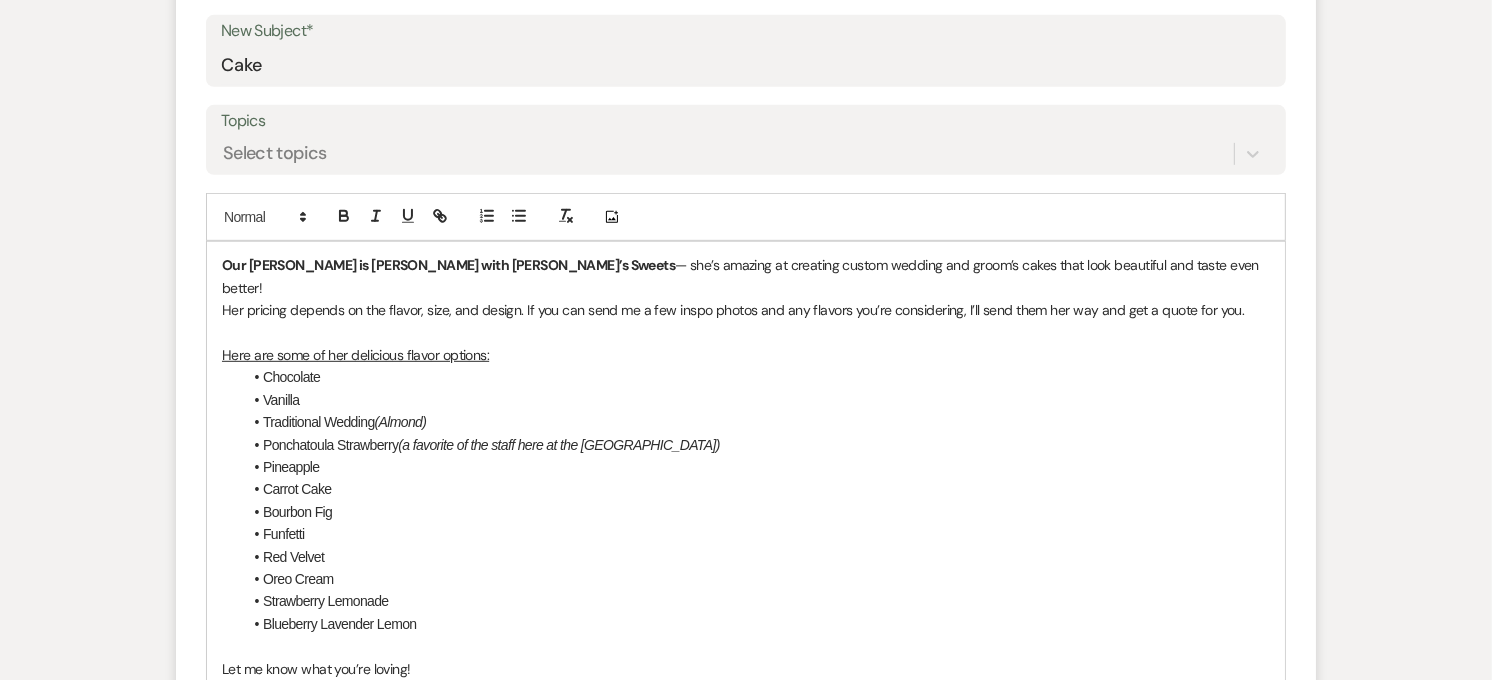 scroll, scrollTop: 1000, scrollLeft: 0, axis: vertical 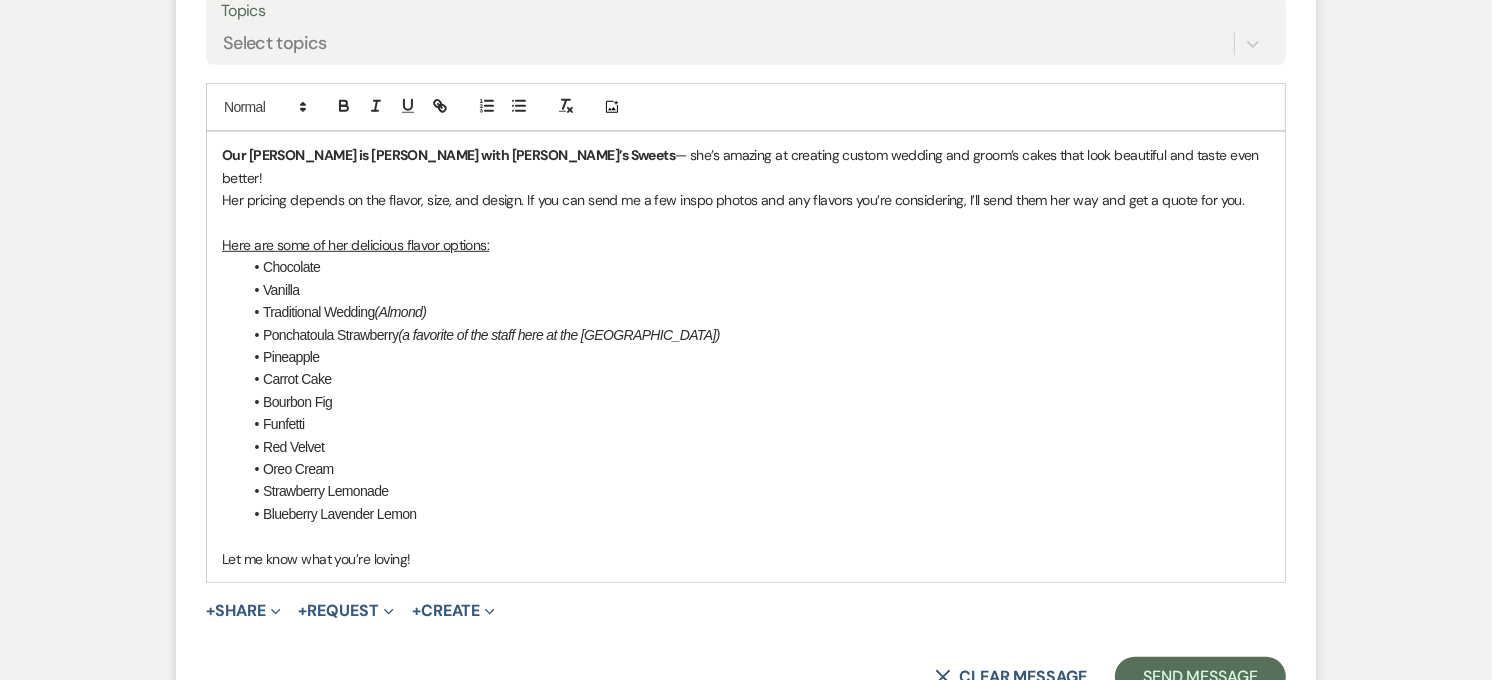 click on "Our [PERSON_NAME] is [PERSON_NAME] with [PERSON_NAME]’s Sweets" at bounding box center (448, 155) 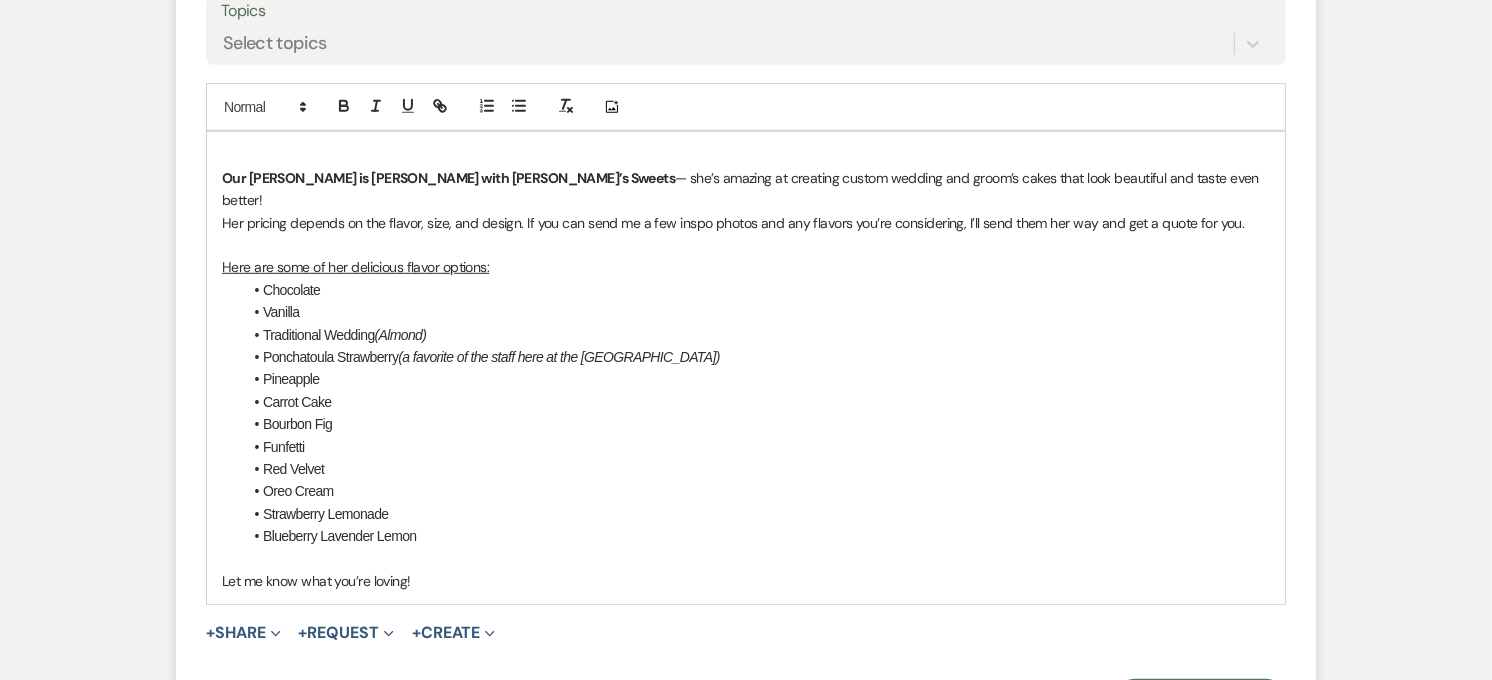 type 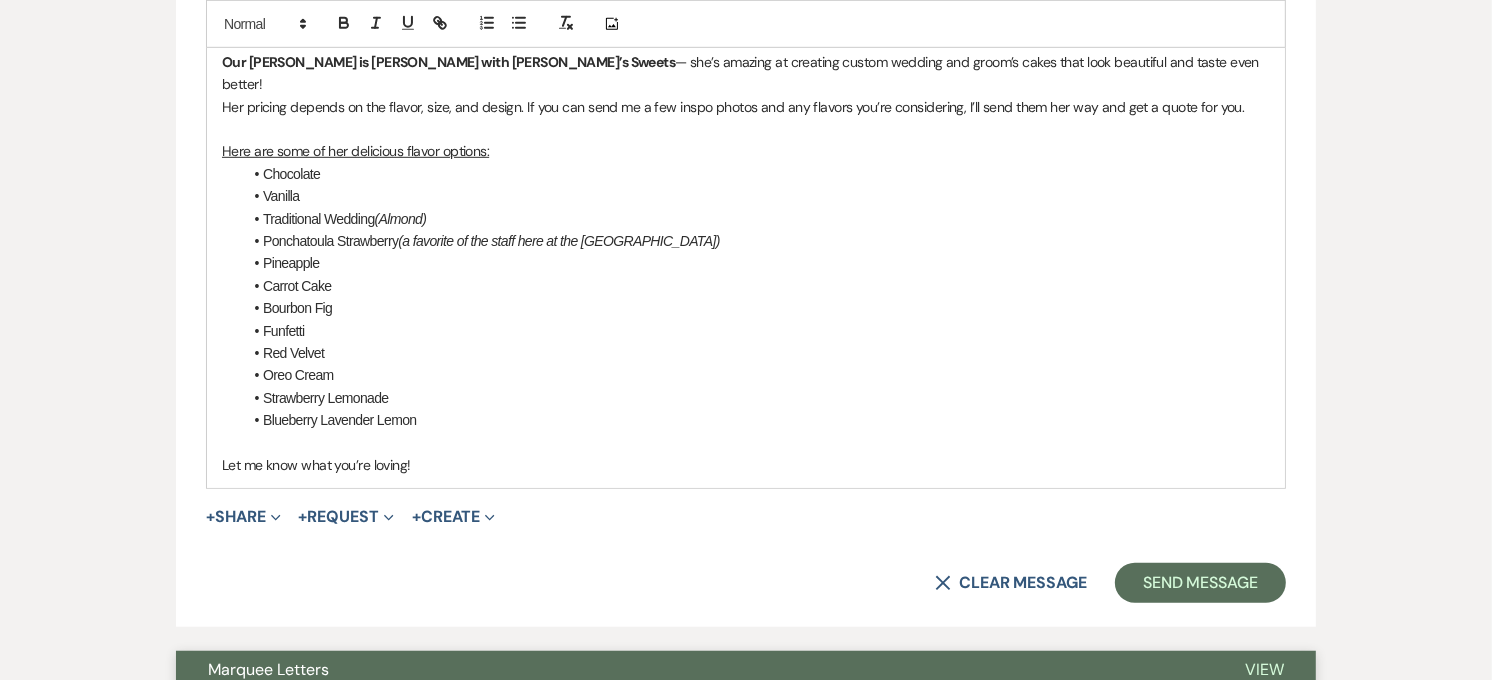 scroll, scrollTop: 1222, scrollLeft: 0, axis: vertical 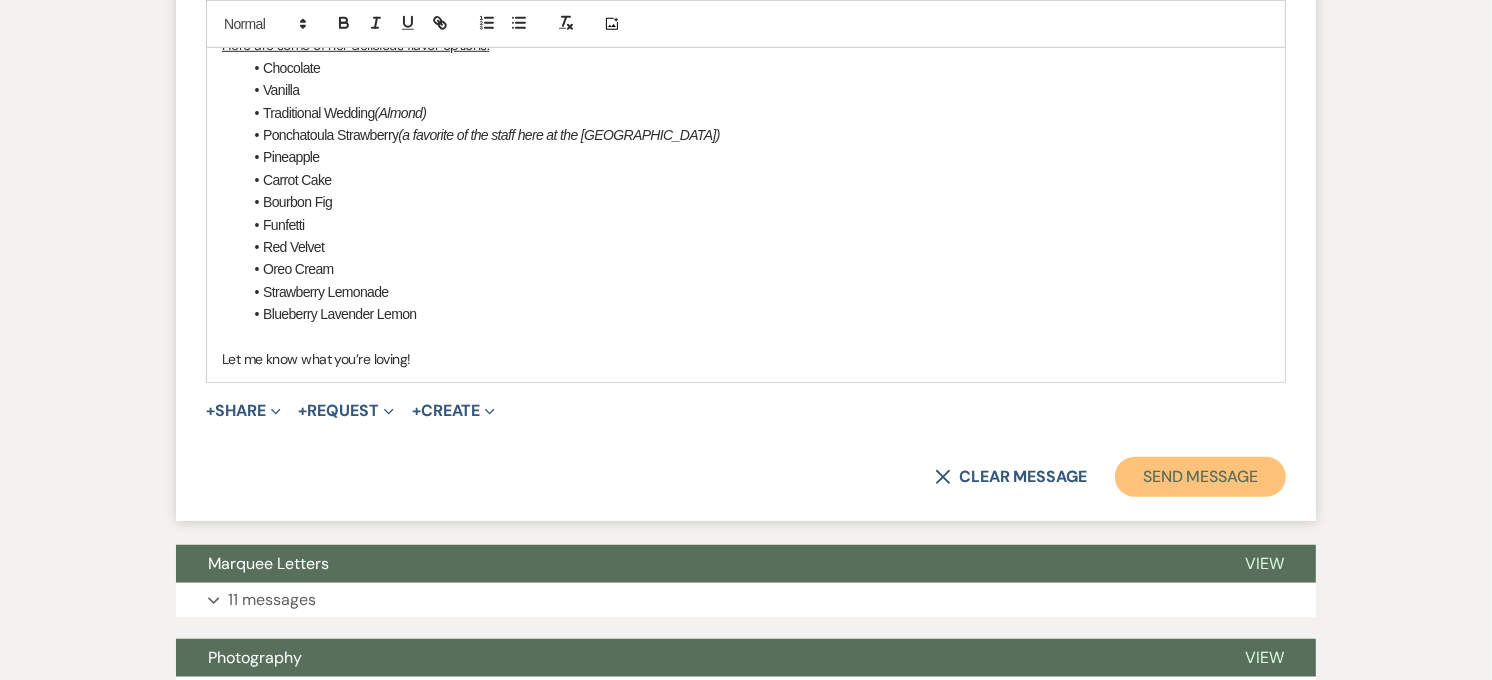 click on "Send Message" at bounding box center (1200, 477) 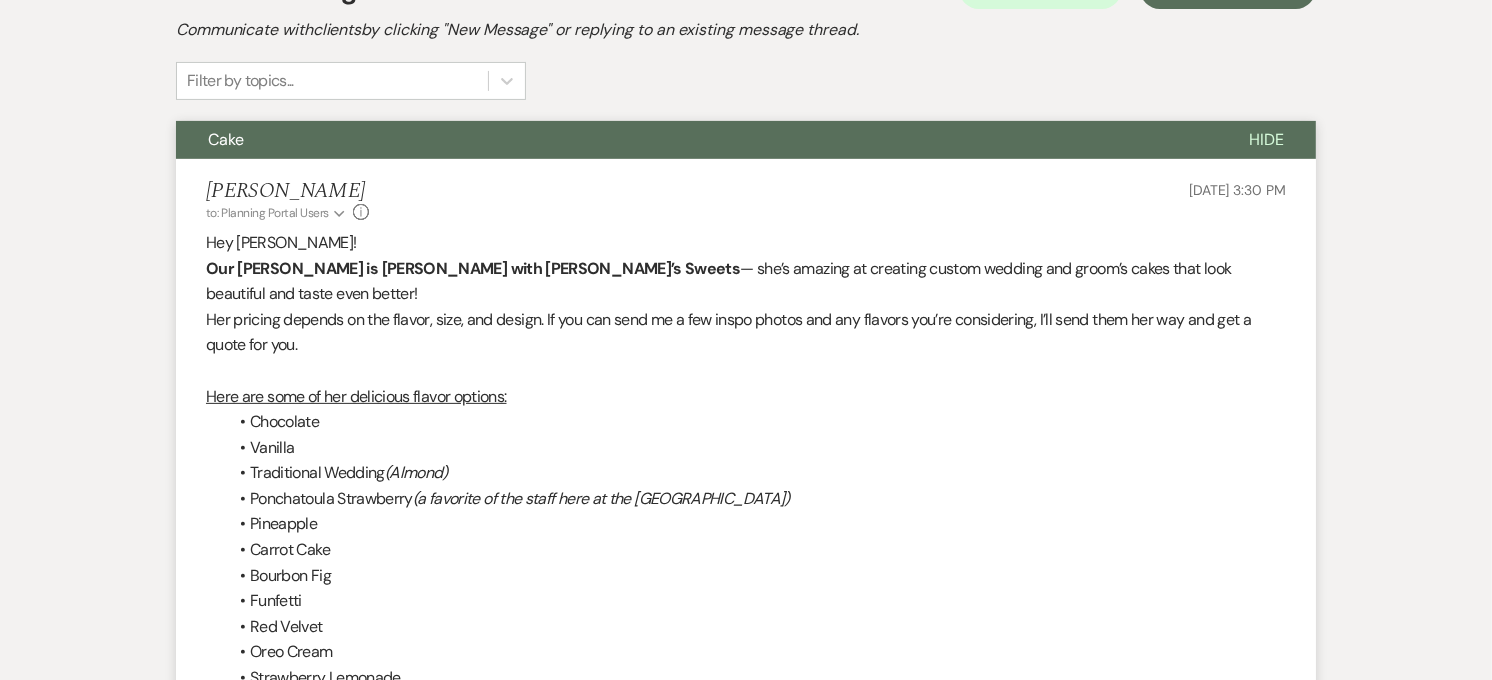 scroll, scrollTop: 0, scrollLeft: 0, axis: both 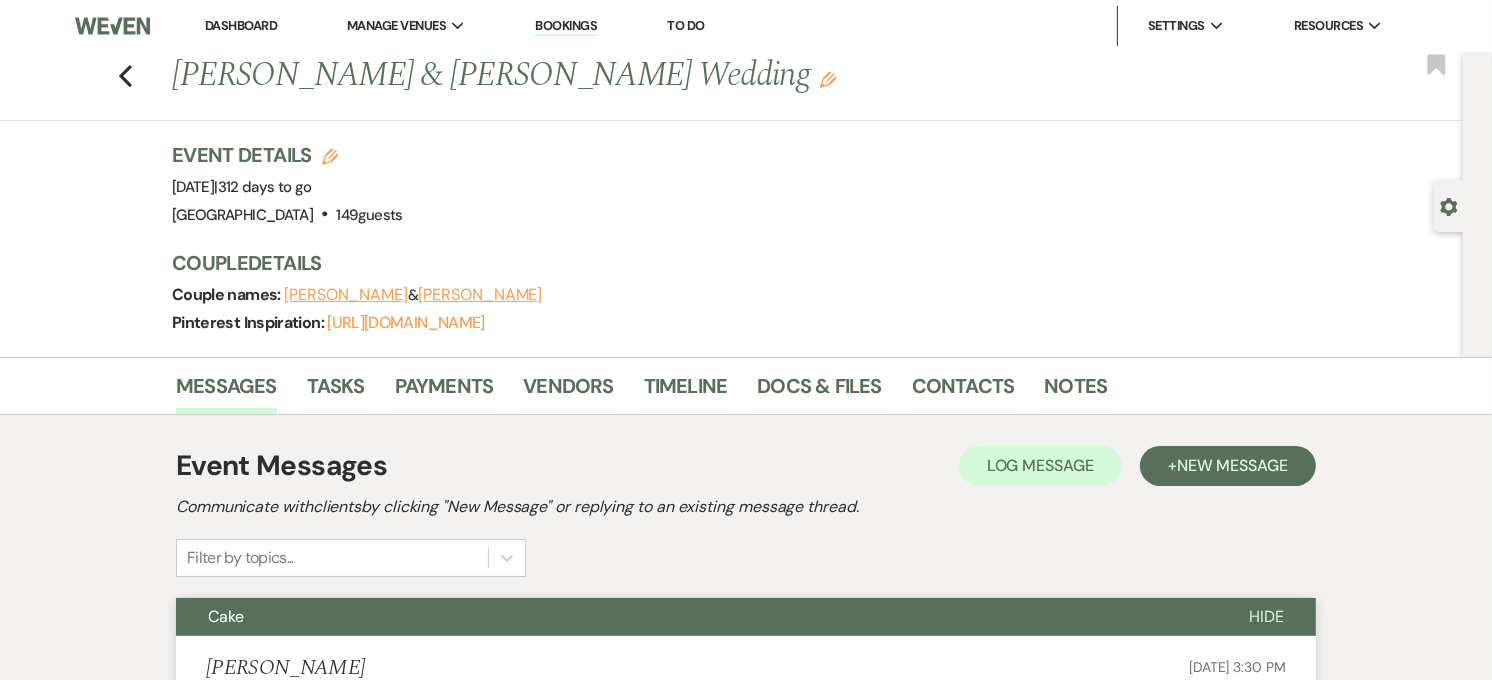click on "Cake" at bounding box center (696, 617) 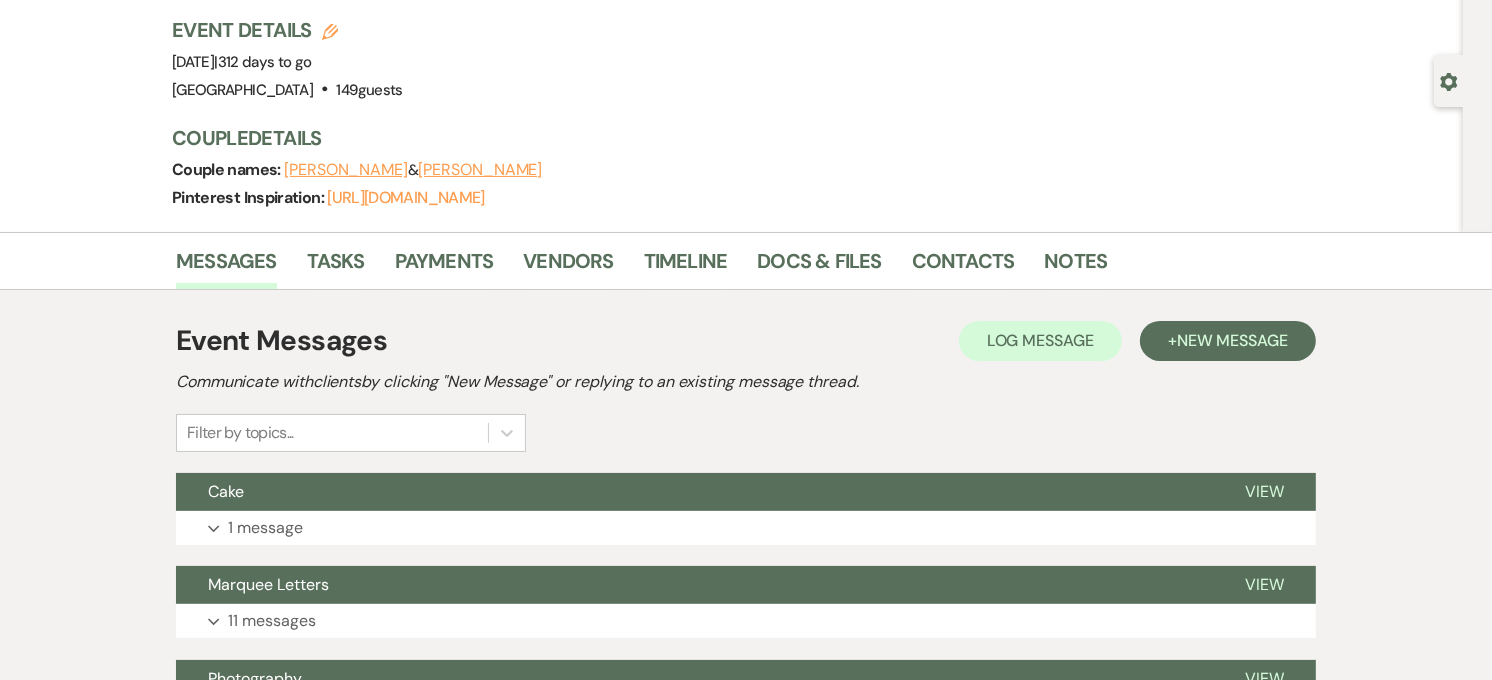 scroll, scrollTop: 333, scrollLeft: 0, axis: vertical 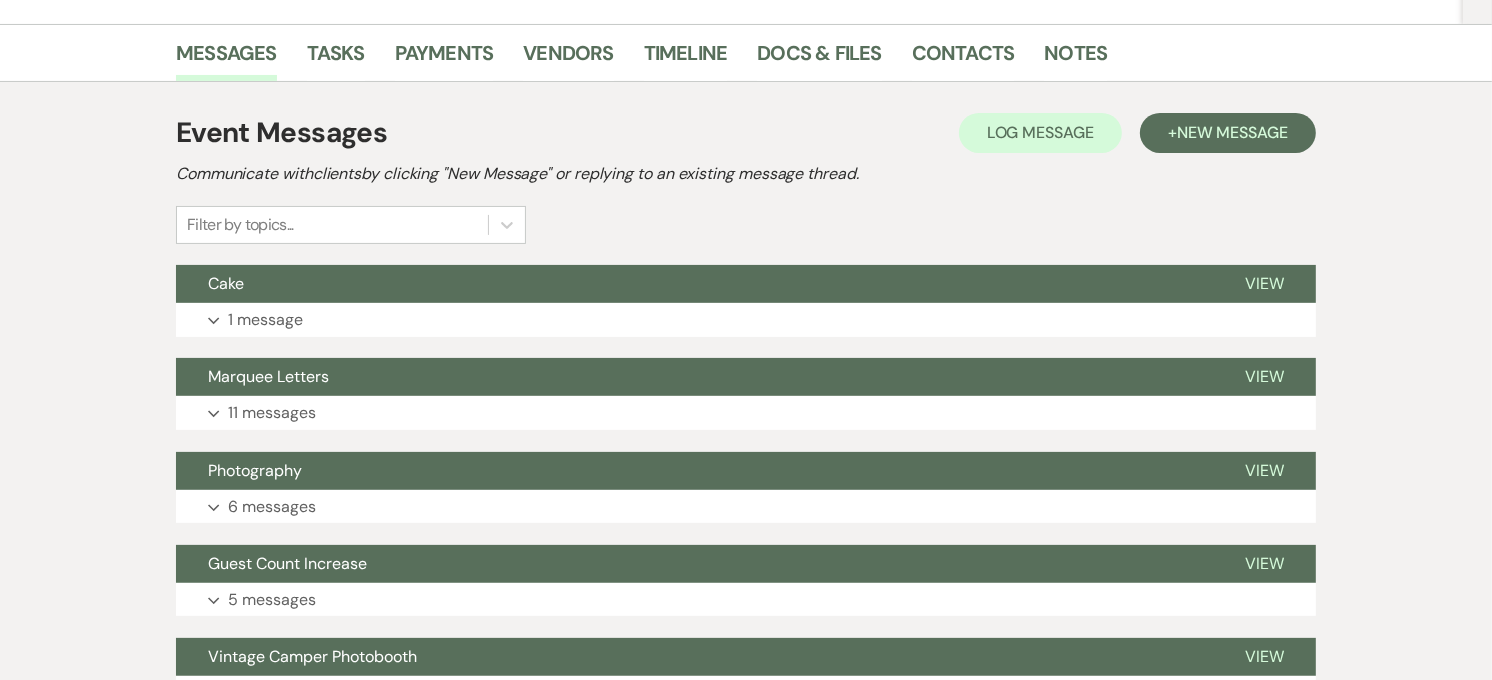 type 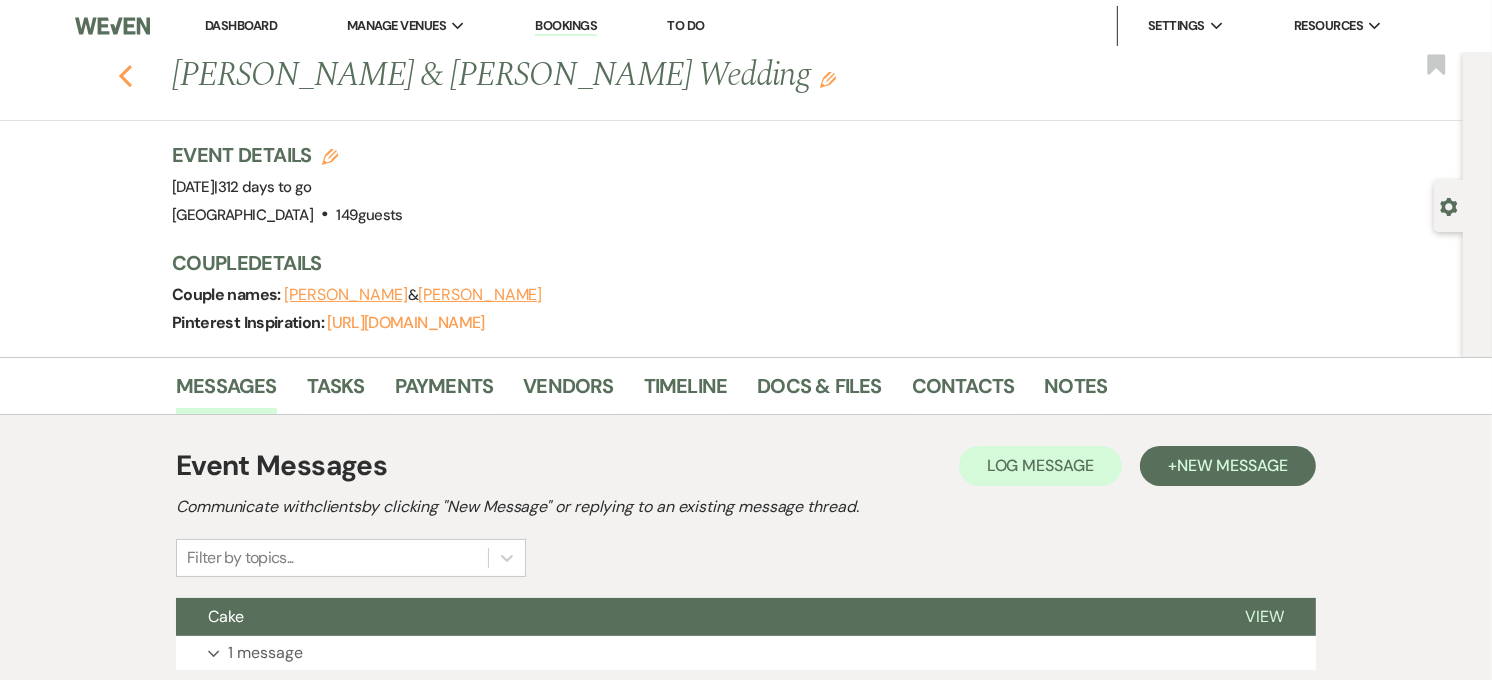 click on "Previous" 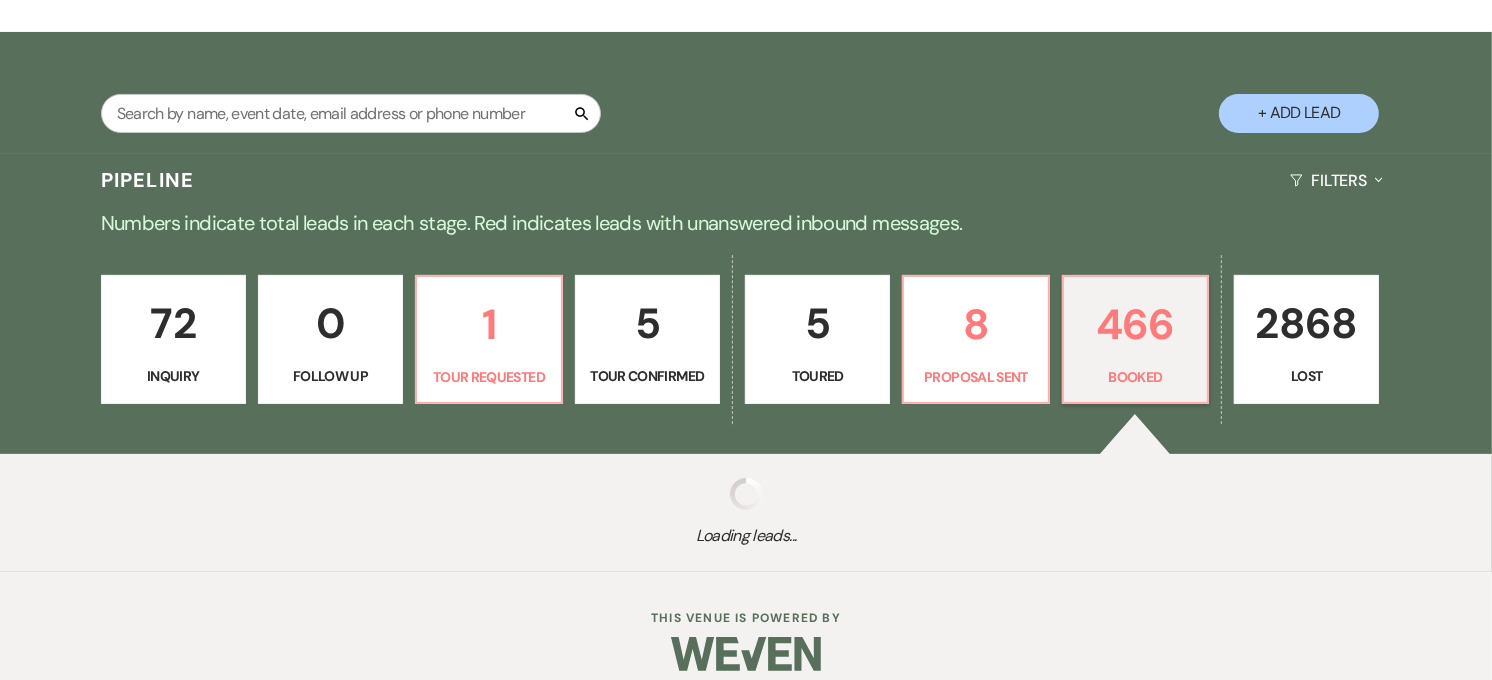scroll, scrollTop: 333, scrollLeft: 0, axis: vertical 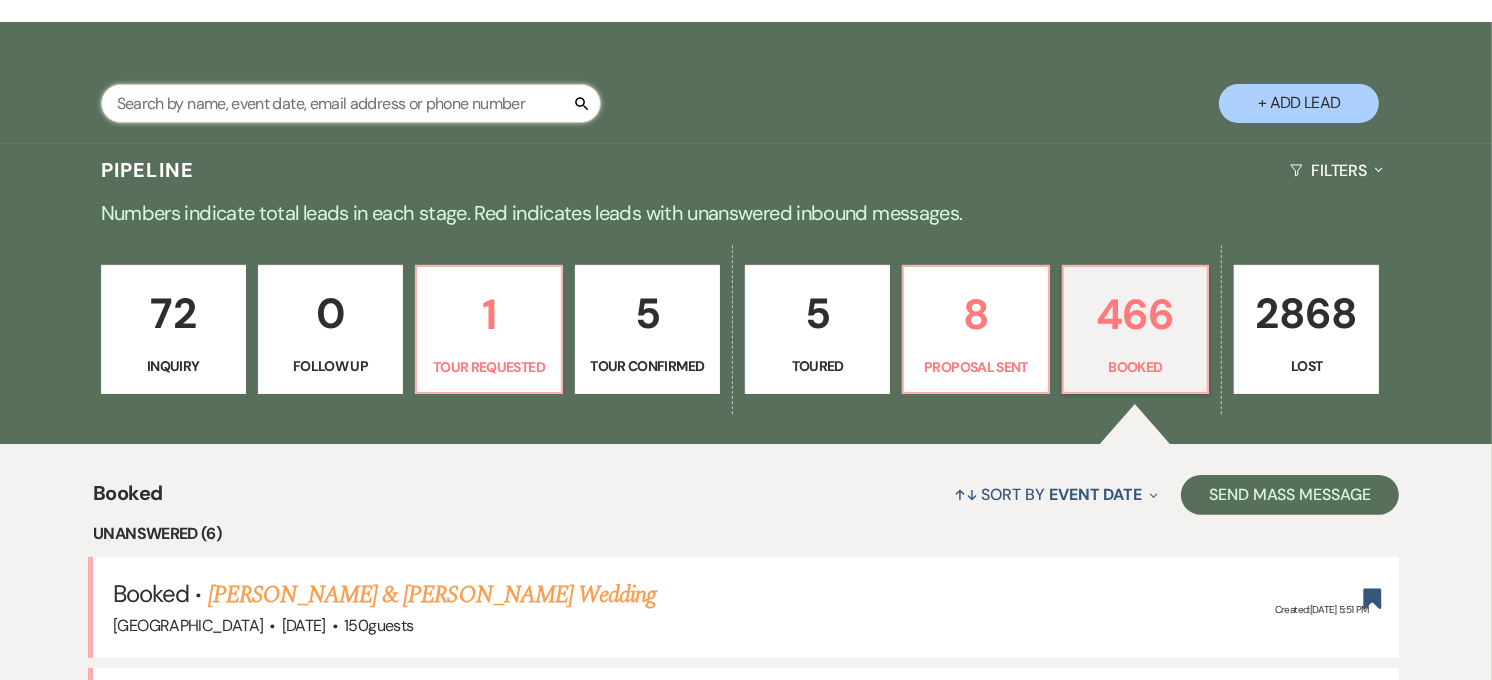 click at bounding box center [351, 103] 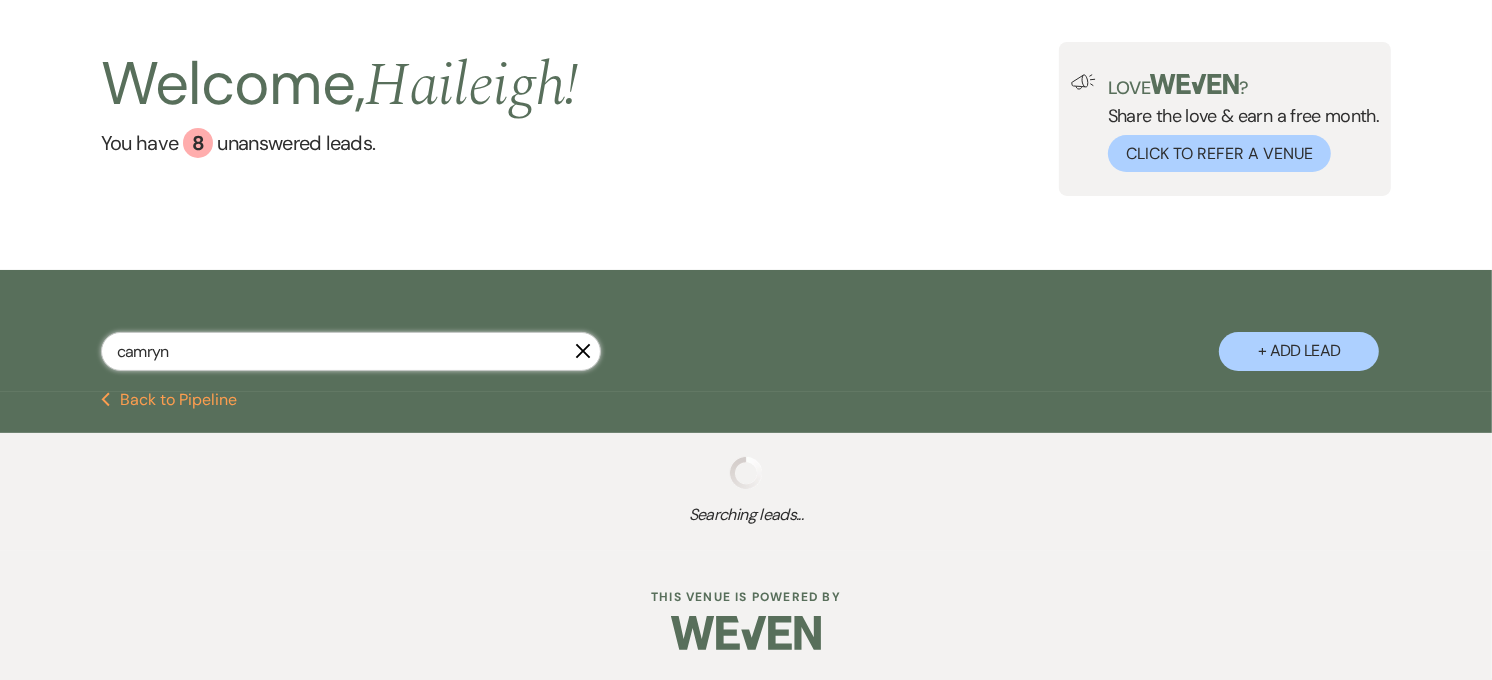 scroll, scrollTop: 333, scrollLeft: 0, axis: vertical 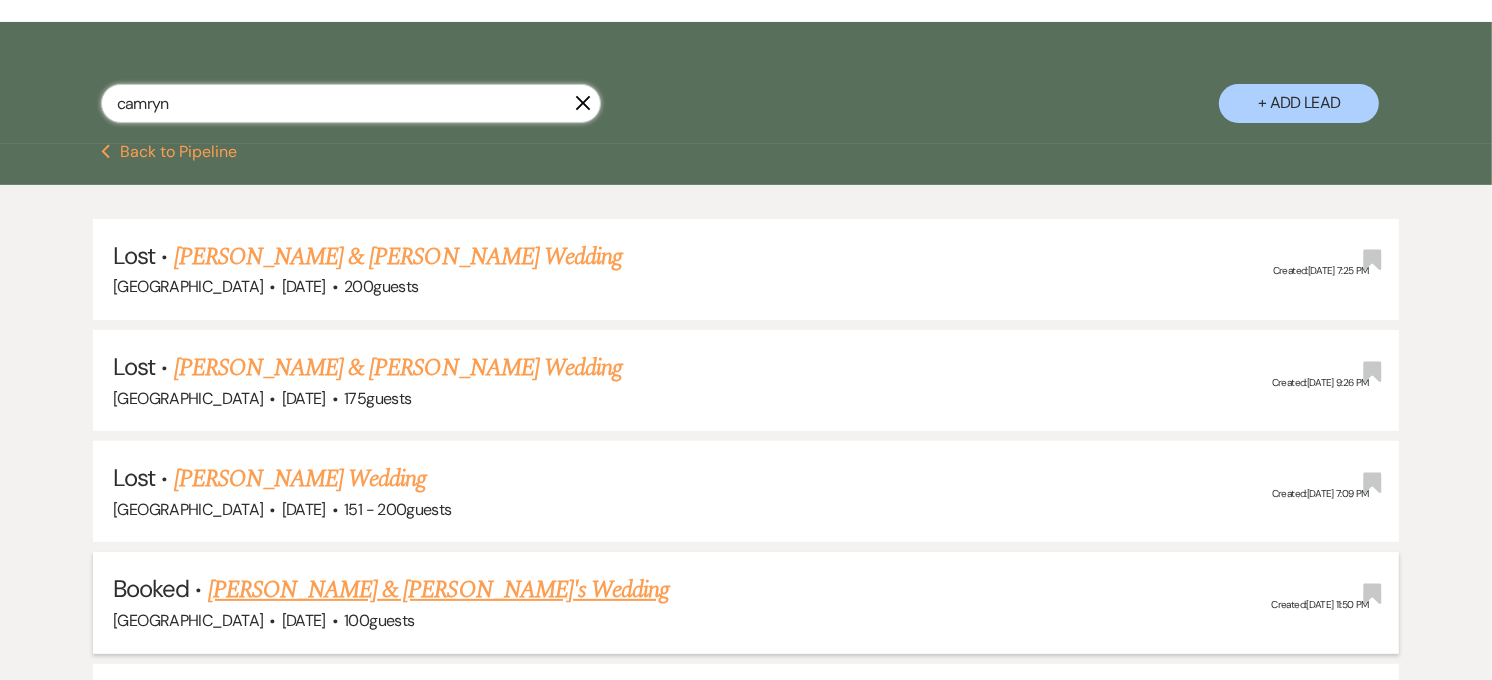type on "camryn" 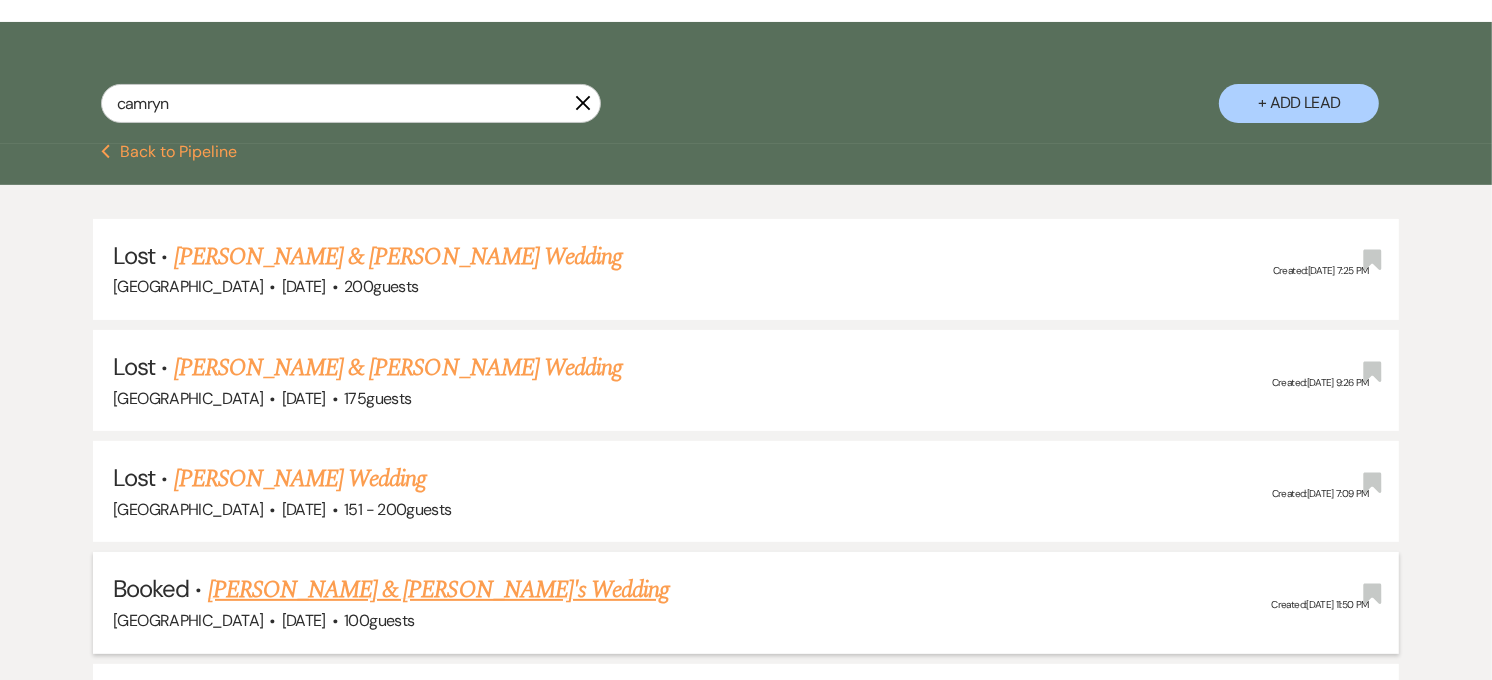 click on "[PERSON_NAME] & [PERSON_NAME]'s Wedding" at bounding box center [439, 590] 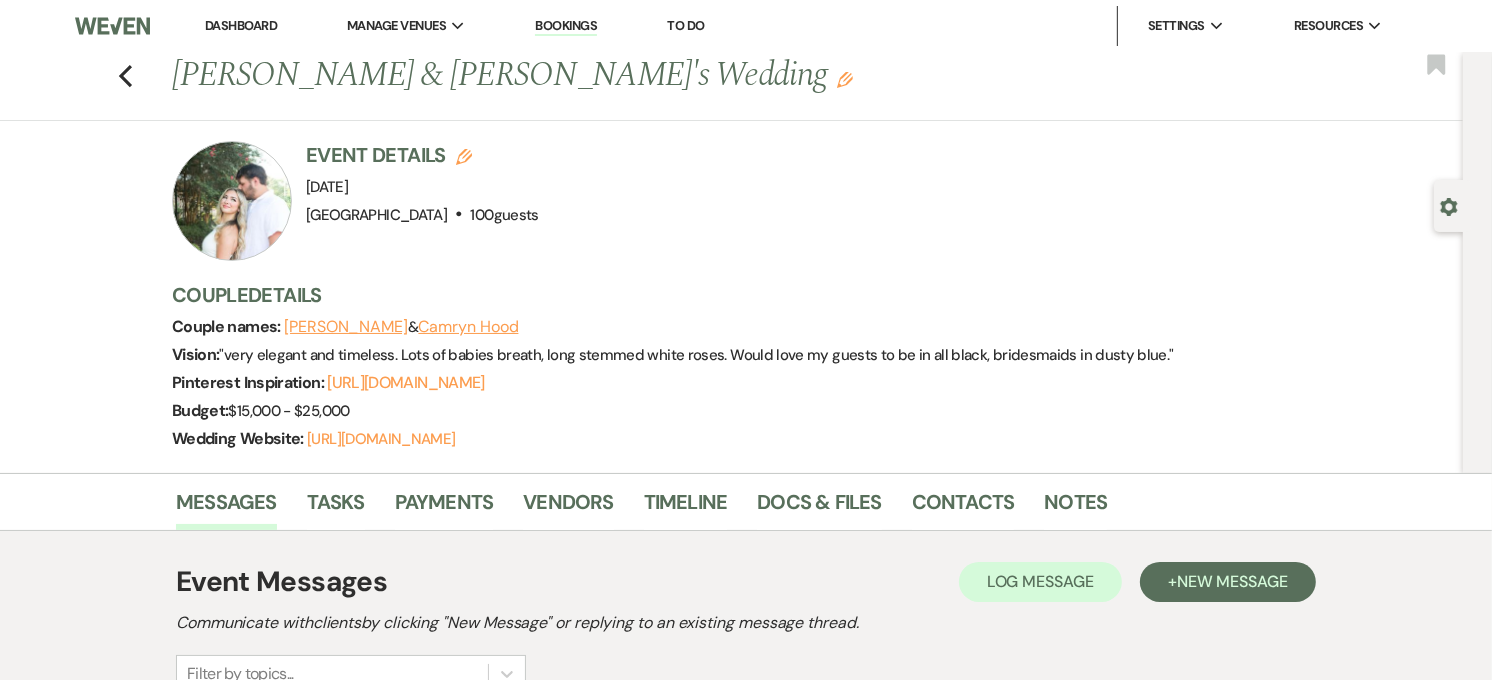 click on "Previous Collin Guillory & Camryn Hood's Wedding Edit Bookmark" at bounding box center [726, 86] 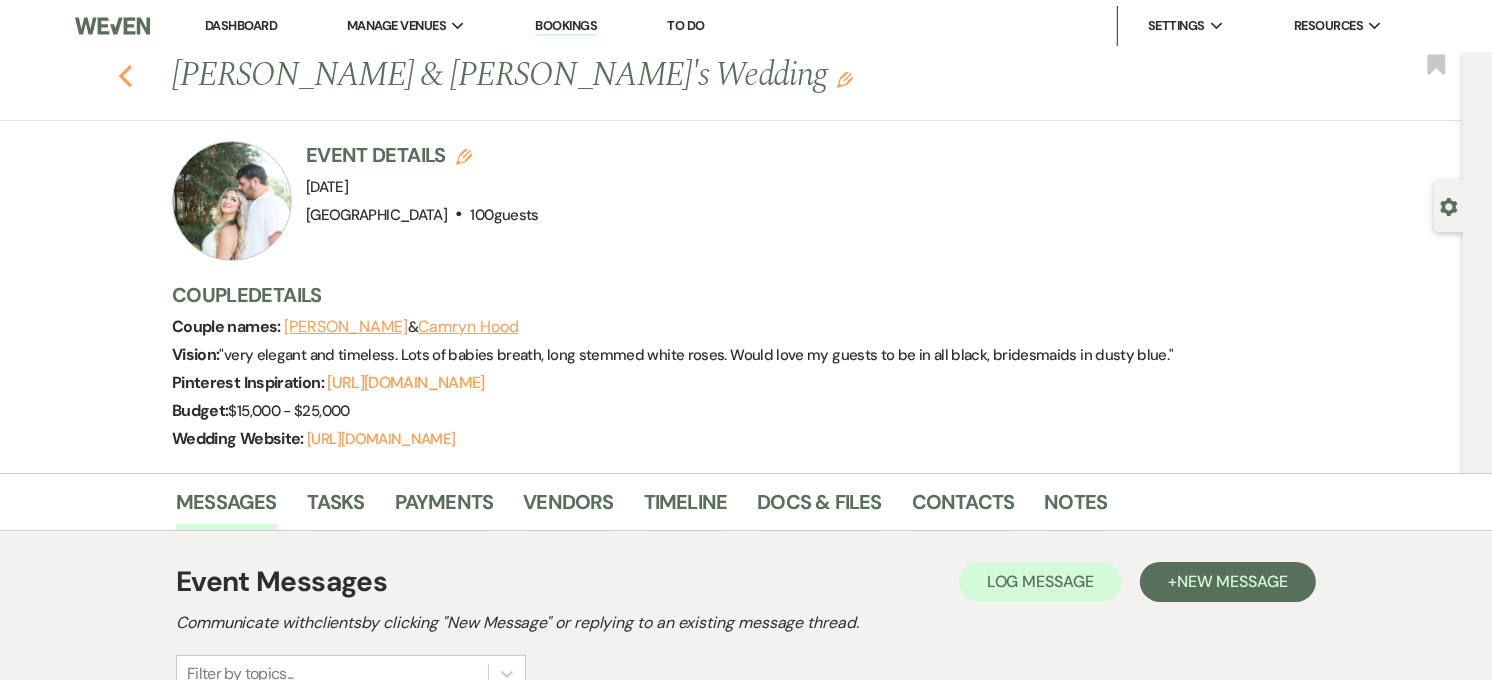 click on "Previous" 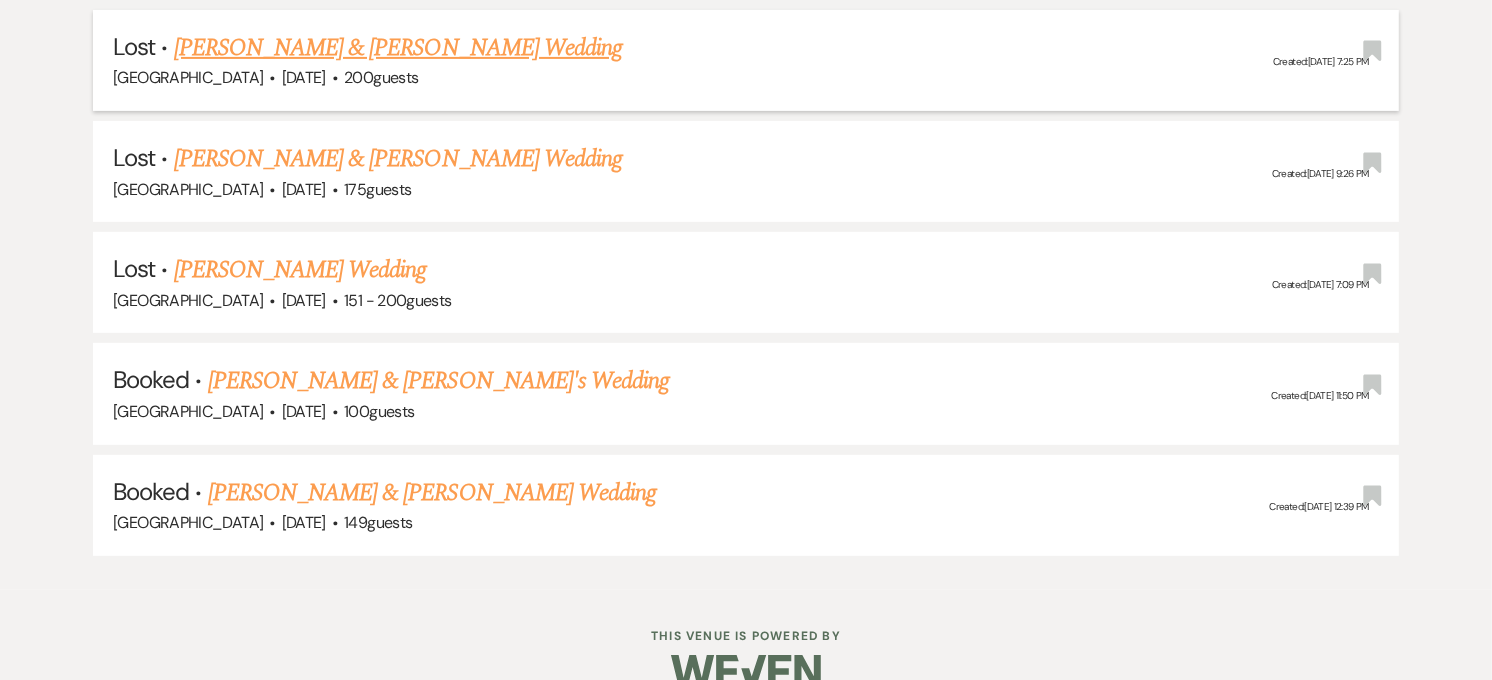 scroll, scrollTop: 555, scrollLeft: 0, axis: vertical 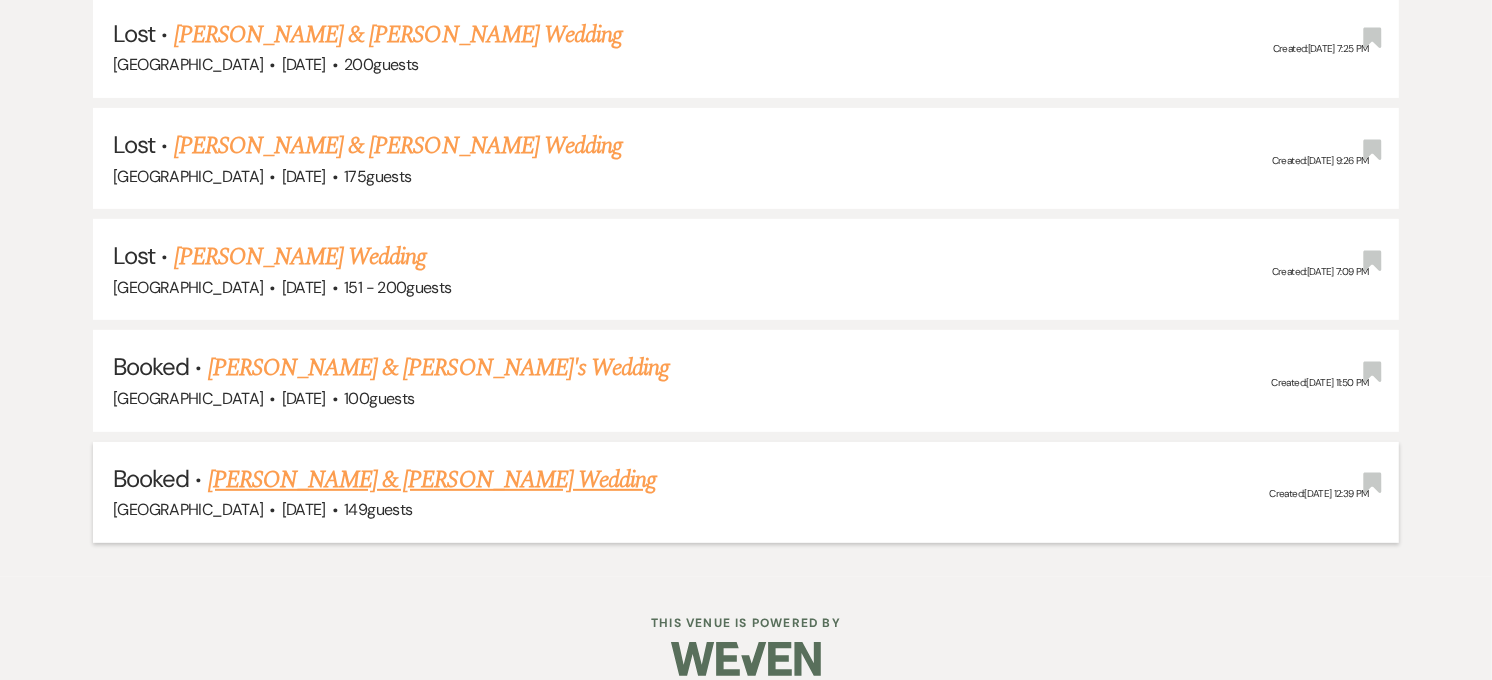click on "[PERSON_NAME] & [PERSON_NAME] Wedding" at bounding box center [432, 480] 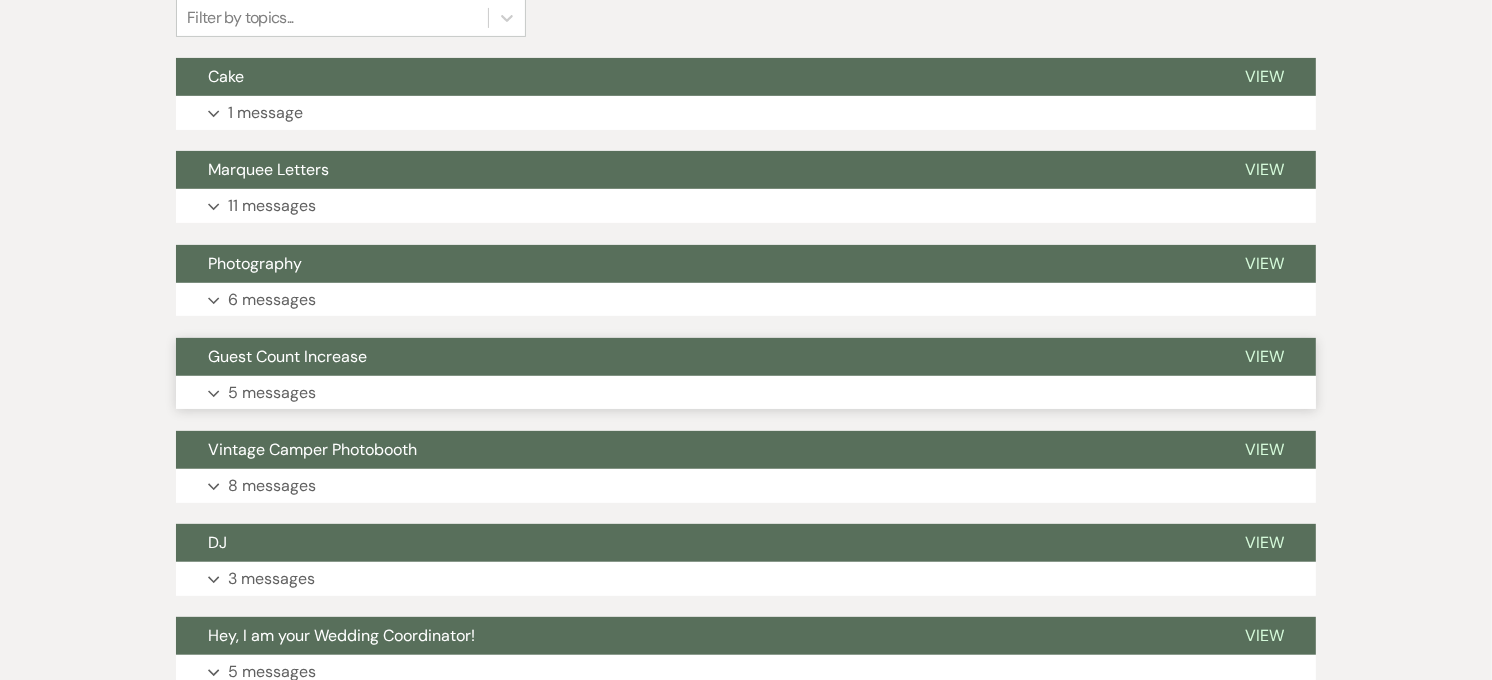 scroll, scrollTop: 222, scrollLeft: 0, axis: vertical 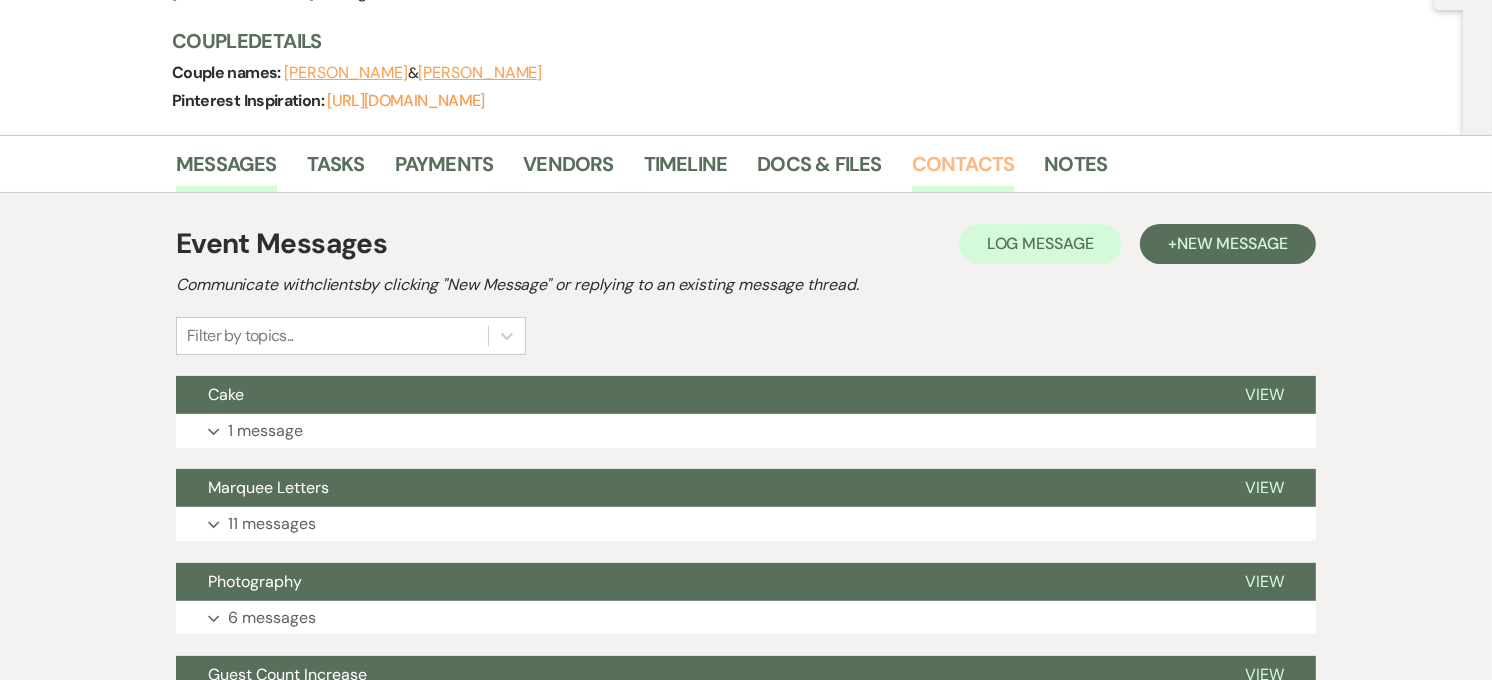 click on "Contacts" at bounding box center (963, 170) 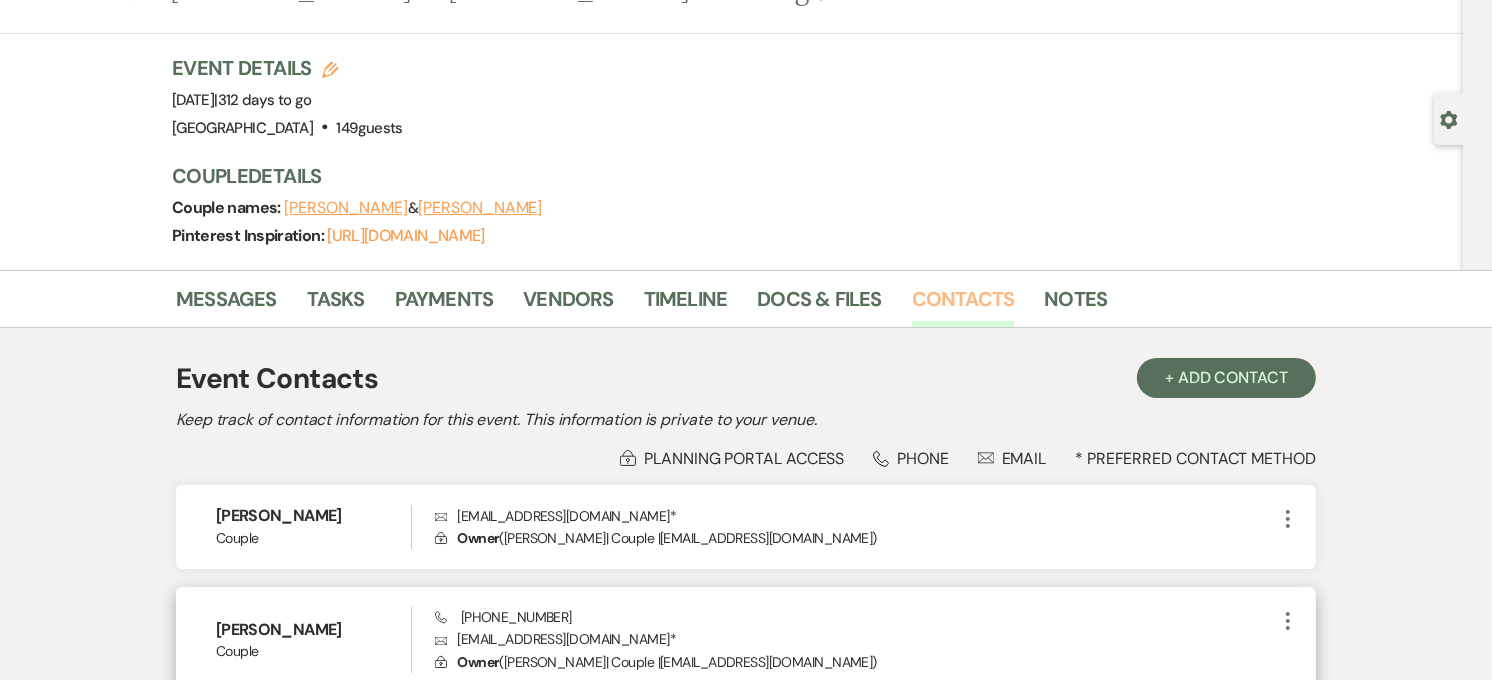 scroll, scrollTop: 222, scrollLeft: 0, axis: vertical 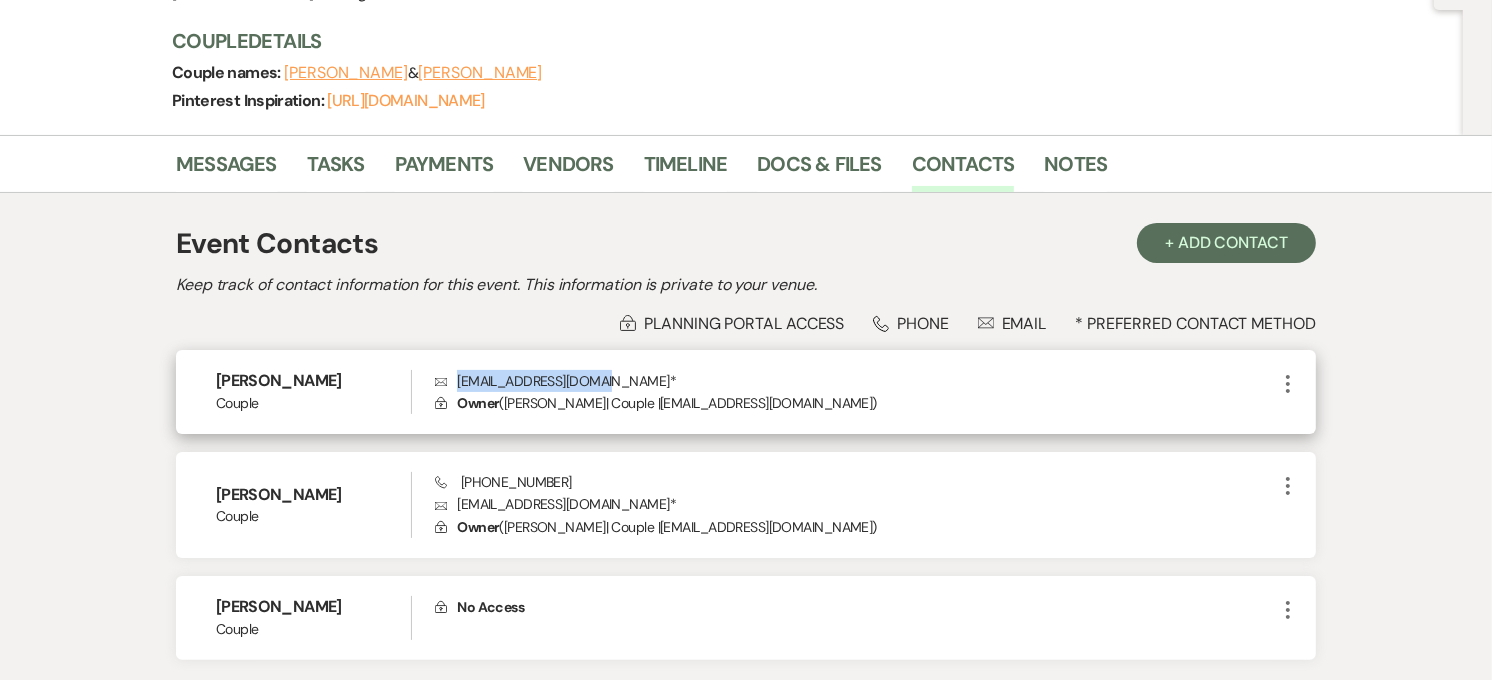 drag, startPoint x: 604, startPoint y: 381, endPoint x: 458, endPoint y: 372, distance: 146.27713 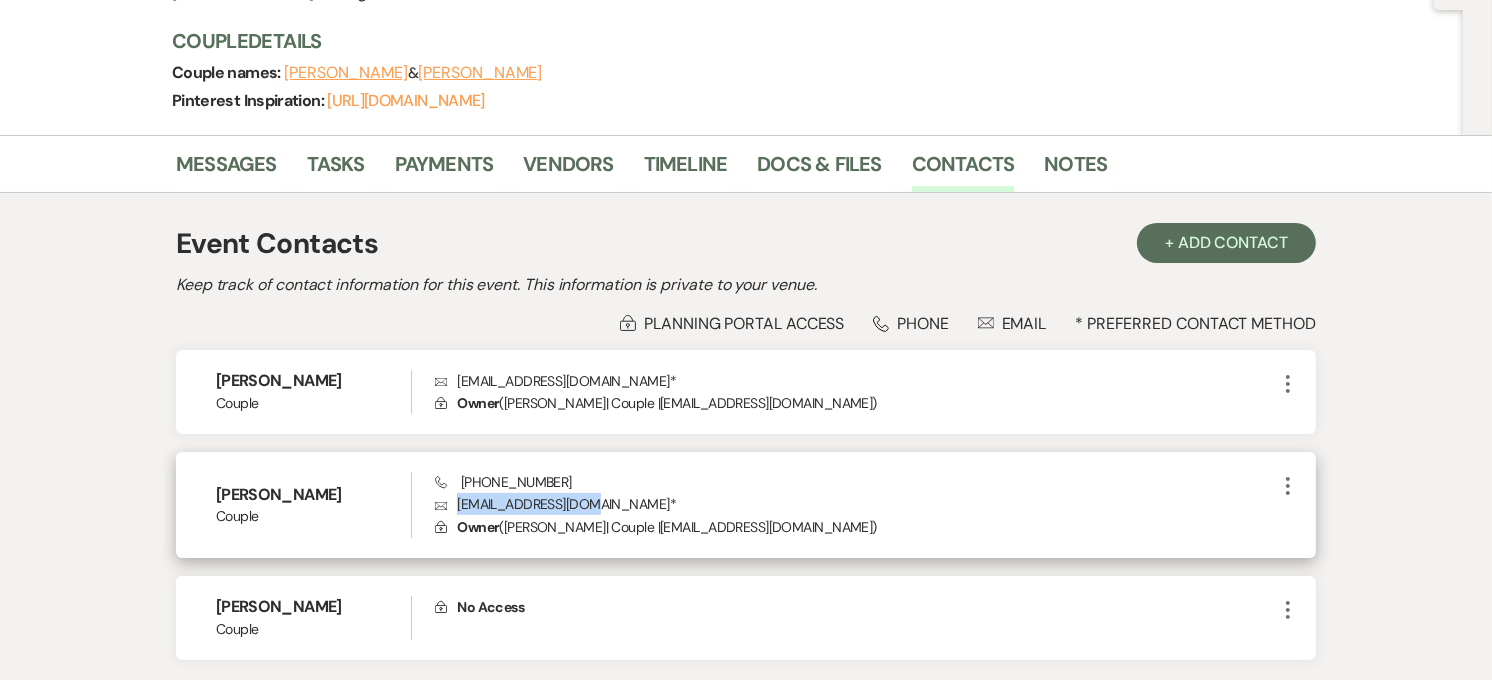 drag, startPoint x: 595, startPoint y: 502, endPoint x: 453, endPoint y: 503, distance: 142.00352 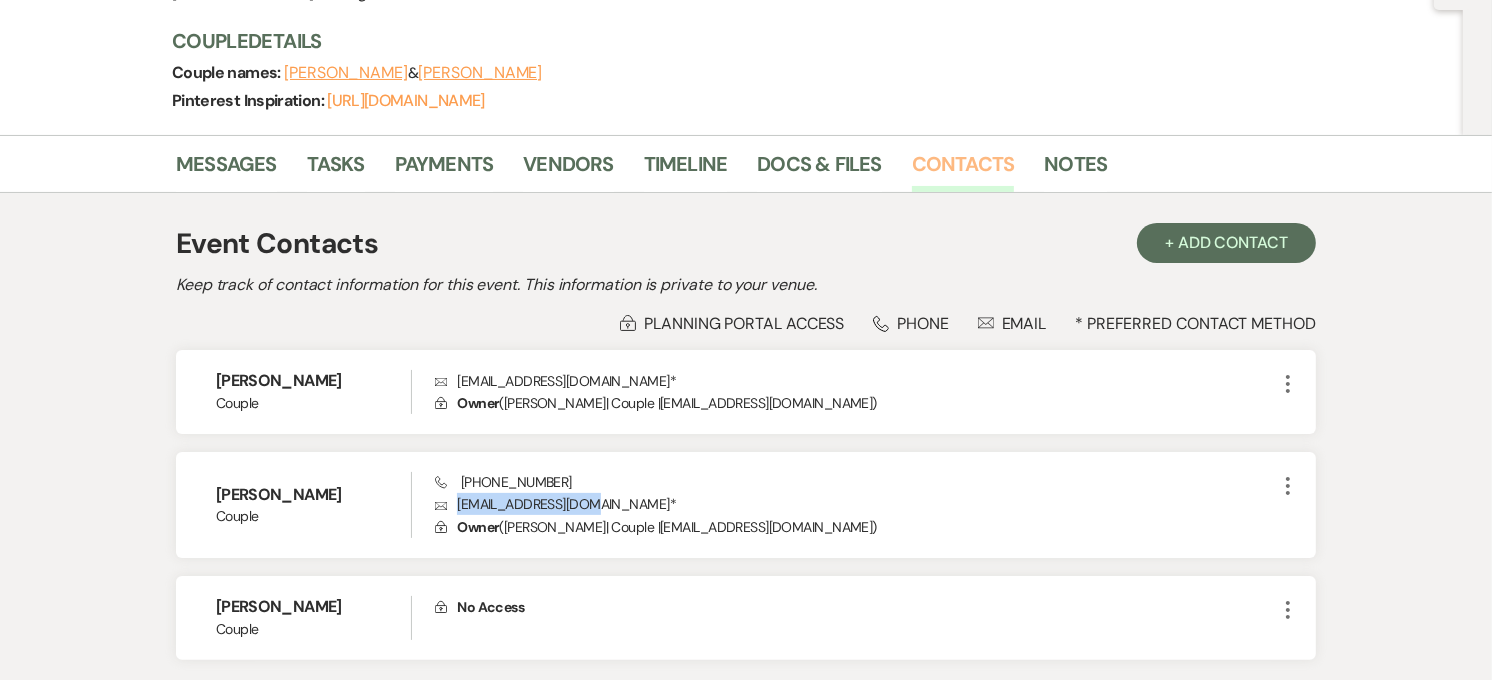 scroll, scrollTop: 0, scrollLeft: 0, axis: both 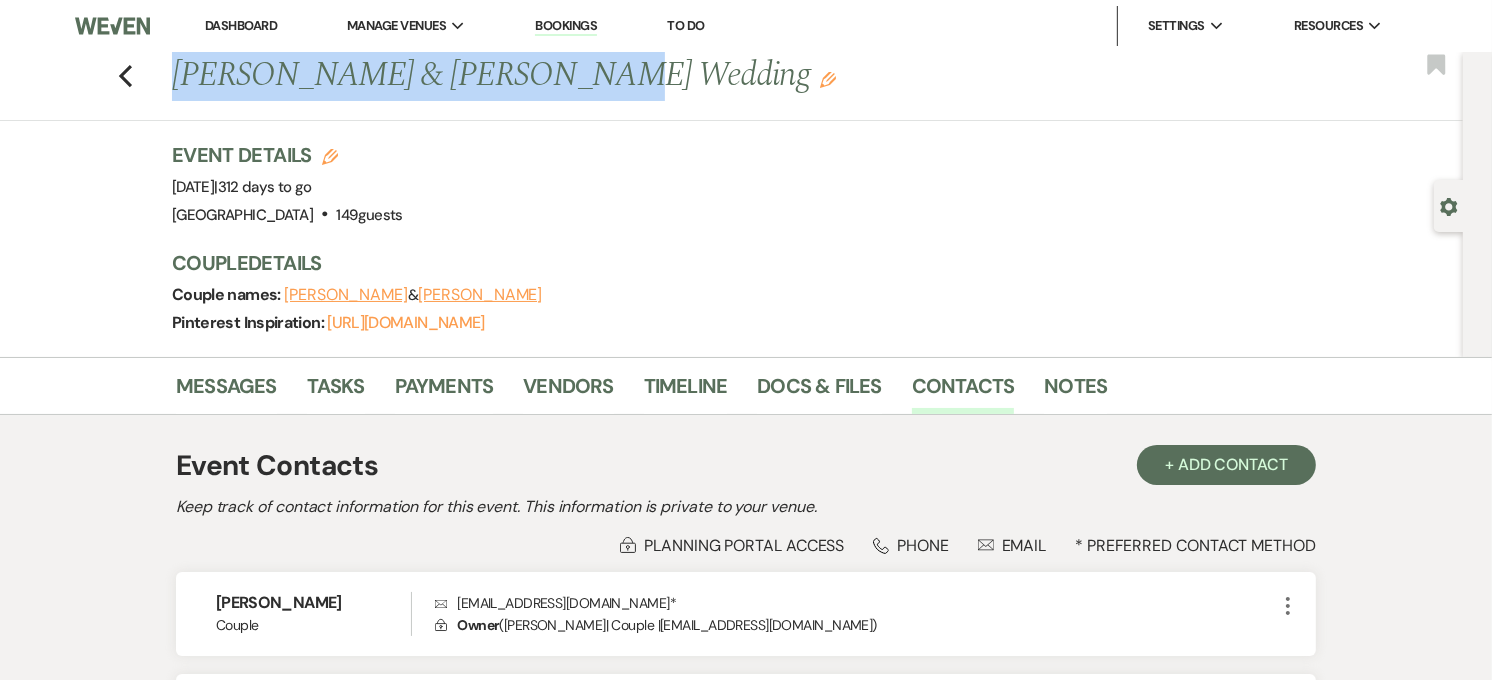 drag, startPoint x: 178, startPoint y: 85, endPoint x: 567, endPoint y: 96, distance: 389.1555 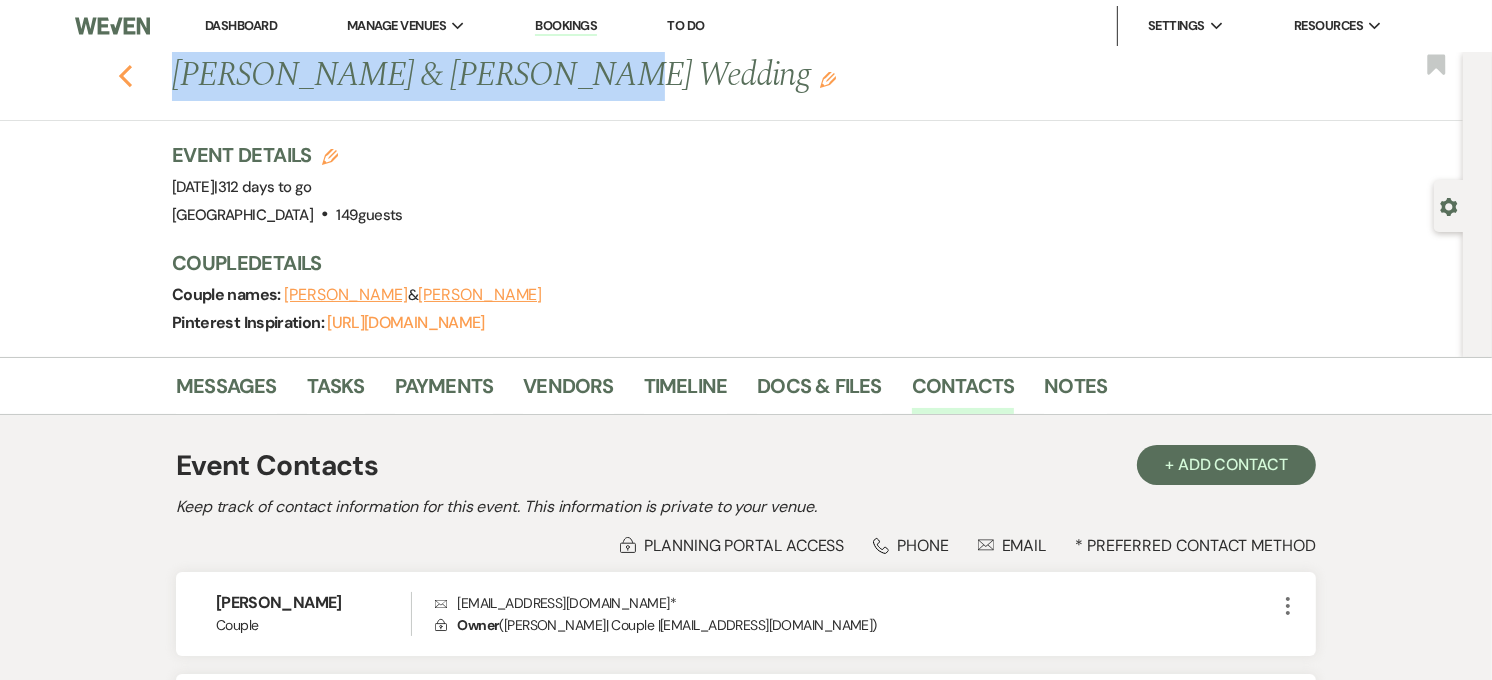click 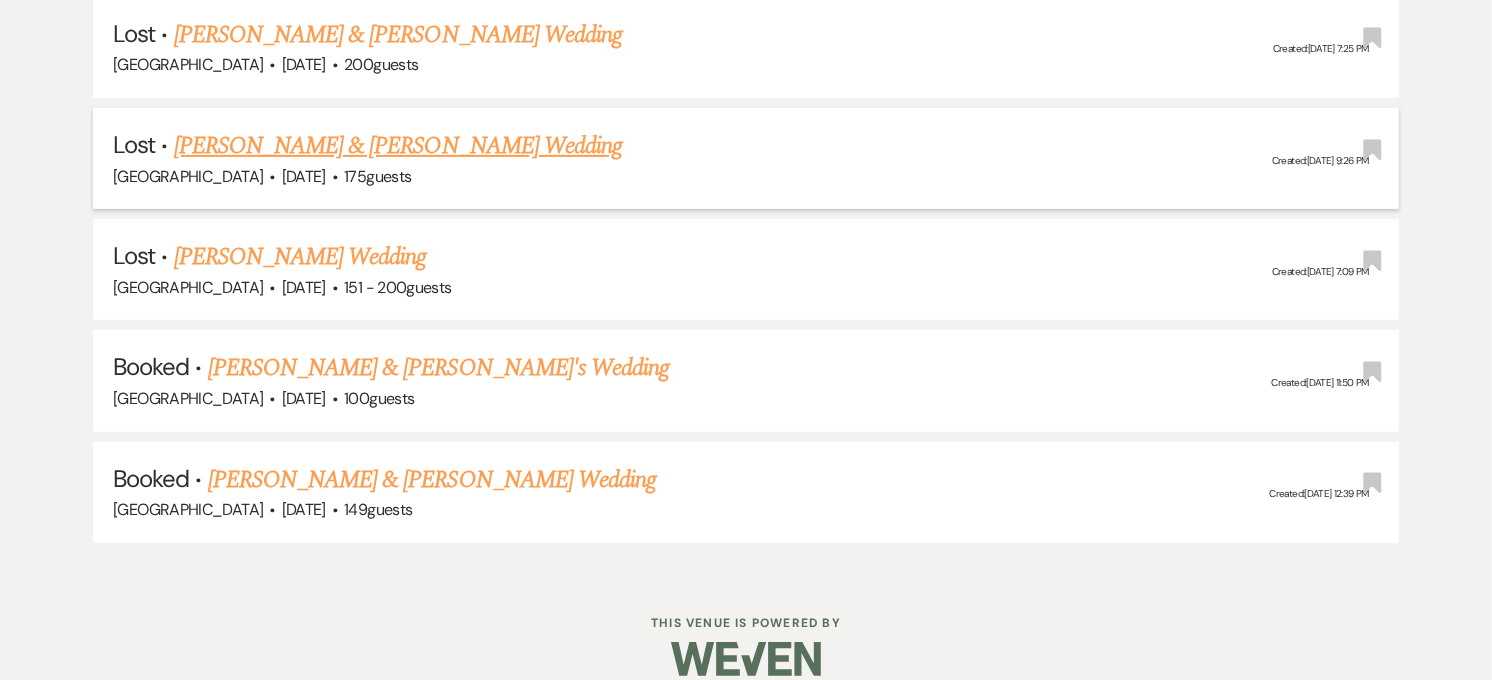 scroll, scrollTop: 0, scrollLeft: 0, axis: both 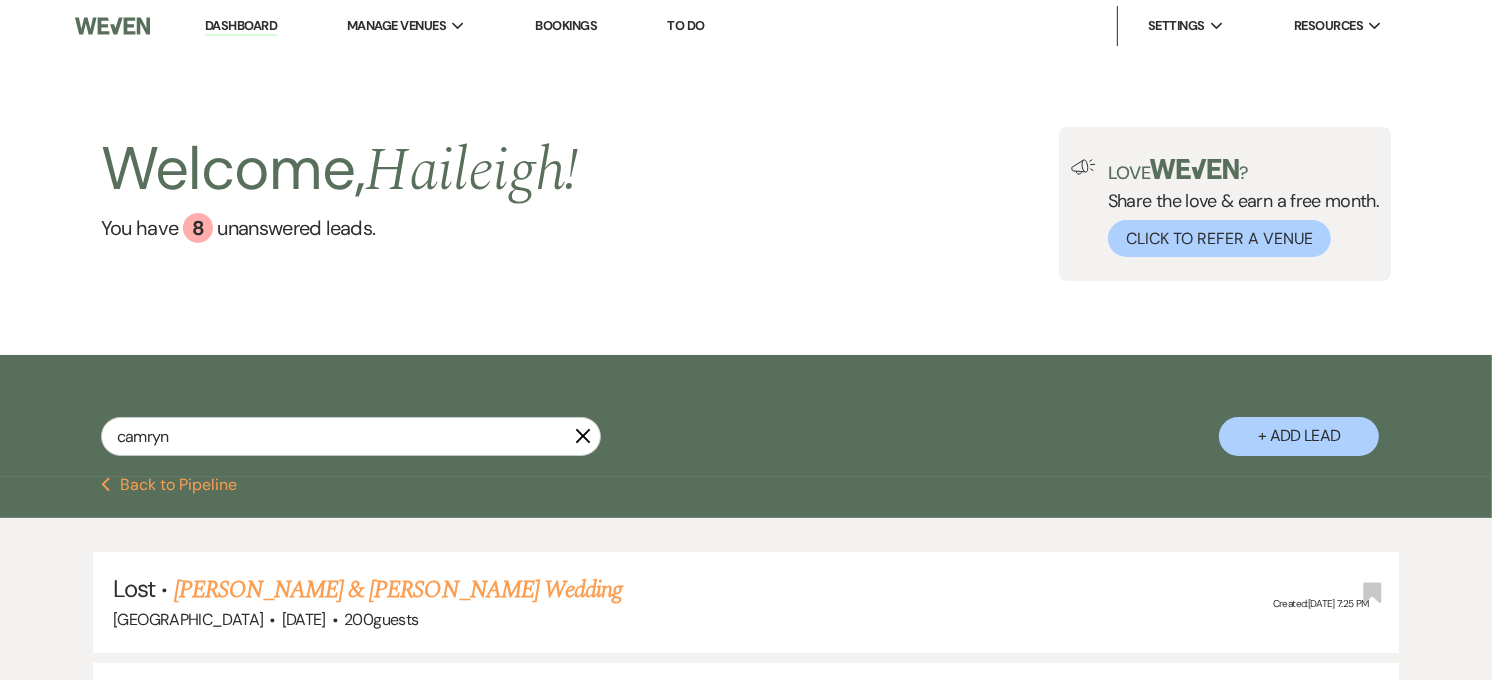 click on "Dashboard" at bounding box center (241, 26) 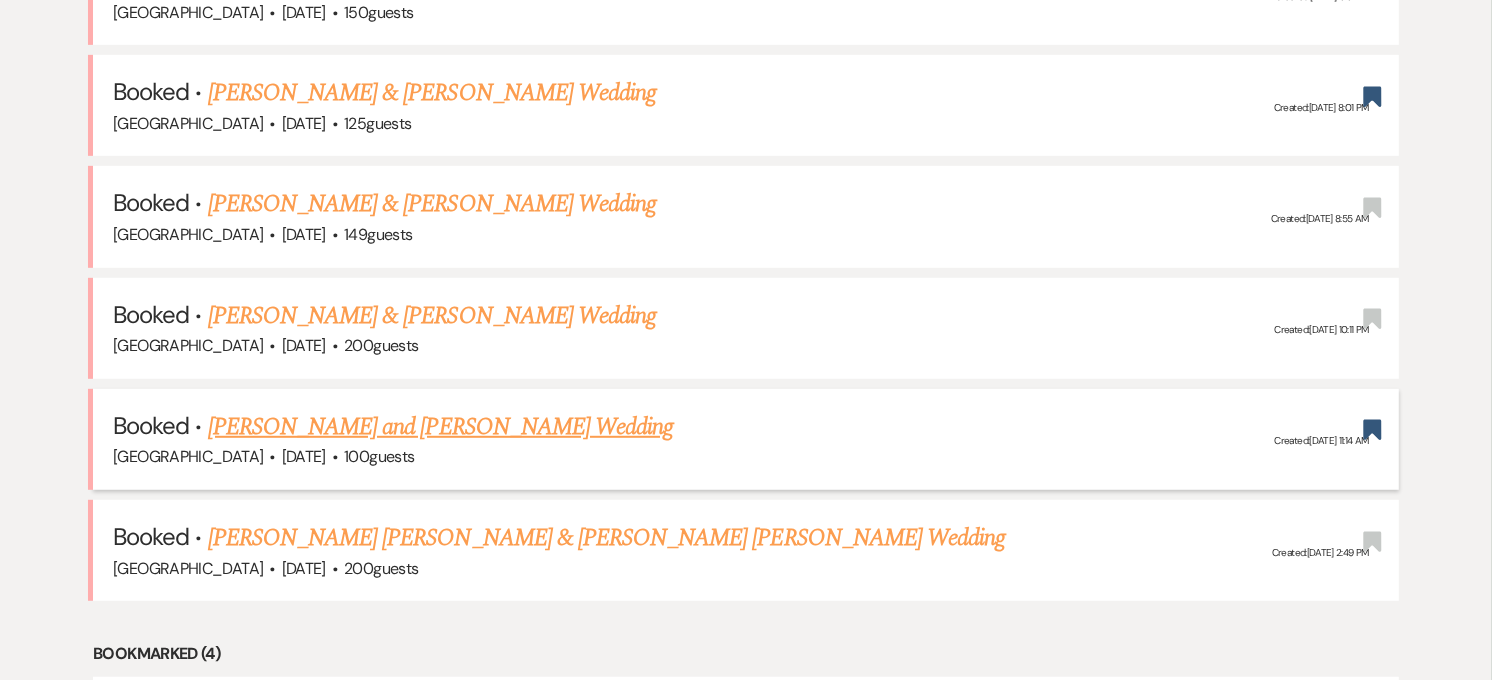 scroll, scrollTop: 1000, scrollLeft: 0, axis: vertical 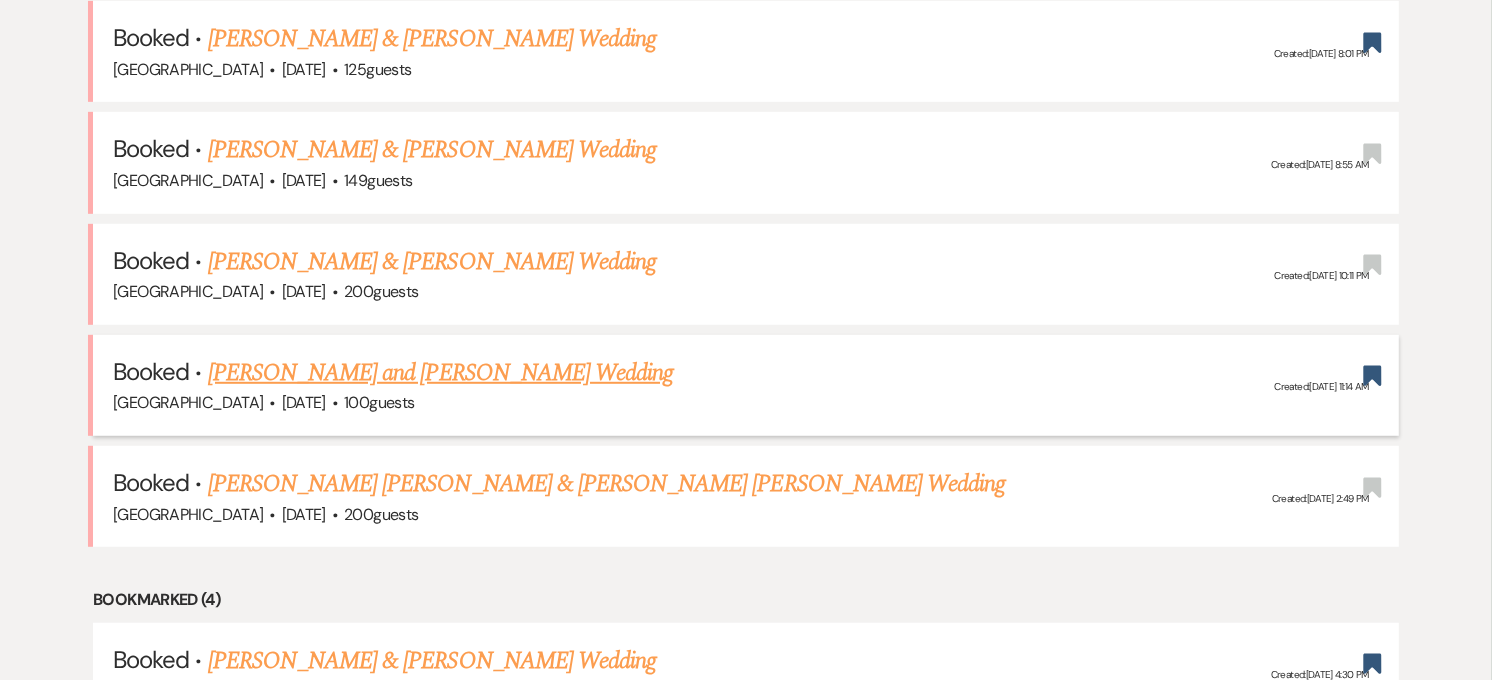 click on "[PERSON_NAME] and [PERSON_NAME] Wedding" at bounding box center [441, 373] 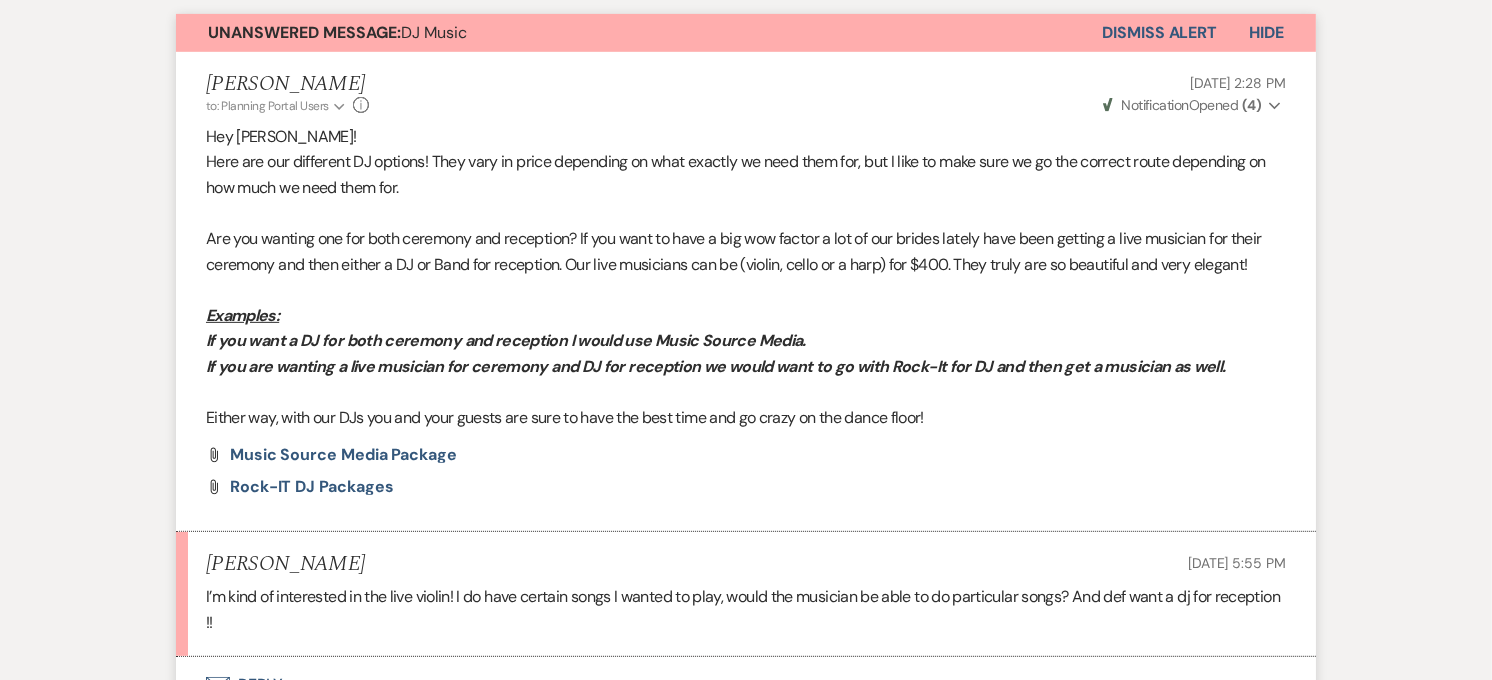 scroll, scrollTop: 666, scrollLeft: 0, axis: vertical 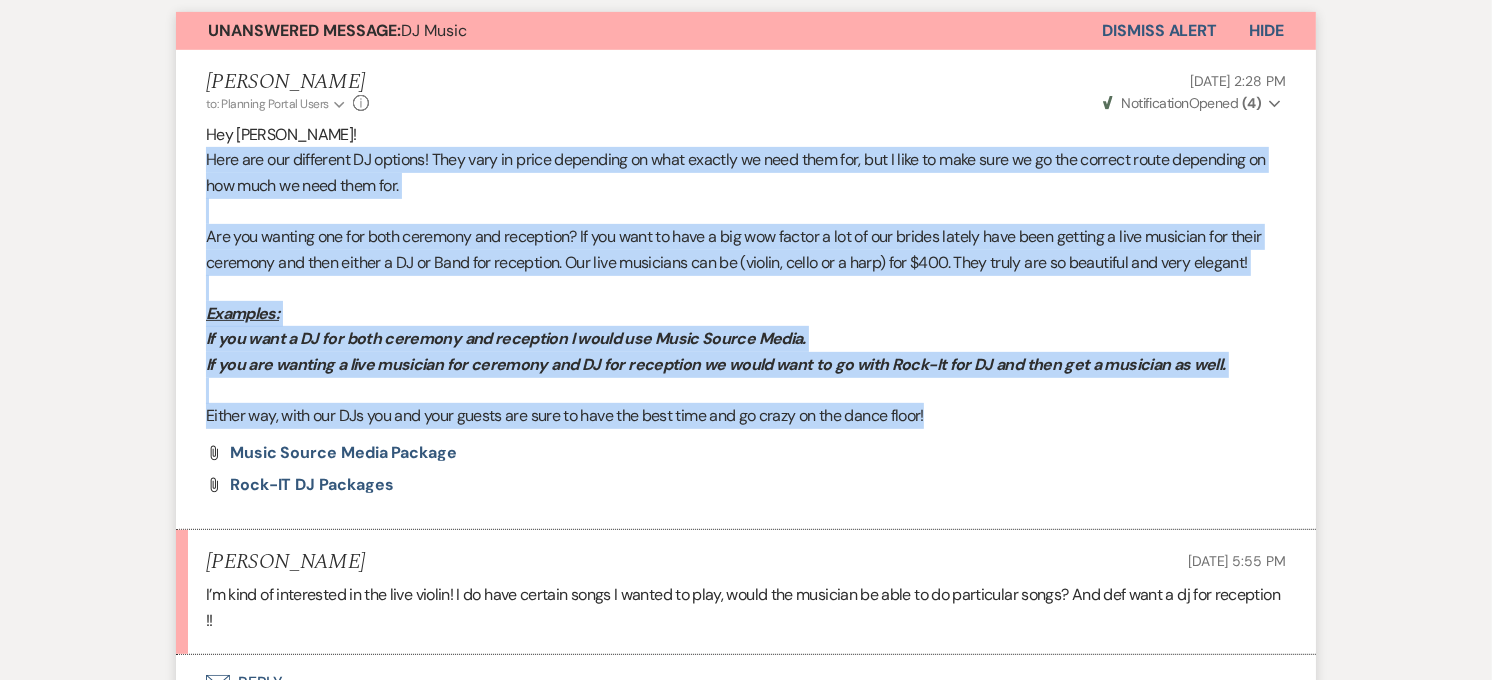 drag, startPoint x: 204, startPoint y: 154, endPoint x: 1054, endPoint y: 423, distance: 891.5498 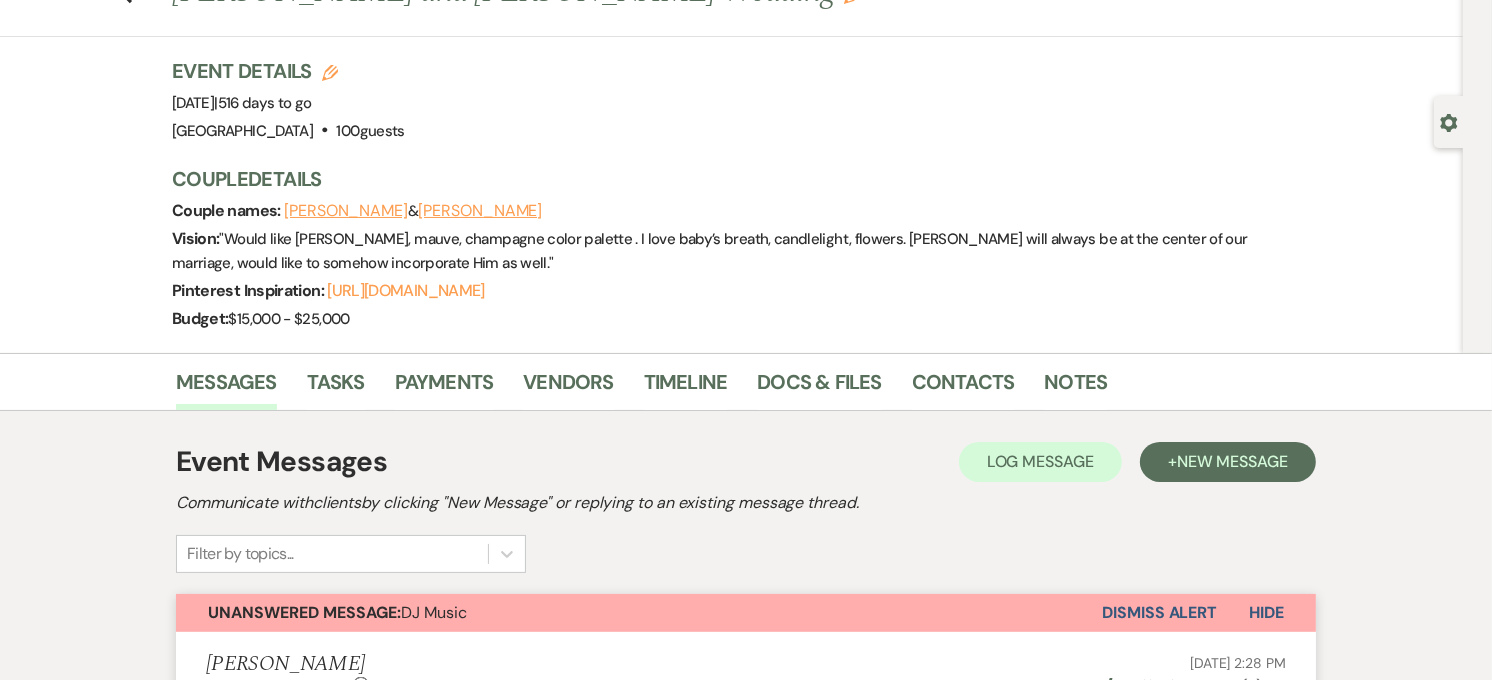 scroll, scrollTop: 0, scrollLeft: 0, axis: both 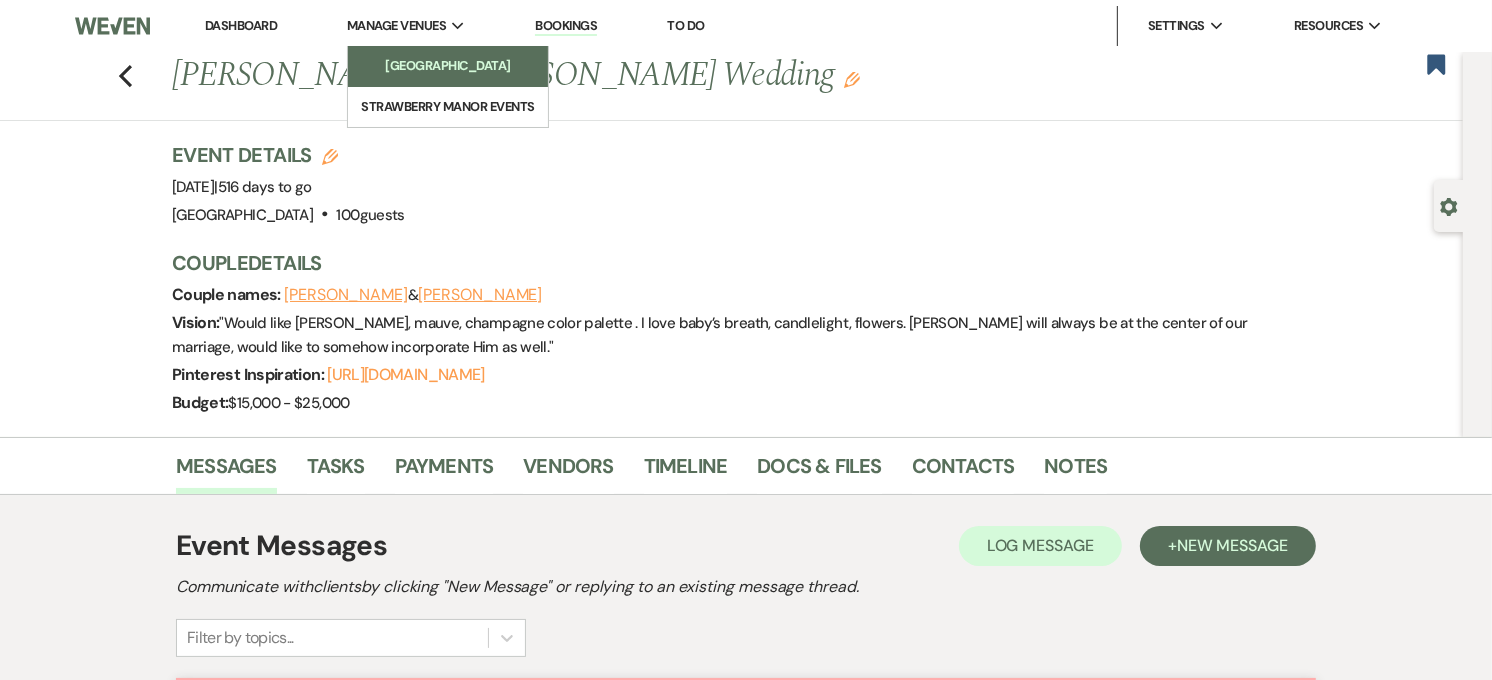 click on "[GEOGRAPHIC_DATA]" at bounding box center [448, 66] 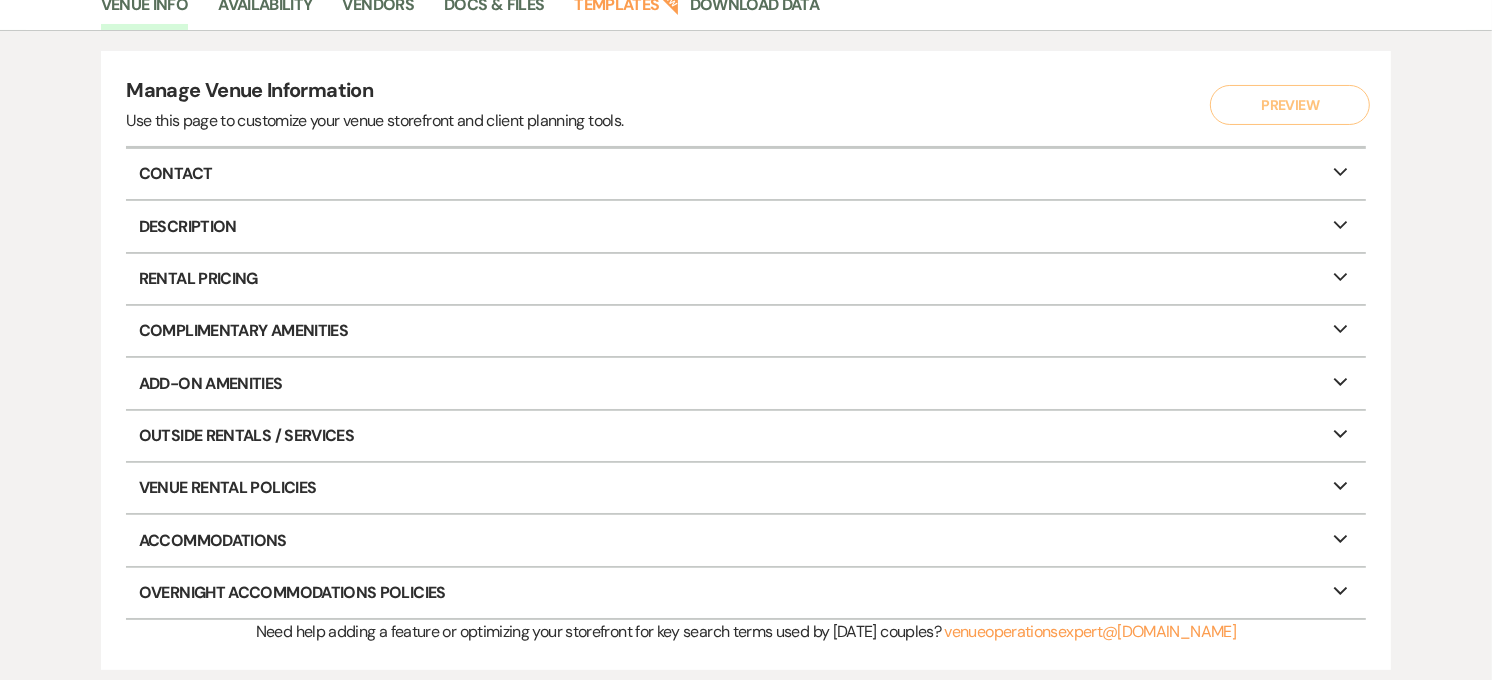 scroll, scrollTop: 0, scrollLeft: 0, axis: both 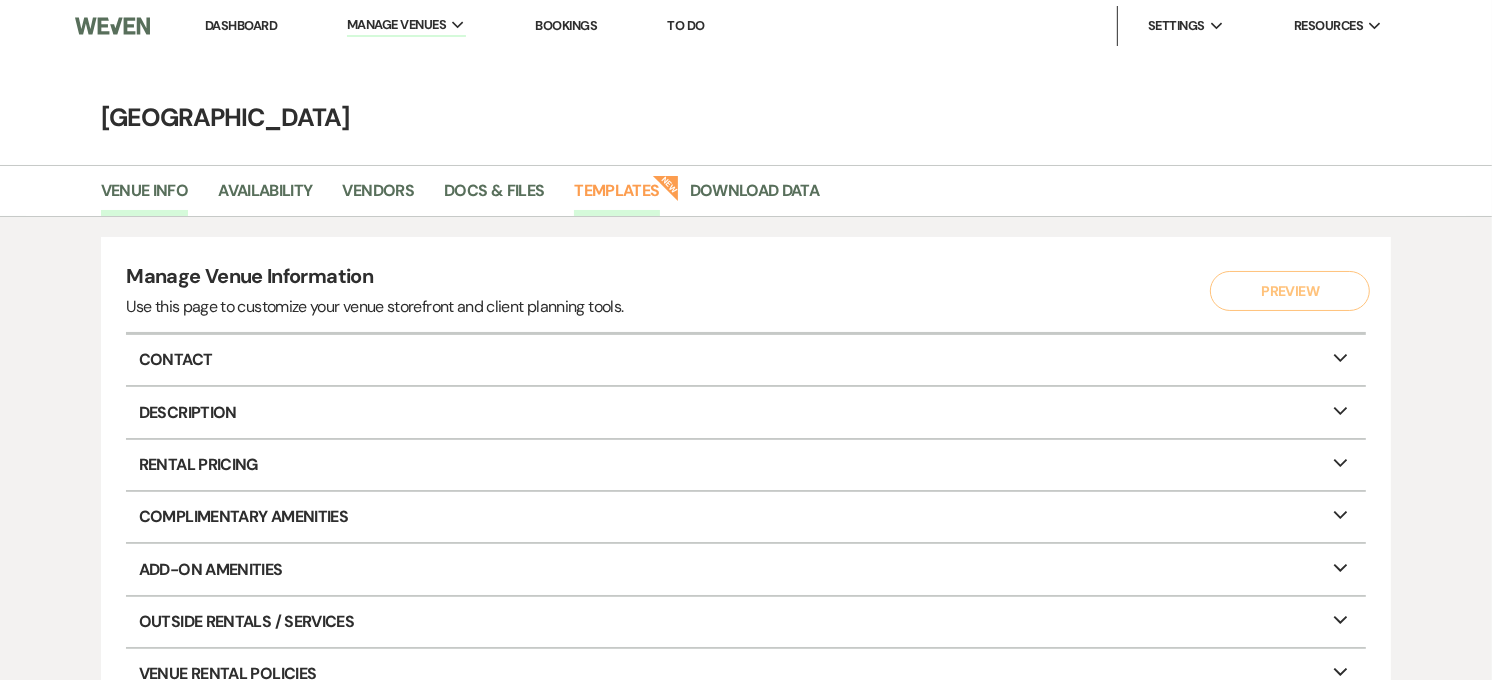 click on "Templates" at bounding box center [616, 197] 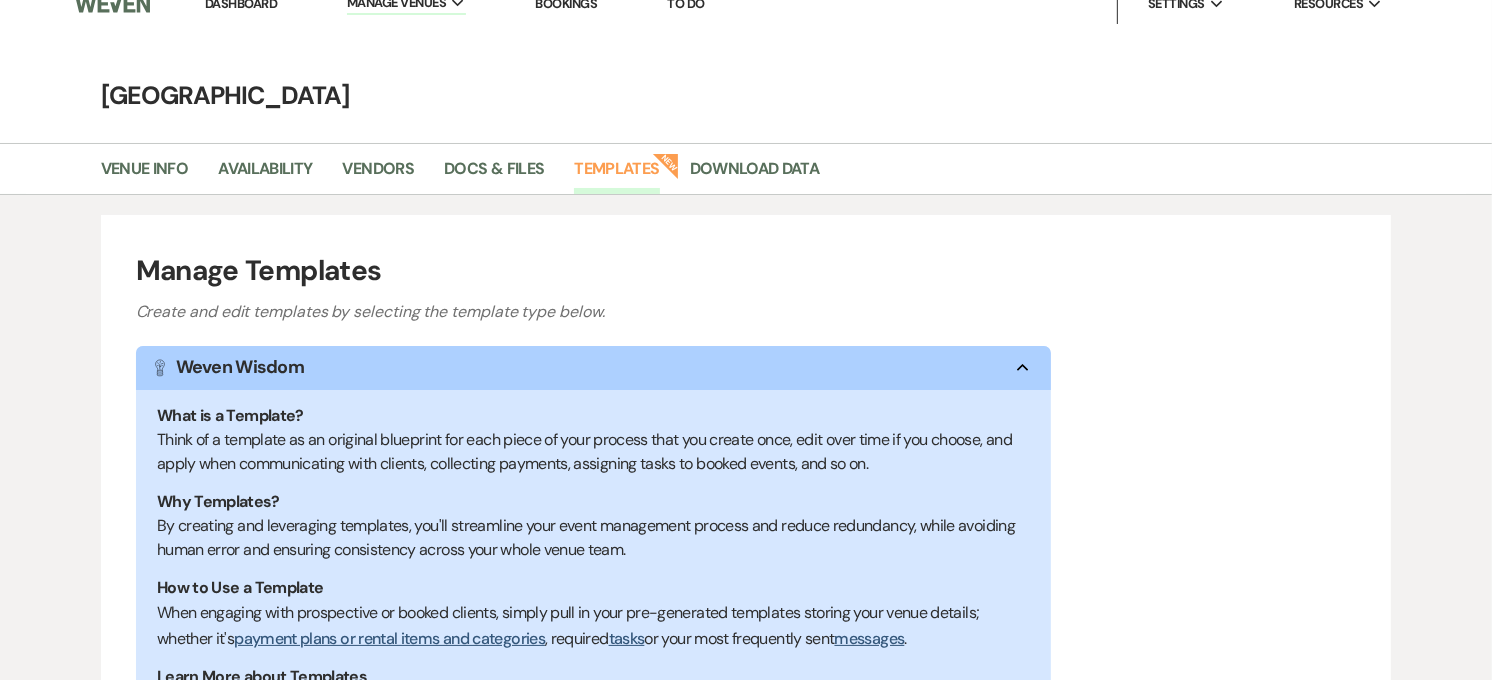 scroll, scrollTop: 396, scrollLeft: 0, axis: vertical 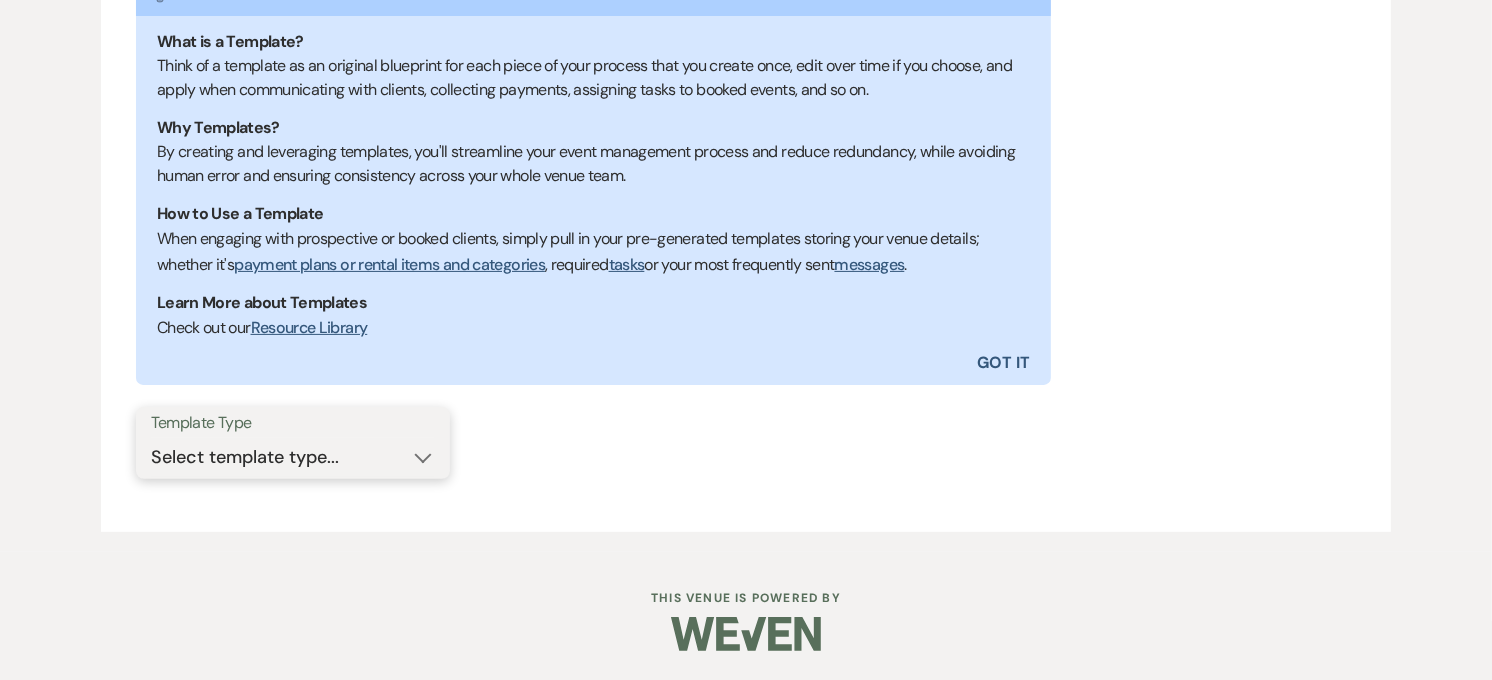 click on "Select template type... Task List Message Templates Payment Plan Inventory Items Categories" at bounding box center (293, 457) 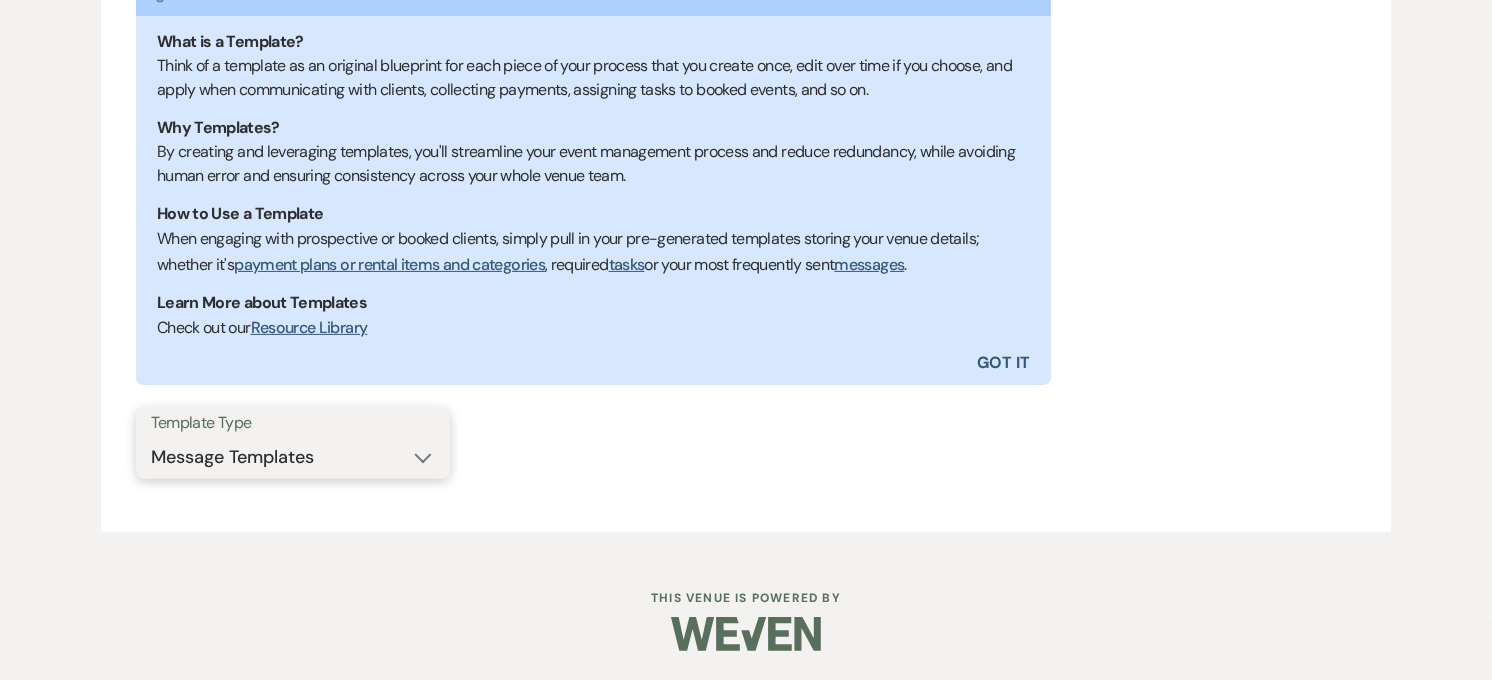 click on "Select template type... Task List Message Templates Payment Plan Inventory Items Categories" at bounding box center (293, 457) 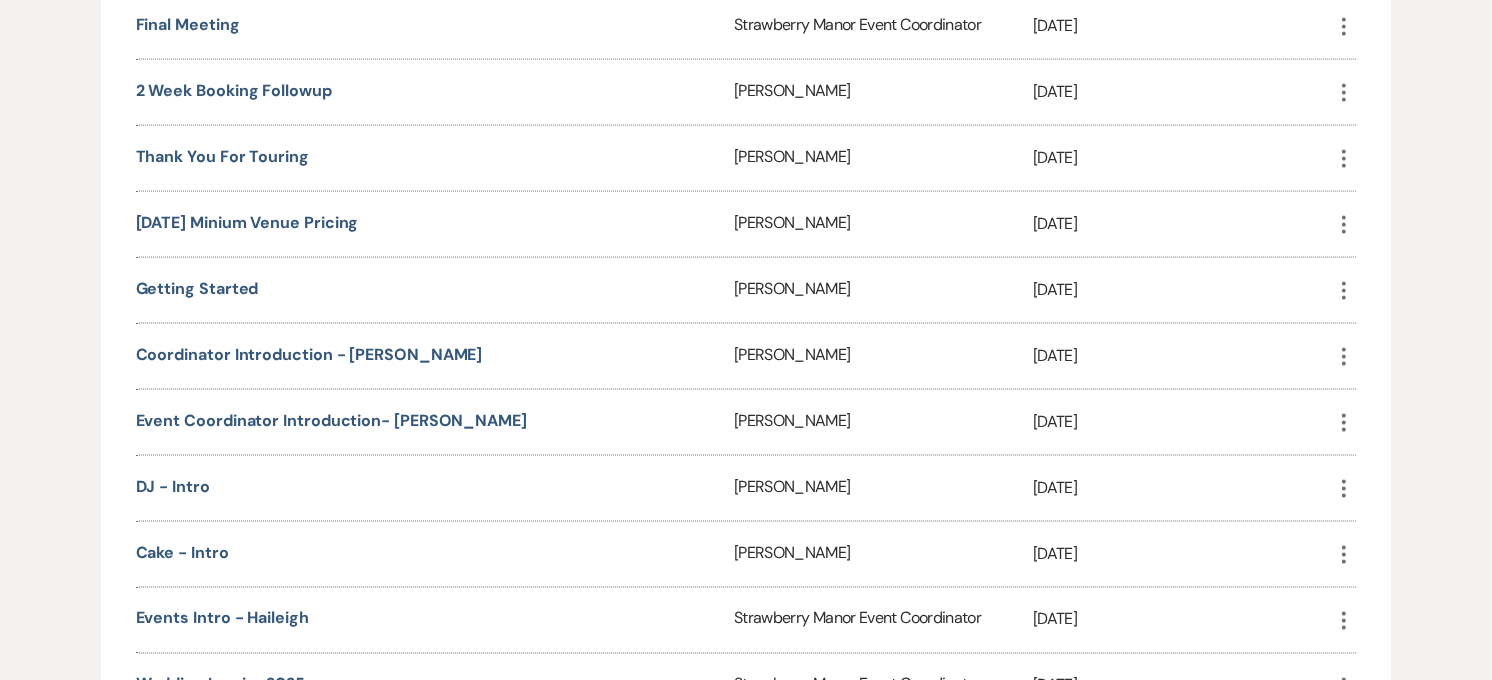 scroll, scrollTop: 2841, scrollLeft: 0, axis: vertical 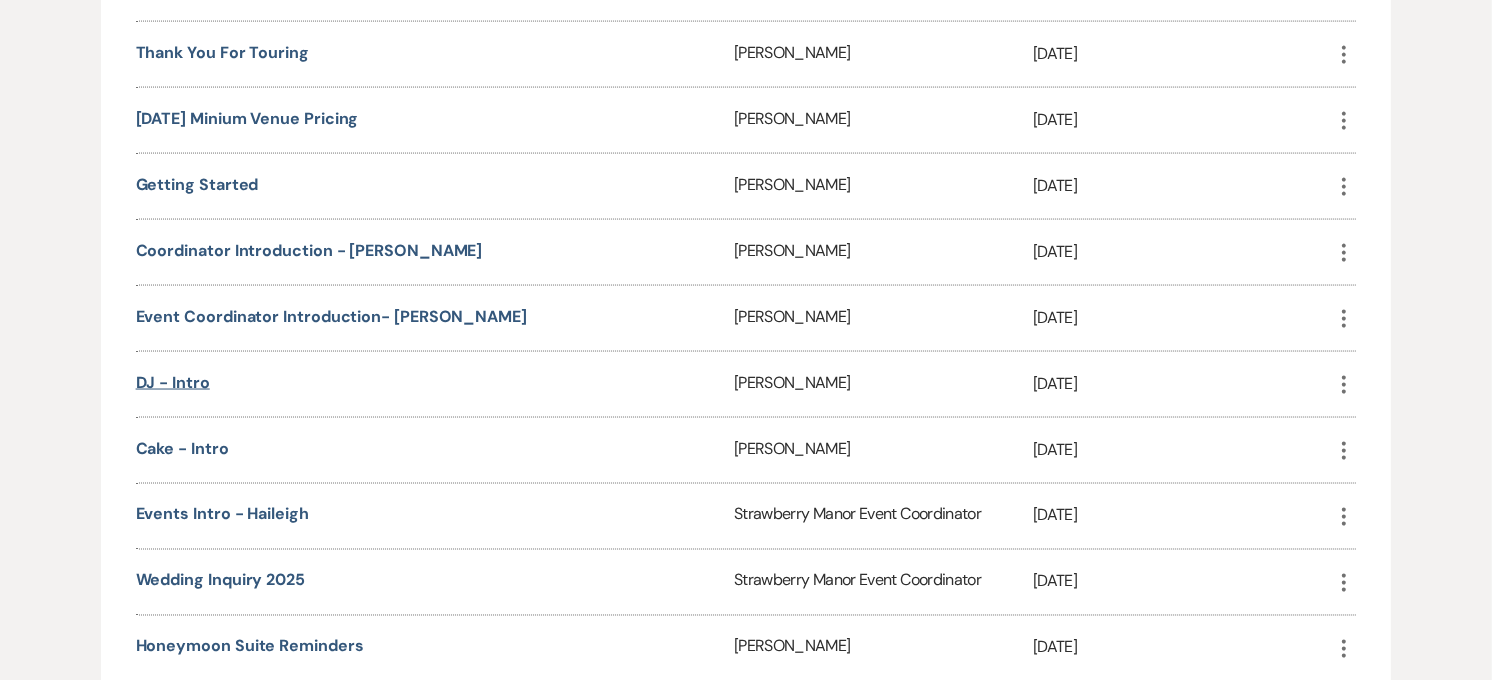 click on "DJ - Intro" at bounding box center [173, 382] 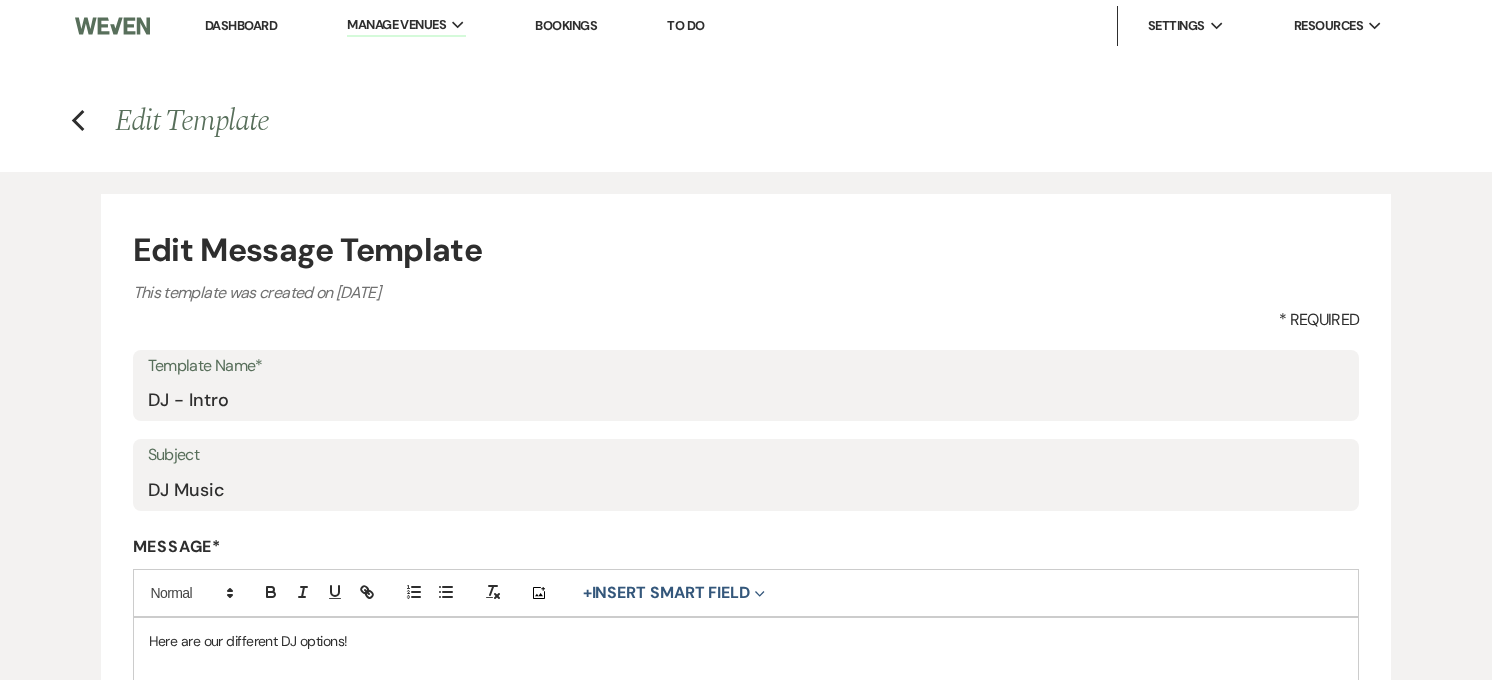 scroll, scrollTop: 444, scrollLeft: 0, axis: vertical 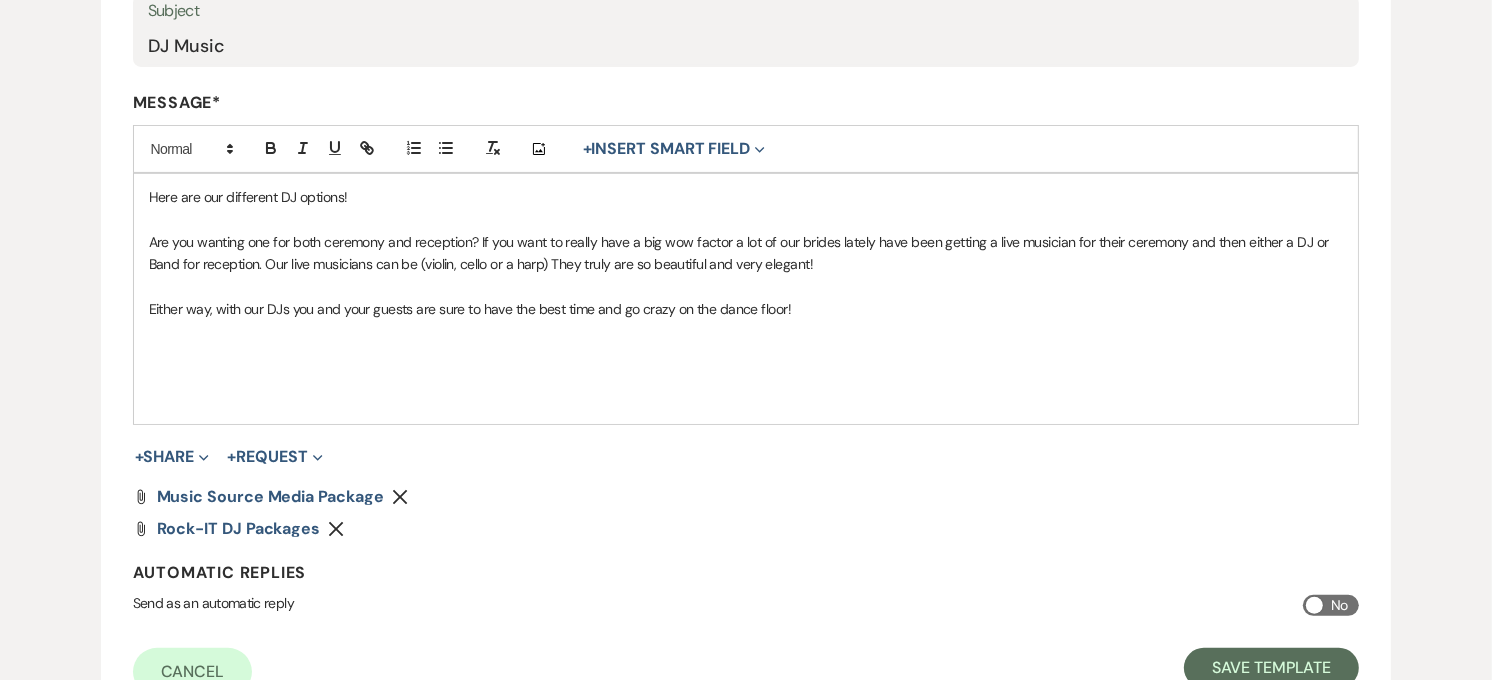 click on "Here are our different DJ options! Are you wanting one for both ceremony and reception? If you want to really have a big wow factor a lot of our brides lately have been getting a live musician for their ceremony and then either a DJ or Band for reception. Our live musicians can be (violin, cello or a harp) They truly are so beautiful and very elegant! Either way, with our DJs you and your guests are sure to have the best time and go crazy on the dance floor!" at bounding box center [746, 299] 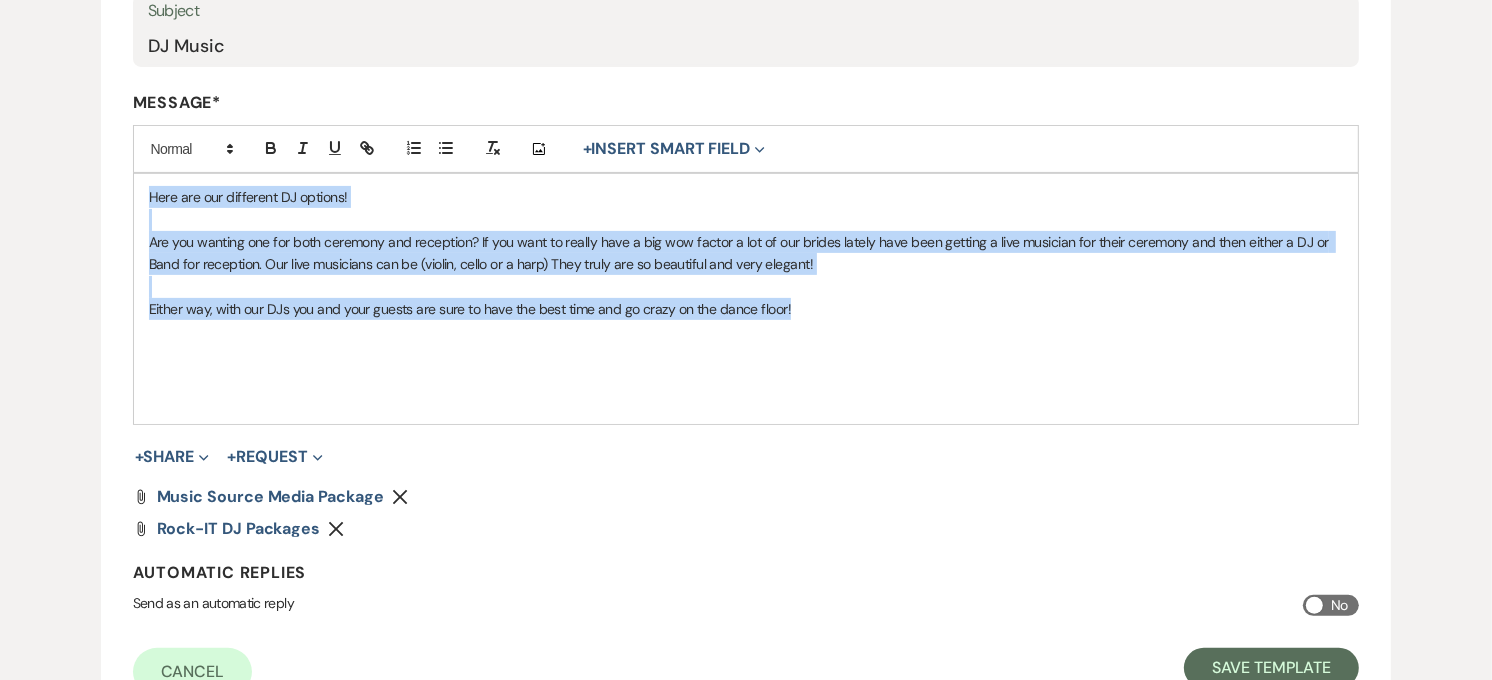 drag, startPoint x: 145, startPoint y: 192, endPoint x: 925, endPoint y: 488, distance: 834.27576 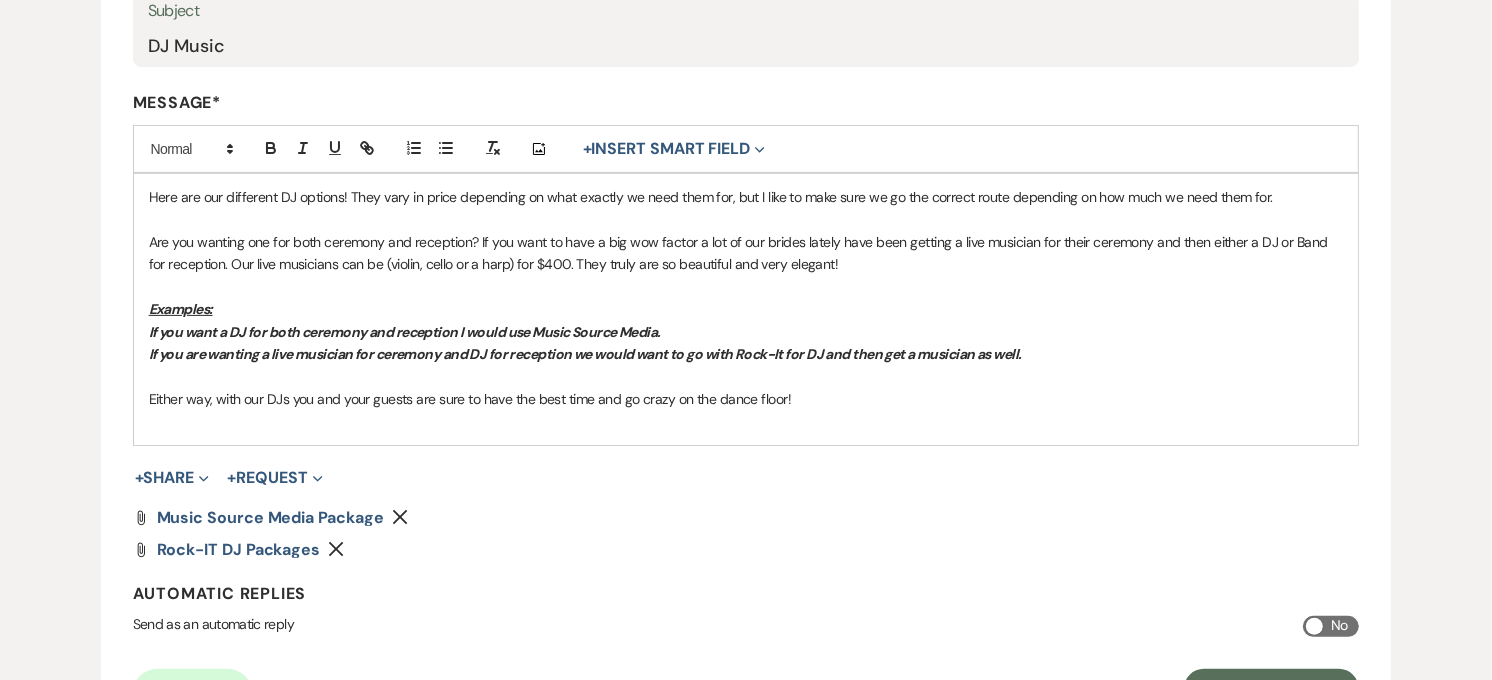 click on "Here are our different DJ options! They vary in price depending on what exactly we need them for, but I like to make sure we go the correct route depending on how much we need them for. Are you wanting one for both ceremony and reception? If you want to have a big wow factor a lot of our brides lately have been getting a live musician for their ceremony and then either a DJ or Band for reception. Our live musicians can be (violin, cello or a harp) for $400. They truly are so beautiful and very elegant! Examples: If you want a DJ for both ceremony and reception I would use Music Source Media. If you are wanting a live musician for ceremony and DJ for reception we would want to go with Rock-It for DJ and then get a musician as well. Either way, with our DJs you and your guests are sure to have the best time and go crazy on the dance floor!" at bounding box center (746, 309) 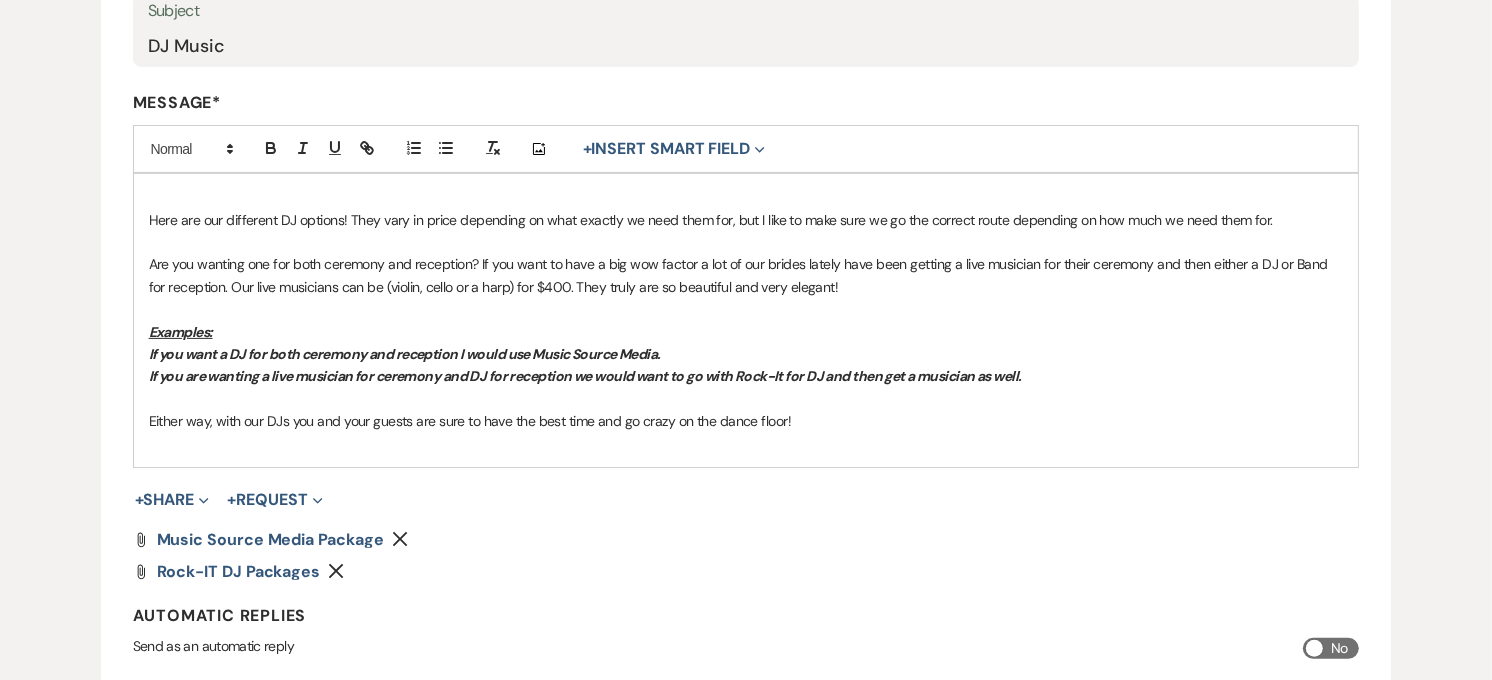type 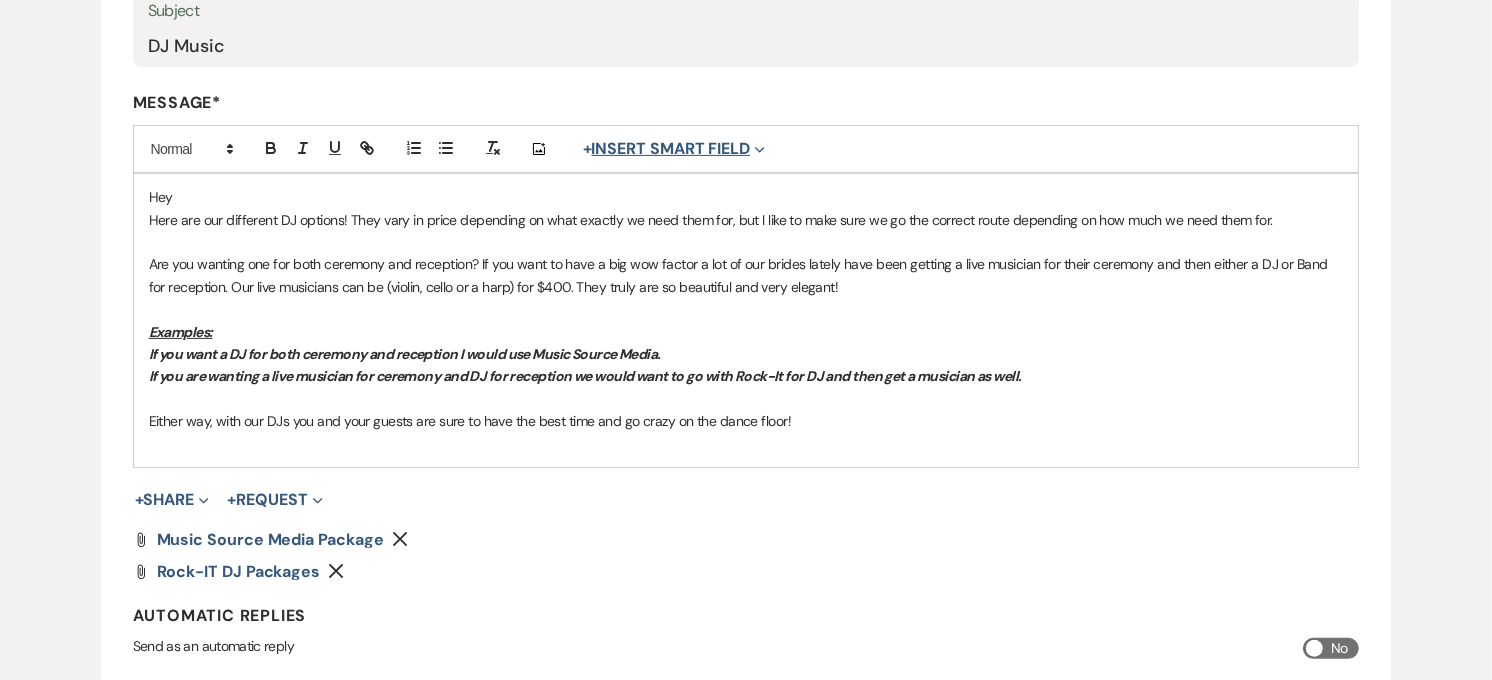 click on "+  Insert Smart Field Expand" at bounding box center (674, 149) 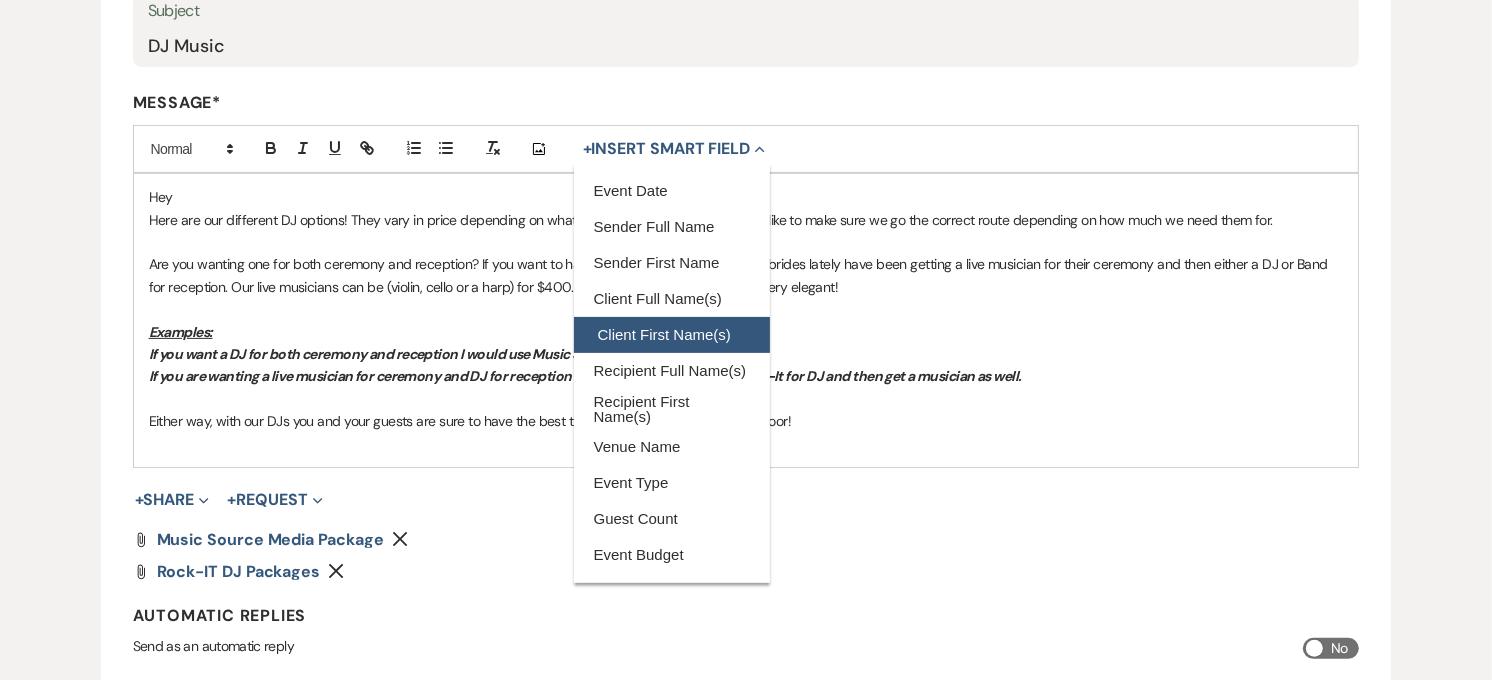 click on "Client First Name(s)" at bounding box center (672, 335) 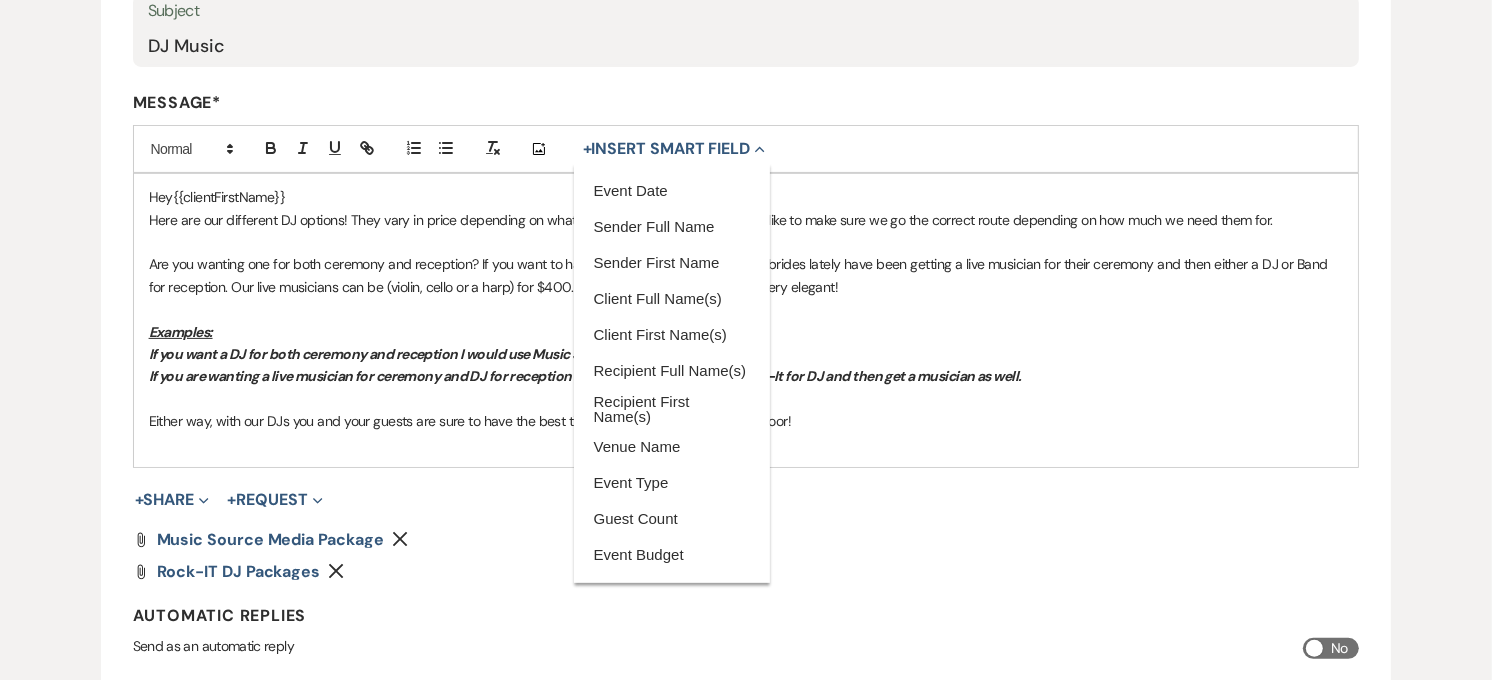click at bounding box center (746, 309) 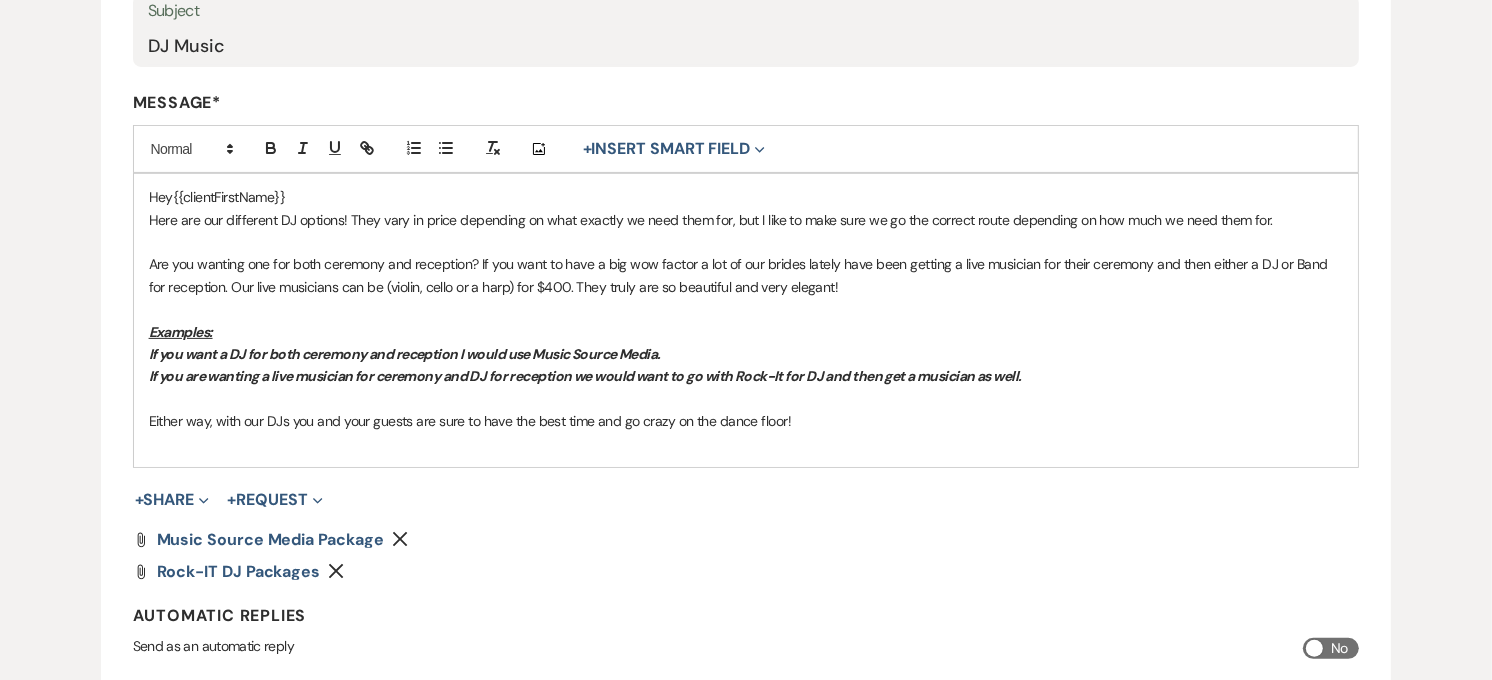 click at bounding box center (746, 444) 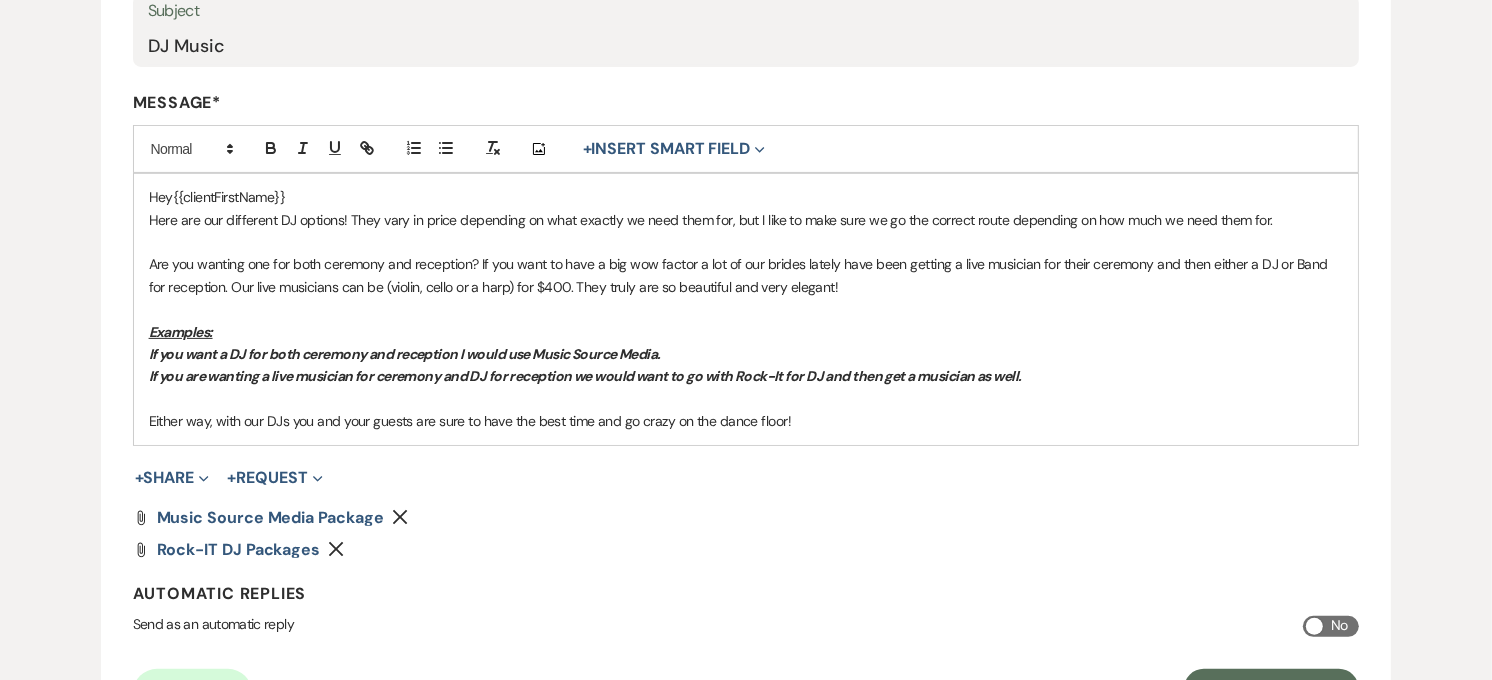 click on "If you are wanting a live musician for ceremony and DJ for reception we would want to go with Rock-It for DJ and then get a musician as well." at bounding box center (746, 376) 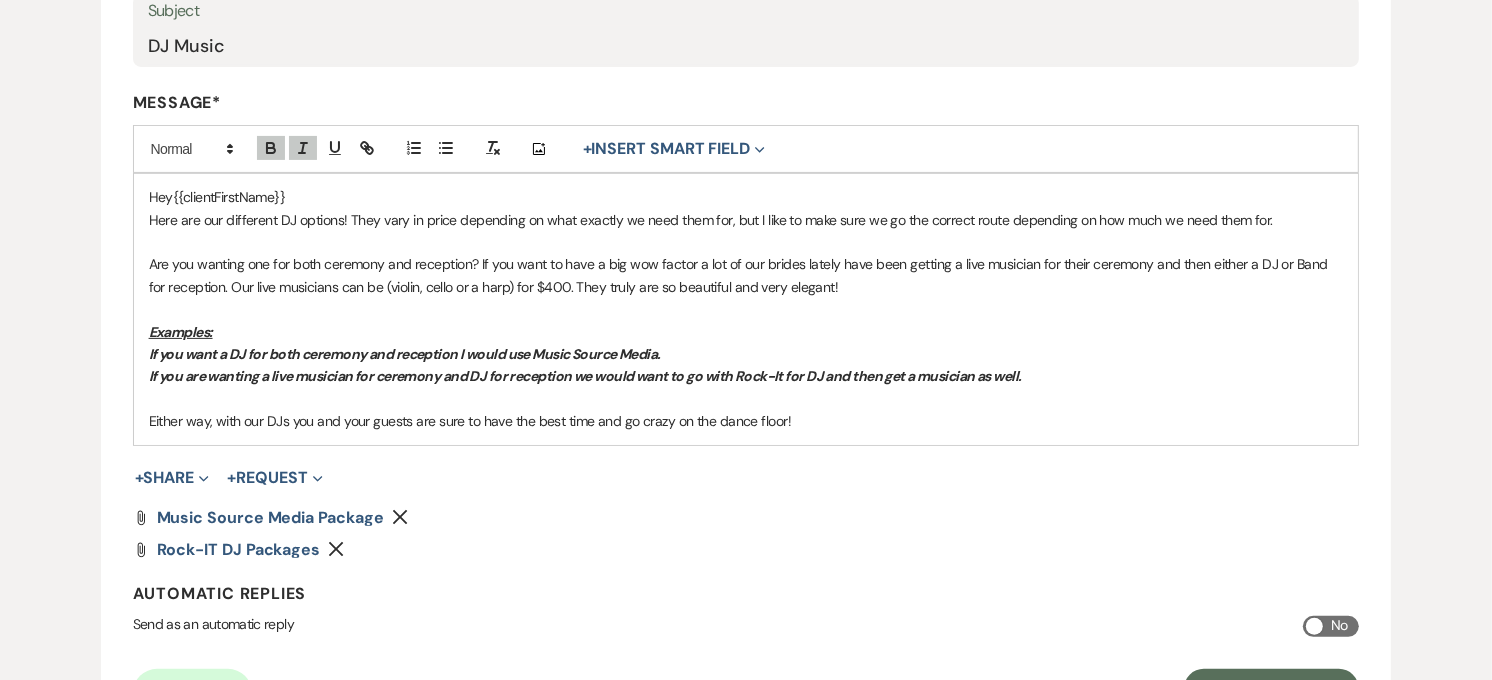 click on "If you are wanting a live musician for ceremony and DJ for reception we would want to go with Rock-It for DJ and then get a musician as well." at bounding box center [585, 376] 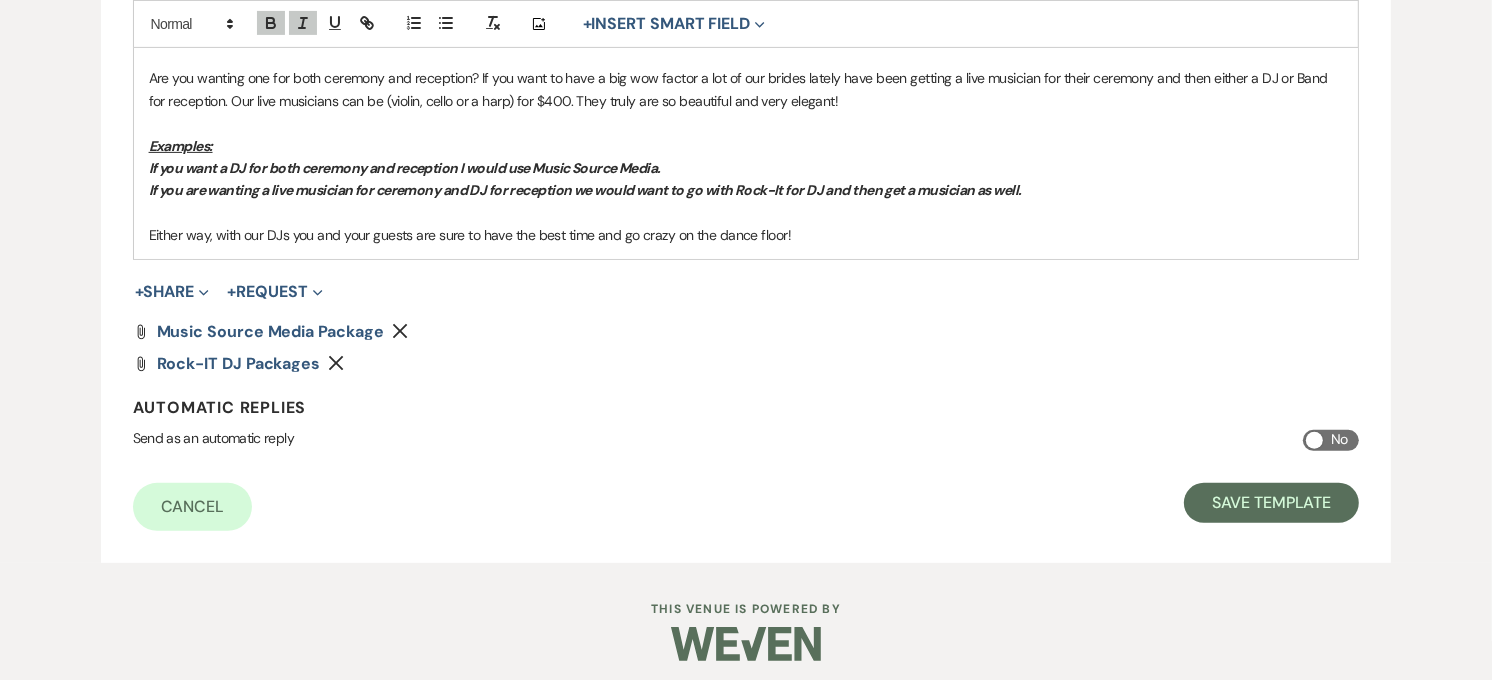scroll, scrollTop: 640, scrollLeft: 0, axis: vertical 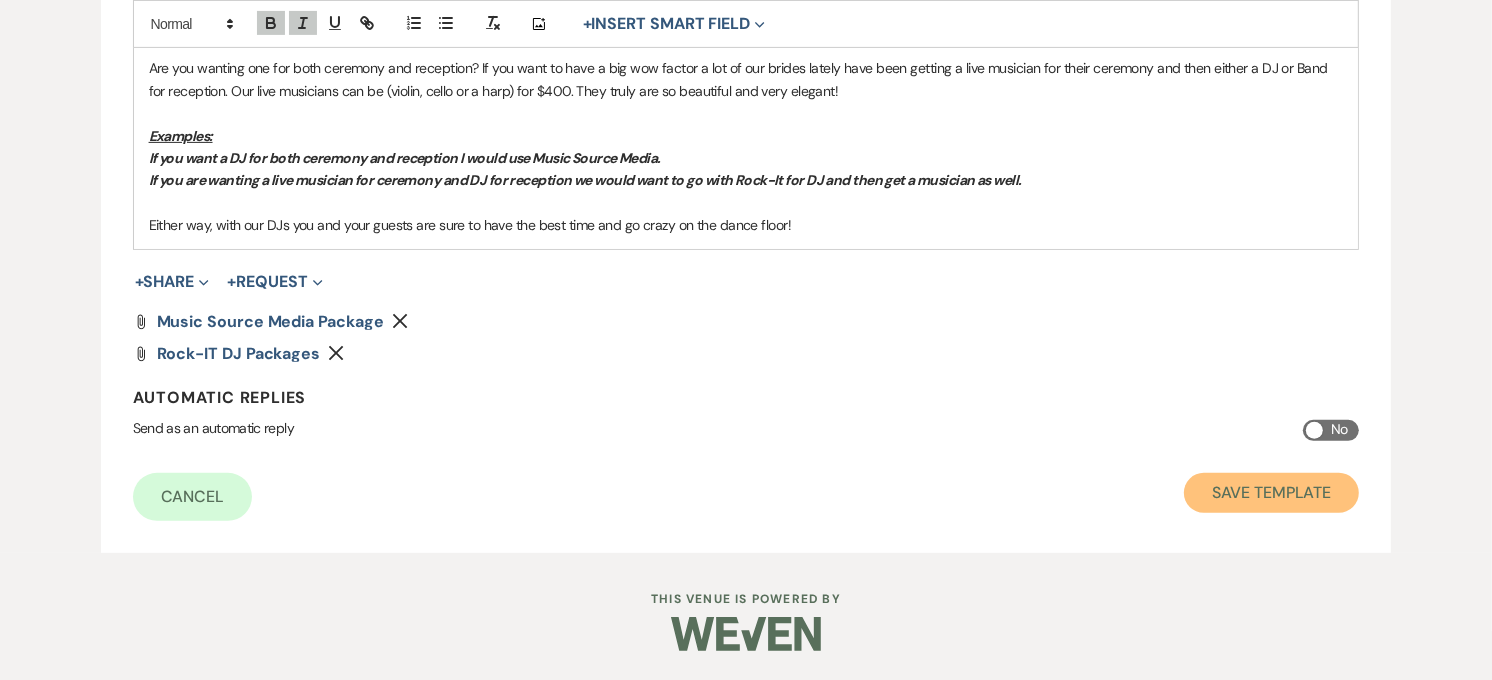 click on "Save Template" at bounding box center (1271, 493) 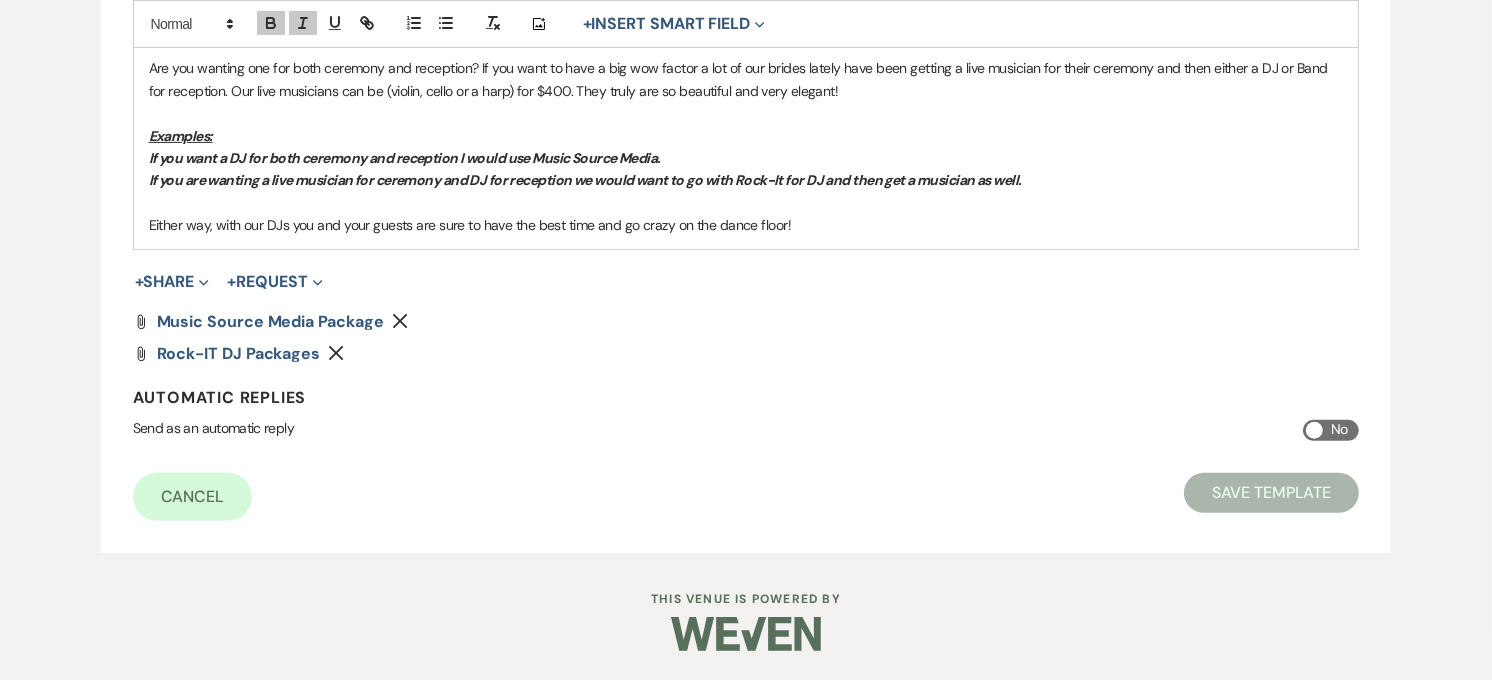 scroll, scrollTop: 0, scrollLeft: 0, axis: both 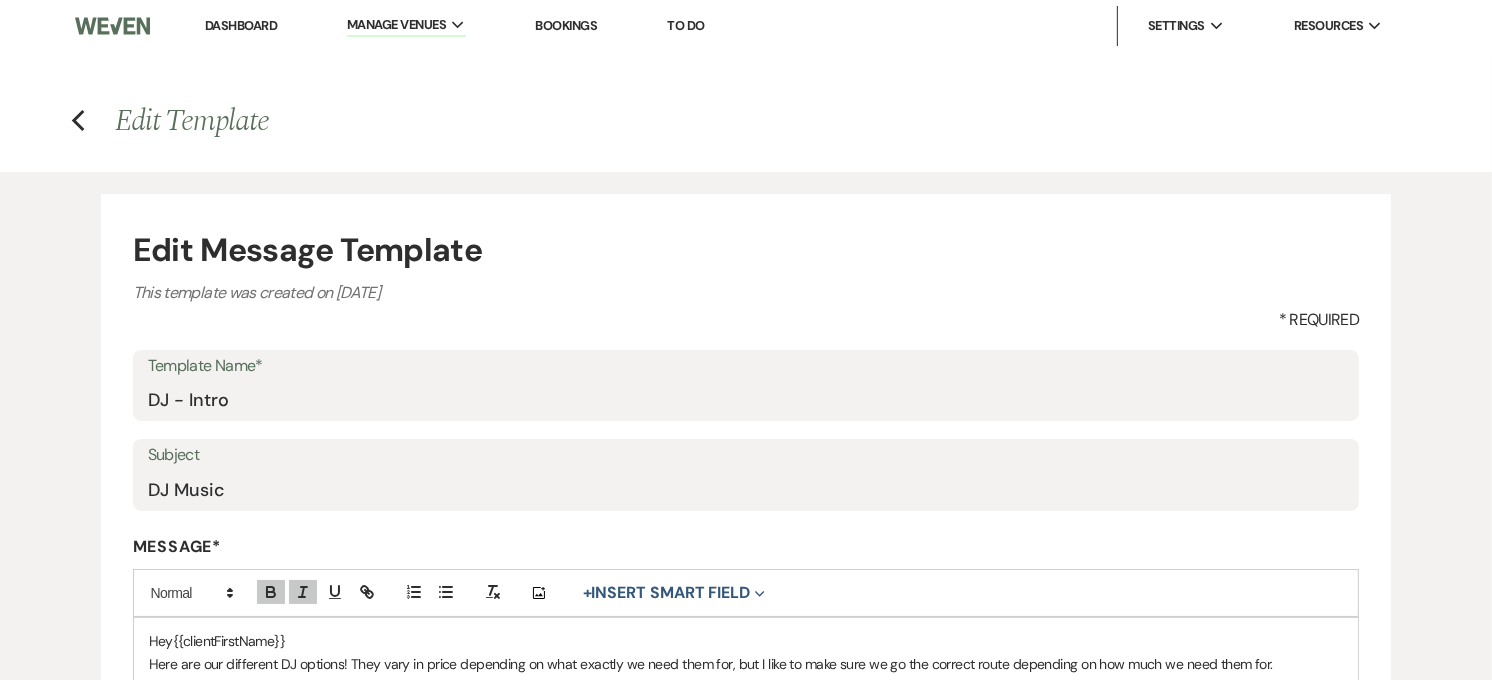 select on "Message Templates" 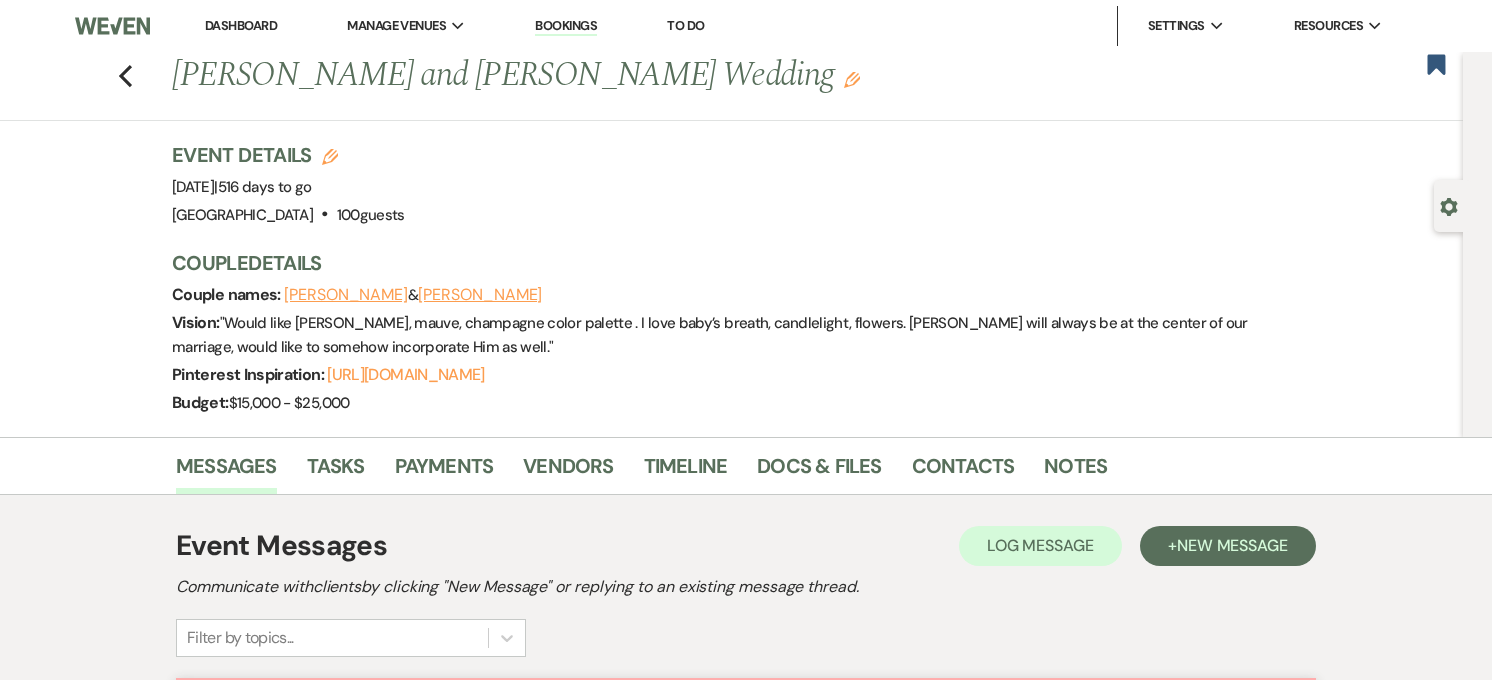 scroll, scrollTop: 680, scrollLeft: 0, axis: vertical 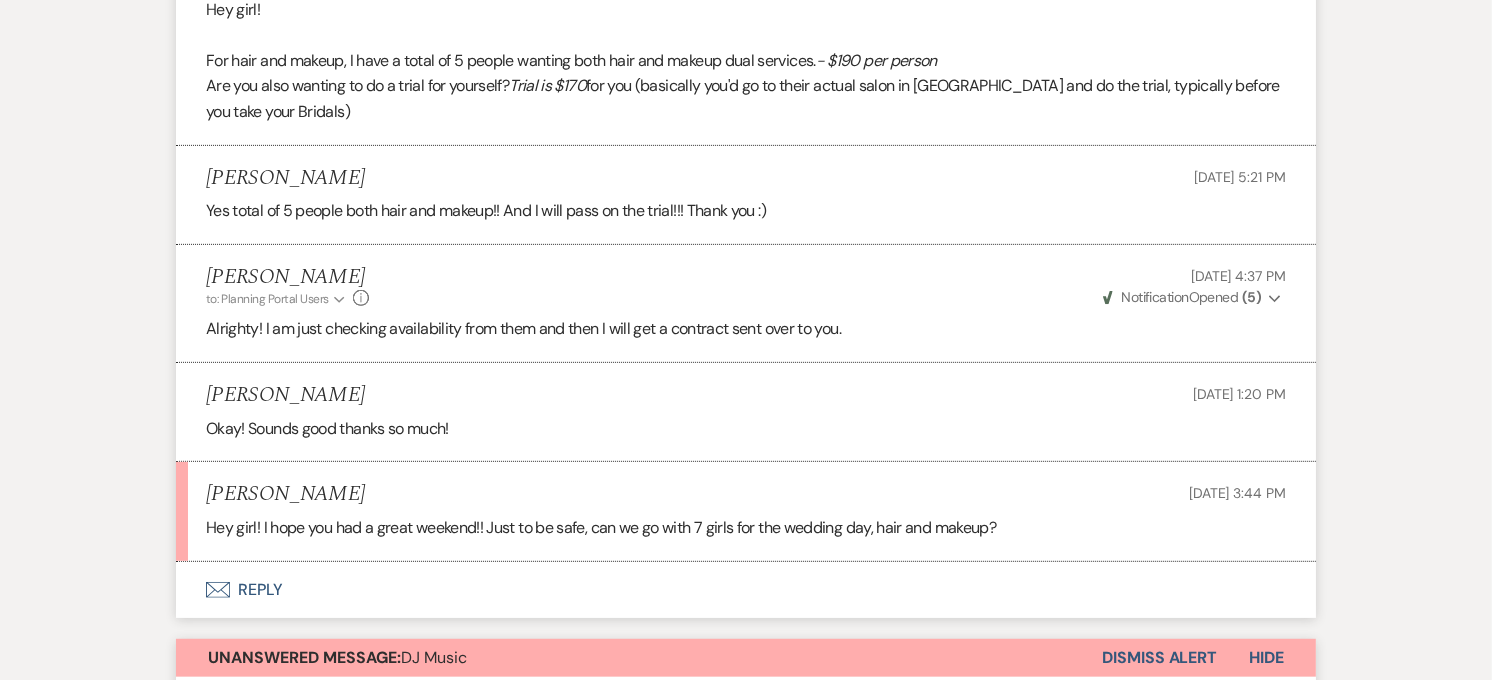 click on "Envelope Reply" at bounding box center [746, 590] 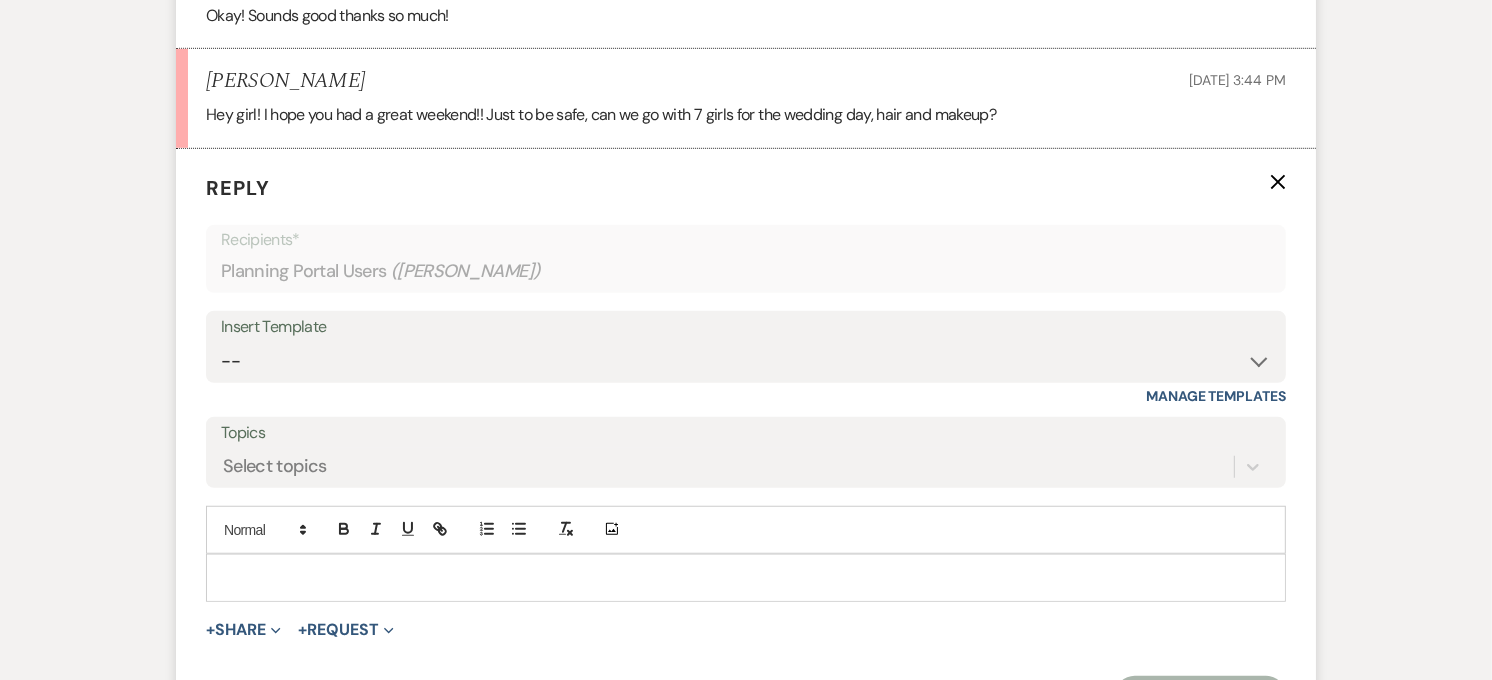 scroll, scrollTop: 1220, scrollLeft: 0, axis: vertical 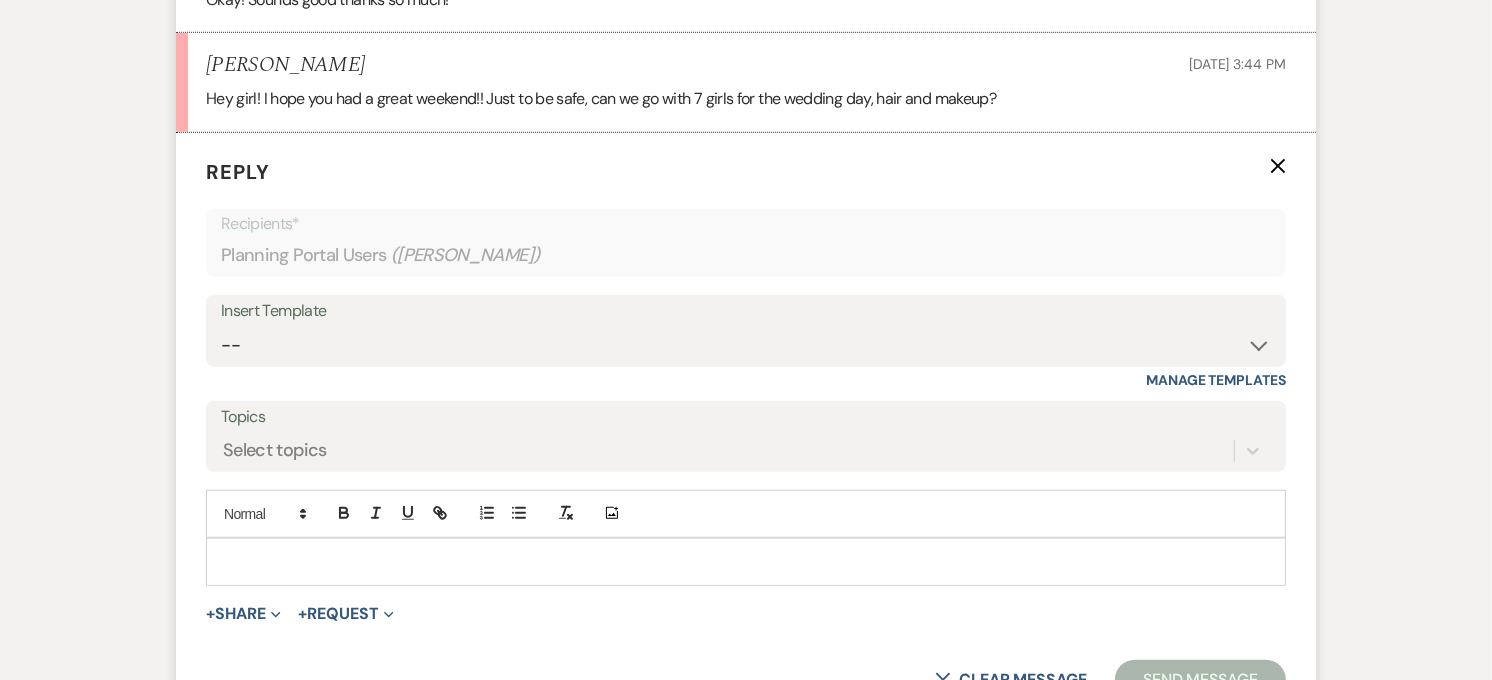click at bounding box center (746, 562) 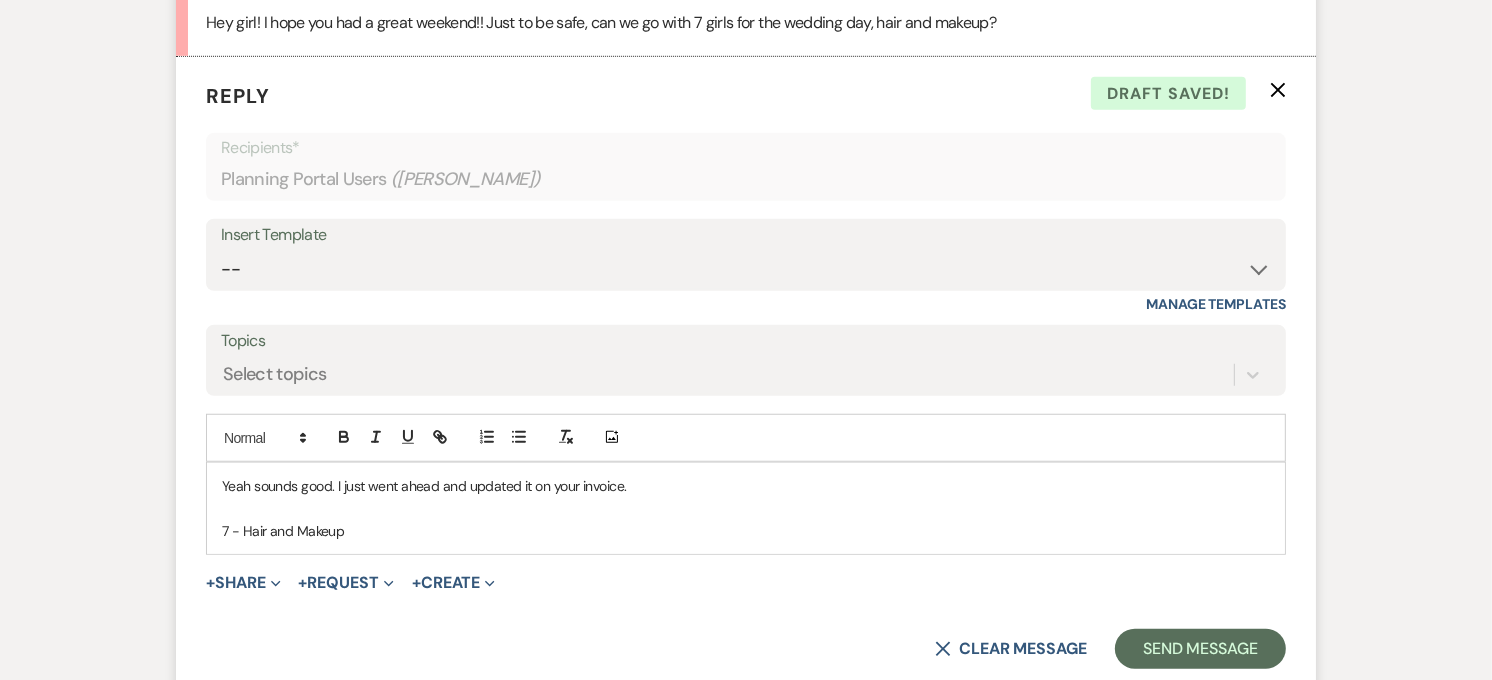 scroll, scrollTop: 1442, scrollLeft: 0, axis: vertical 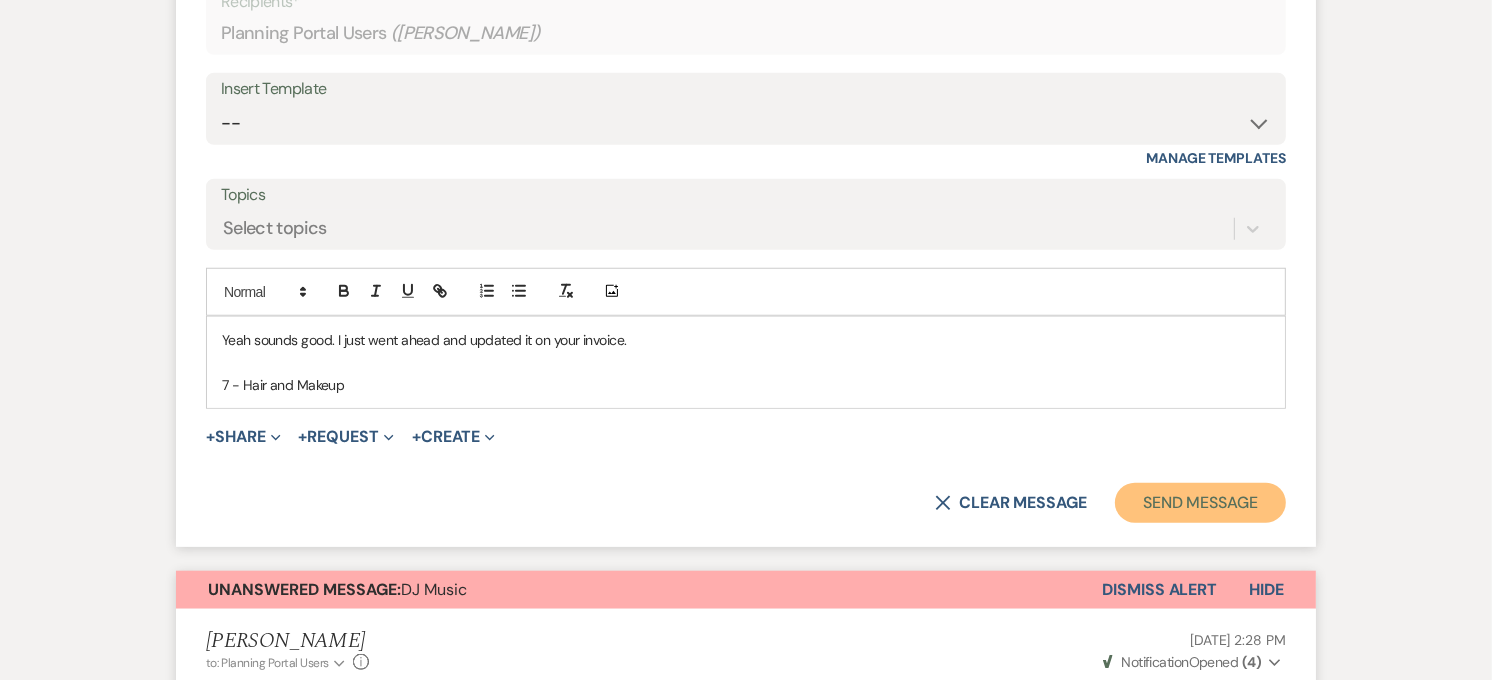 click on "Send Message" at bounding box center [1200, 503] 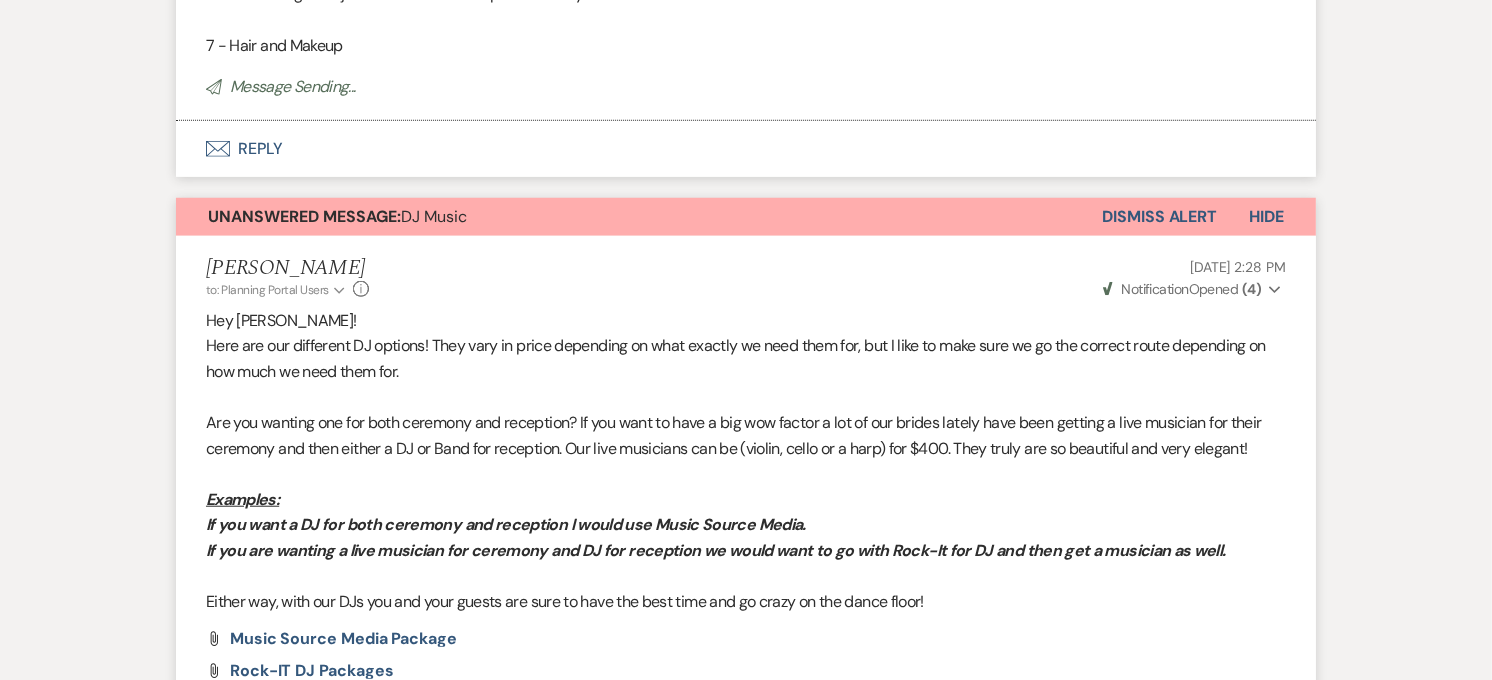 scroll, scrollTop: 1652, scrollLeft: 0, axis: vertical 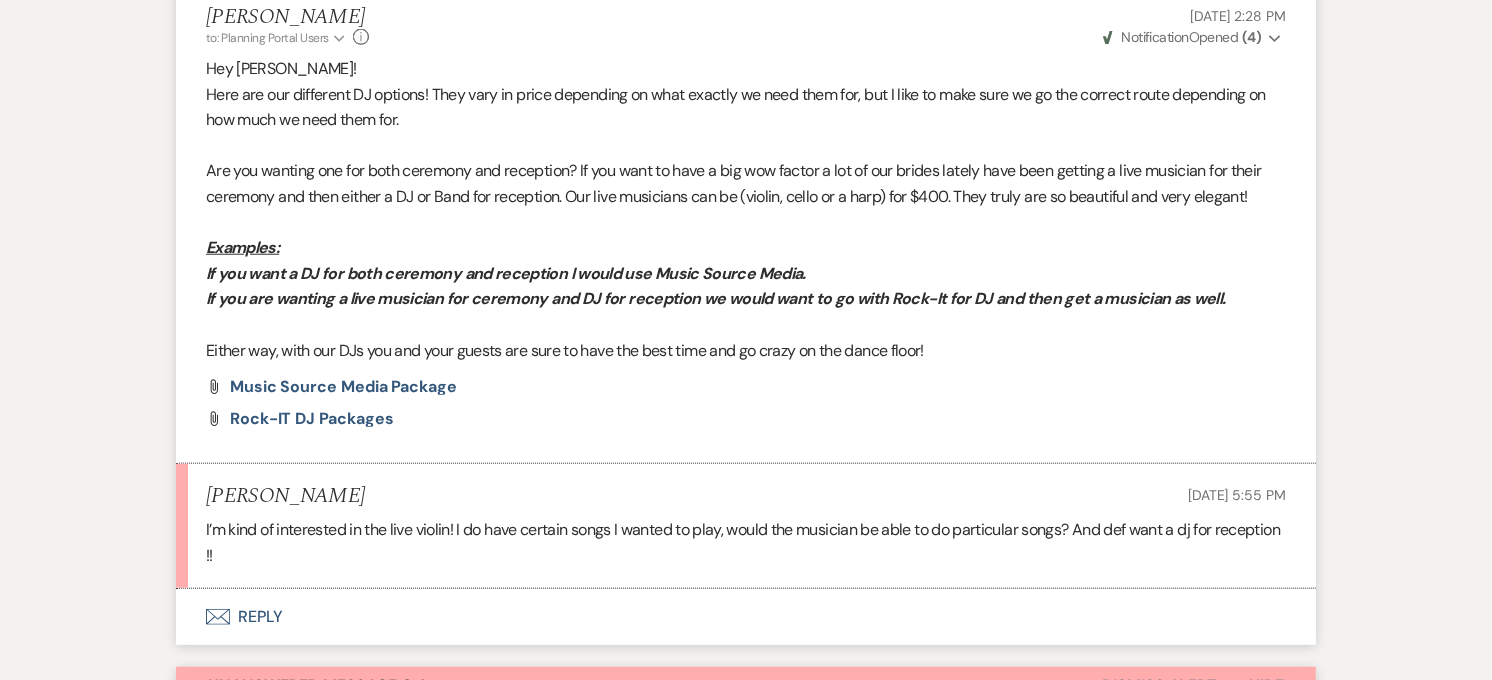 click on "Envelope Reply" at bounding box center (746, 617) 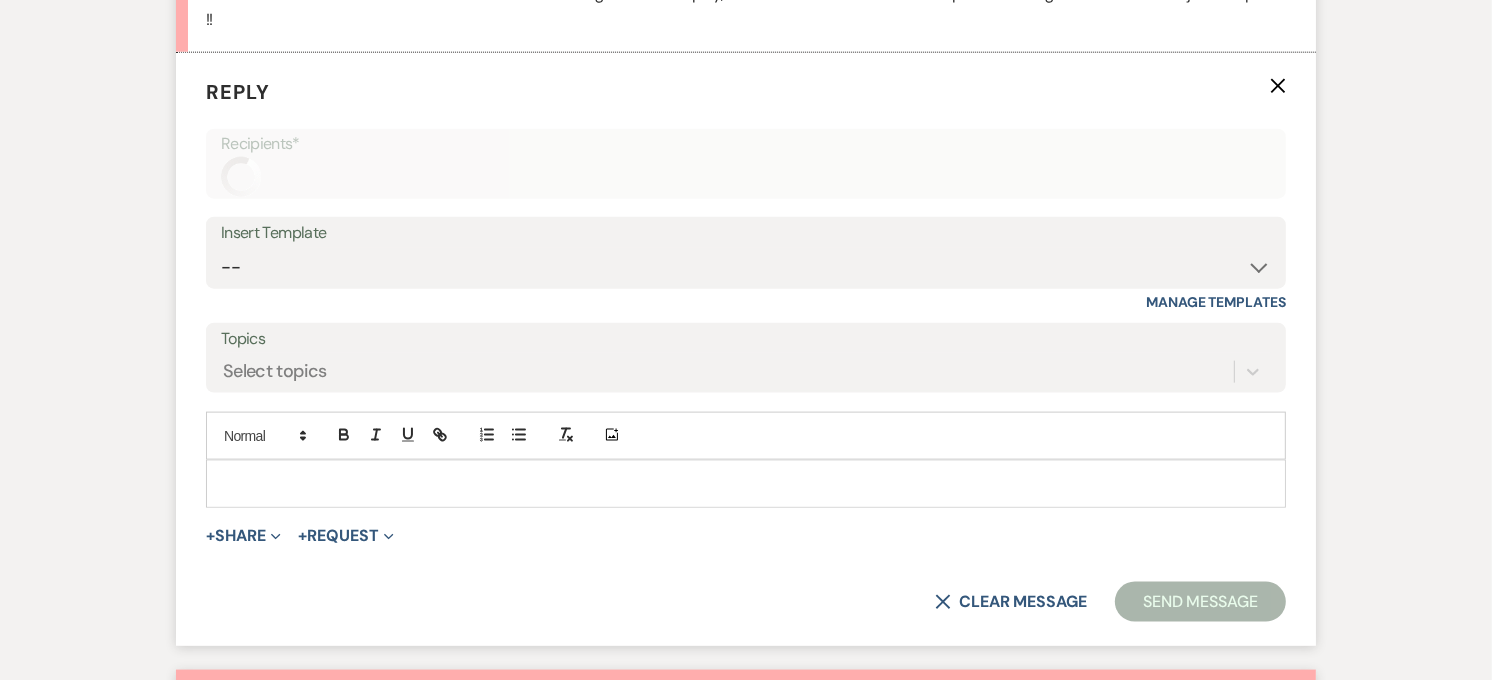 scroll, scrollTop: 2198, scrollLeft: 0, axis: vertical 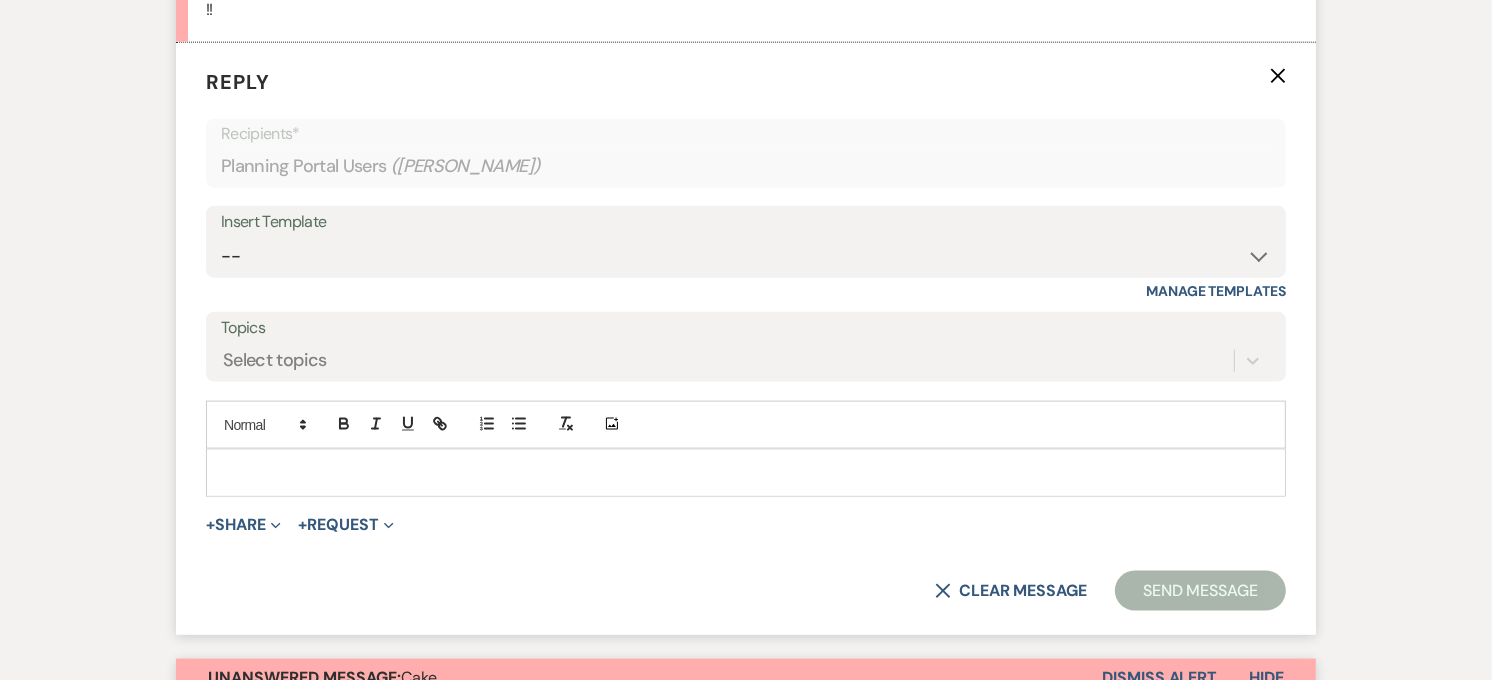 click at bounding box center (746, 473) 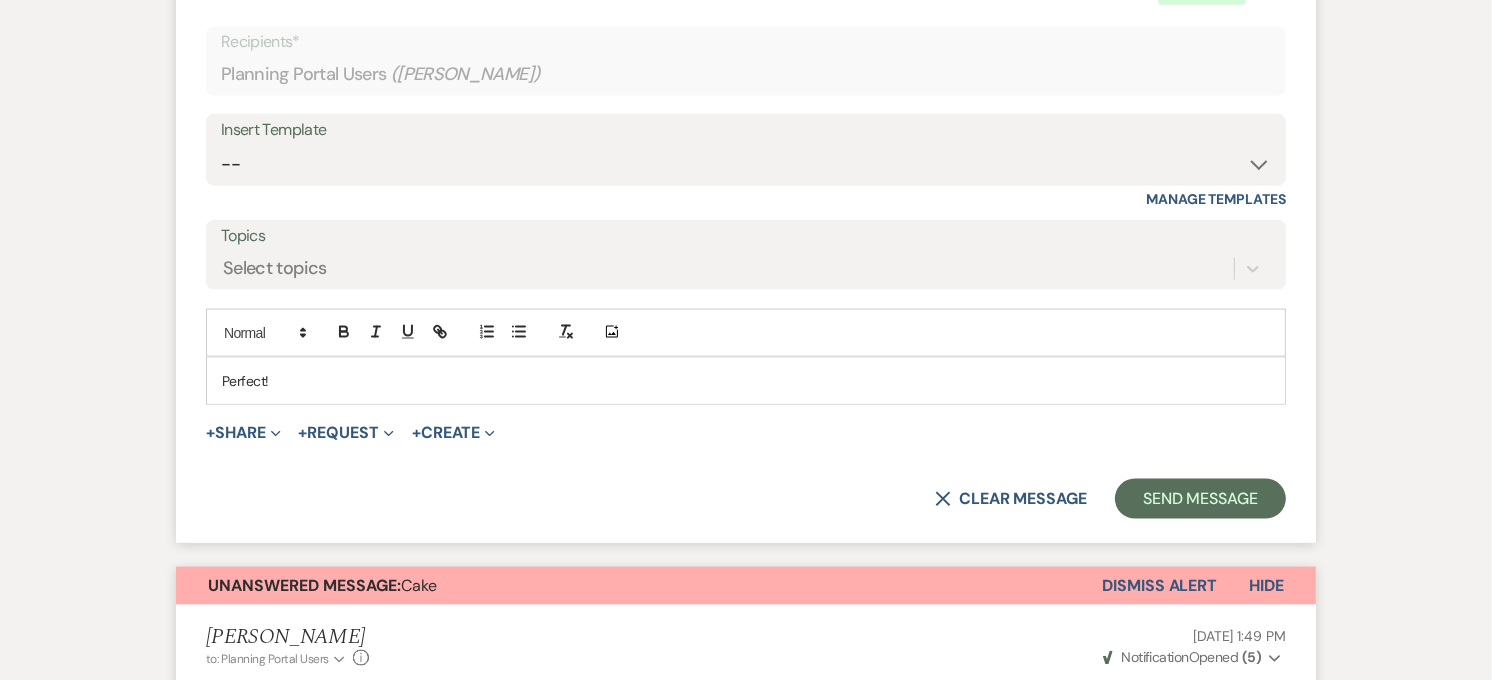 scroll, scrollTop: 2310, scrollLeft: 0, axis: vertical 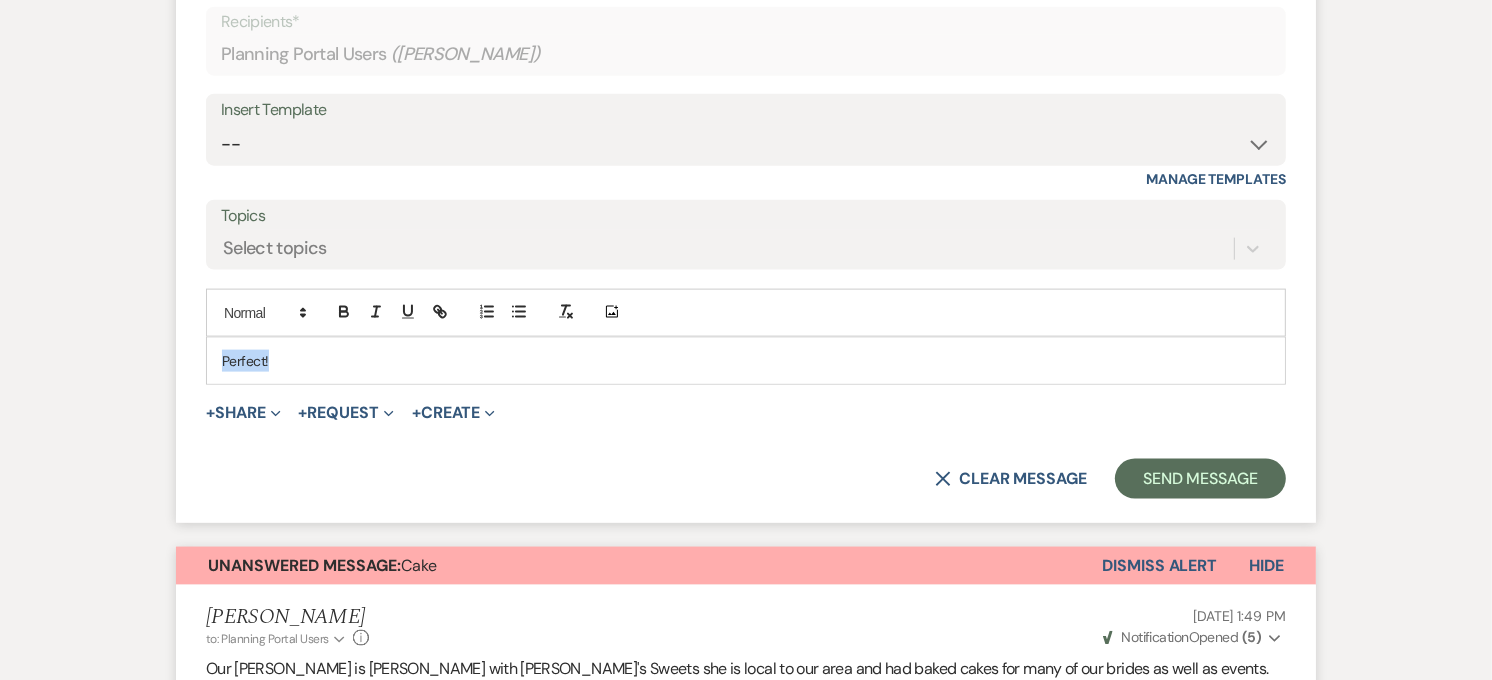 drag, startPoint x: 326, startPoint y: 373, endPoint x: 214, endPoint y: 372, distance: 112.00446 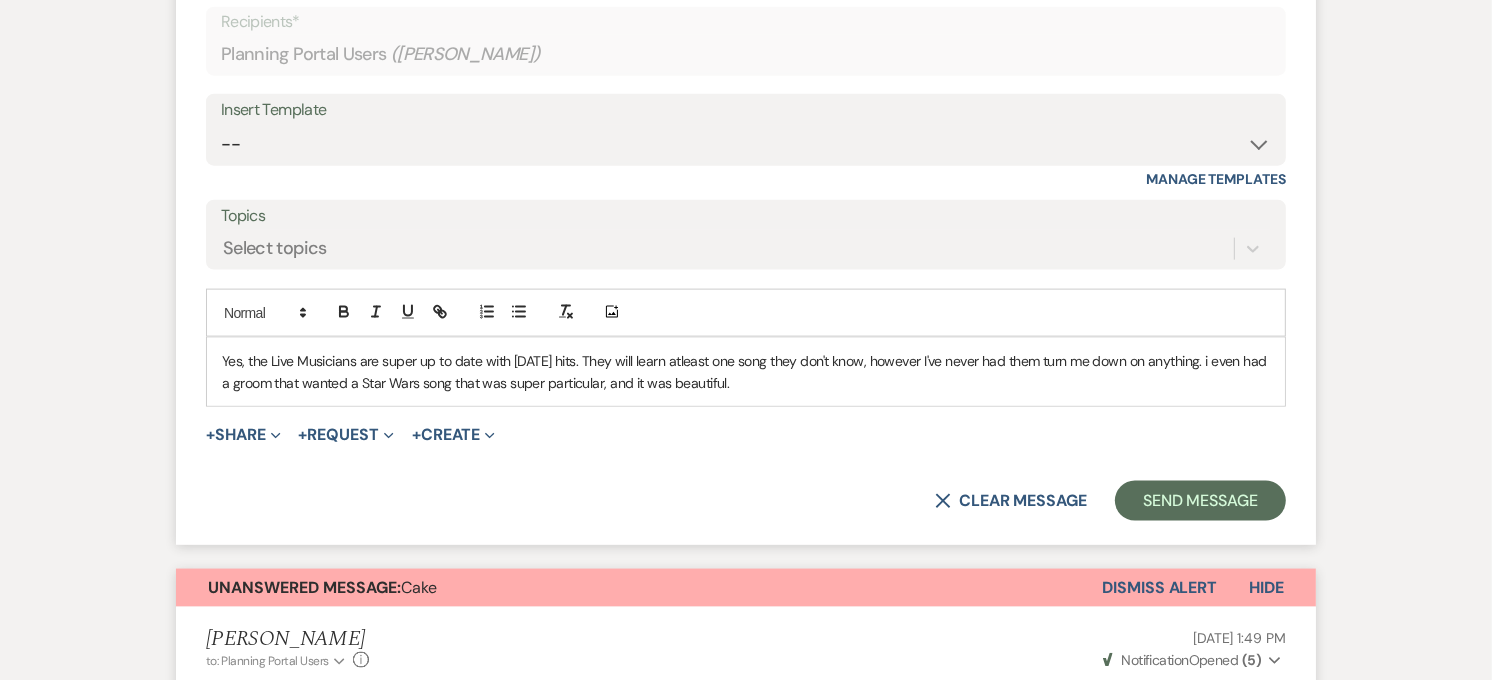 click on "Yes, the Live Musicians are super up to date with [DATE] hits. They will learn atleast one song they don't know, however I've never had them turn me down on anything. i even had a groom that wanted a Star Wars song that was super particular, and it was beautiful." at bounding box center (746, 372) 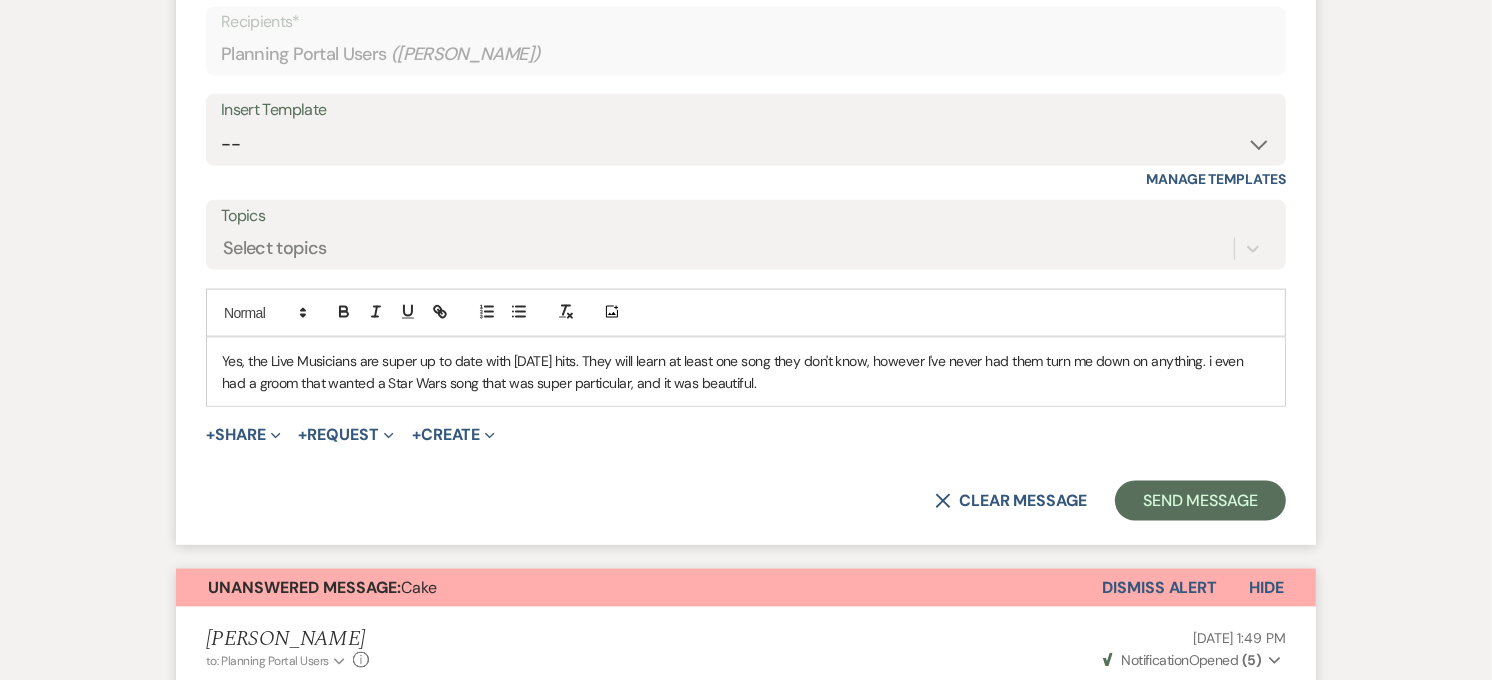 click on "Yes, the Live Musicians are super up to date with [DATE] hits. They will learn at least one song they don't know, however I've never had them turn me down on anything. i even had a groom that wanted a Star Wars song that was super particular, and it was beautiful." at bounding box center [746, 372] 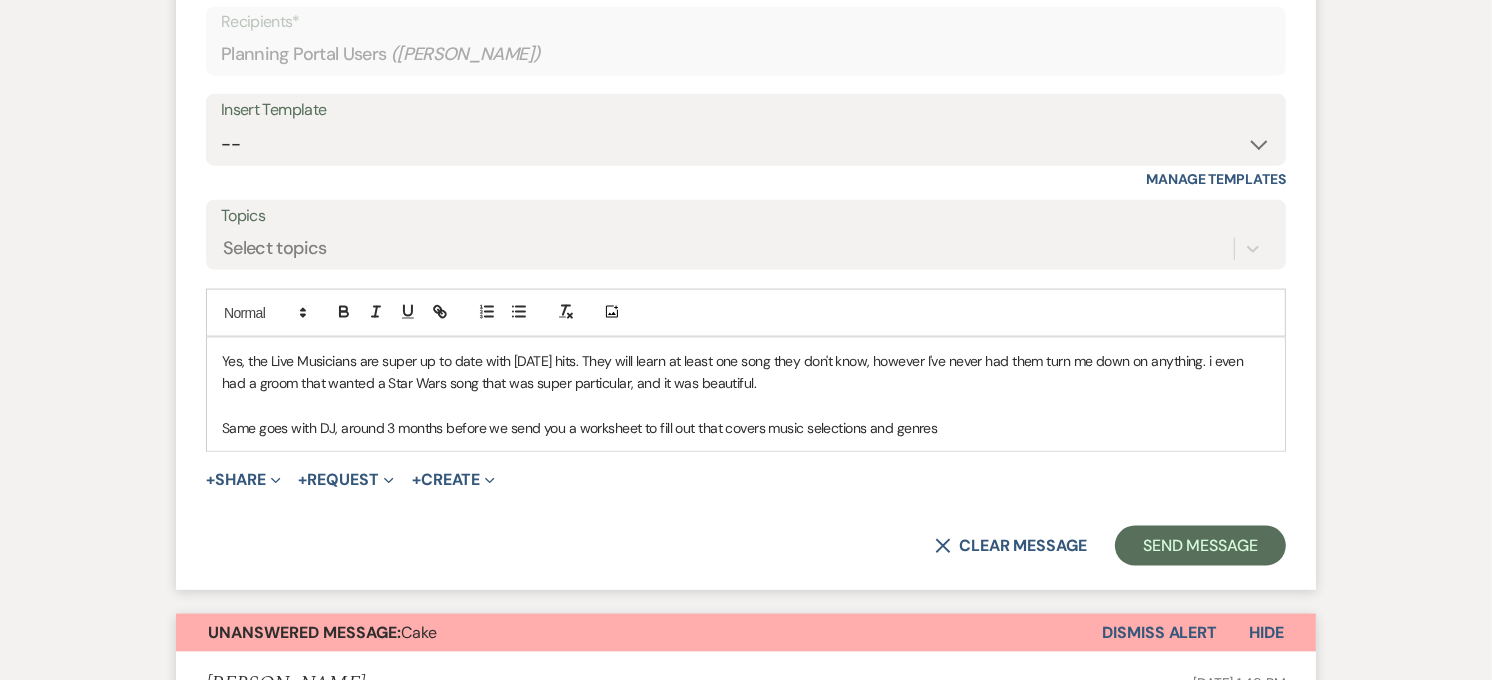 click on "Same goes with DJ, around 3 months before we send you a worksheet to fill out that covers music selections and genres" at bounding box center (746, 428) 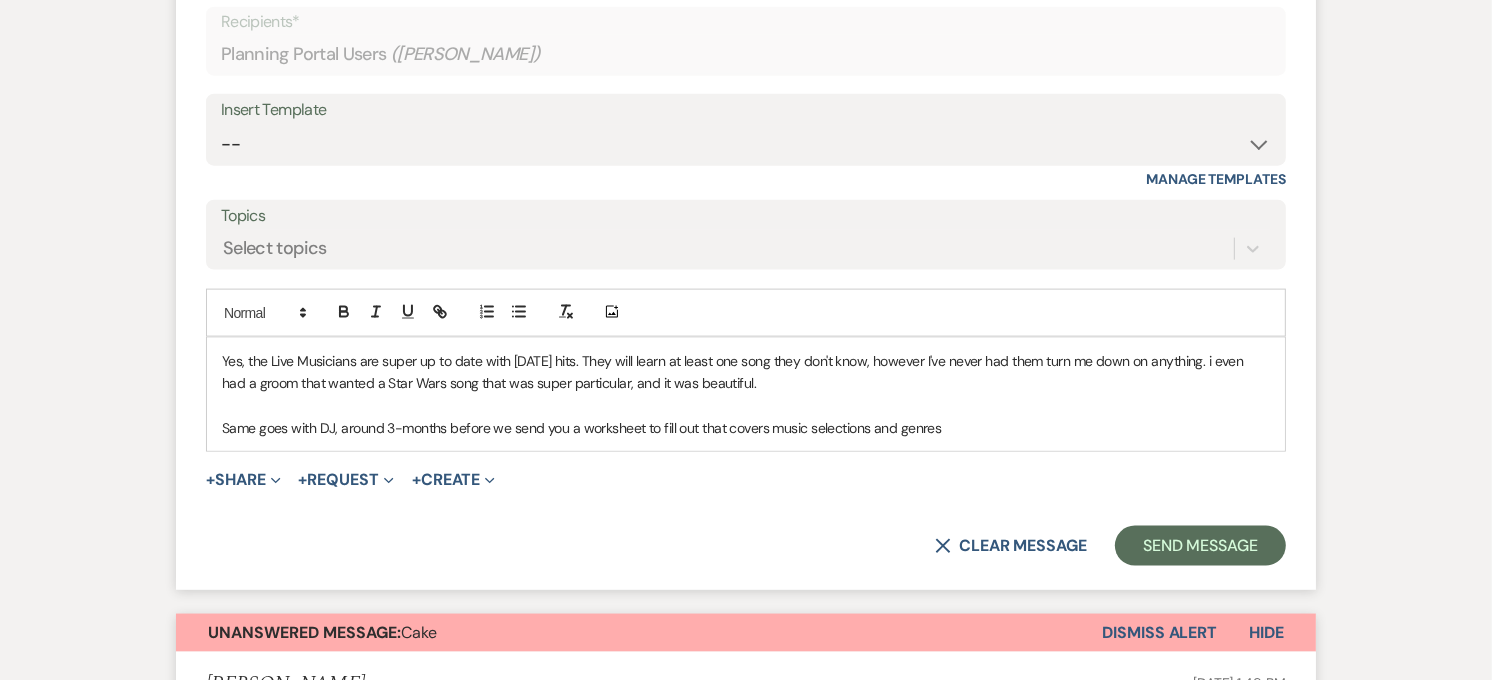 click on "Same goes with DJ, around 3-months before we send you a worksheet to fill out that covers music selections and genres" at bounding box center [746, 428] 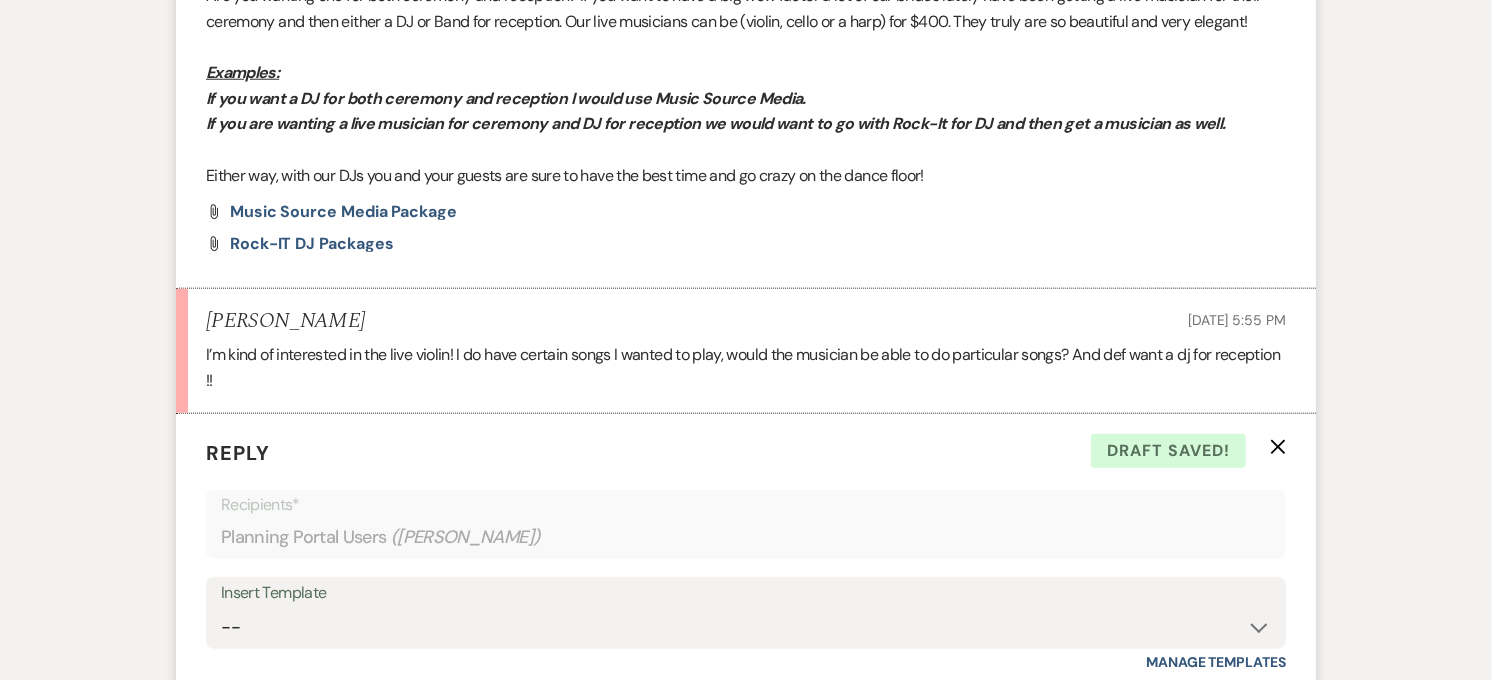 scroll, scrollTop: 1976, scrollLeft: 0, axis: vertical 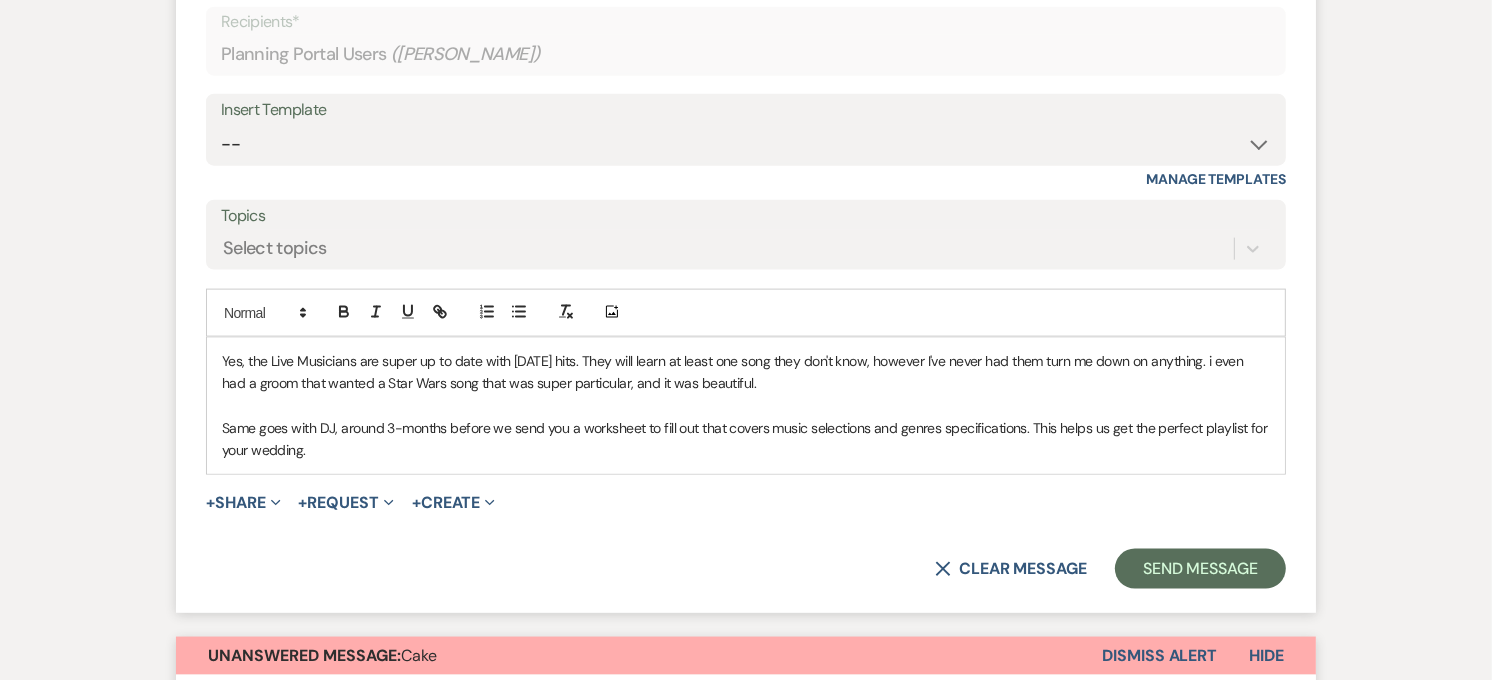 click on "Same goes with DJ, around 3-months before we send you a worksheet to fill out that covers music selections and genres specifications. This helps us get the perfect playlist for your wedding." at bounding box center (746, 439) 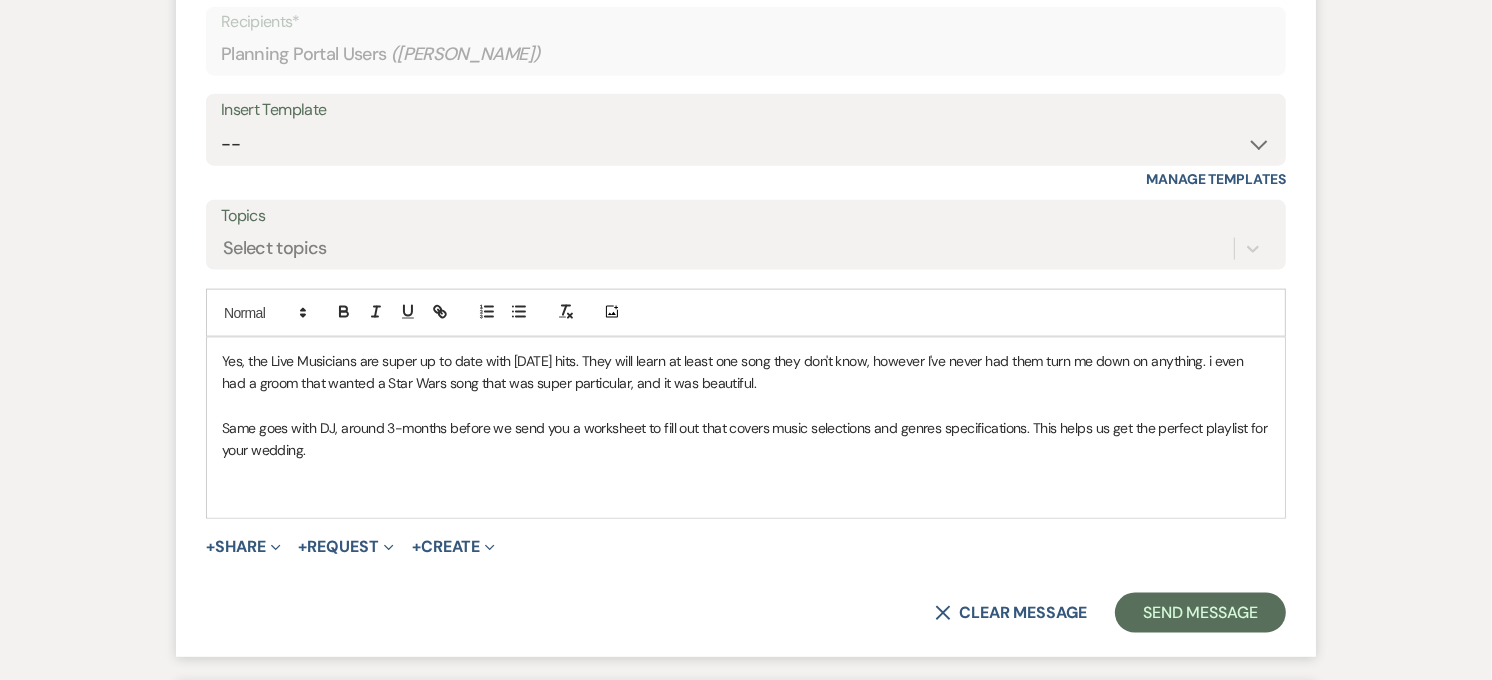 click at bounding box center (746, 495) 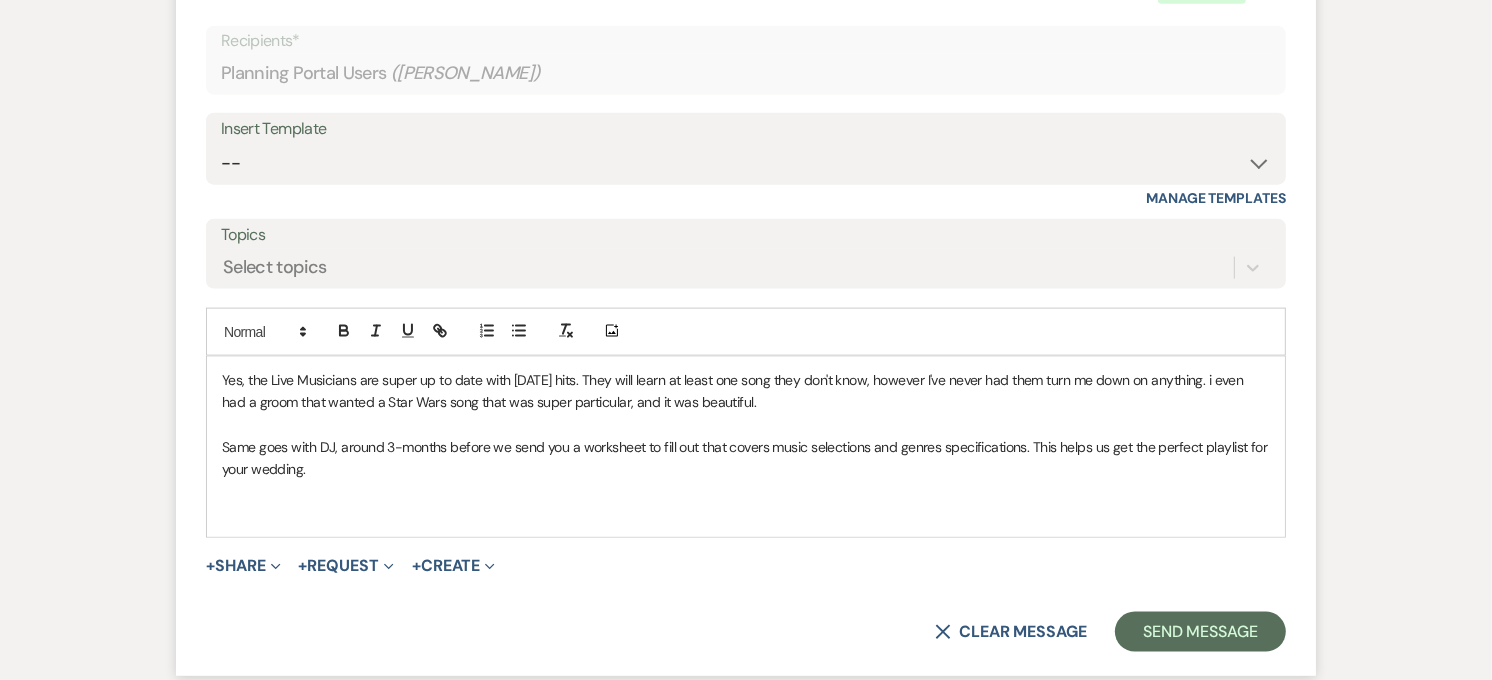 scroll, scrollTop: 2310, scrollLeft: 0, axis: vertical 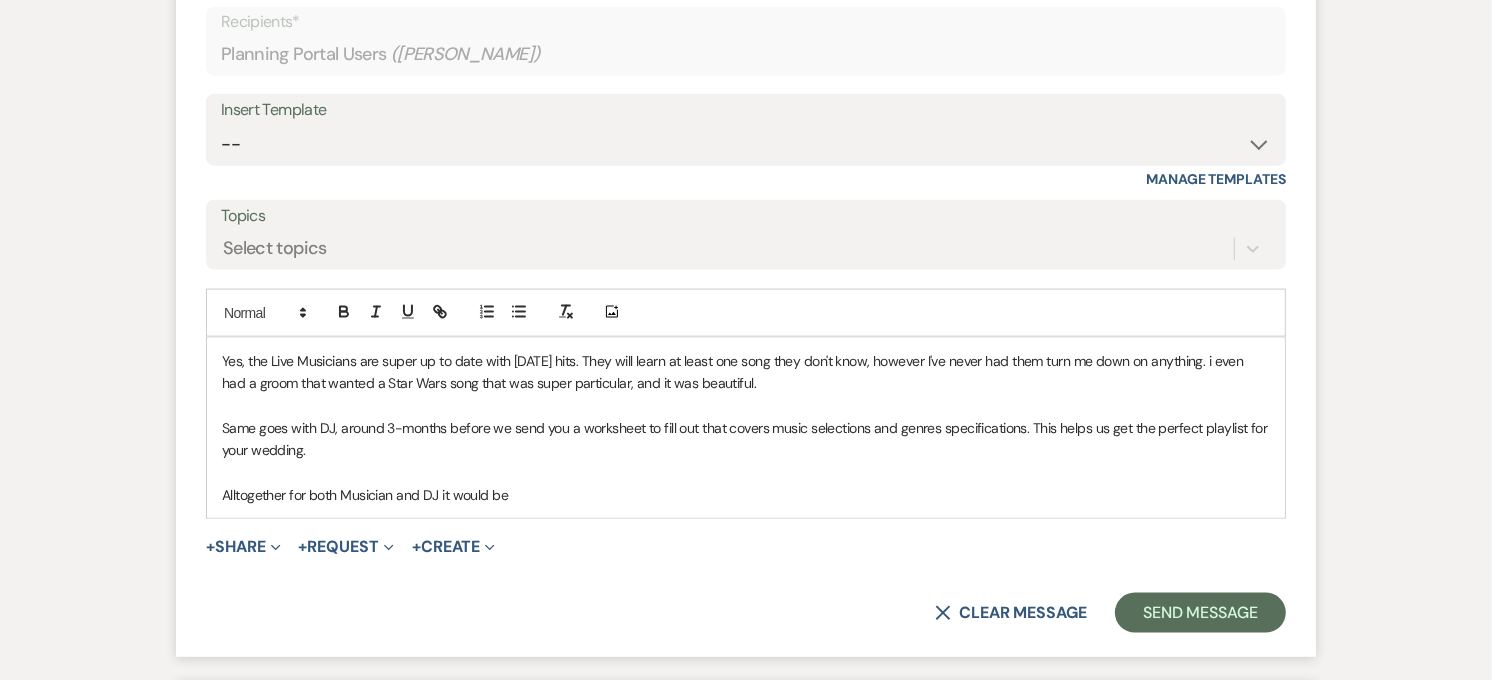 drag, startPoint x: 554, startPoint y: 490, endPoint x: 225, endPoint y: 483, distance: 329.07446 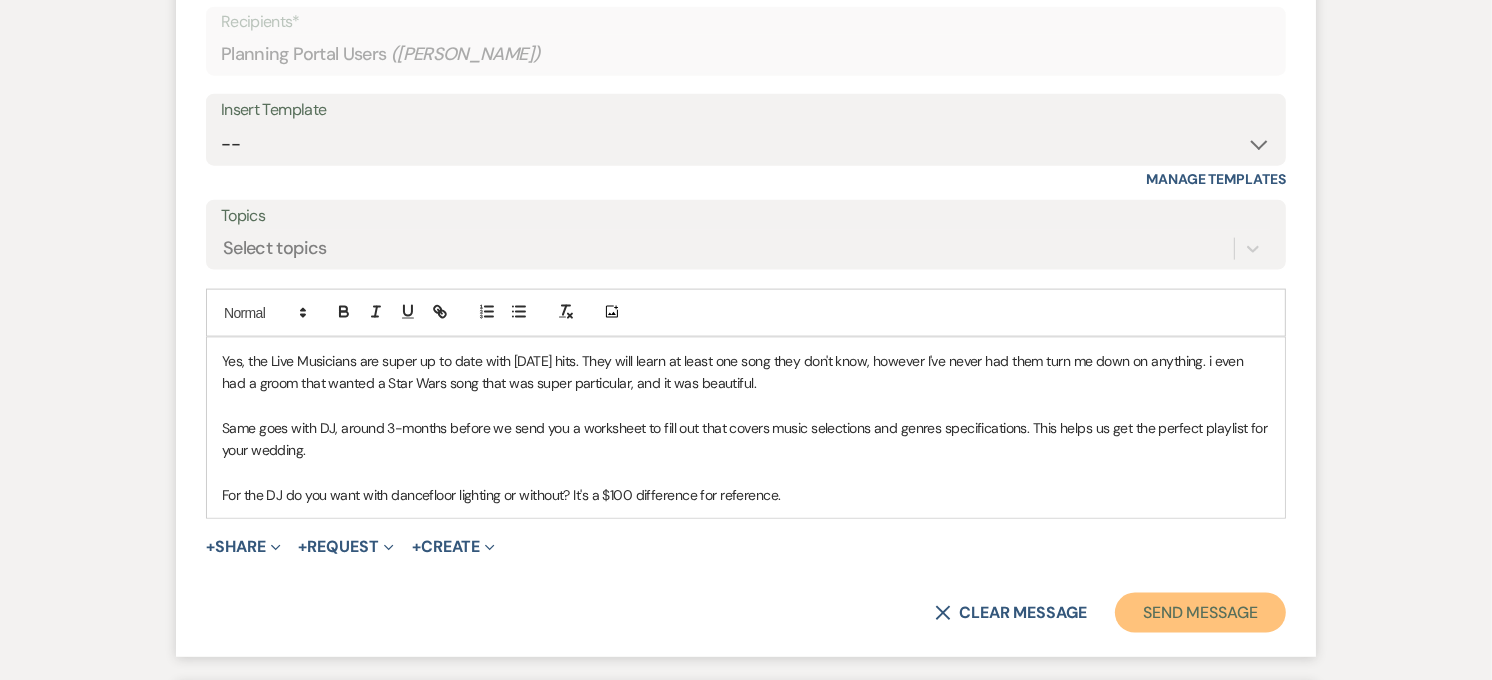 click on "Send Message" at bounding box center [1200, 613] 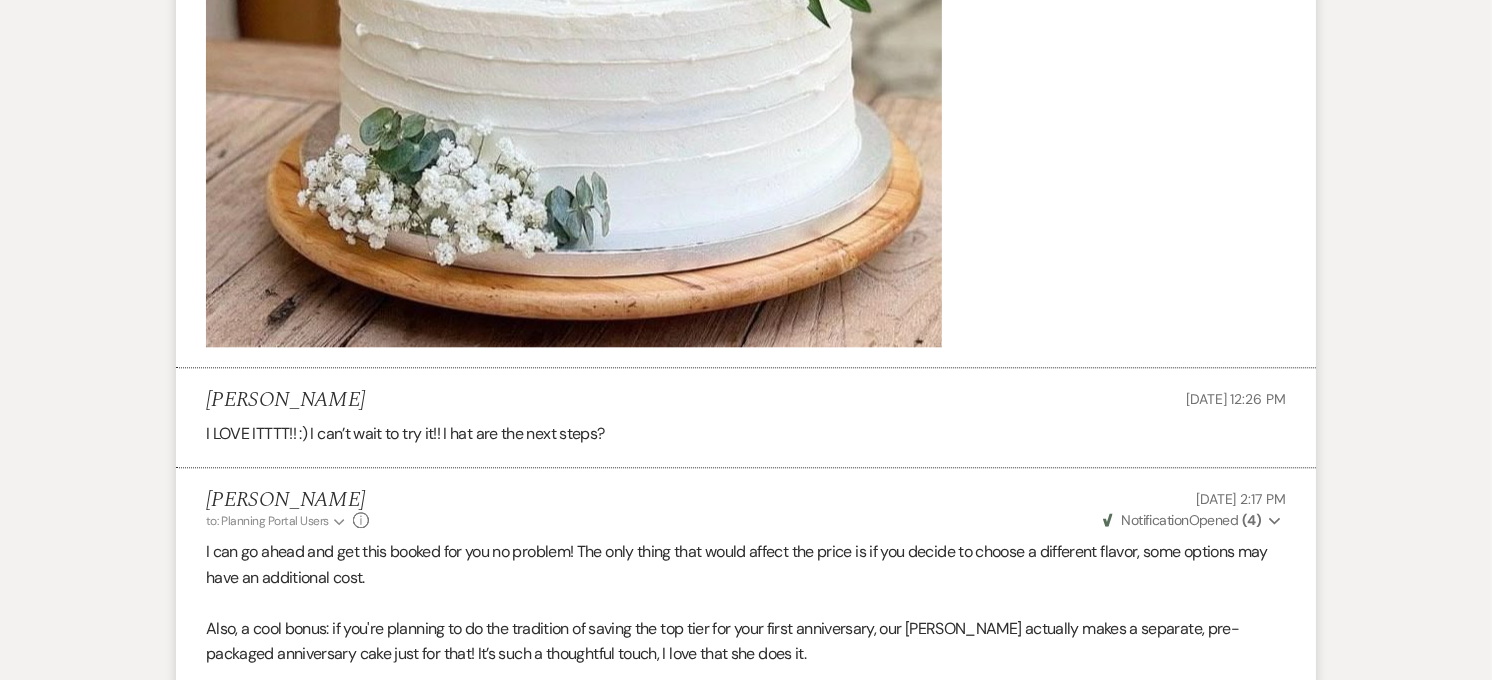 scroll, scrollTop: 4915, scrollLeft: 0, axis: vertical 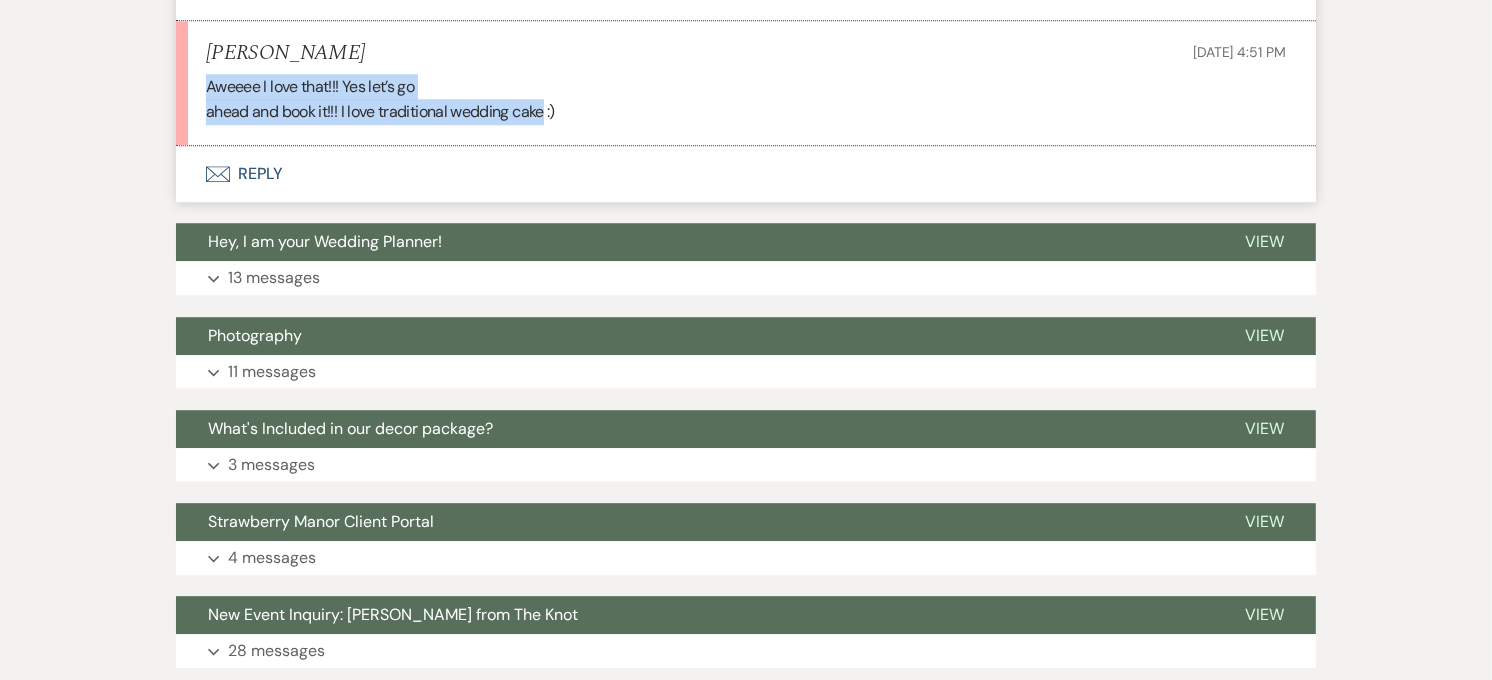 drag, startPoint x: 543, startPoint y: 116, endPoint x: 205, endPoint y: 94, distance: 338.7152 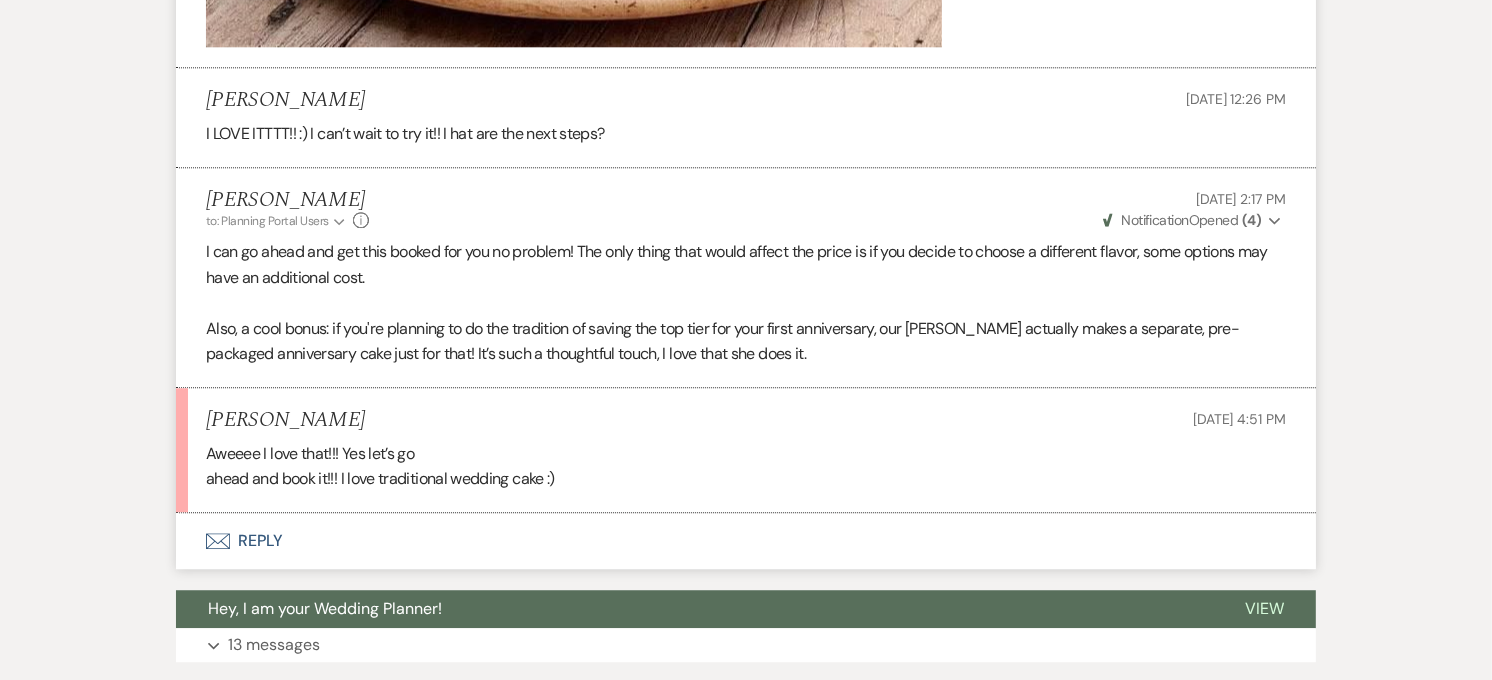 scroll, scrollTop: 4582, scrollLeft: 0, axis: vertical 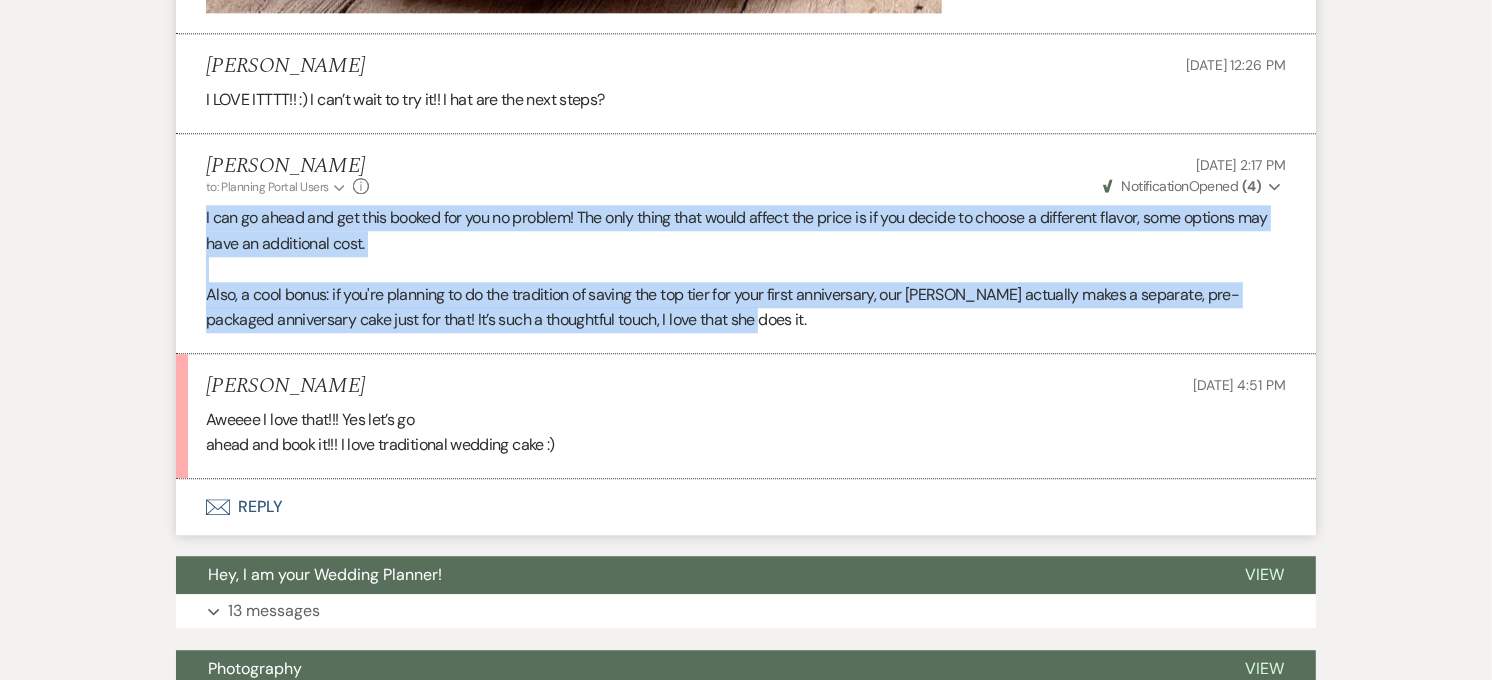 drag, startPoint x: 776, startPoint y: 318, endPoint x: 66, endPoint y: 213, distance: 717.7221 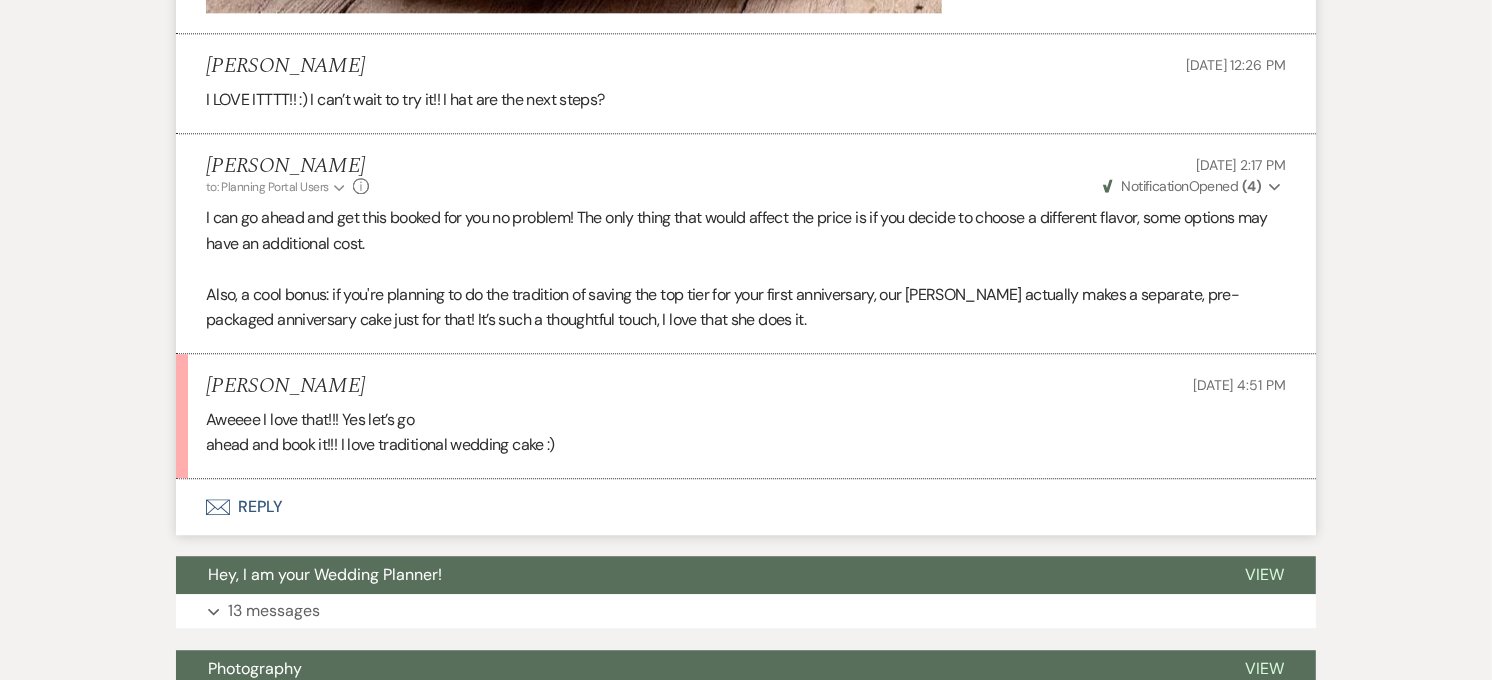 click on "Also, a cool bonus: if you're planning to do the tradition of saving the top tier for your first anniversary, our [PERSON_NAME] actually makes a separate, pre-packaged anniversary cake just for that! It’s such a thoughtful touch, I love that she does it." at bounding box center [746, 307] 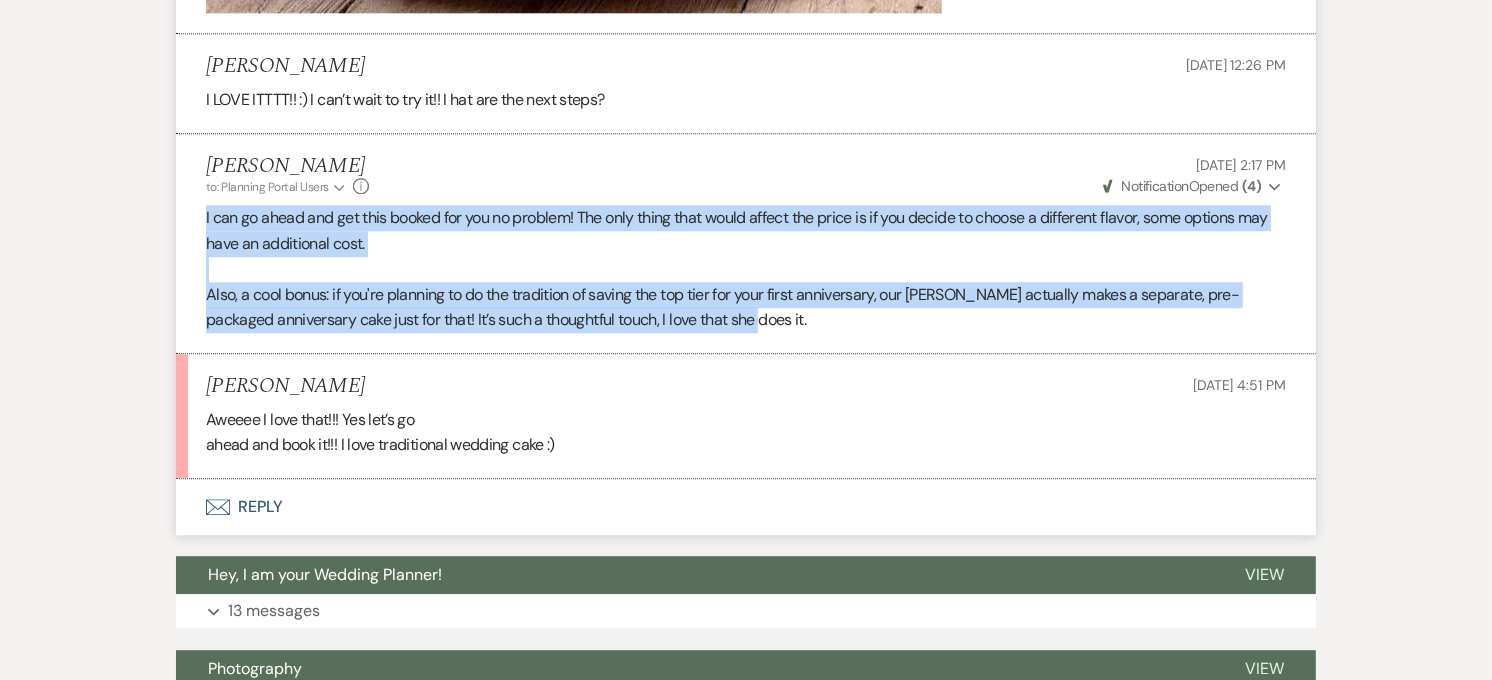 drag, startPoint x: 748, startPoint y: 325, endPoint x: 191, endPoint y: 230, distance: 565.04333 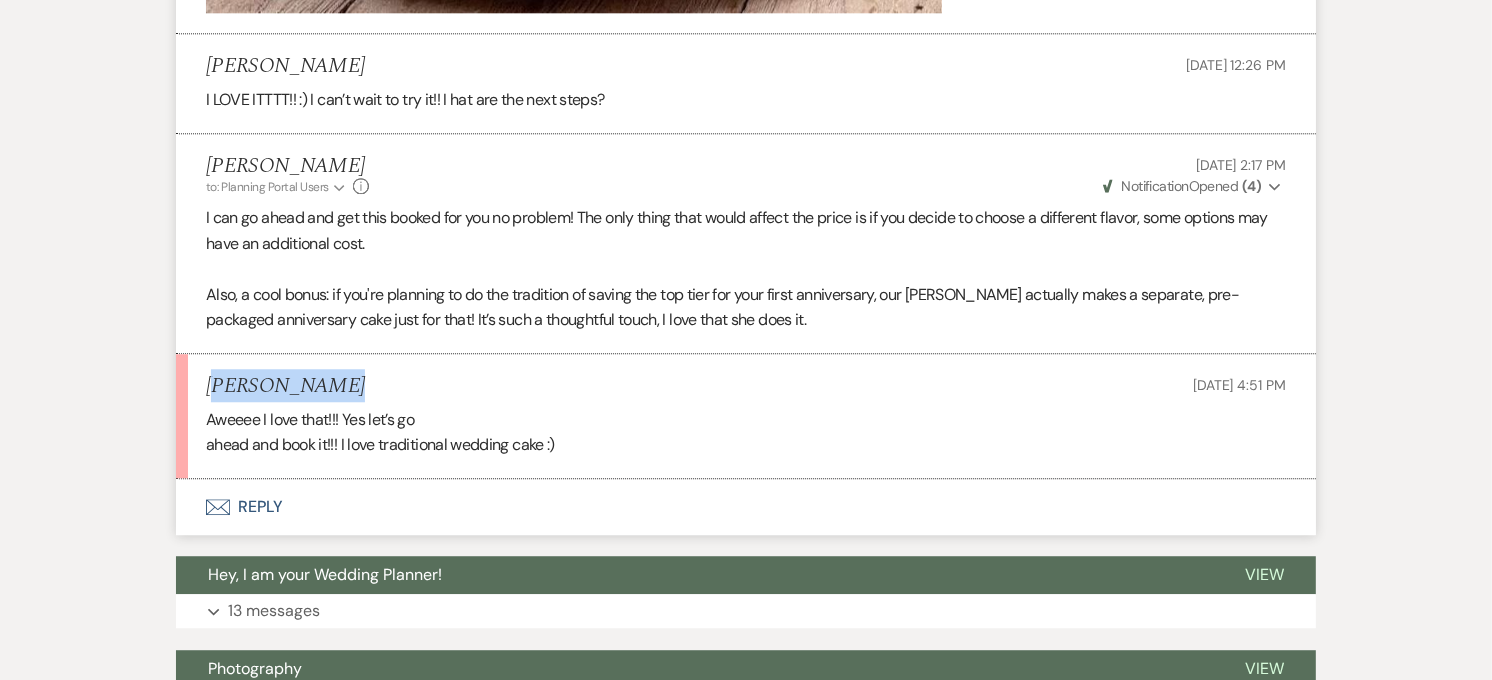 drag, startPoint x: 327, startPoint y: 388, endPoint x: 215, endPoint y: 391, distance: 112.04017 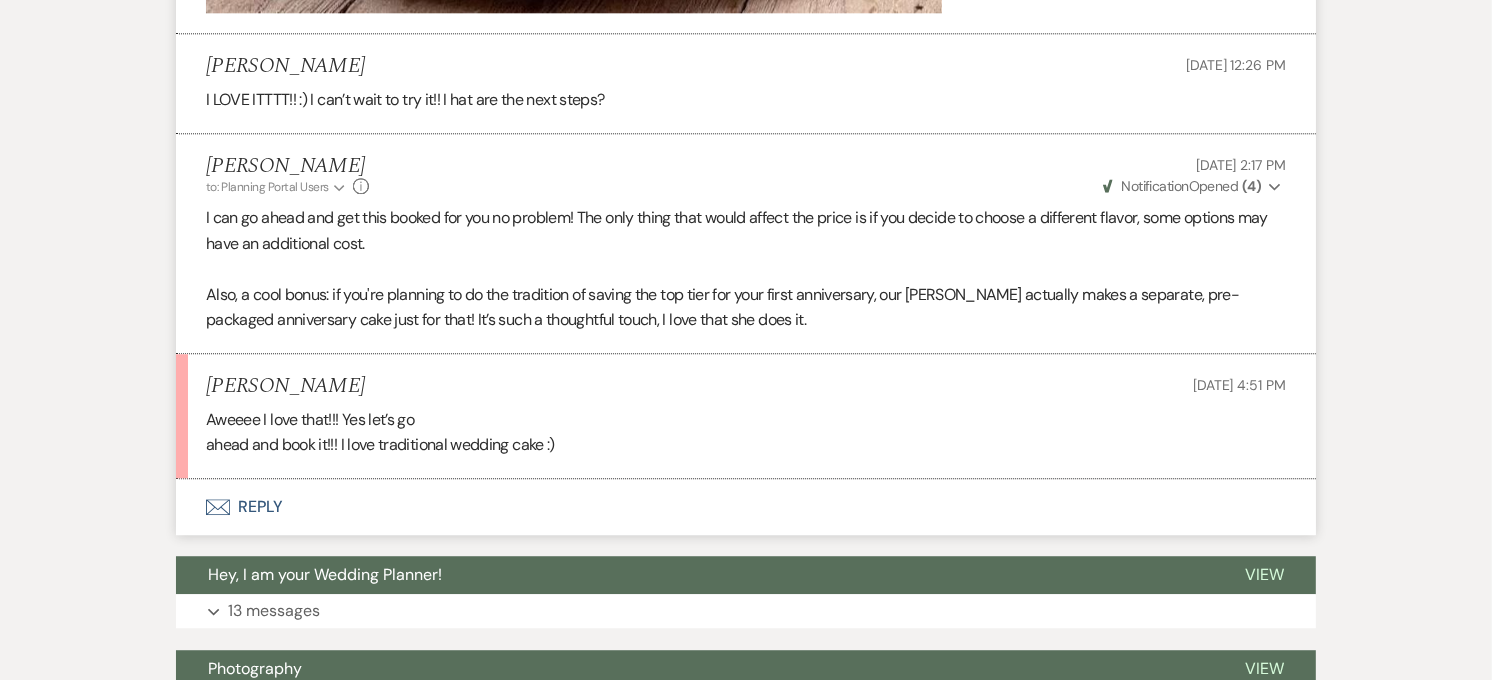click on "[PERSON_NAME]" at bounding box center (285, 386) 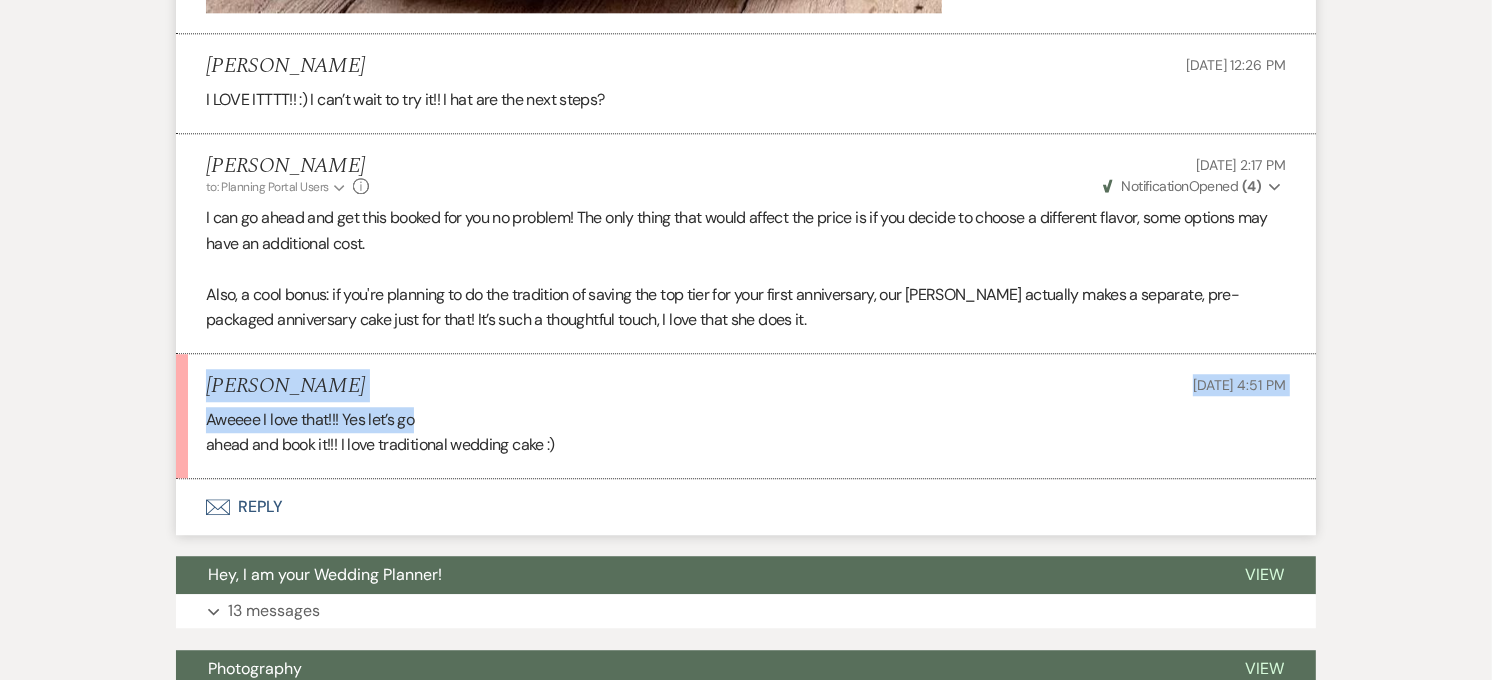 drag, startPoint x: 210, startPoint y: 391, endPoint x: 450, endPoint y: 401, distance: 240.20824 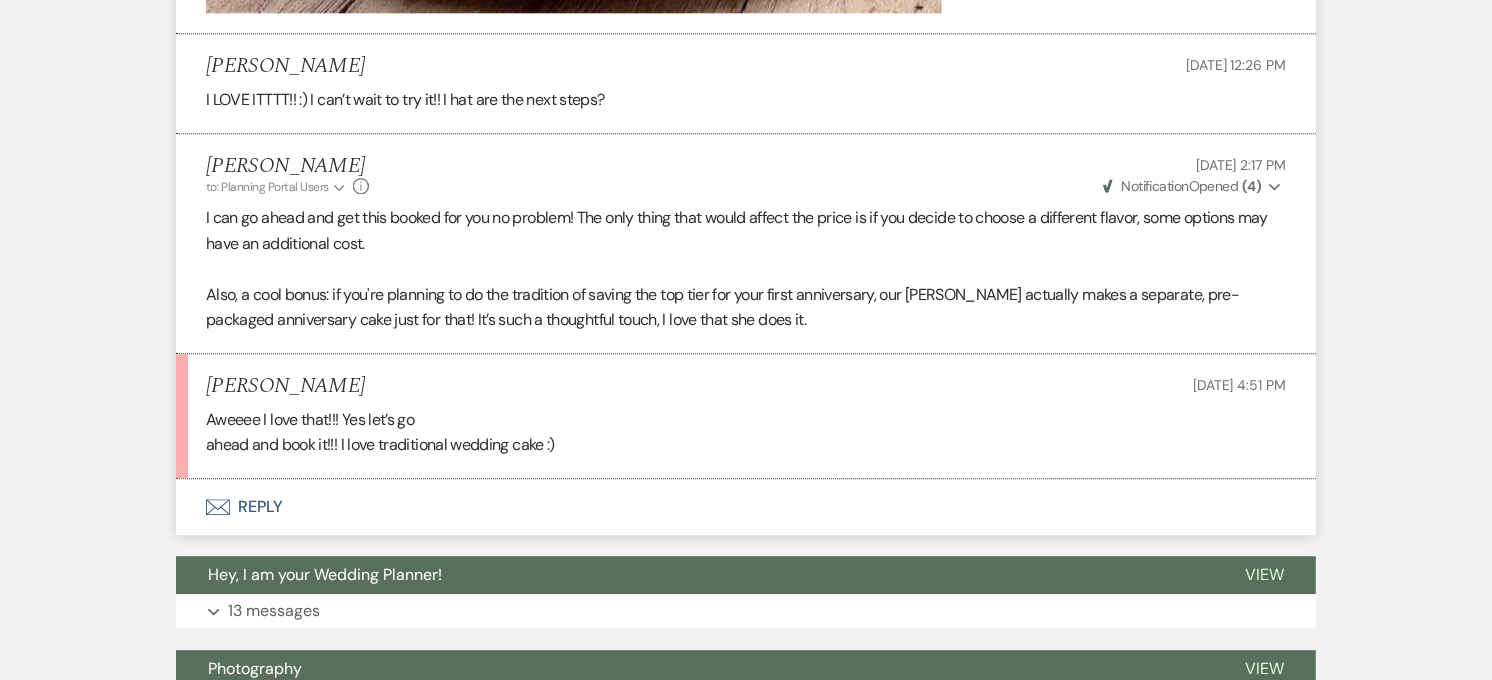drag, startPoint x: 450, startPoint y: 401, endPoint x: 575, endPoint y: 444, distance: 132.18925 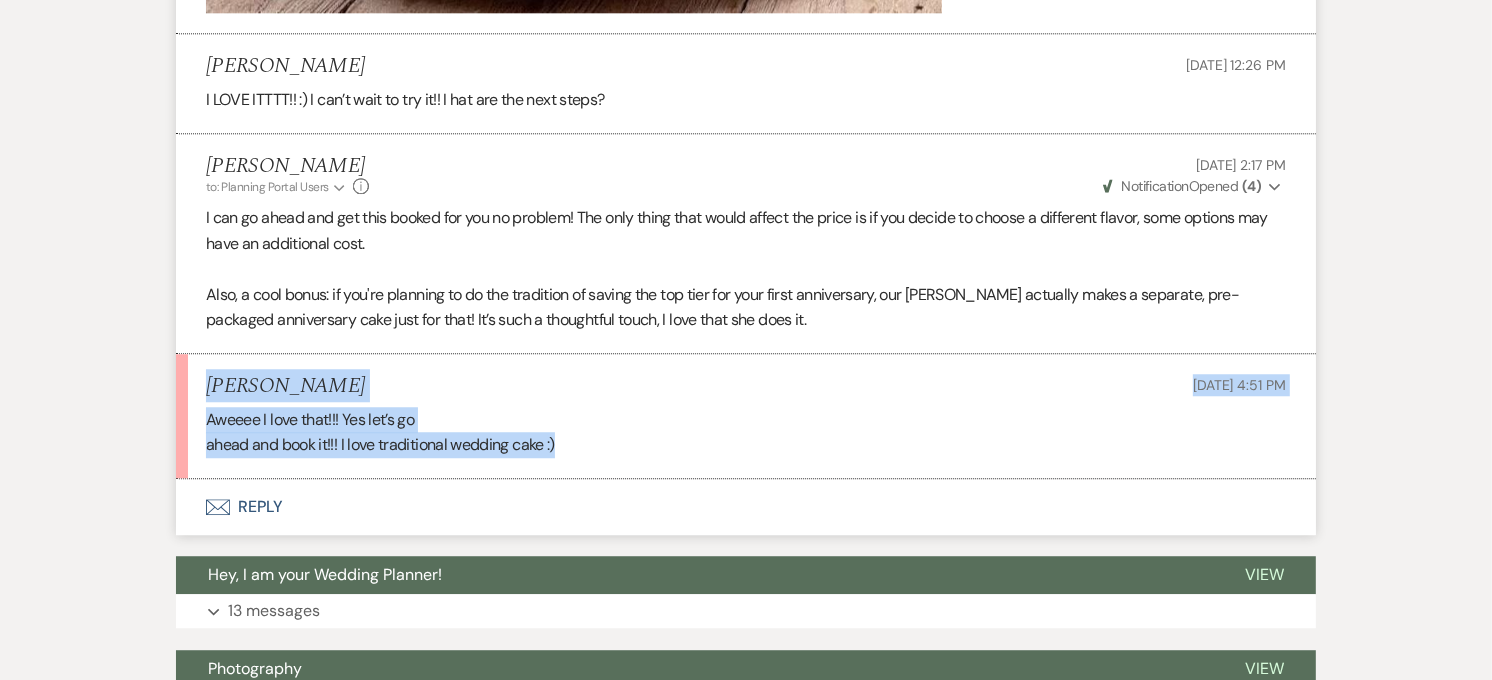 drag, startPoint x: 575, startPoint y: 444, endPoint x: 174, endPoint y: 381, distance: 405.9187 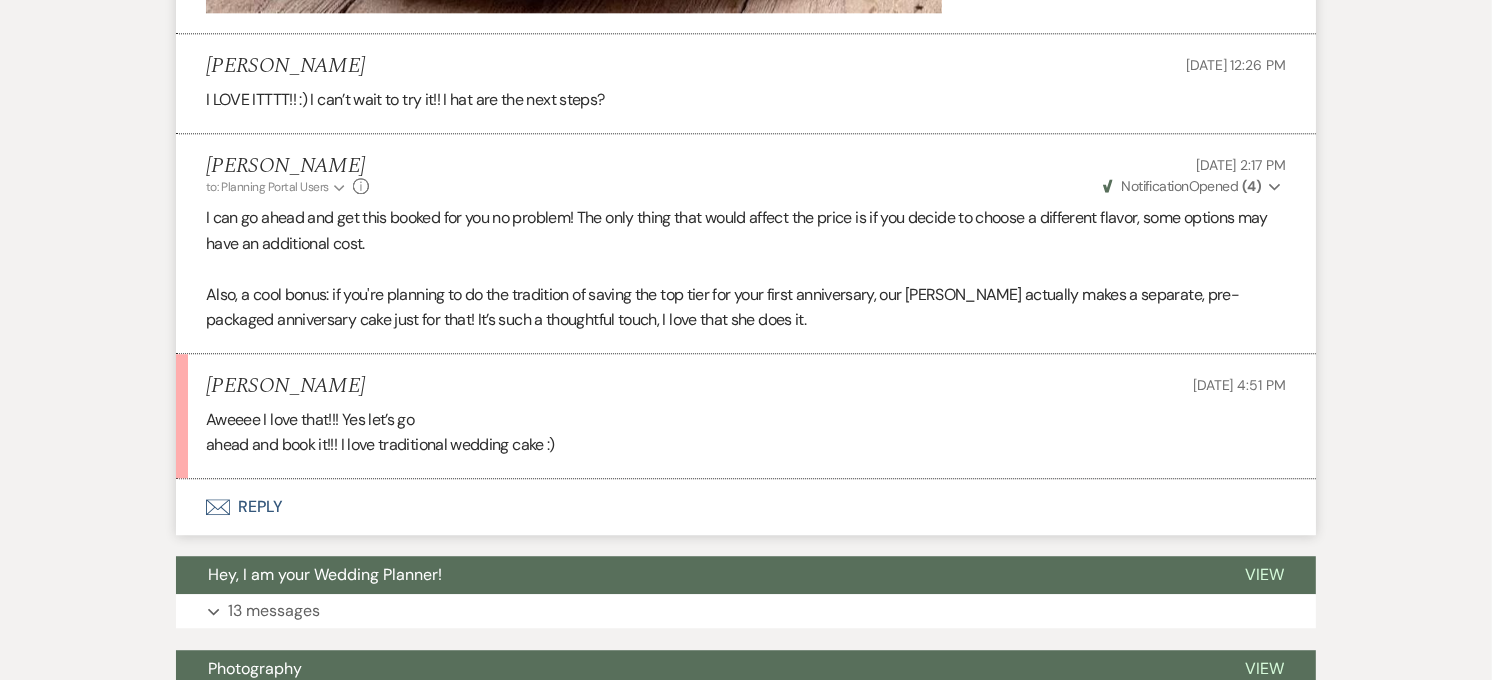 click on "Envelope Reply" at bounding box center (746, 507) 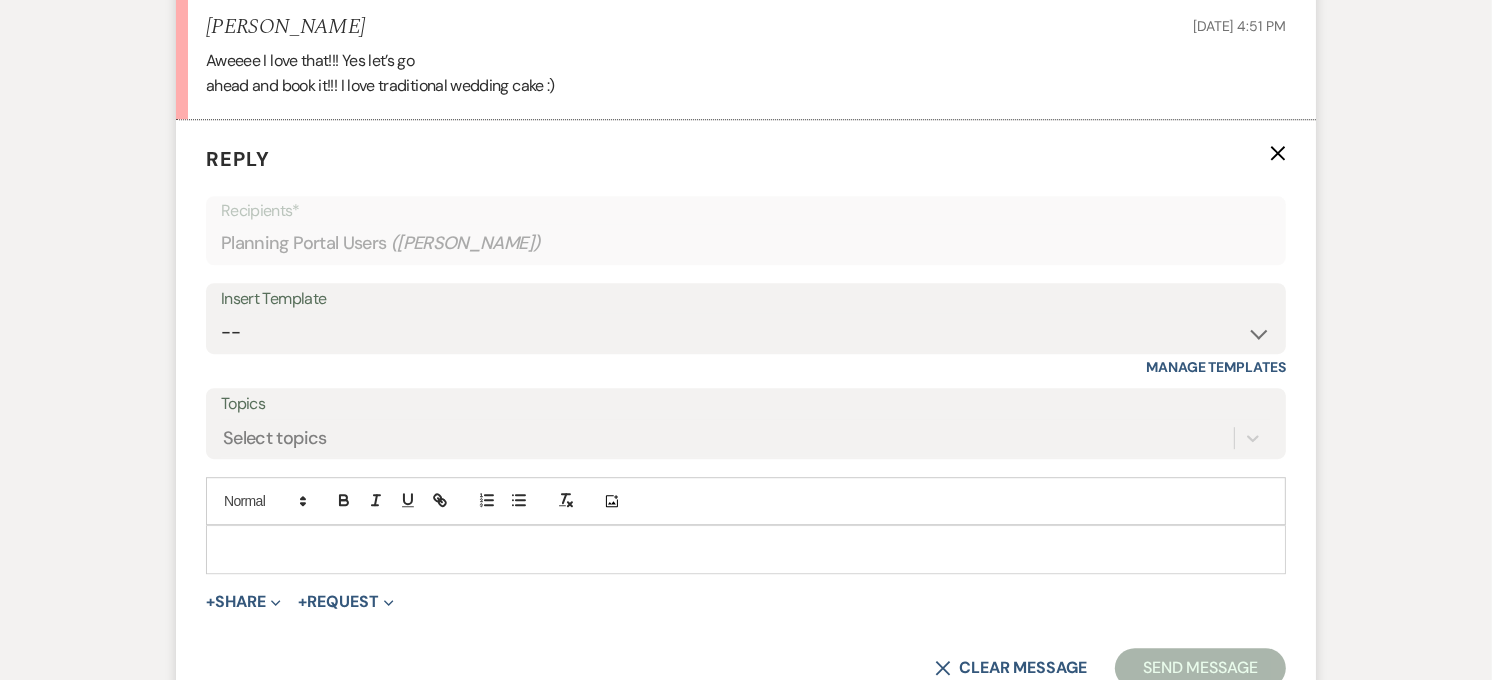 scroll, scrollTop: 5020, scrollLeft: 0, axis: vertical 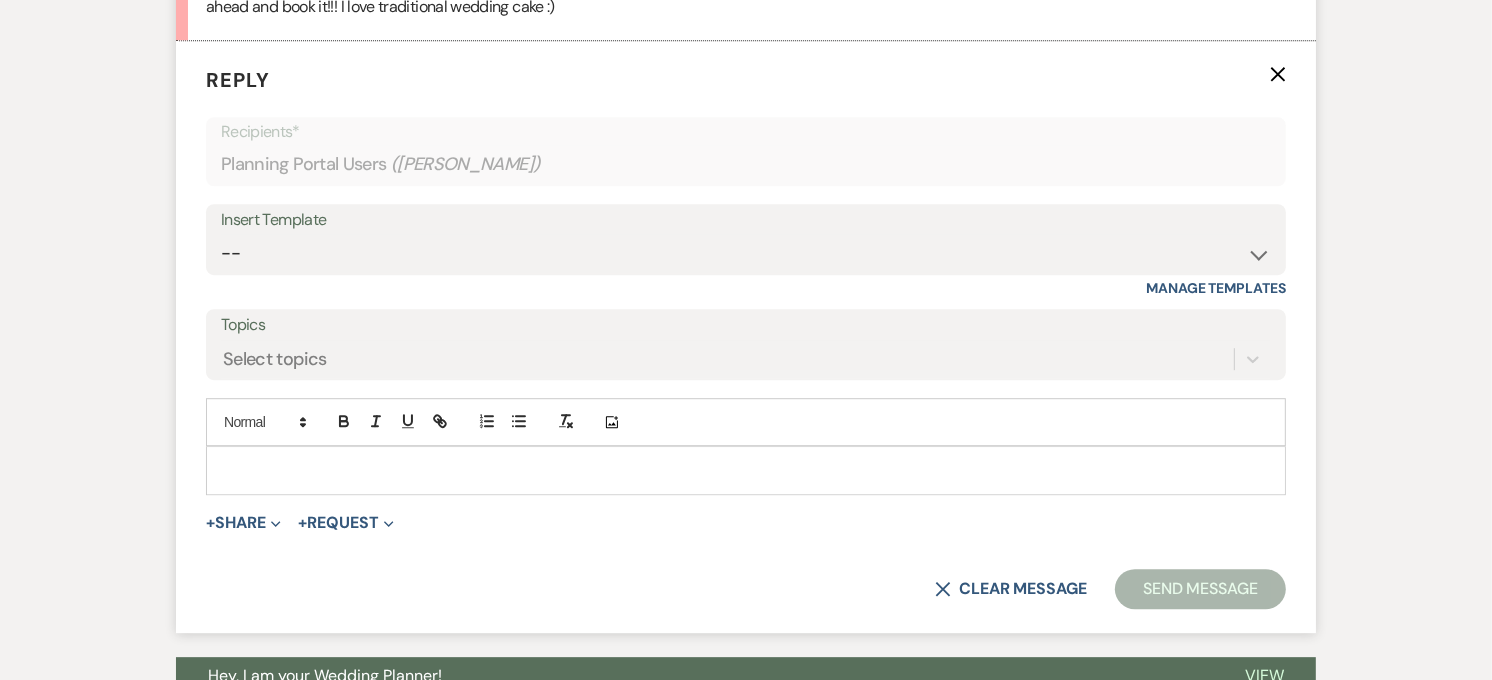 click at bounding box center [746, 470] 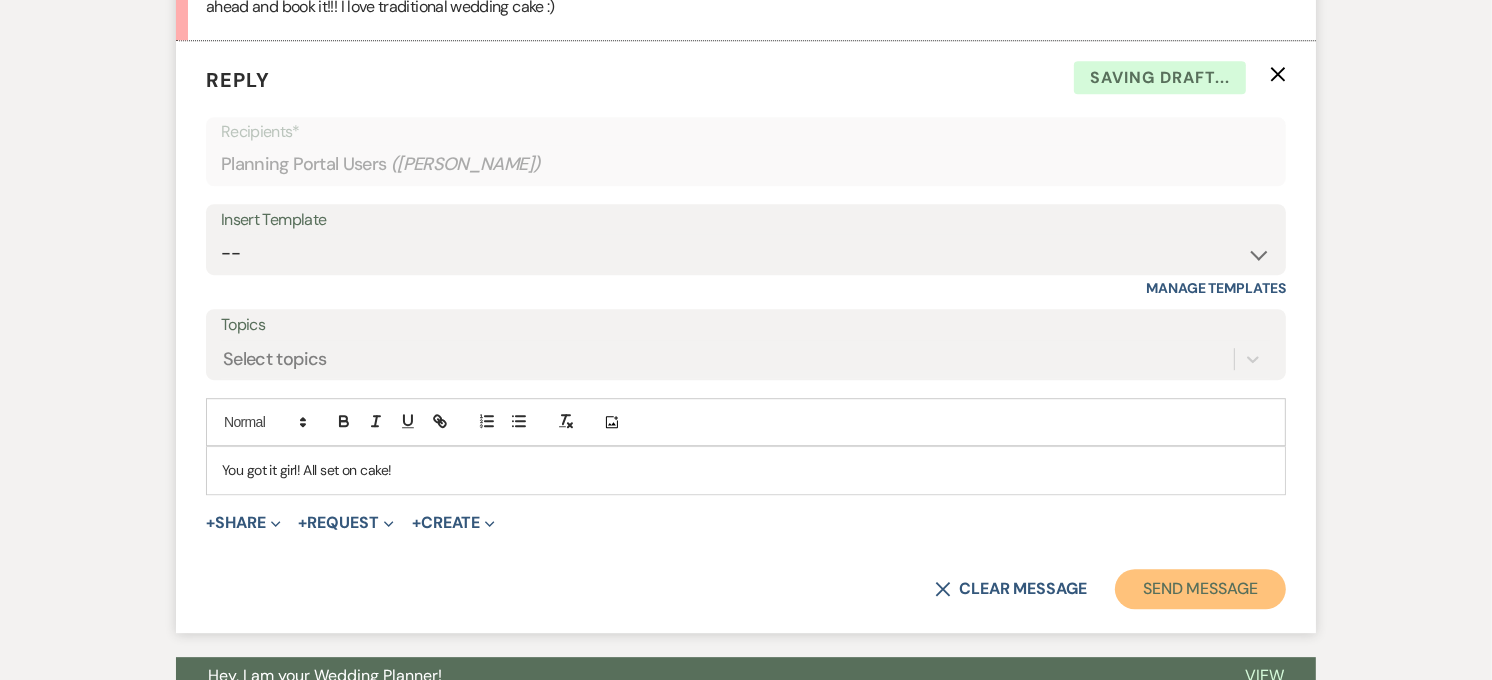 click on "Send Message" at bounding box center [1200, 589] 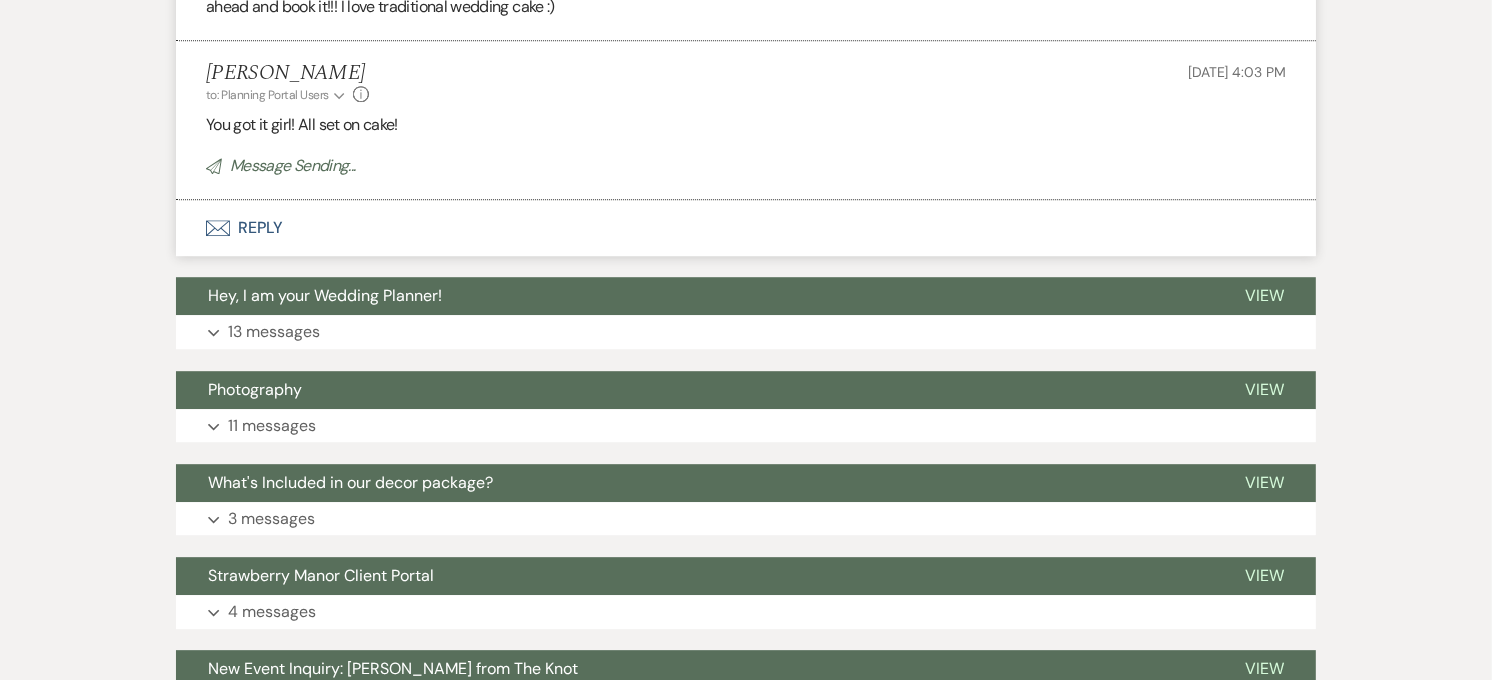 click on "Dashboard Manage Venues   Expand [GEOGRAPHIC_DATA] Events Bookings To Do Settings   Expand Host Profile Change Password Log Out Resources   Expand Lead Form/Badge Resource Library     Contact Weven Previous [PERSON_NAME] and [PERSON_NAME] Wedding Edit Bookmark Gear Settings Event Details Edit Event Date:   [DATE]  |  516 days to go Venue:   [GEOGRAPHIC_DATA] . 100  guests Venue Address:   [STREET_ADDRESS] Guest count:   100  guests Couple  Details Couple names:   [PERSON_NAME]  &  [PERSON_NAME] Vision:  " Would like [PERSON_NAME], mauve, champagne color palette . I love baby’s breath, candlelight, flowers. [PERSON_NAME] will always be at the center of our marriage, would like to somehow incorporate Him as well.  " Pinterest Inspiration:   [URL][DOMAIN_NAME] Budget:  $15,000 - $25,000 Gear Settings Messages Tasks Payments Vendors Timeline Docs & Files Contacts Notes Event Messages   Log Log Message +  New Message Communicate with" at bounding box center (746, -2070) 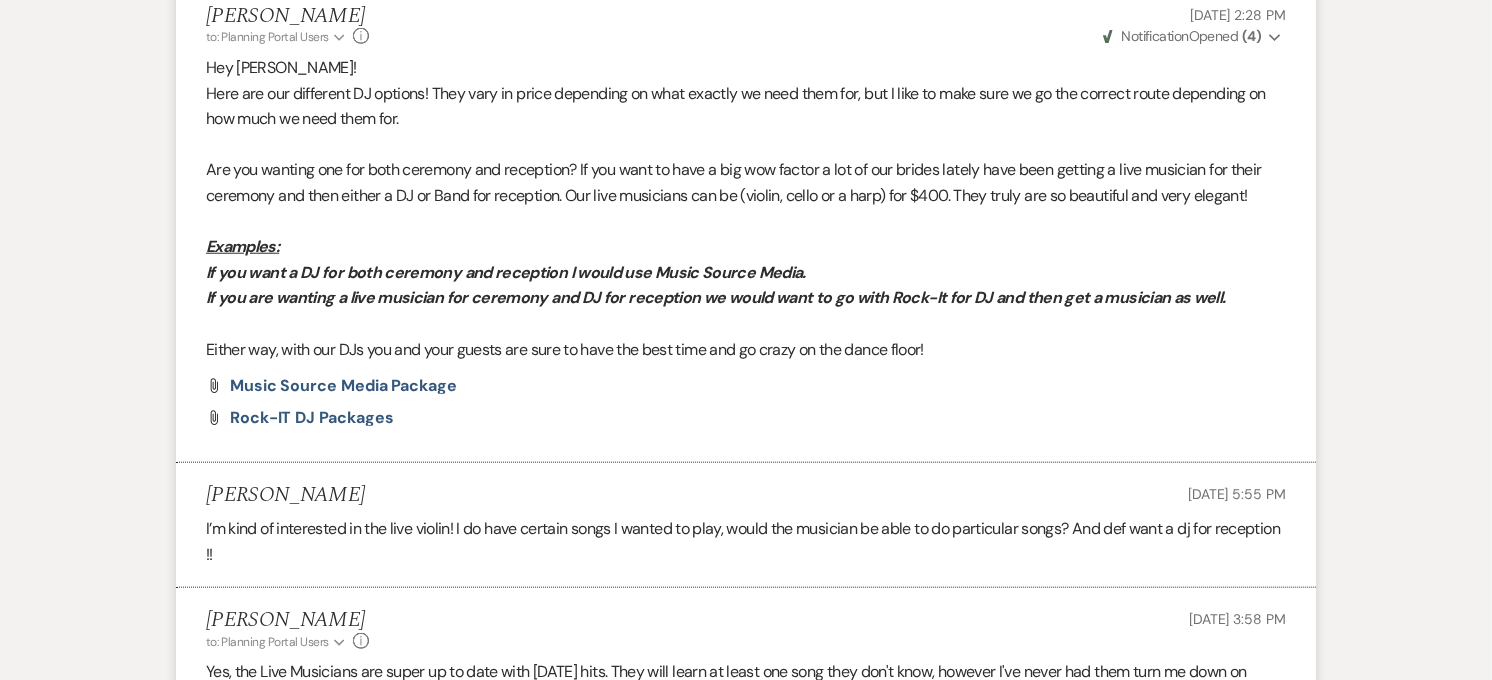 scroll, scrollTop: 0, scrollLeft: 0, axis: both 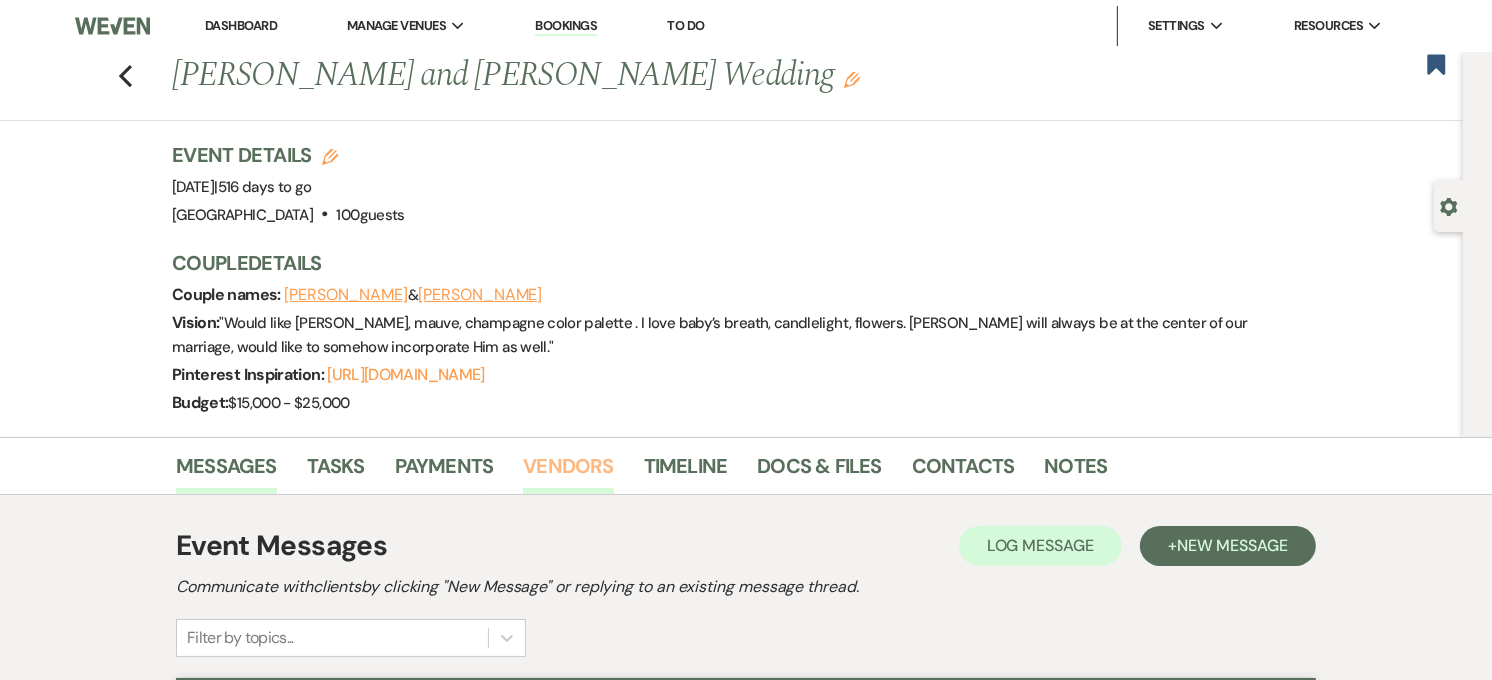 click on "Vendors" at bounding box center (568, 472) 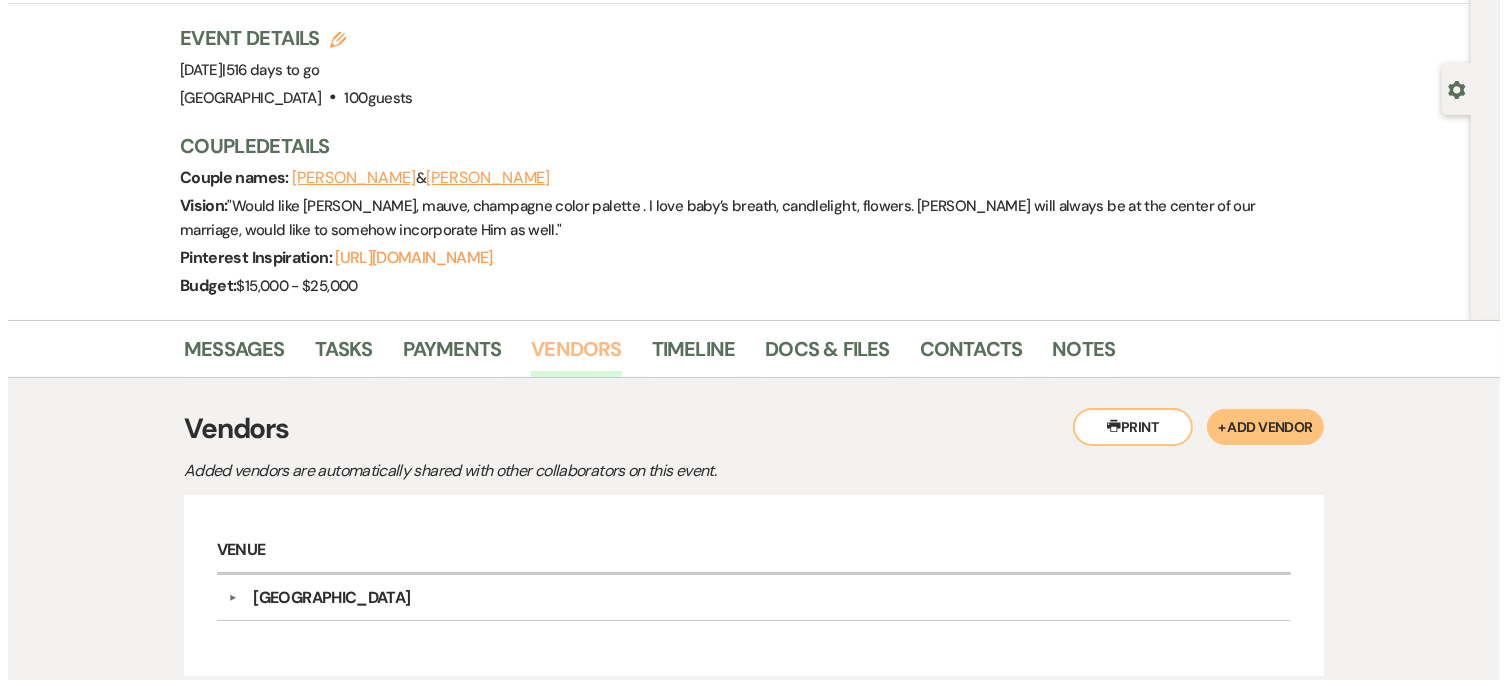 scroll, scrollTop: 292, scrollLeft: 0, axis: vertical 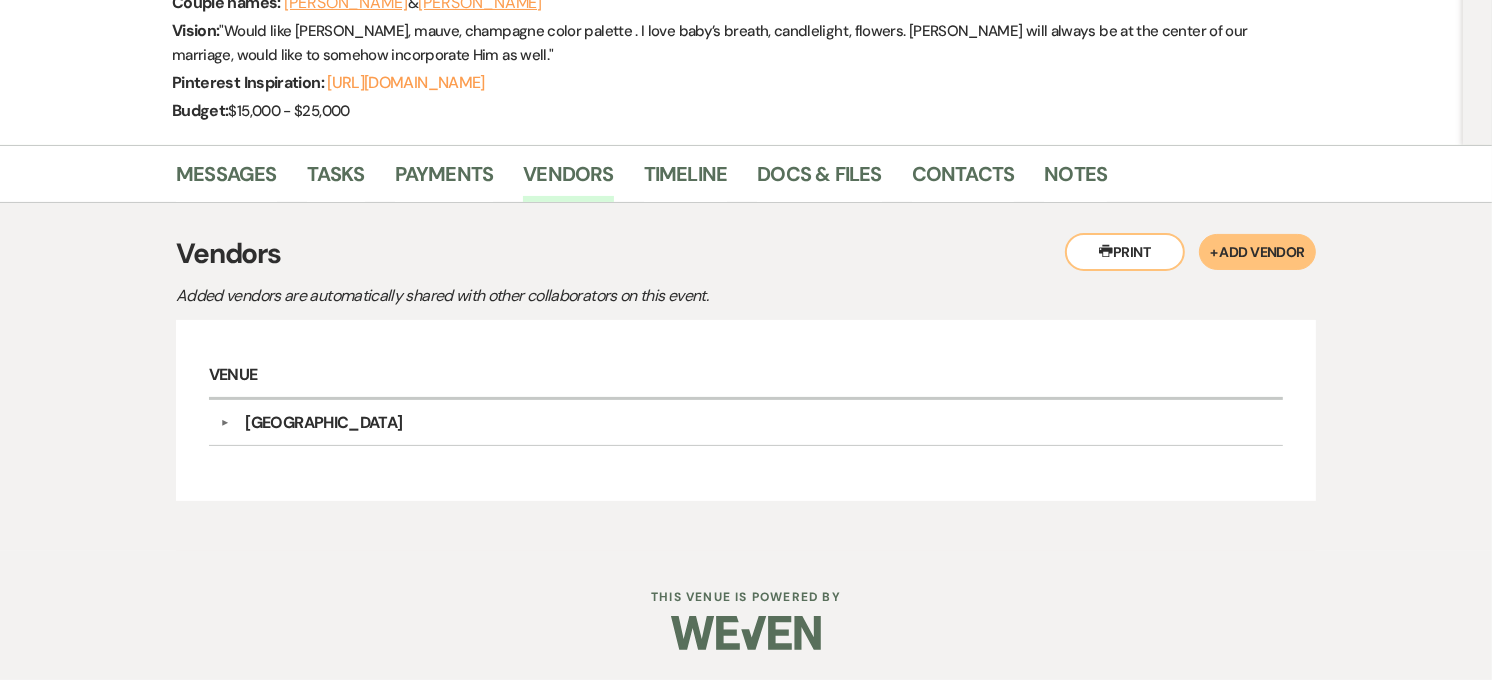 click on "+ Add Vendor" at bounding box center [1257, 252] 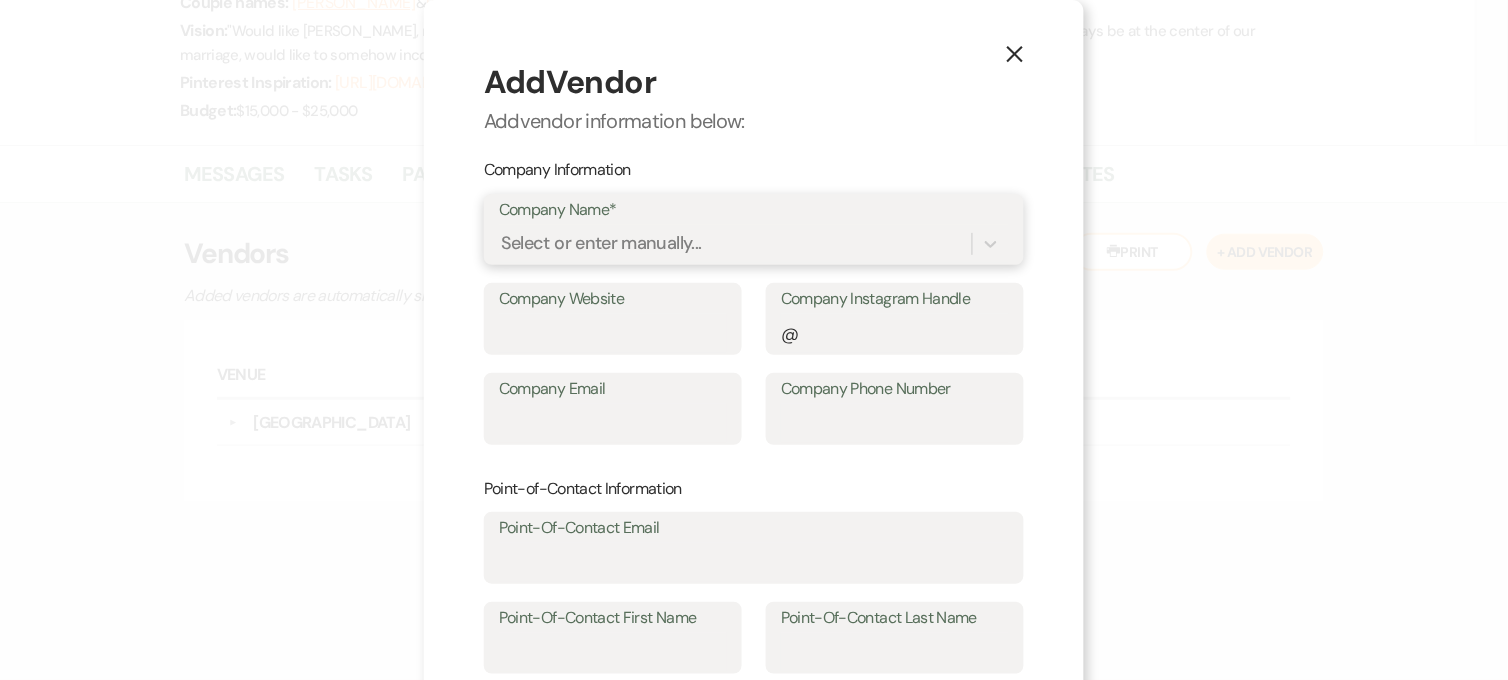 click on "Select or enter manually..." at bounding box center (601, 244) 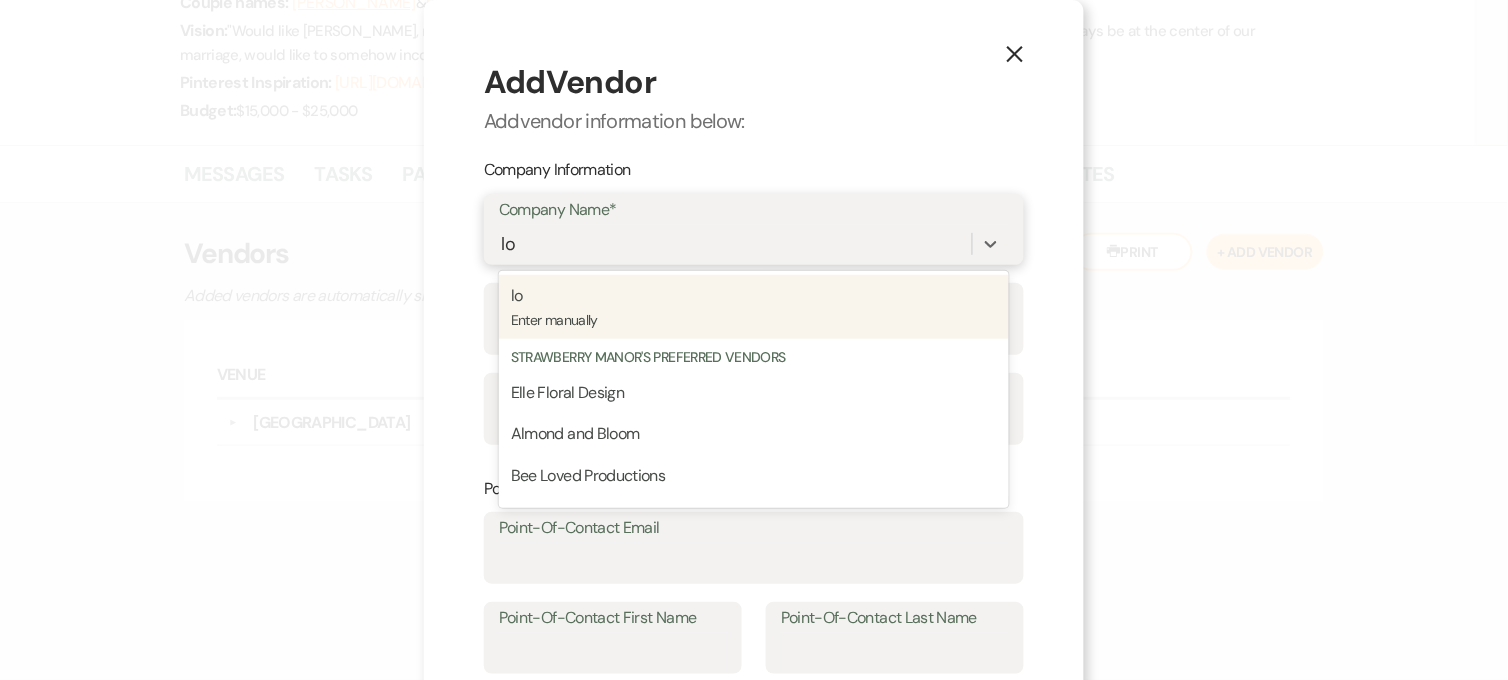type on "lol" 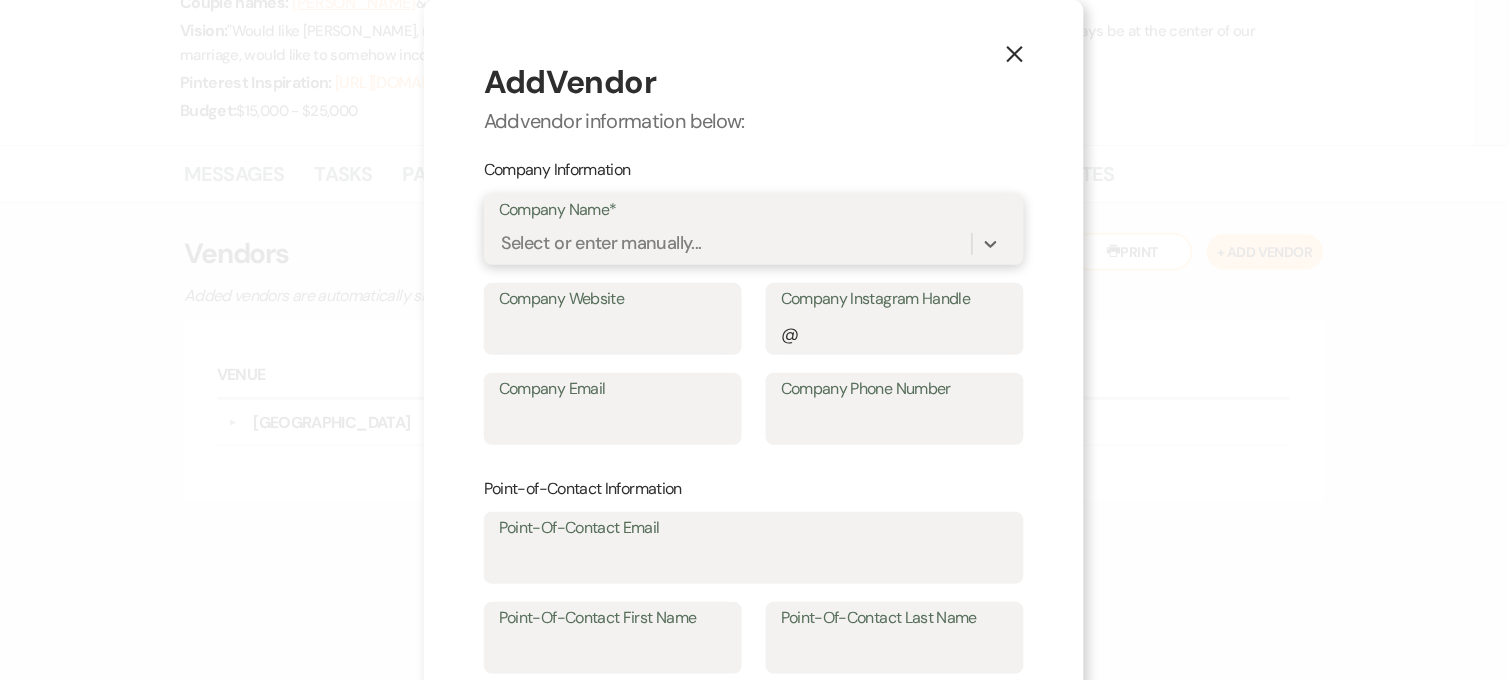 drag, startPoint x: 517, startPoint y: 228, endPoint x: 482, endPoint y: 232, distance: 35.22783 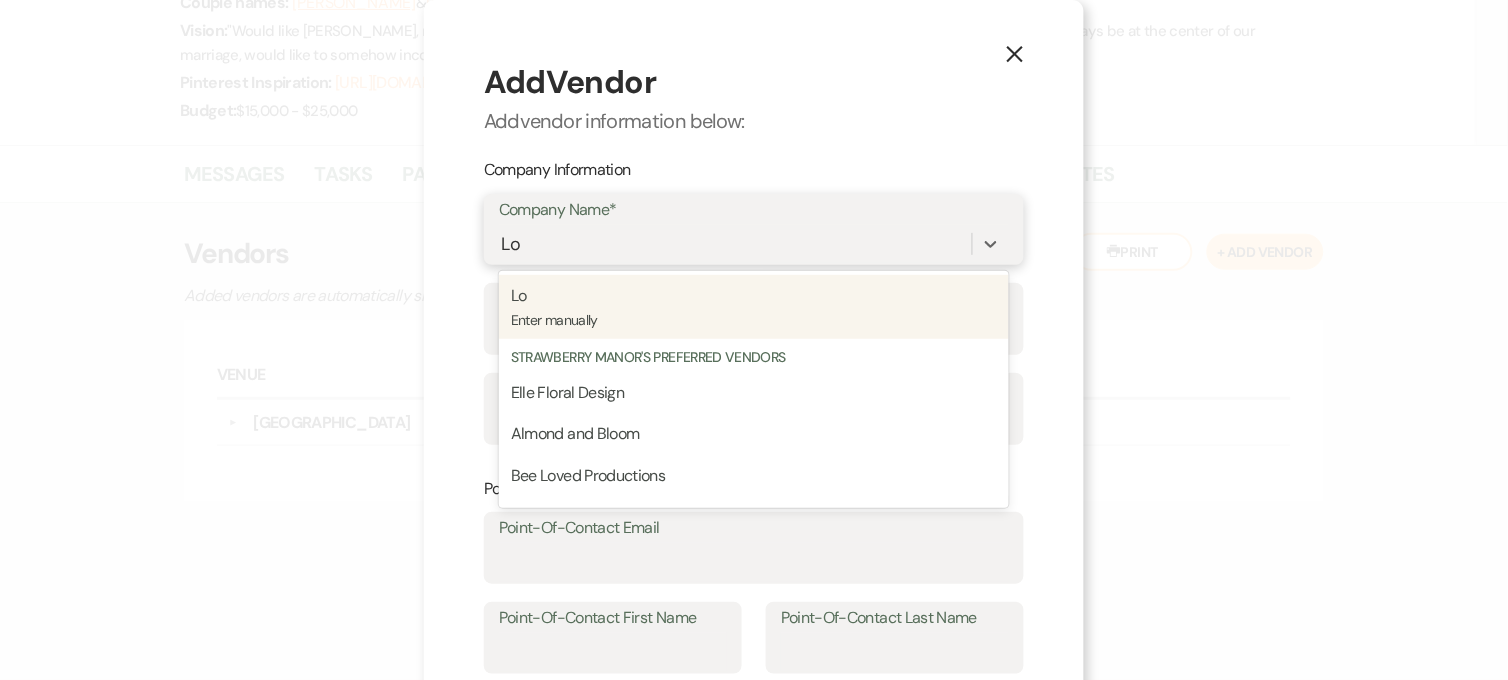 type on "L" 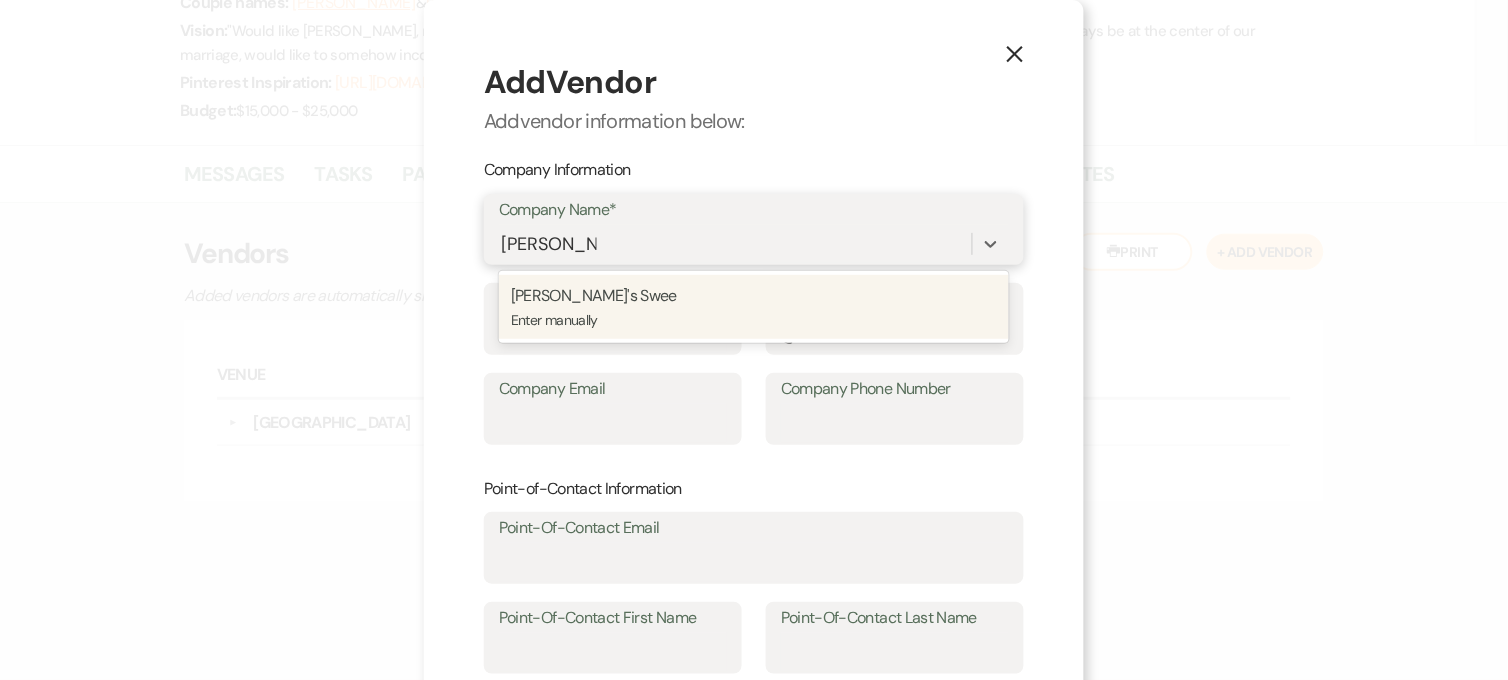 type on "[PERSON_NAME]'s Sweets" 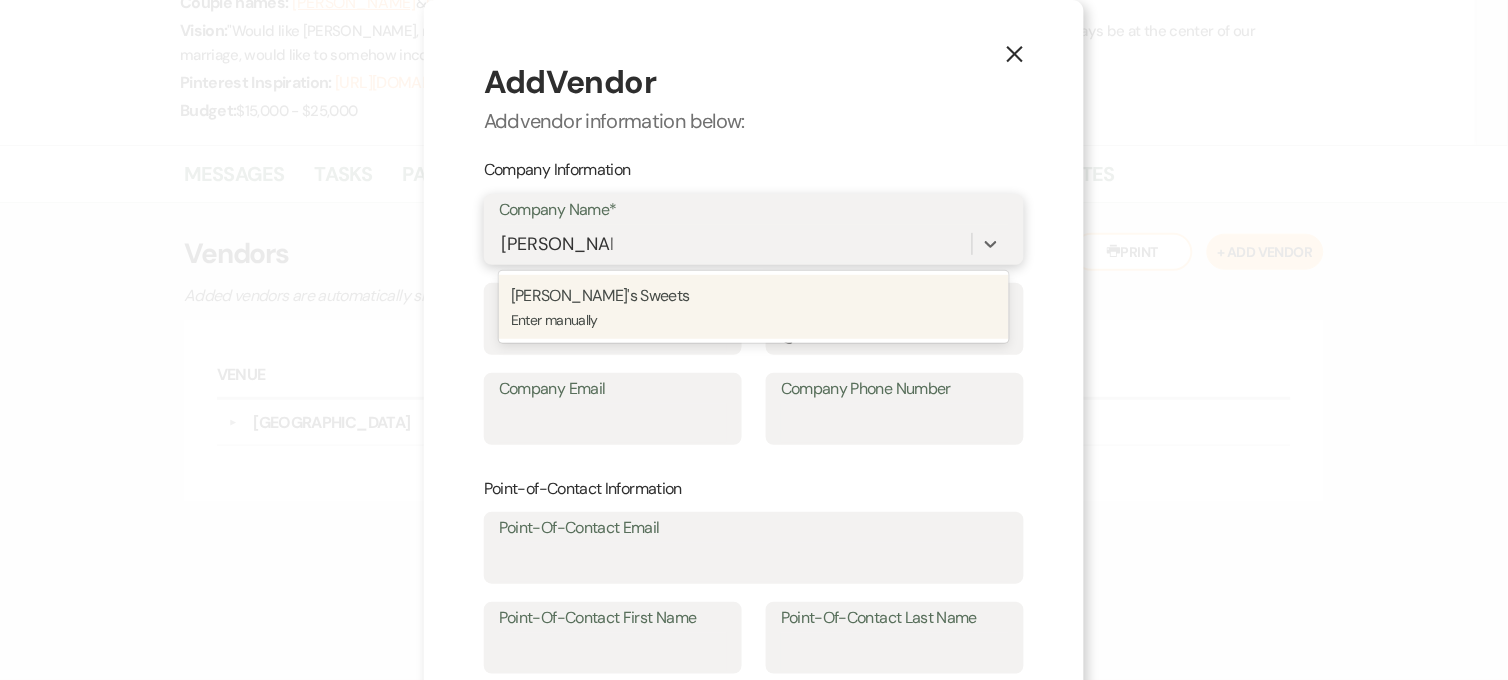 click on "Enter manually" at bounding box center (754, 320) 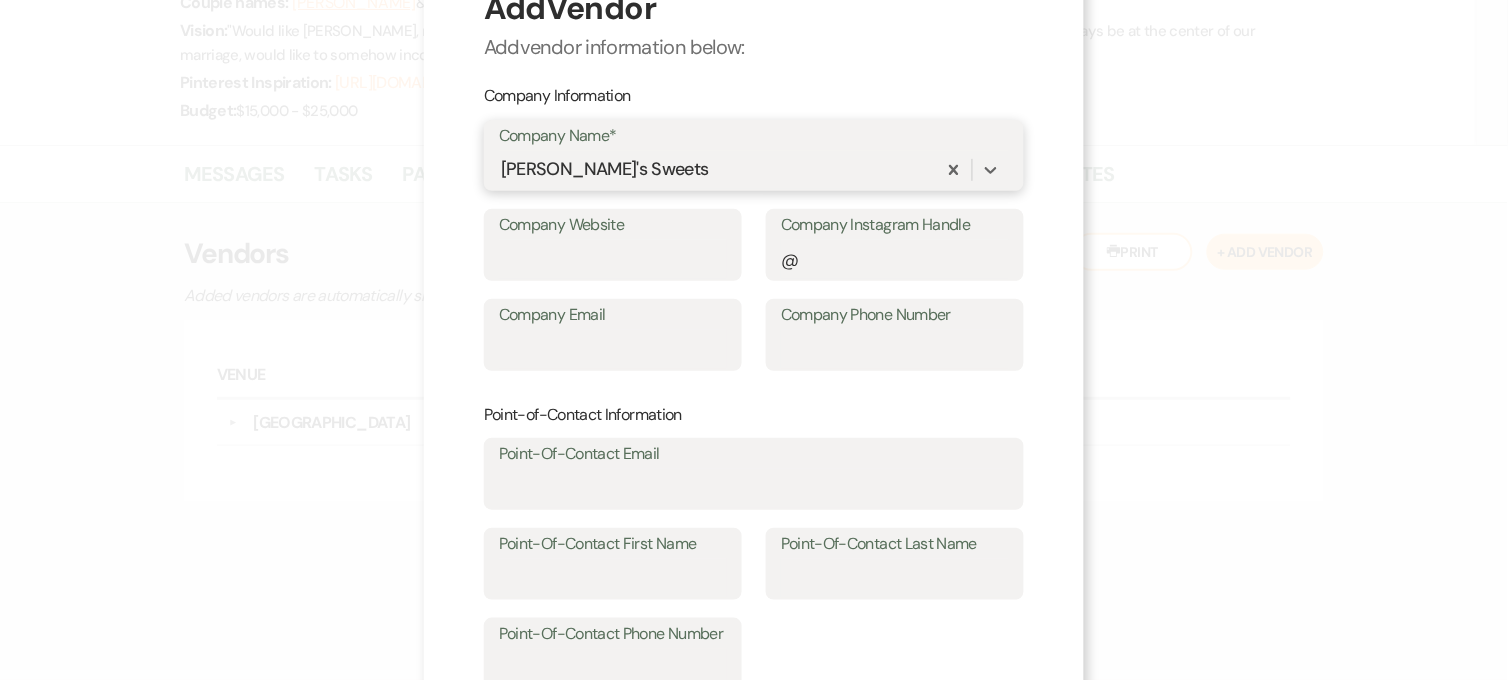 scroll, scrollTop: 111, scrollLeft: 0, axis: vertical 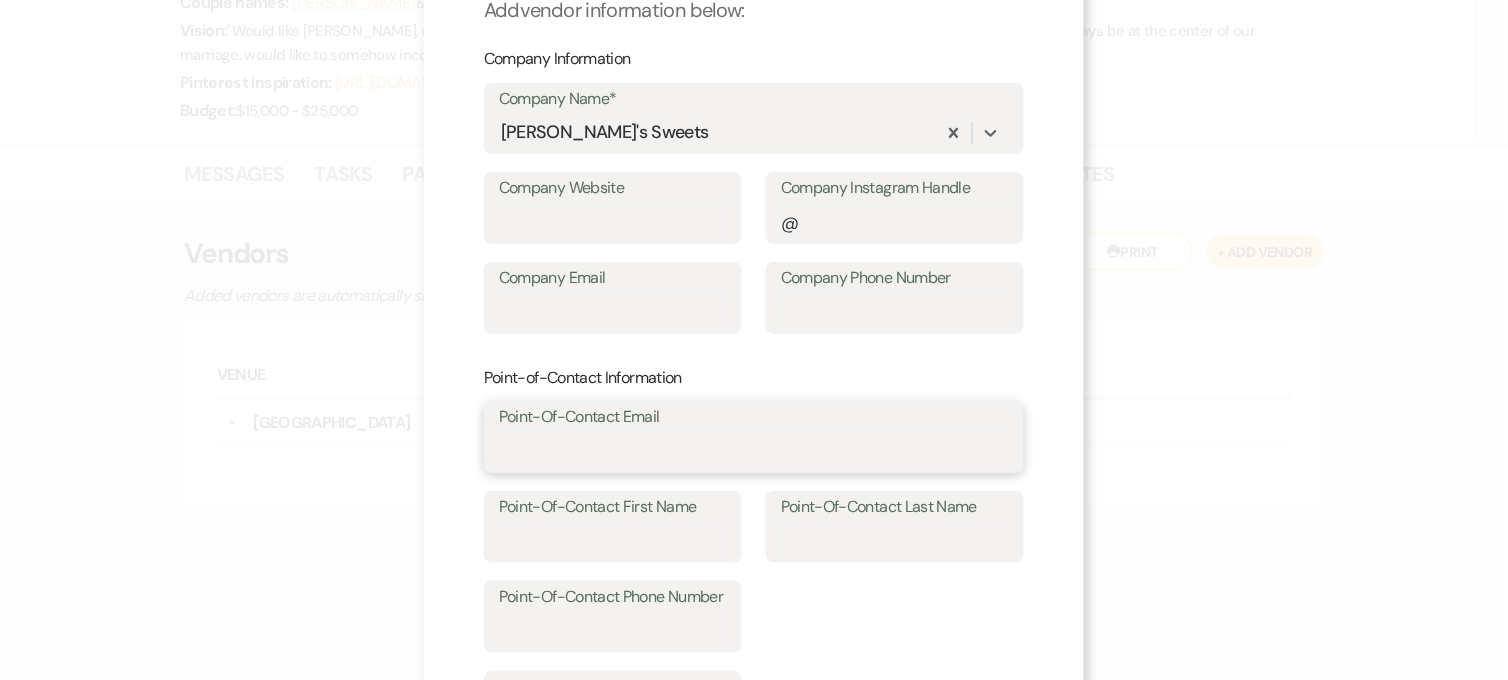 click on "Point-Of-Contact Email" at bounding box center (754, 451) 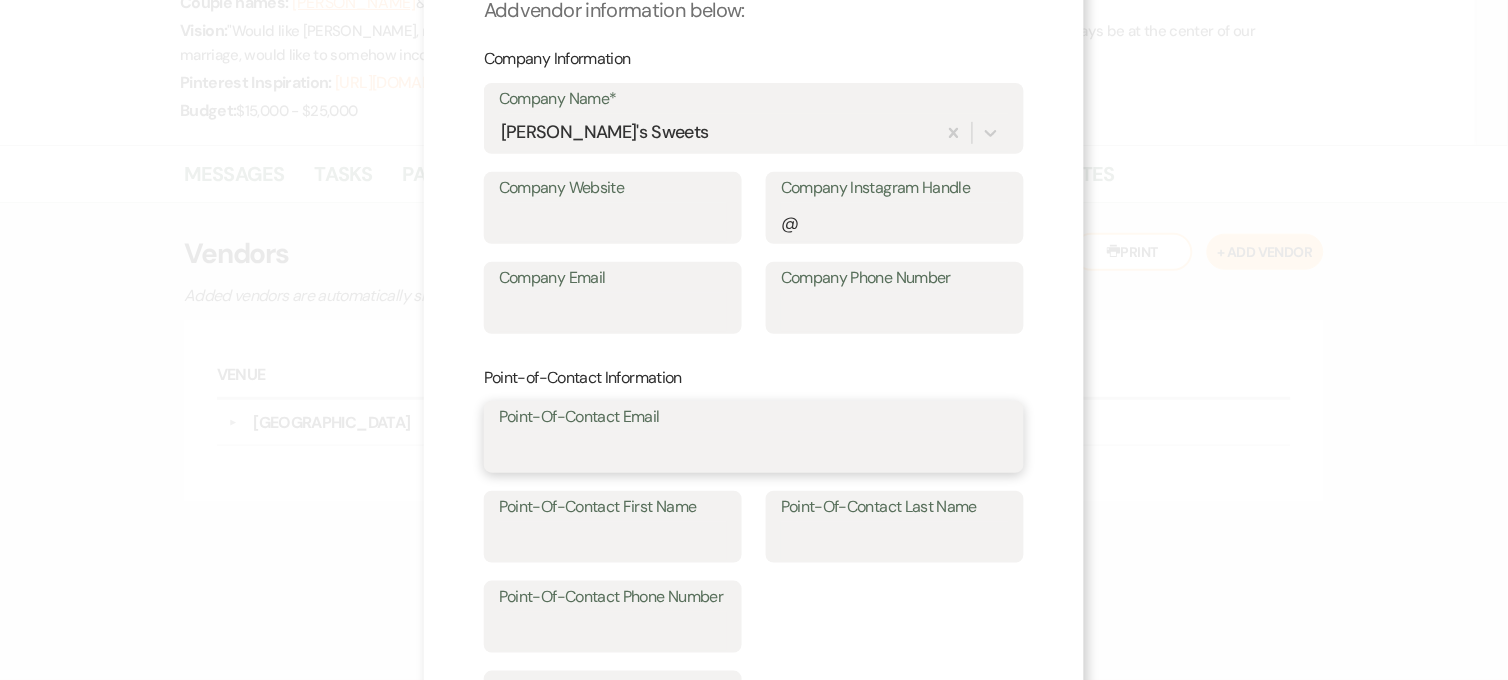 paste on "[EMAIL_ADDRESS][DOMAIN_NAME]" 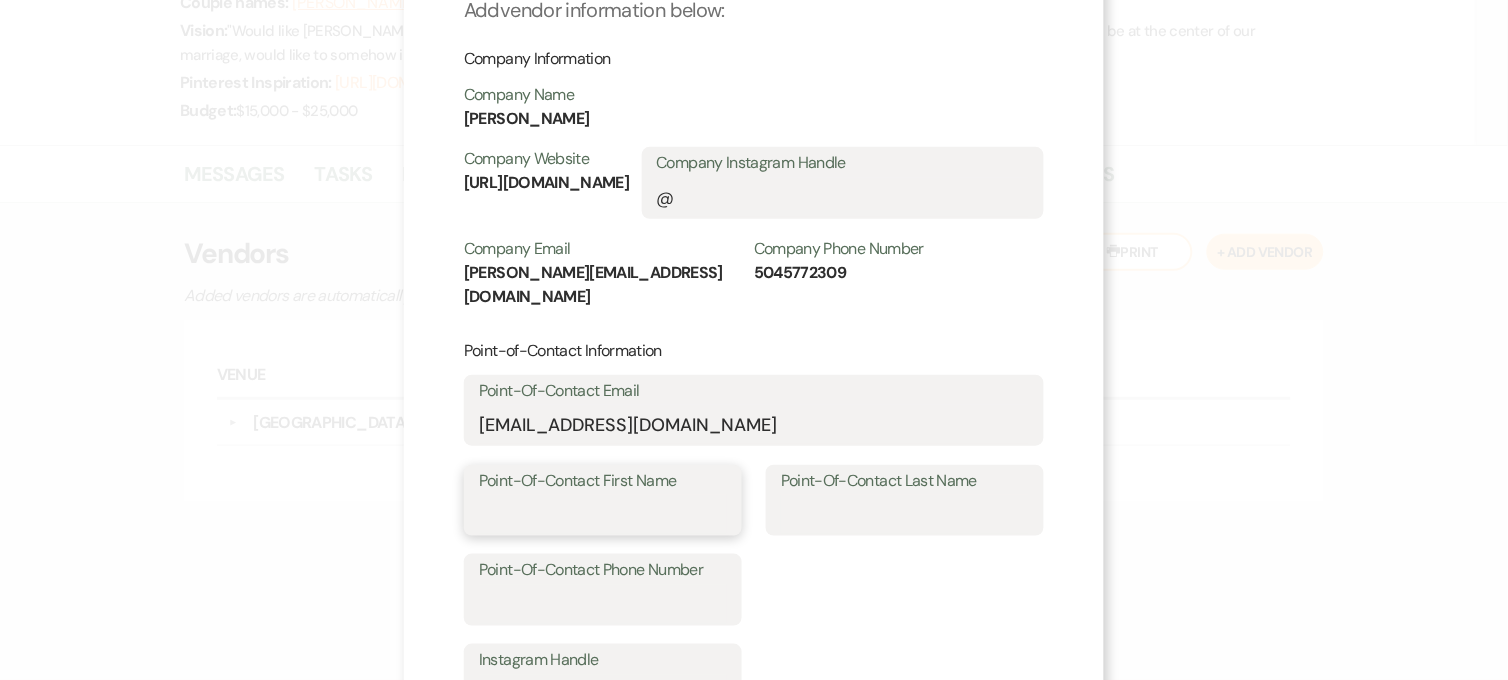 type on "[PERSON_NAME]" 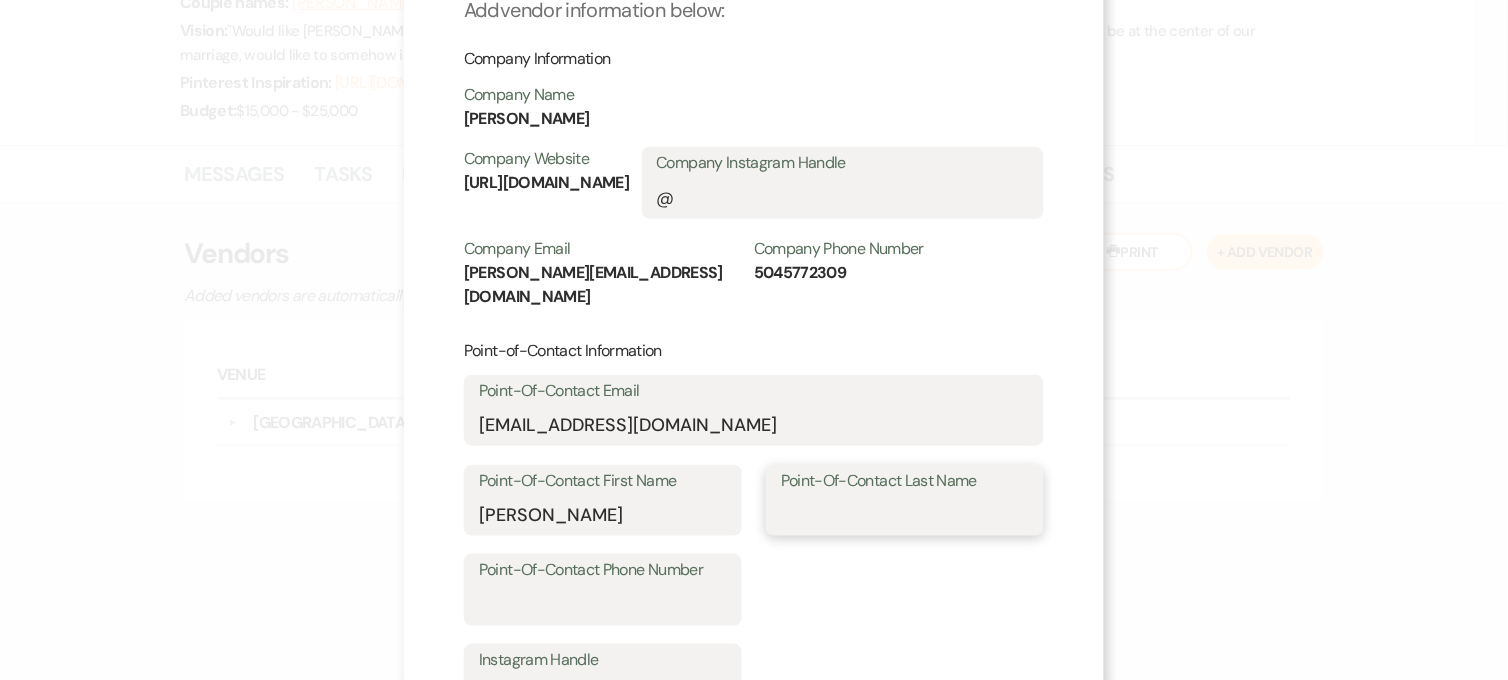 type on "[PERSON_NAME]" 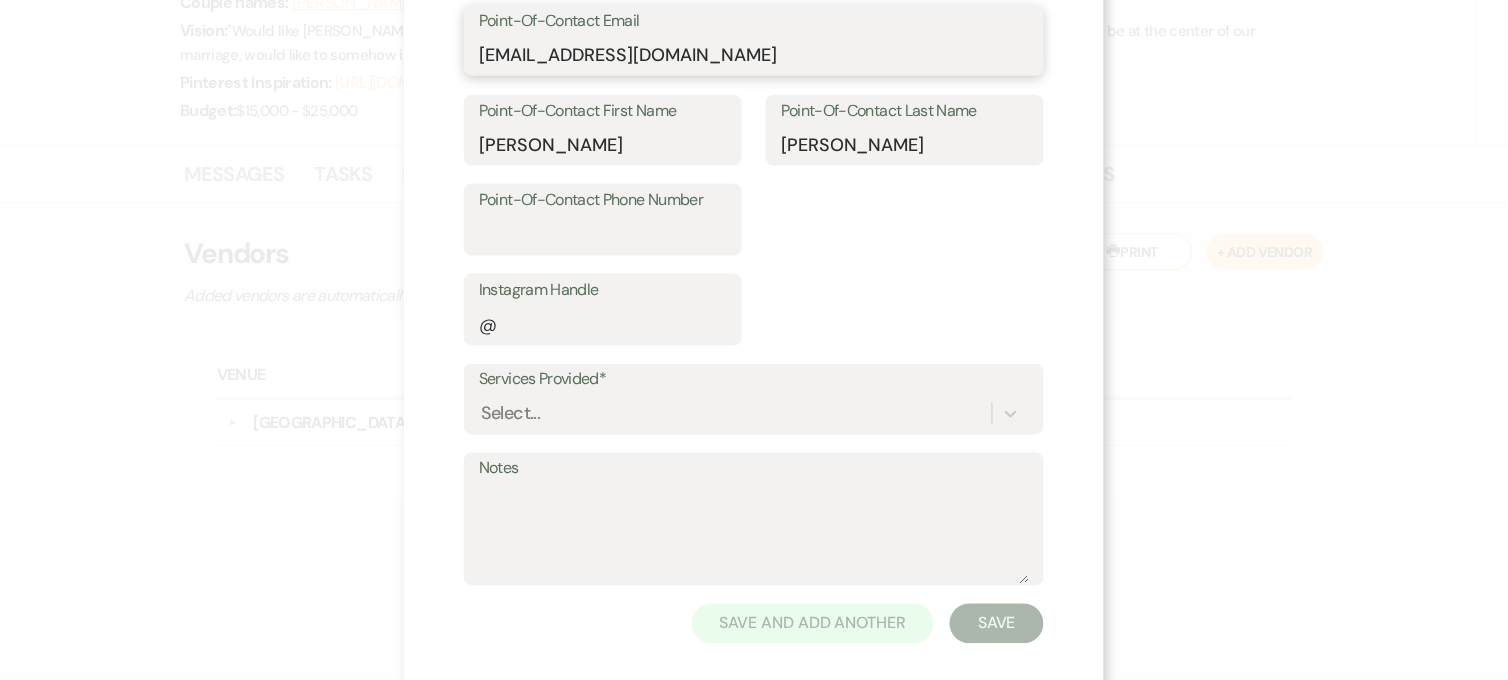 type on "[EMAIL_ADDRESS][DOMAIN_NAME]" 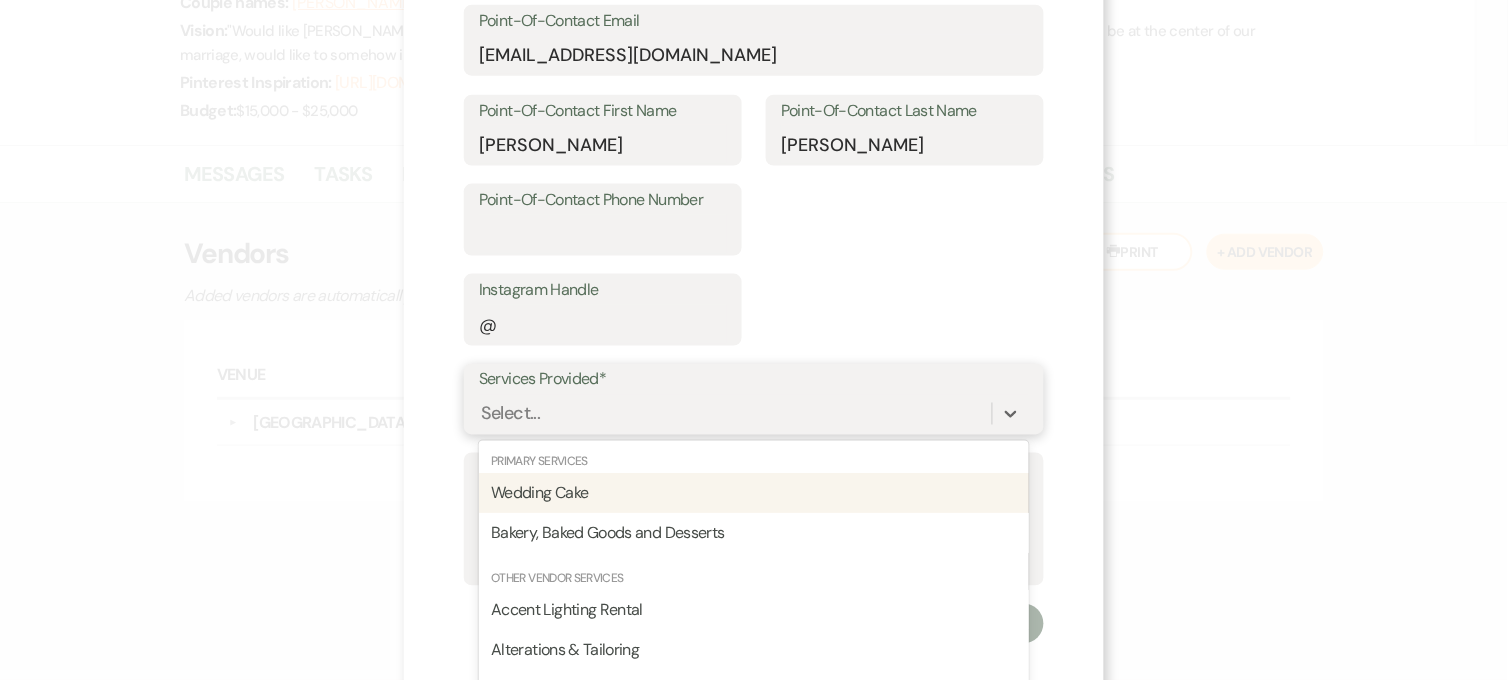 click on "option Wedding Cake focused, 0 of 2. 95 results available. Use Up and Down to choose options, press Enter to select the currently focused option, press Escape to exit the menu, press Tab to select the option and exit the menu. Select... Primary Services Wedding Cake Bakery, Baked Goods and Desserts Other Vendor Services Accent Lighting Rental Alterations & Tailoring Animal Entertainment Artist Audio Visual Equipment Balloon Installation Bar Trailer or Beverage Cart Bartending Beauty Services Beverage Delivery Beverage Supplier Camping or RV Sites Catering Catering Equipment Ceremony Music Chair Rental Child Care Custom Painting Custom Printing Custom Signage Custom Wedding Artwork Commissions Dance Floor Day of Coordination Decoration Rental Digital Content Creator Dishware Rental DJ Event Design Event Planning Favors & Gifts Fireworks Flooring Rental Floral Provider Florist Food Truck Functional Lighting Furniture General Entertainment Generator Rental Glassware Golf Cart Gown Preservation Insurance" at bounding box center (754, 414) 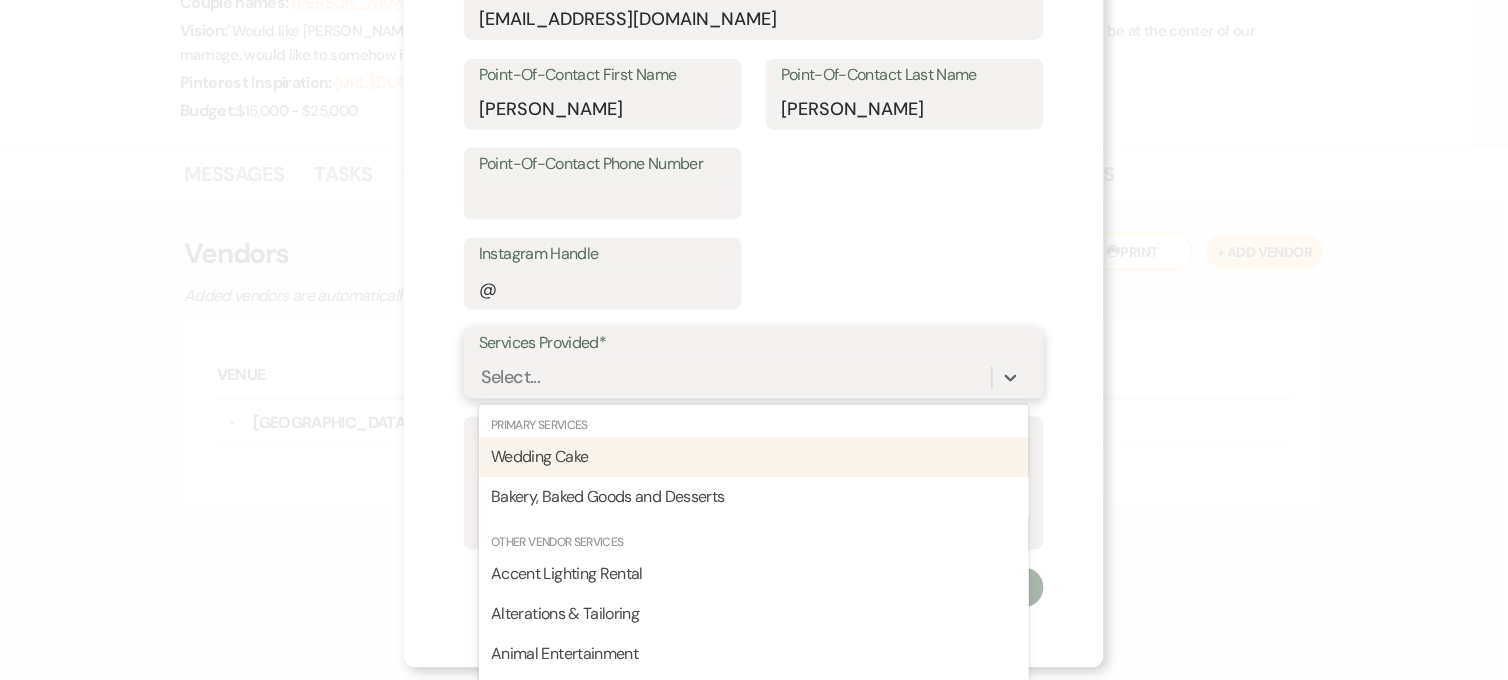click on "Wedding Cake" at bounding box center (754, 458) 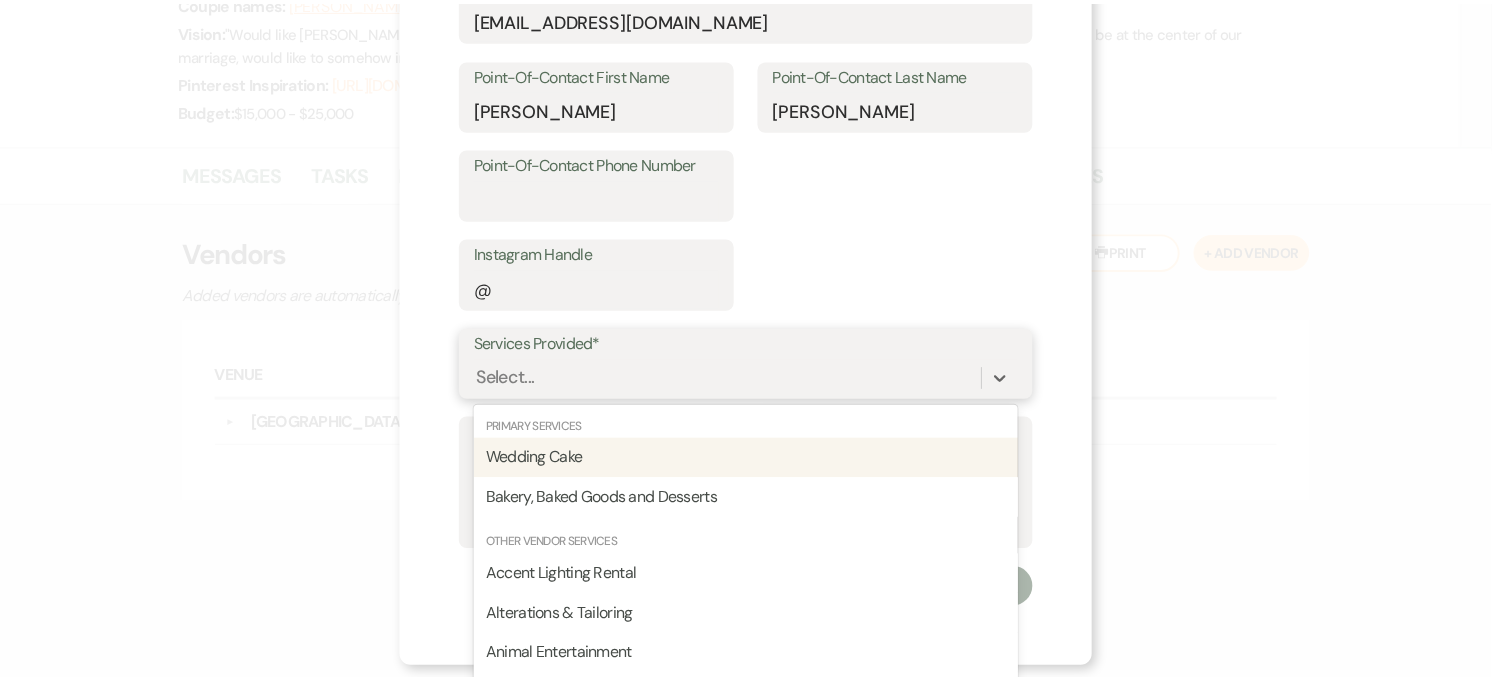 scroll, scrollTop: 481, scrollLeft: 0, axis: vertical 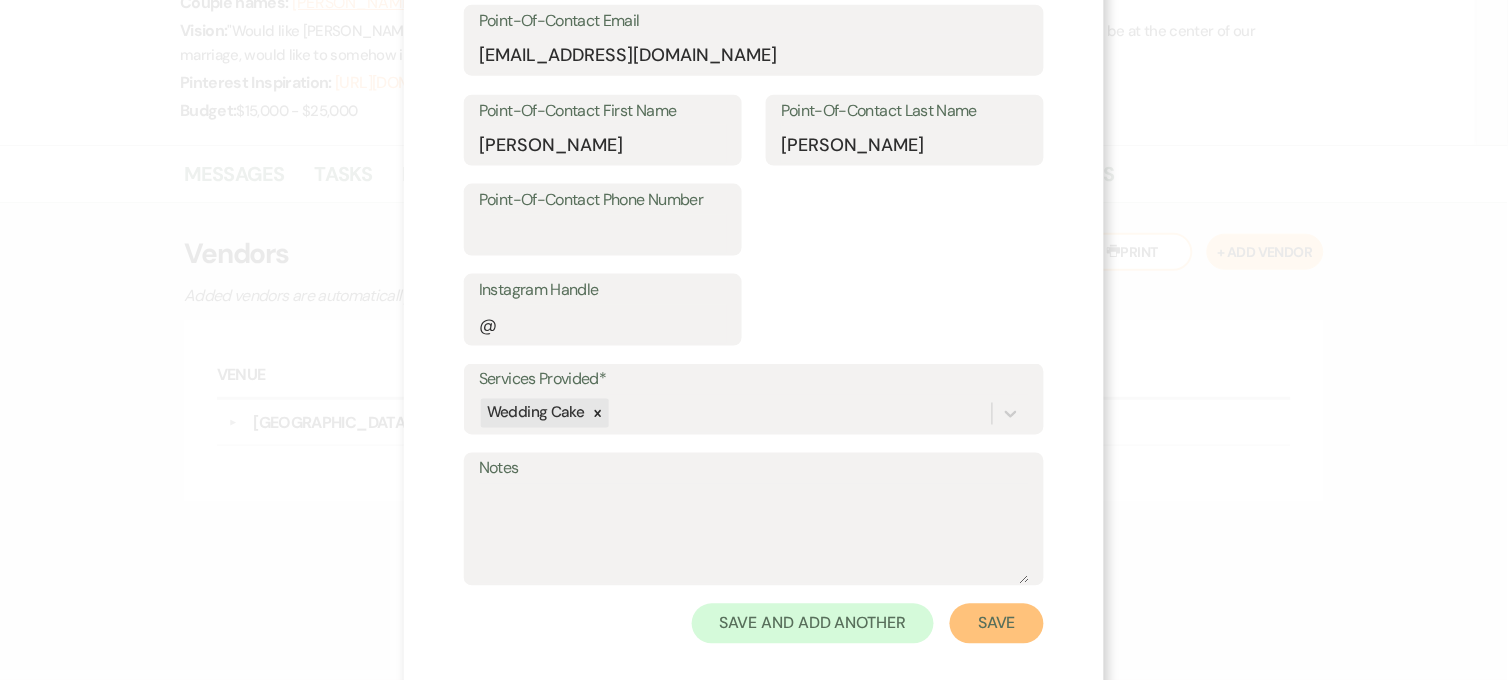 click on "Save" at bounding box center (997, 624) 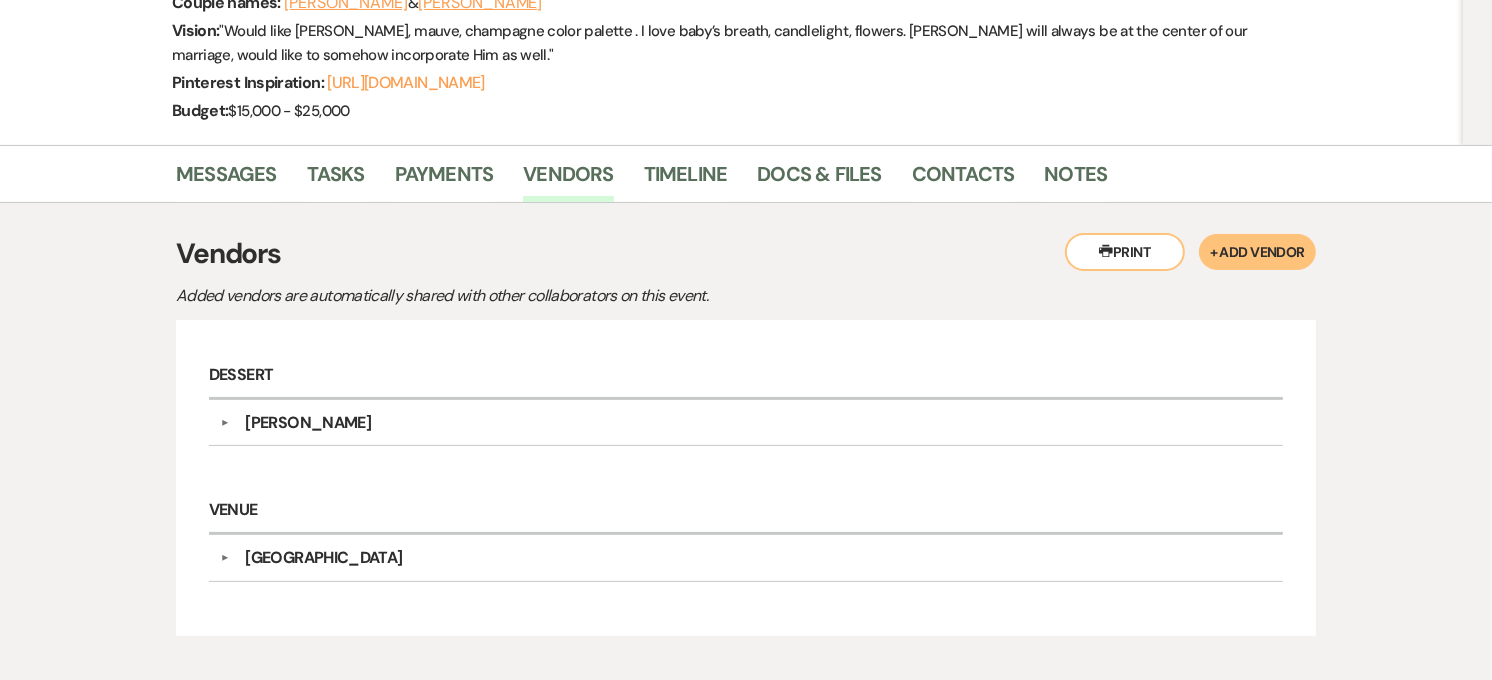 scroll, scrollTop: 0, scrollLeft: 0, axis: both 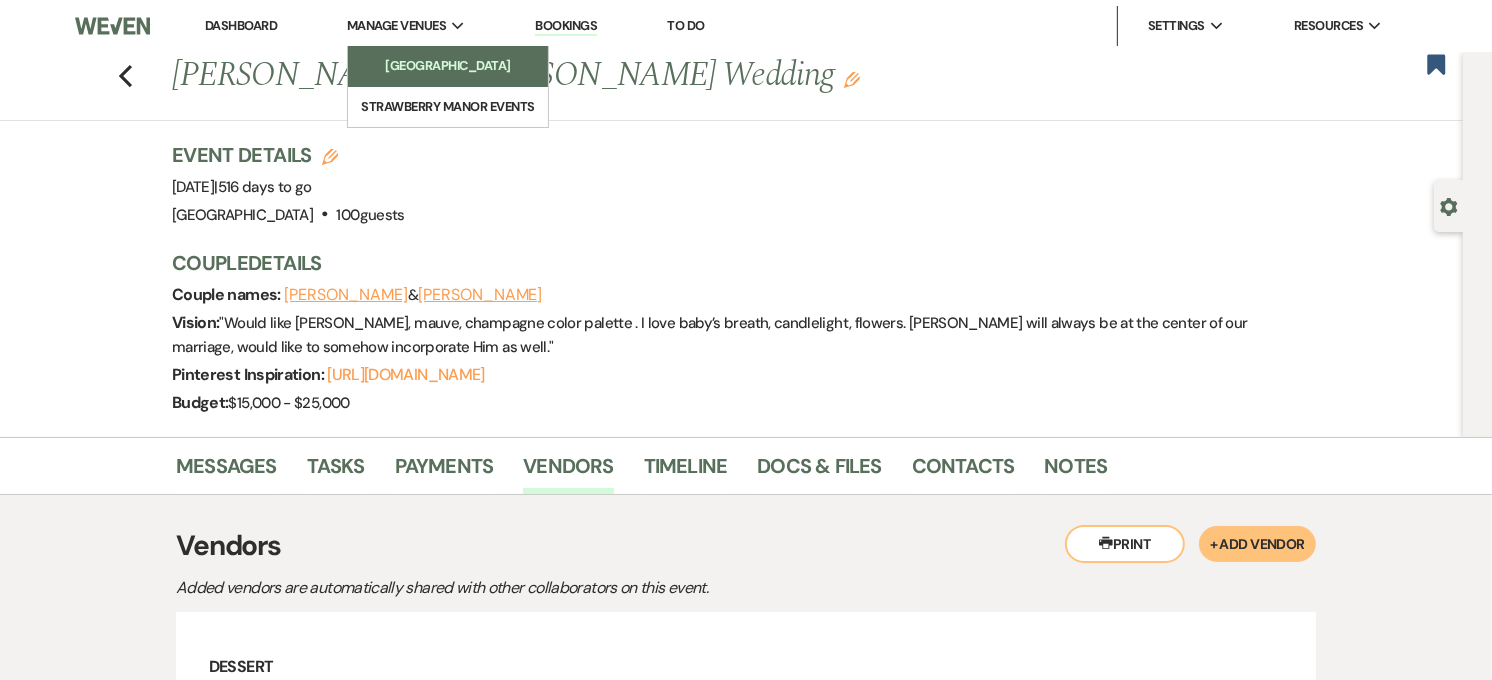 click on "[GEOGRAPHIC_DATA]" at bounding box center [448, 66] 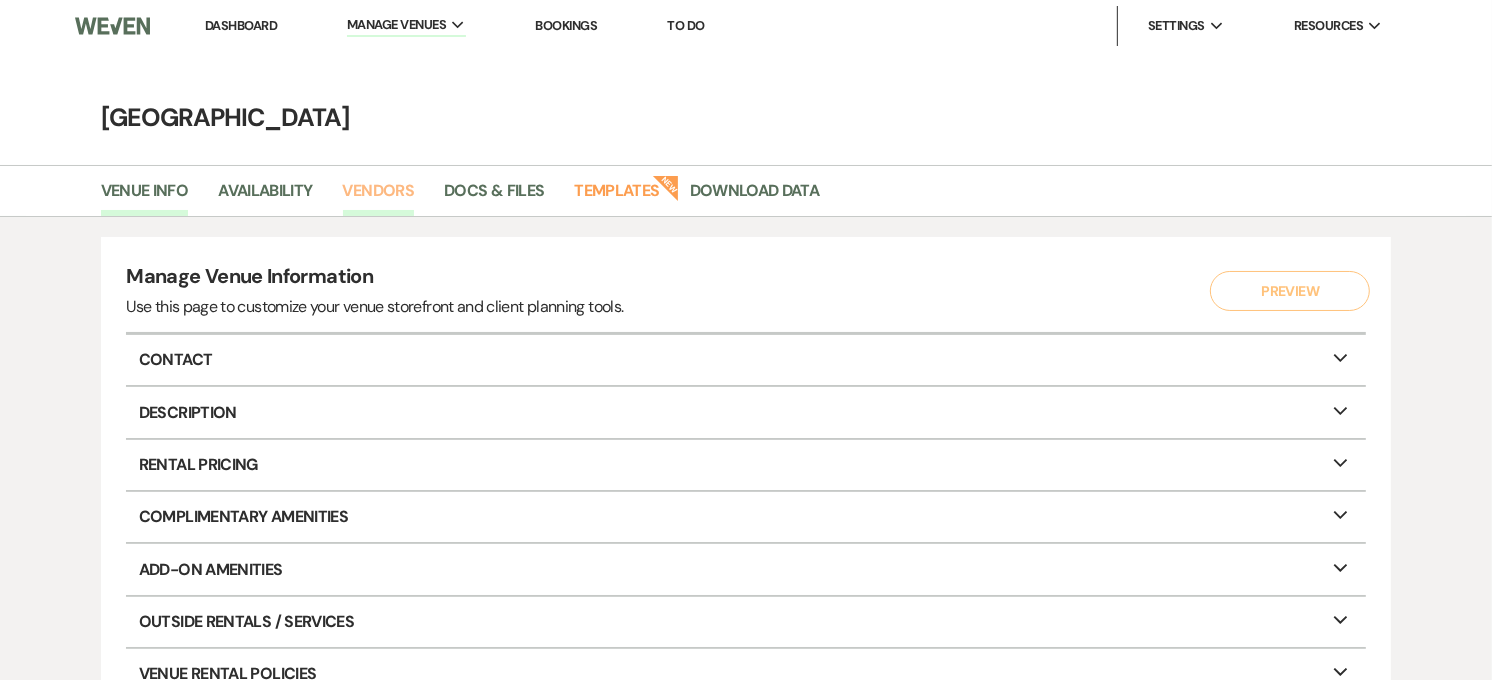 click on "Vendors" at bounding box center [379, 197] 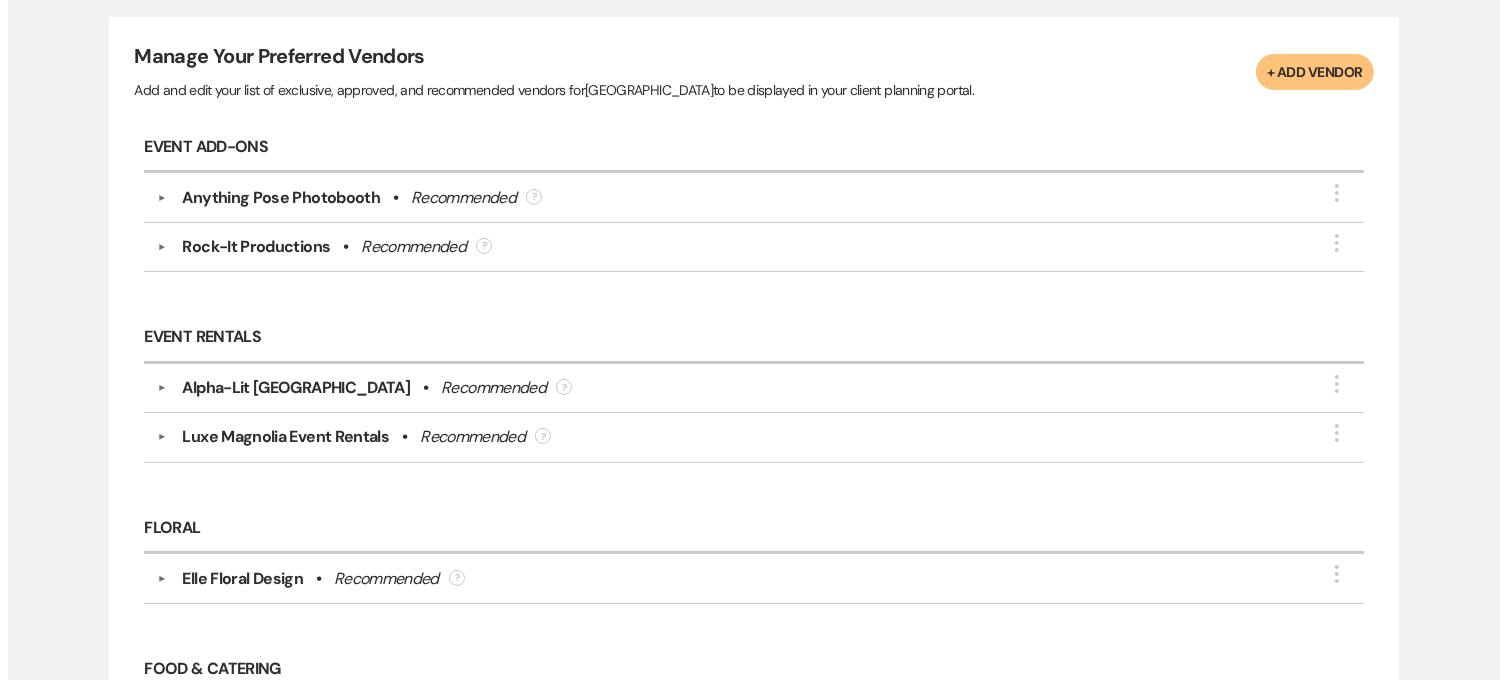 scroll, scrollTop: 122, scrollLeft: 0, axis: vertical 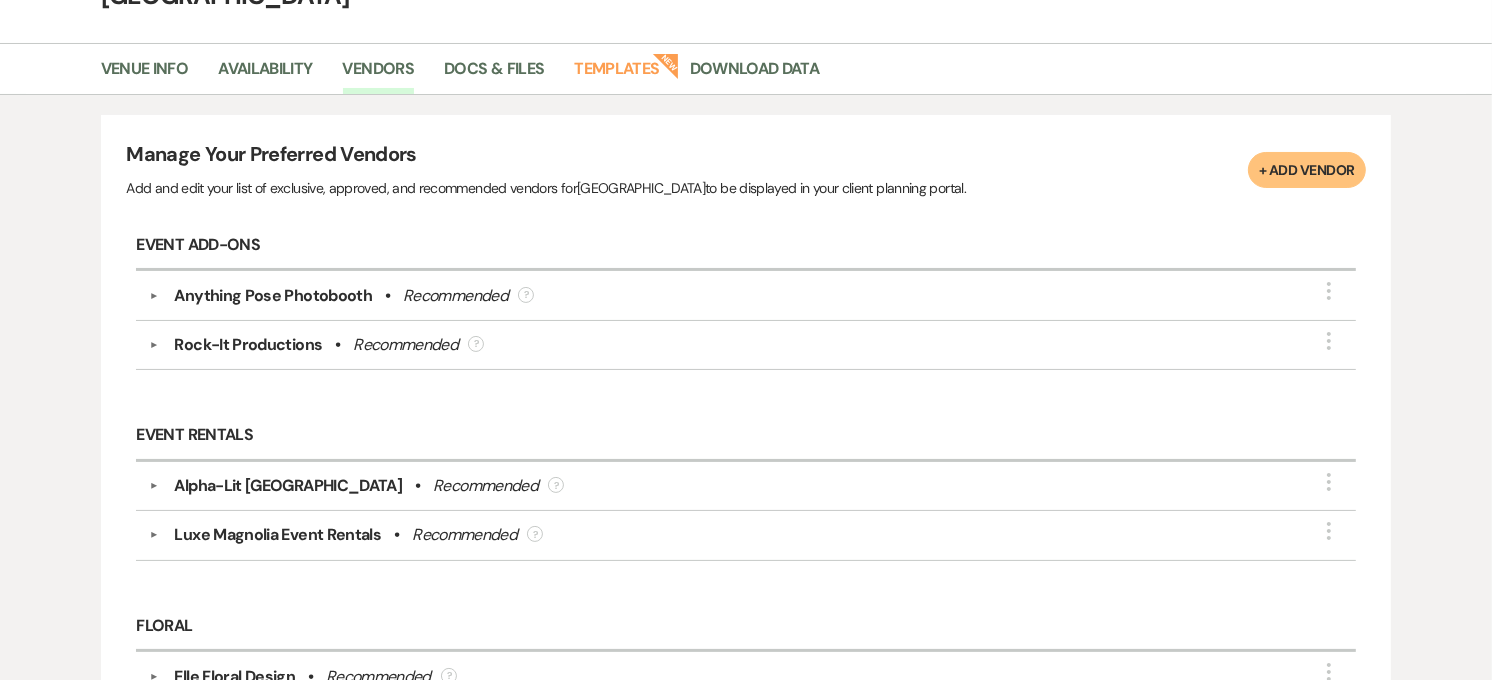 click on "+ Add Vendor" at bounding box center (1306, 170) 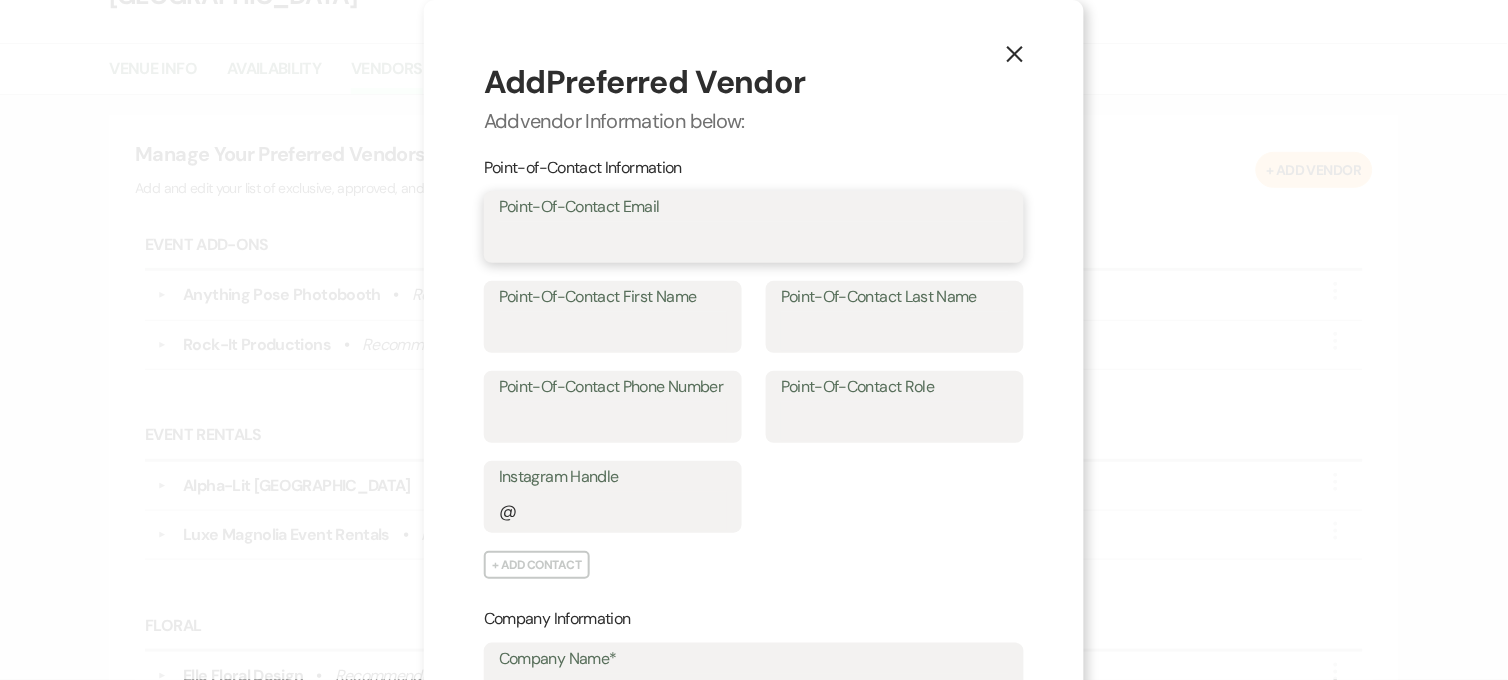 click on "Point-Of-Contact Email" at bounding box center (754, 241) 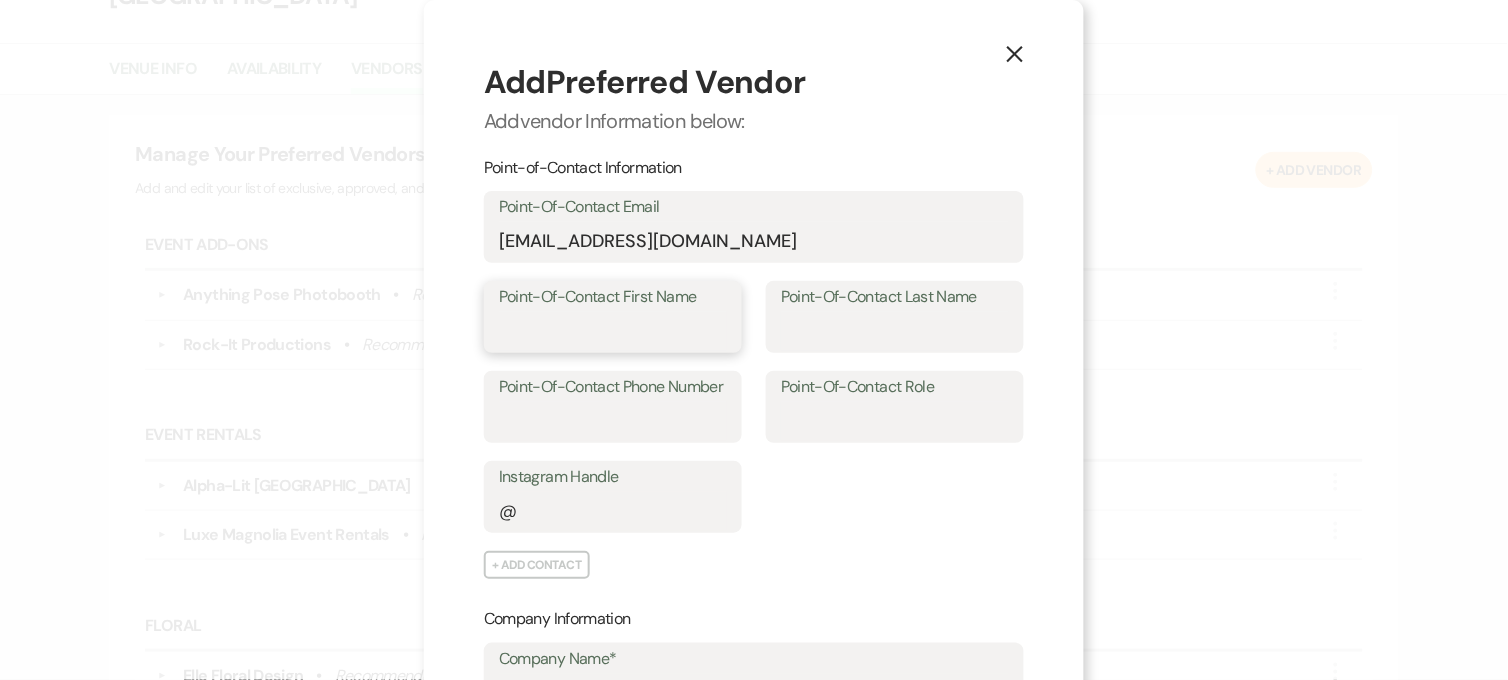 type on "[PERSON_NAME]" 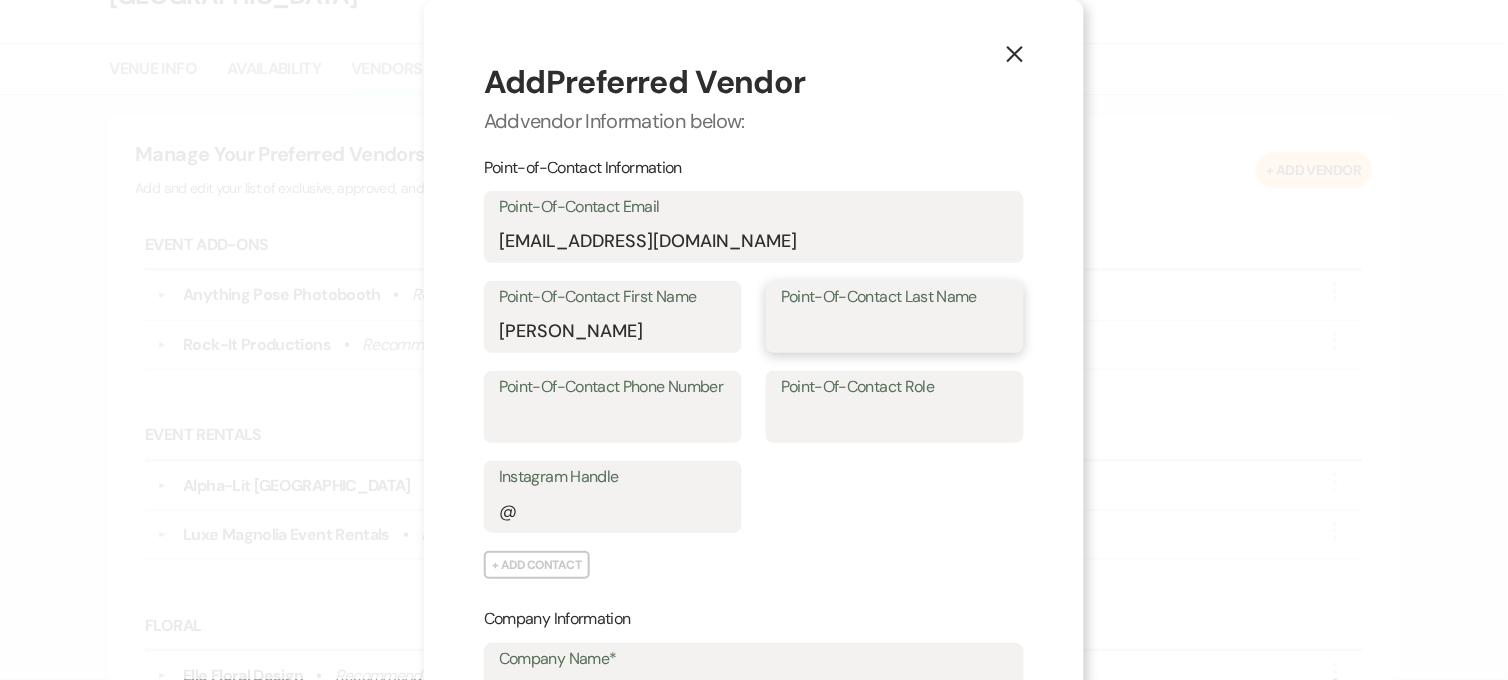 type on "[PERSON_NAME]" 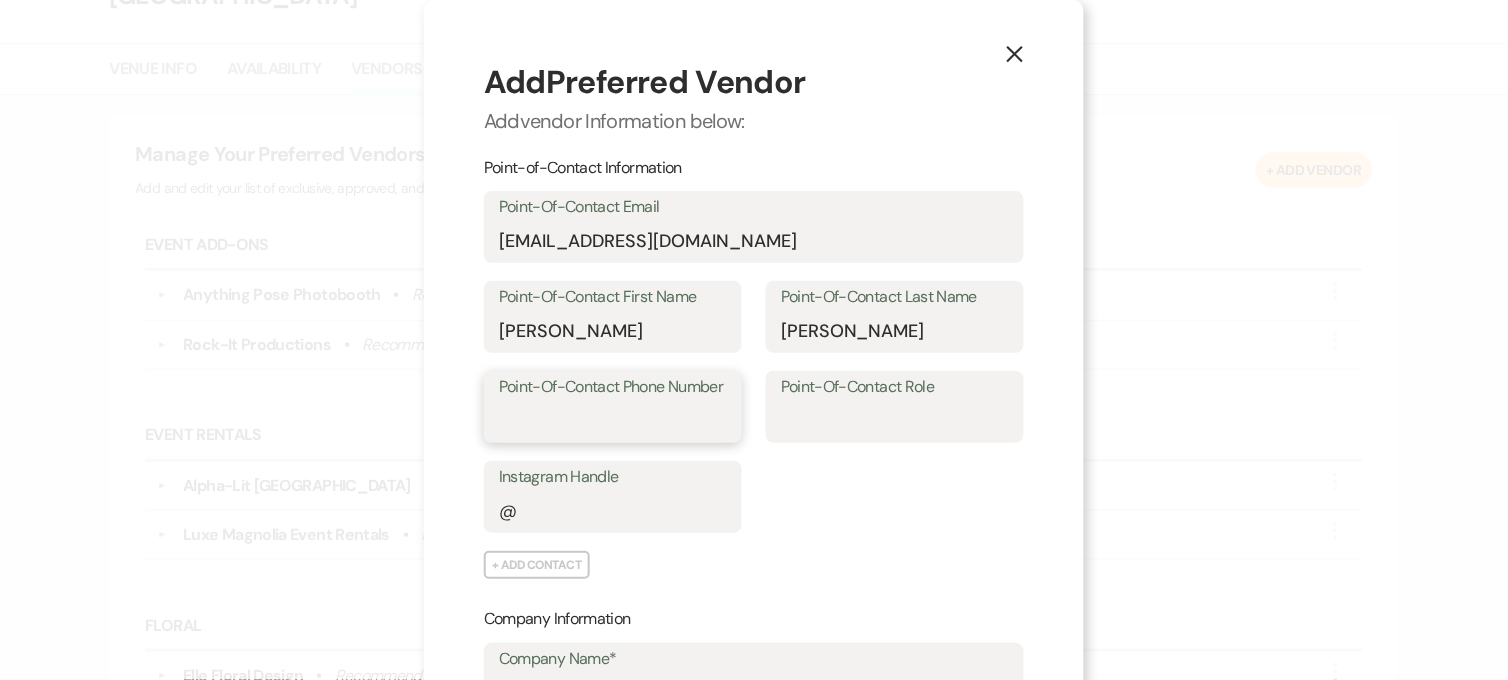 type on "[EMAIL_ADDRESS][DOMAIN_NAME]" 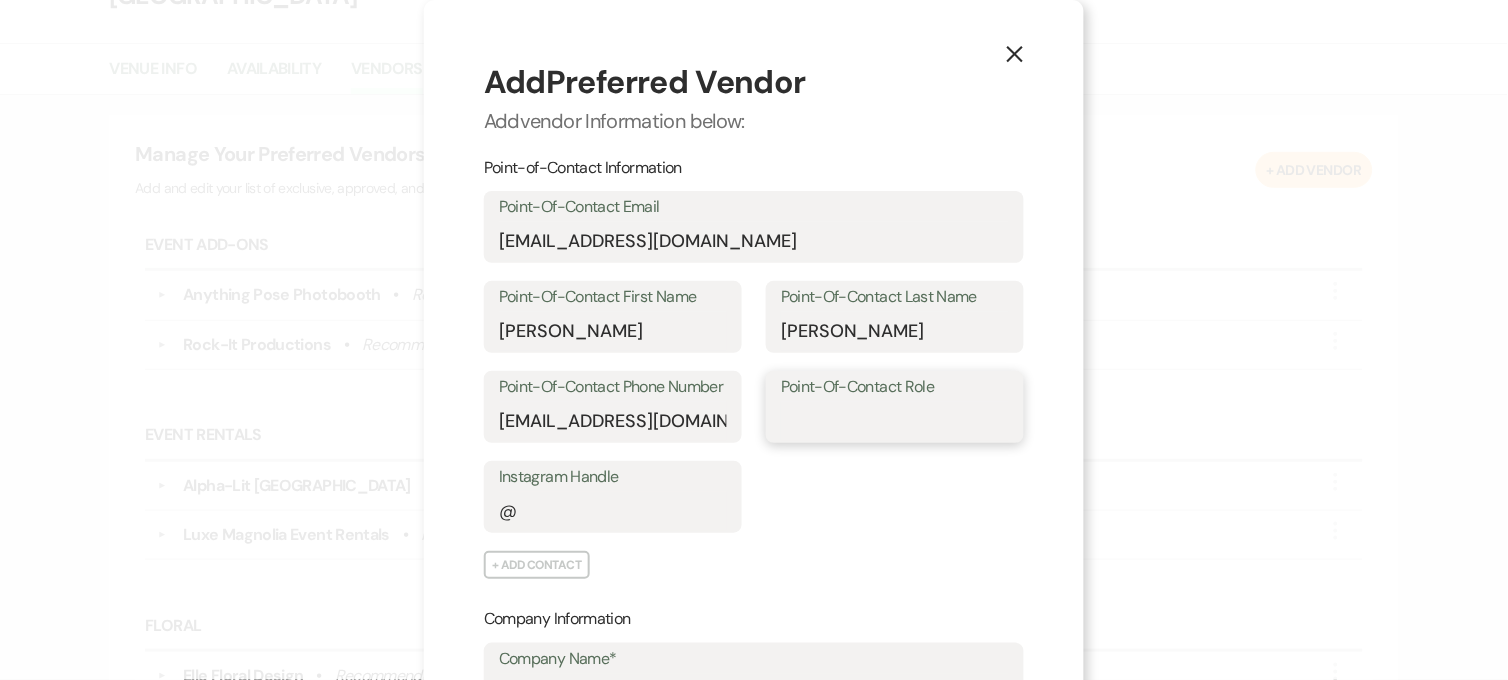 type on "[EMAIL_ADDRESS][DOMAIN_NAME]" 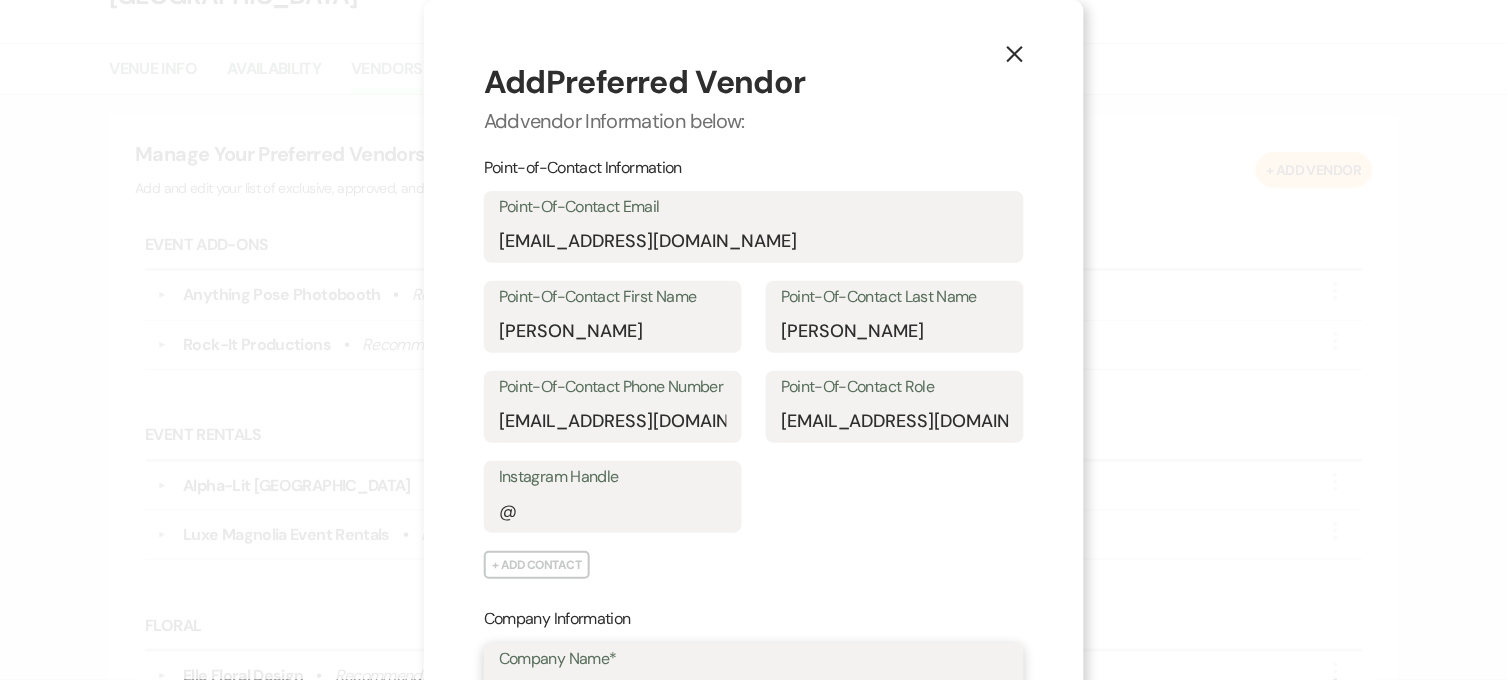 type on "Alp" 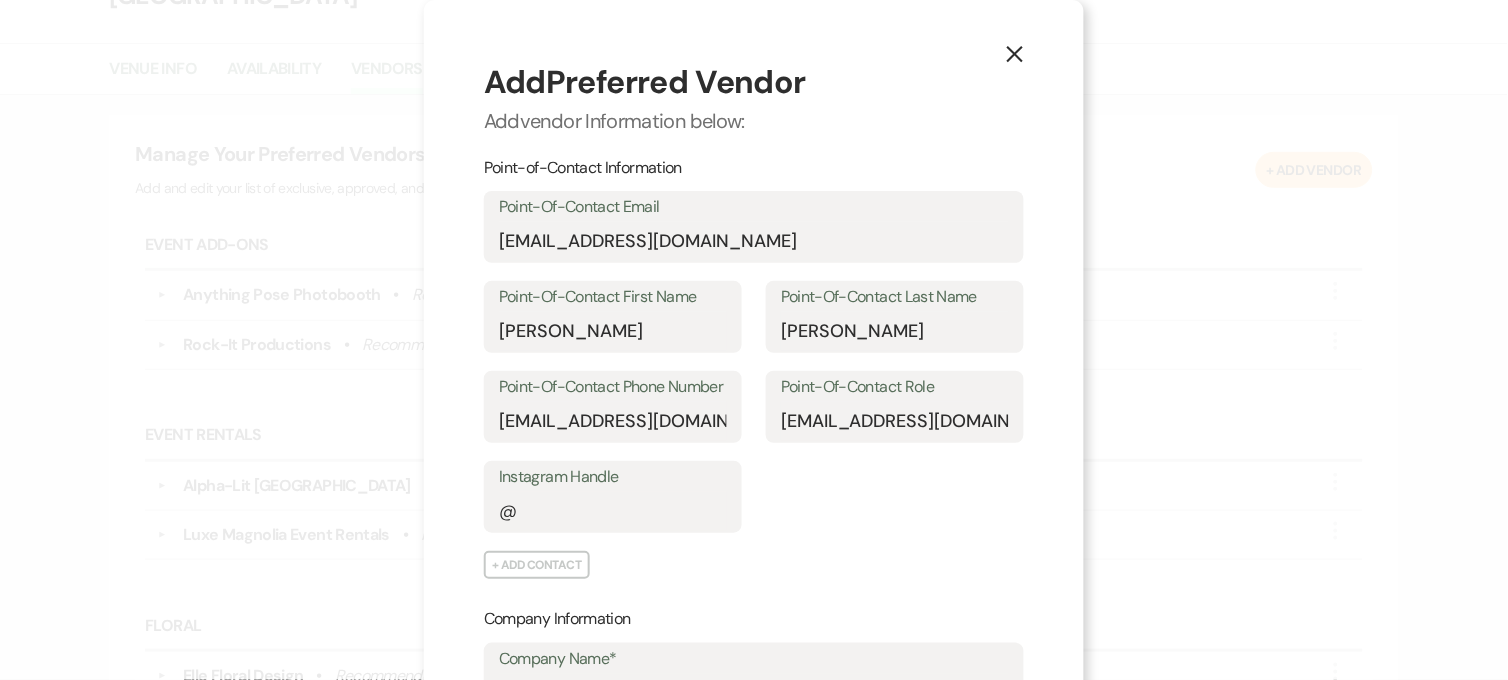 type on "Please note, all deposits are non-refundable and final payment for your event is due no later than 30 days prior event start date." 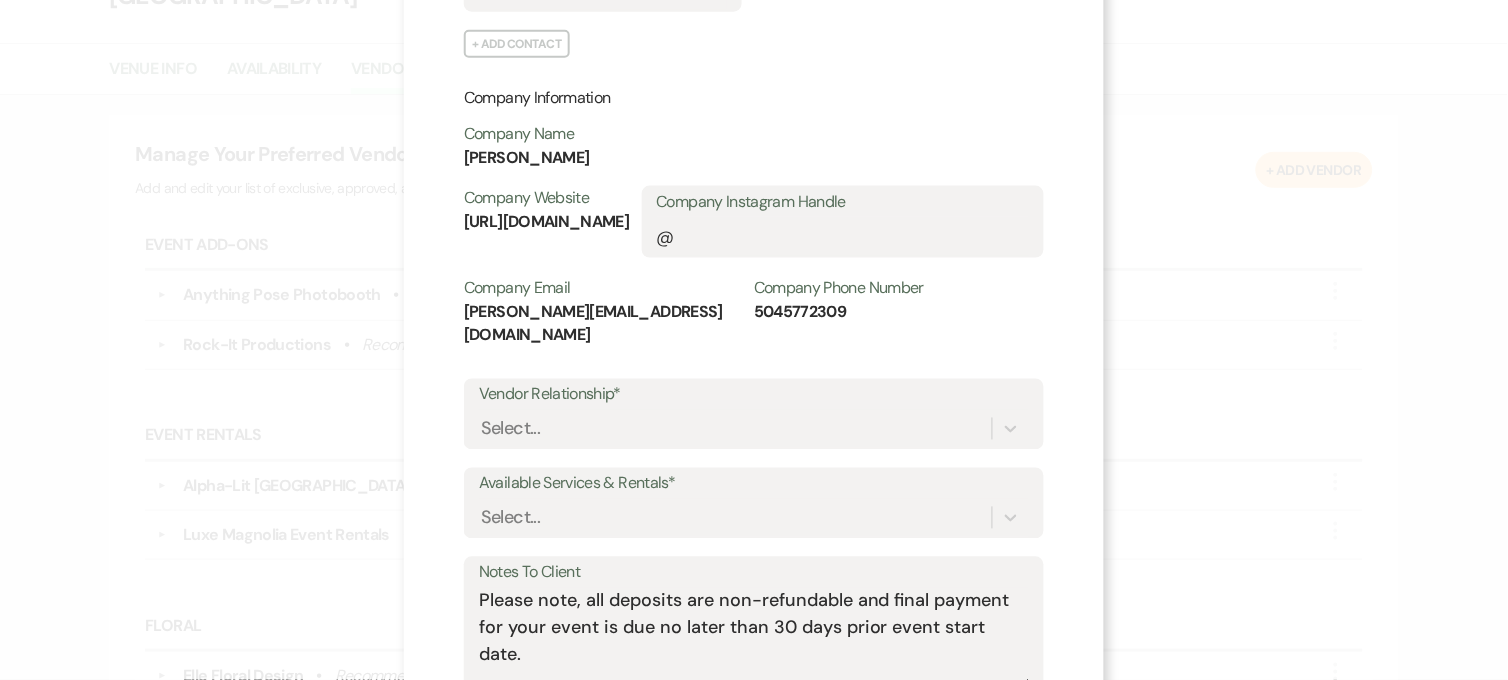 scroll, scrollTop: 616, scrollLeft: 0, axis: vertical 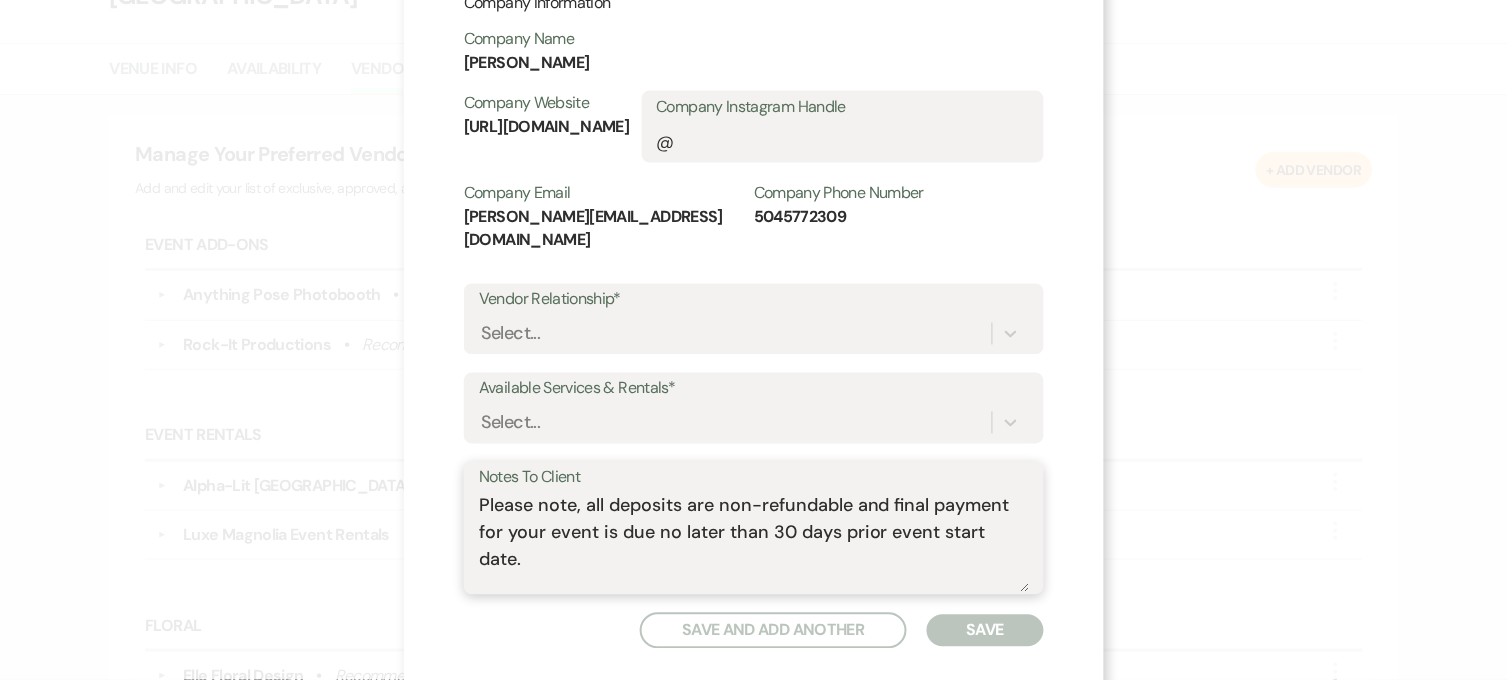 drag, startPoint x: 888, startPoint y: 514, endPoint x: 387, endPoint y: 477, distance: 502.3644 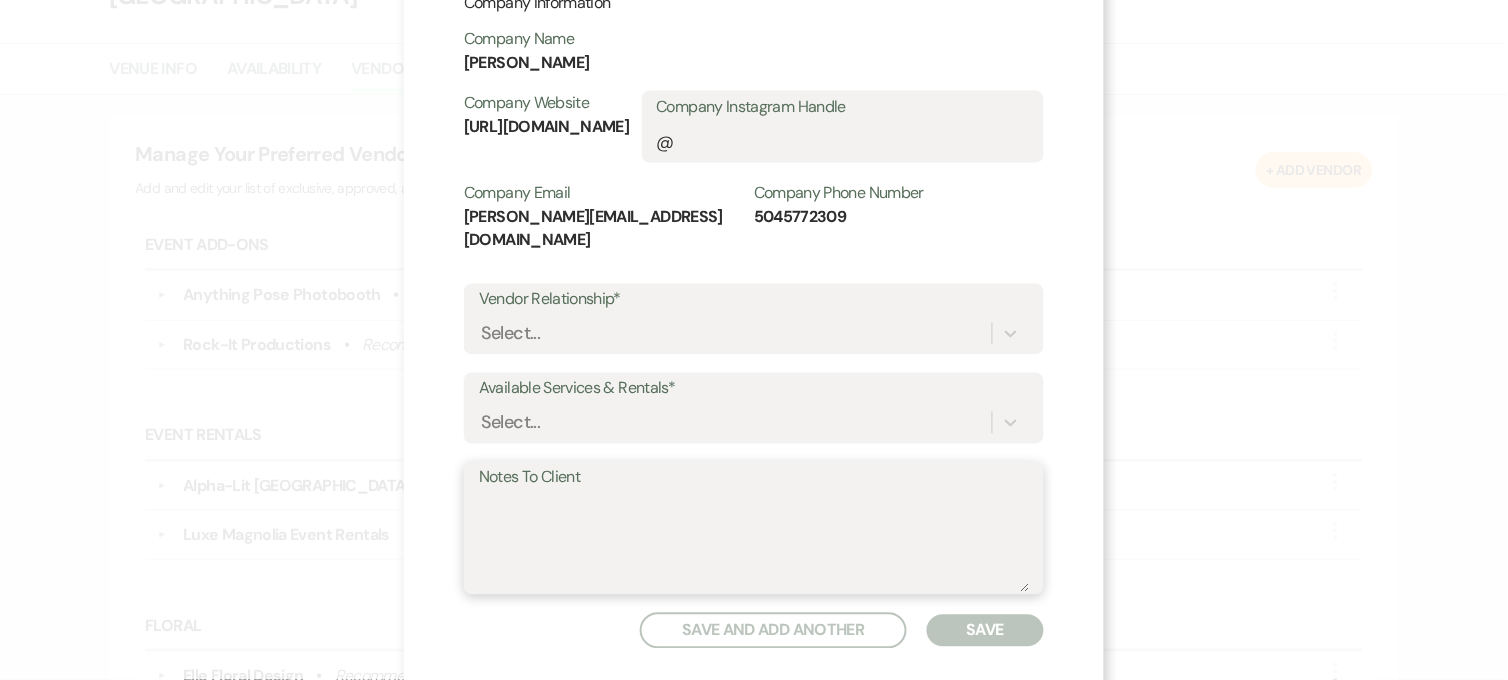 type 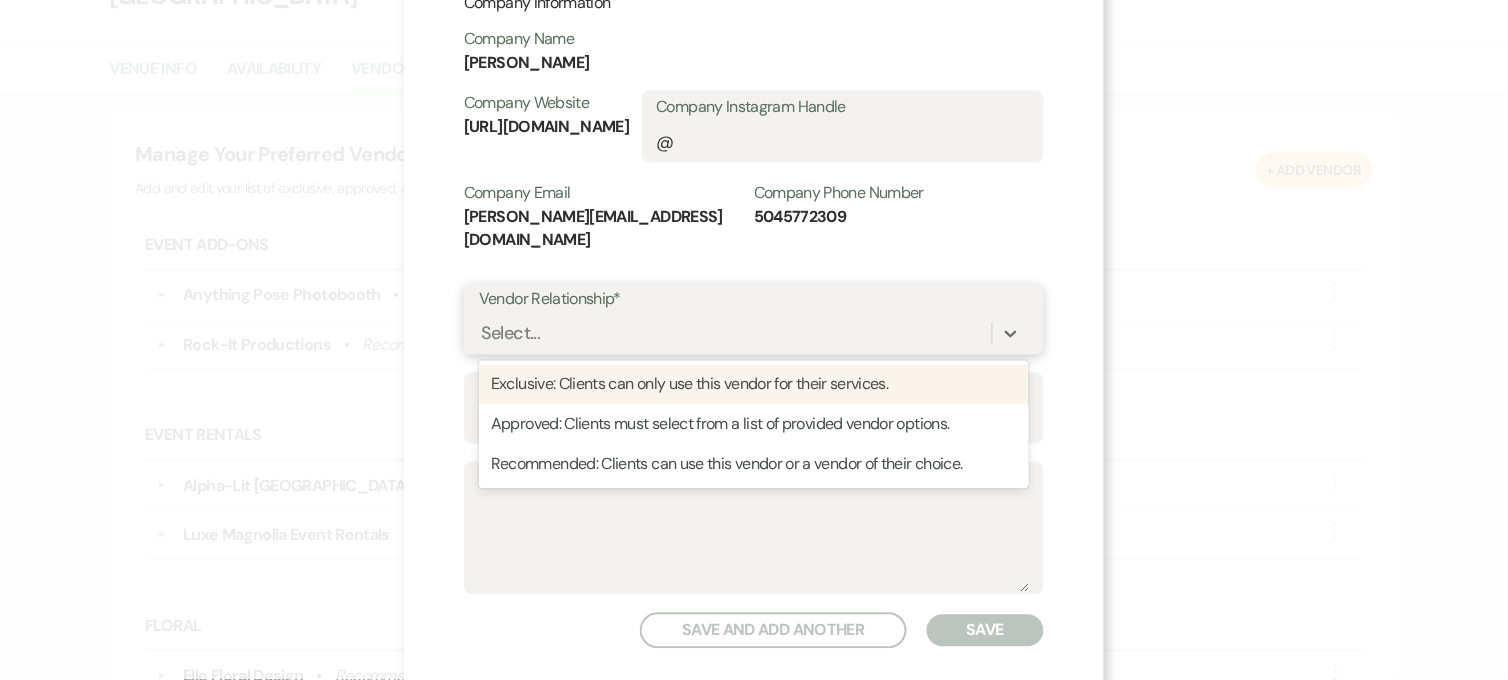 click on "Select..." at bounding box center (735, 333) 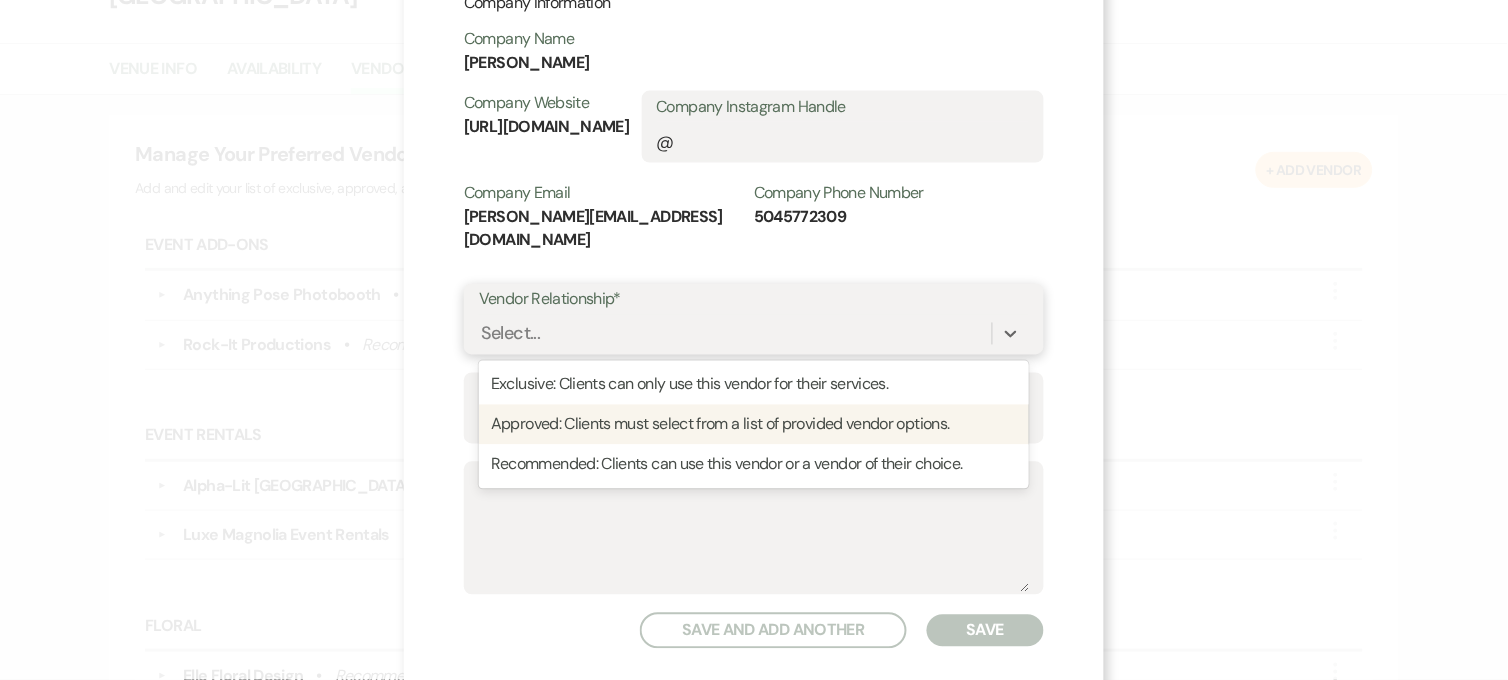 click on "Approved: Clients must select from a list of provided vendor options." at bounding box center (754, 425) 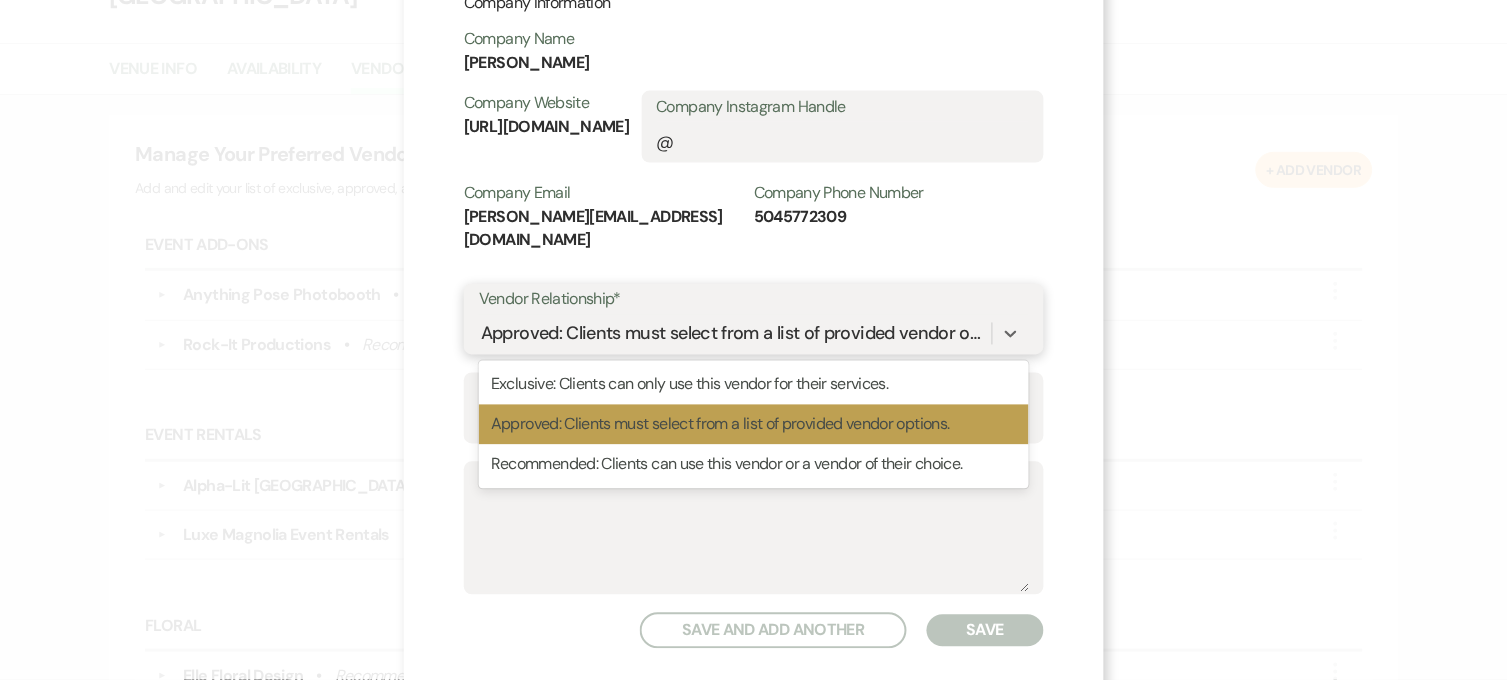 click on "Approved: Clients must select from a list of provided vendor options." at bounding box center (733, 333) 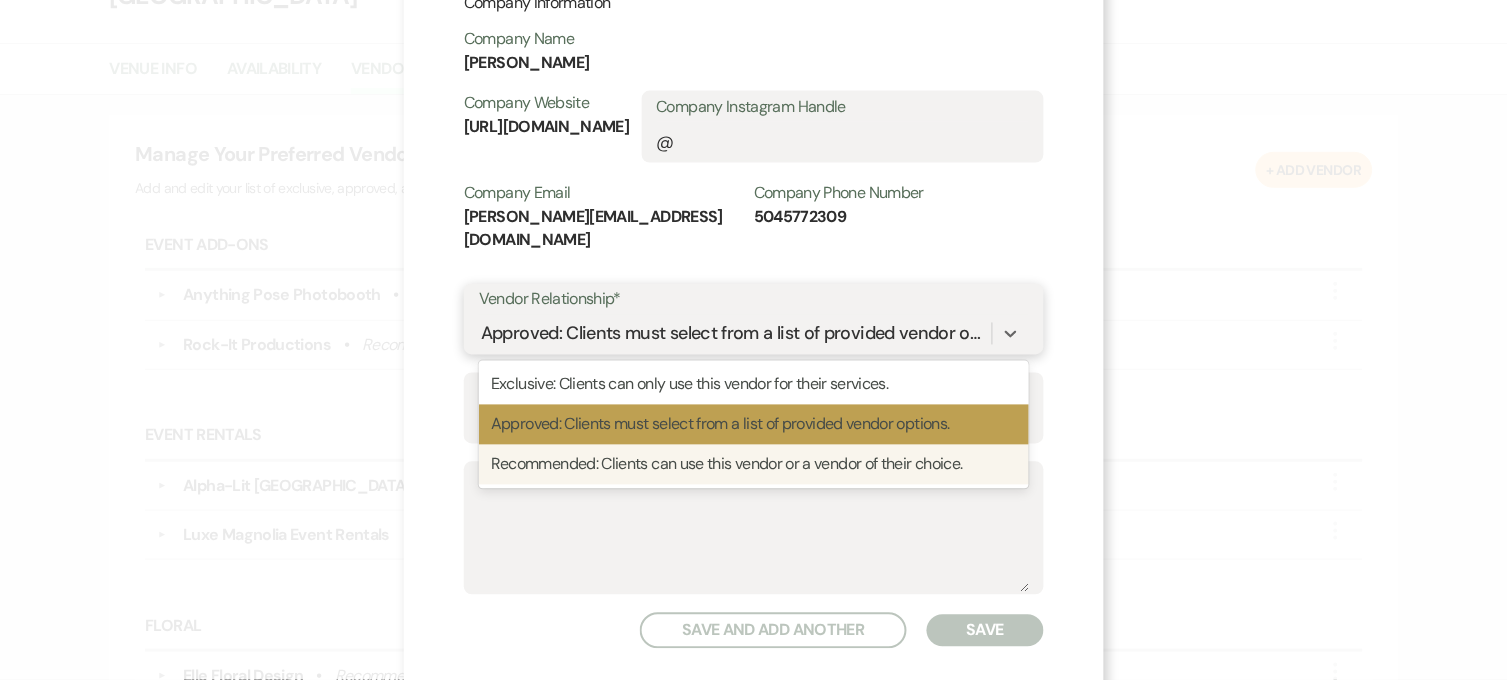 click on "Recommended: Clients can use this vendor or a vendor of their choice." at bounding box center [754, 465] 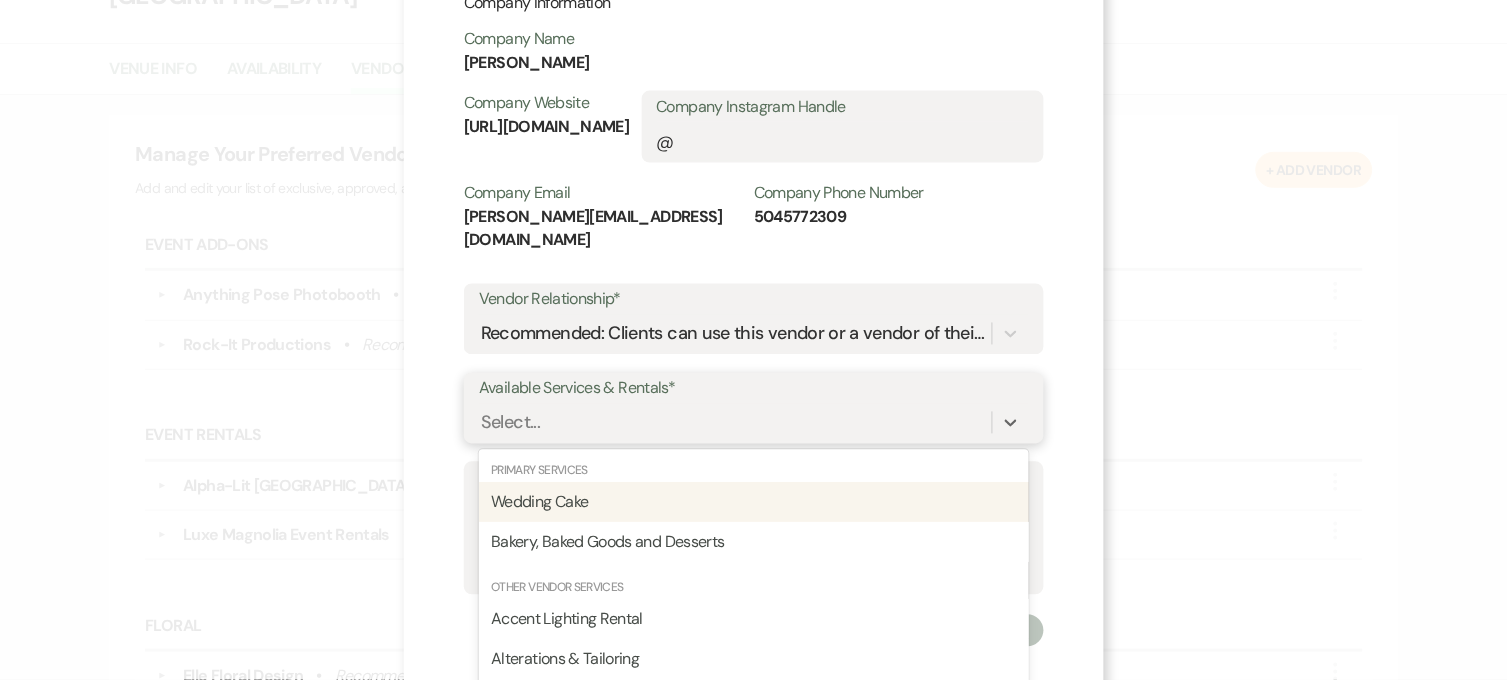 scroll, scrollTop: 660, scrollLeft: 0, axis: vertical 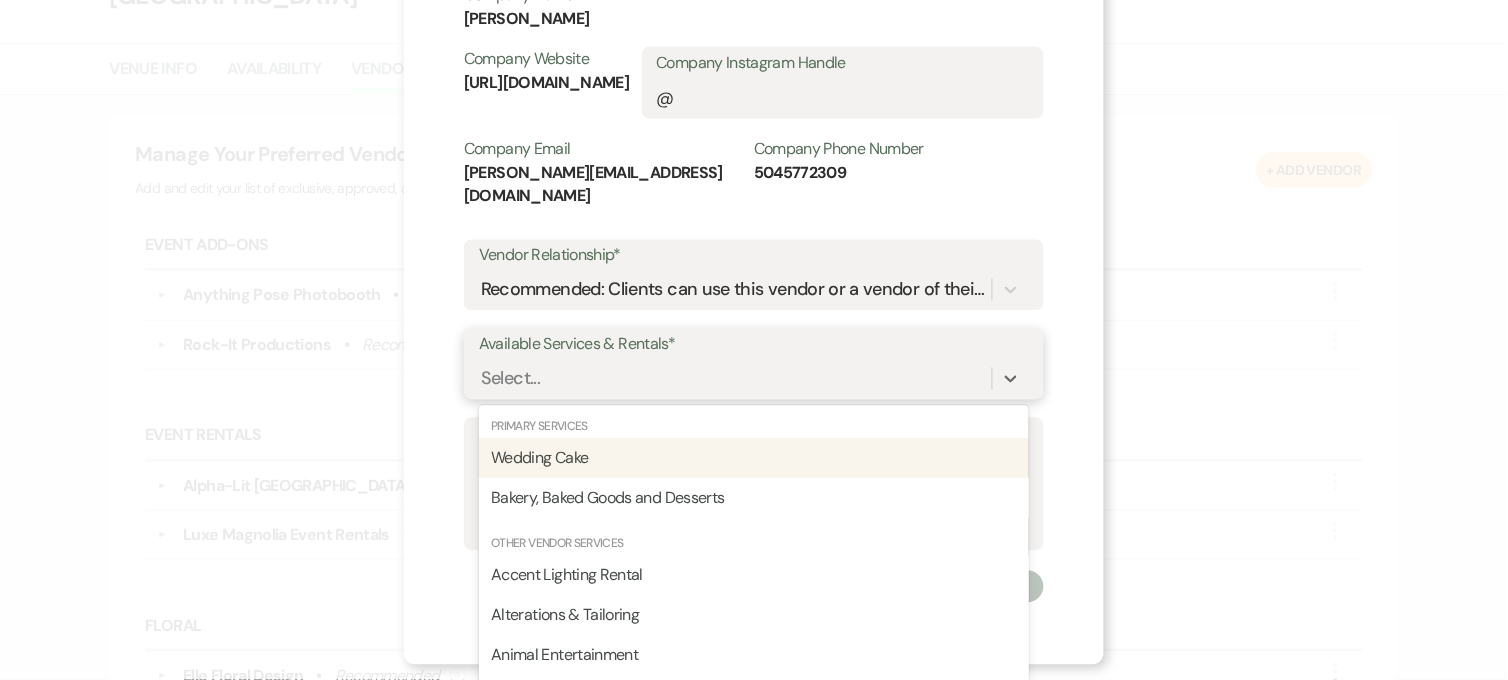 click on "option Wedding Cake focused, 0 of 2. 95 results available. Use Up and Down to choose options, press Enter to select the currently focused option, press Escape to exit the menu, press Tab to select the option and exit the menu. Select... Primary Services Wedding Cake Bakery, Baked Goods and Desserts Other Vendor Services Accent Lighting Rental Alterations & Tailoring Animal Entertainment Artist Audio Visual Equipment Balloon Installation Bar Trailer or Beverage Cart Bartending Beauty Services Beverage Delivery Beverage Supplier Camping or RV Sites Catering Catering Equipment Ceremony Music Chair Rental Child Care Custom Painting Custom Printing Custom Signage Custom Wedding Artwork Commissions Dance Floor Day of Coordination Decoration Rental Digital Content Creator Dishware Rental DJ Event Design Event Planning Favors & Gifts Fireworks Flooring Rental Floral Provider Florist Food Truck Functional Lighting Furniture General Entertainment Generator Rental Glassware Golf Cart Gown Preservation Insurance" at bounding box center (754, 379) 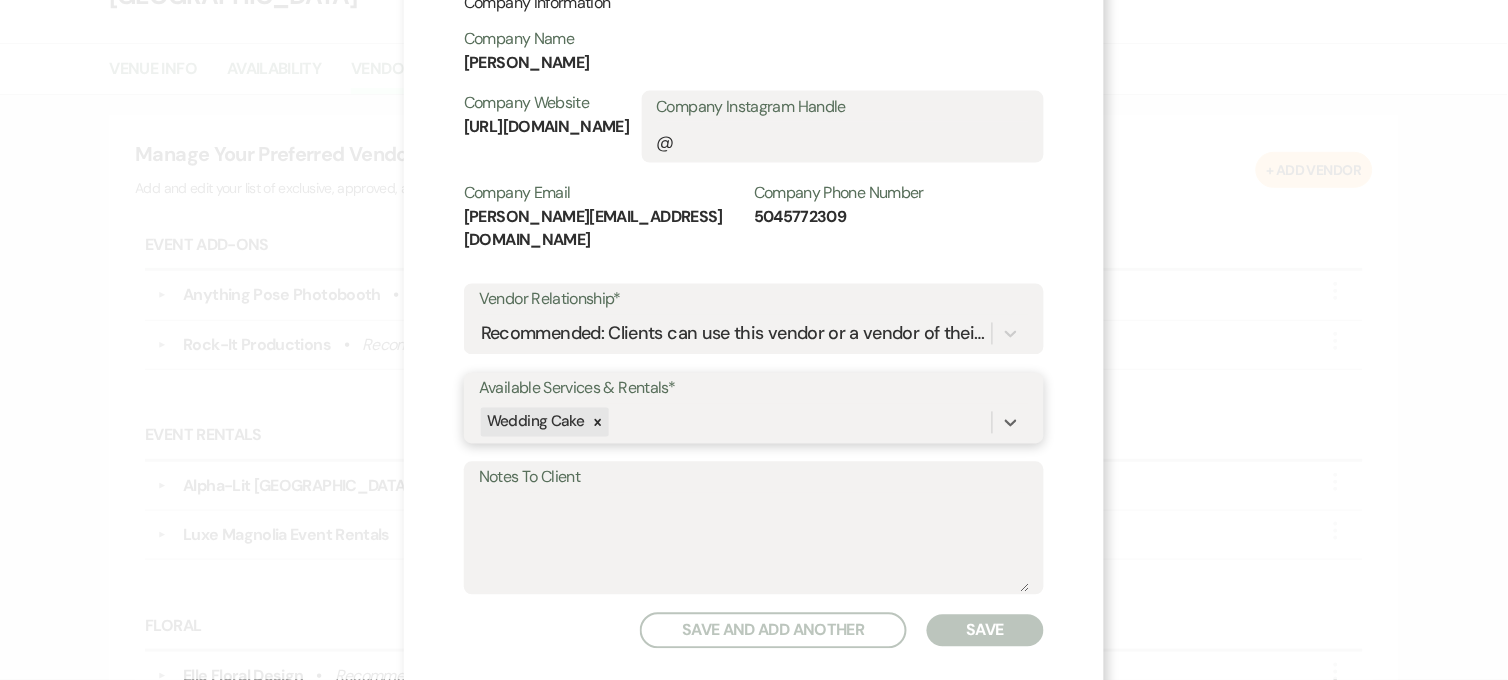 click on "option Wedding Cake, selected.     0 results available. Select is focused ,type to refine list, press Down to open the menu,  press left to focus selected values Wedding Cake" at bounding box center [754, 423] 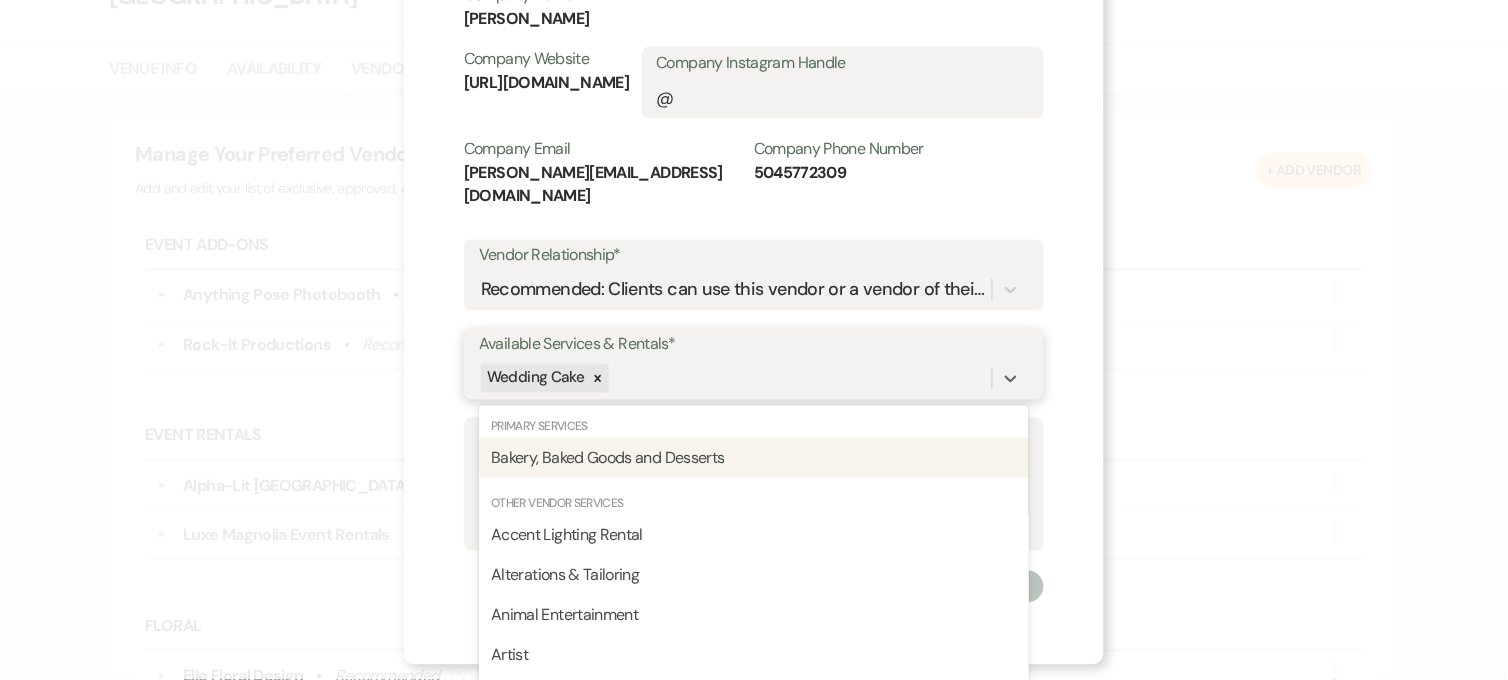 click on "Available Services & Rentals*   option Wedding Cake, selected.    option Bakery, Baked Goods and Desserts focused, 0 of 2. 94 results available. Use Up and Down to choose options, press Enter to select the currently focused option, press Escape to exit the menu, press Tab to select the option and exit the menu. Wedding Cake Primary Services Bakery, Baked Goods and Desserts Other Vendor Services Accent Lighting Rental Alterations & Tailoring Animal Entertainment Artist Audio Visual Equipment Balloon Installation Bar Trailer or Beverage Cart Bartending Beauty Services Beverage Delivery Beverage Supplier Camping or RV Sites Catering Catering Equipment Ceremony Music Chair Rental Child Care Custom Painting Custom Printing Custom Signage Custom Wedding Artwork Commissions Dance Floor Day of Coordination Decoration Rental Digital Content Creator Dishware Rental DJ Event Design Event Planning Favors & Gifts Fireworks Flooring Rental Floral Provider Florist Food Truck Functional Lighting Furniture Generator Rental" at bounding box center [754, 364] 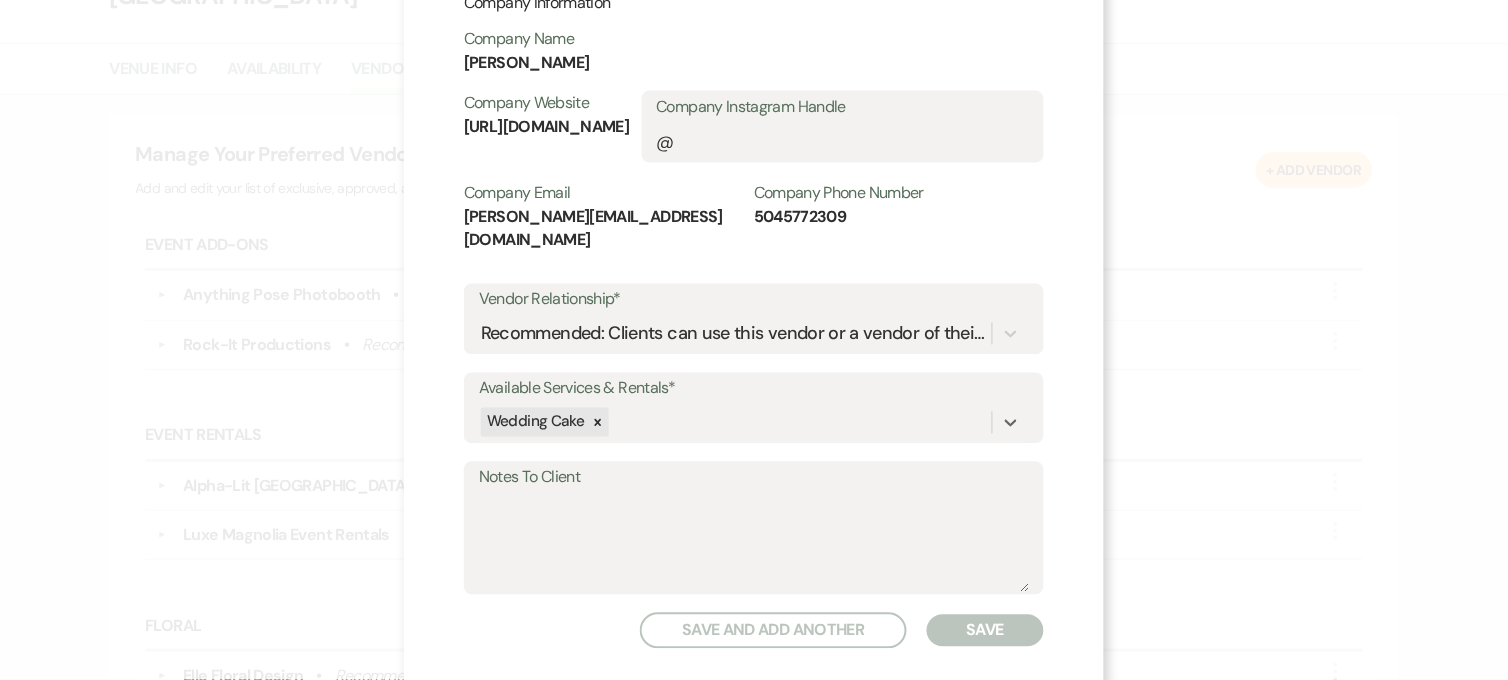 click on "Save" at bounding box center (985, 631) 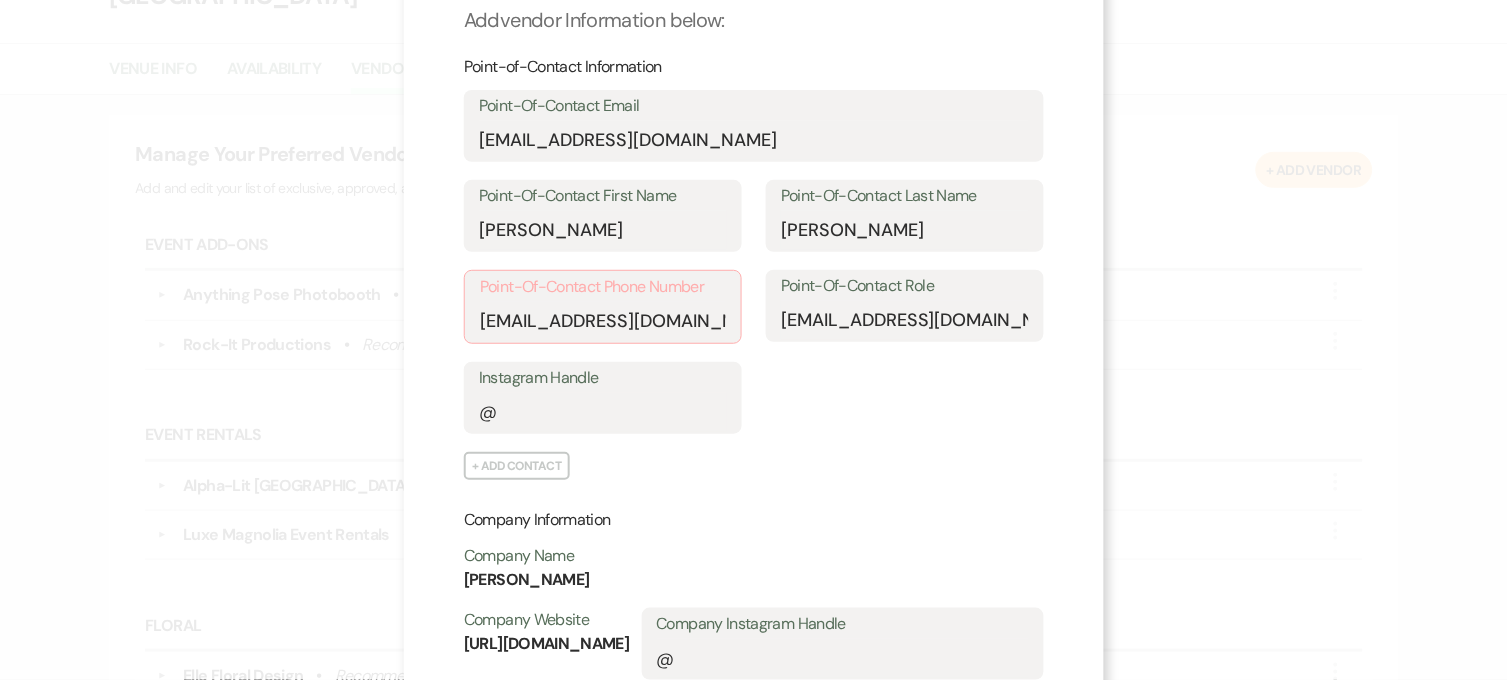 scroll, scrollTop: 63, scrollLeft: 0, axis: vertical 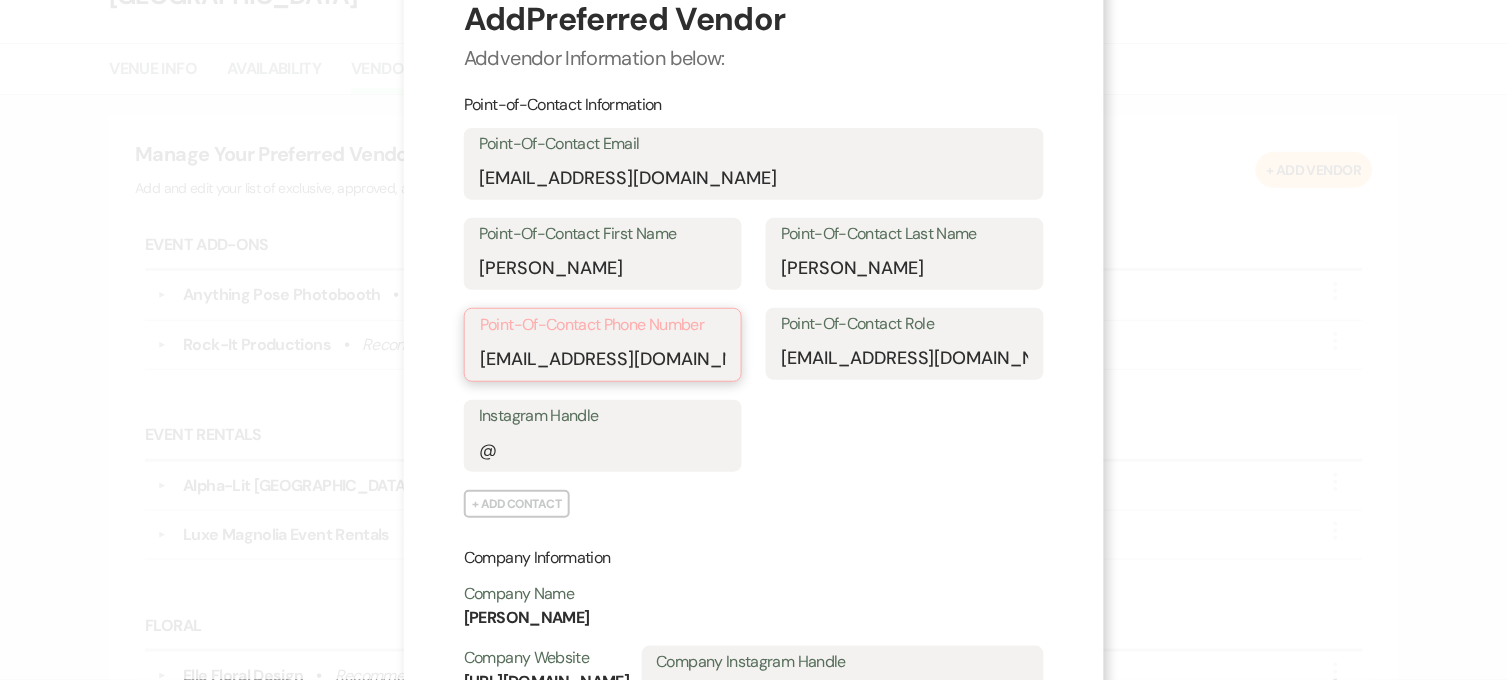 drag, startPoint x: 660, startPoint y: 361, endPoint x: 343, endPoint y: 382, distance: 317.69482 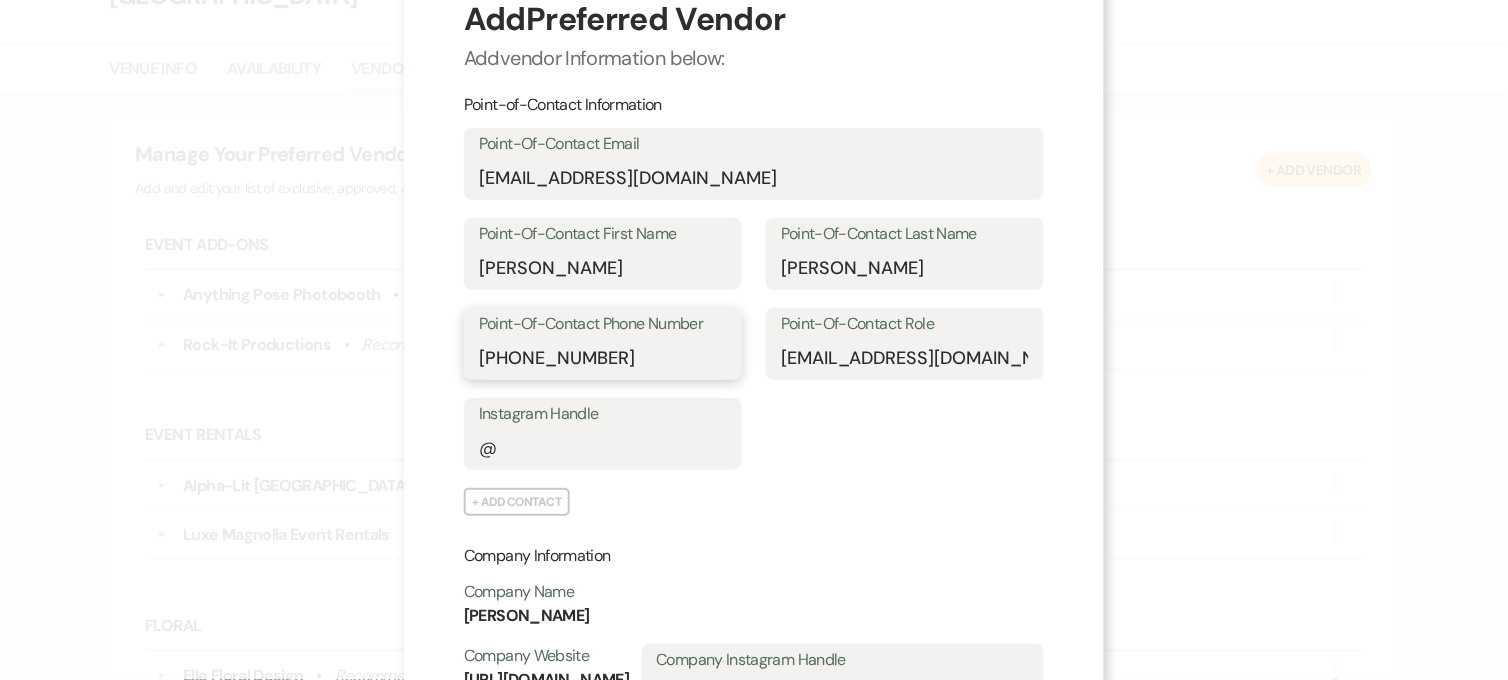 type on "[PHONE_NUMBER]" 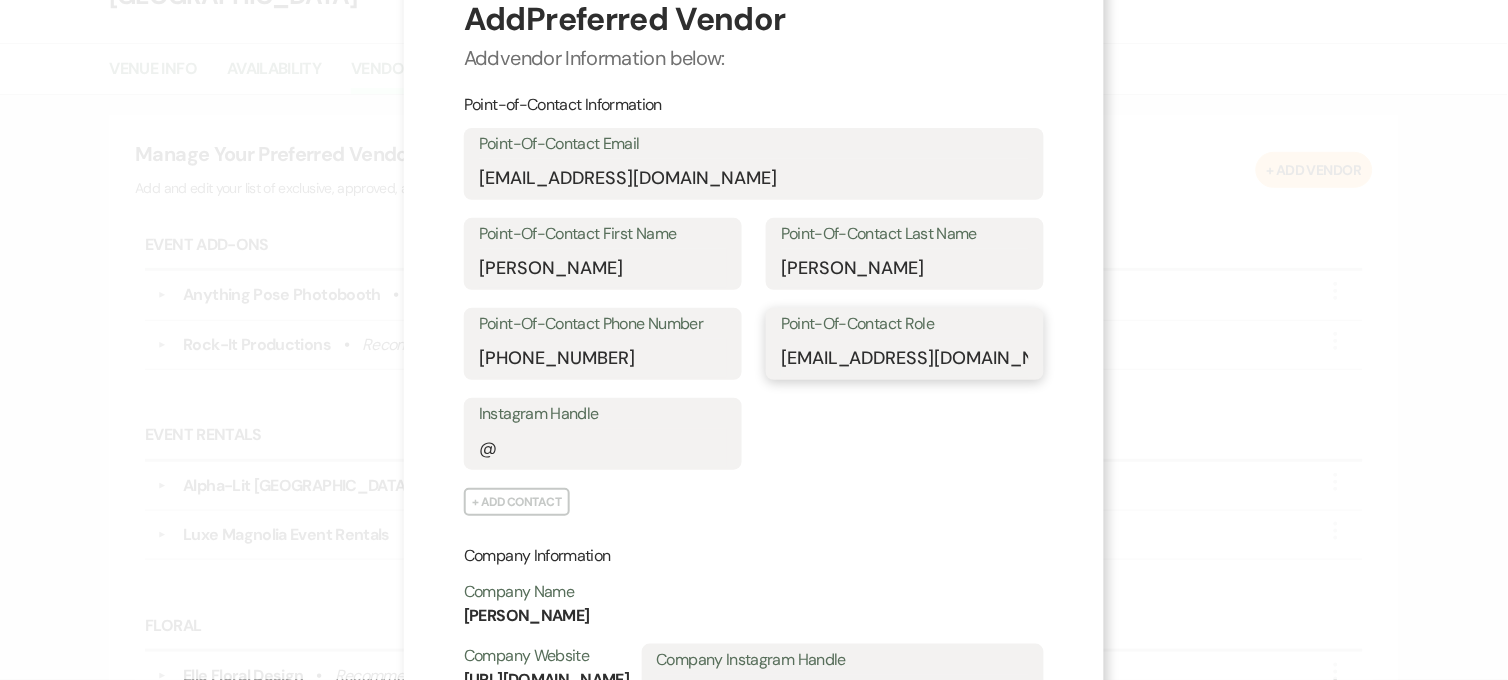 click on "[EMAIL_ADDRESS][DOMAIN_NAME]" at bounding box center [905, 358] 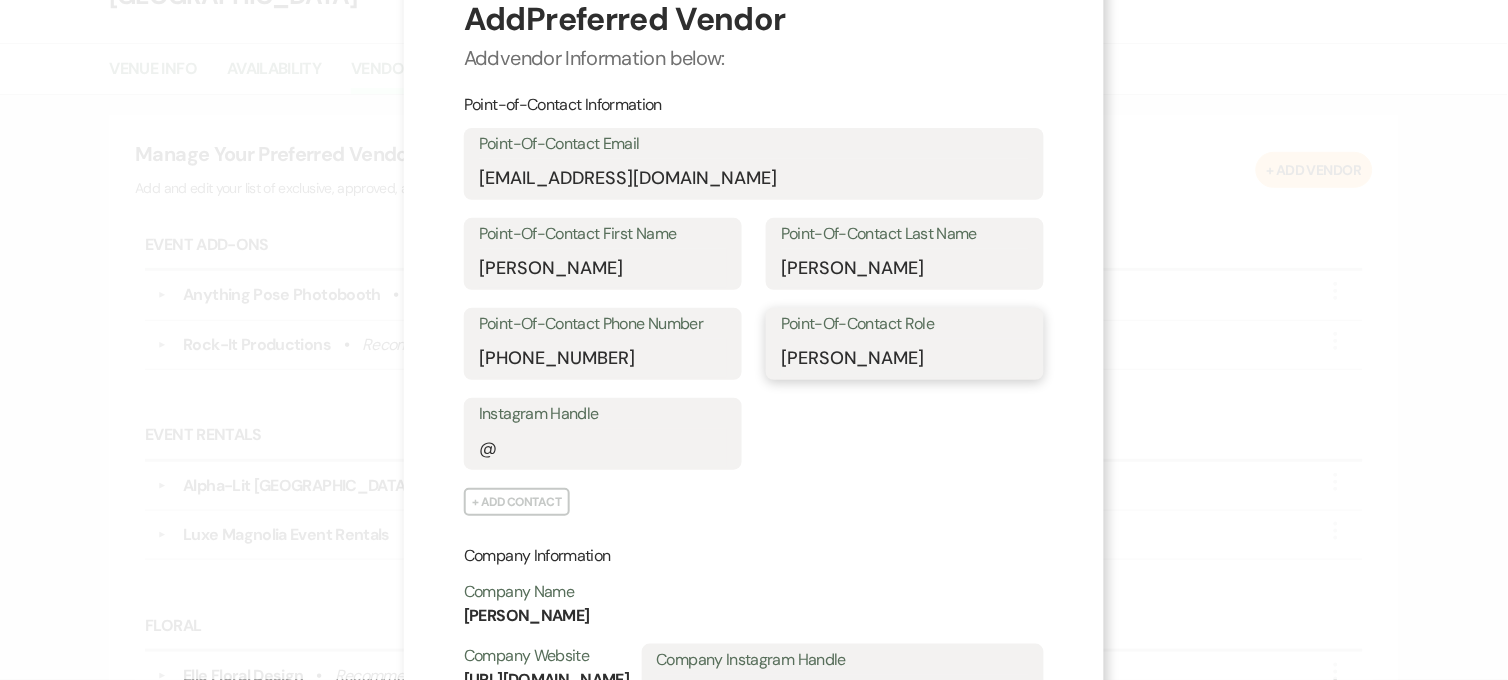 type on "[PERSON_NAME]" 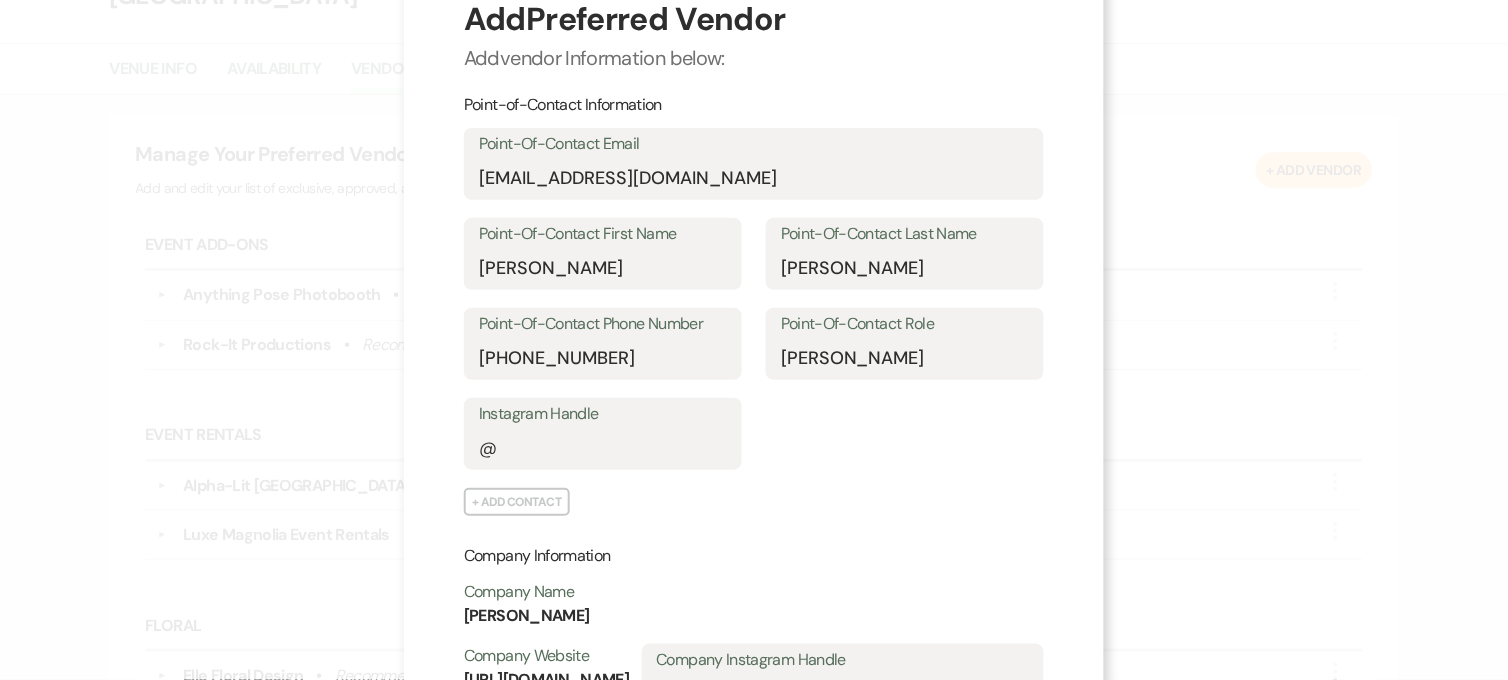 click on "Point-of-Contact Information Point-Of-Contact Email [PERSON_NAME][EMAIL_ADDRESS][DOMAIN_NAME] Point-Of-Contact First Name [PERSON_NAME] Point-Of-Contact Last Name [PERSON_NAME] Point-Of-Contact Phone Number [PHONE_NUMBER] Point-Of-Contact Role [PERSON_NAME] Instagram Handle @" at bounding box center (754, 282) 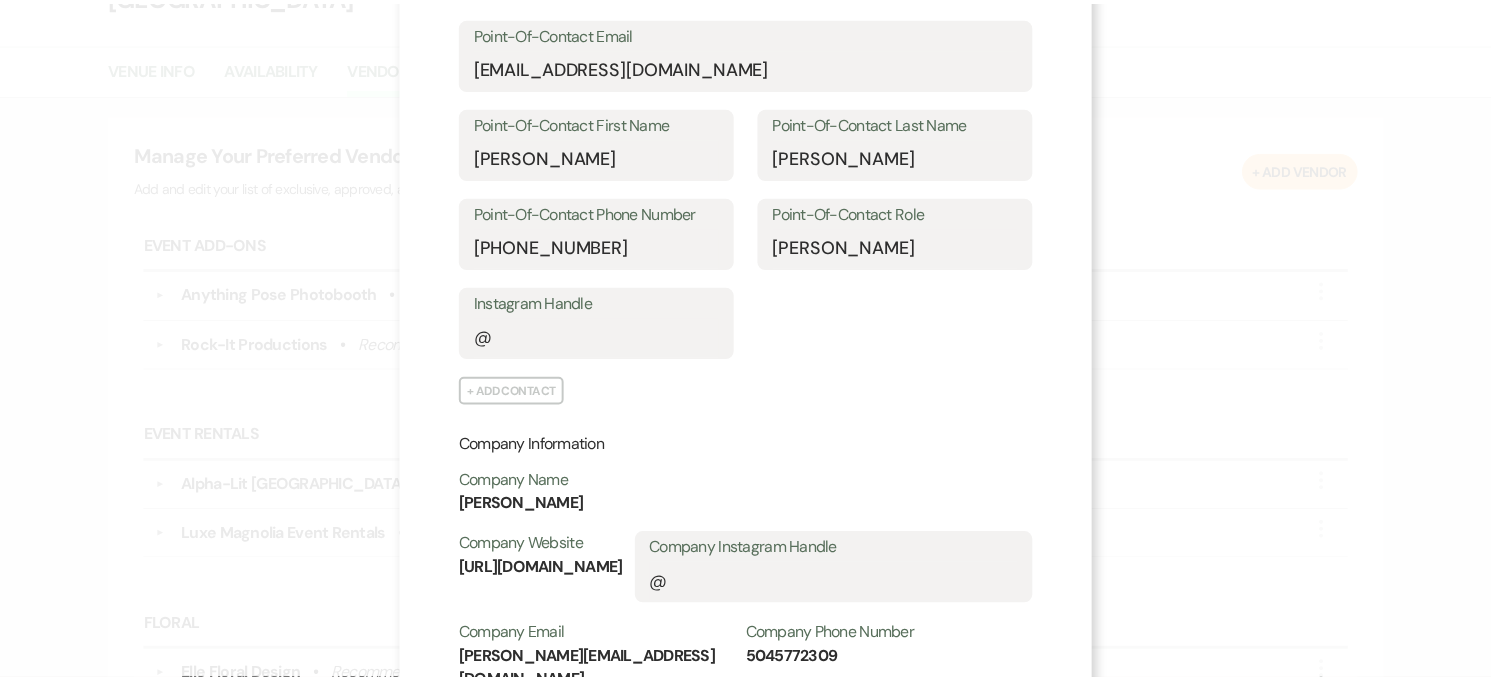 scroll, scrollTop: 616, scrollLeft: 0, axis: vertical 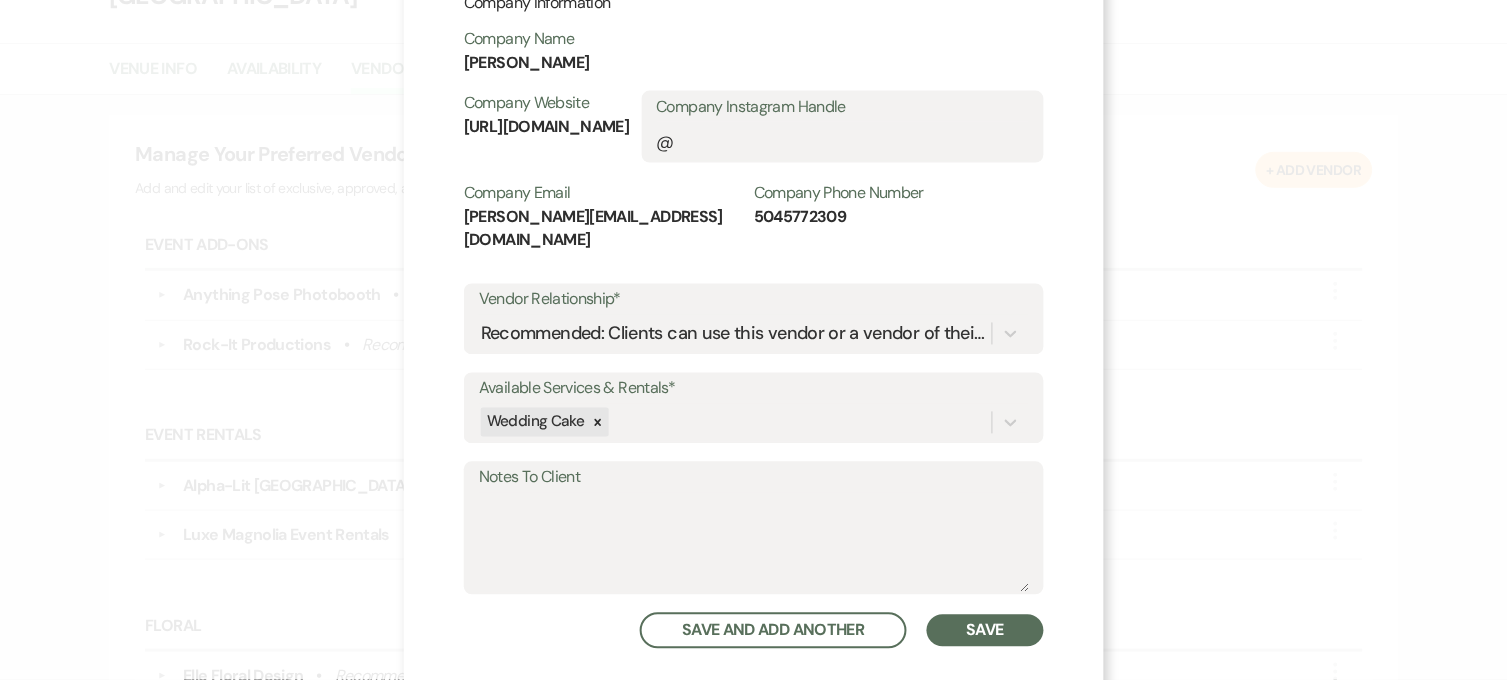 click on "Save" at bounding box center [985, 631] 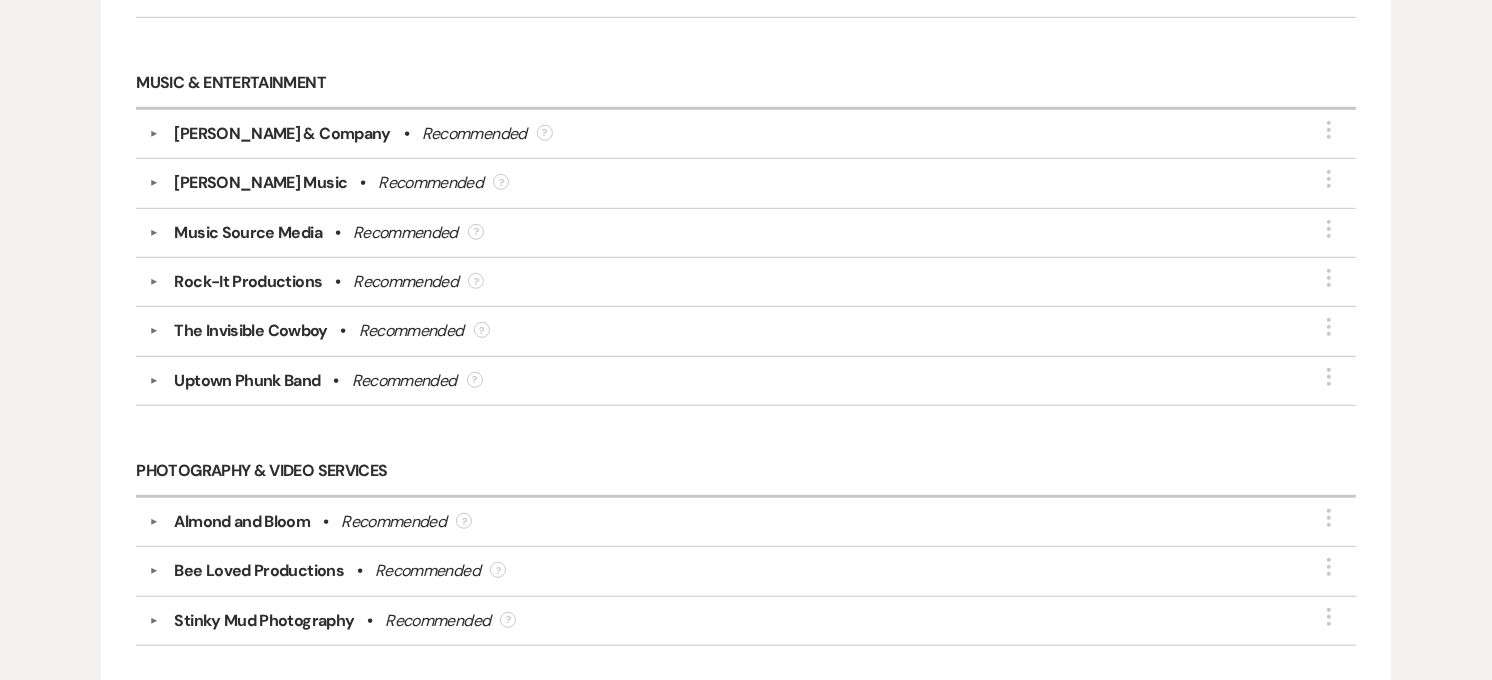 scroll, scrollTop: 1122, scrollLeft: 0, axis: vertical 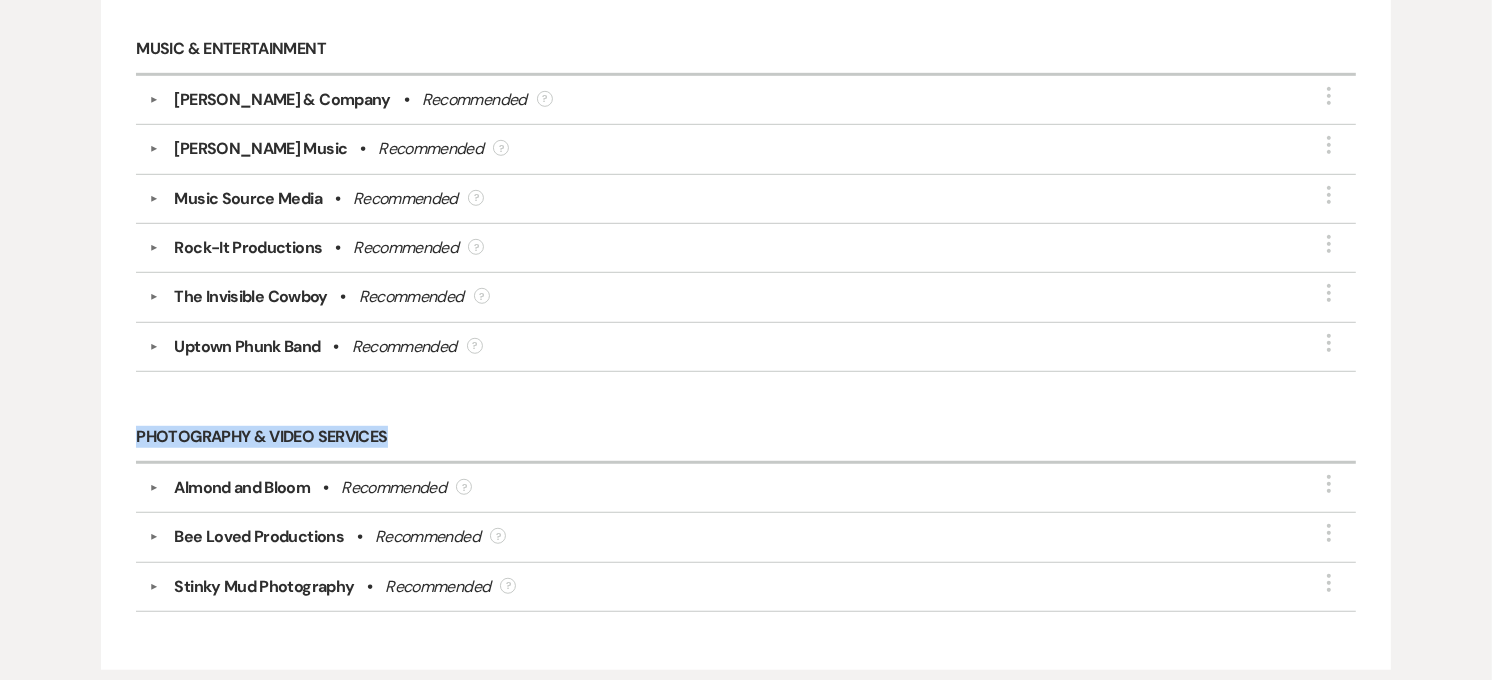 drag, startPoint x: 387, startPoint y: 443, endPoint x: 72, endPoint y: 441, distance: 315.00635 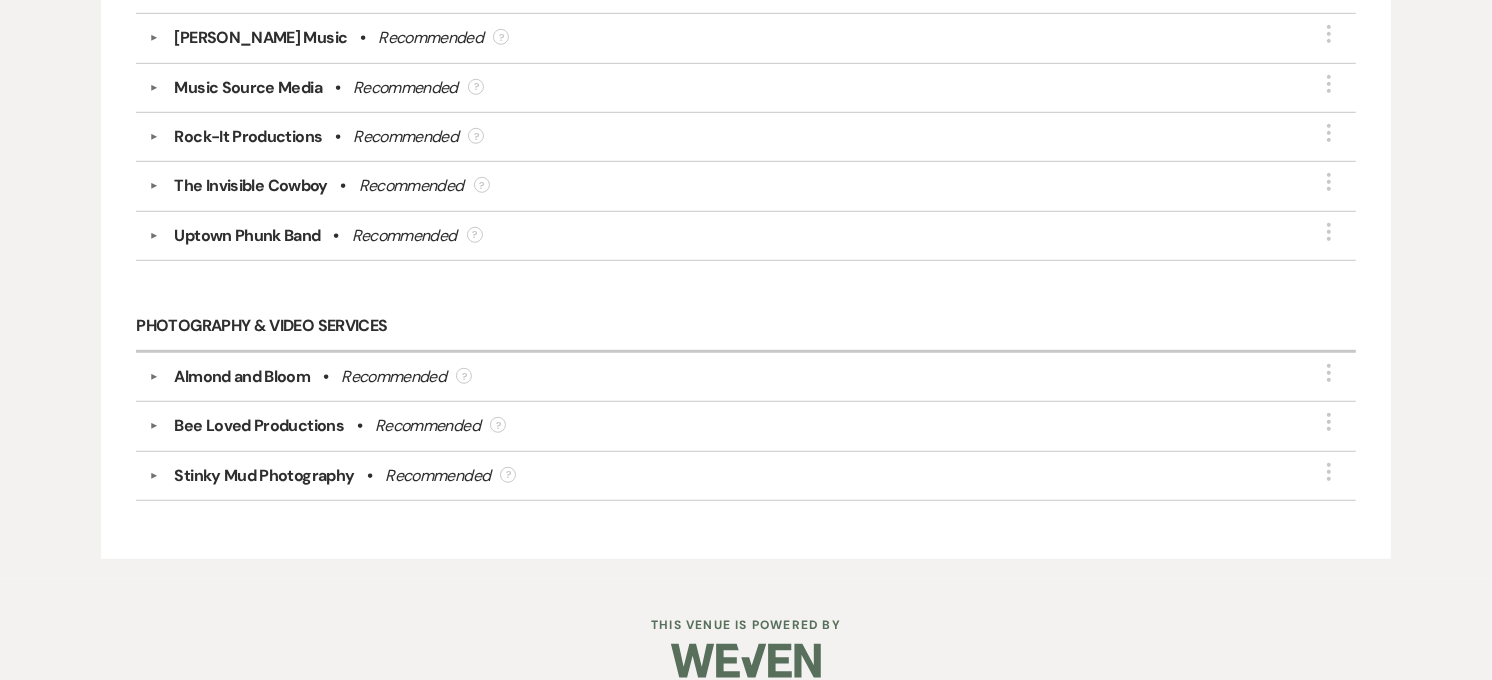 scroll, scrollTop: 1122, scrollLeft: 0, axis: vertical 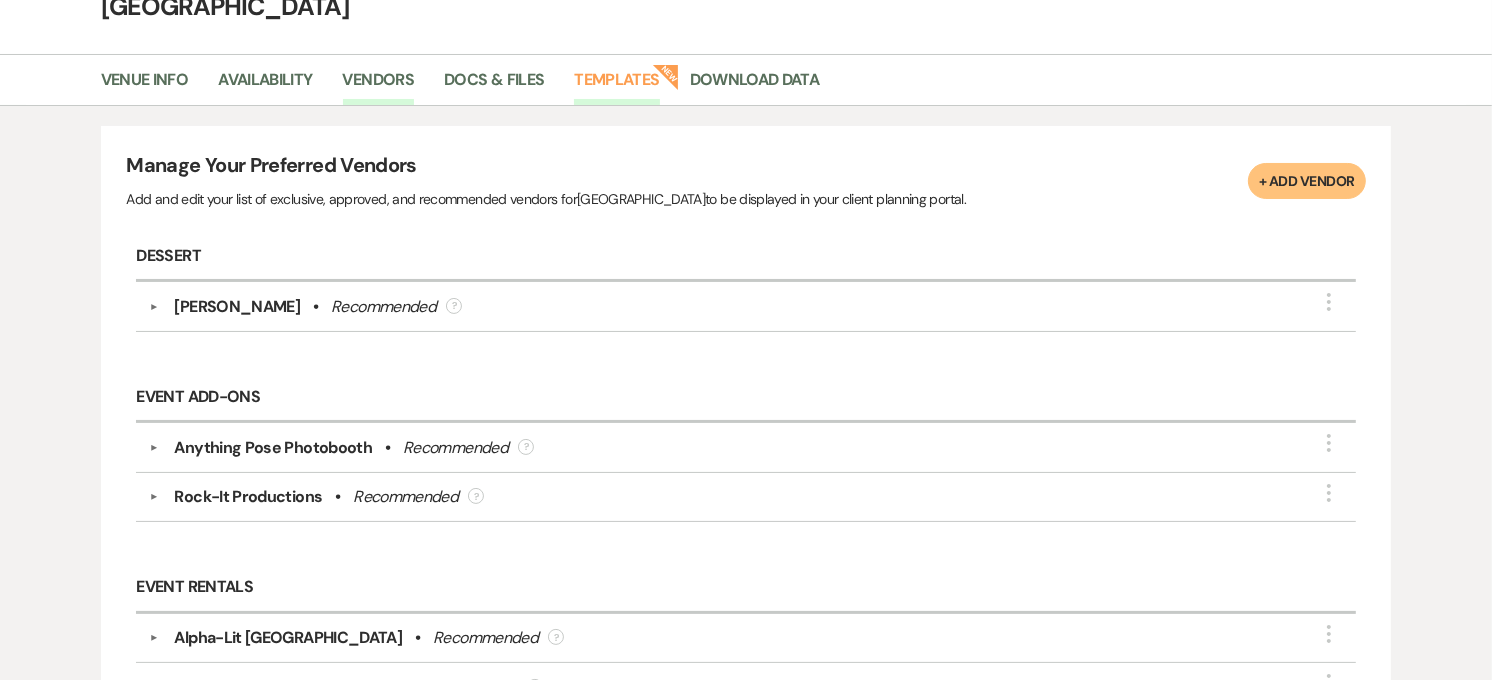 click on "Templates" at bounding box center (616, 86) 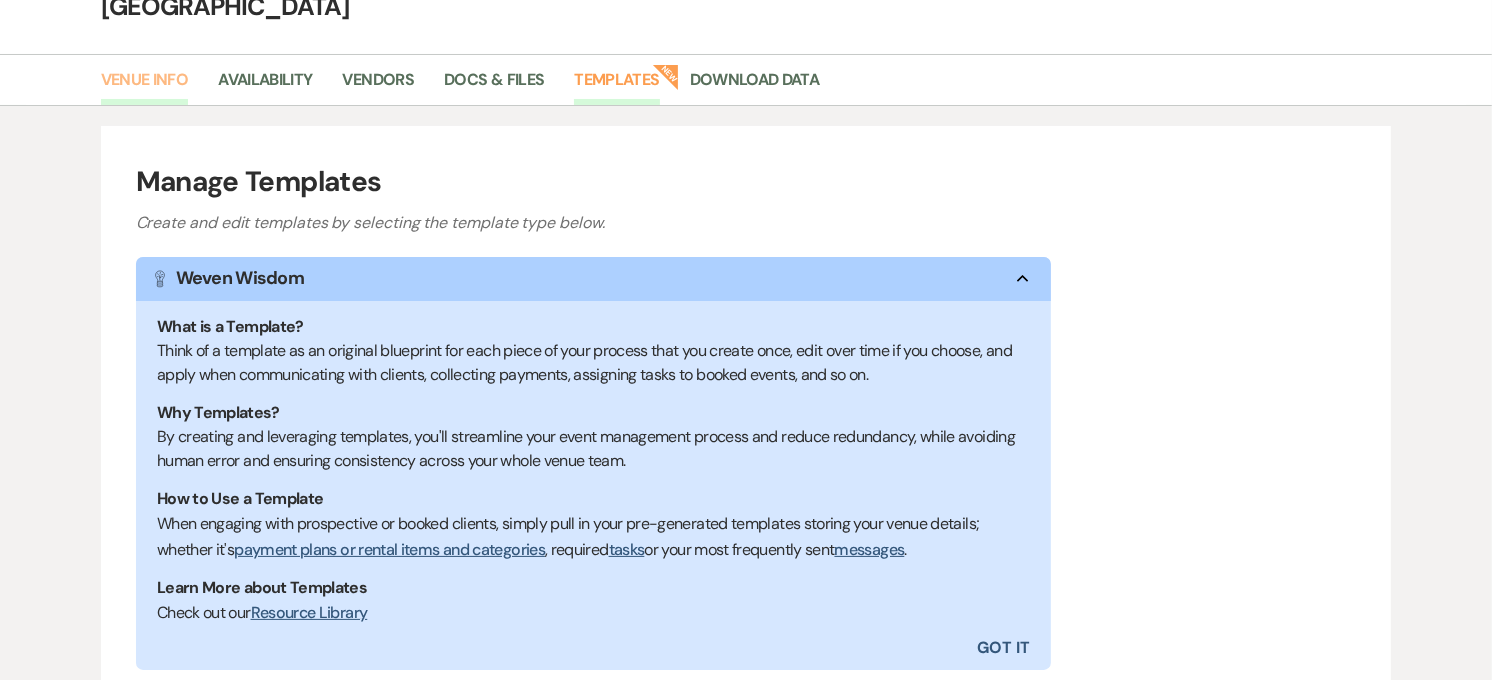 click on "Venue Info" at bounding box center (145, 86) 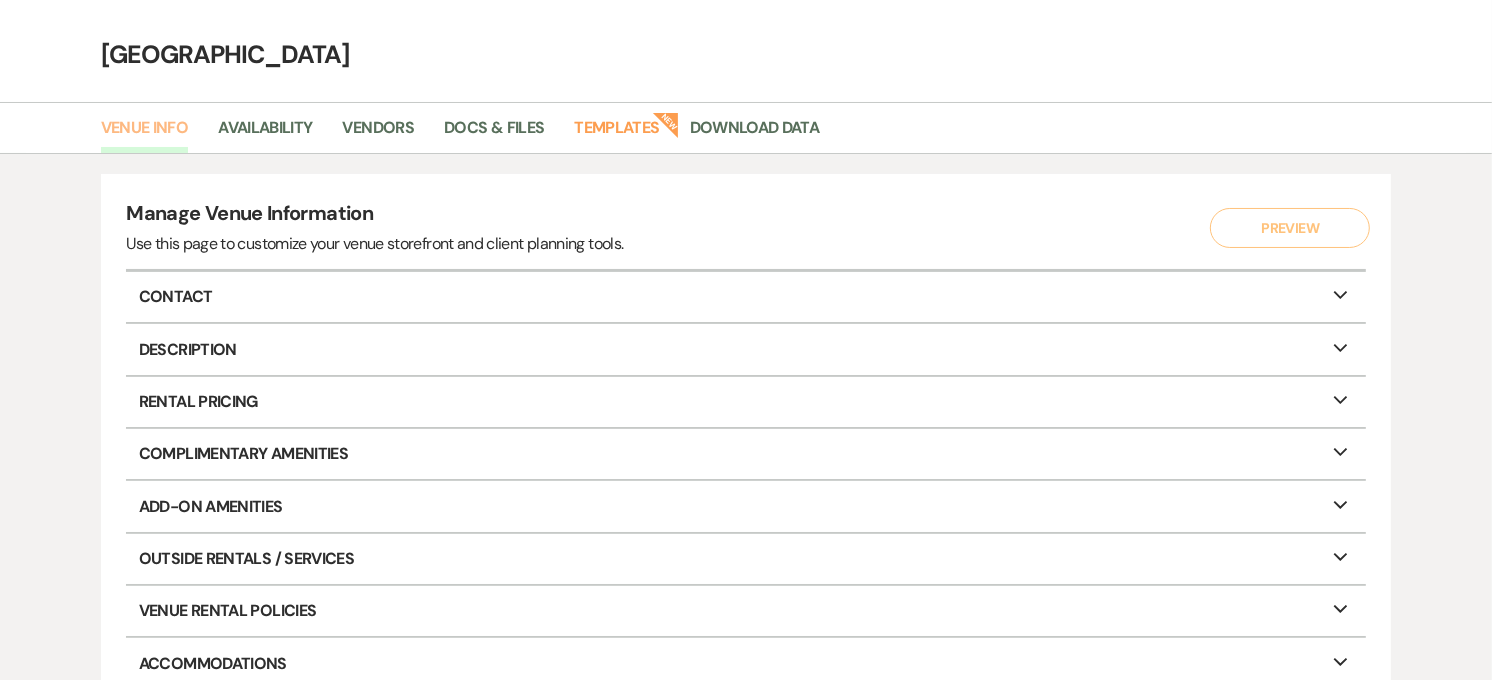 scroll, scrollTop: 0, scrollLeft: 0, axis: both 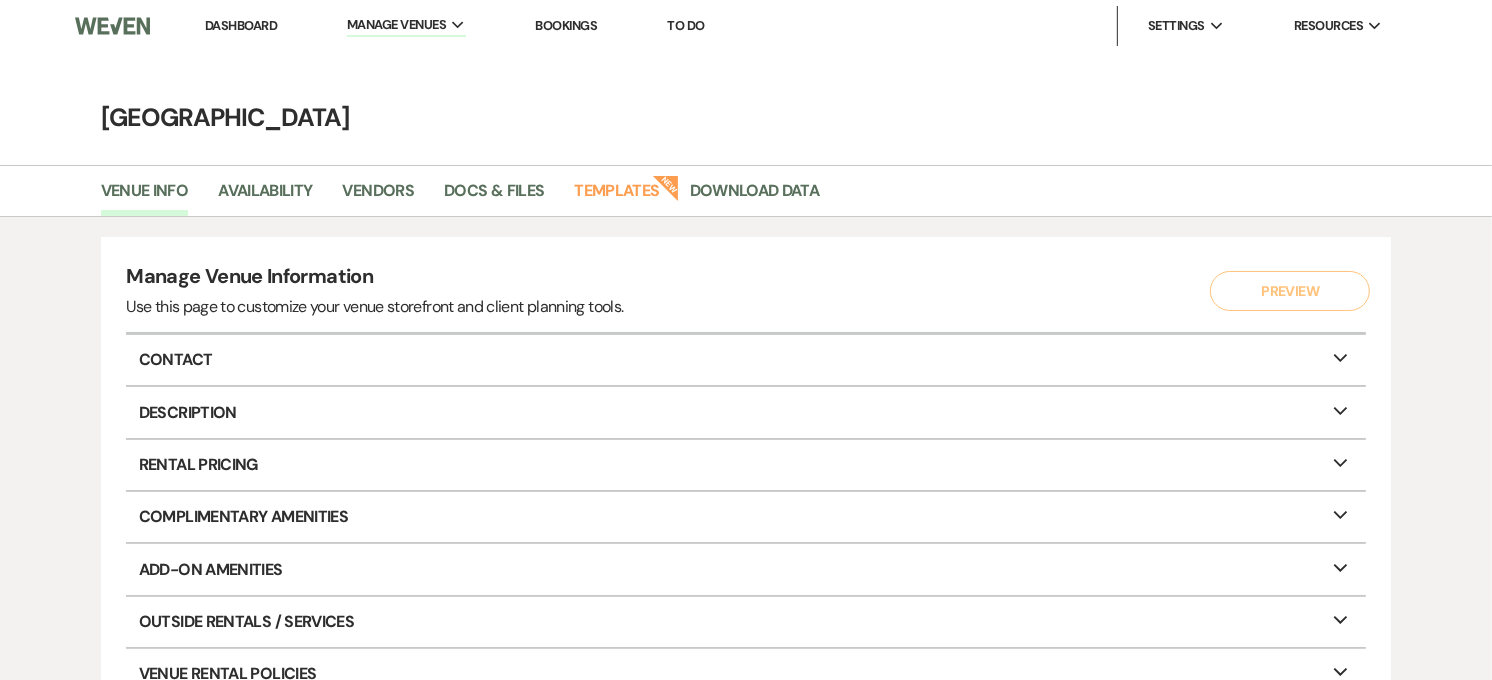 click on "Dashboard" at bounding box center [241, 25] 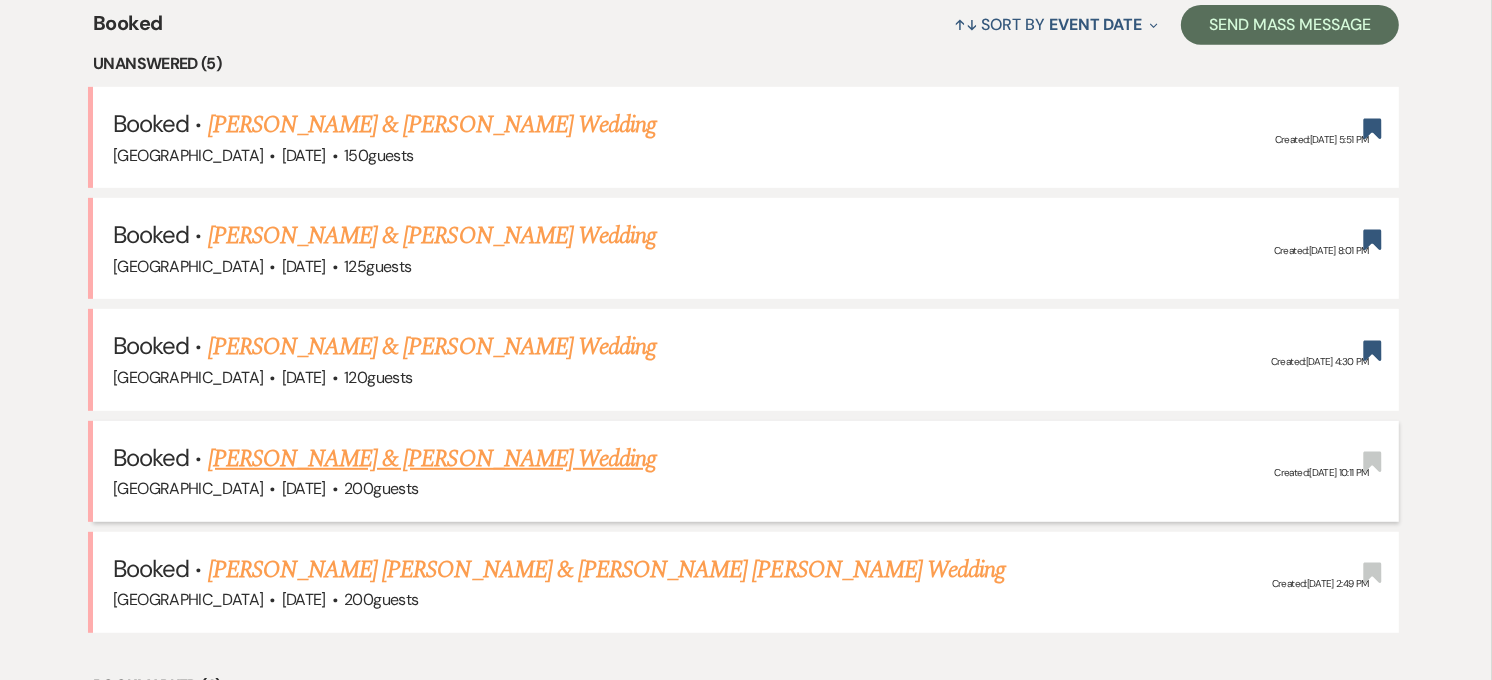 scroll, scrollTop: 898, scrollLeft: 0, axis: vertical 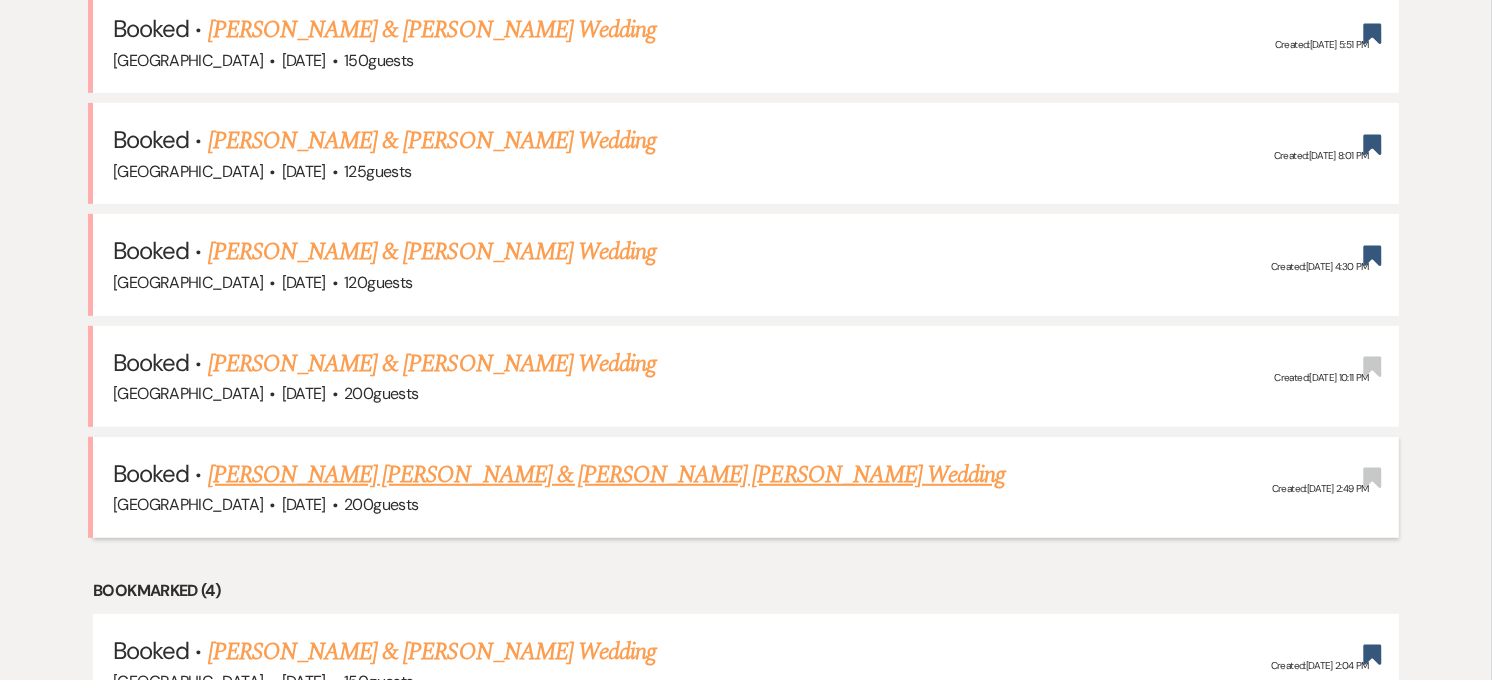 click on "[PERSON_NAME] [PERSON_NAME] & [PERSON_NAME] [PERSON_NAME] Wedding" at bounding box center (607, 475) 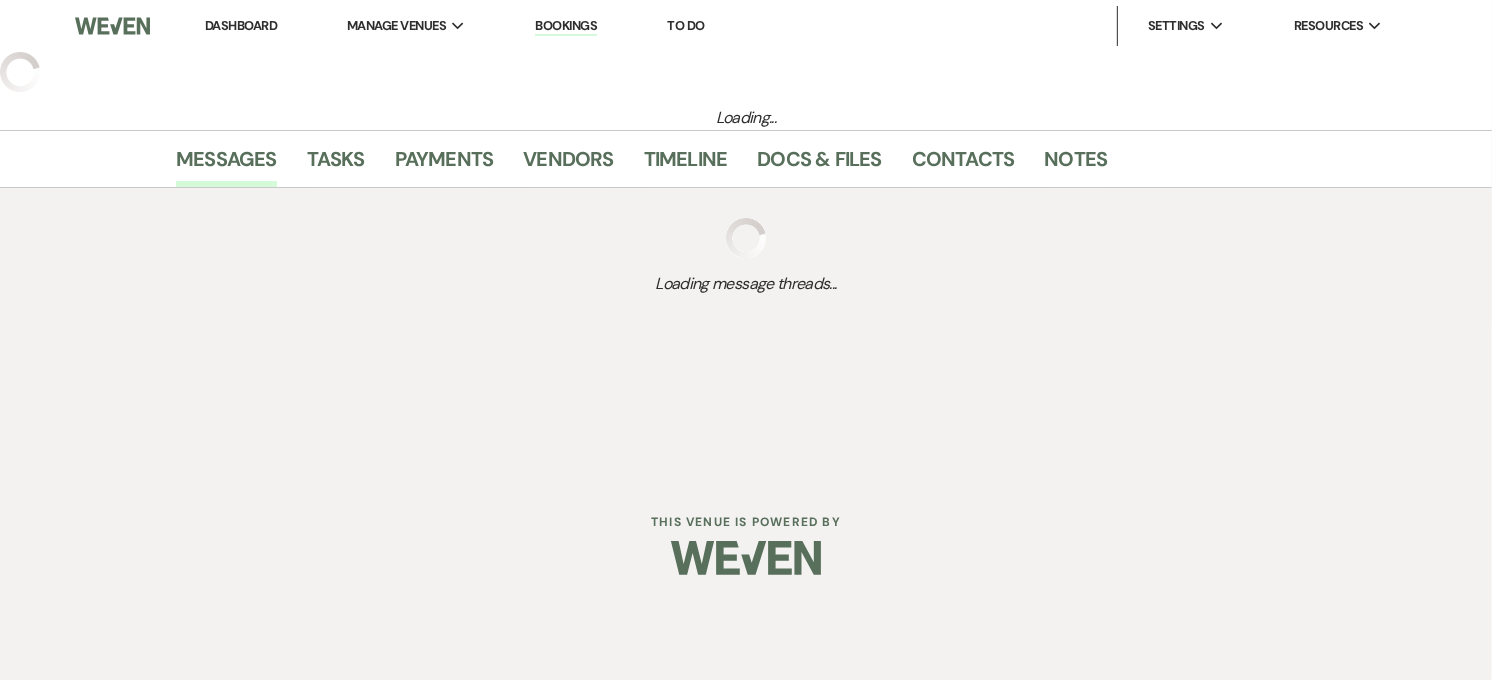 scroll, scrollTop: 0, scrollLeft: 0, axis: both 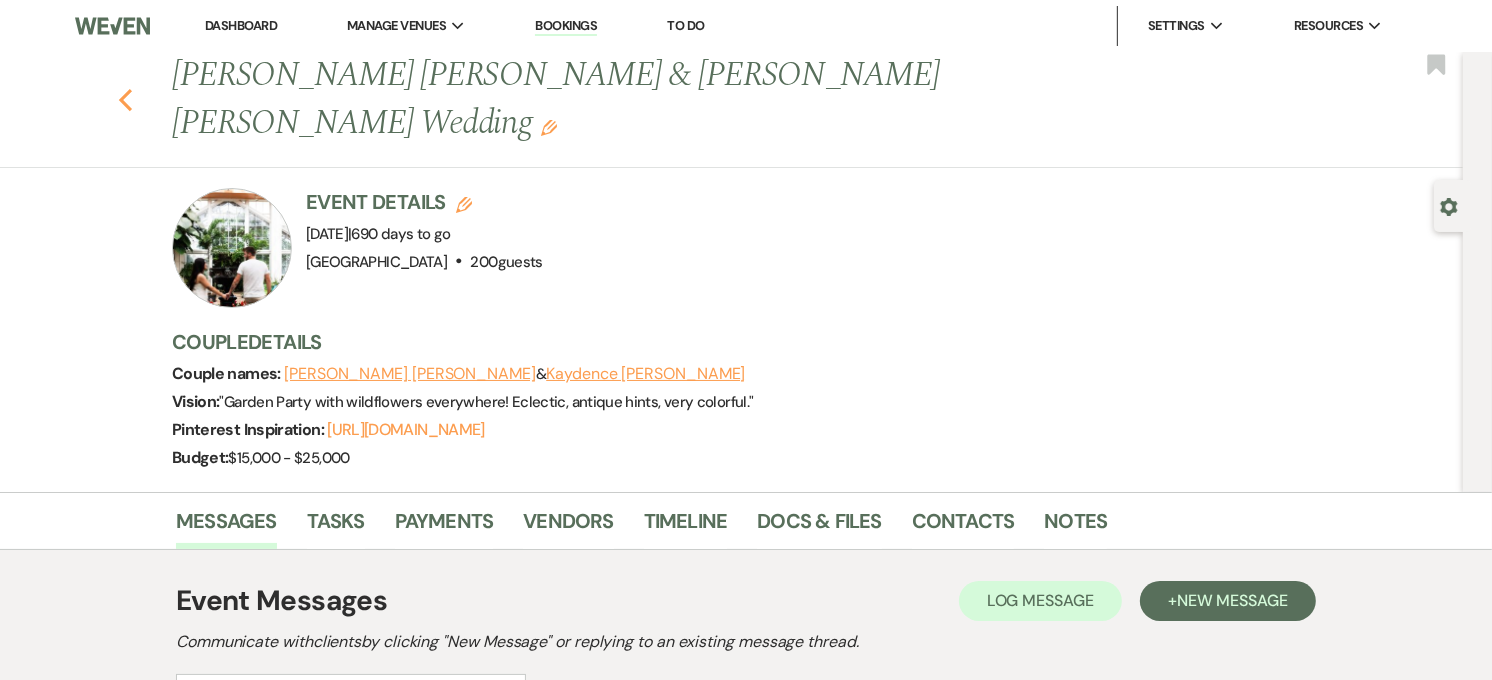 click on "Previous" 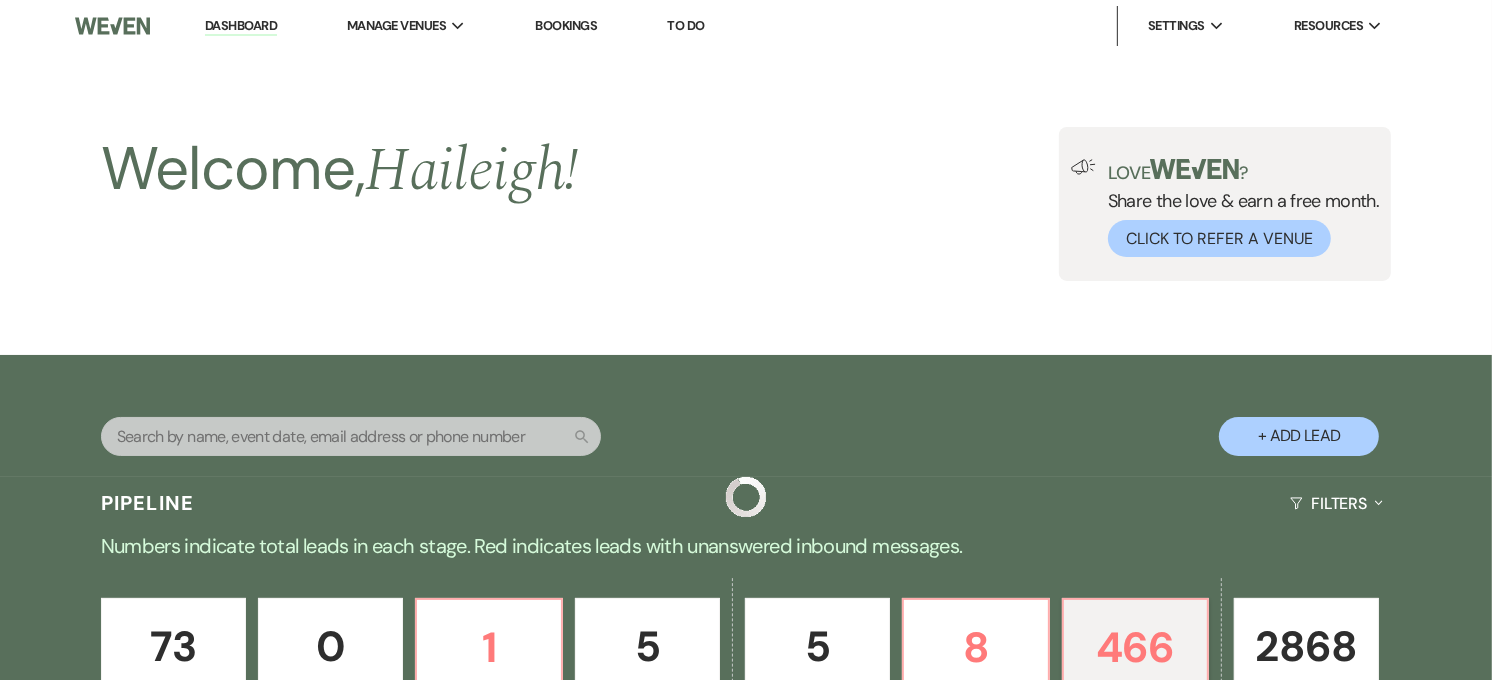 scroll, scrollTop: 898, scrollLeft: 0, axis: vertical 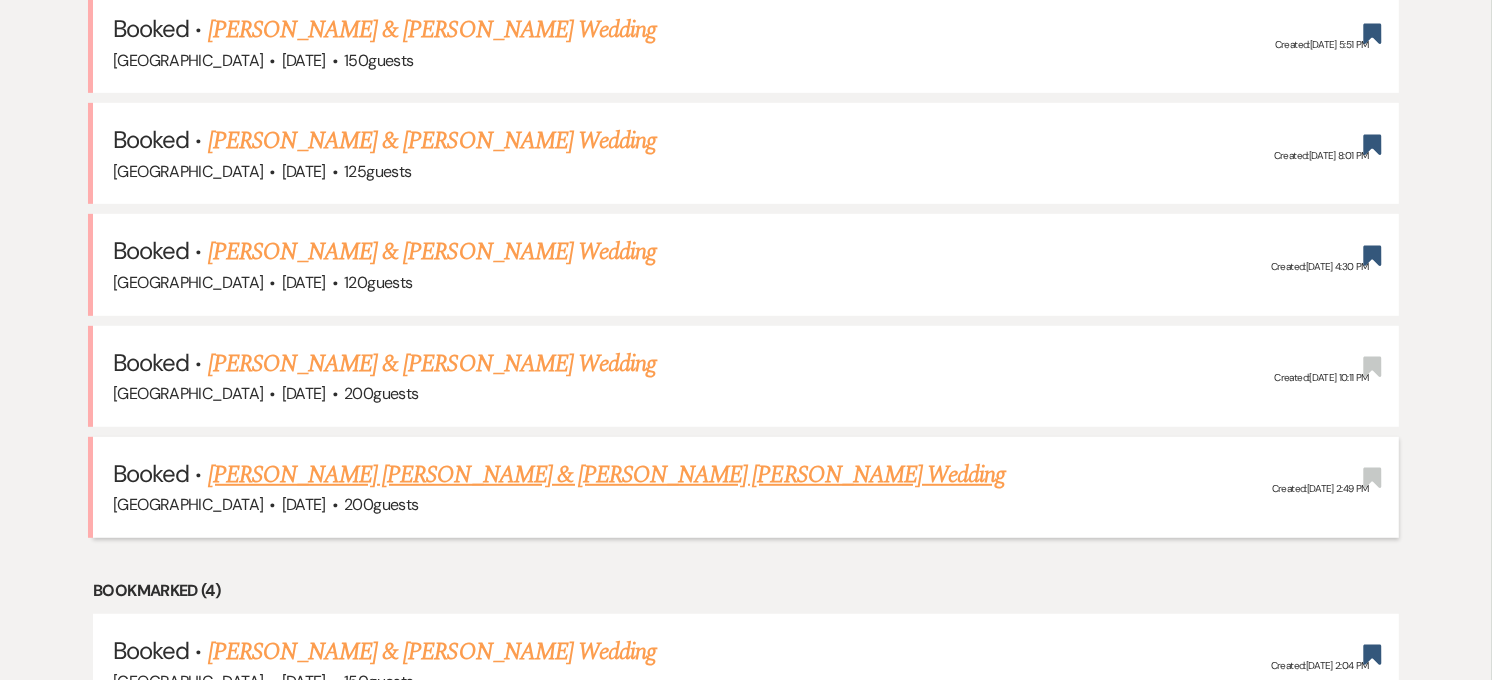 click on "[PERSON_NAME] [PERSON_NAME] & [PERSON_NAME] [PERSON_NAME] Wedding" at bounding box center [607, 475] 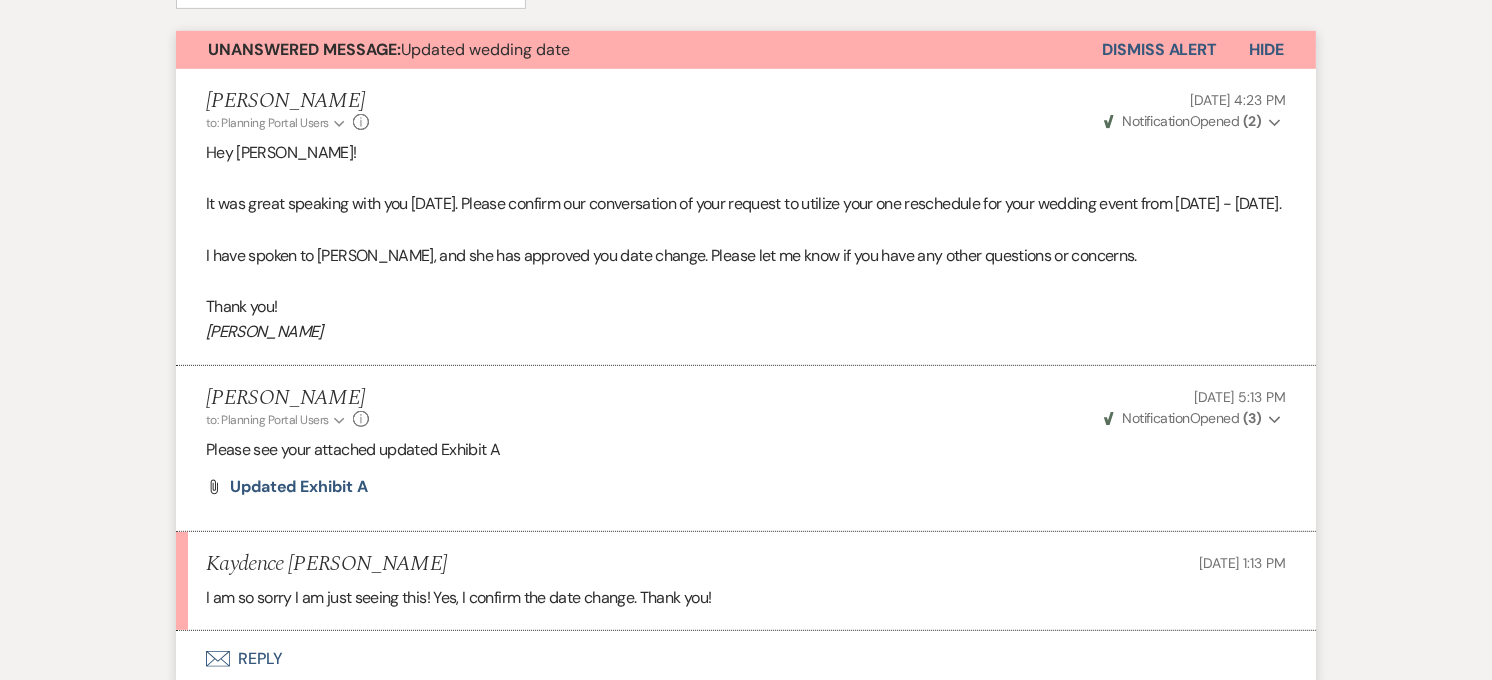 scroll, scrollTop: 740, scrollLeft: 0, axis: vertical 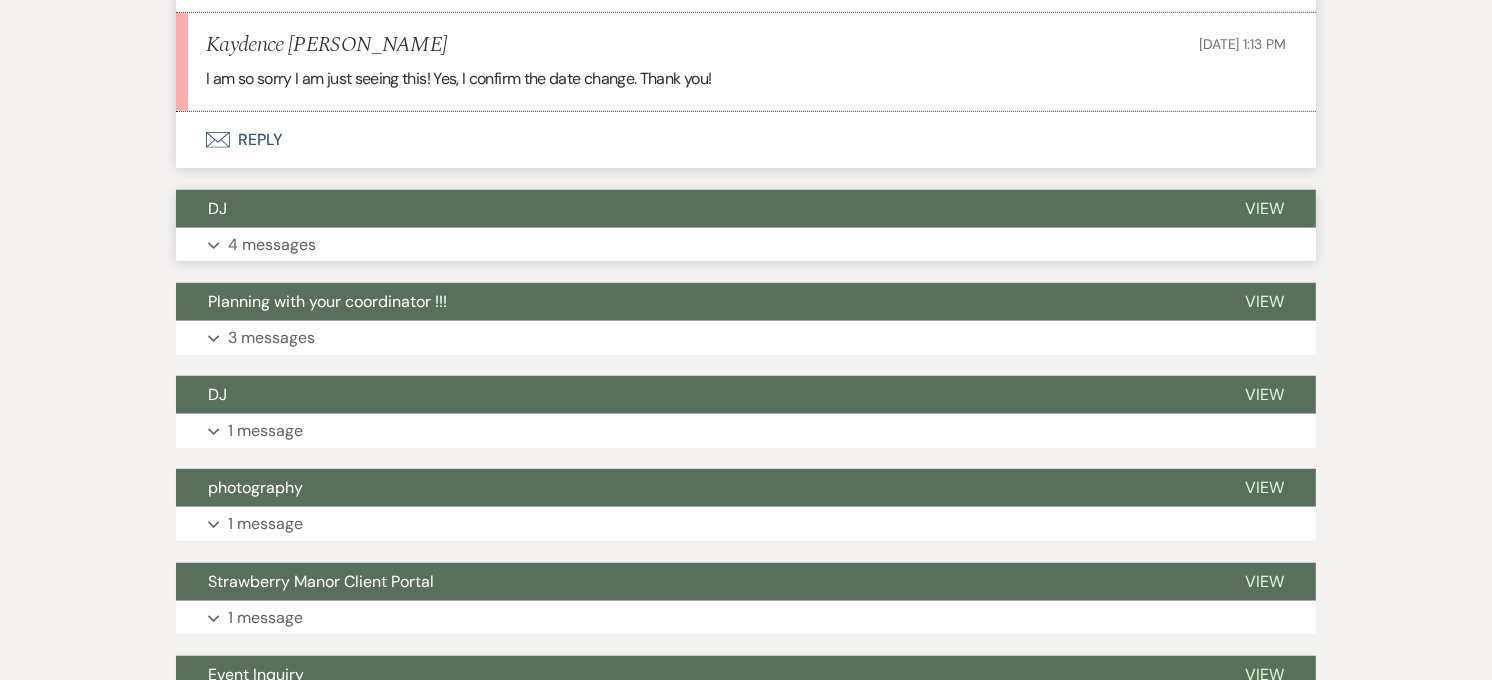click on "Expand 4 messages" at bounding box center [746, 245] 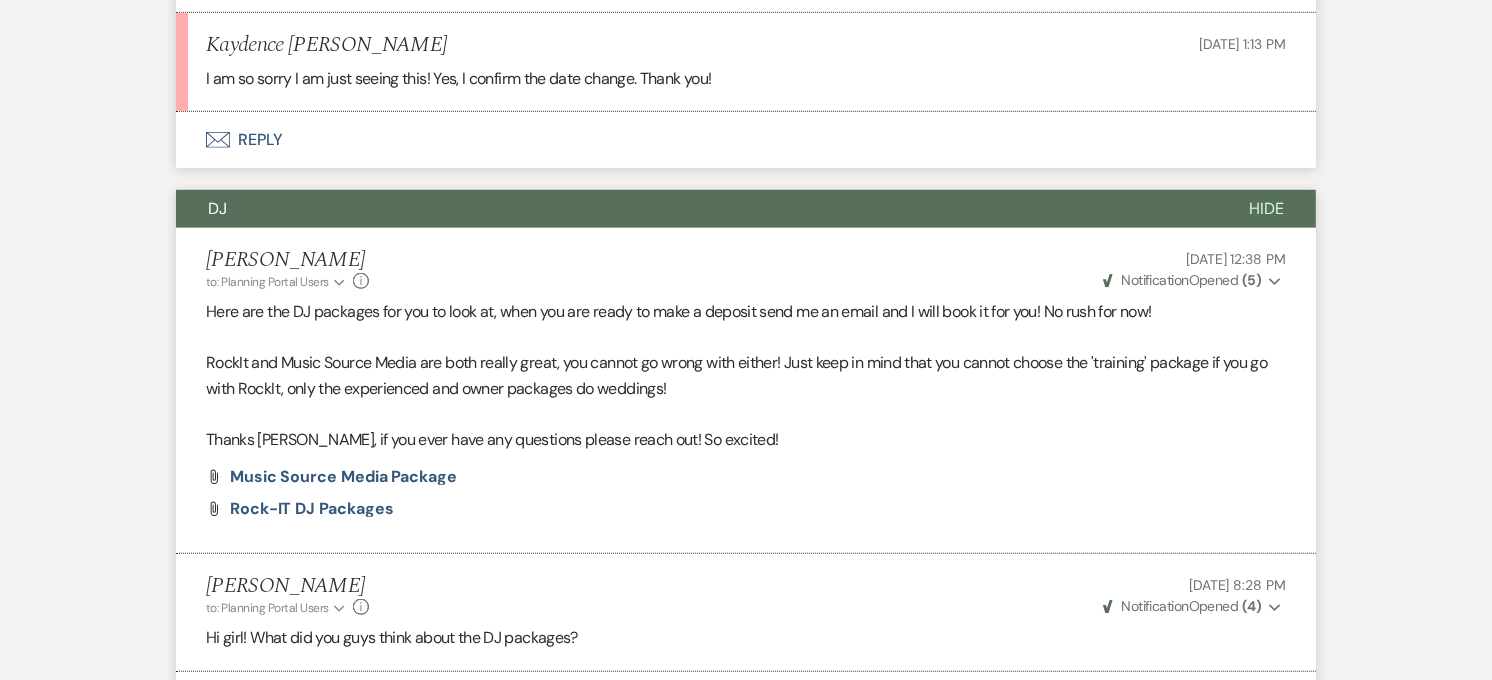 click on "DJ" at bounding box center (696, 209) 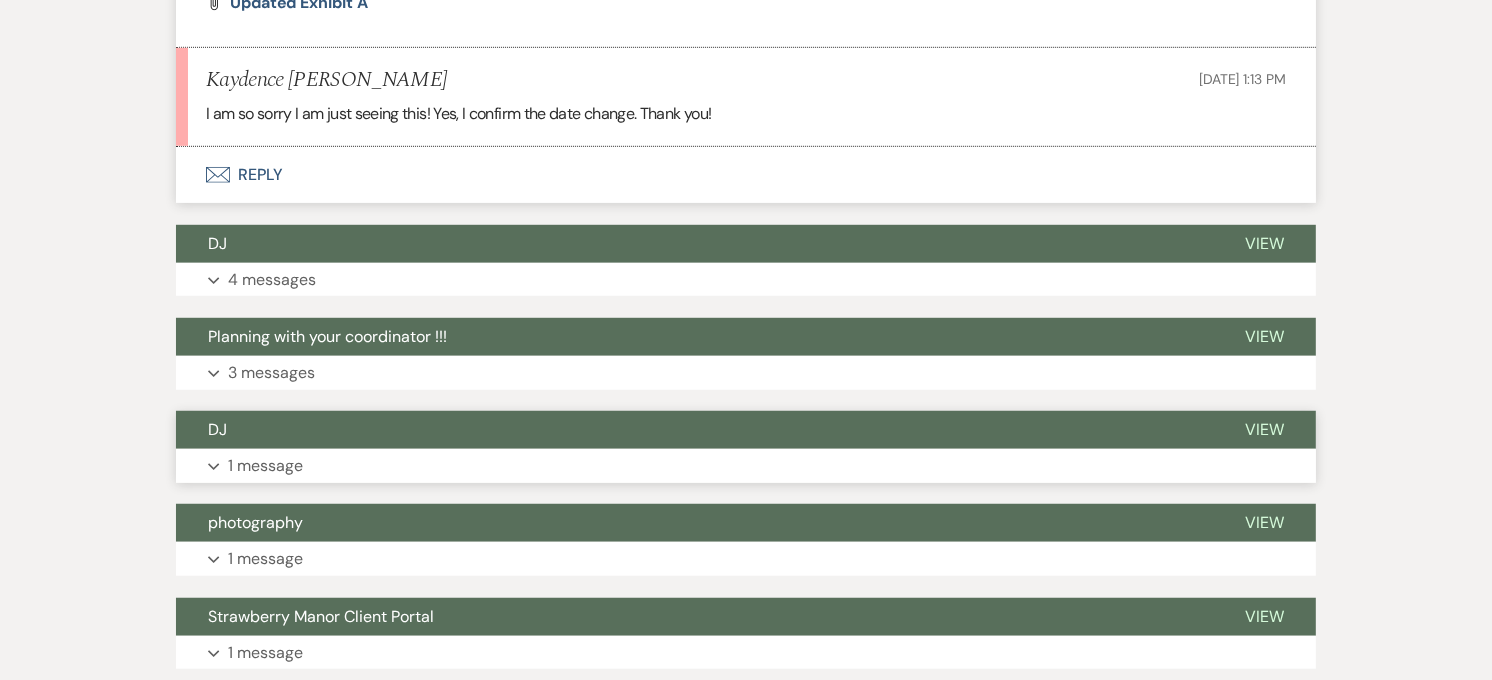 scroll, scrollTop: 1222, scrollLeft: 0, axis: vertical 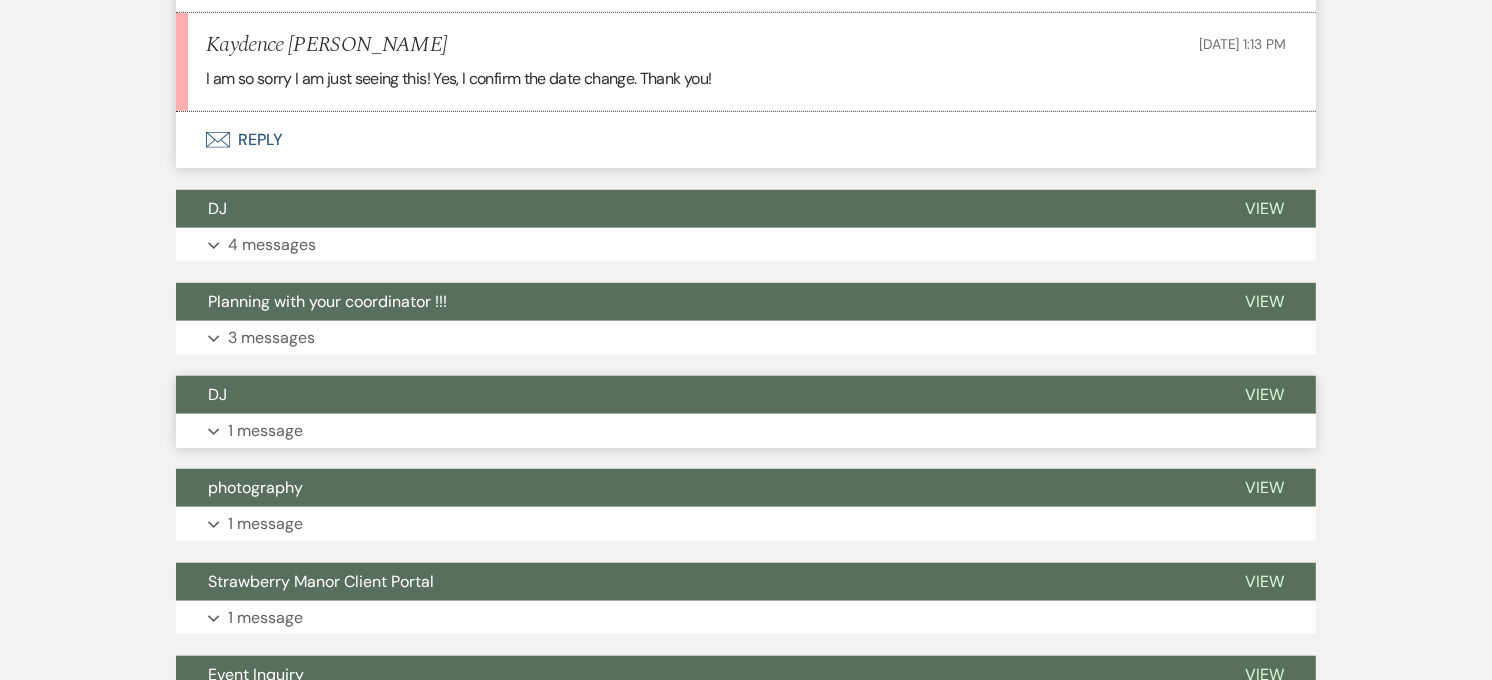 click on "DJ" at bounding box center [694, 395] 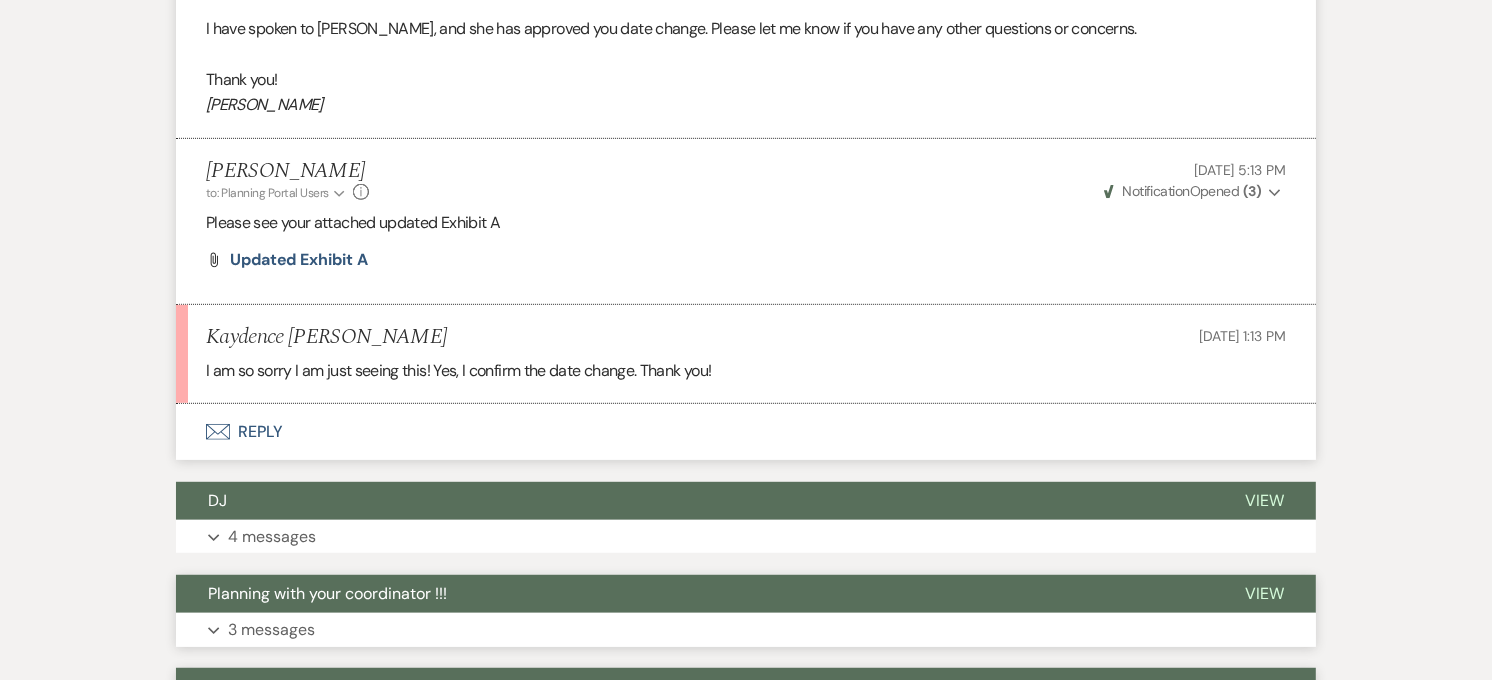 scroll, scrollTop: 1222, scrollLeft: 0, axis: vertical 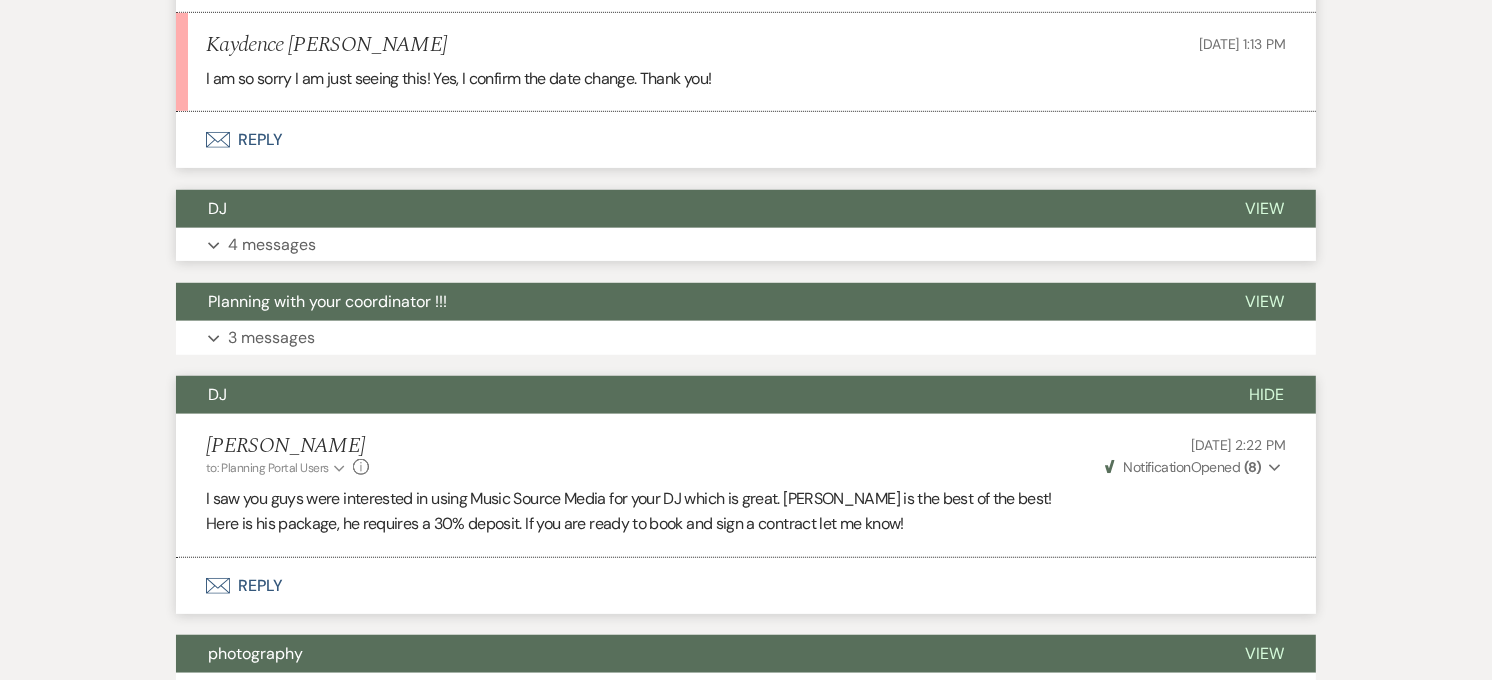 click on "DJ" at bounding box center [694, 209] 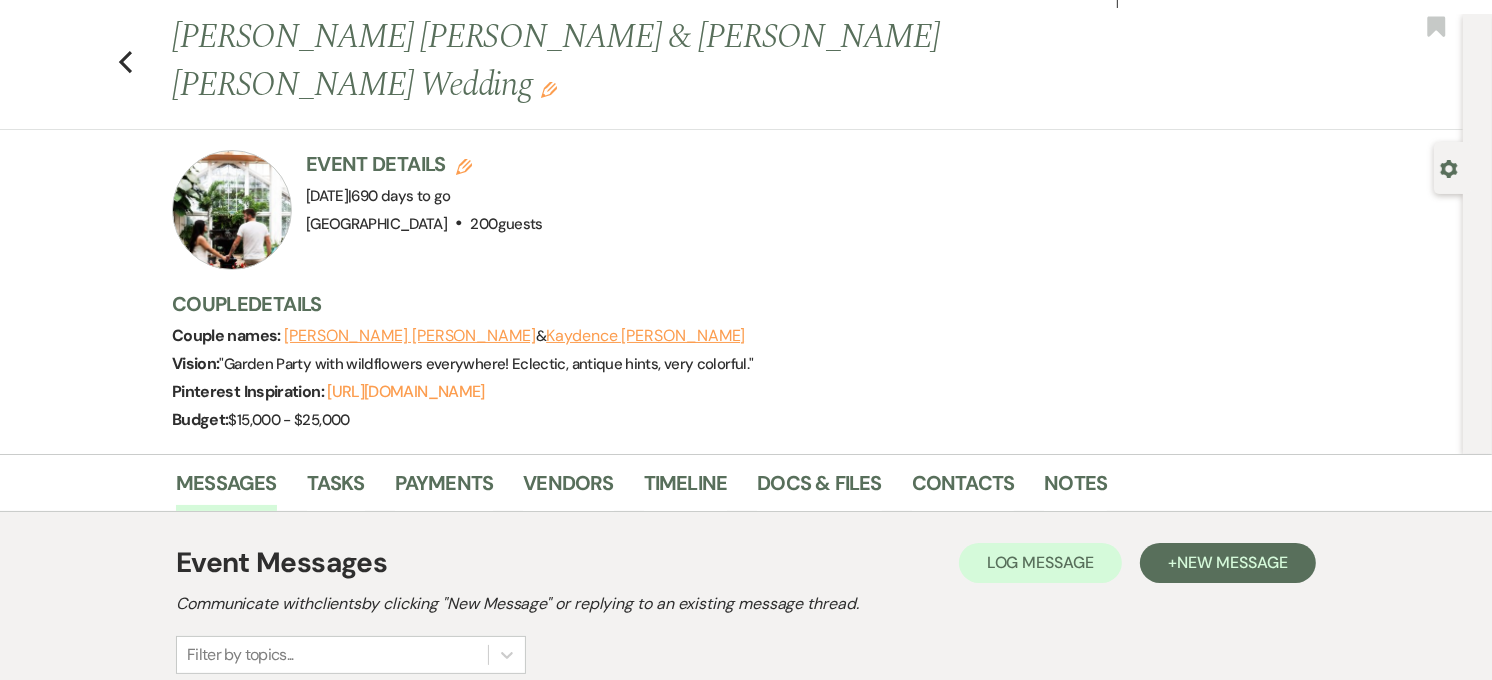 scroll, scrollTop: 0, scrollLeft: 0, axis: both 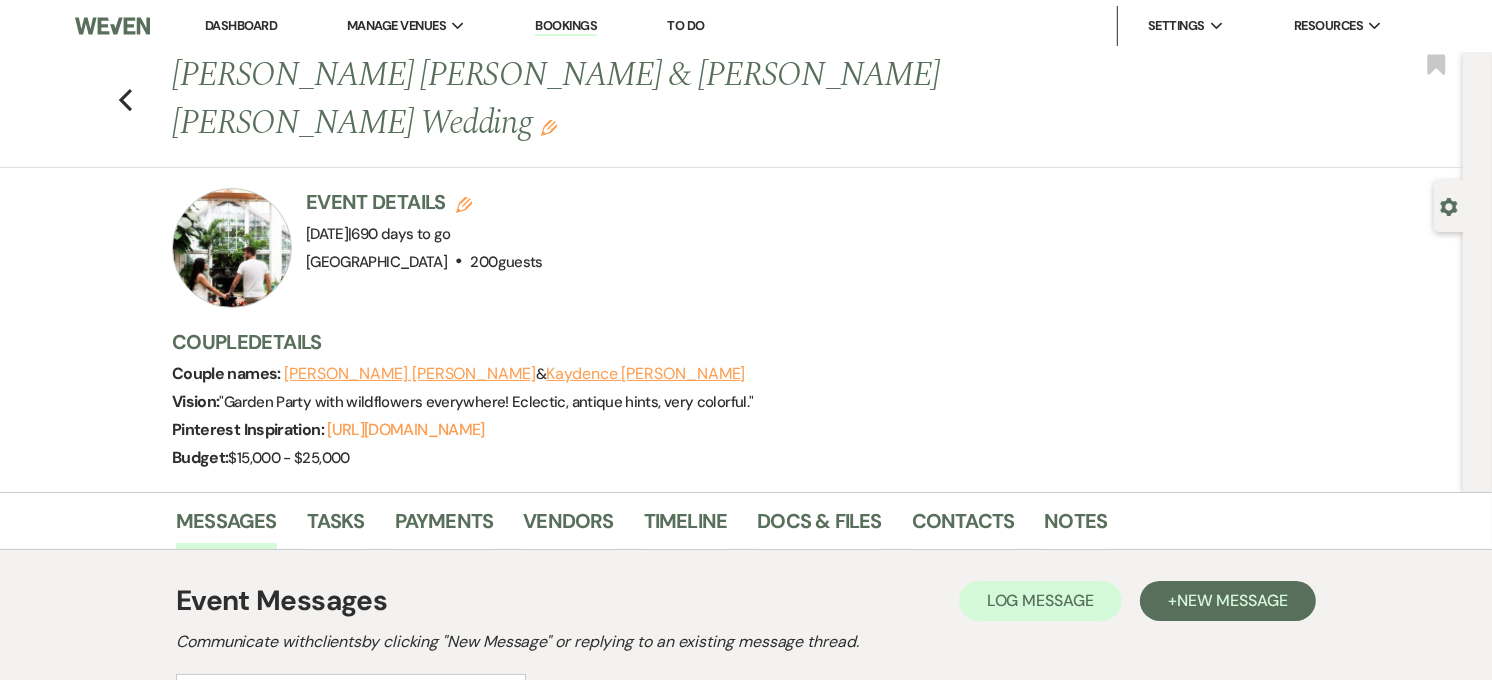 type 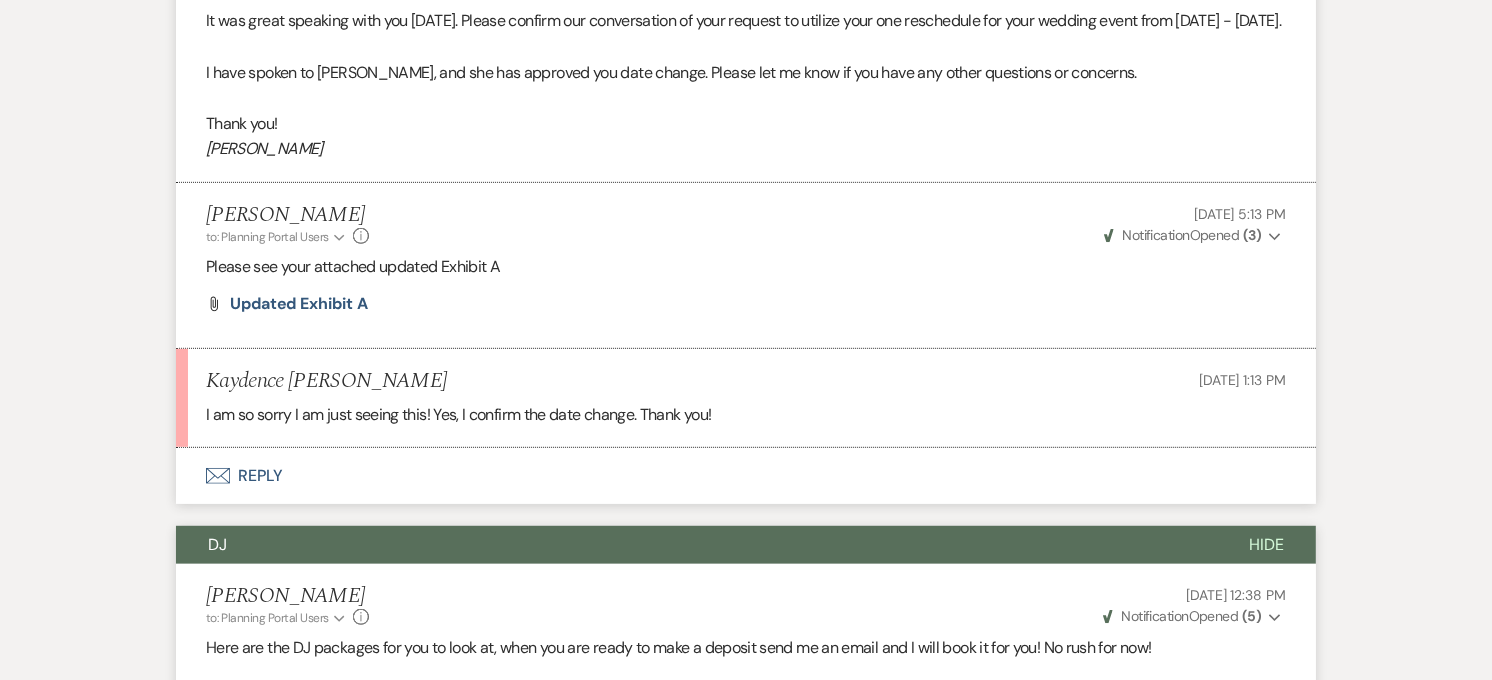 scroll, scrollTop: 888, scrollLeft: 0, axis: vertical 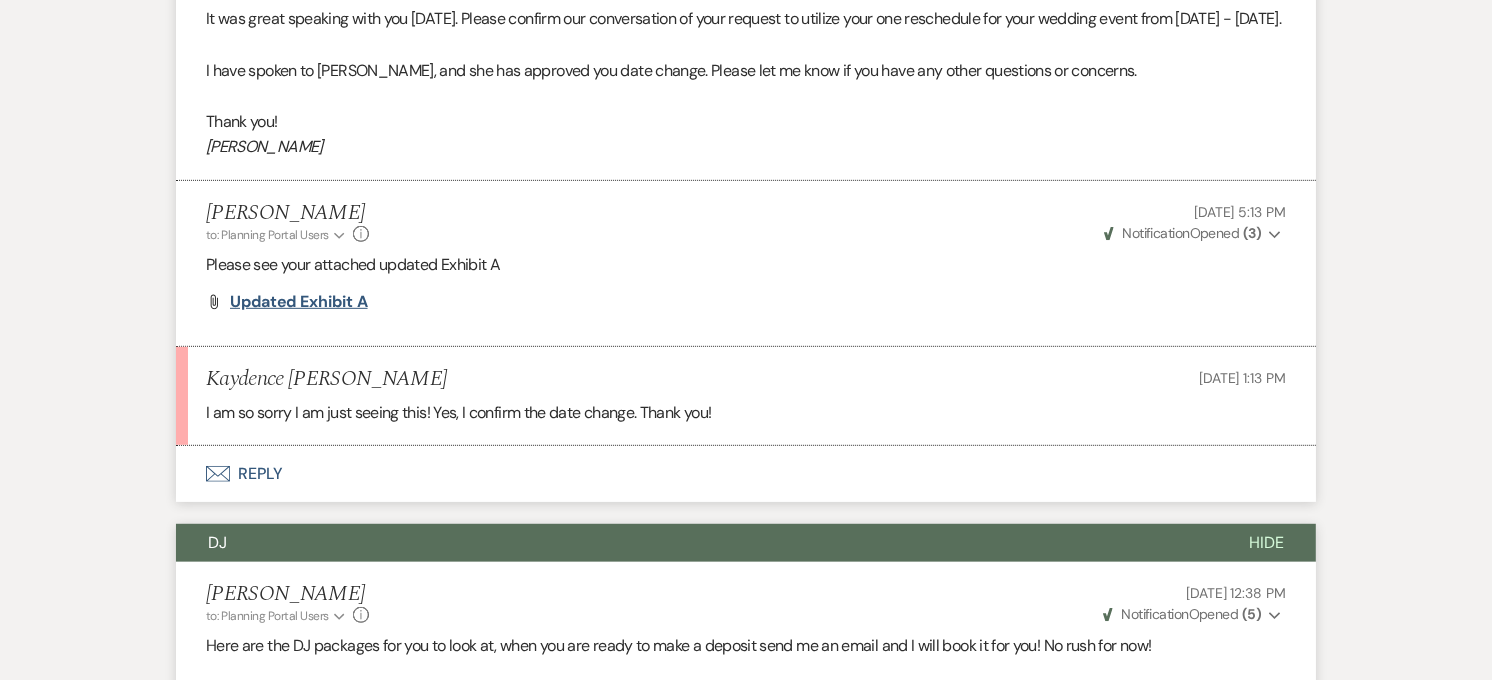 click on "Updated Exhibit A" at bounding box center [299, 301] 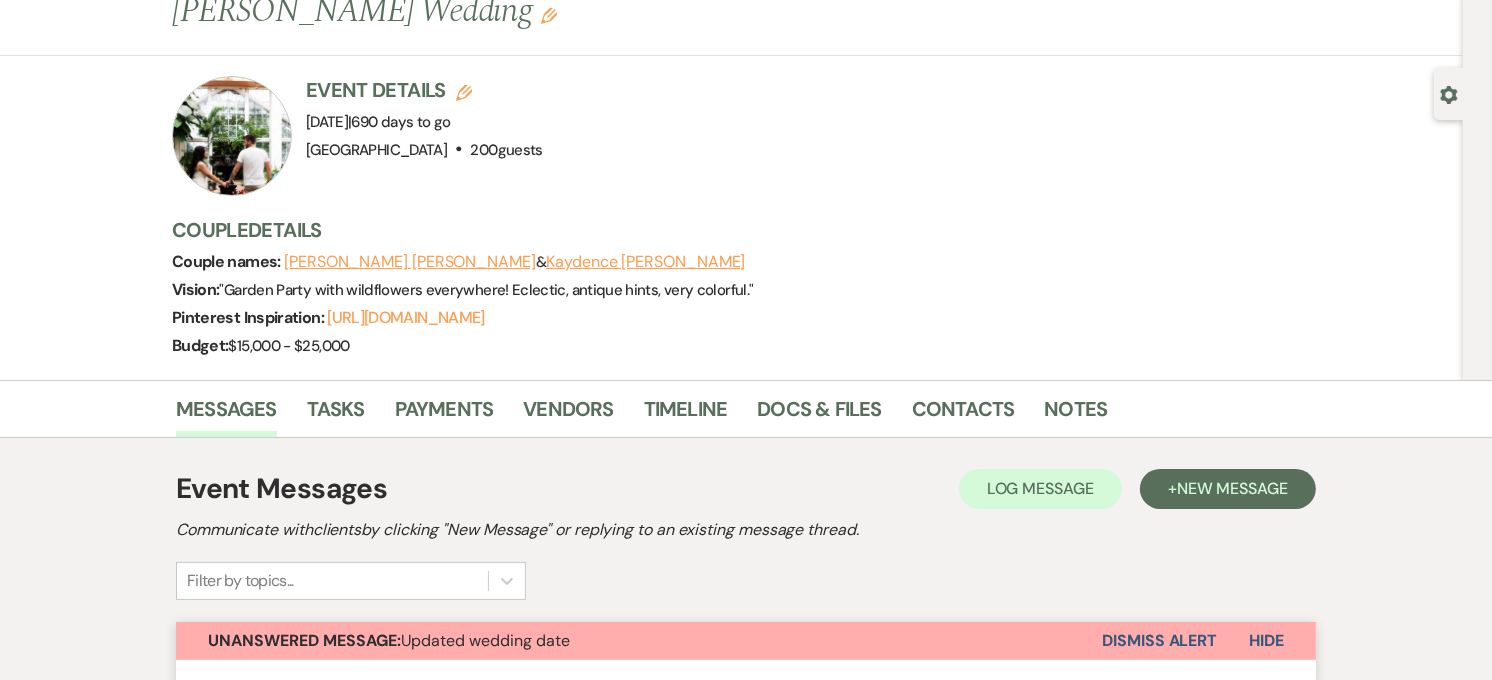 scroll, scrollTop: 0, scrollLeft: 0, axis: both 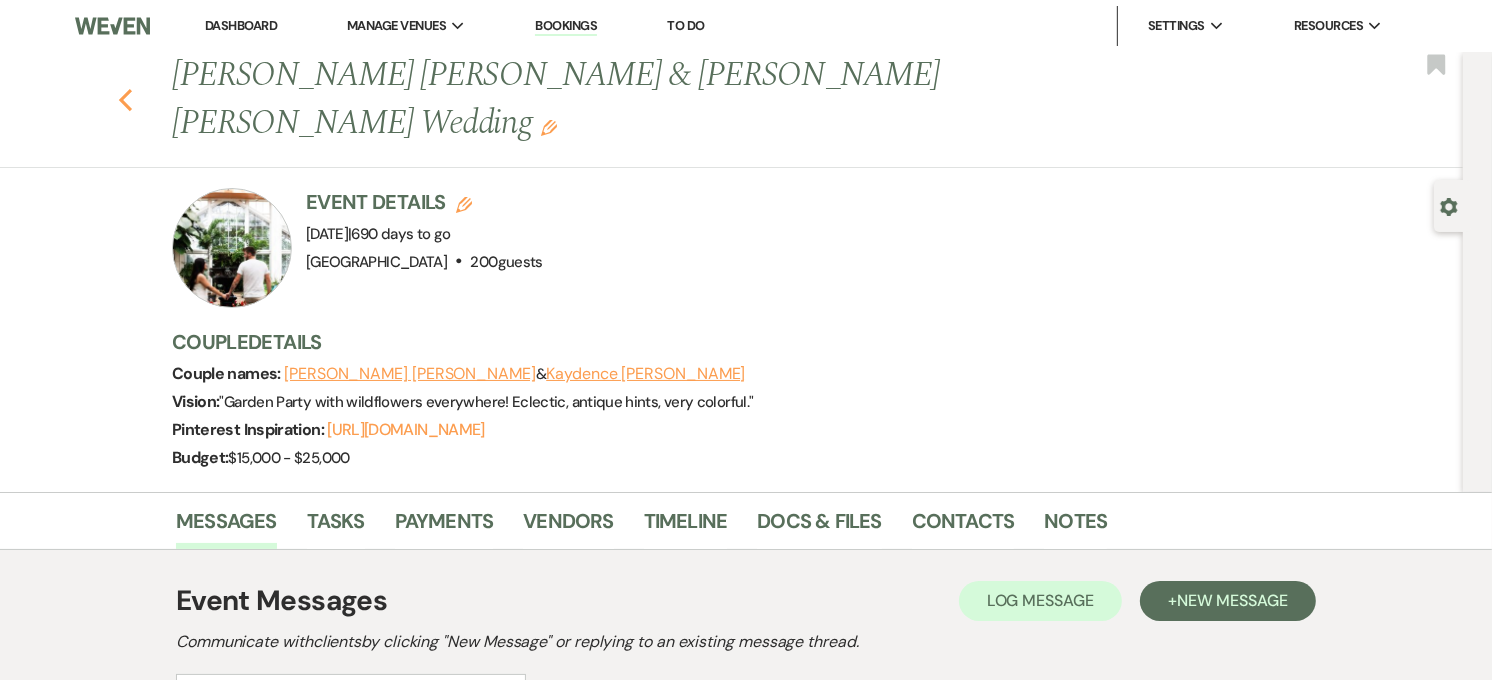 click 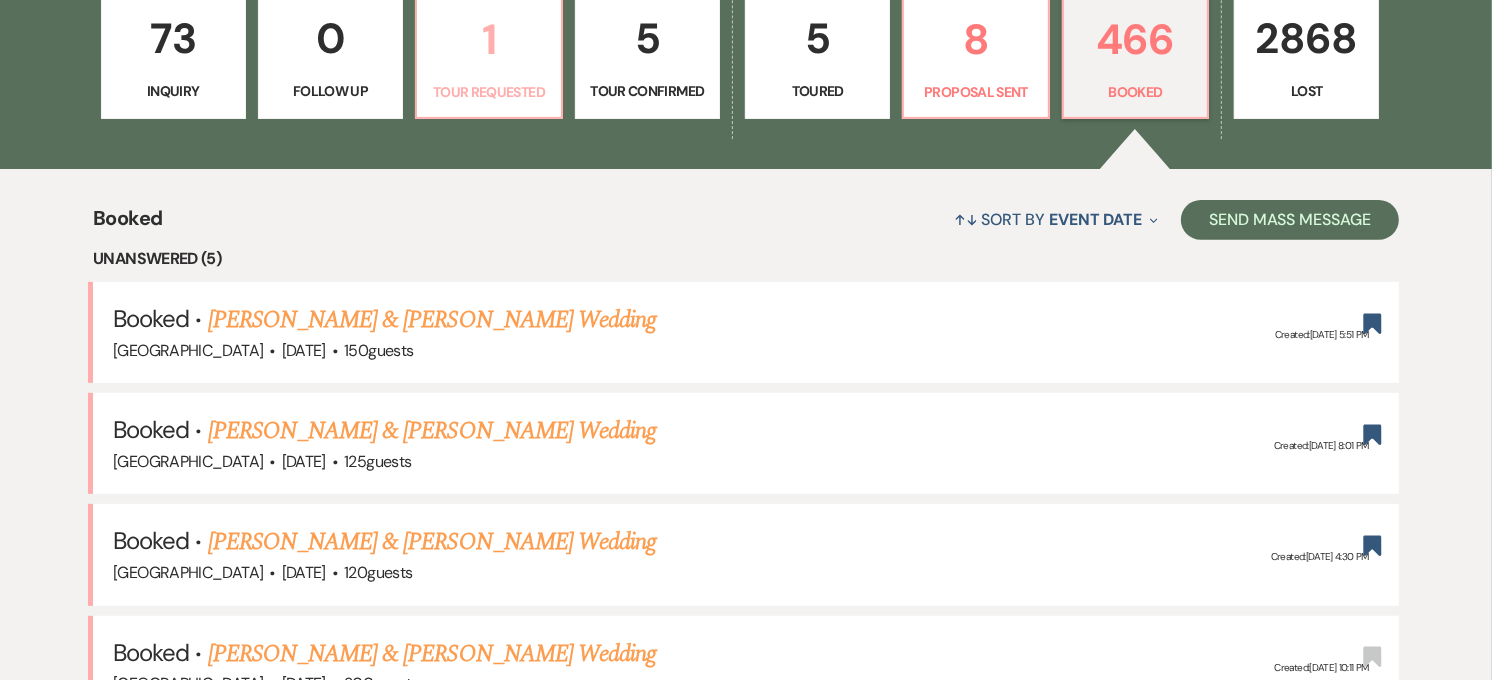 scroll, scrollTop: 343, scrollLeft: 0, axis: vertical 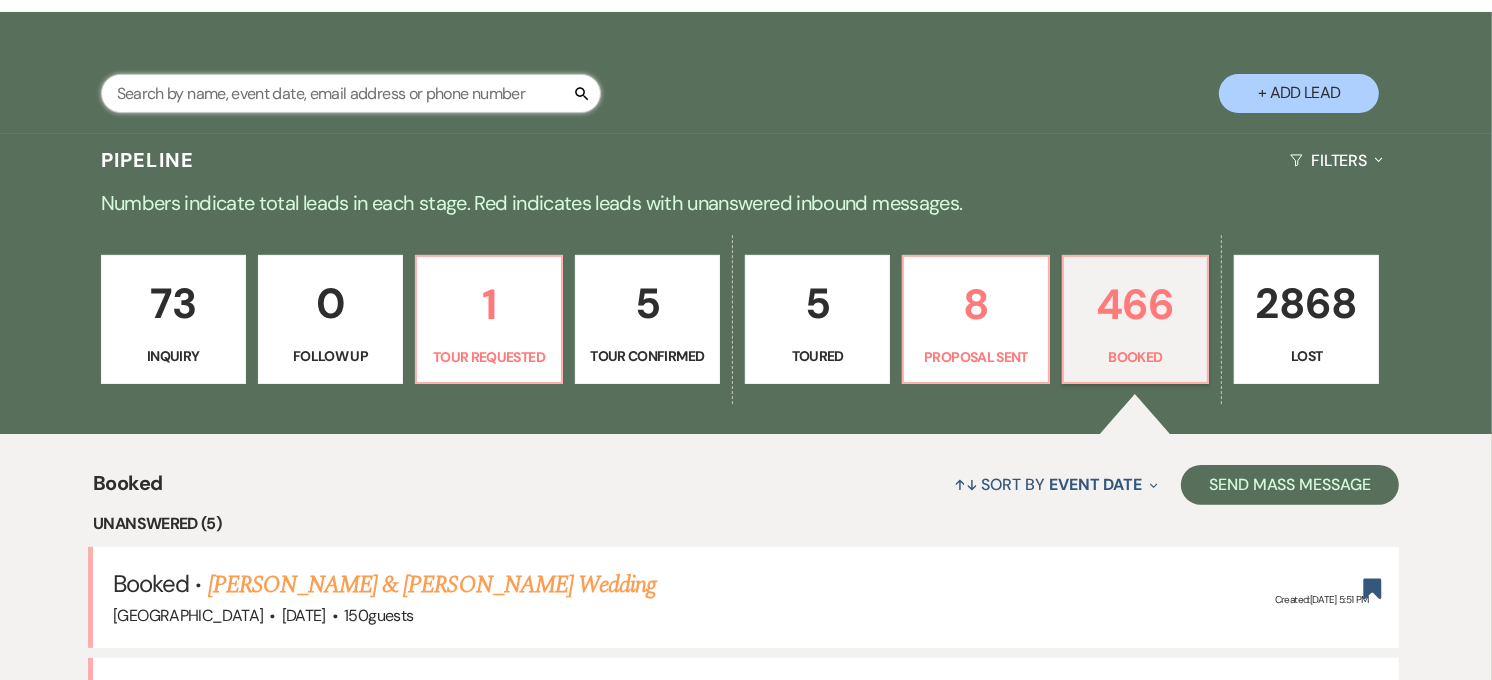 click at bounding box center (351, 93) 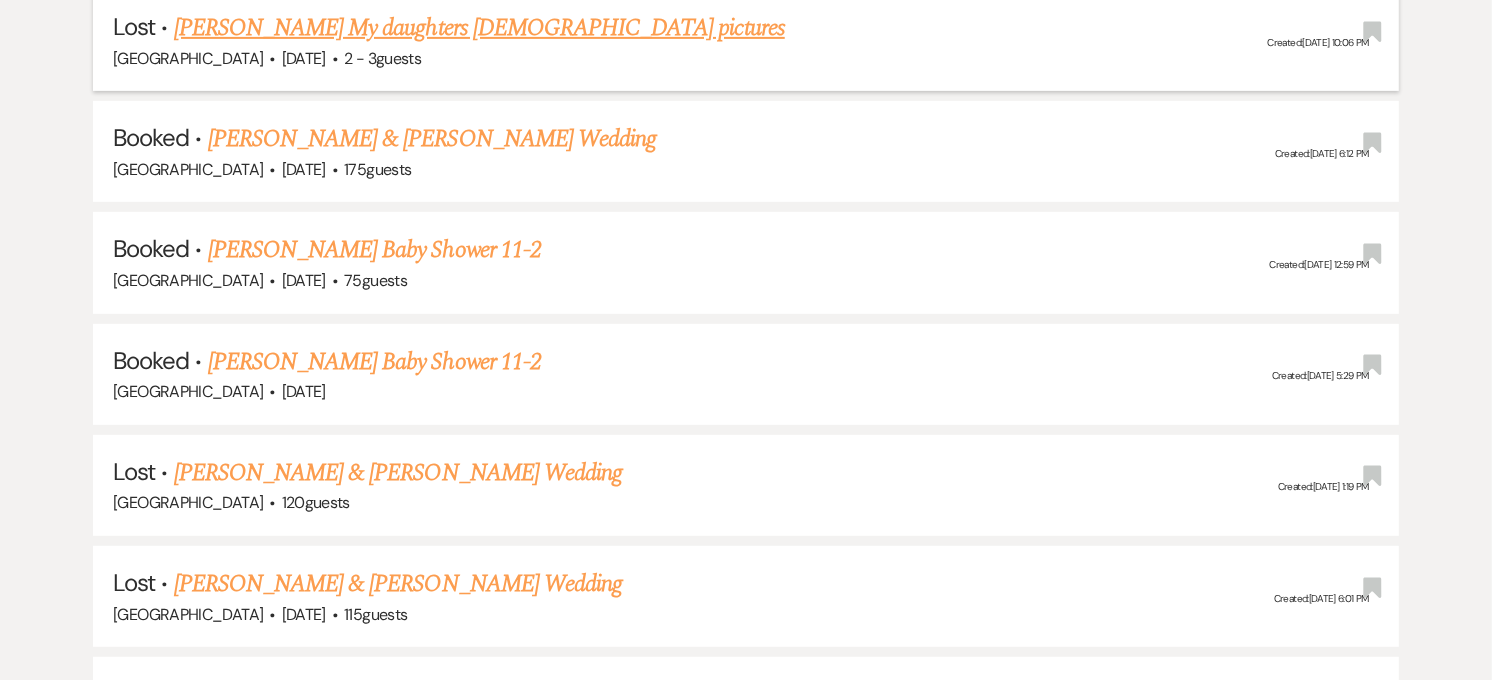 scroll, scrollTop: 343, scrollLeft: 0, axis: vertical 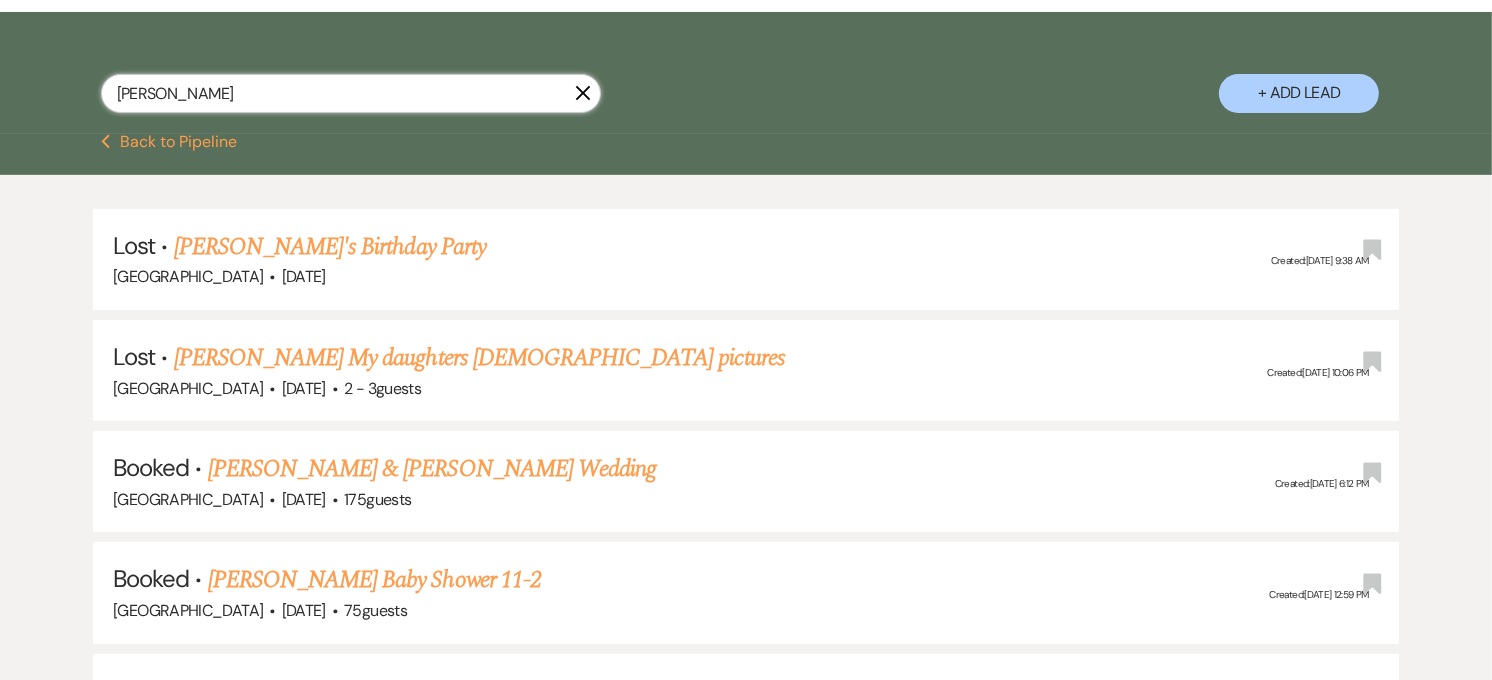 type on "[PERSON_NAME]" 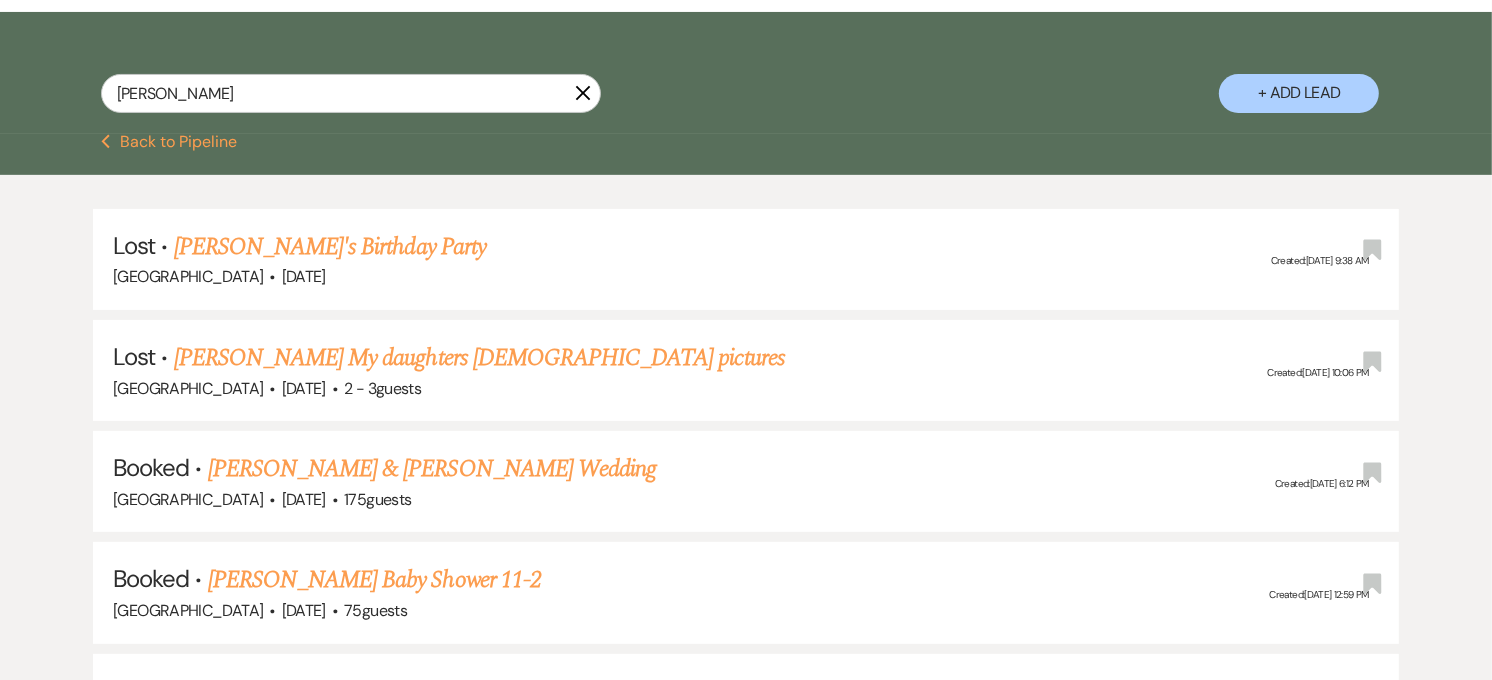 click on "X" 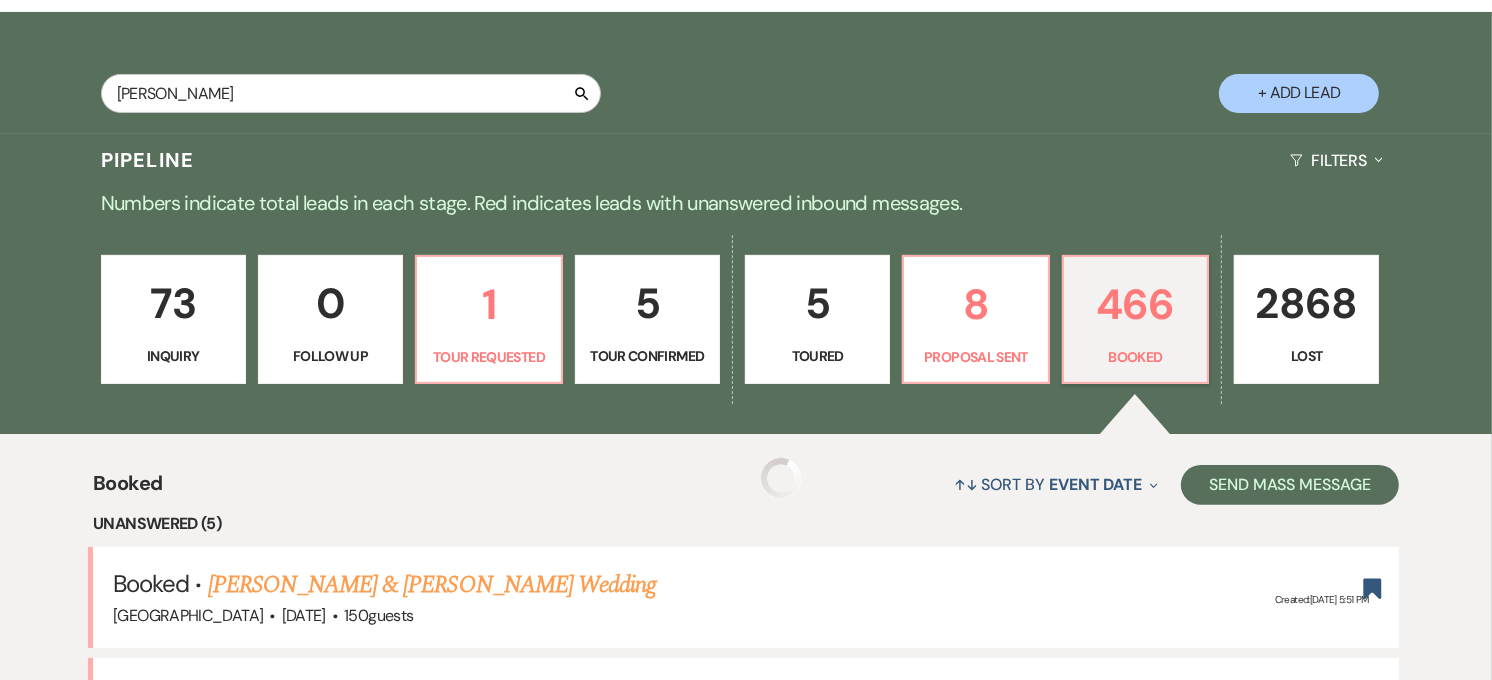 type 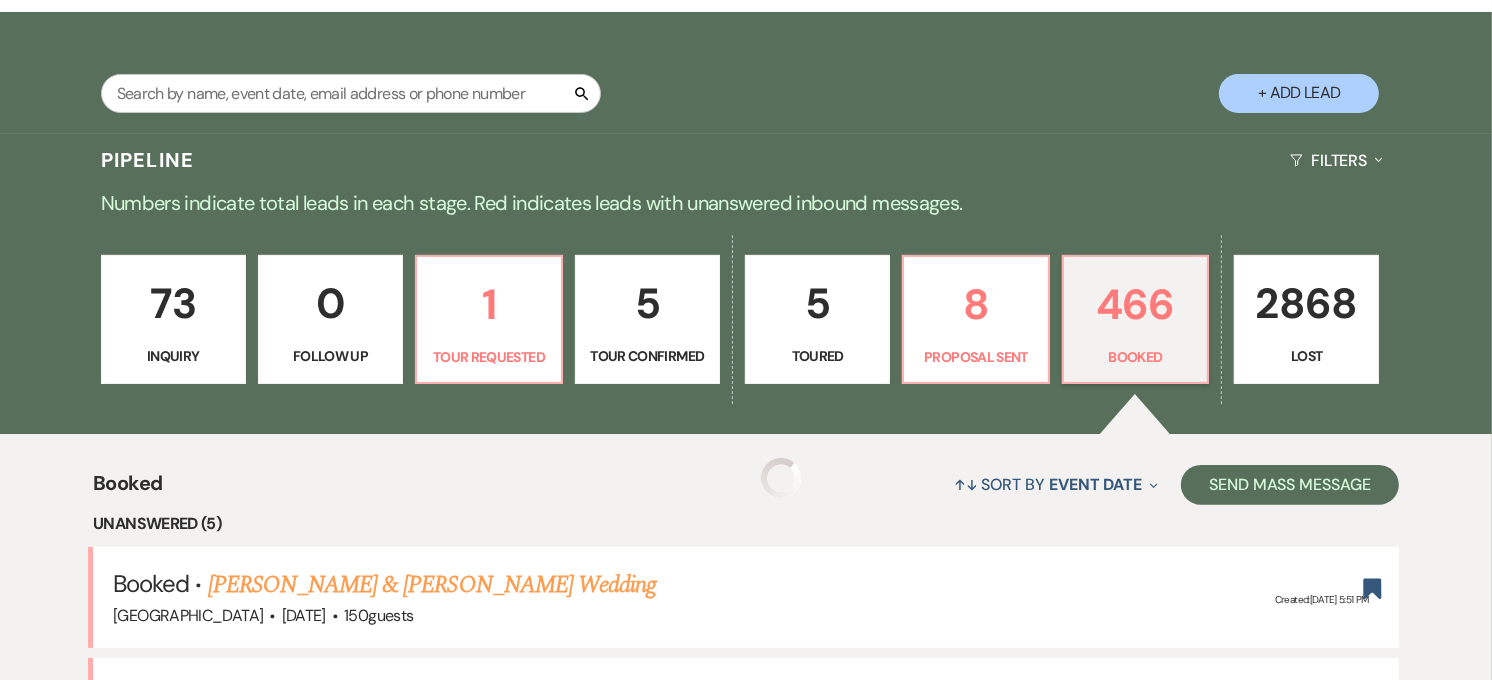 type 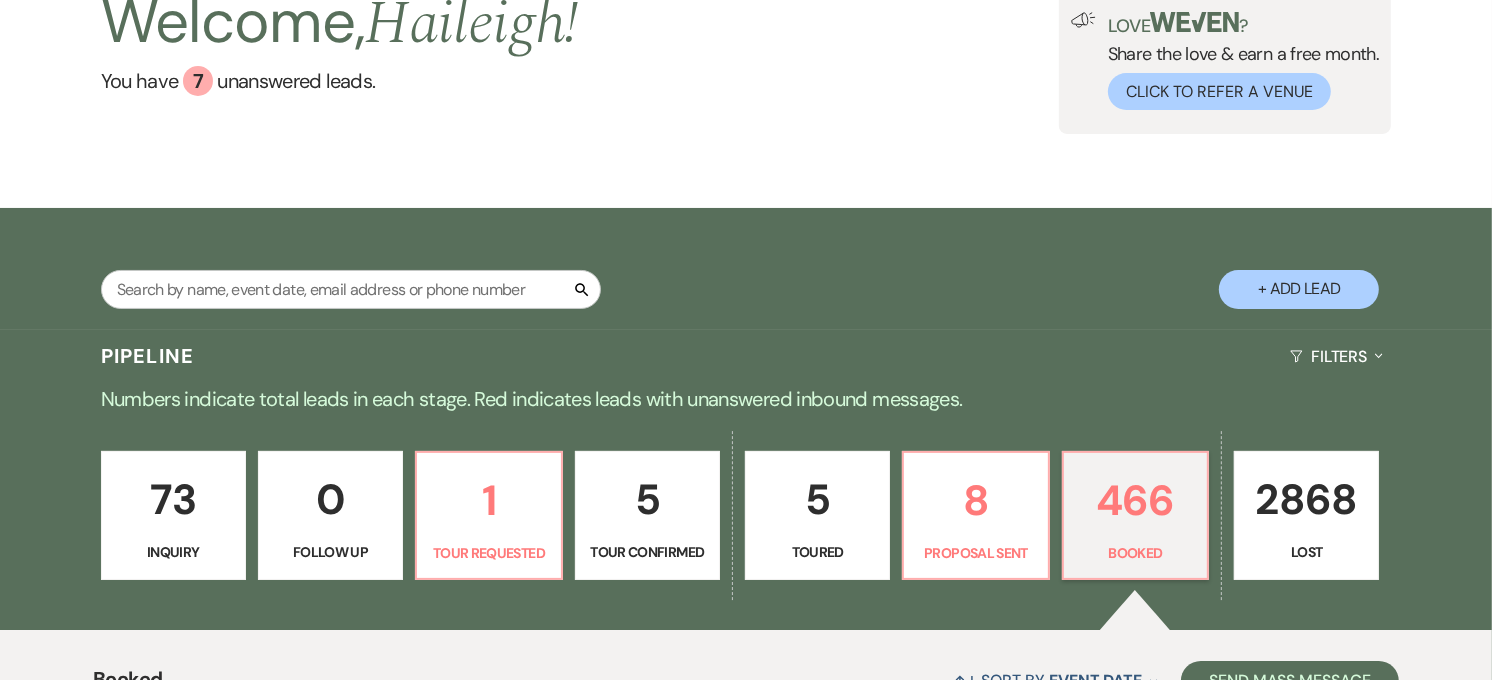 scroll, scrollTop: 444, scrollLeft: 0, axis: vertical 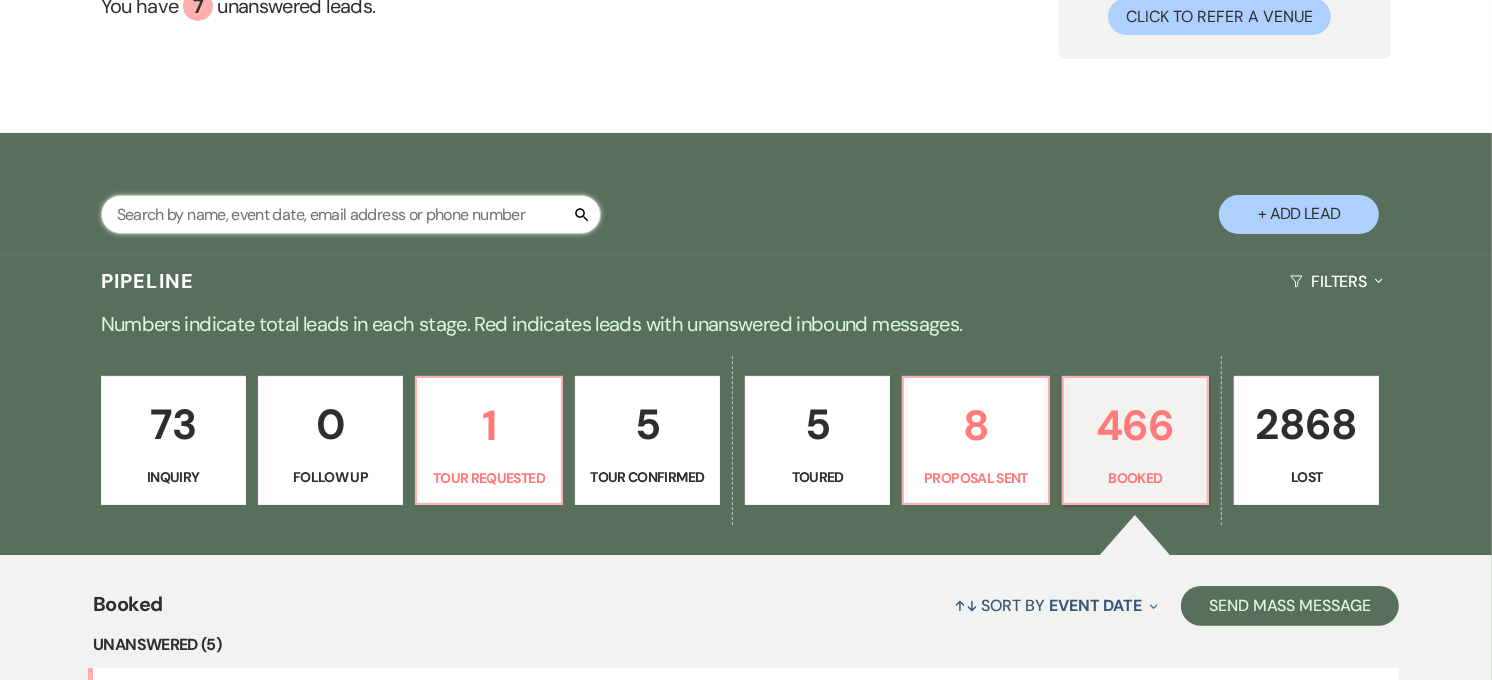 click at bounding box center [351, 214] 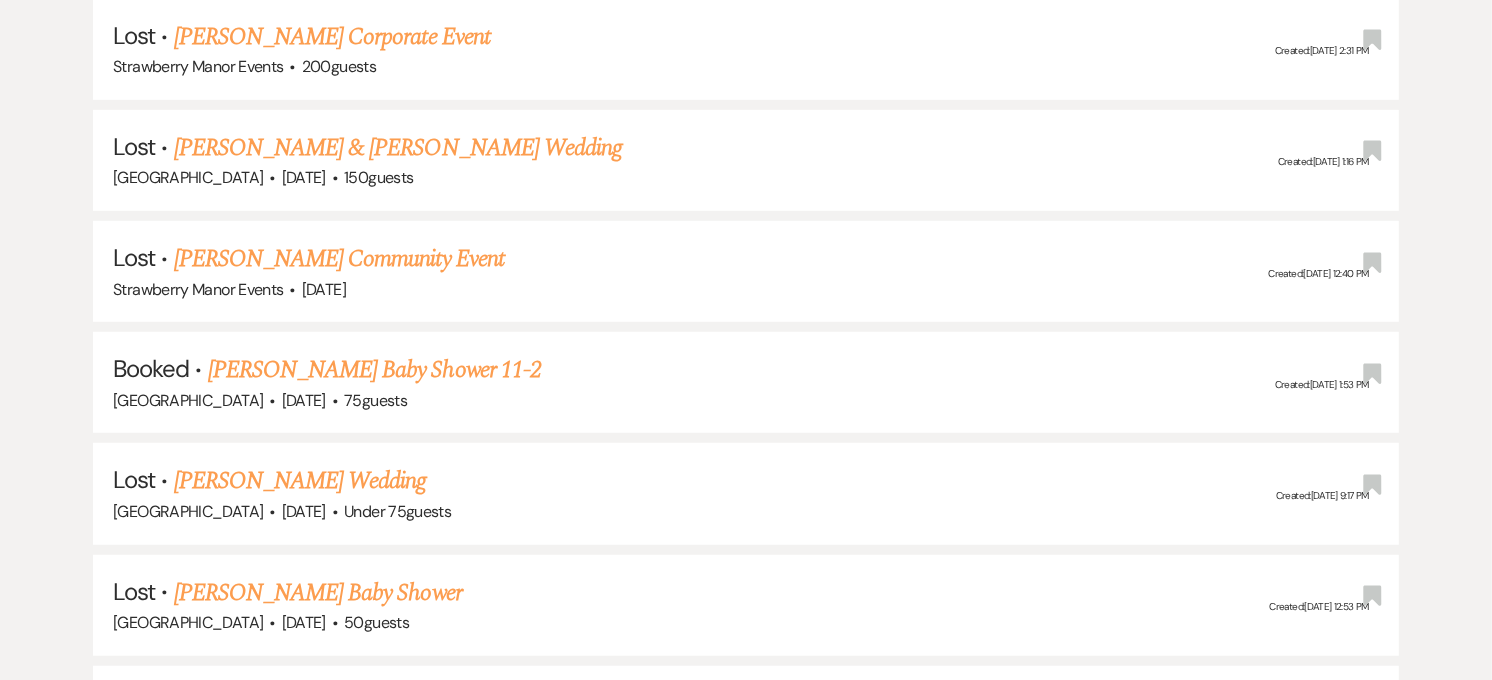 scroll, scrollTop: 1000, scrollLeft: 0, axis: vertical 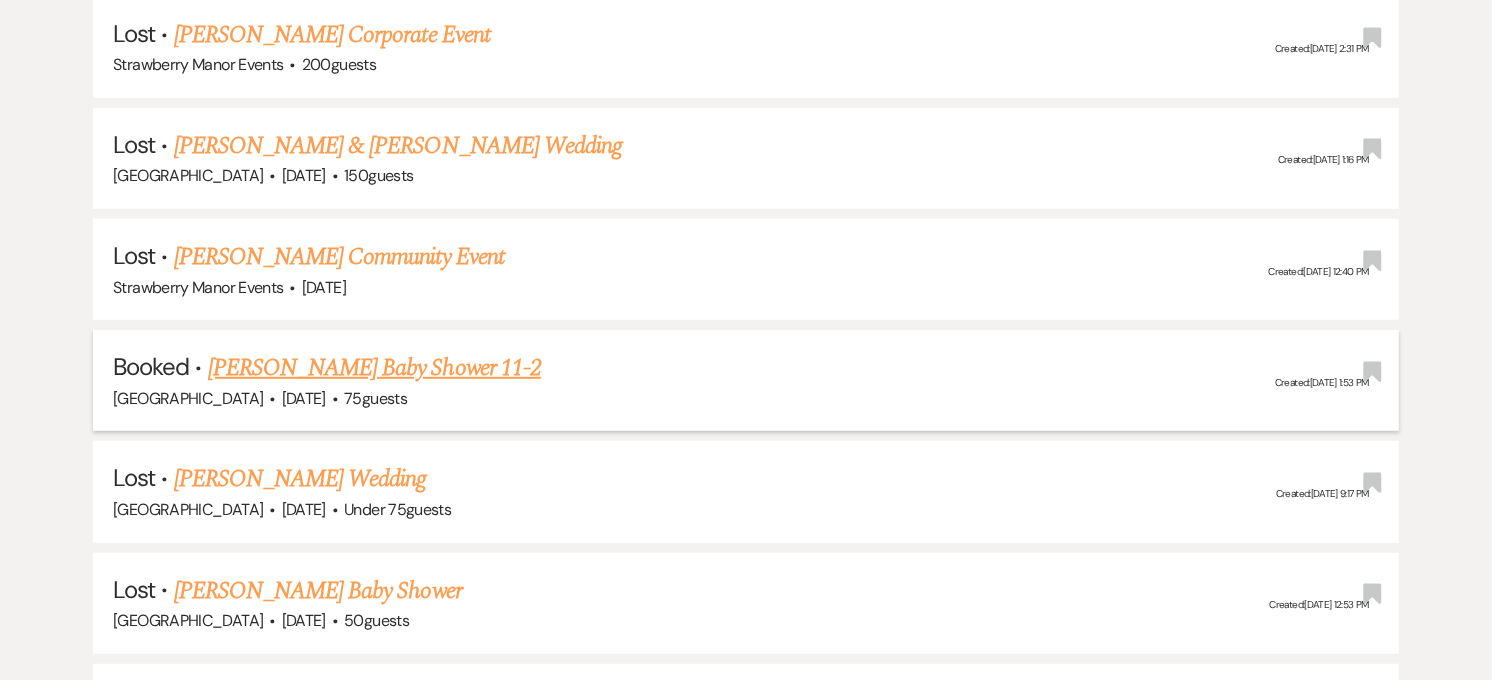 type on "[PERSON_NAME]" 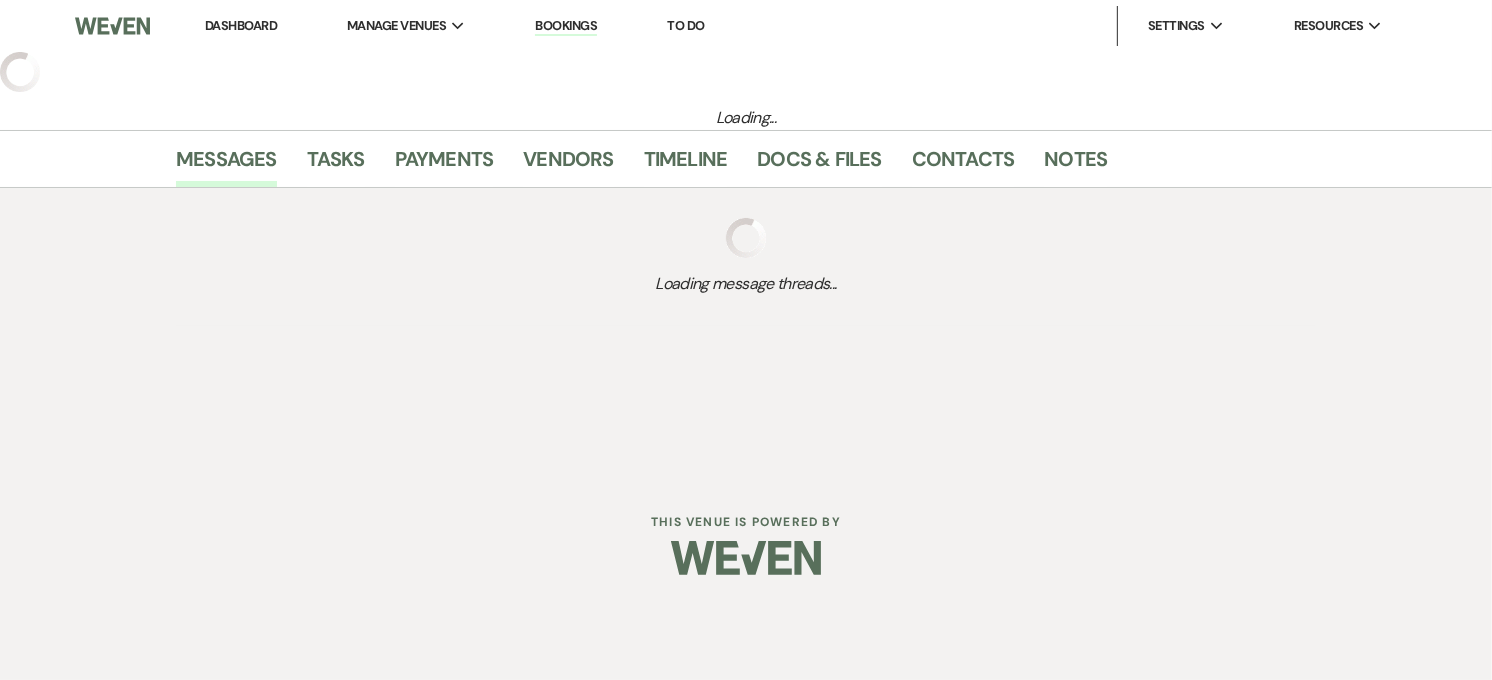 select on "5" 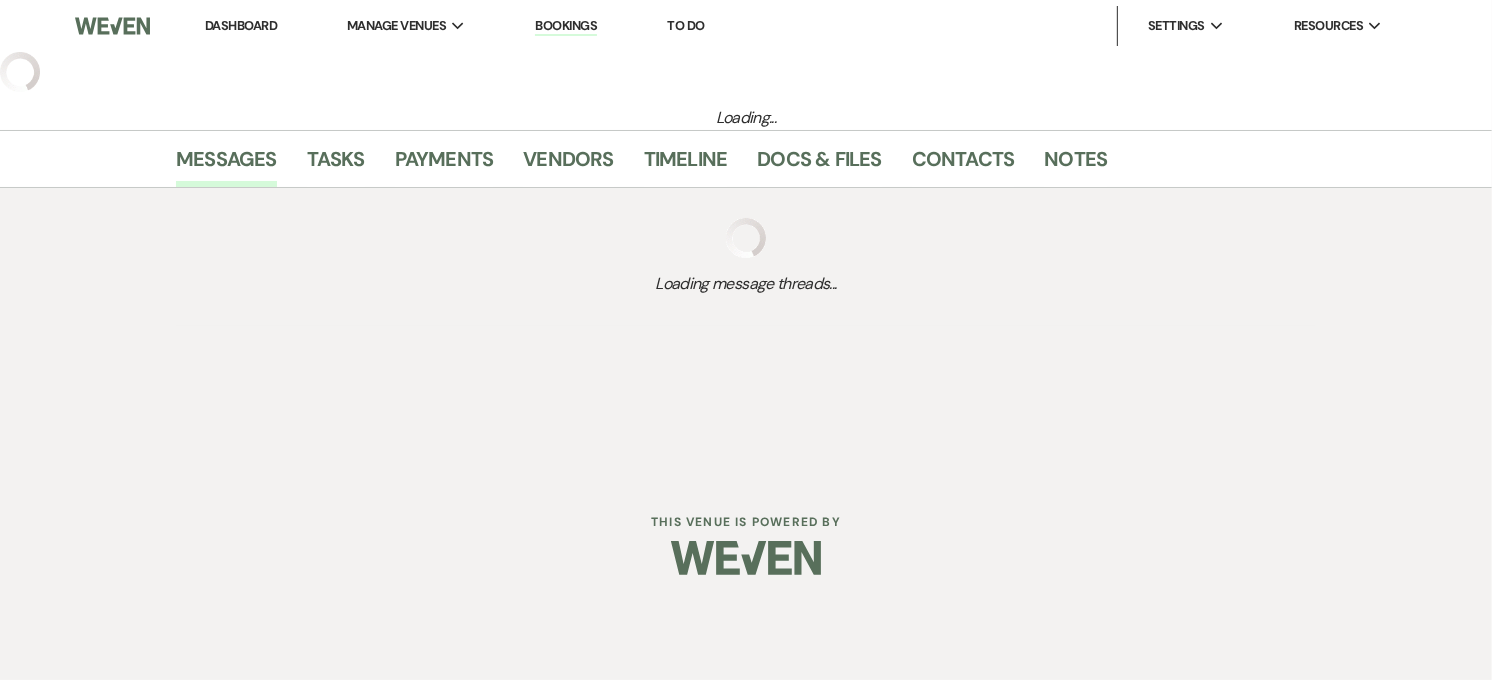 select on "3" 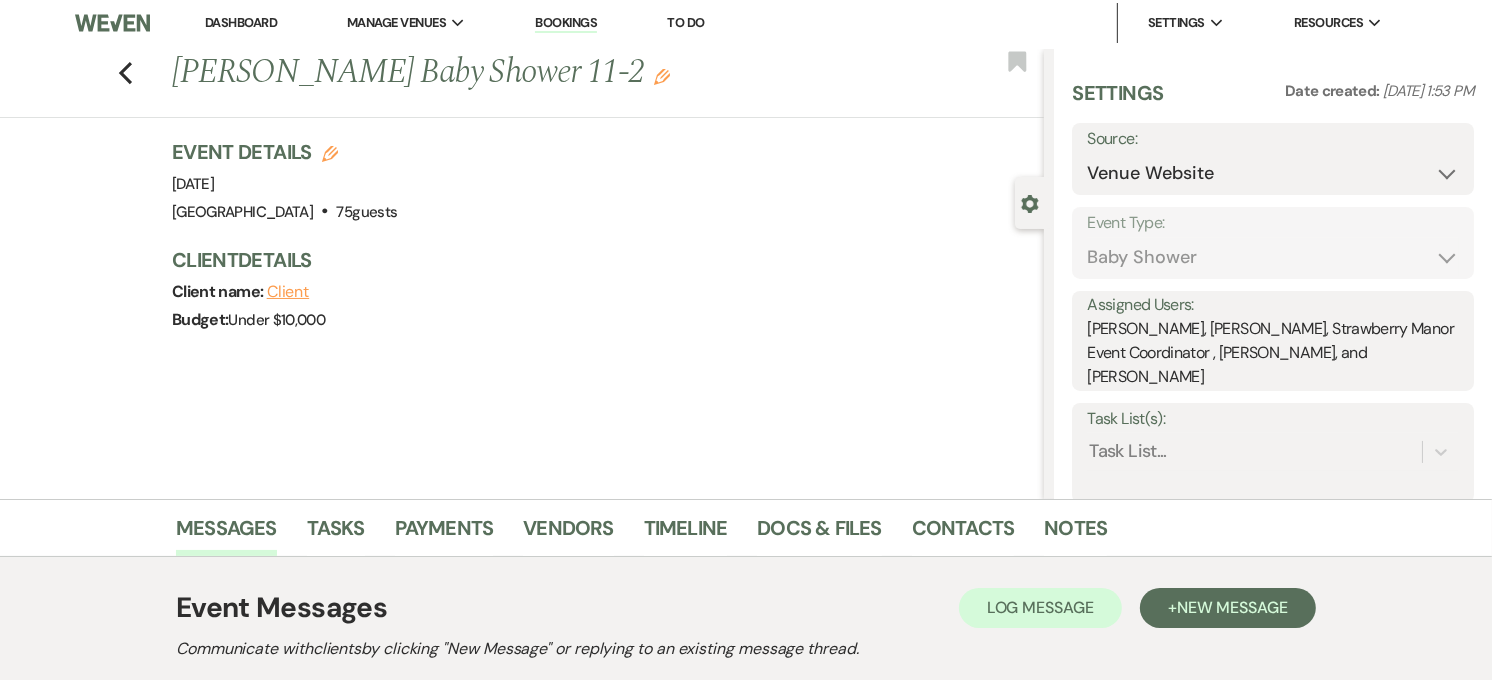scroll, scrollTop: 0, scrollLeft: 0, axis: both 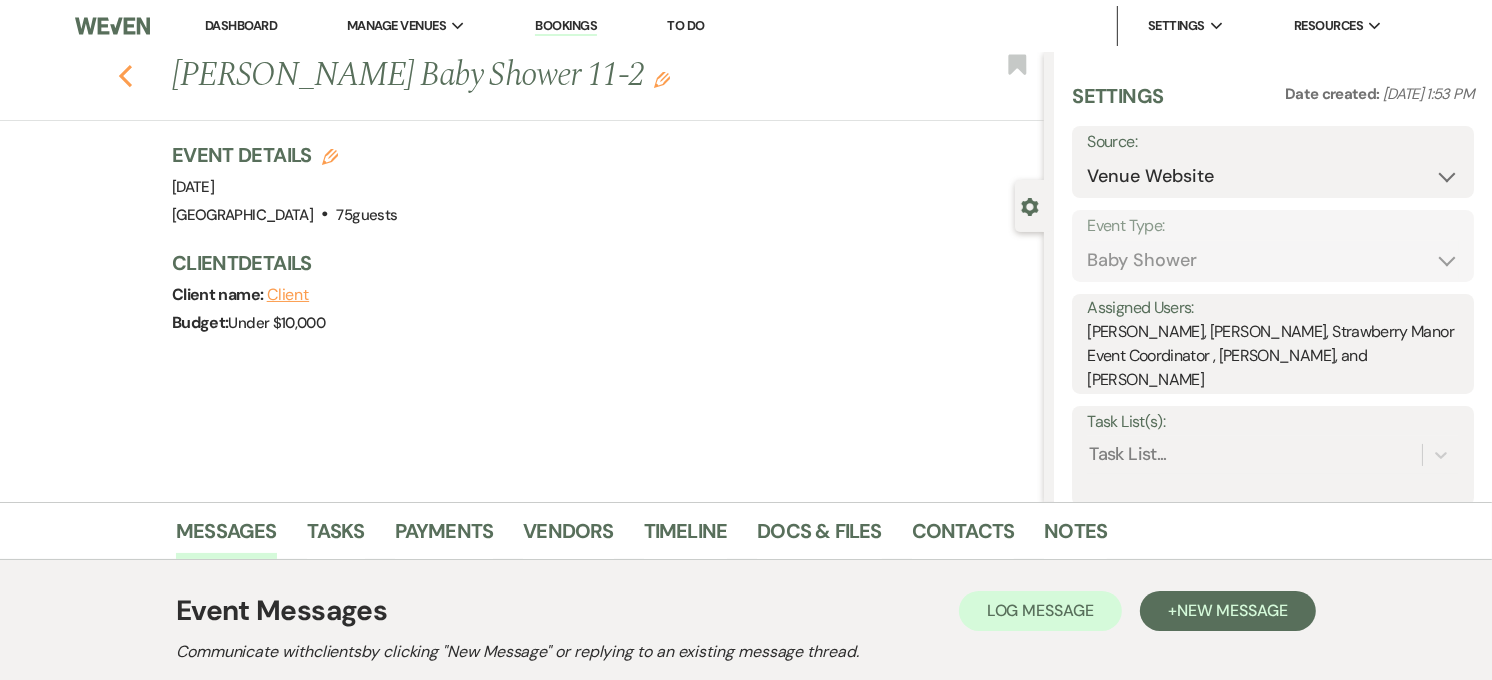 click on "Previous" 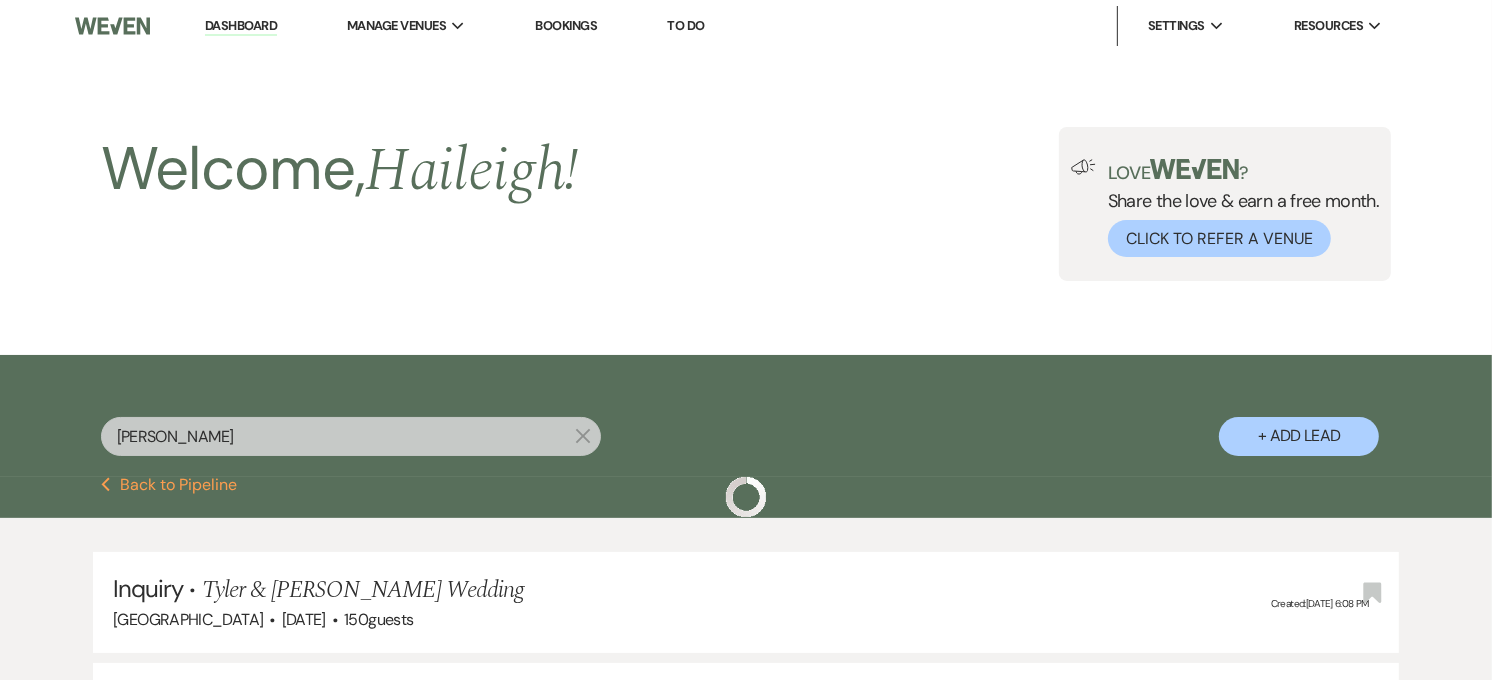 scroll, scrollTop: 1000, scrollLeft: 0, axis: vertical 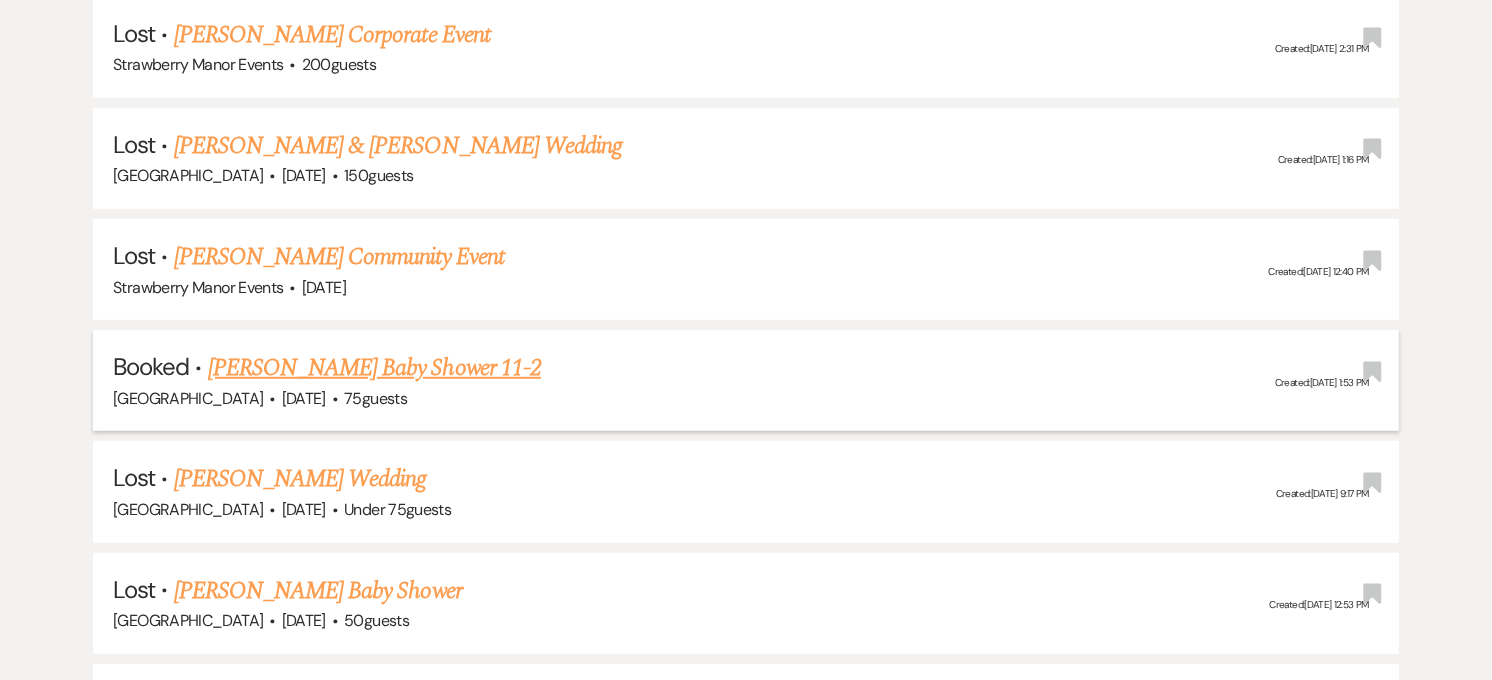 click on "[PERSON_NAME] Baby Shower  11-2" at bounding box center (374, 368) 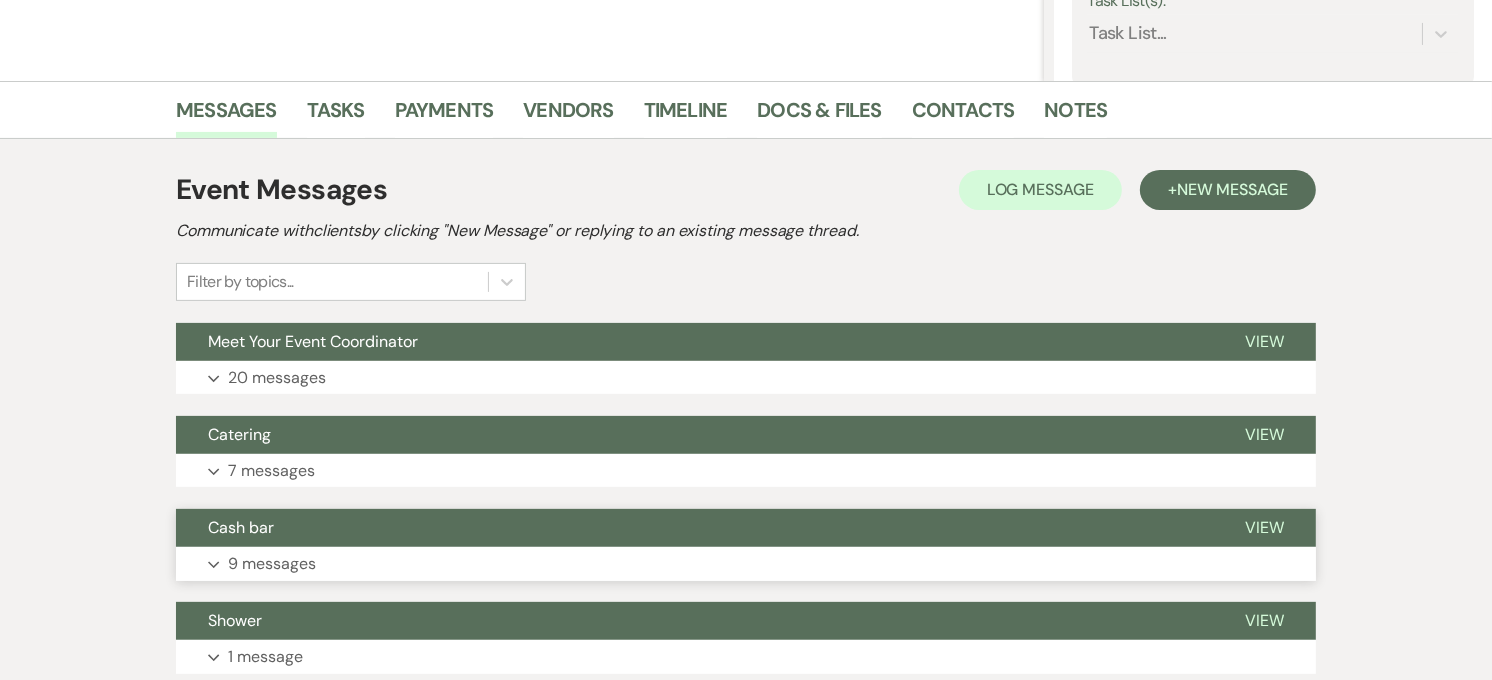 scroll, scrollTop: 222, scrollLeft: 0, axis: vertical 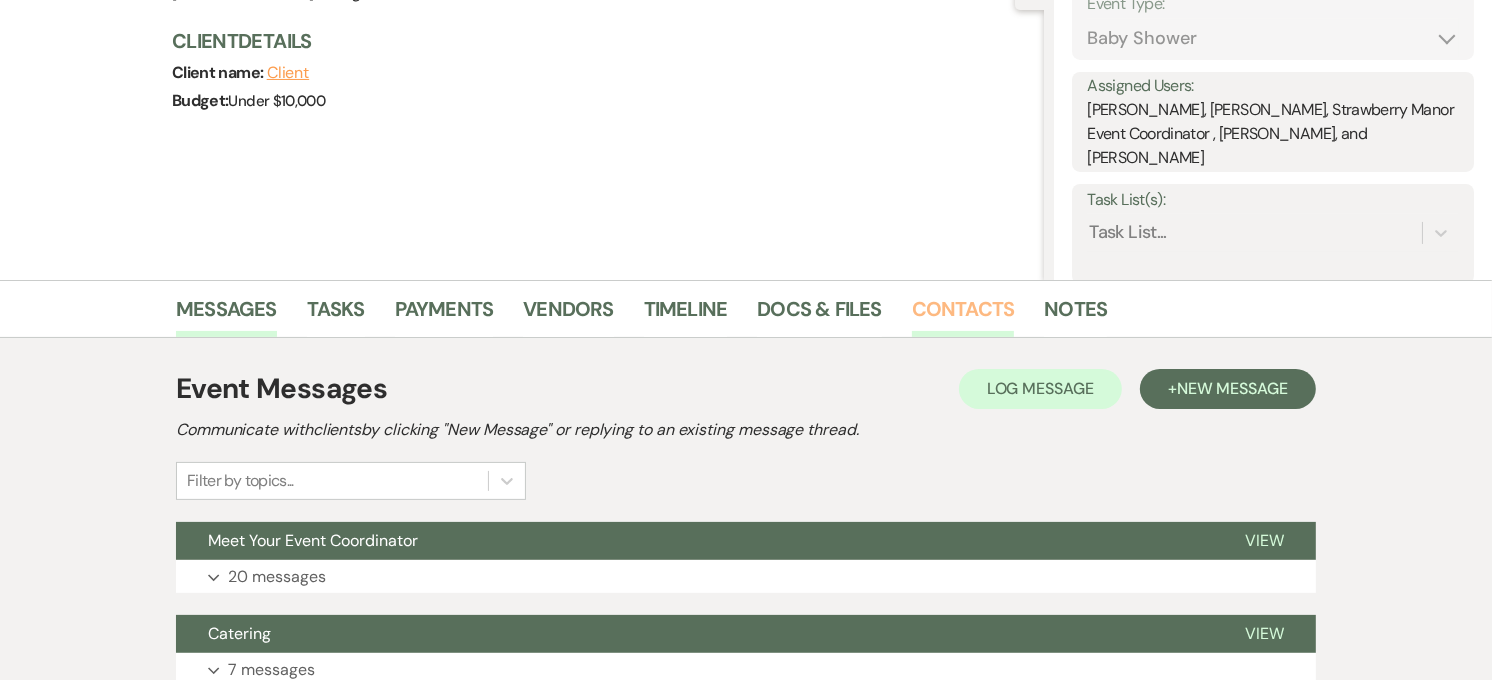 click on "Contacts" at bounding box center [963, 315] 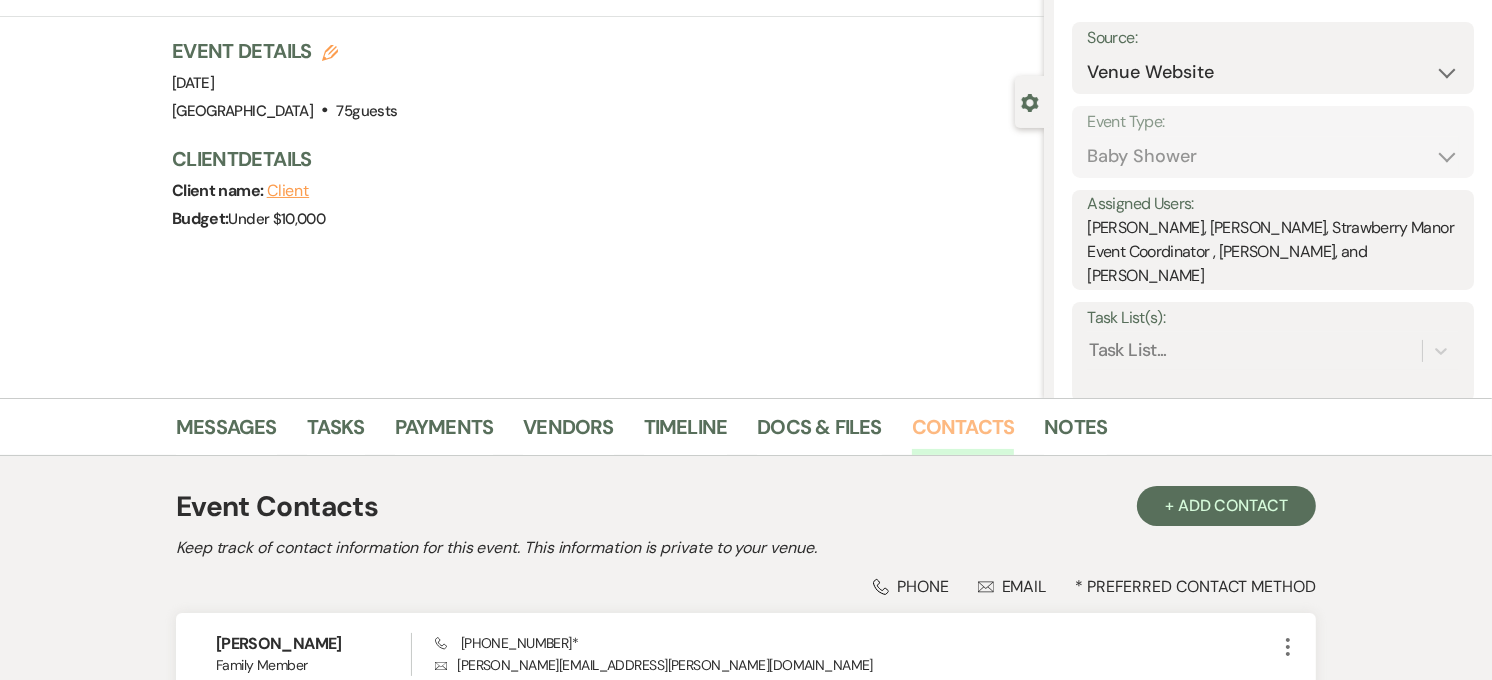 scroll, scrollTop: 0, scrollLeft: 0, axis: both 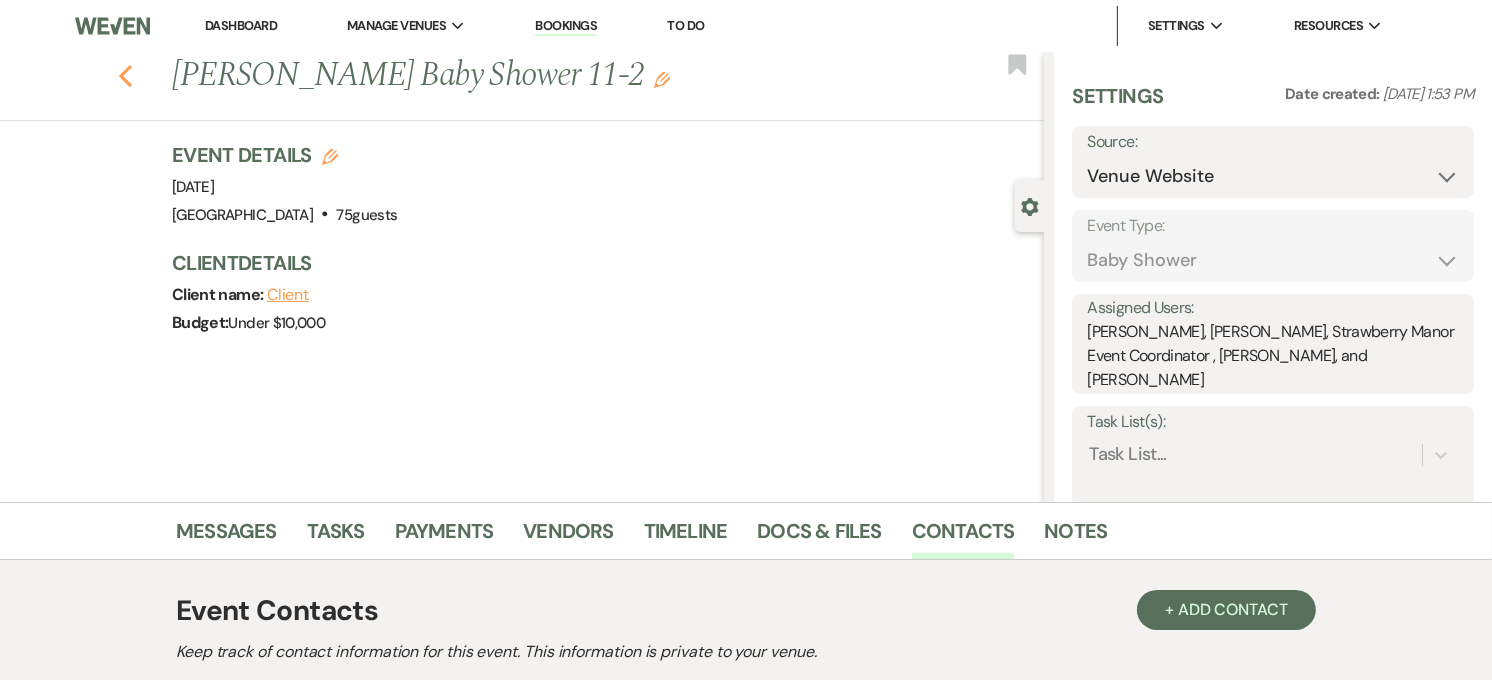 click on "Previous" 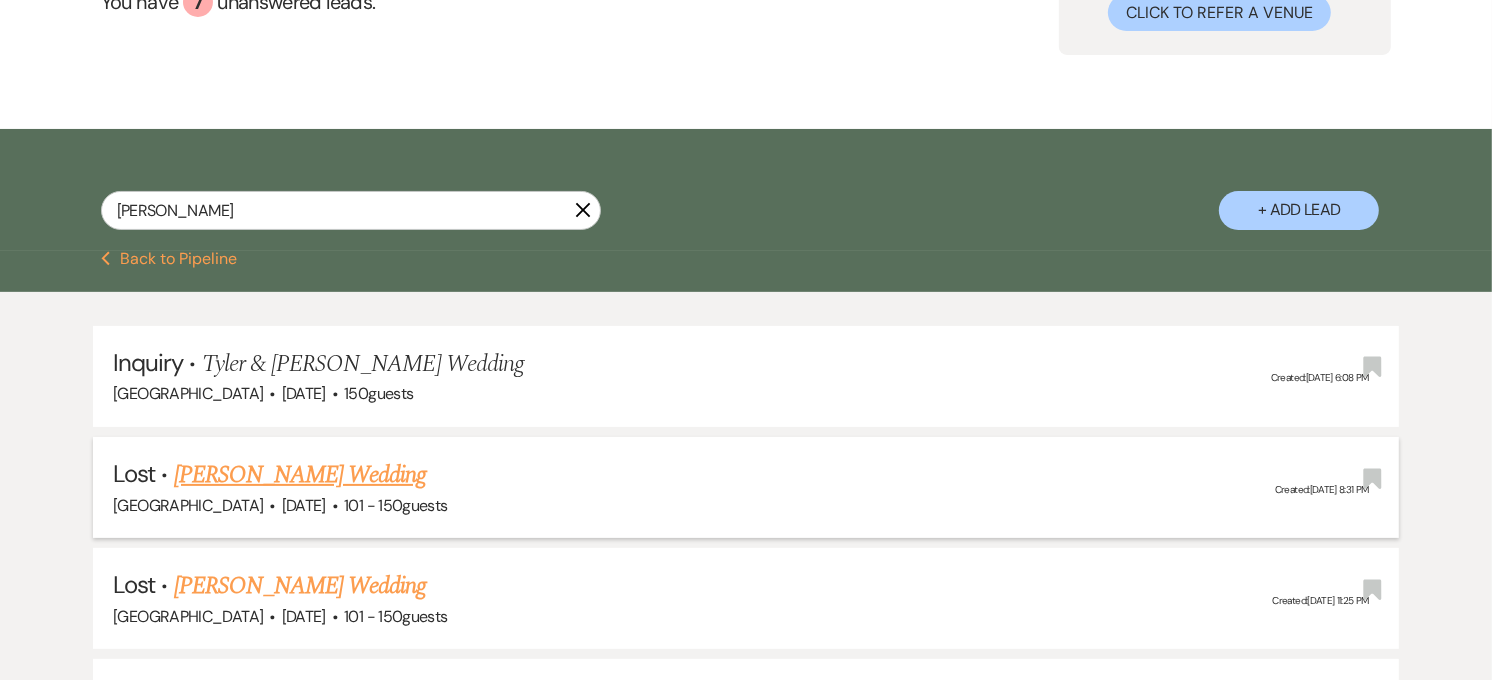 scroll, scrollTop: 333, scrollLeft: 0, axis: vertical 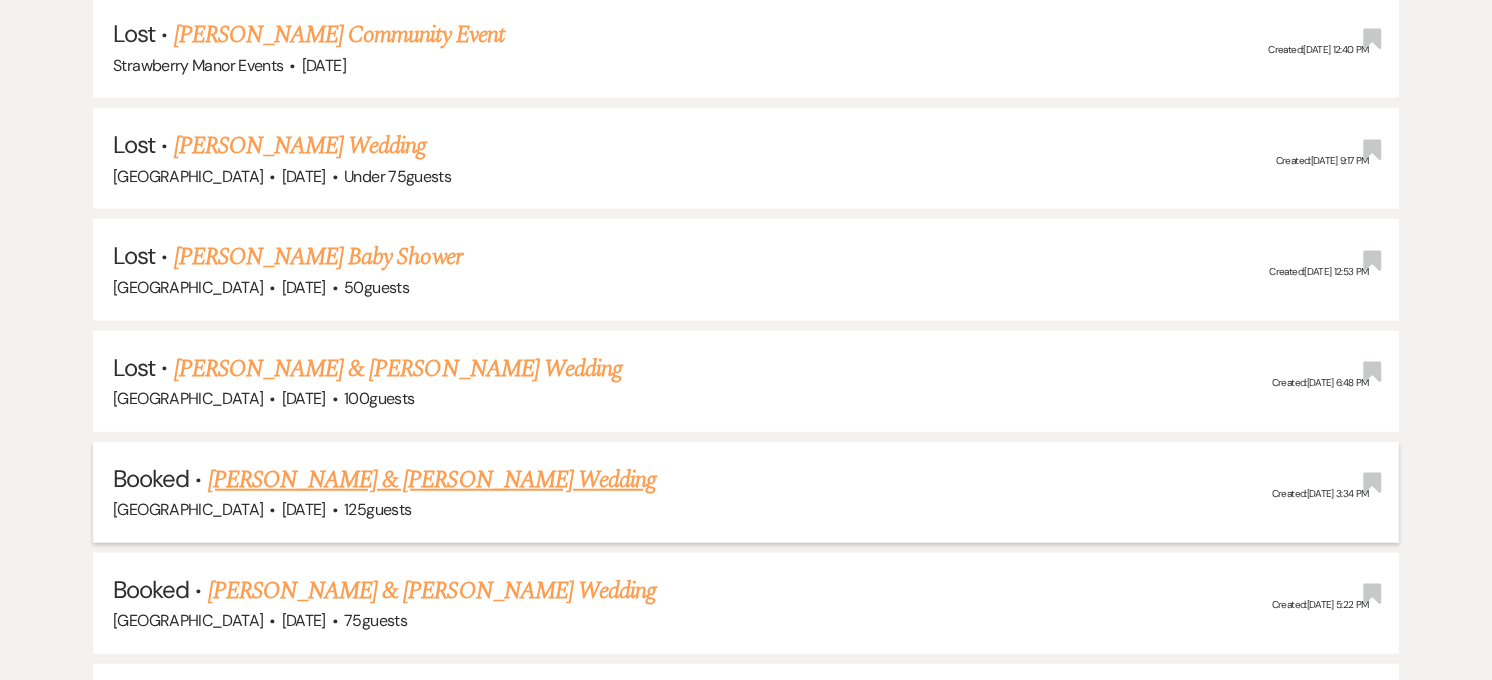 type on "[PERSON_NAME]" 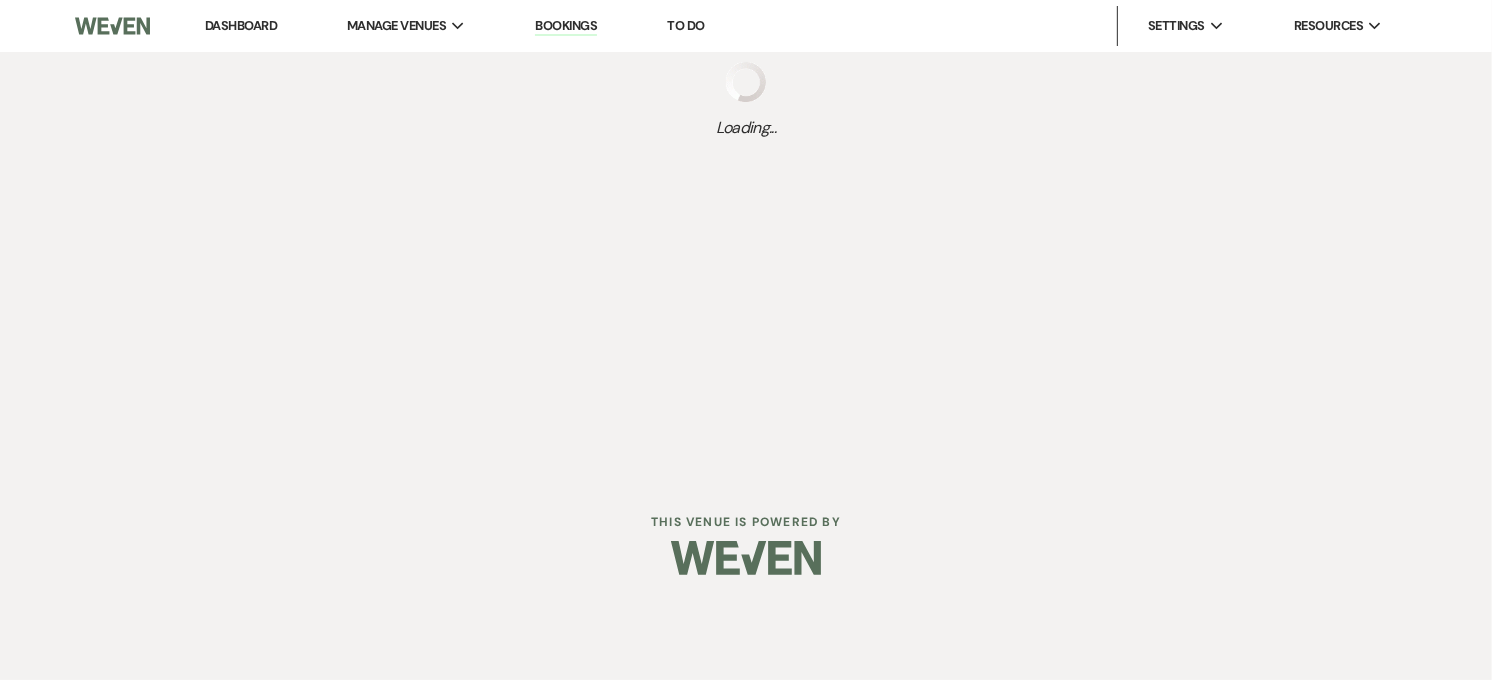 scroll, scrollTop: 0, scrollLeft: 0, axis: both 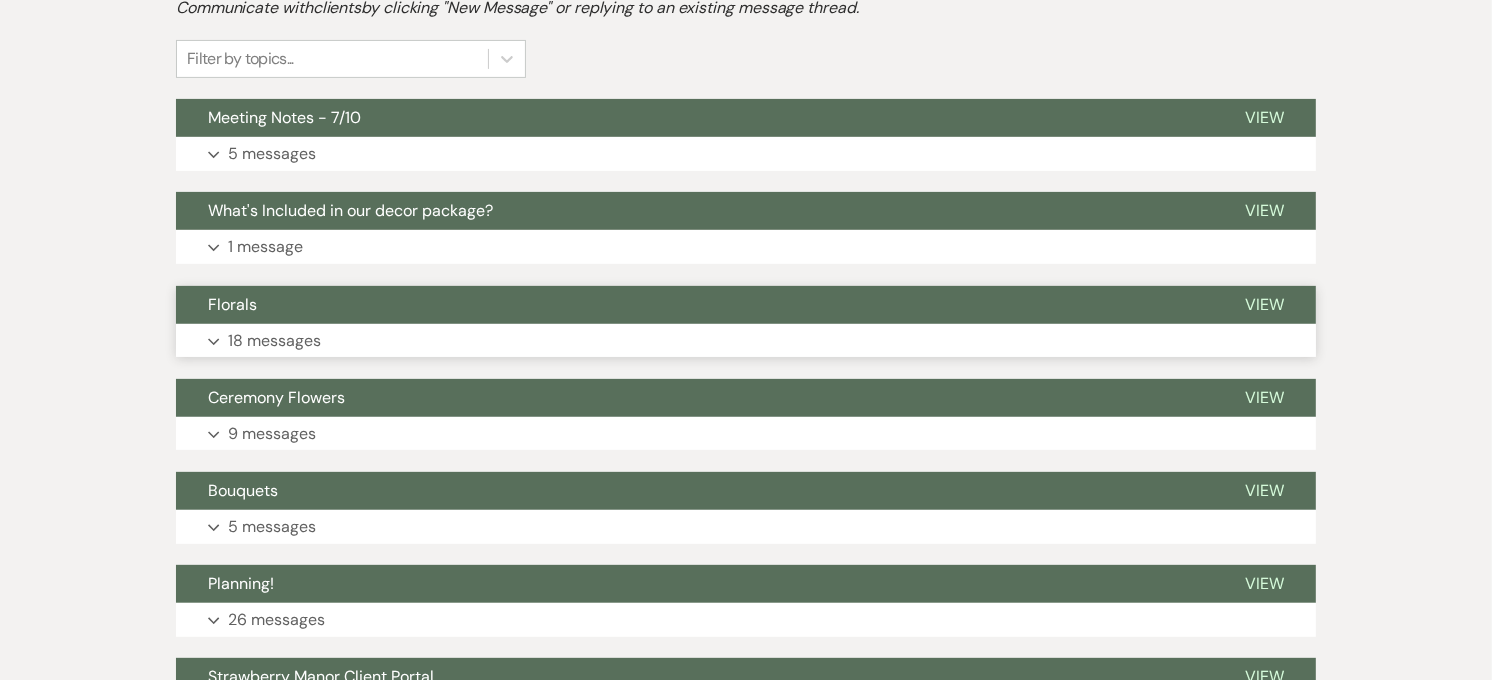click on "Florals" at bounding box center (694, 305) 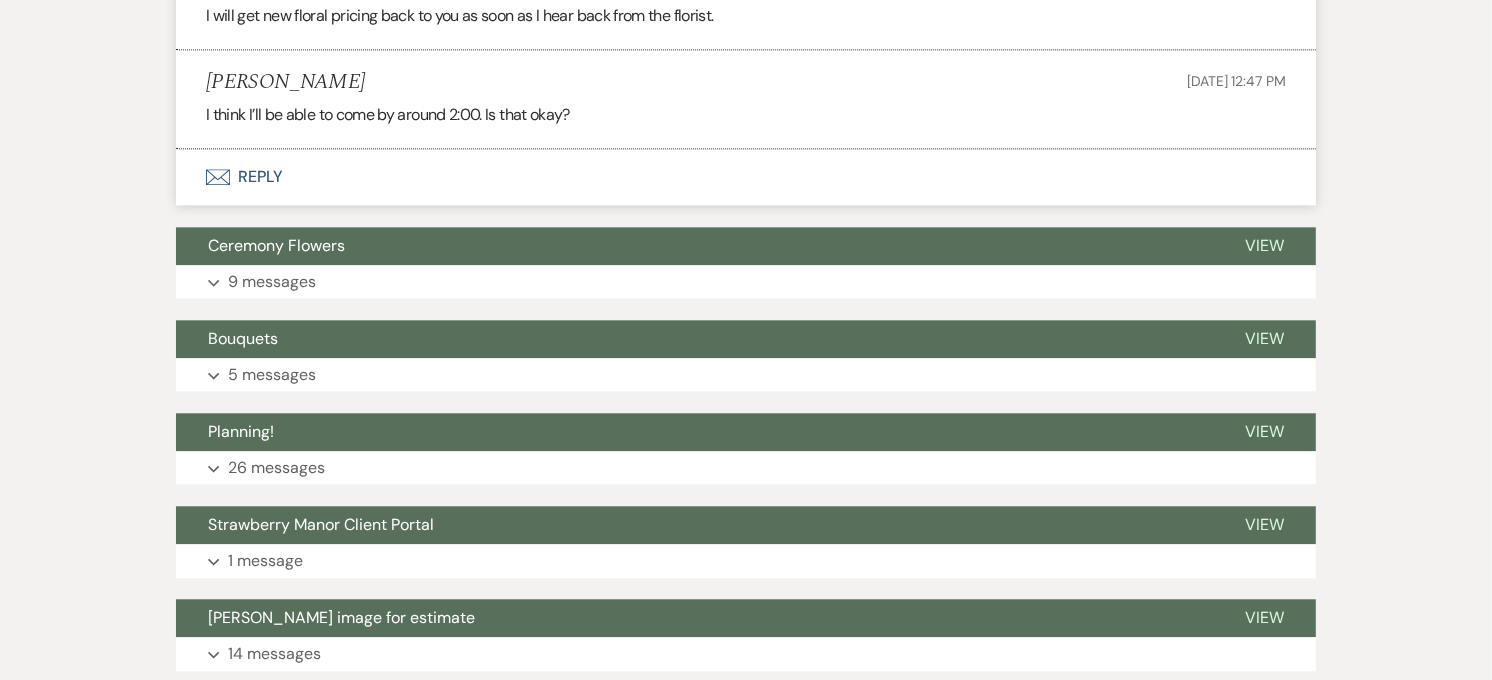 scroll, scrollTop: 4224, scrollLeft: 0, axis: vertical 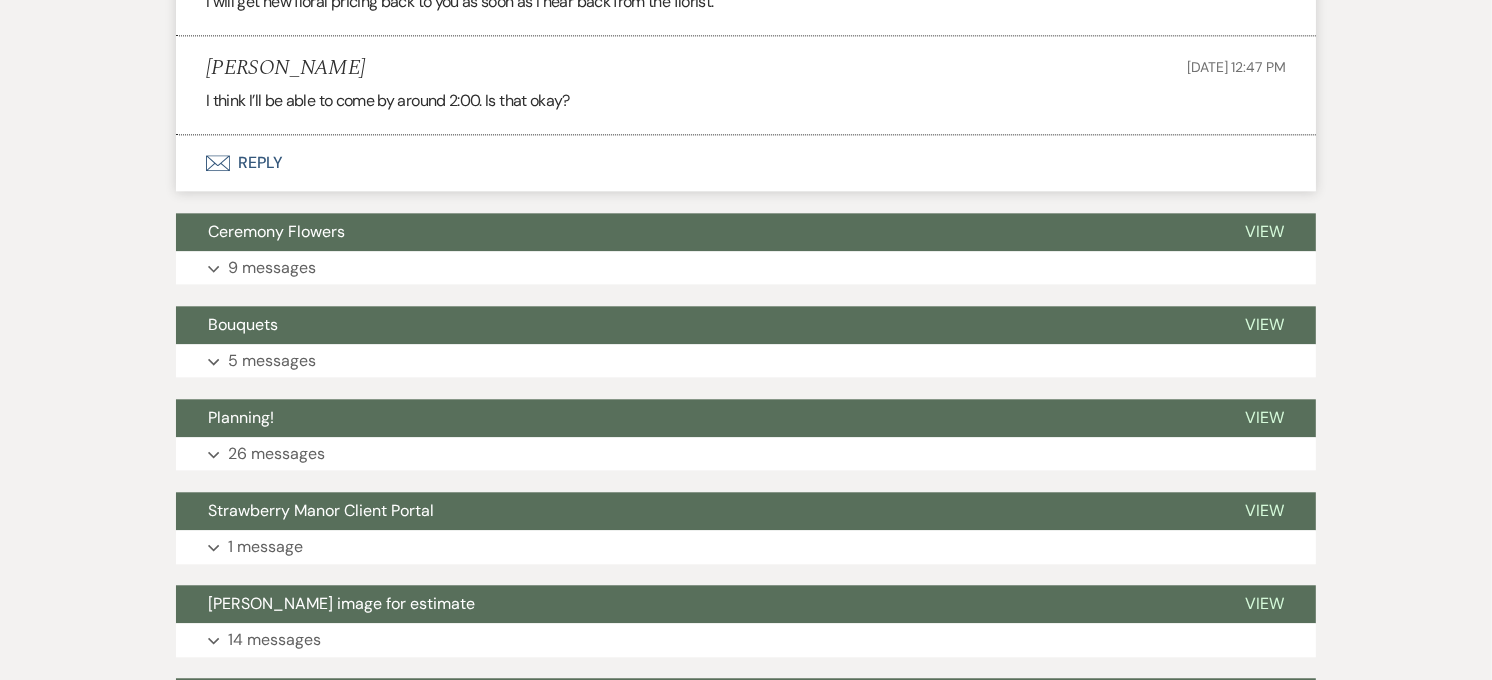 click on "Envelope Reply" at bounding box center (746, 163) 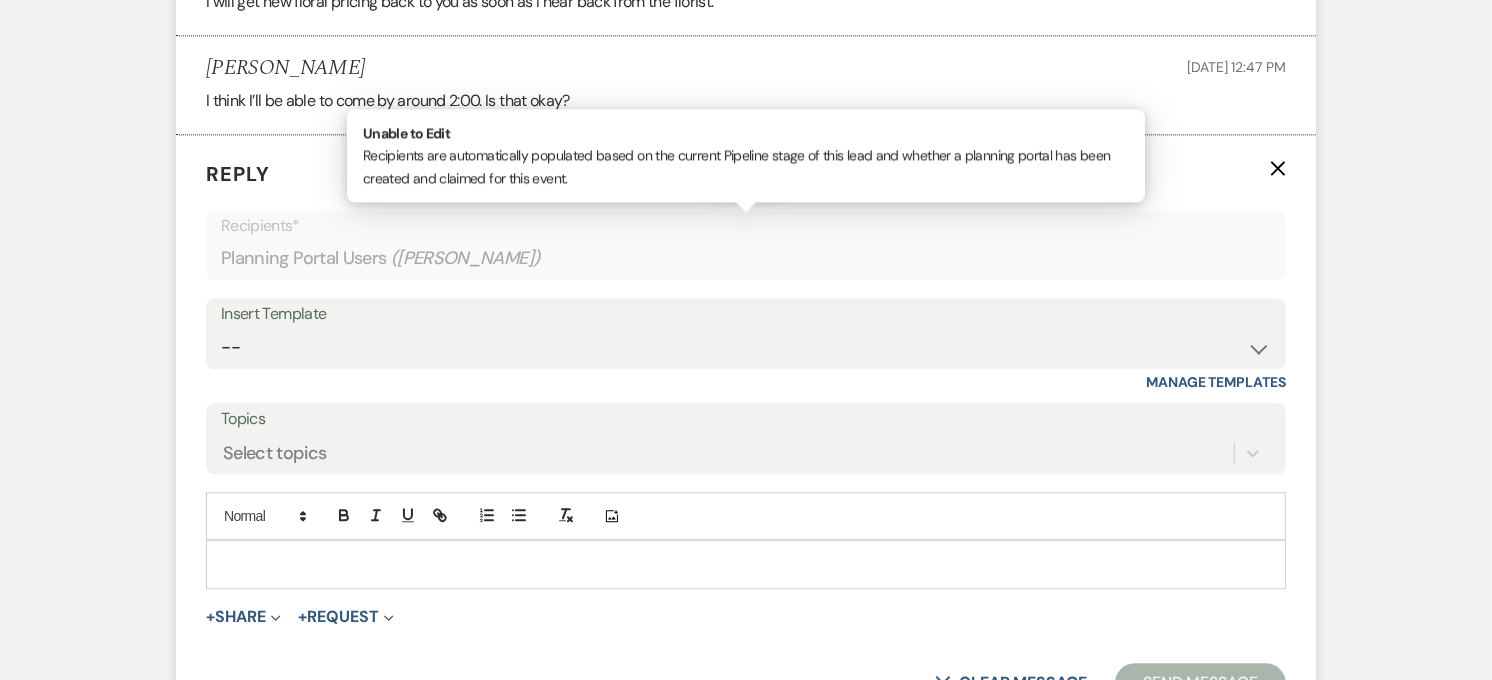 scroll, scrollTop: 4317, scrollLeft: 0, axis: vertical 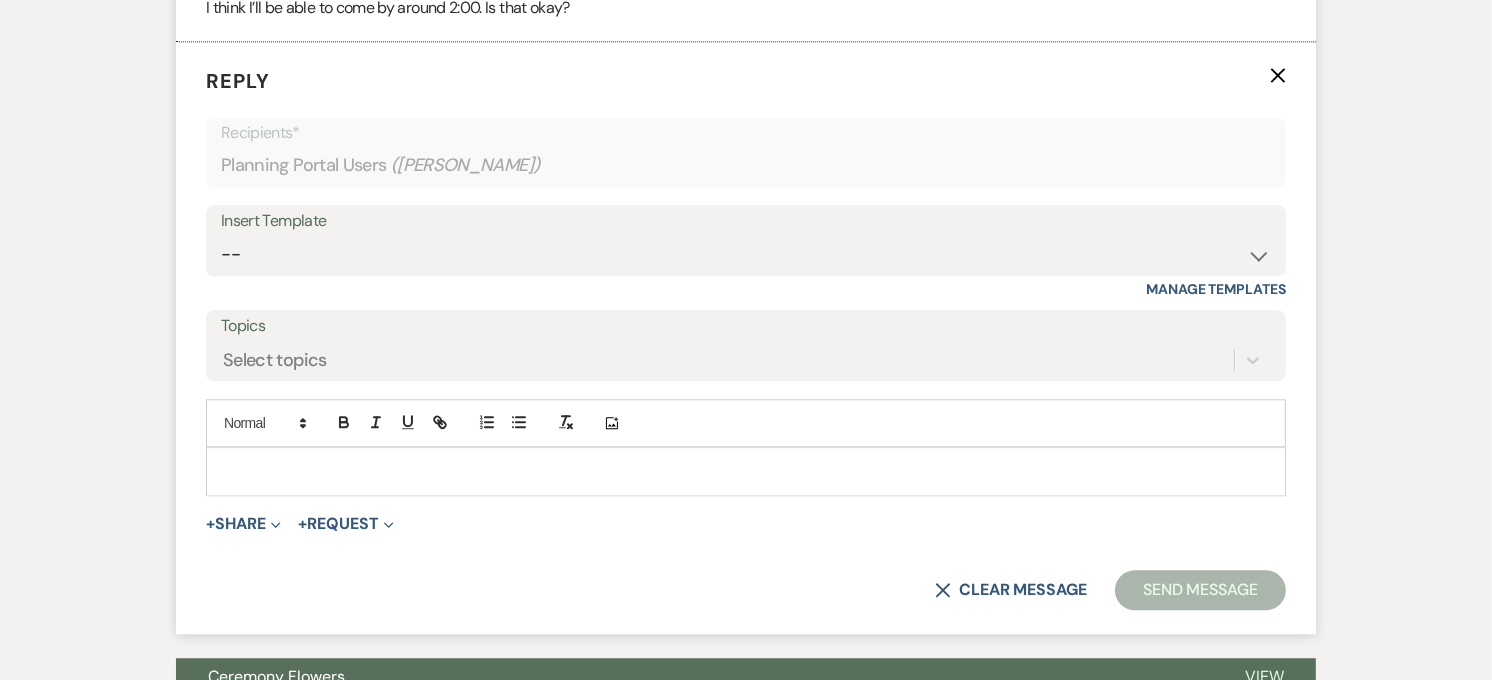 click at bounding box center (746, 471) 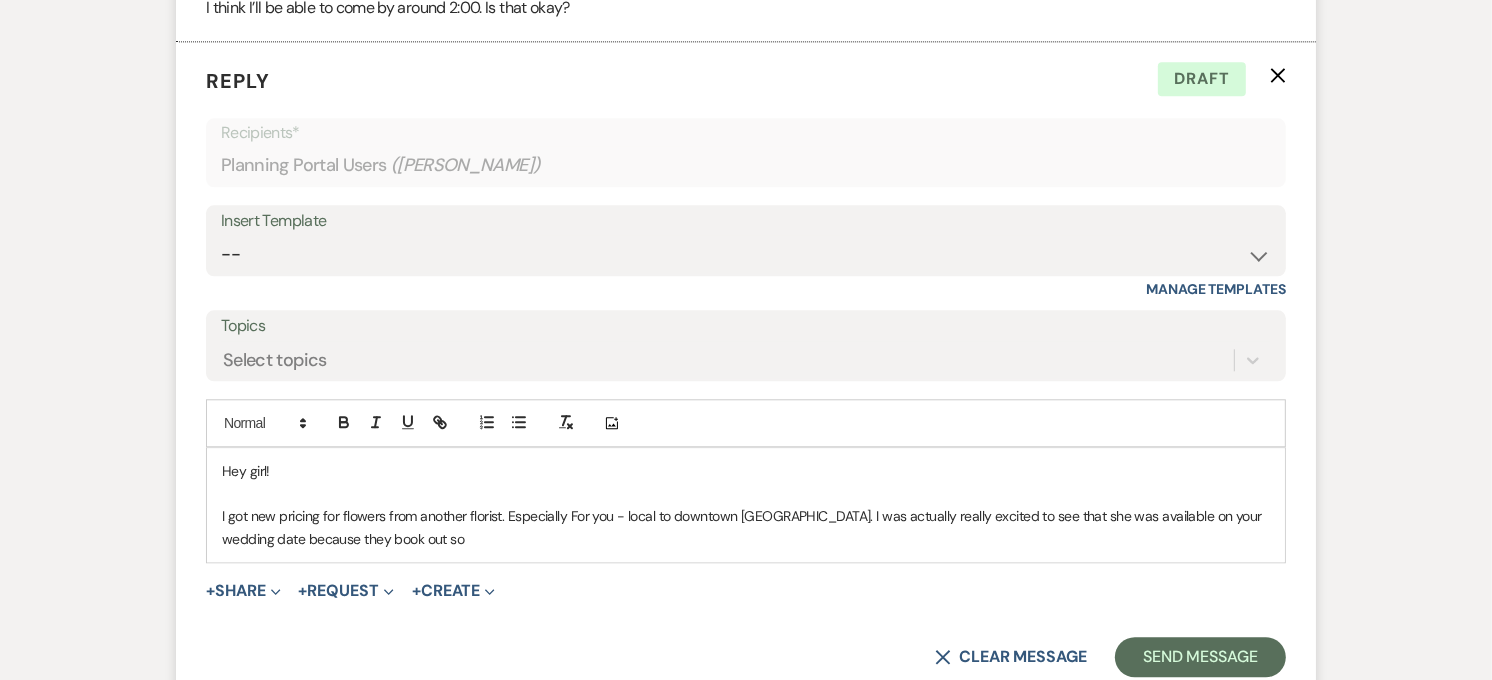 click on "I got new pricing for flowers from another florist. Especially For you - local to downtown [GEOGRAPHIC_DATA]. I was actually really excited to see that she was available on your wedding date because they book out so" at bounding box center [746, 527] 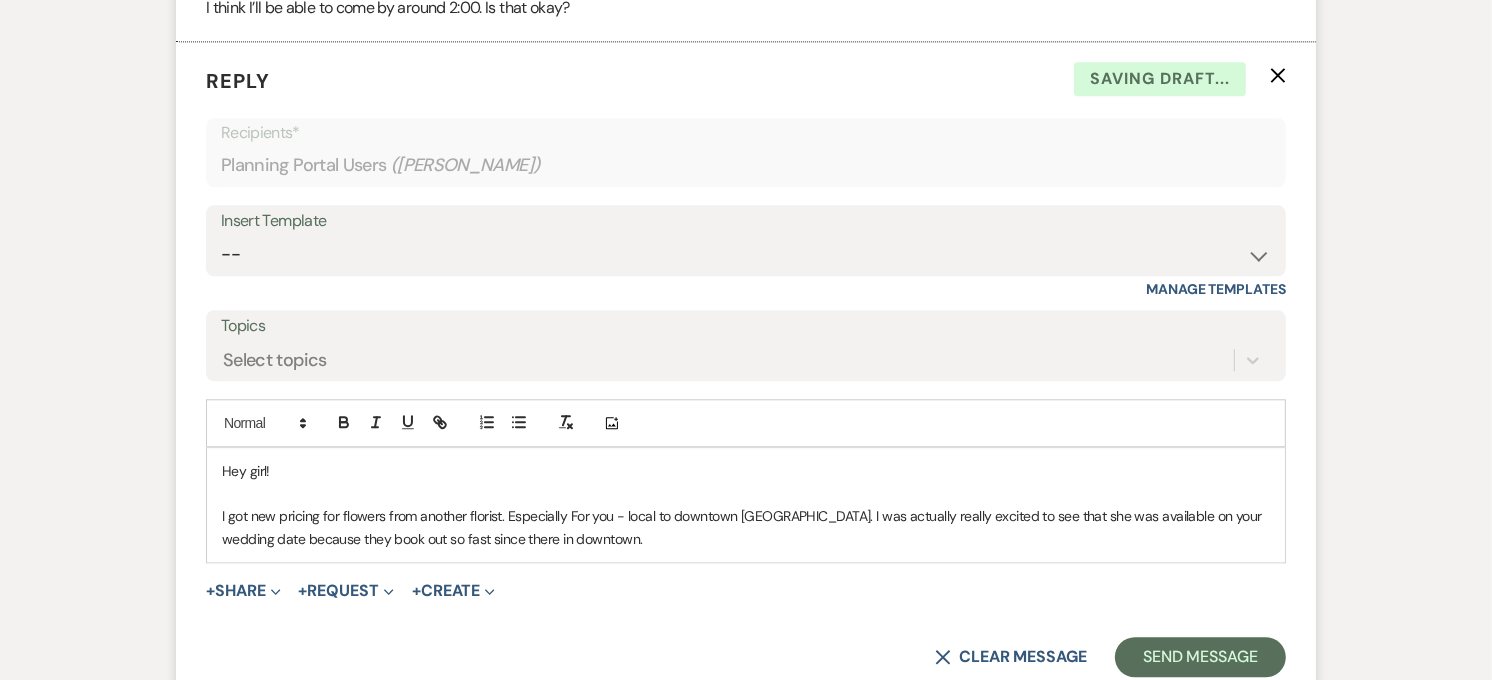 click on "I got new pricing for flowers from another florist. Especially For you - local to downtown [GEOGRAPHIC_DATA]. I was actually really excited to see that she was available on your wedding date because they book out so fast since there in downtown." at bounding box center [746, 527] 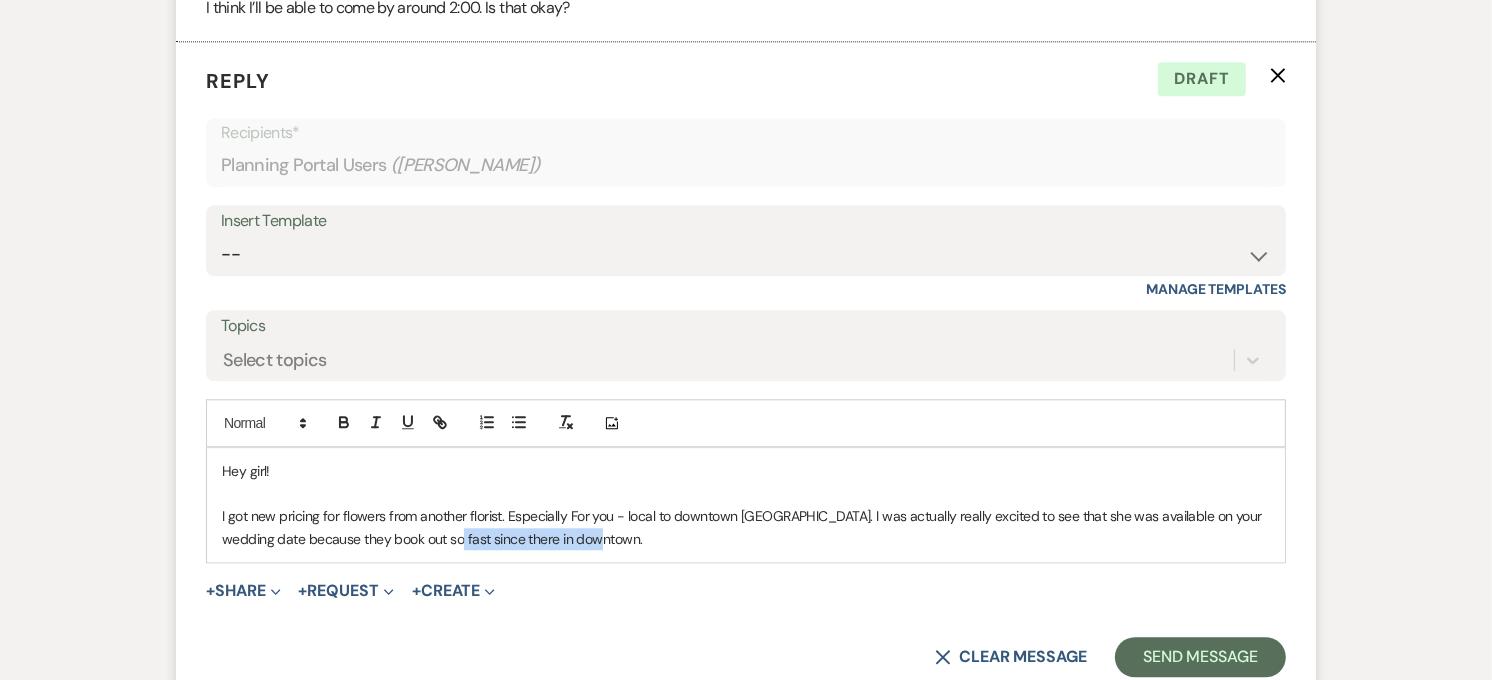 drag, startPoint x: 591, startPoint y: 545, endPoint x: 435, endPoint y: 547, distance: 156.01282 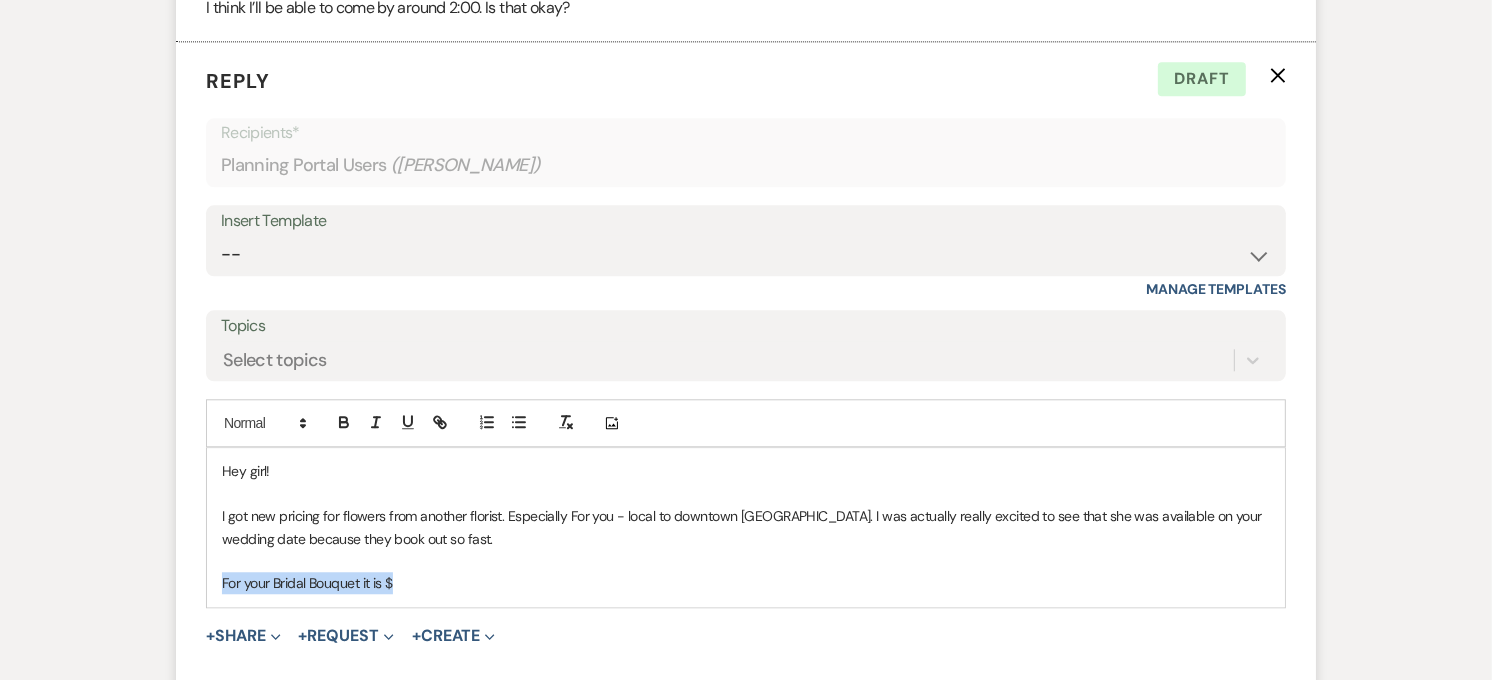 drag, startPoint x: 317, startPoint y: 593, endPoint x: 113, endPoint y: 596, distance: 204.02206 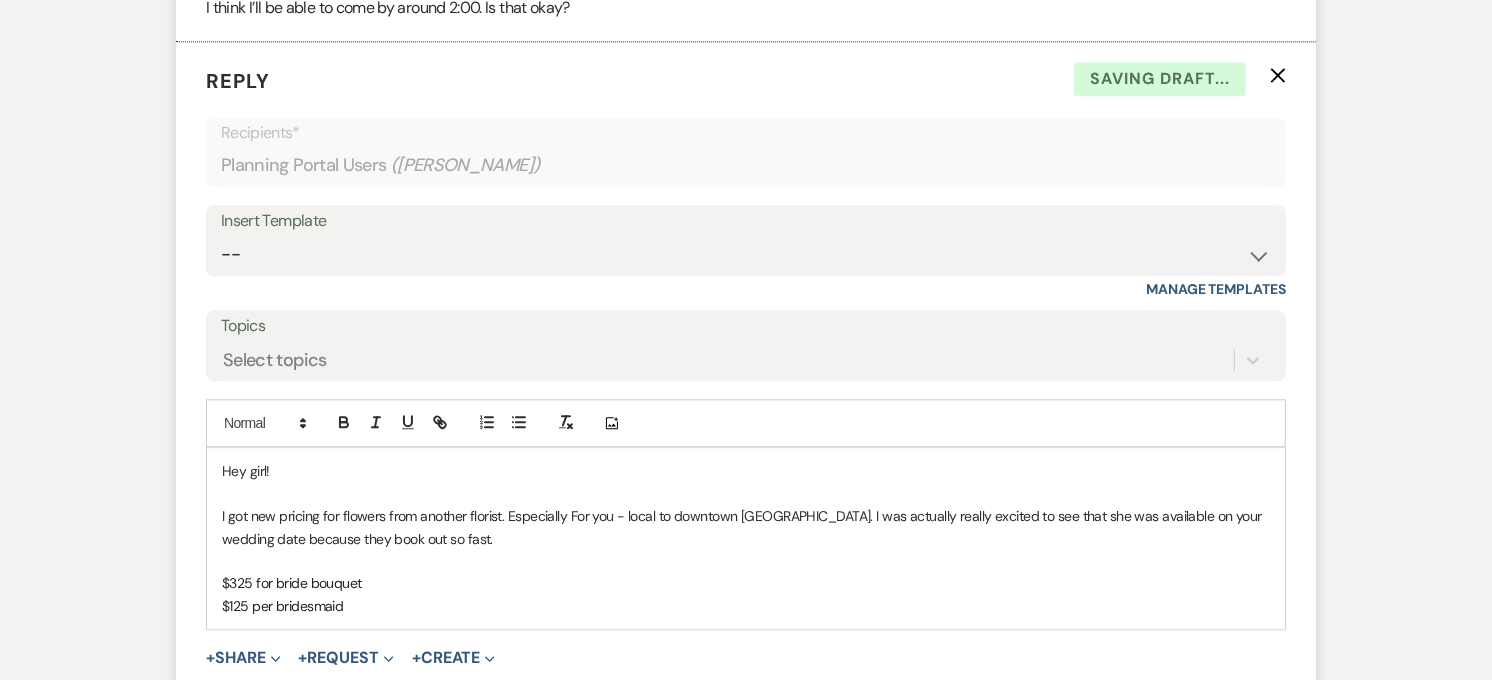 click on "$325 for bride bouquet" at bounding box center (292, 583) 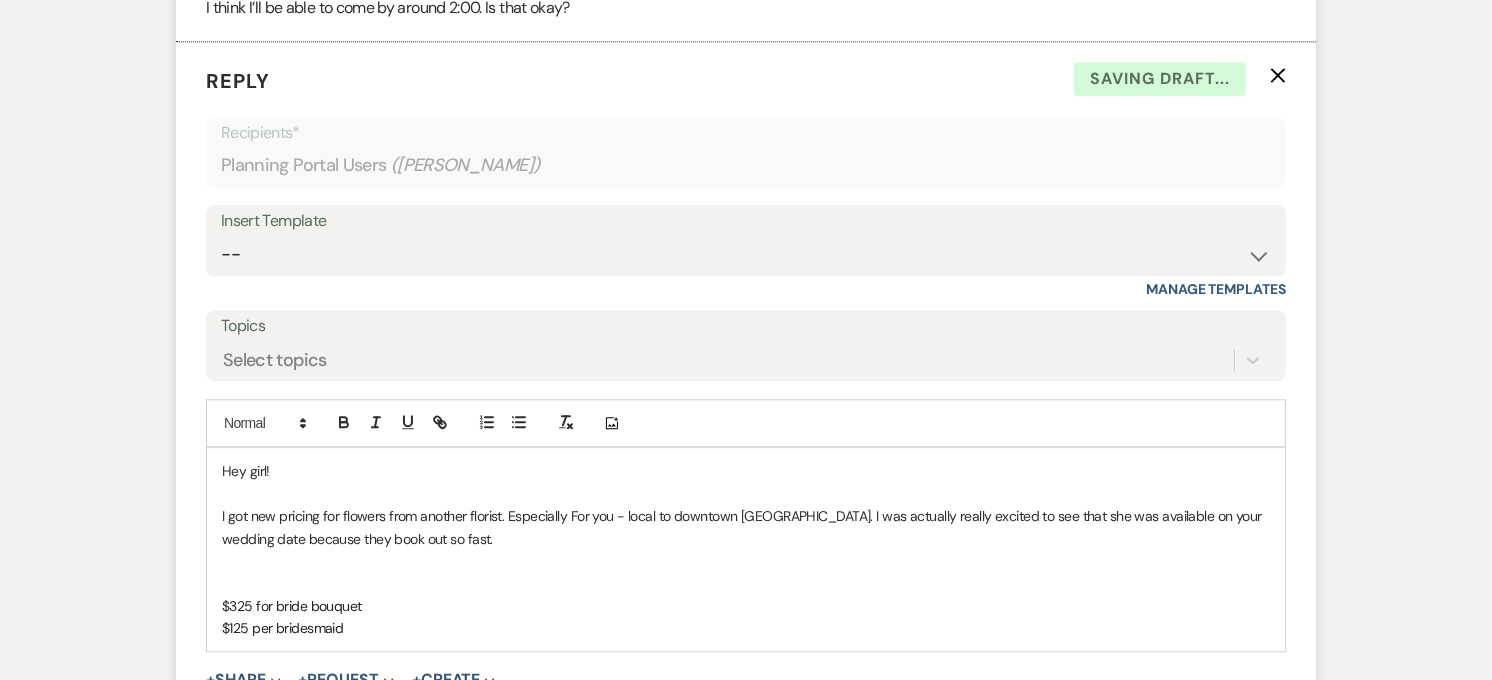click at bounding box center (746, 583) 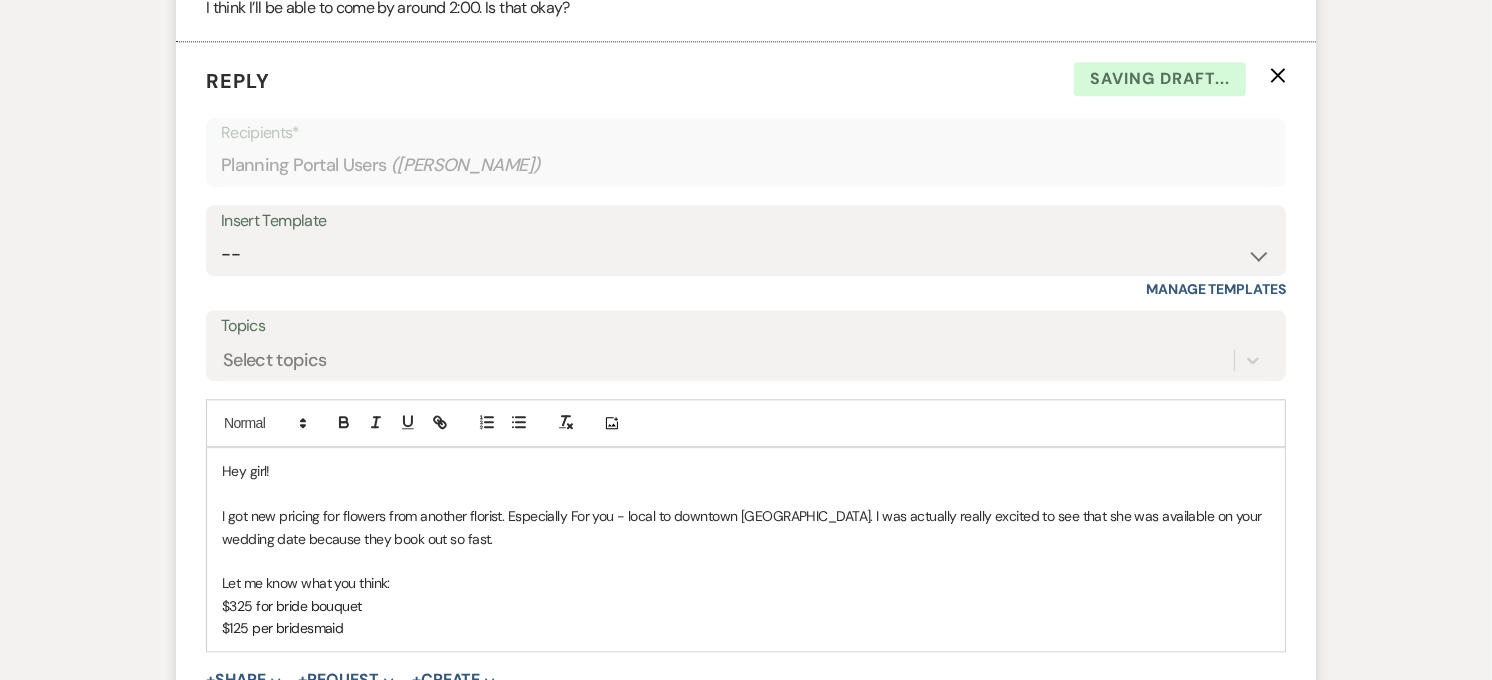 click on "$125 per bridesmaid" at bounding box center [746, 628] 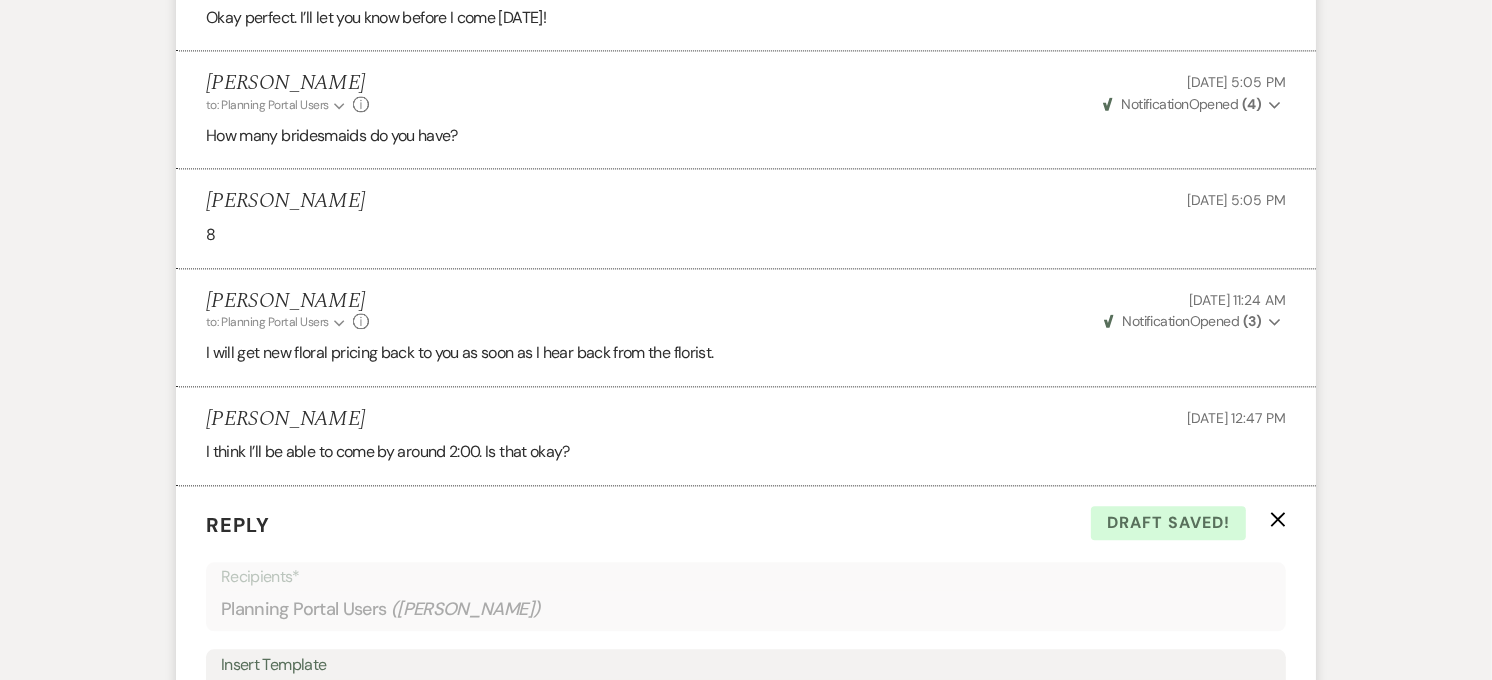 scroll, scrollTop: 4428, scrollLeft: 0, axis: vertical 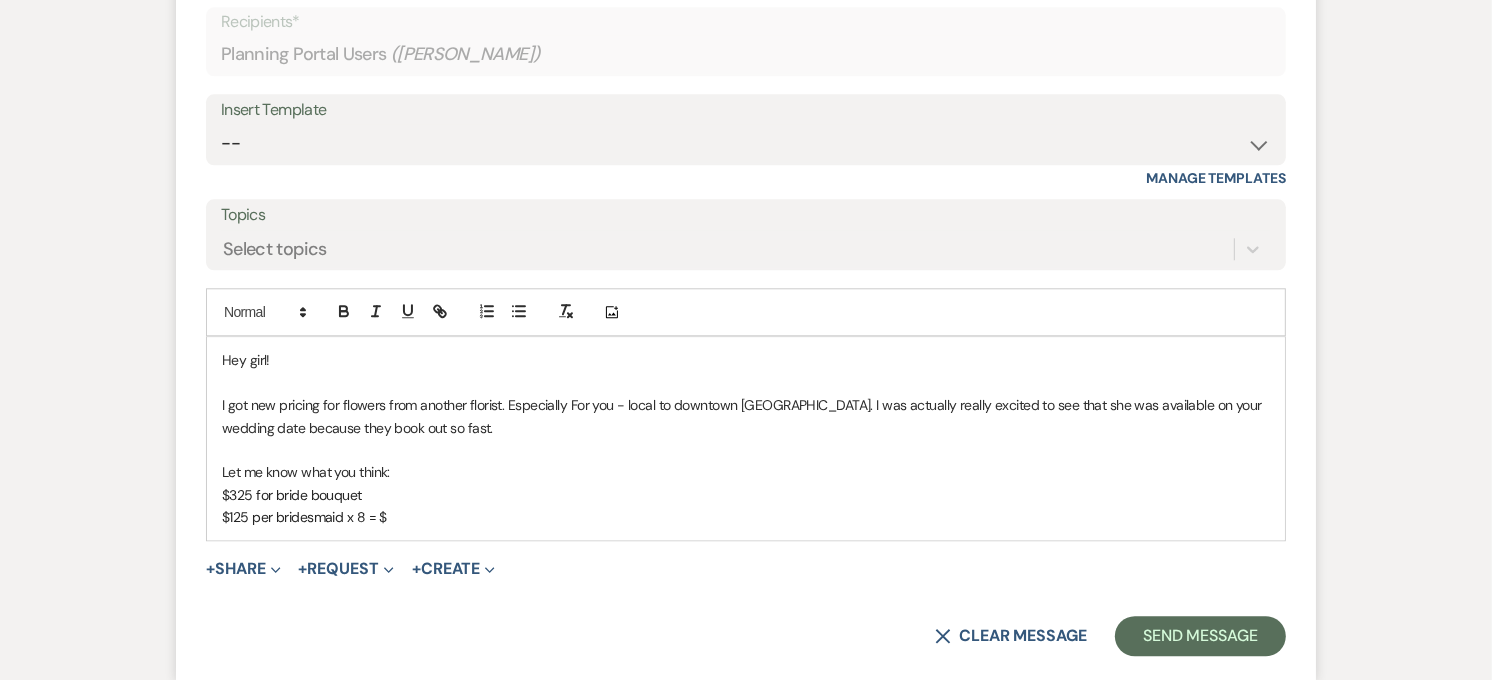 click on "$125 per bridesmaid x 8 = $" at bounding box center (746, 517) 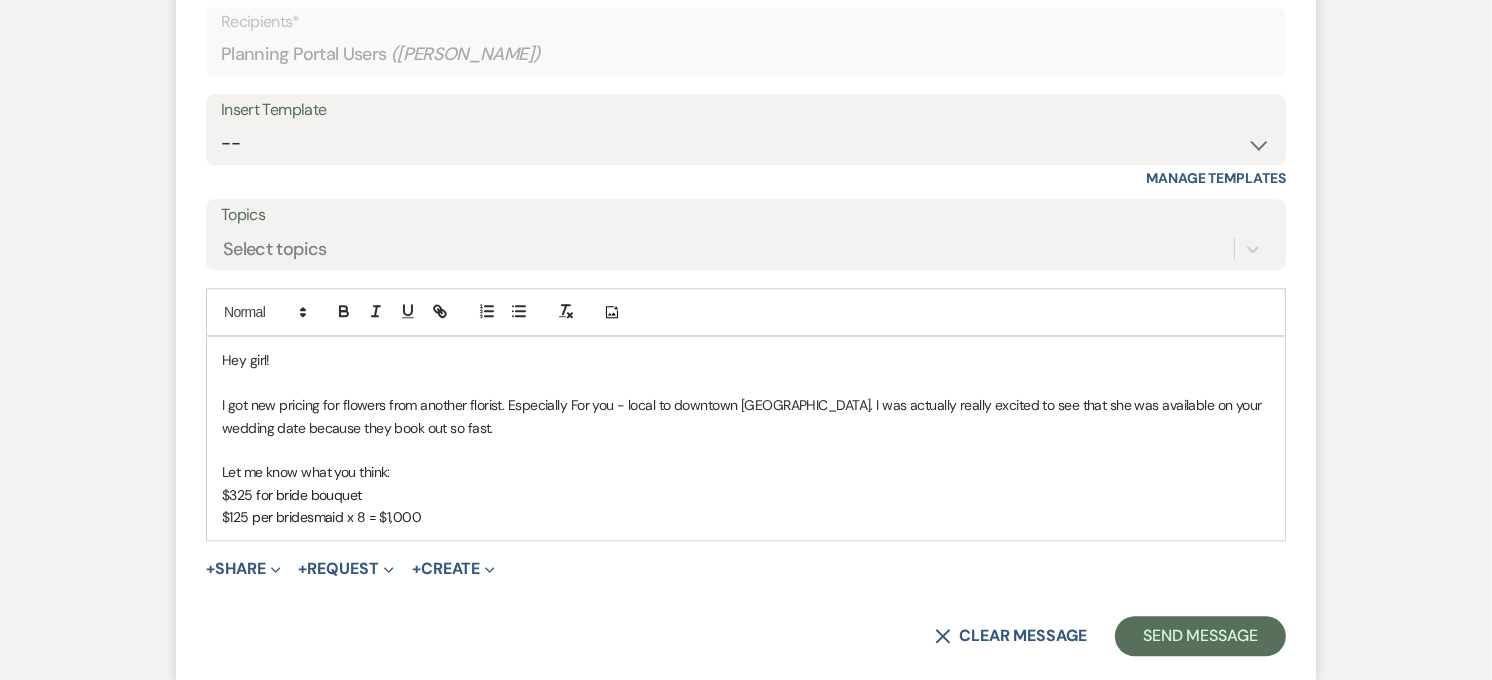 click on "$125 per bridesmaid x 8 = $1,000" at bounding box center (321, 517) 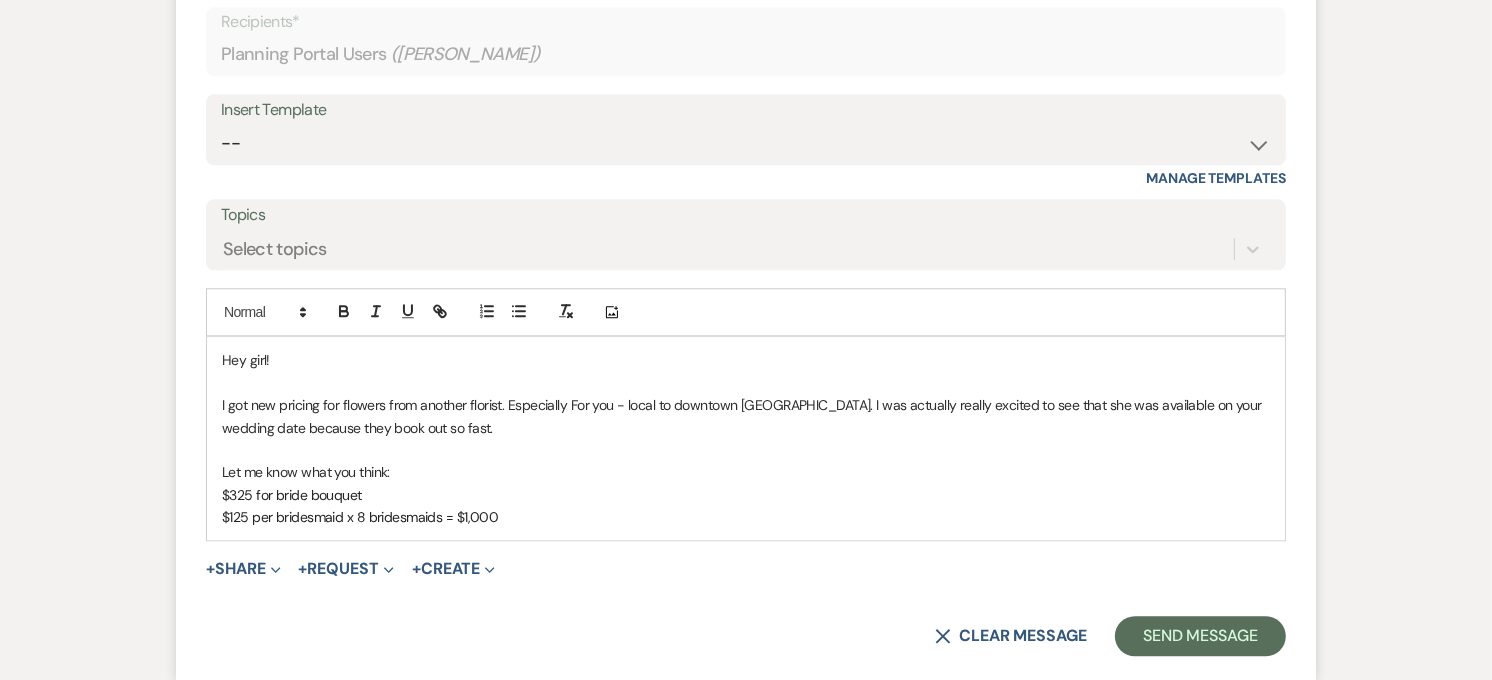 click on "Let me know what you think:" at bounding box center [746, 472] 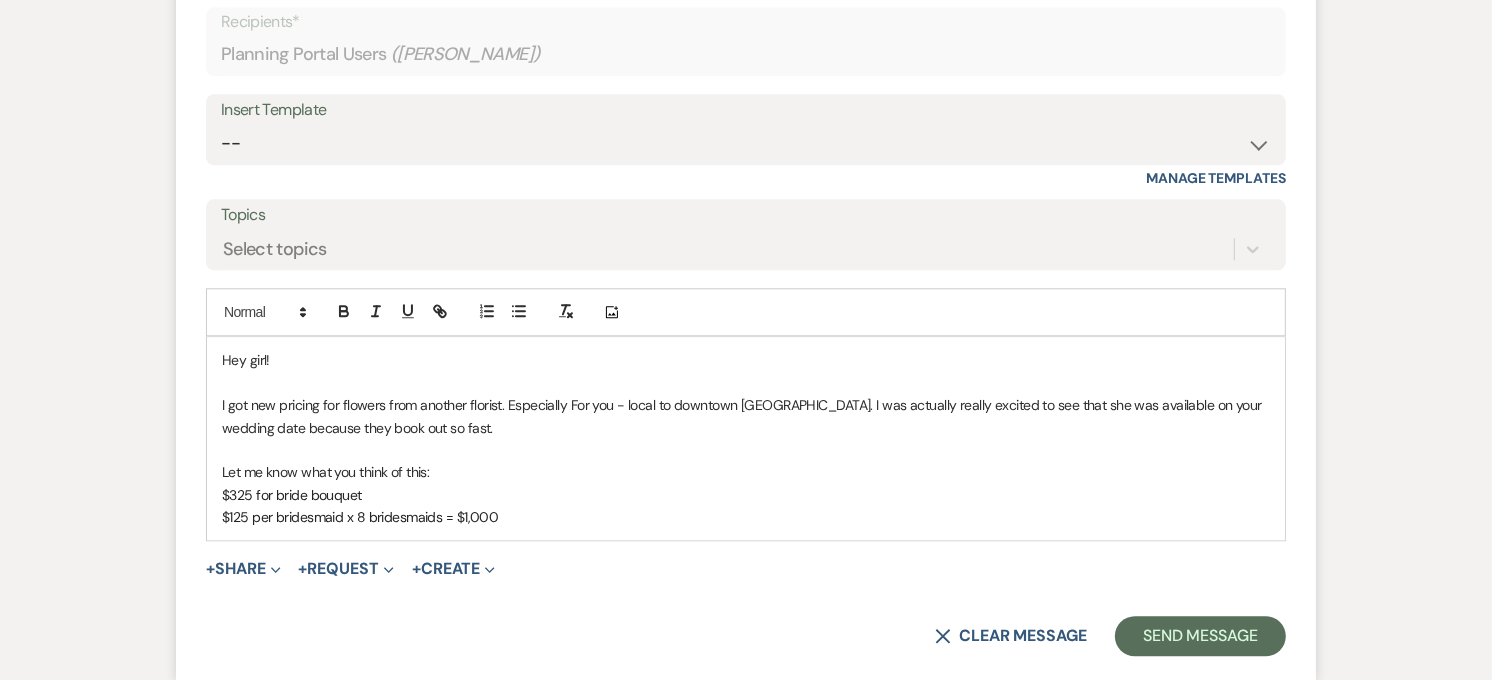 click on "$125 per bridesmaid x 8 bridesmaids = $1,000" at bounding box center [746, 517] 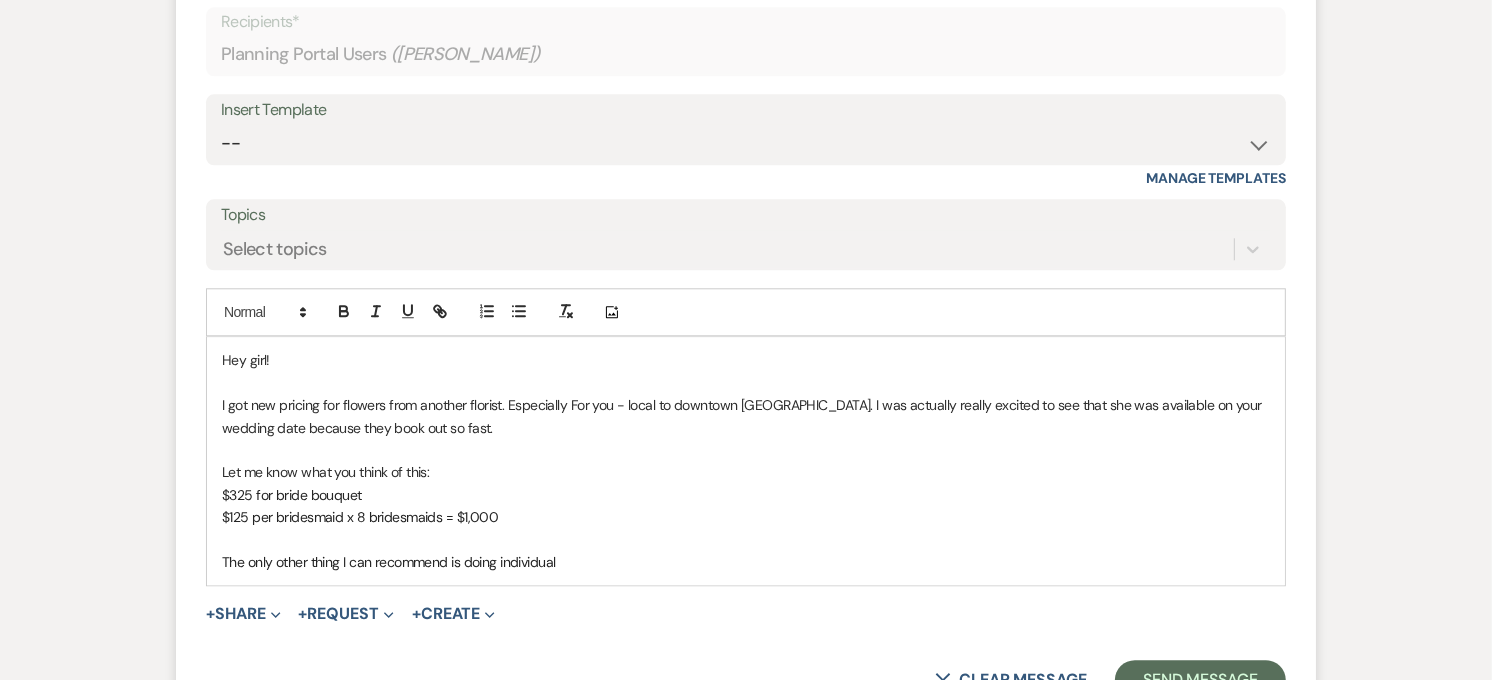 click on "The only other thing I can recommend is doing individual" at bounding box center (389, 562) 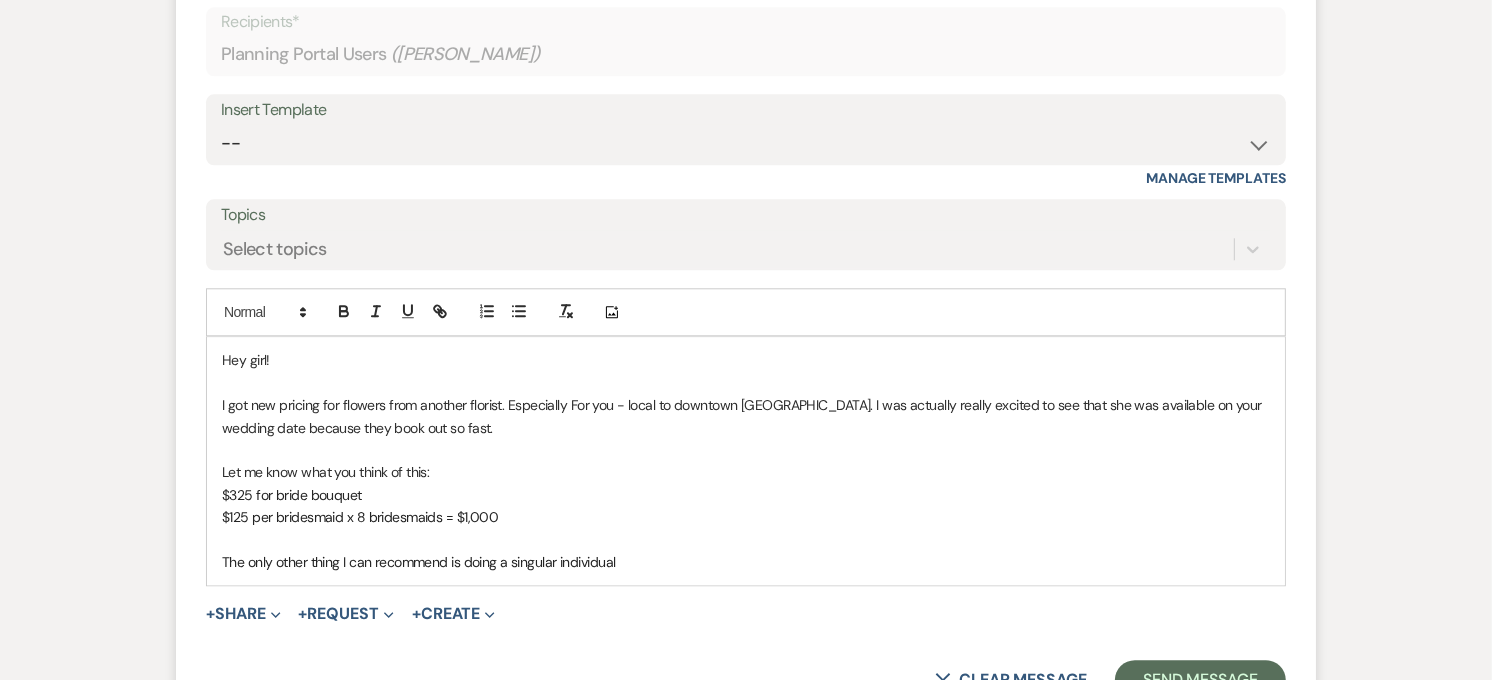 click on "The only other thing I can recommend is doing a singular individual" at bounding box center (746, 562) 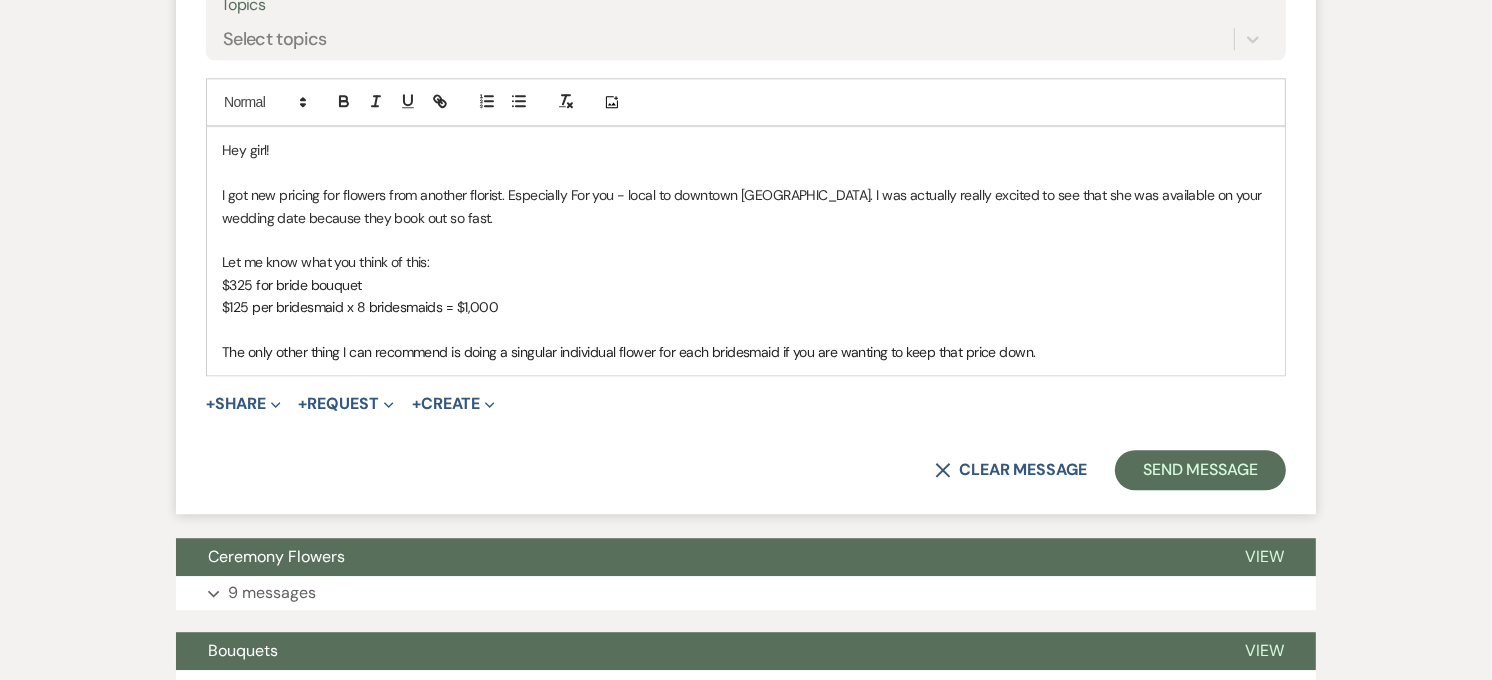 scroll, scrollTop: 4651, scrollLeft: 0, axis: vertical 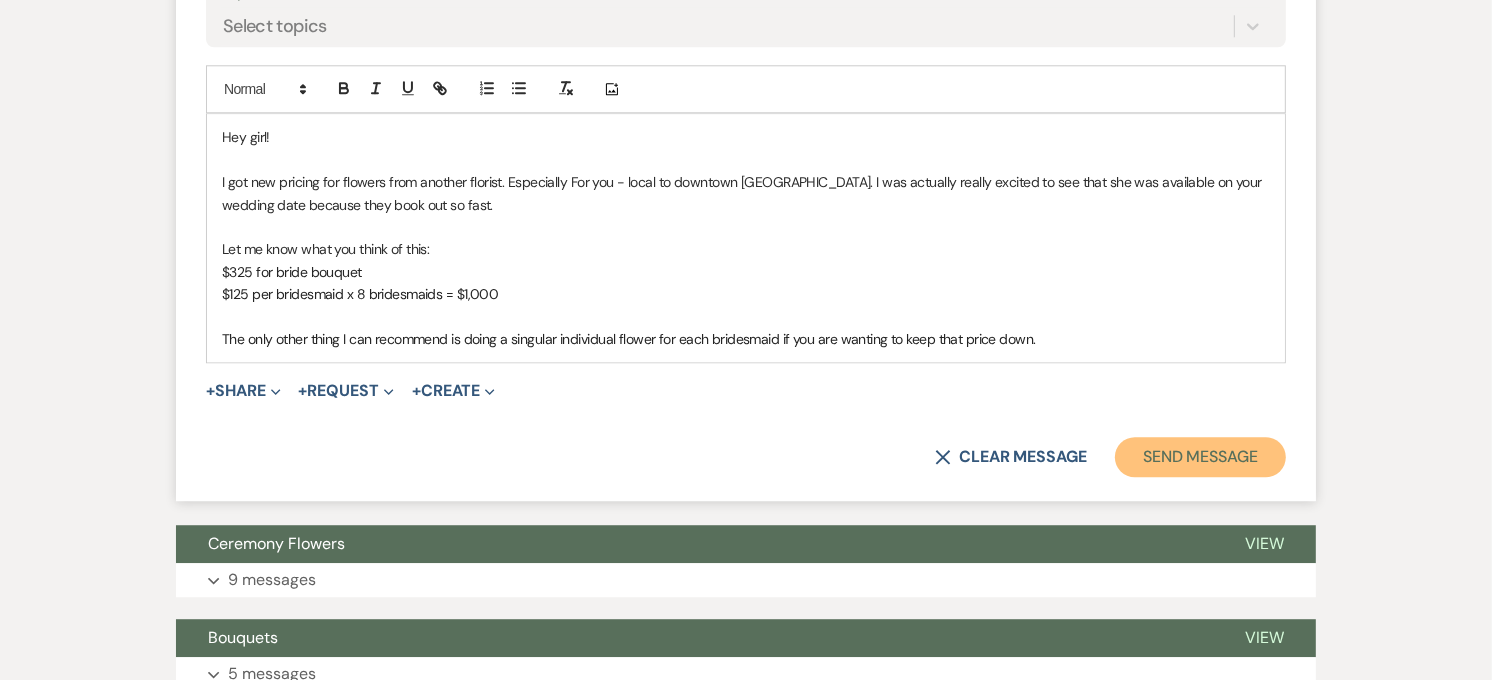 click on "Send Message" at bounding box center (1200, 457) 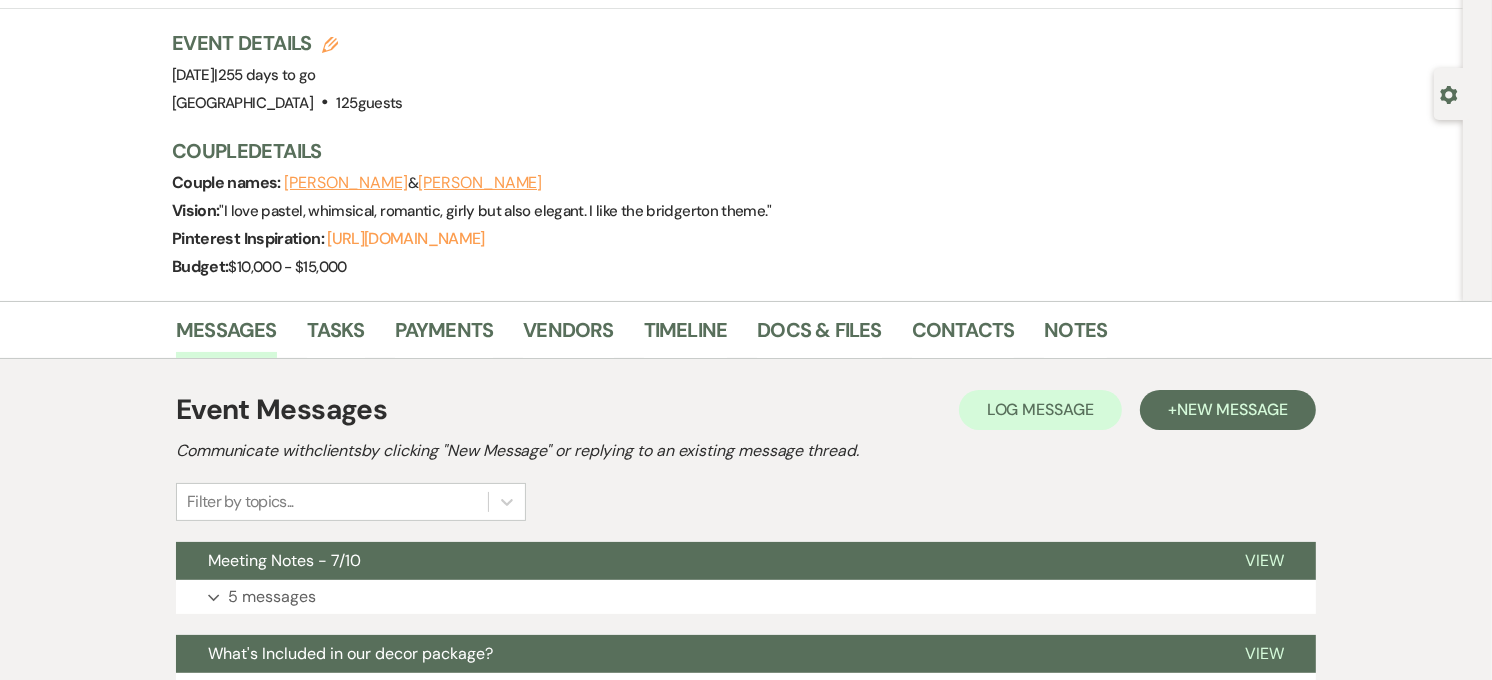 scroll, scrollTop: 0, scrollLeft: 0, axis: both 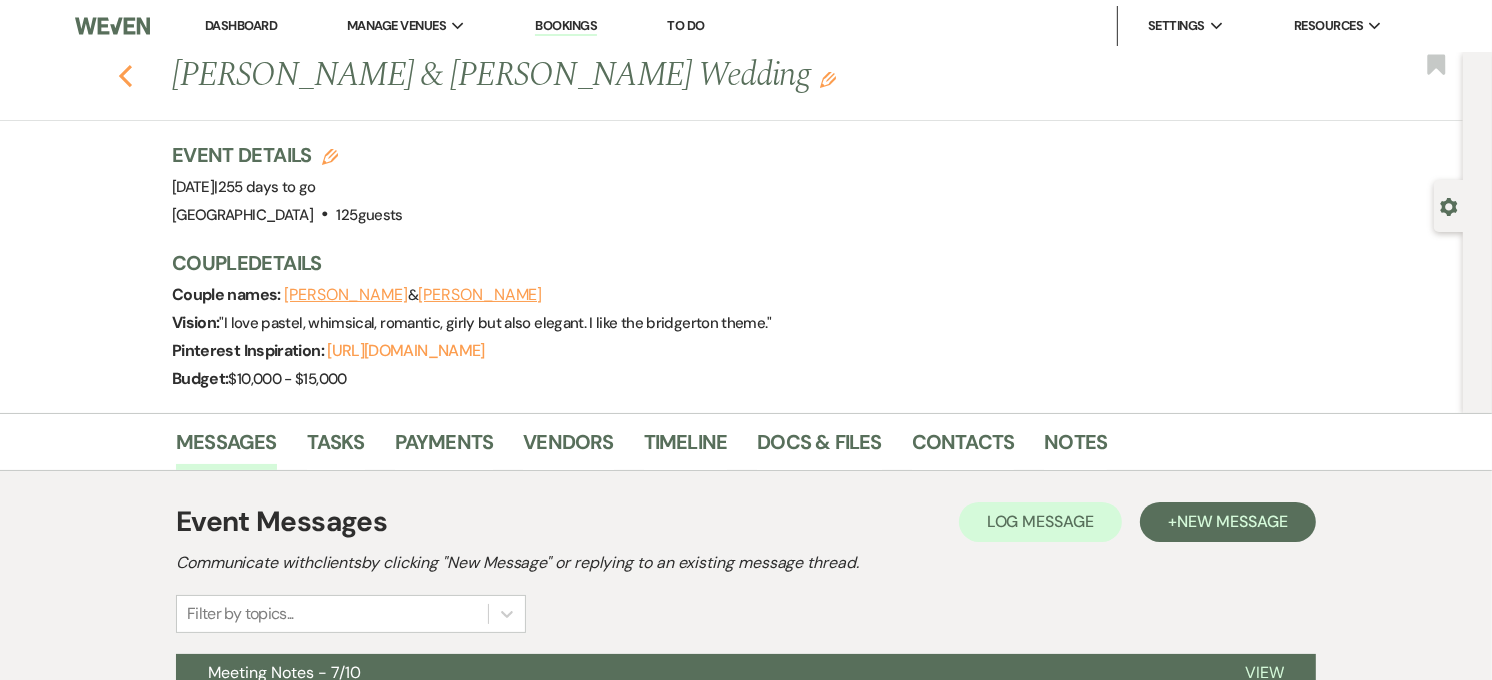 click 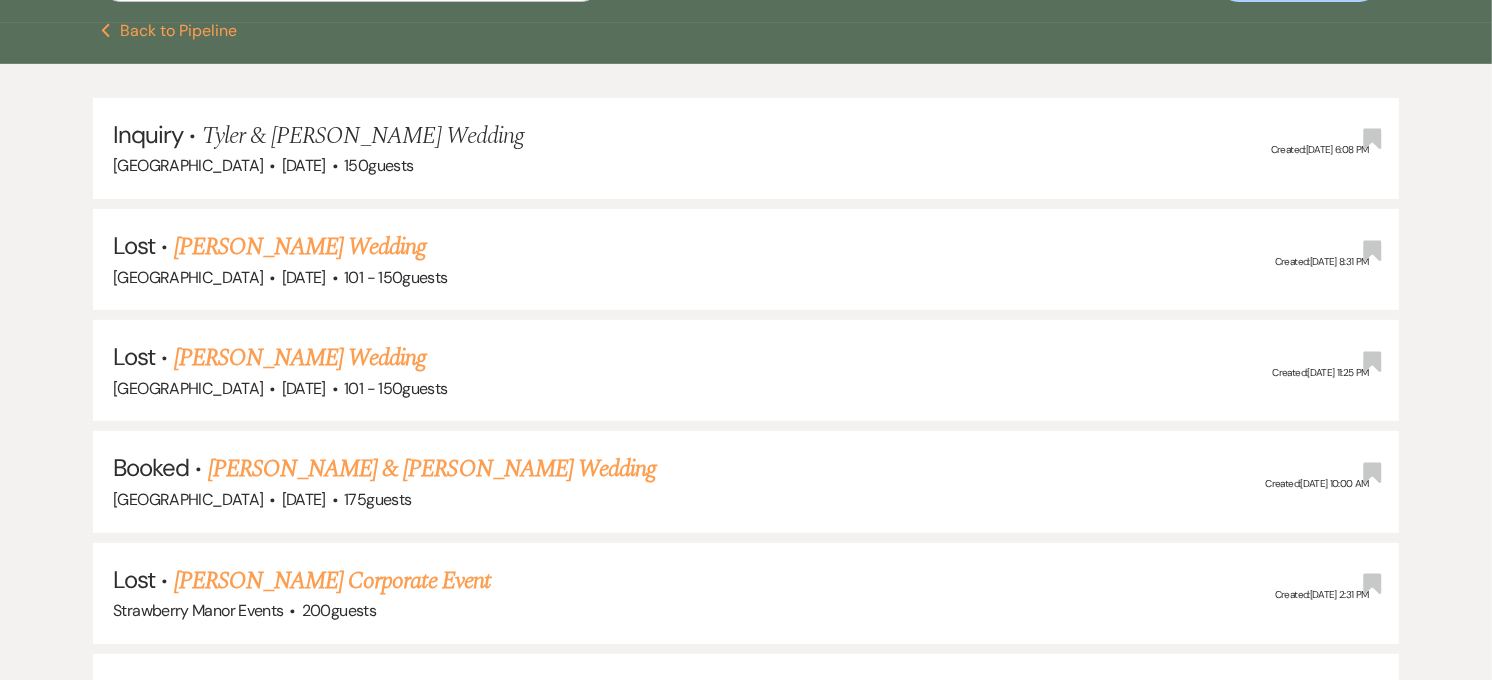 scroll, scrollTop: 0, scrollLeft: 0, axis: both 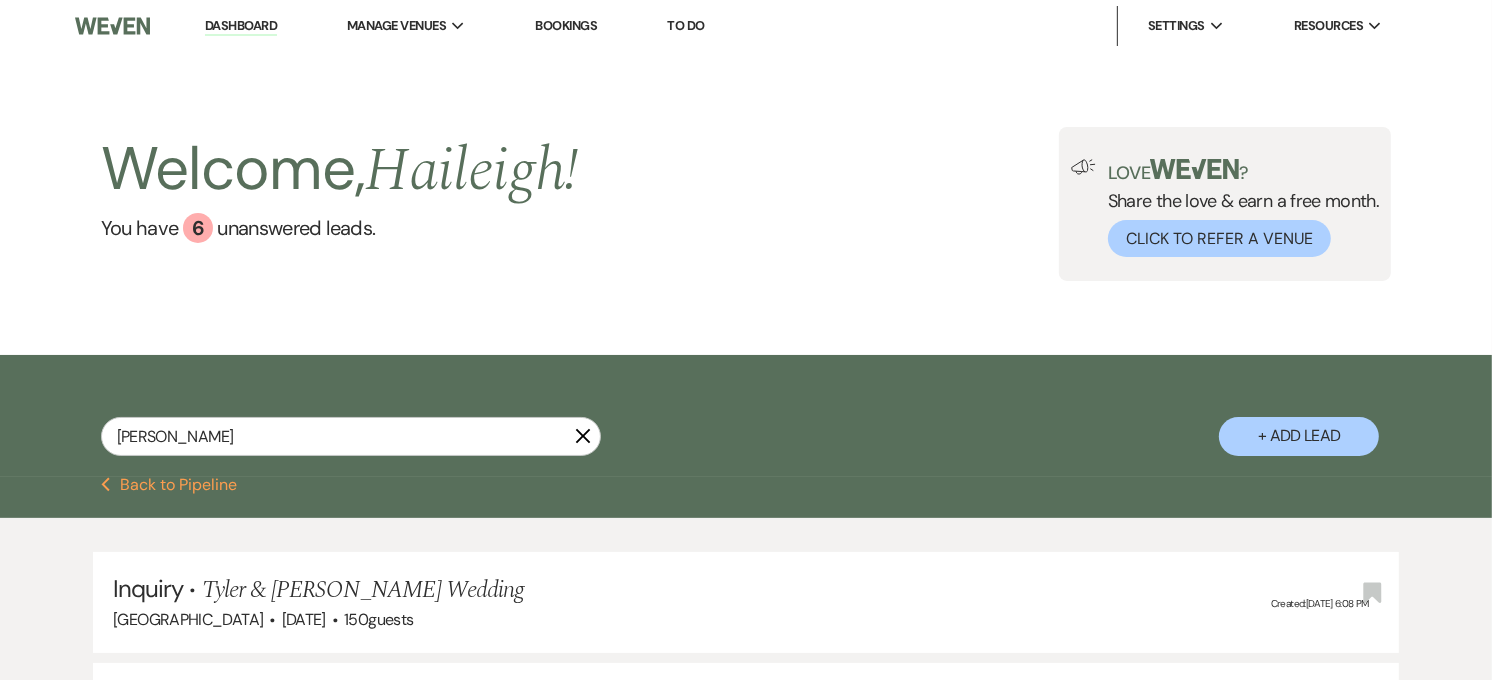click on "Dashboard" at bounding box center [241, 26] 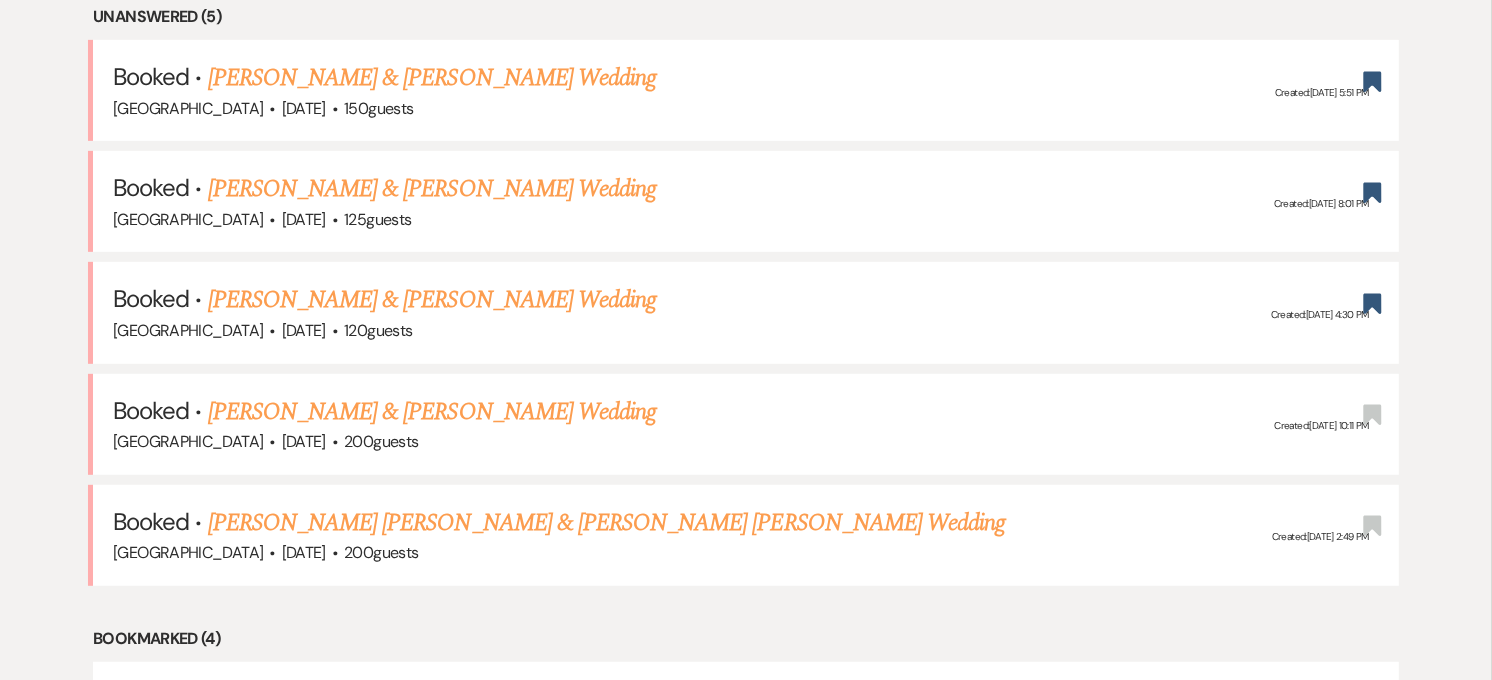 scroll, scrollTop: 888, scrollLeft: 0, axis: vertical 